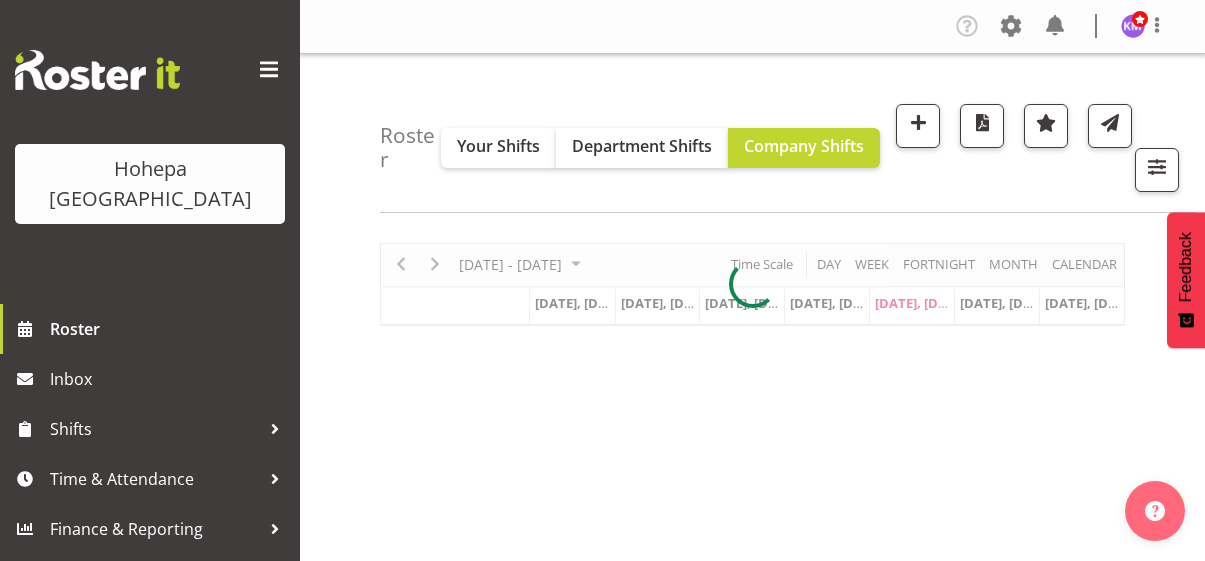 scroll, scrollTop: 0, scrollLeft: 0, axis: both 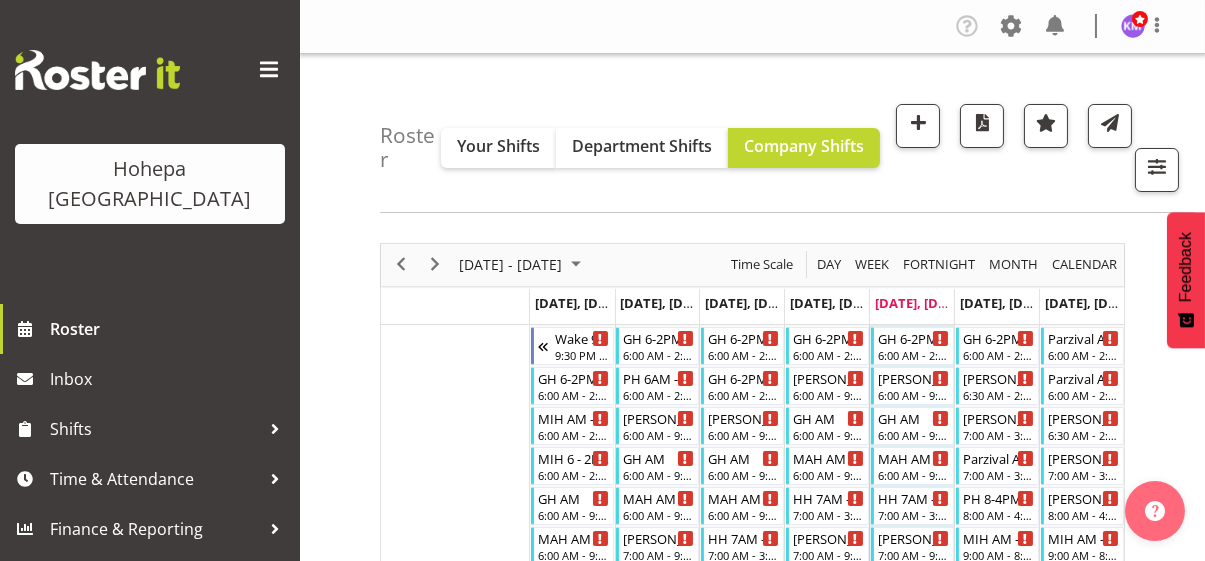 click at bounding box center (269, 70) 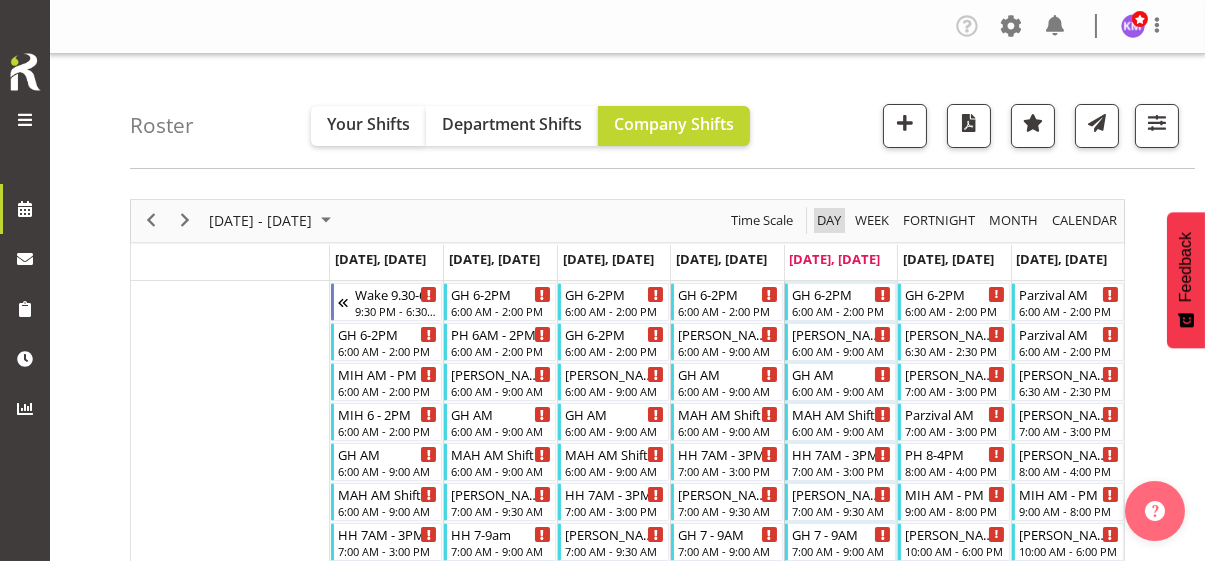 click on "Day" at bounding box center (829, 220) 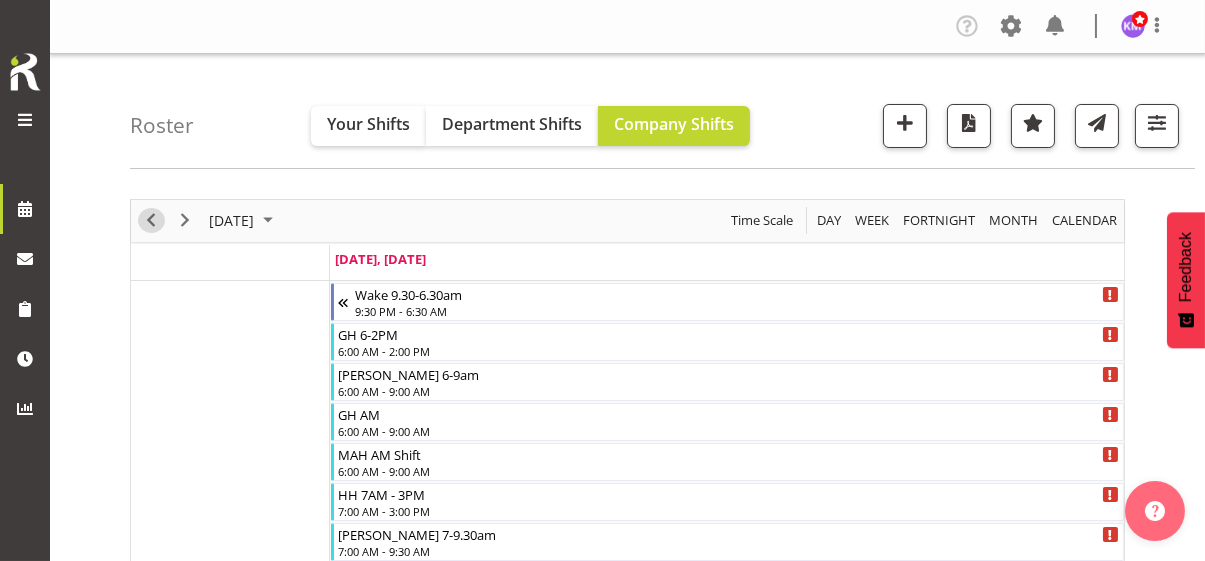 click at bounding box center [151, 220] 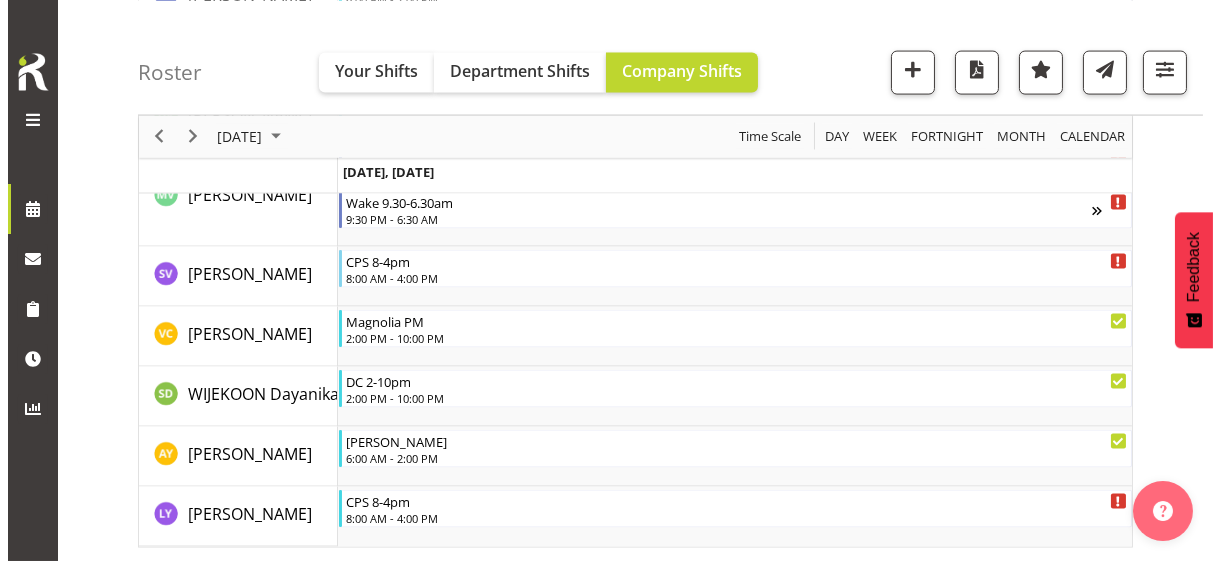 scroll, scrollTop: 6226, scrollLeft: 0, axis: vertical 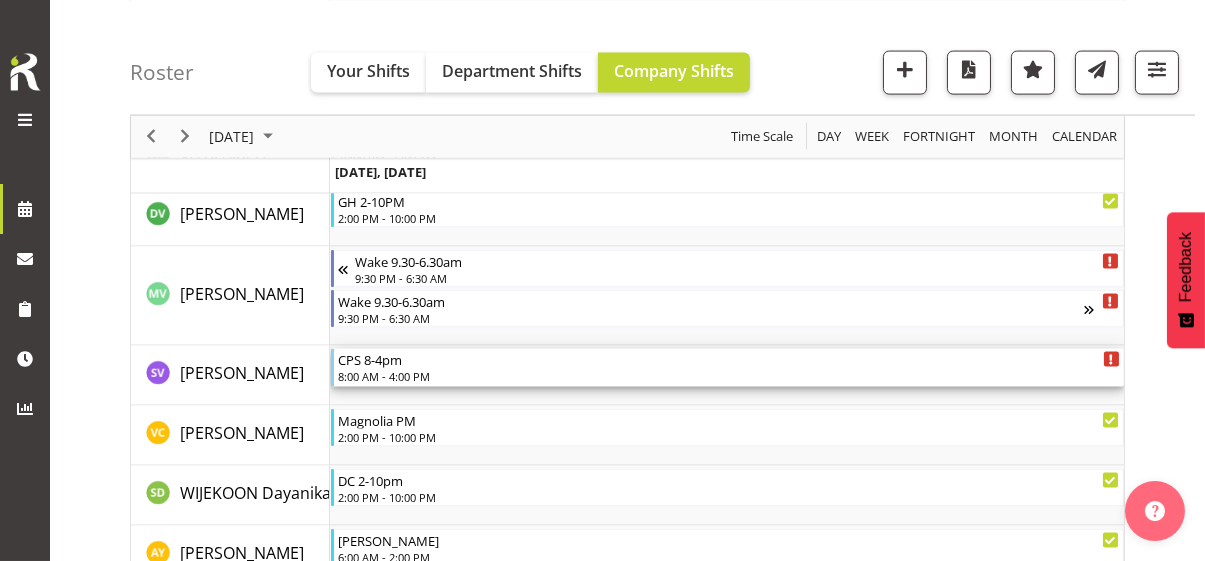 click on "8:00 AM - 4:00 PM" at bounding box center [729, 376] 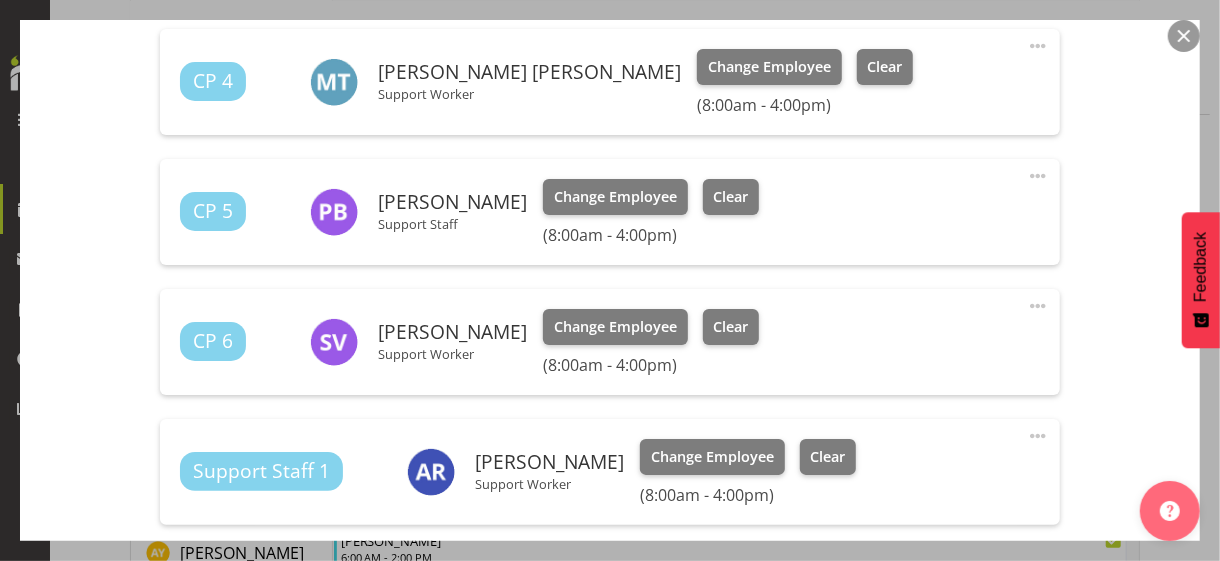 scroll, scrollTop: 1000, scrollLeft: 0, axis: vertical 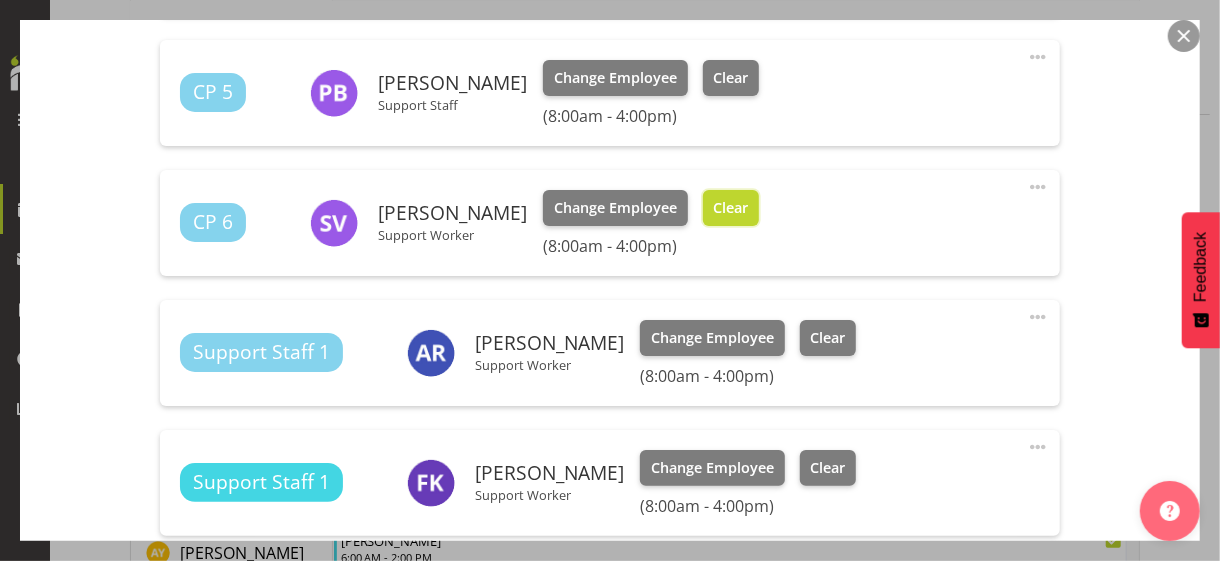 click on "Clear" at bounding box center (730, 208) 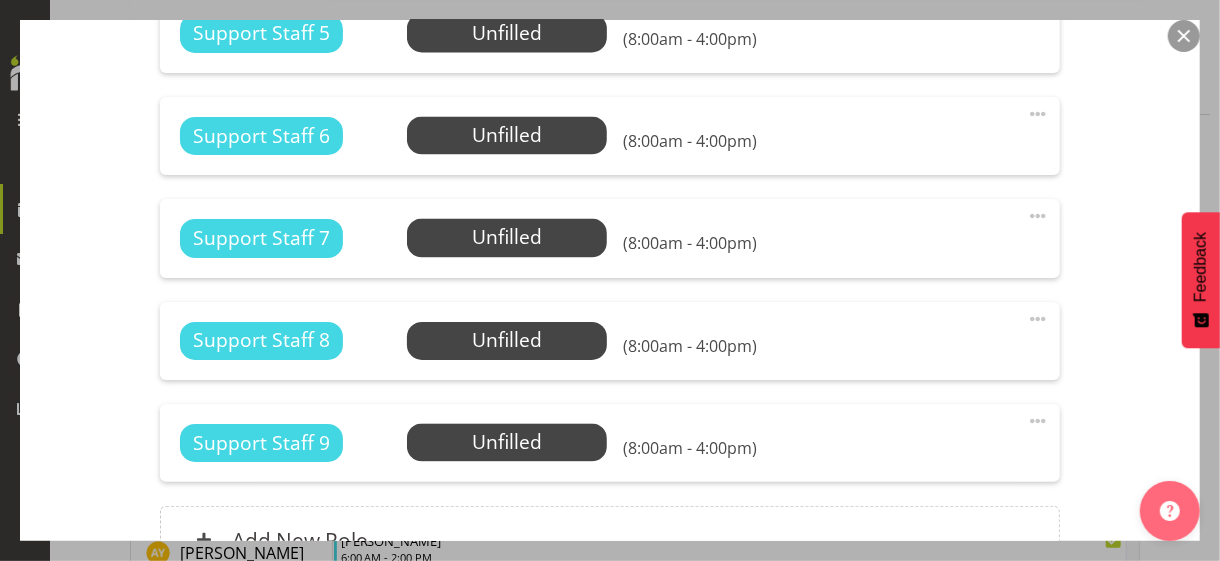 scroll, scrollTop: 2108, scrollLeft: 0, axis: vertical 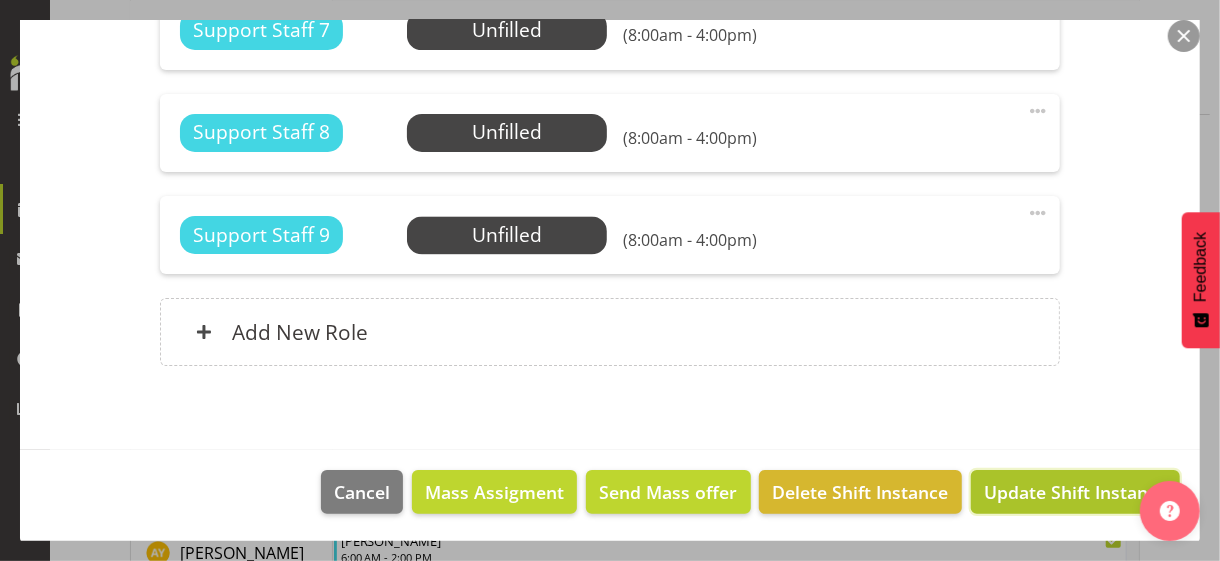 click on "Update Shift Instance" at bounding box center (1075, 492) 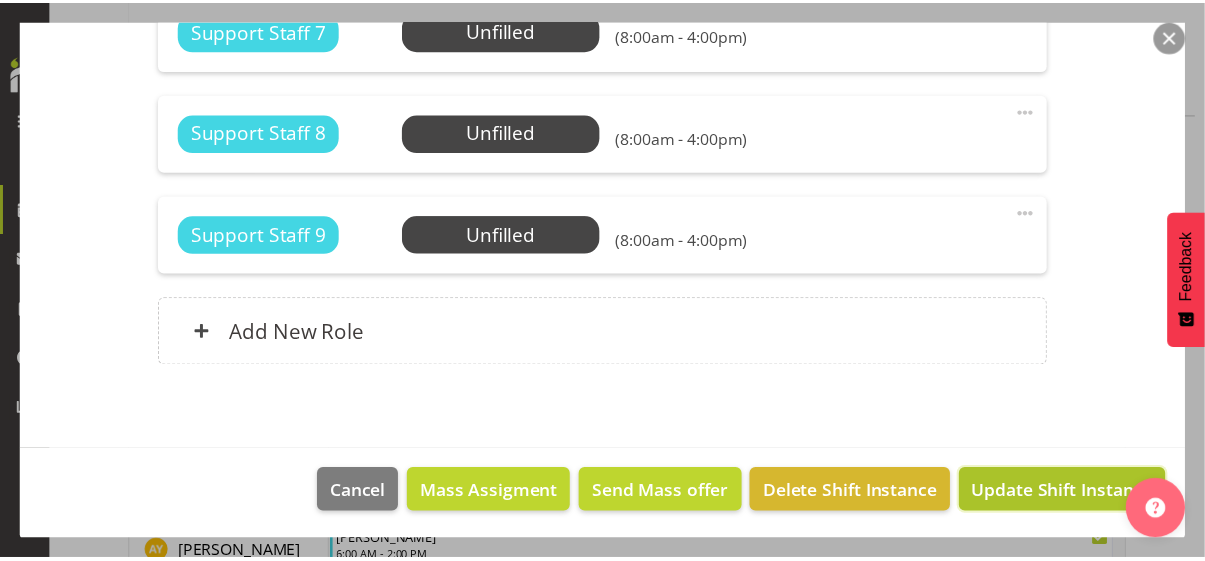scroll, scrollTop: 2029, scrollLeft: 0, axis: vertical 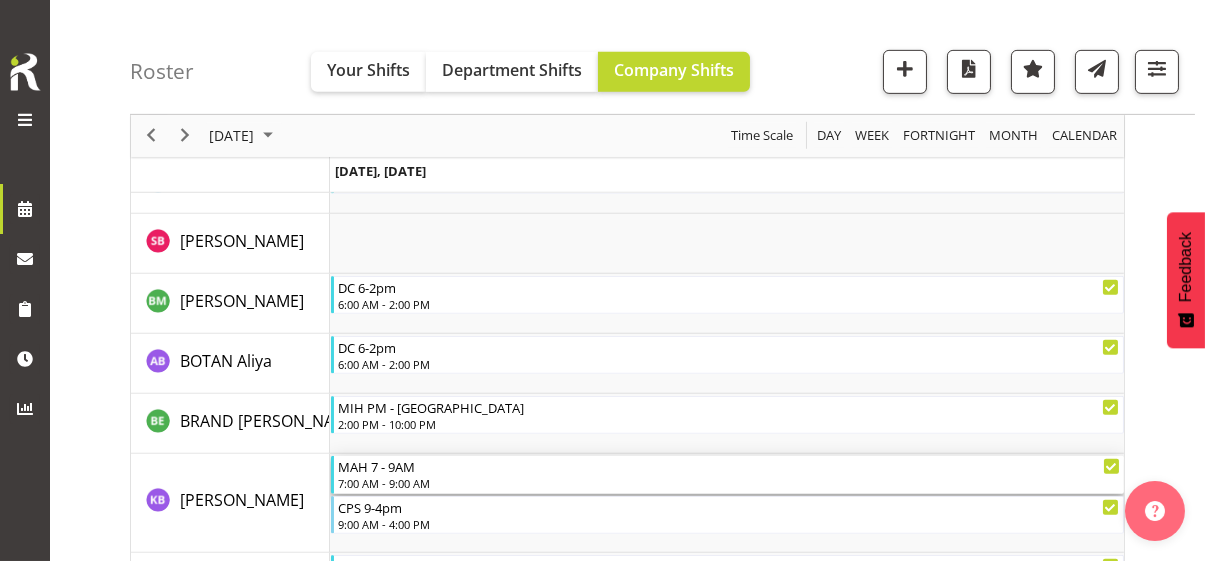 click on "7:00 AM - 9:00 AM" at bounding box center [729, 483] 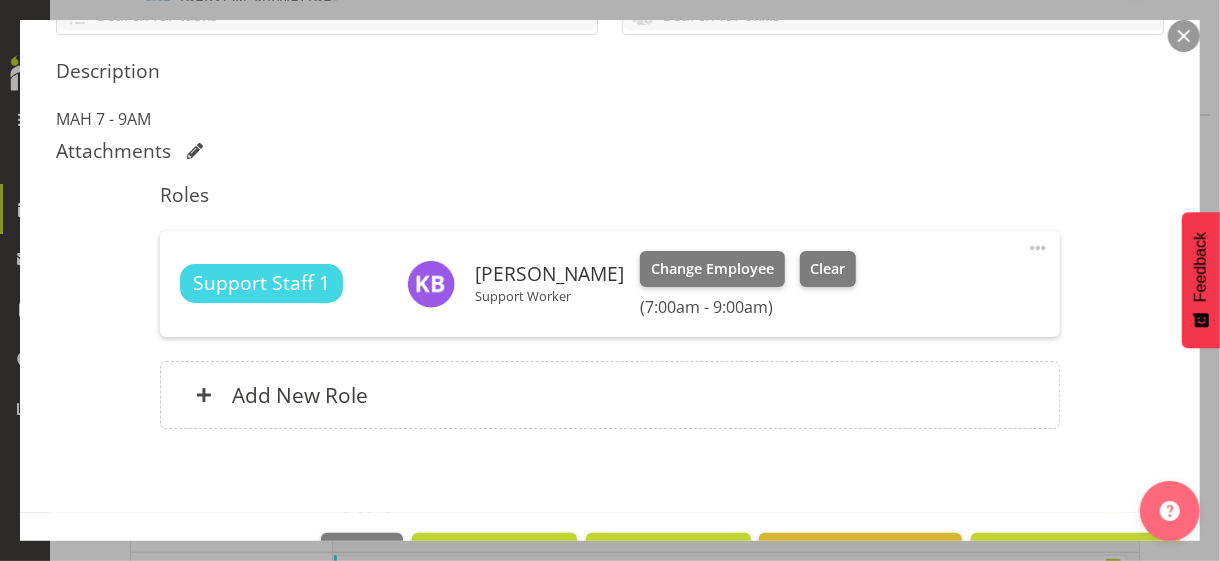 scroll, scrollTop: 500, scrollLeft: 0, axis: vertical 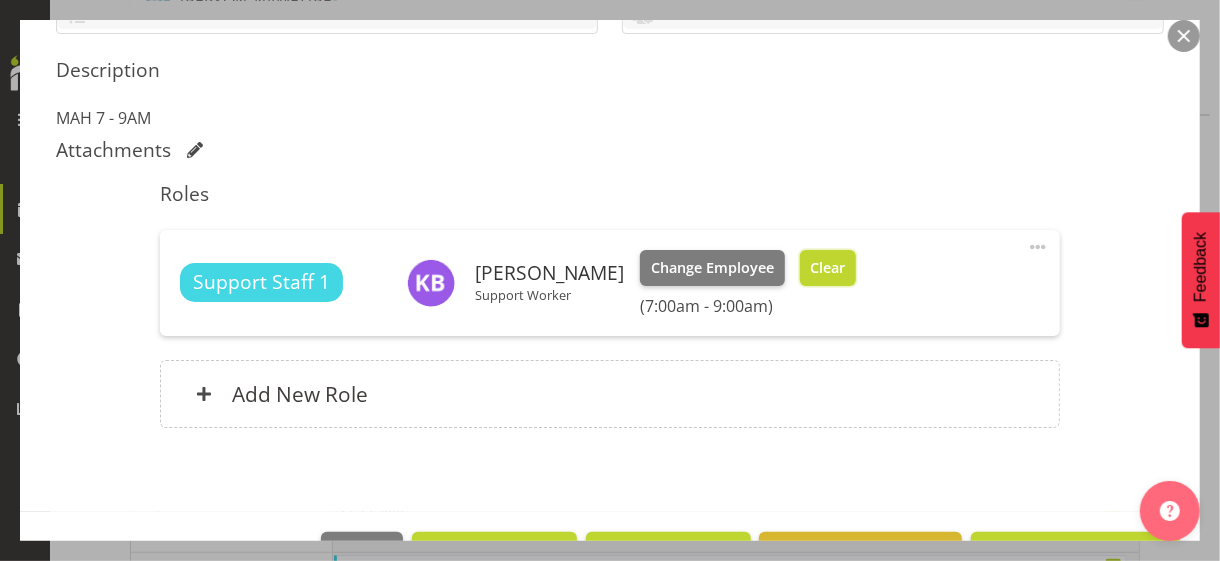 click on "Clear" at bounding box center [827, 268] 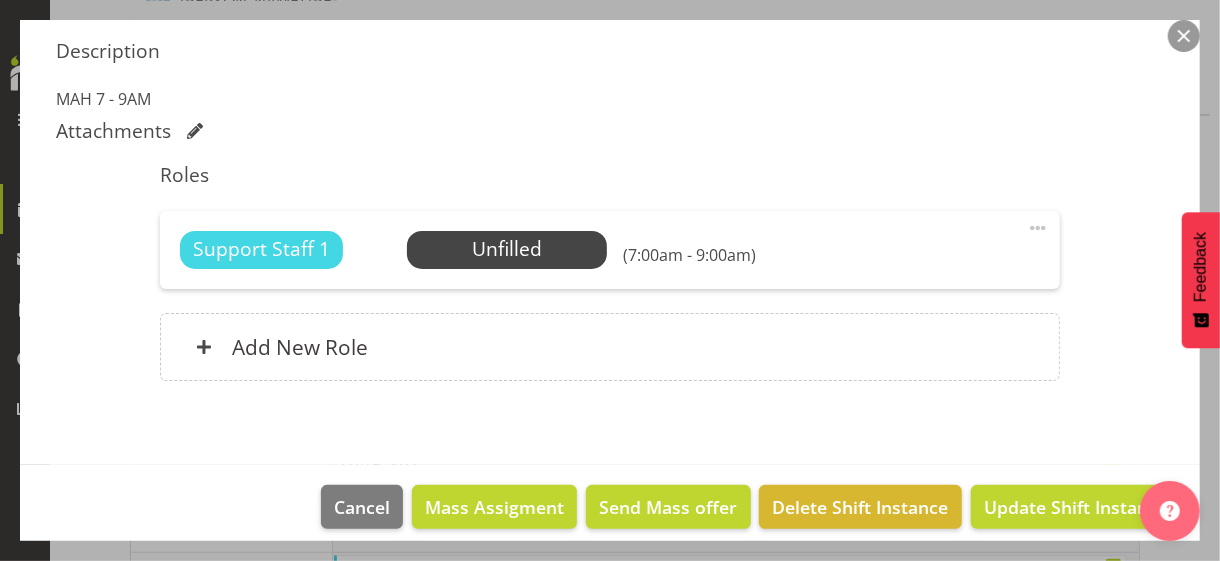 scroll, scrollTop: 533, scrollLeft: 0, axis: vertical 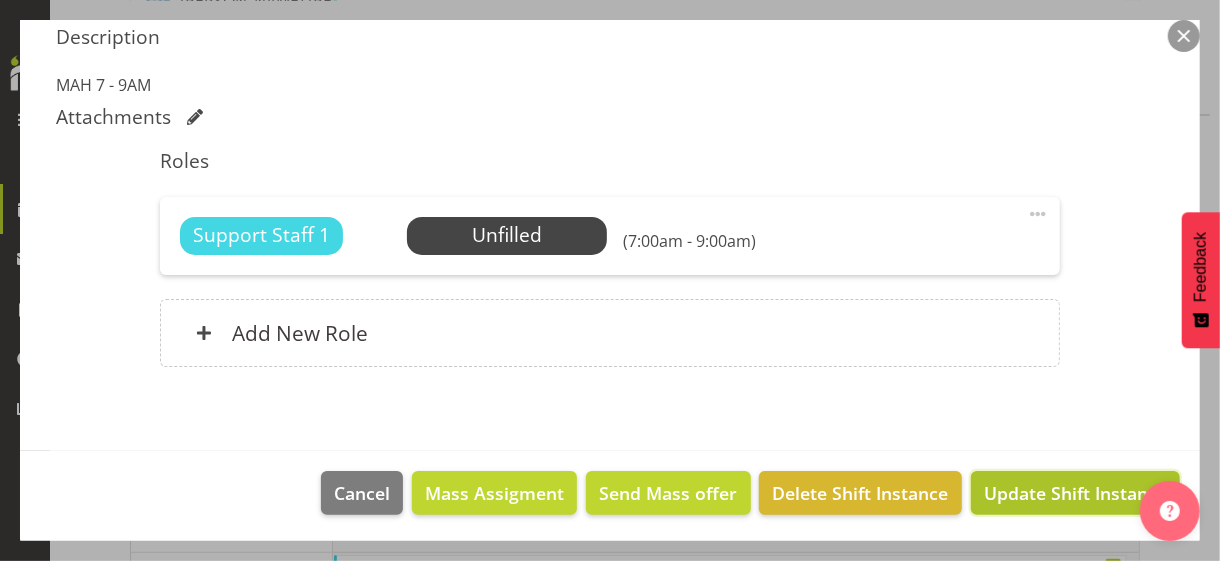 click on "Update Shift Instance" at bounding box center [1075, 493] 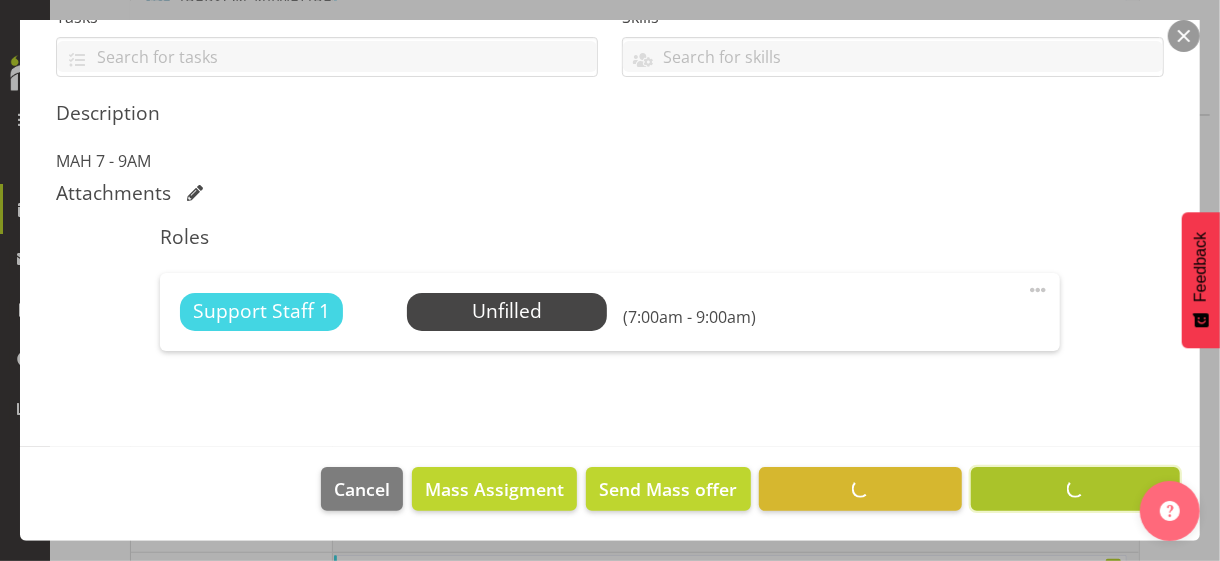 scroll, scrollTop: 455, scrollLeft: 0, axis: vertical 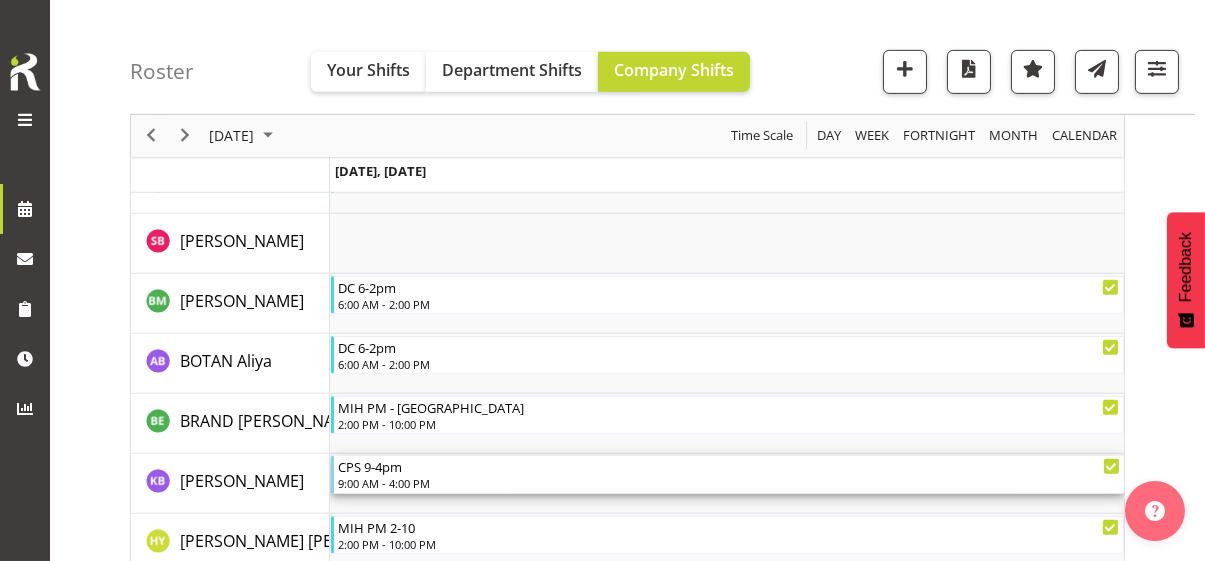 click on "9:00 AM - 4:00 PM" at bounding box center [729, 483] 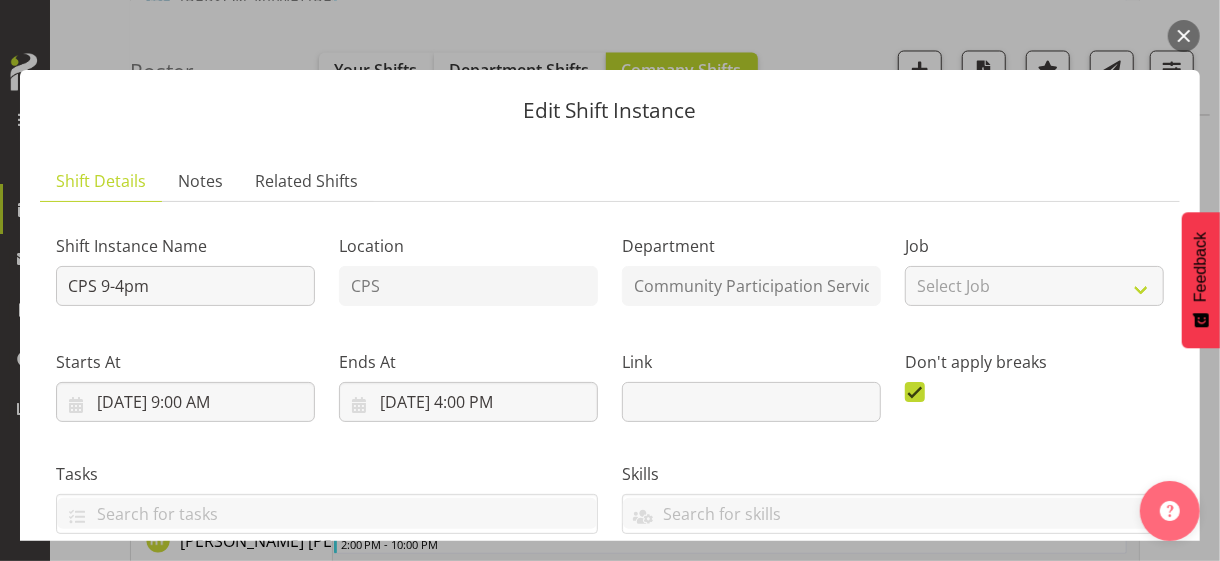 click on "Tasks" at bounding box center (327, 490) 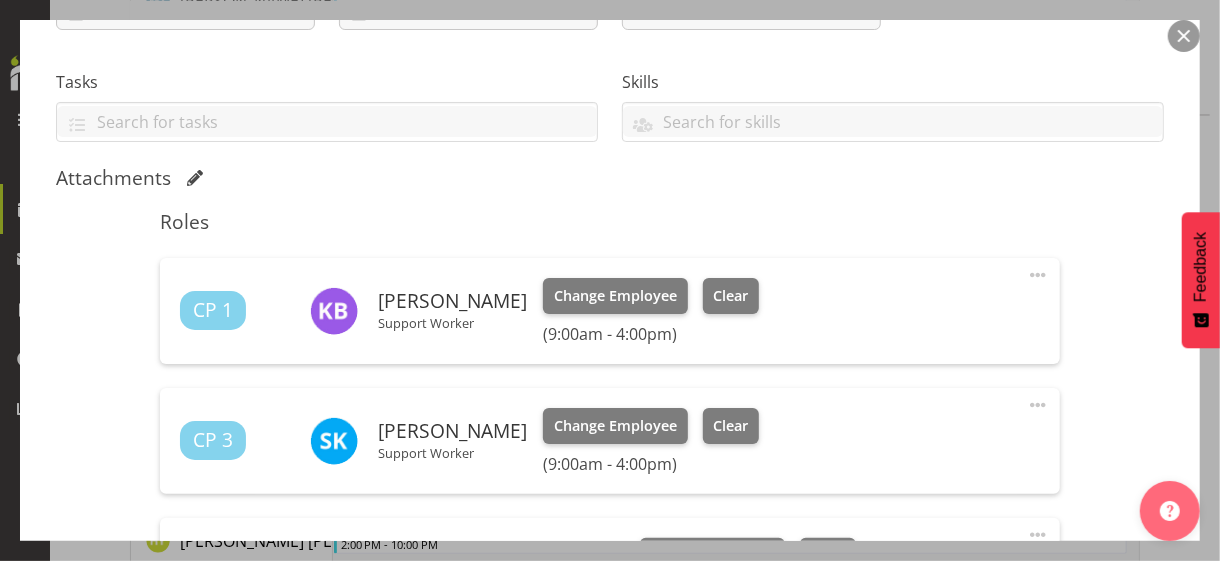 scroll, scrollTop: 400, scrollLeft: 0, axis: vertical 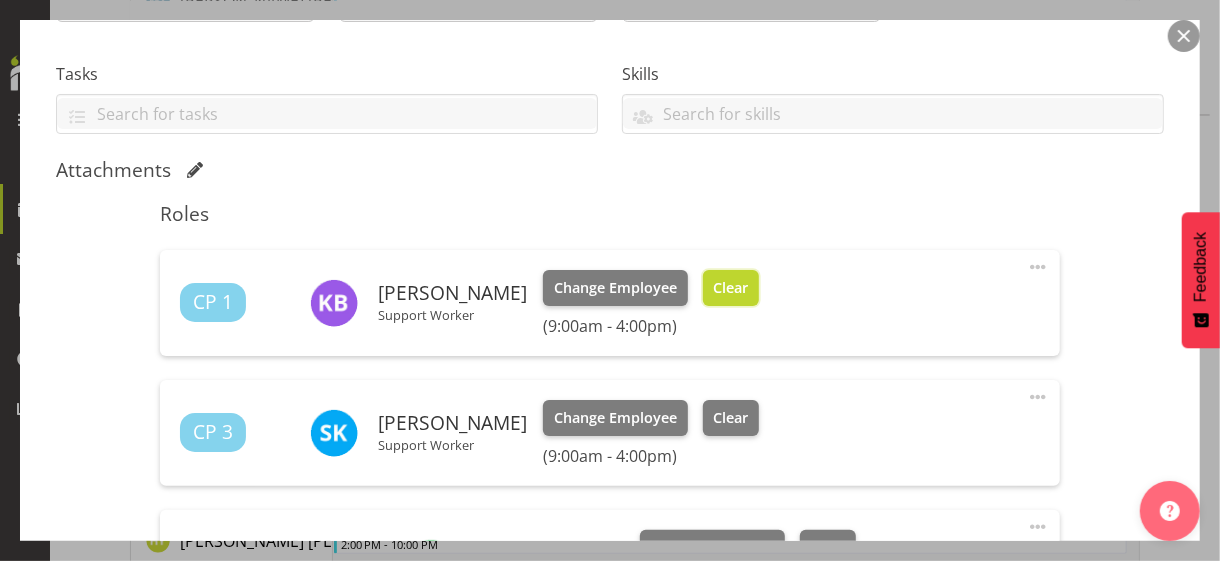 click on "Clear" at bounding box center [730, 288] 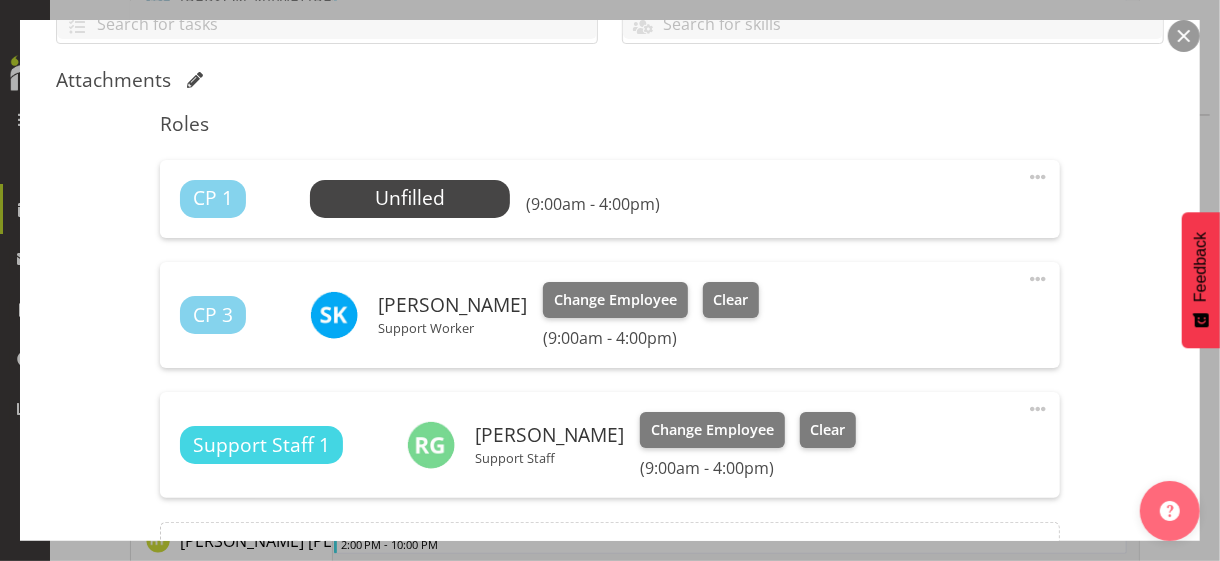 scroll, scrollTop: 600, scrollLeft: 0, axis: vertical 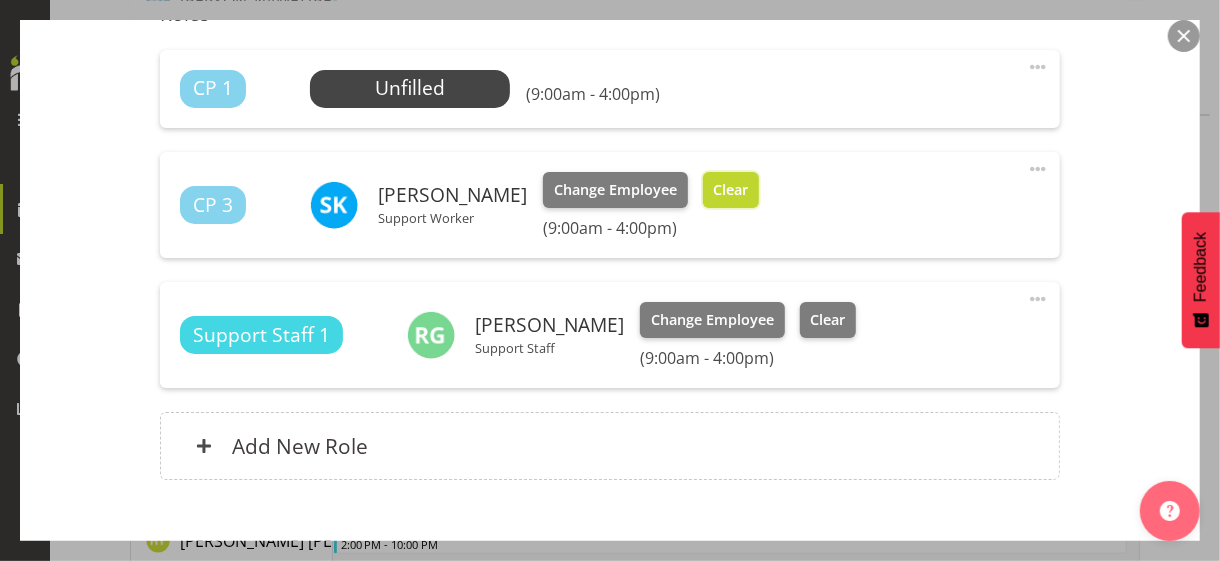click on "Clear" at bounding box center [730, 190] 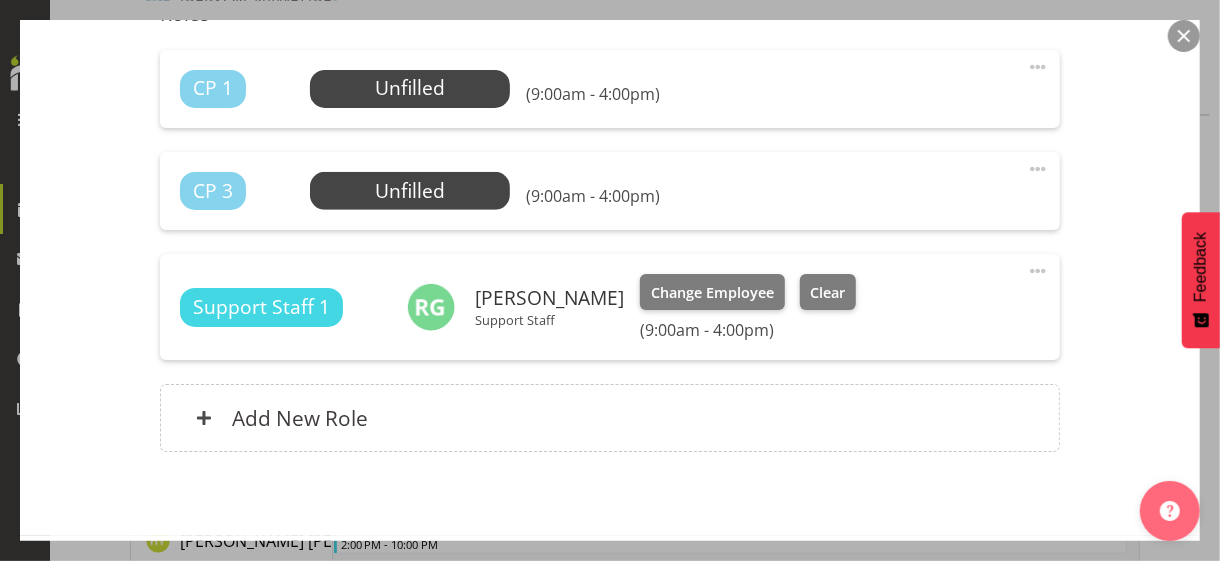 click on "Shift Instance Name CPS 9-4pm   Location CPS   Department Community Participation Services   Job  Select Job  Create new job
Starts At
[DATE] 9:00 AM  January   February   March   April   May   June   July   August   September   October   November   [DATE]   2034   2033   2032   2031   2030   2029   2028   2027   2026   2025   2024   2023   2022   2021   2020   2019   2018   2017   2016   2015   2014   2013   2012   2011   2010   2009   2008   2007   2006   2005   2004   2003   2002   2001   2000   1999   1998   1997   1996   1995   1994   1993   1992   1991   1990   1989   1988   1987   1986   1985   1984   1983   1982   1981   1980   1979   1978   1977   1976   1975   1974   1973   1972   1971   1970   1969   1968   1967   1966   1965   1964   1963   1962   1961   1960   1959   1958   1957   1956   1955   1954   1953   1952   1951   1950   1949   1948   1947   1946   1945   1944   1943   1942   1941   1940   1939   1938   1937   1936   1935   1934   1933   1932   1931  S" at bounding box center [610, 47] 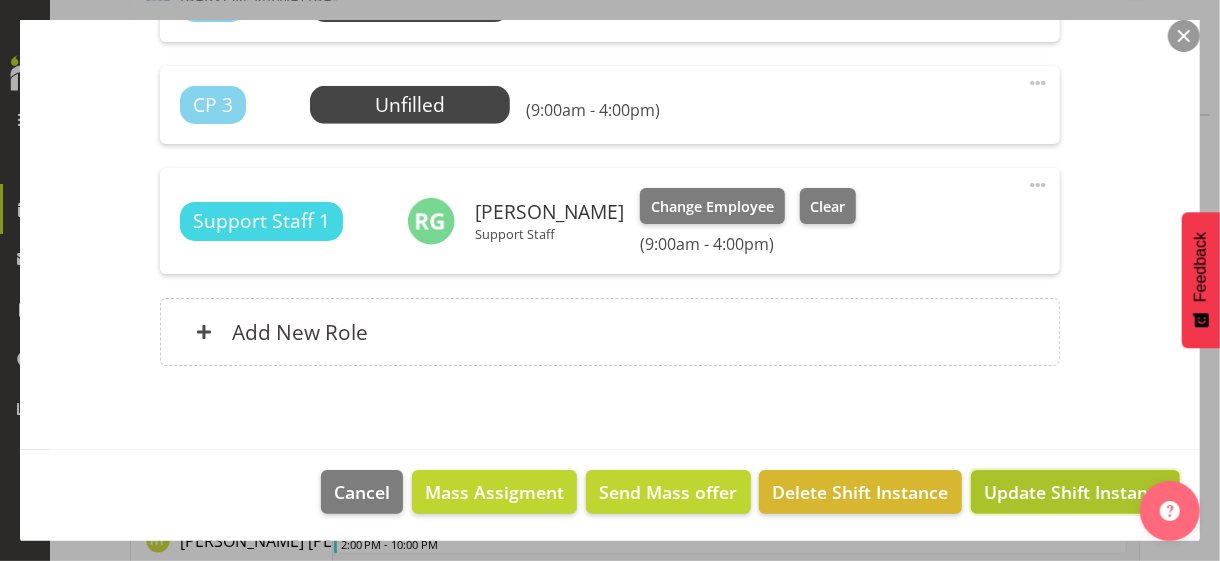 click on "Update Shift Instance" at bounding box center [1075, 492] 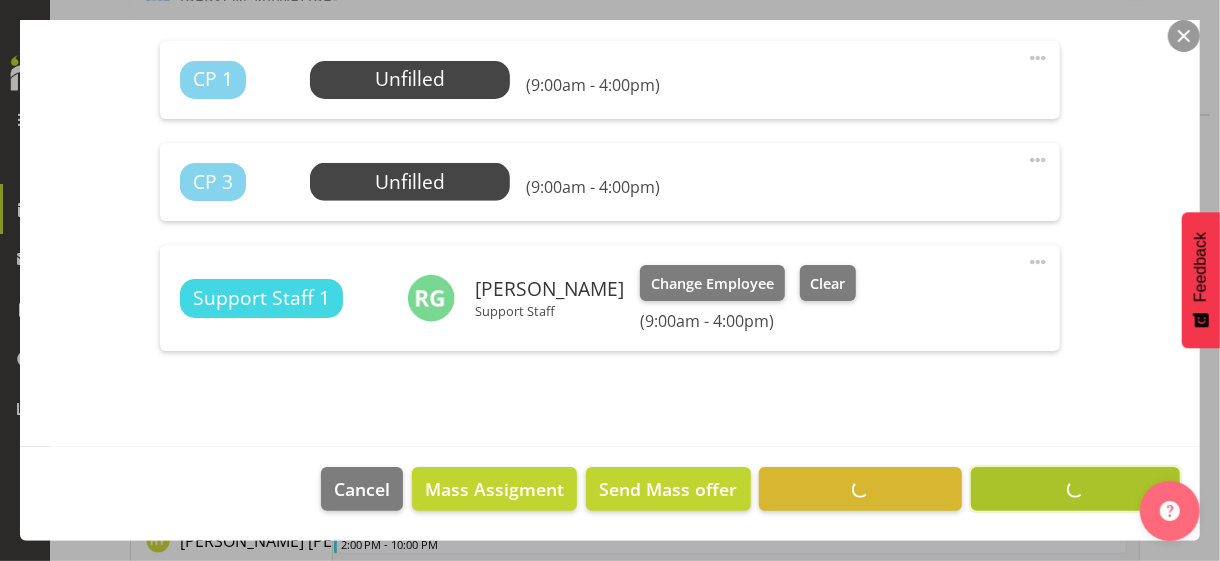 scroll, scrollTop: 607, scrollLeft: 0, axis: vertical 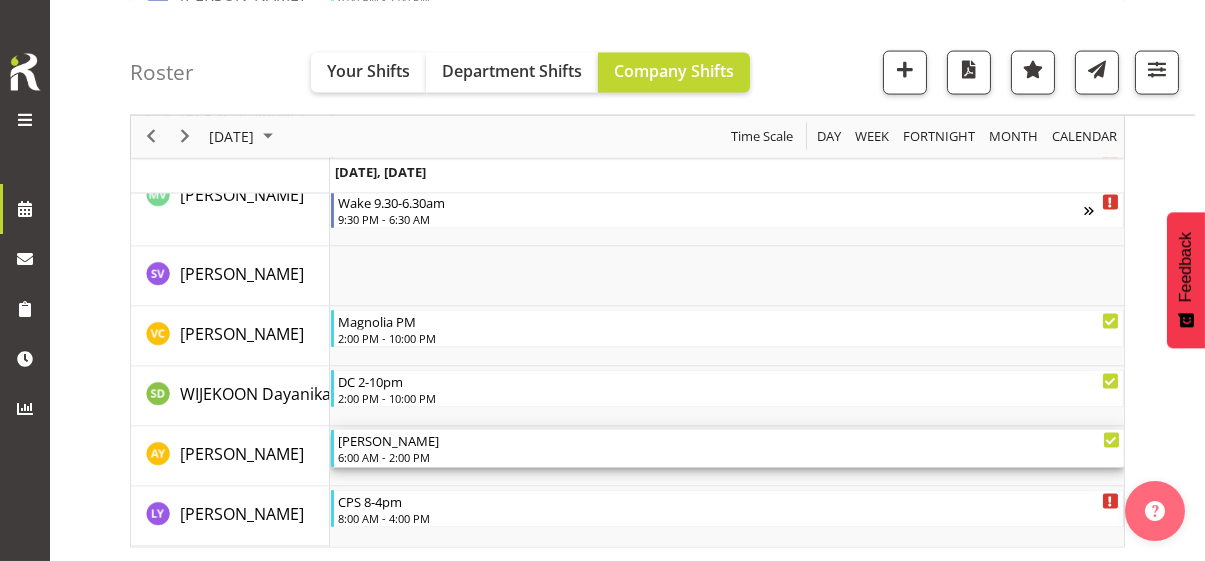 click on "6:00 AM - 2:00 PM" at bounding box center [729, 457] 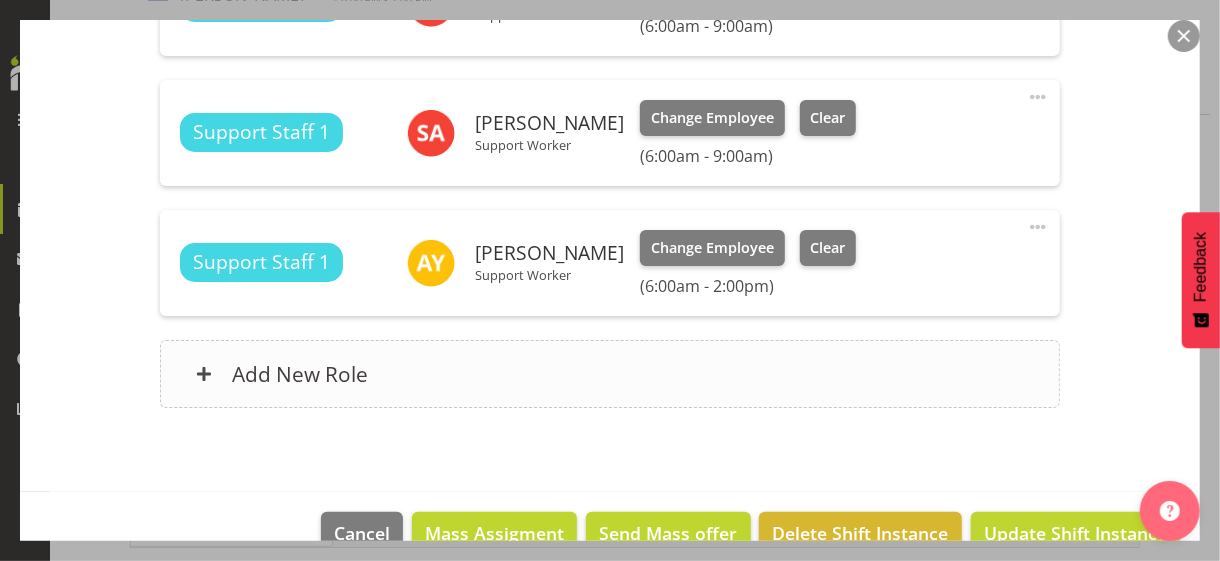 scroll, scrollTop: 600, scrollLeft: 0, axis: vertical 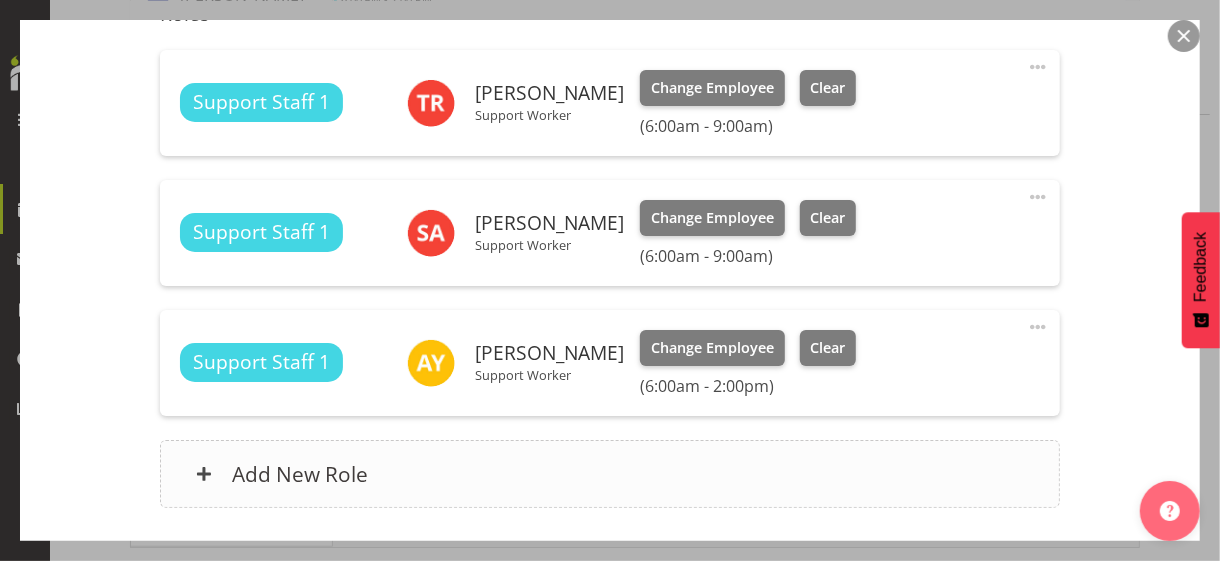 click on "Add New Role" at bounding box center [609, 474] 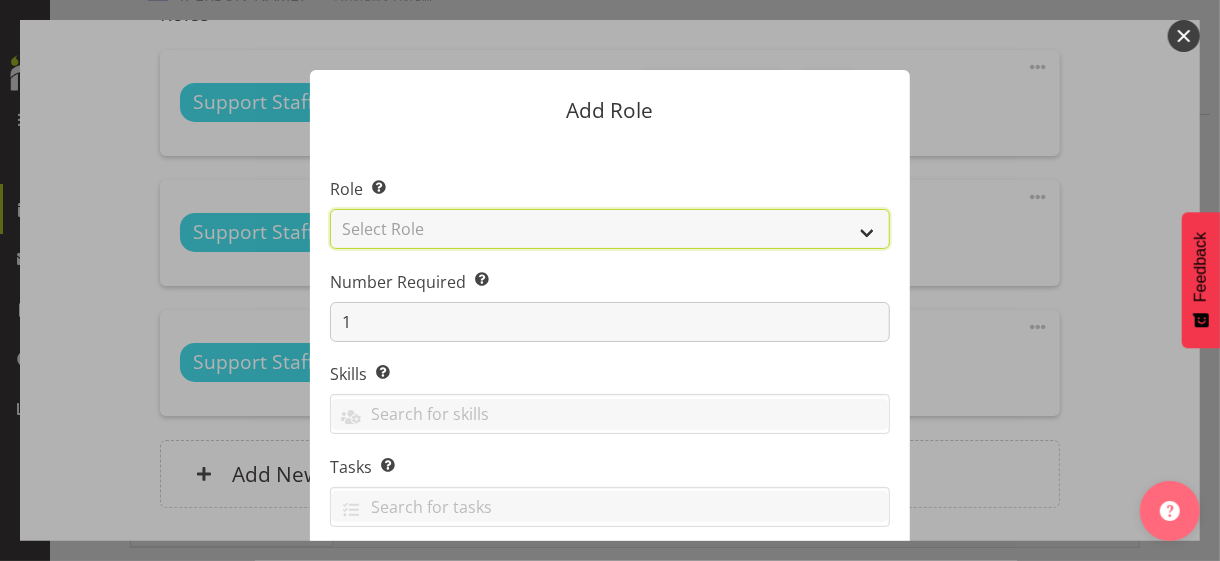 click on "Select Role  CP House Leader Support Staff Wake" at bounding box center (610, 229) 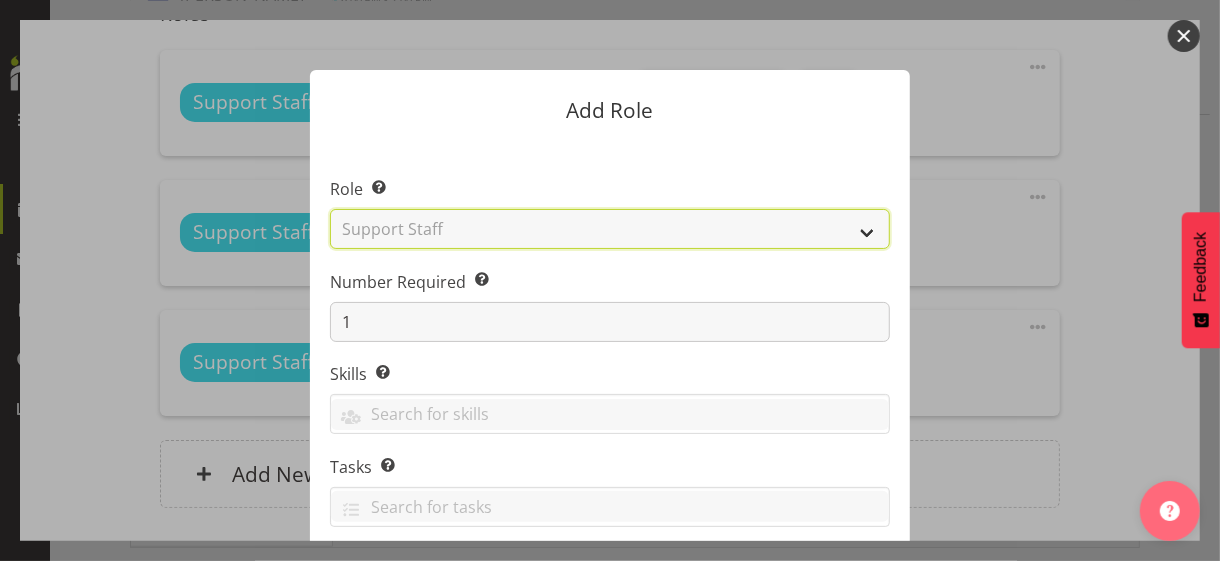 click on "Select Role  CP House Leader Support Staff Wake" at bounding box center (610, 229) 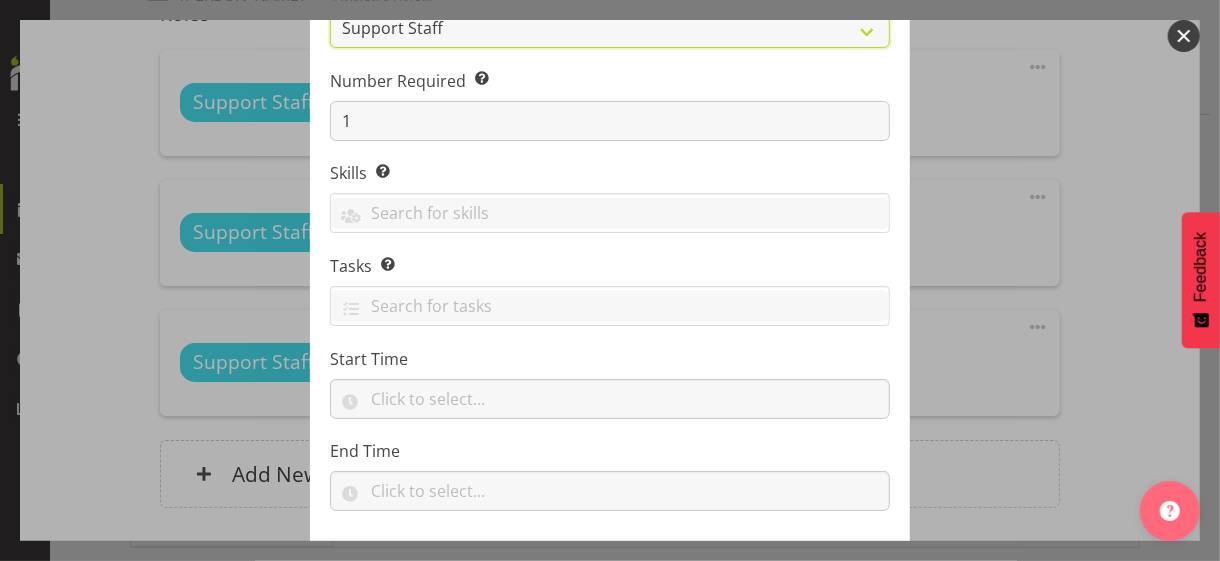 scroll, scrollTop: 304, scrollLeft: 0, axis: vertical 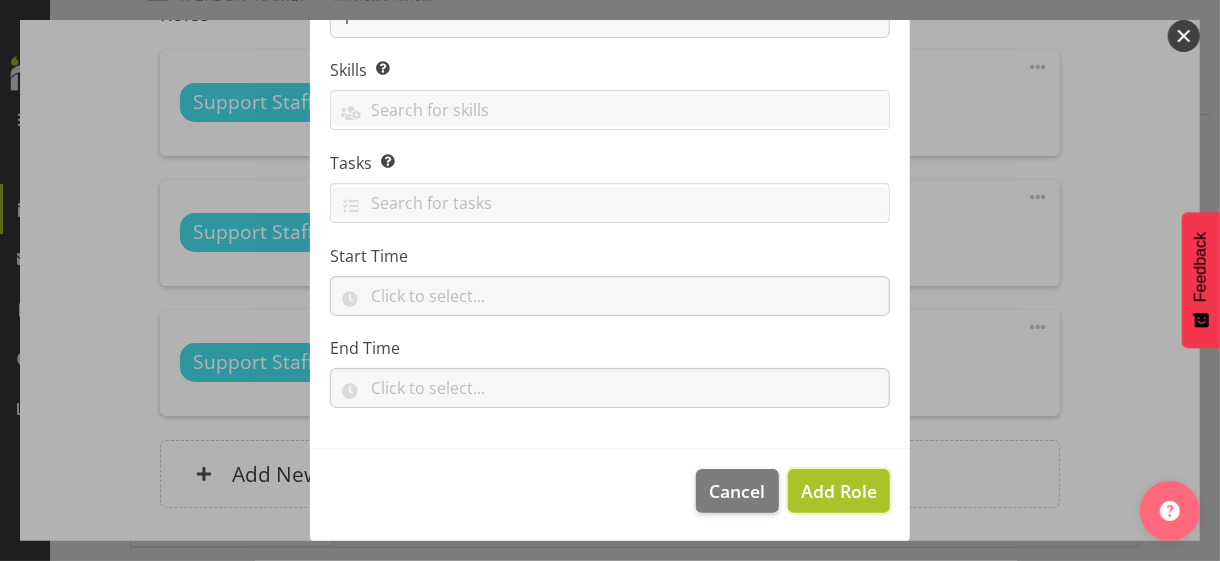 click on "Add Role" at bounding box center [839, 491] 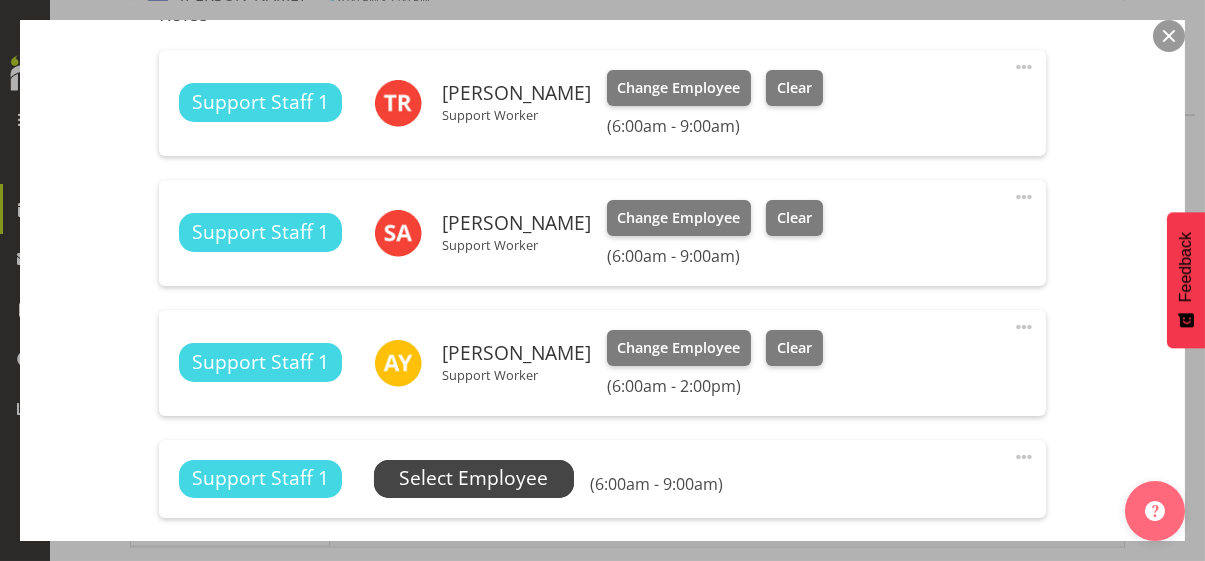 click on "Select Employee" at bounding box center [473, 478] 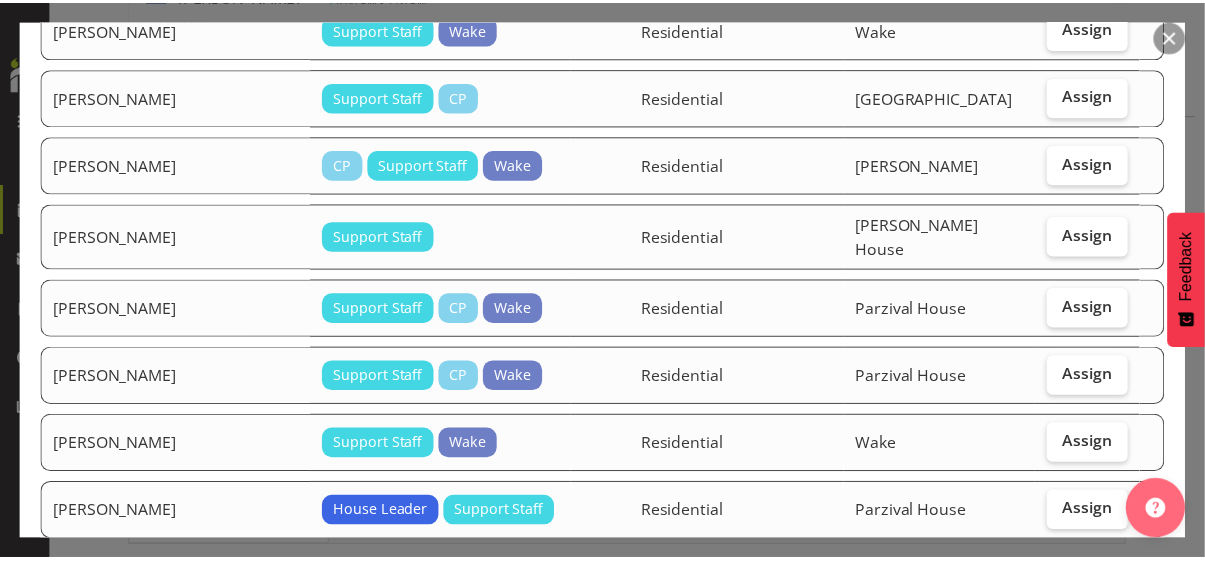 scroll, scrollTop: 2300, scrollLeft: 0, axis: vertical 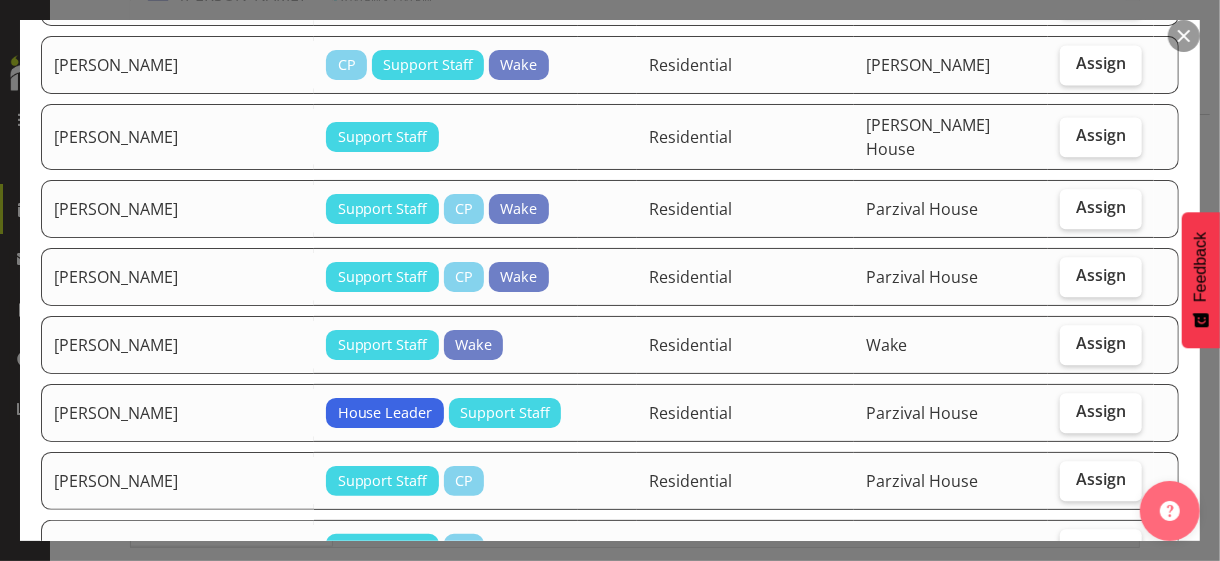 click at bounding box center [1184, 36] 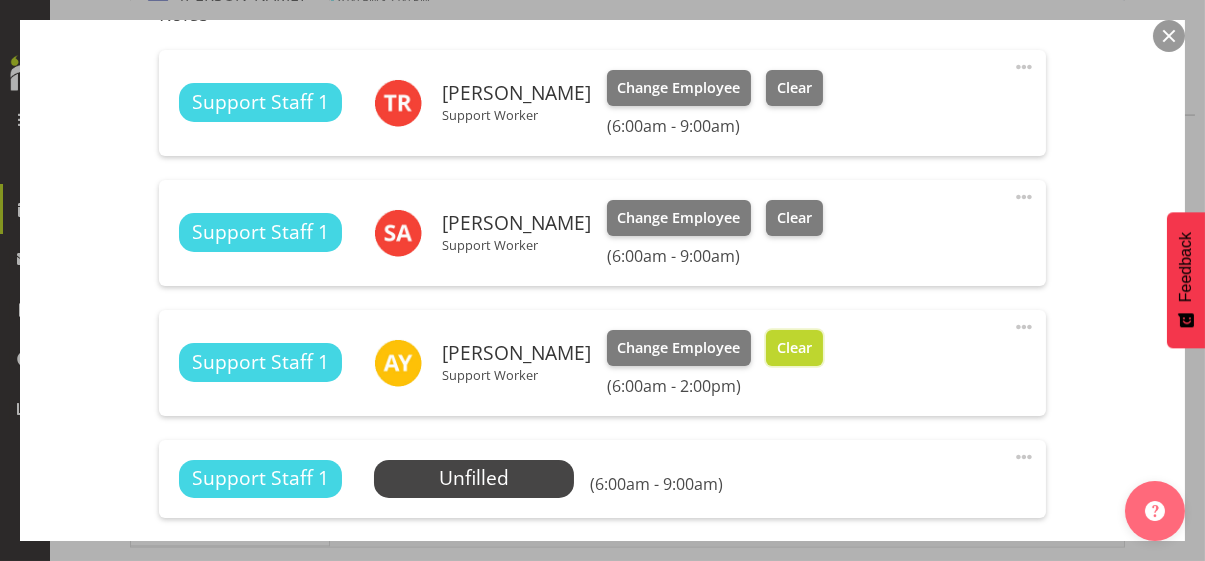 click on "Clear" at bounding box center (794, 348) 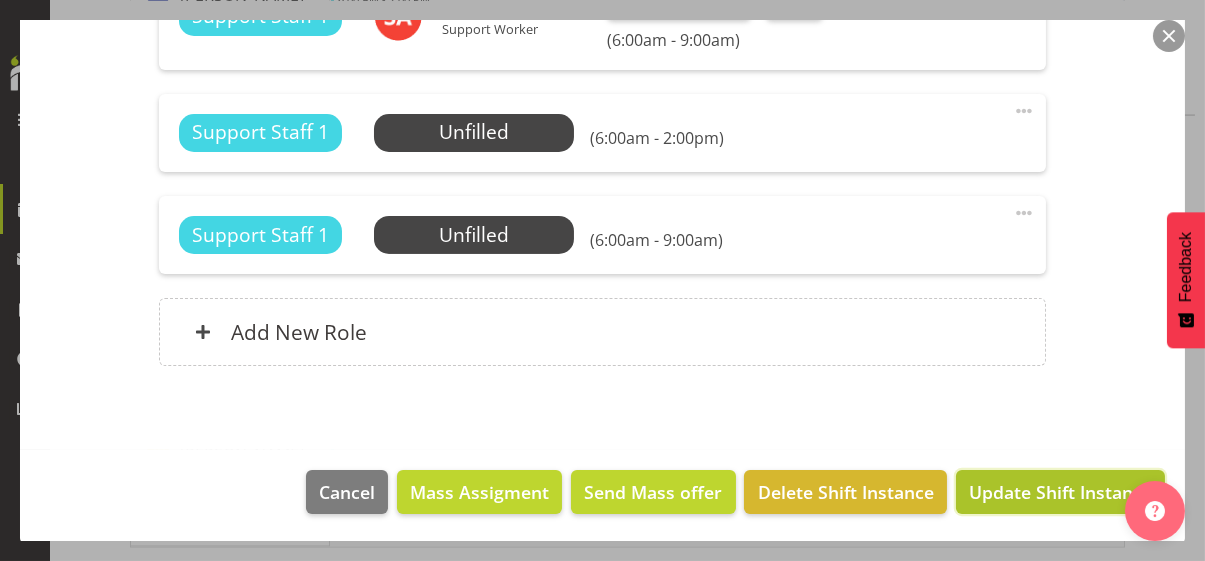 click on "Update Shift Instance" at bounding box center [1060, 492] 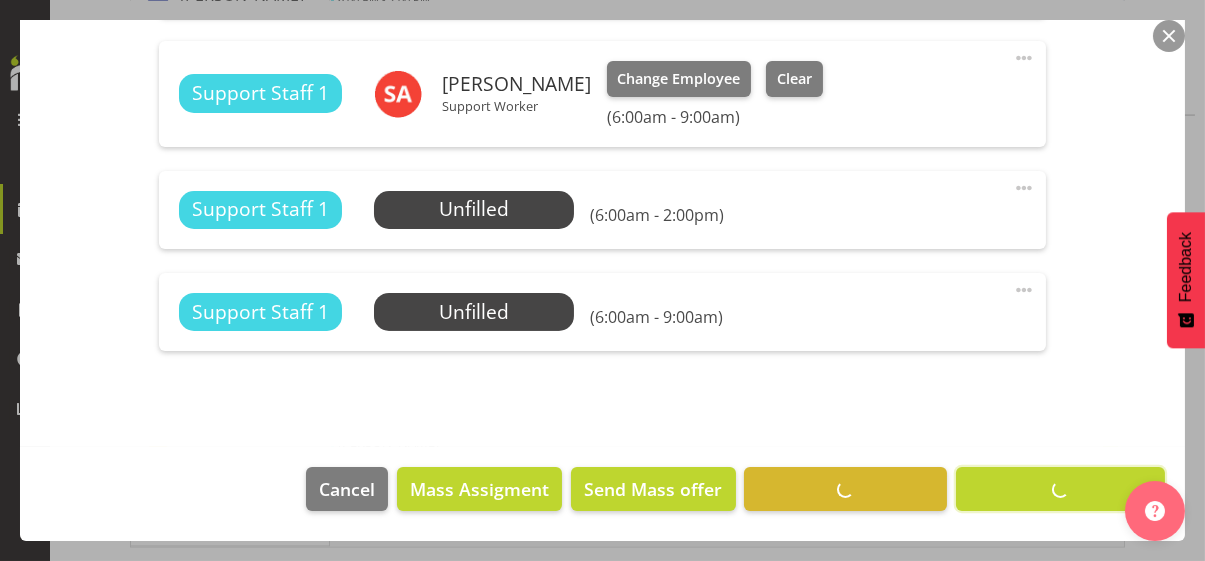 scroll, scrollTop: 737, scrollLeft: 0, axis: vertical 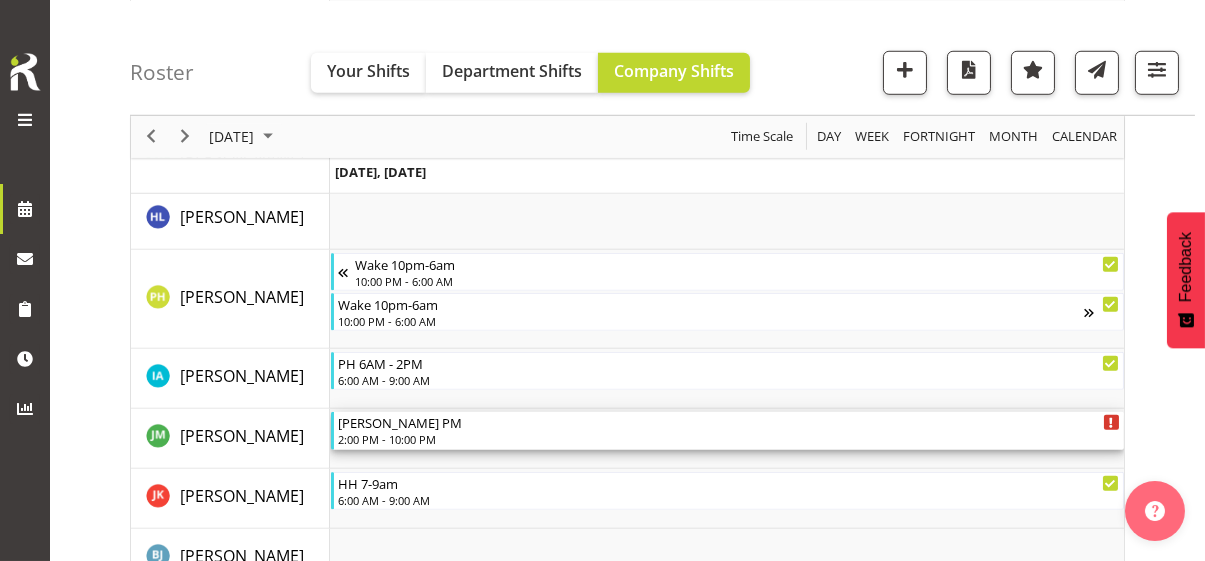 click on "2:00 PM - 10:00 PM" at bounding box center [729, 439] 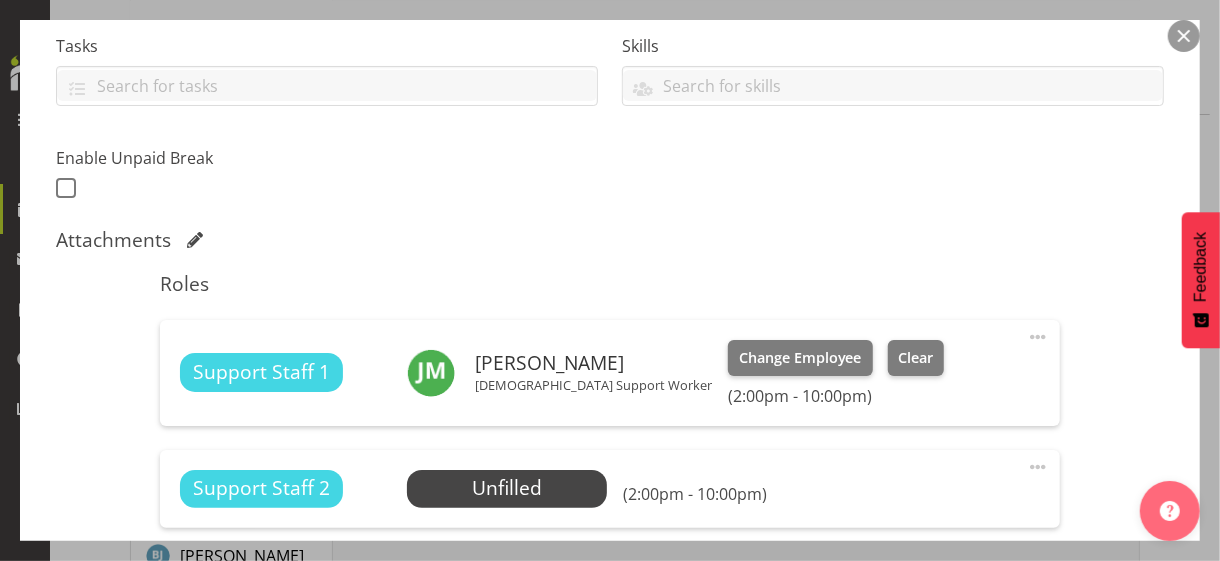 scroll, scrollTop: 600, scrollLeft: 0, axis: vertical 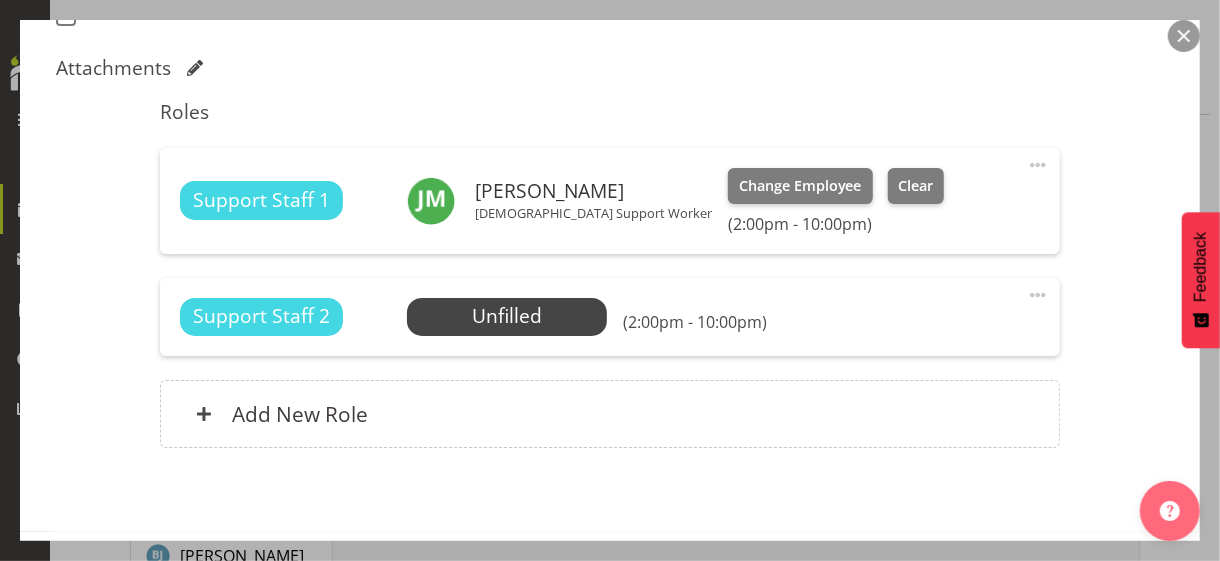 click at bounding box center (1038, 295) 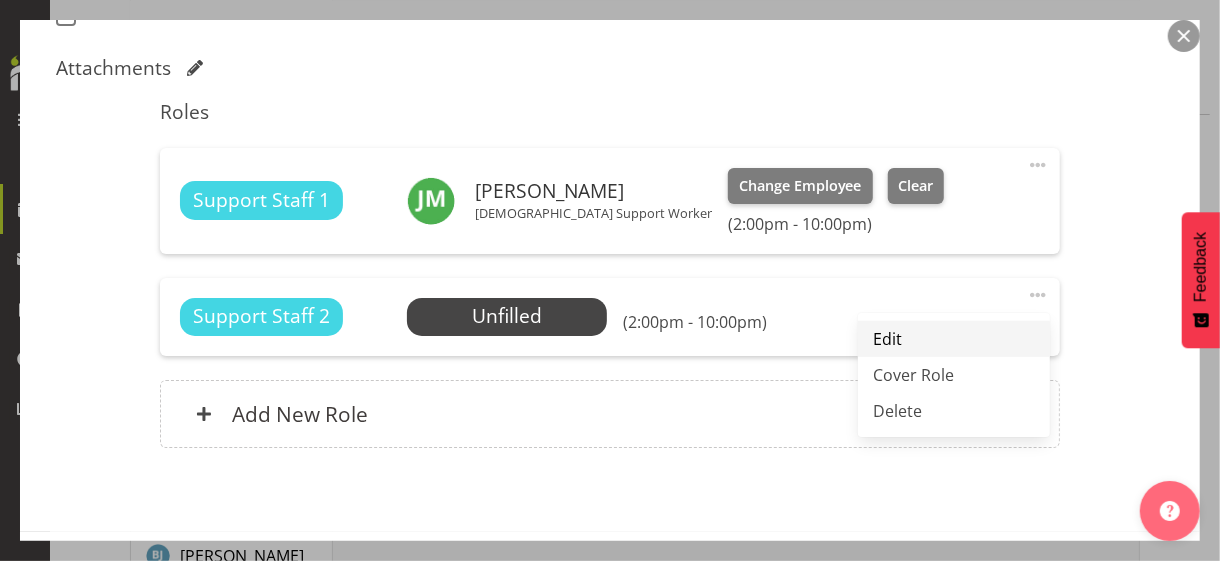 click on "Edit" at bounding box center [954, 339] 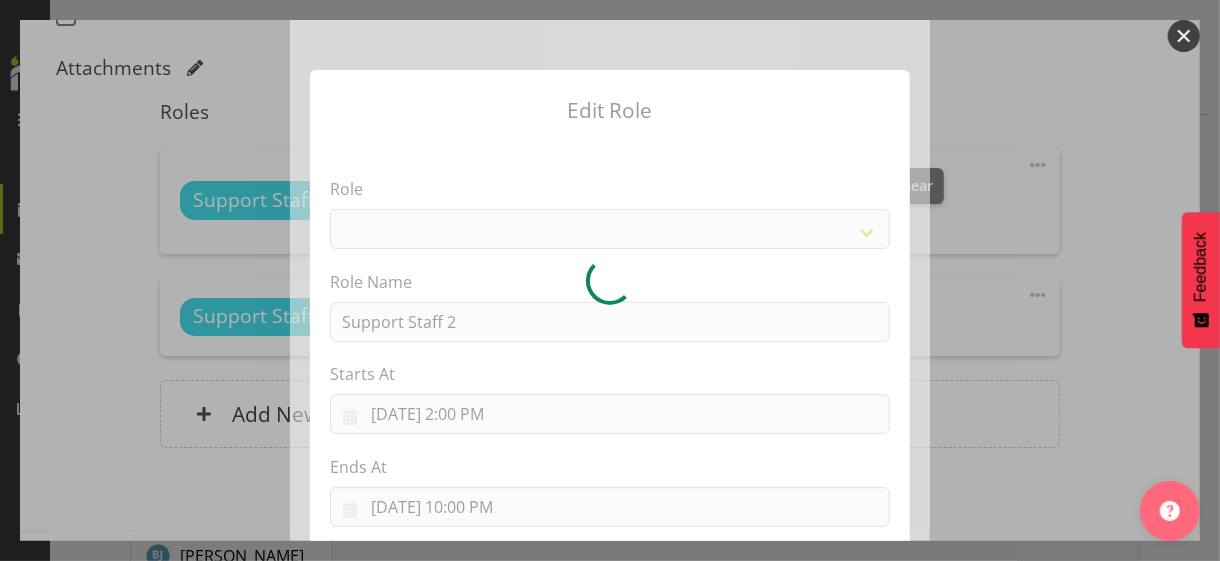 select on "1091" 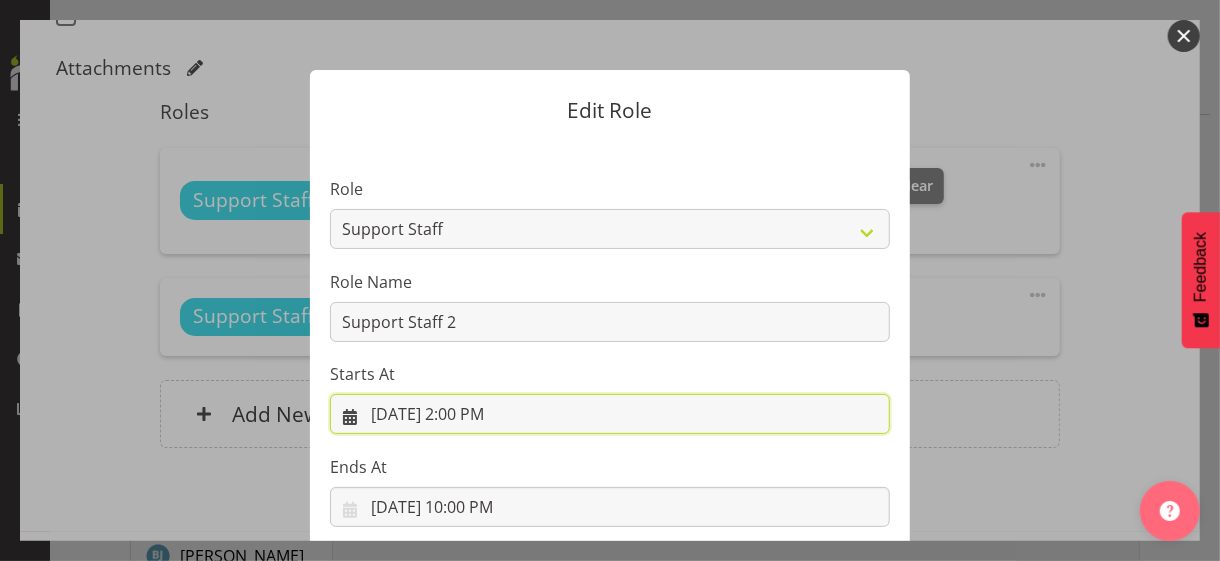 click on "[DATE] 2:00 PM" at bounding box center (610, 414) 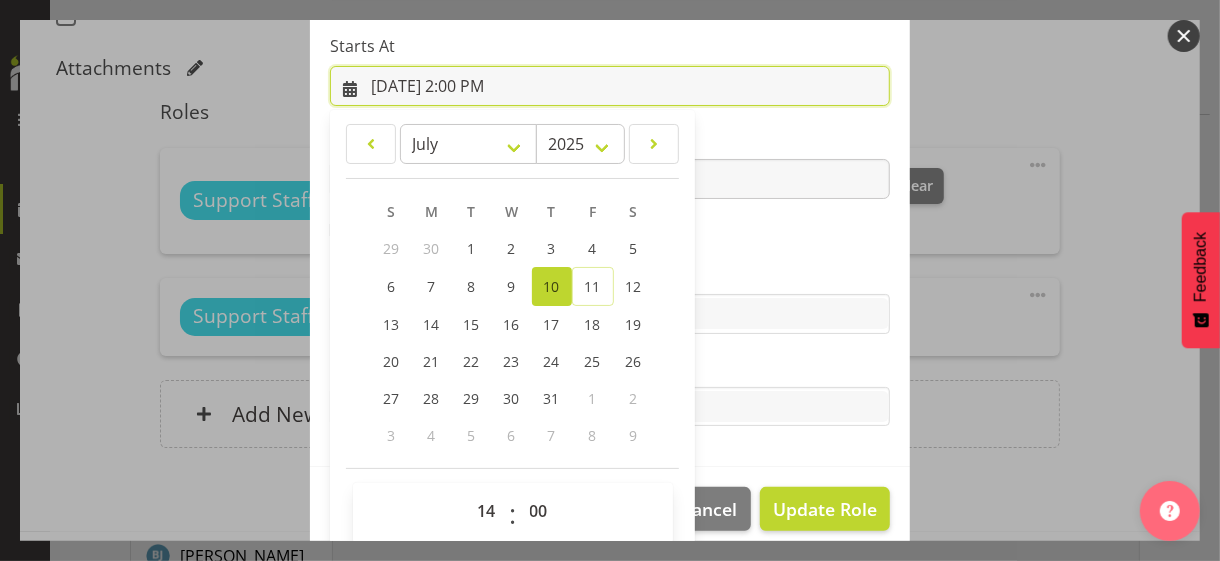 scroll, scrollTop: 347, scrollLeft: 0, axis: vertical 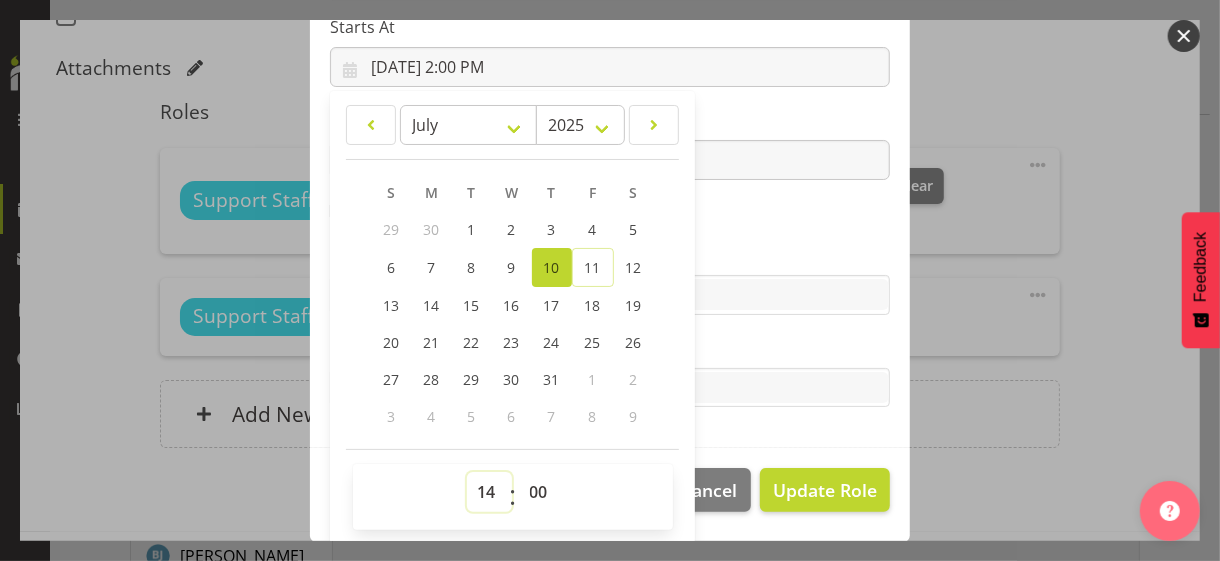 click on "00   01   02   03   04   05   06   07   08   09   10   11   12   13   14   15   16   17   18   19   20   21   22   23" at bounding box center [489, 492] 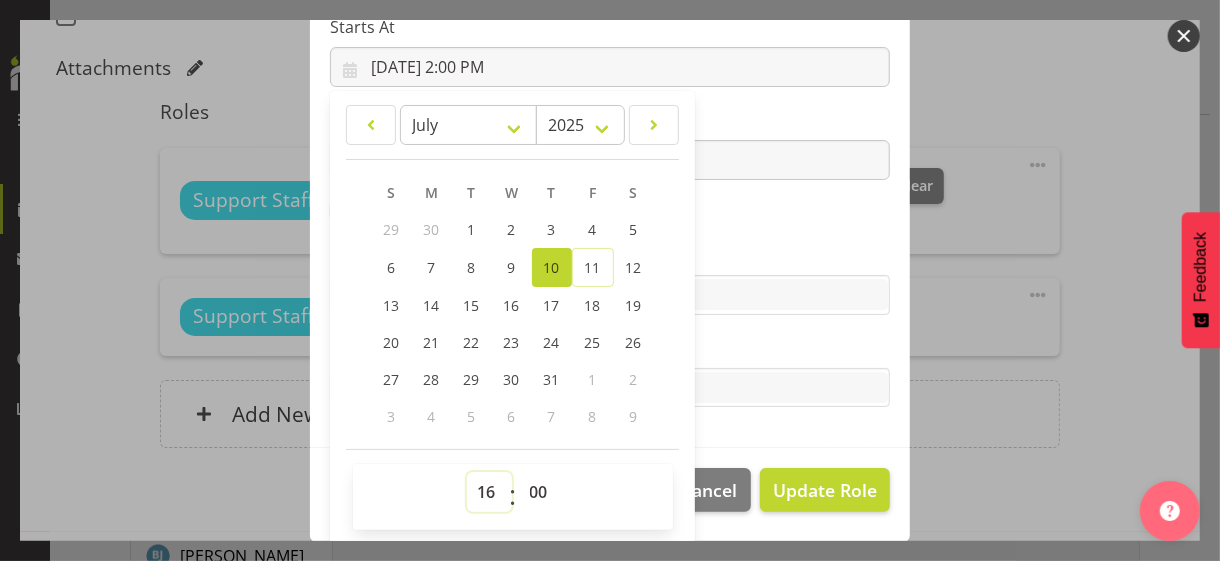 click on "00   01   02   03   04   05   06   07   08   09   10   11   12   13   14   15   16   17   18   19   20   21   22   23" at bounding box center (489, 492) 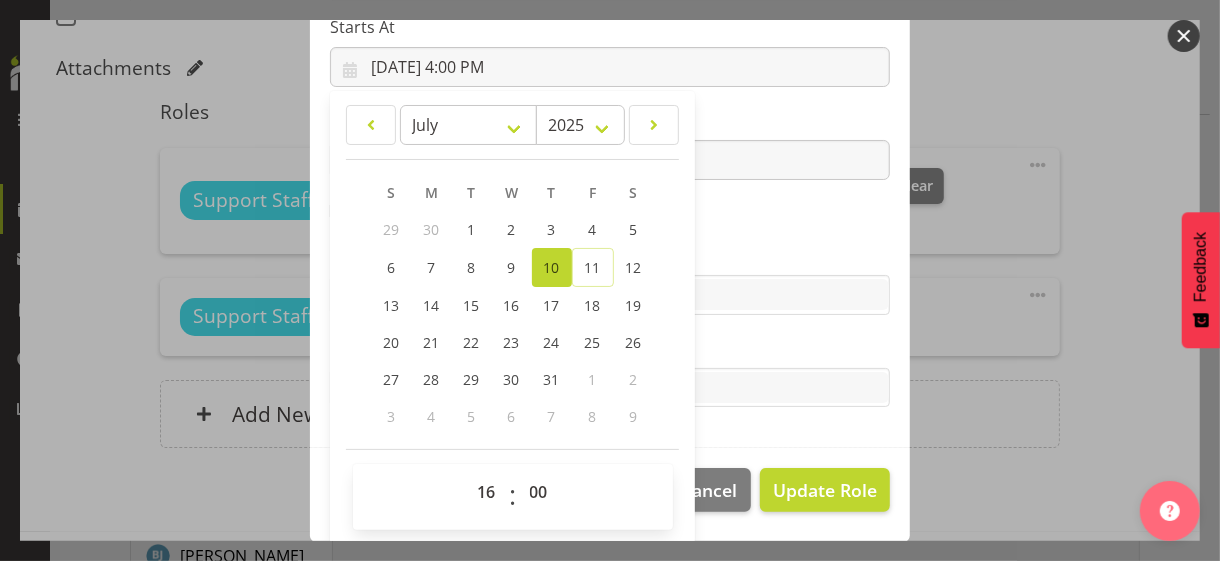 click on "Skills" at bounding box center [610, 255] 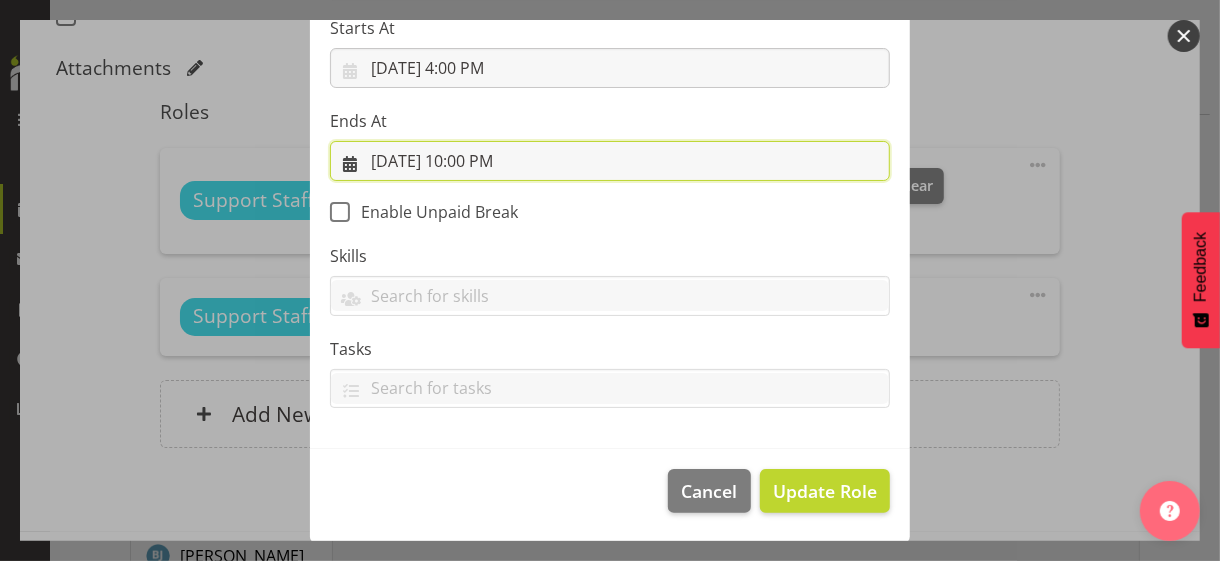 click on "[DATE] 10:00 PM" at bounding box center (610, 161) 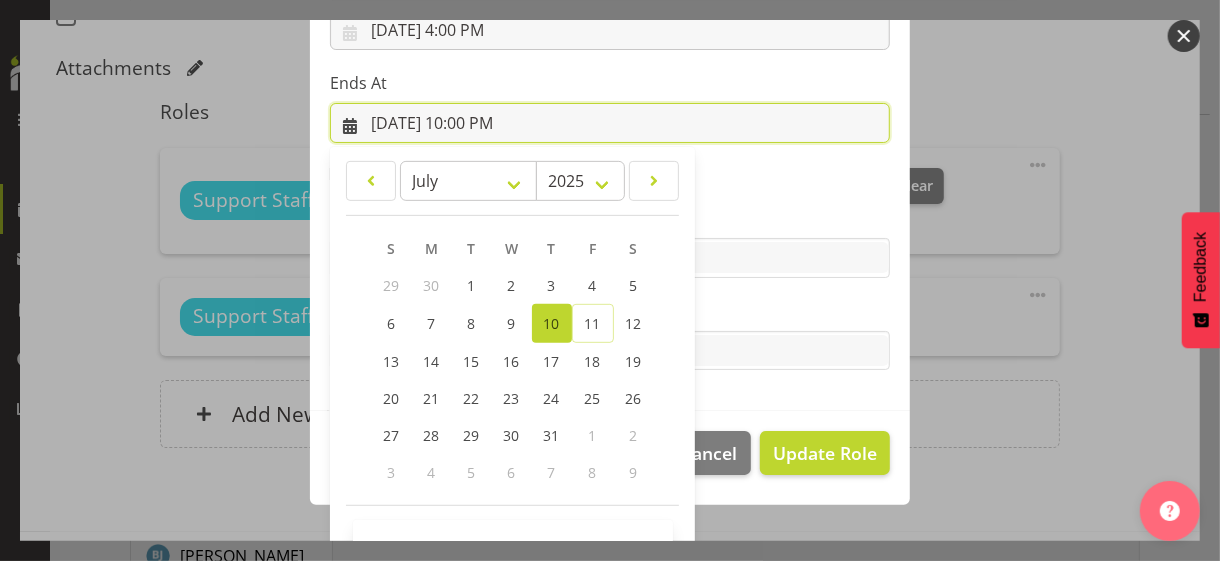 scroll, scrollTop: 441, scrollLeft: 0, axis: vertical 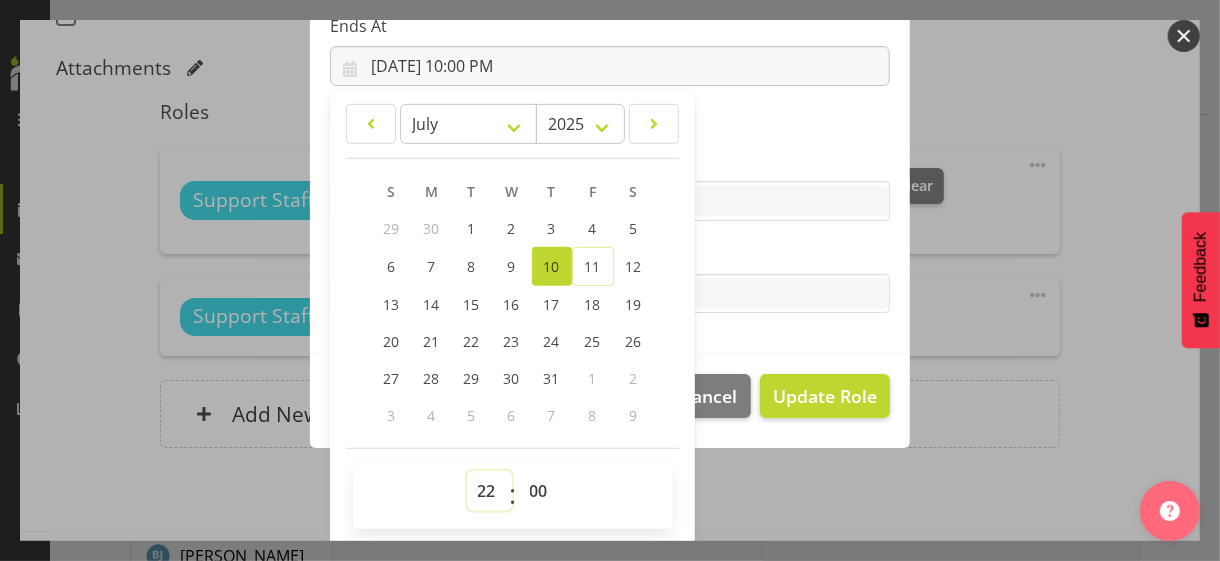 drag, startPoint x: 473, startPoint y: 495, endPoint x: 474, endPoint y: 474, distance: 21.023796 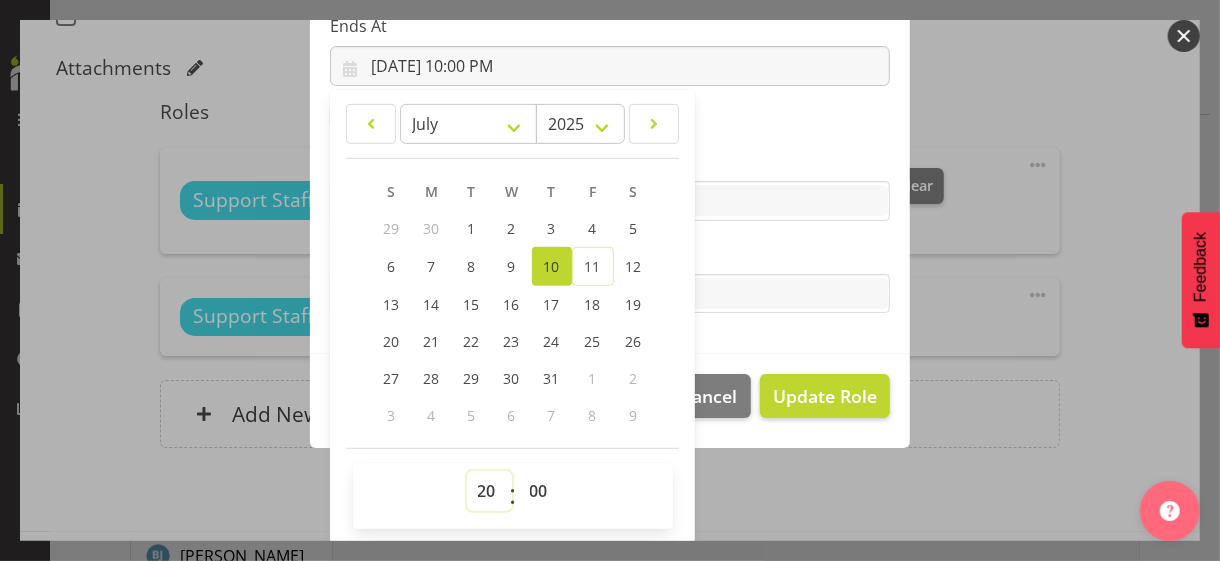 click on "00   01   02   03   04   05   06   07   08   09   10   11   12   13   14   15   16   17   18   19   20   21   22   23" at bounding box center [489, 491] 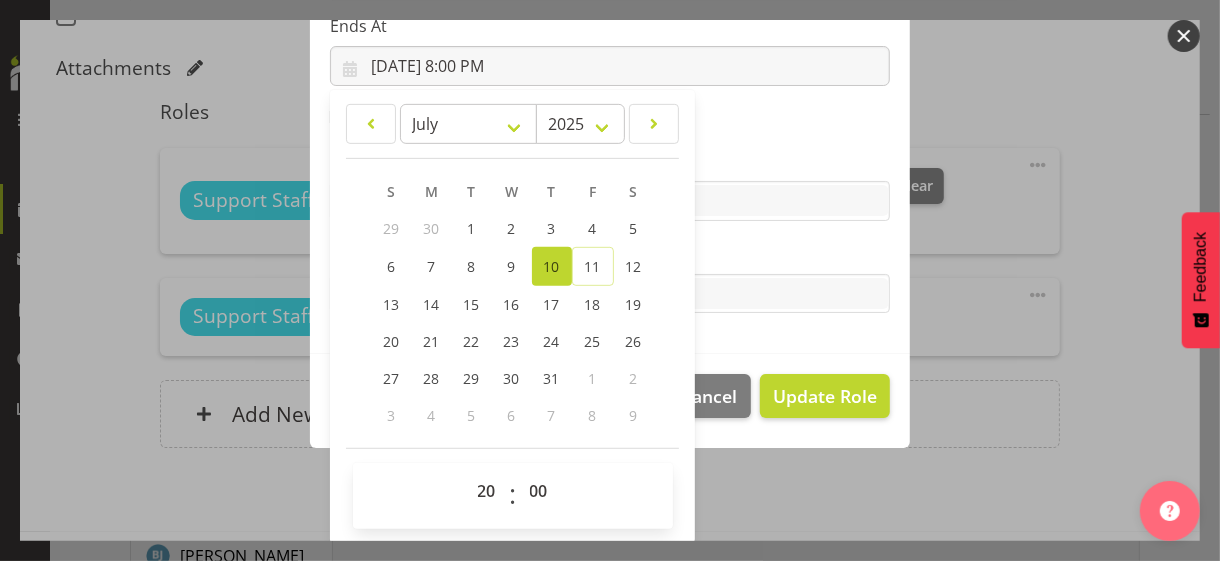 click on "Tasks" at bounding box center (610, 278) 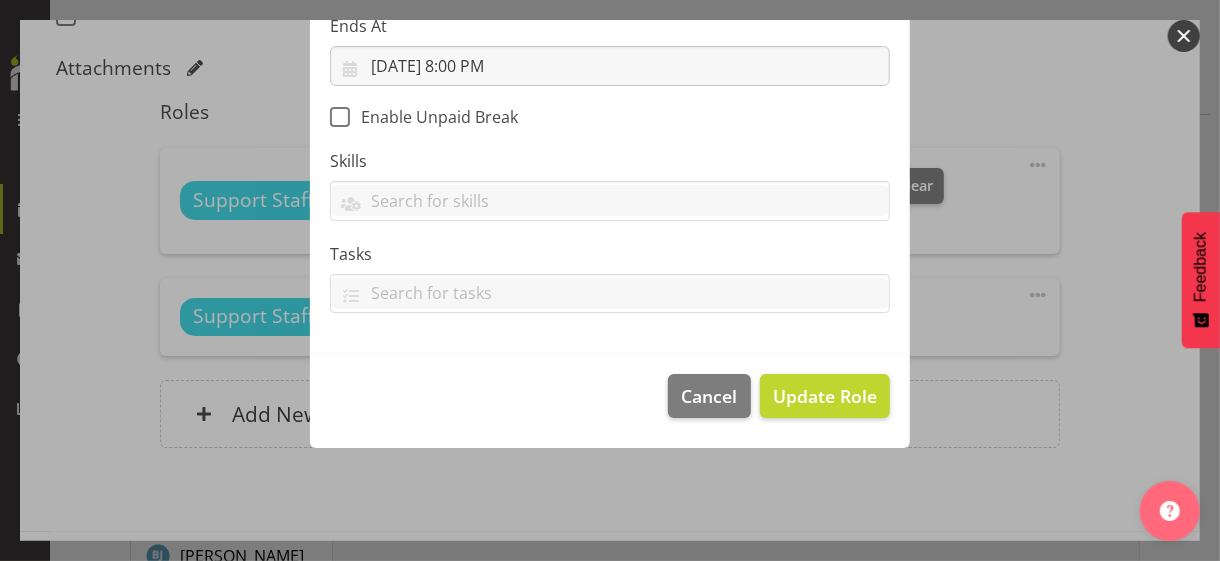 scroll, scrollTop: 346, scrollLeft: 0, axis: vertical 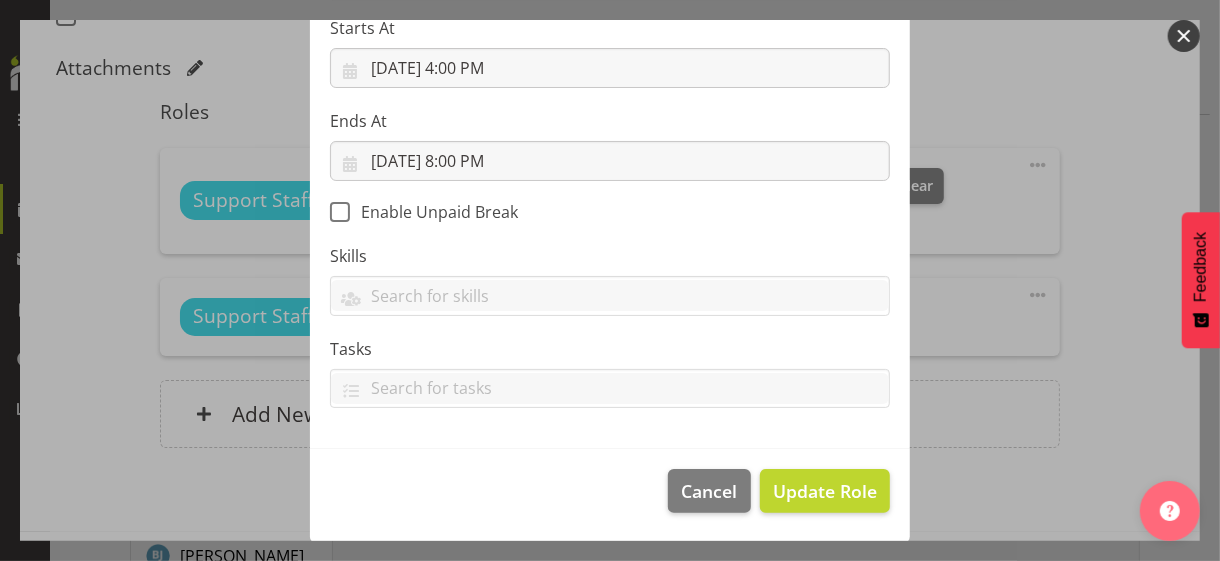 click on "Cancel
Update Role" at bounding box center [610, 496] 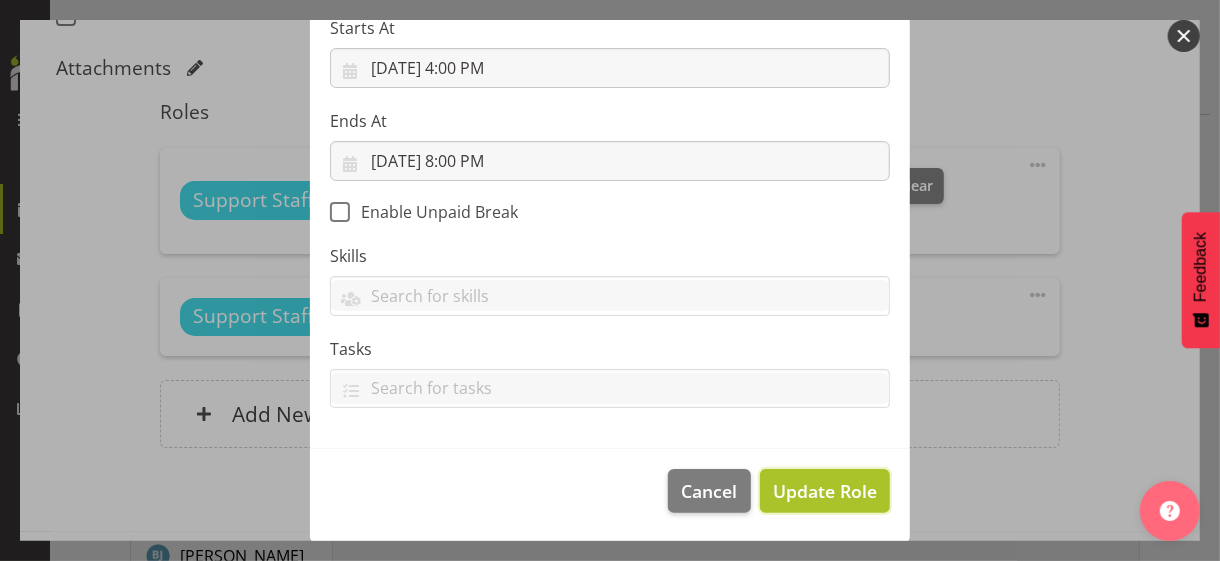 click on "Update Role" at bounding box center (825, 491) 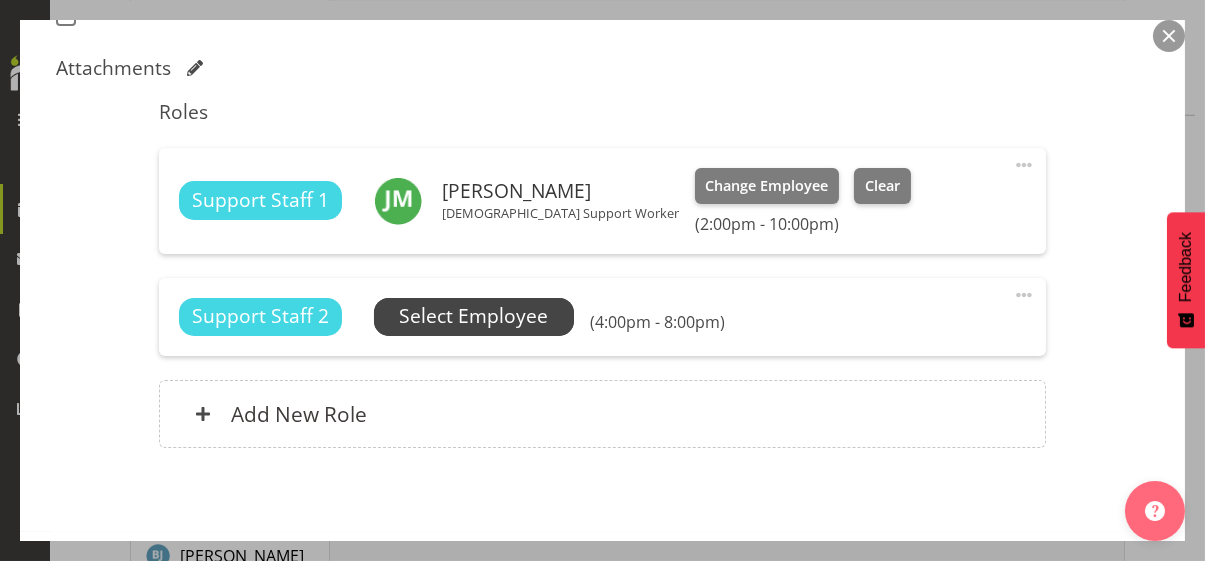 click on "Select Employee" at bounding box center (473, 316) 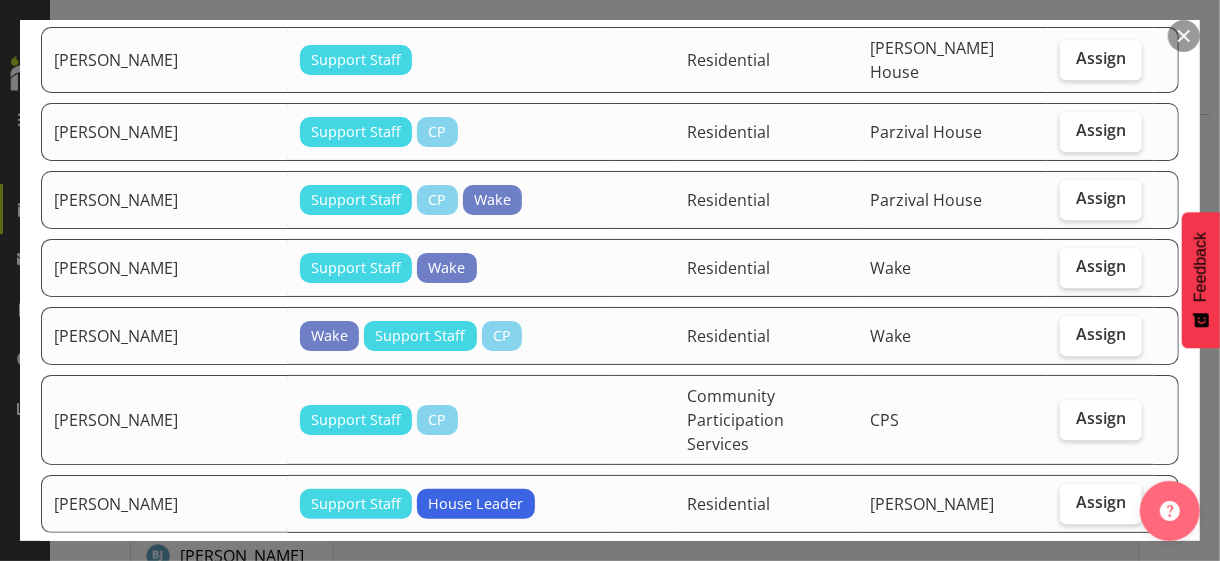 scroll, scrollTop: 2700, scrollLeft: 0, axis: vertical 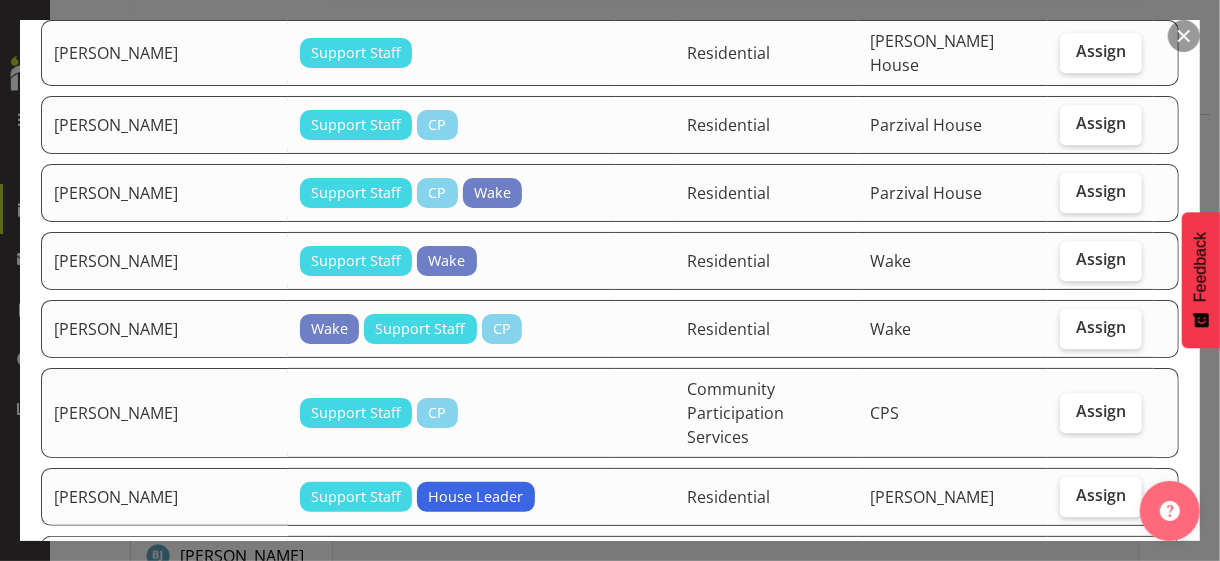 click on "Assign" at bounding box center [1101, 631] 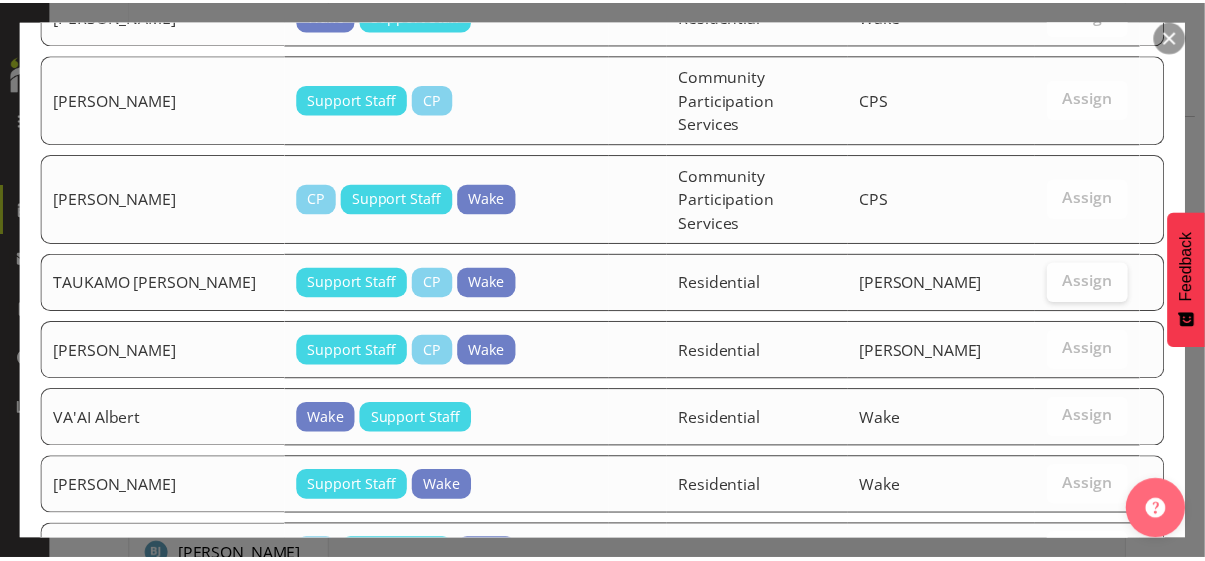 scroll, scrollTop: 3388, scrollLeft: 0, axis: vertical 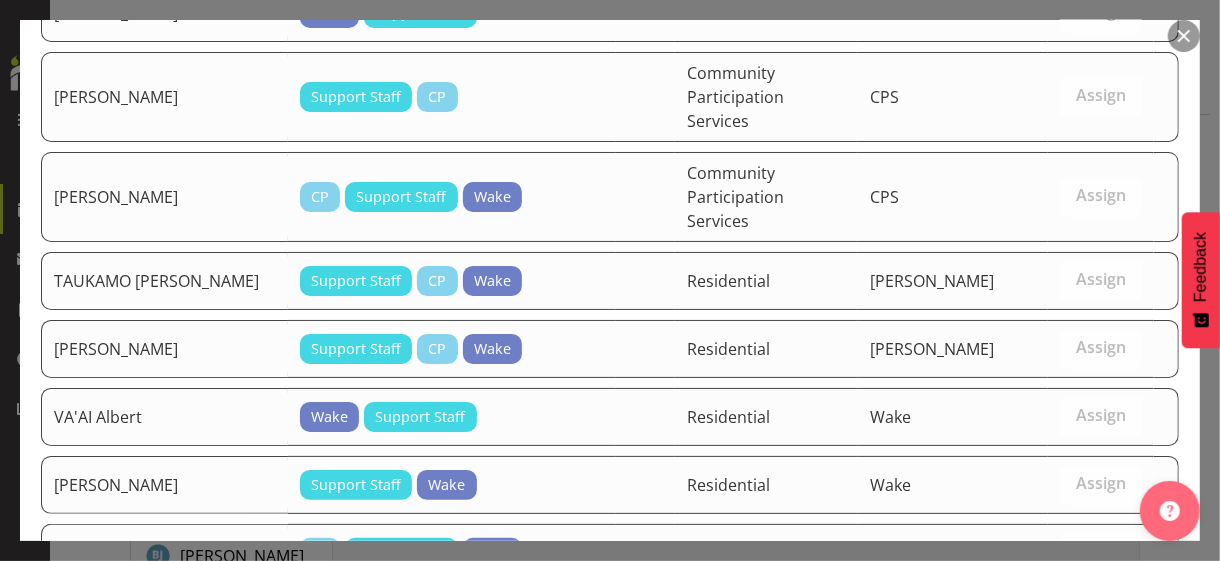 click on "Assign [PERSON_NAME]" at bounding box center [1066, 723] 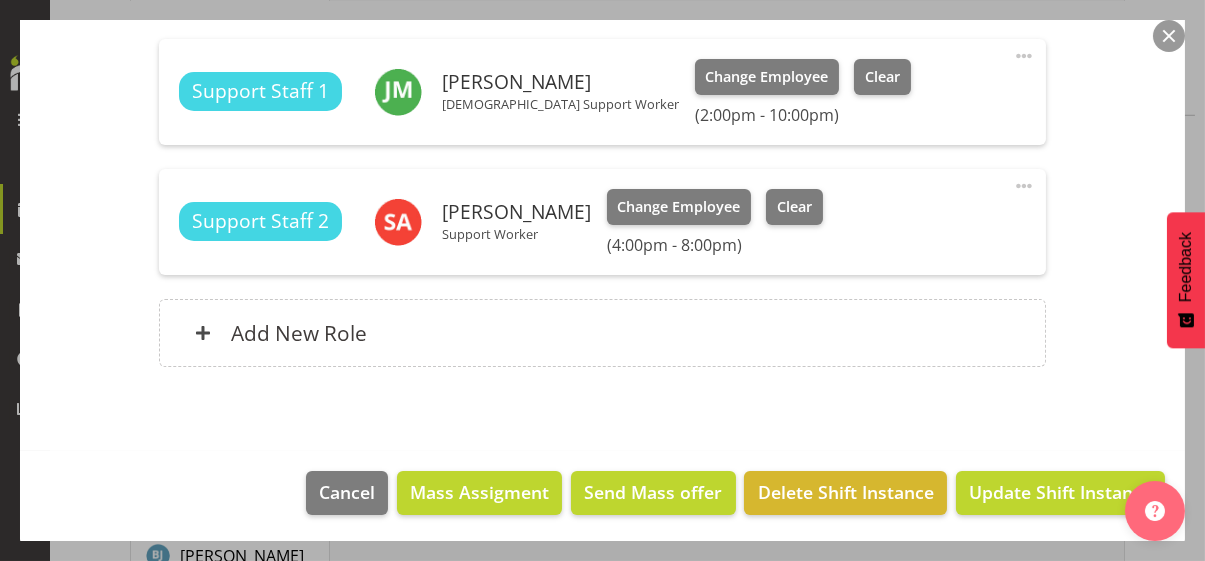 scroll, scrollTop: 709, scrollLeft: 0, axis: vertical 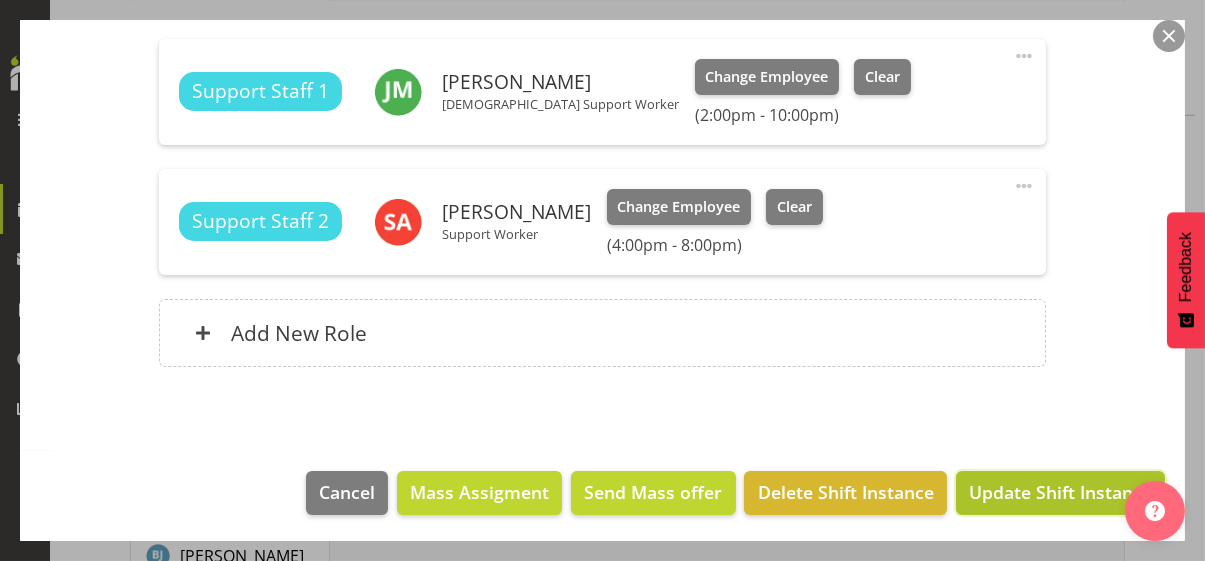 click on "Update Shift Instance" at bounding box center [1060, 492] 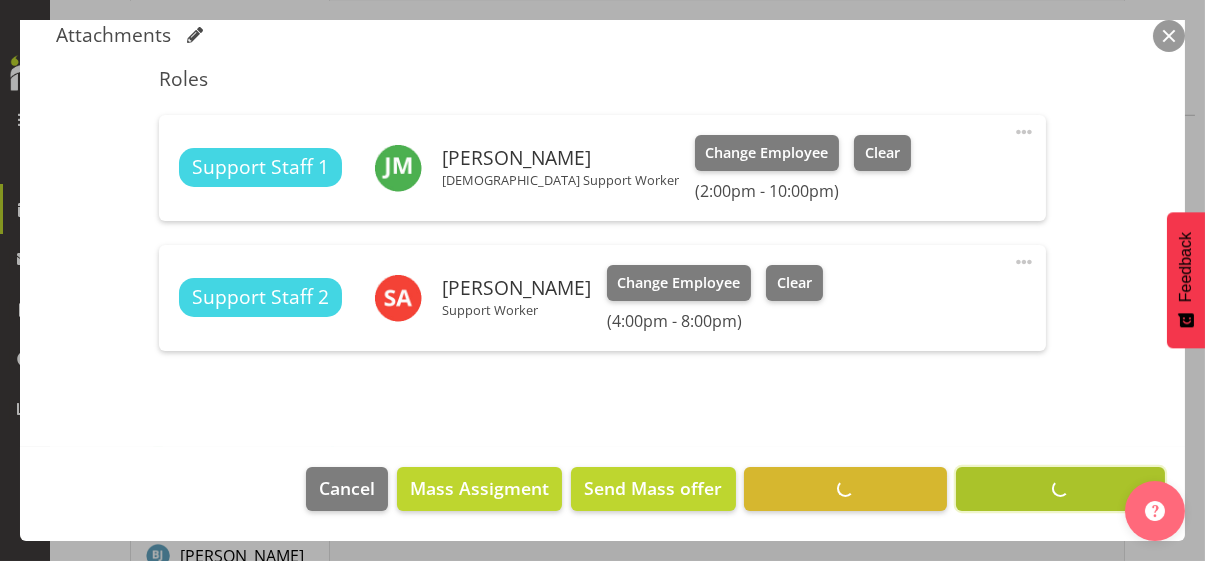 scroll, scrollTop: 631, scrollLeft: 0, axis: vertical 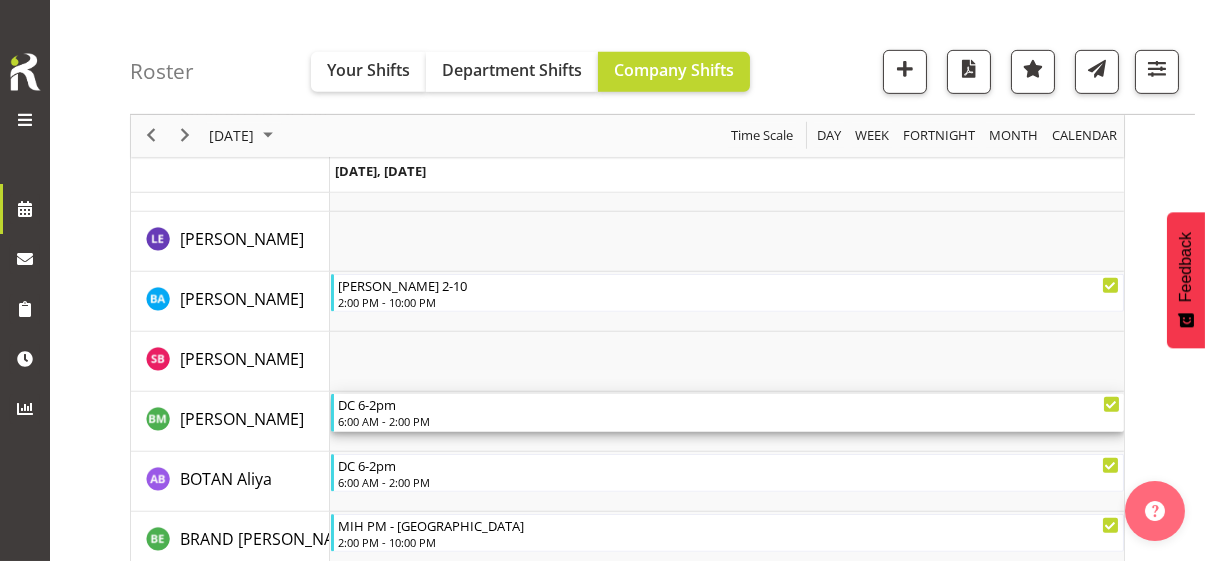 click on "6:00 AM - 2:00 PM" at bounding box center [729, 421] 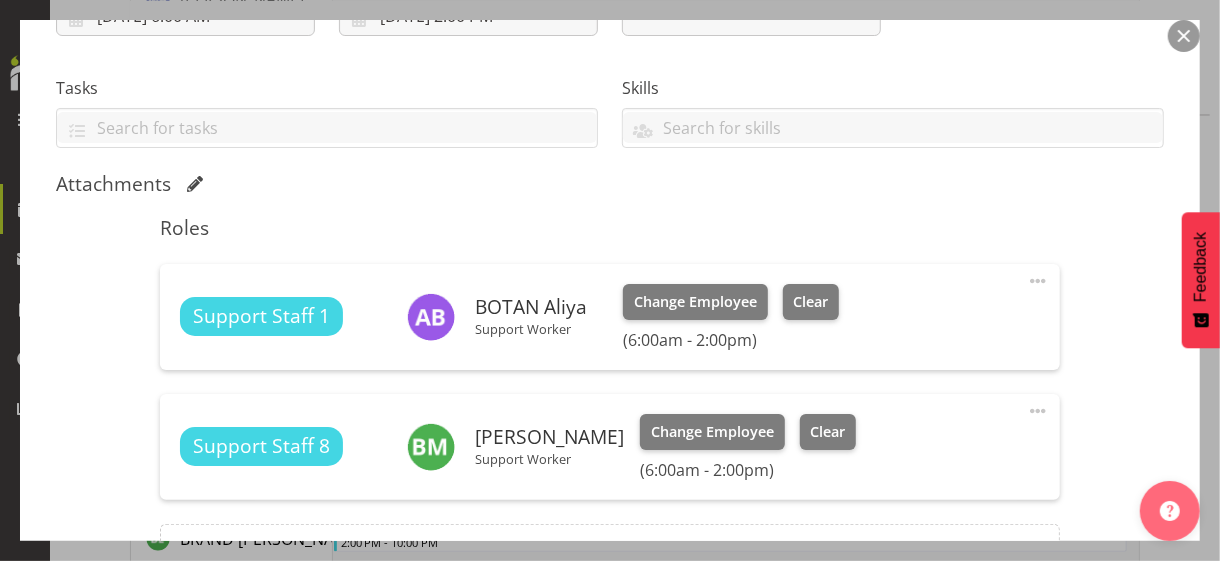 scroll, scrollTop: 500, scrollLeft: 0, axis: vertical 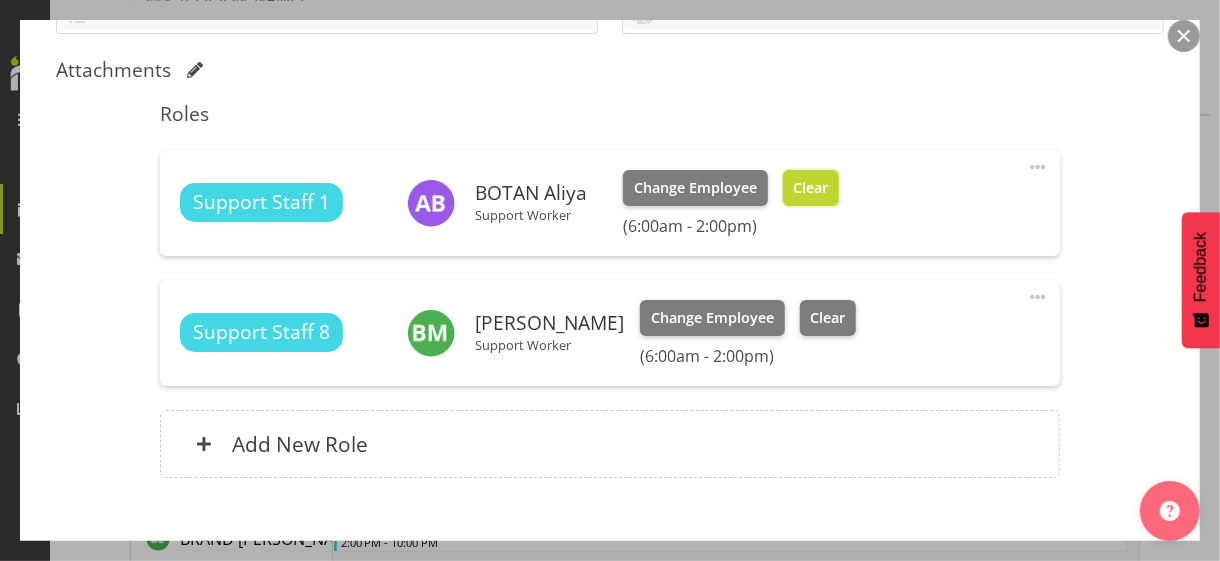 click on "Clear" at bounding box center (811, 188) 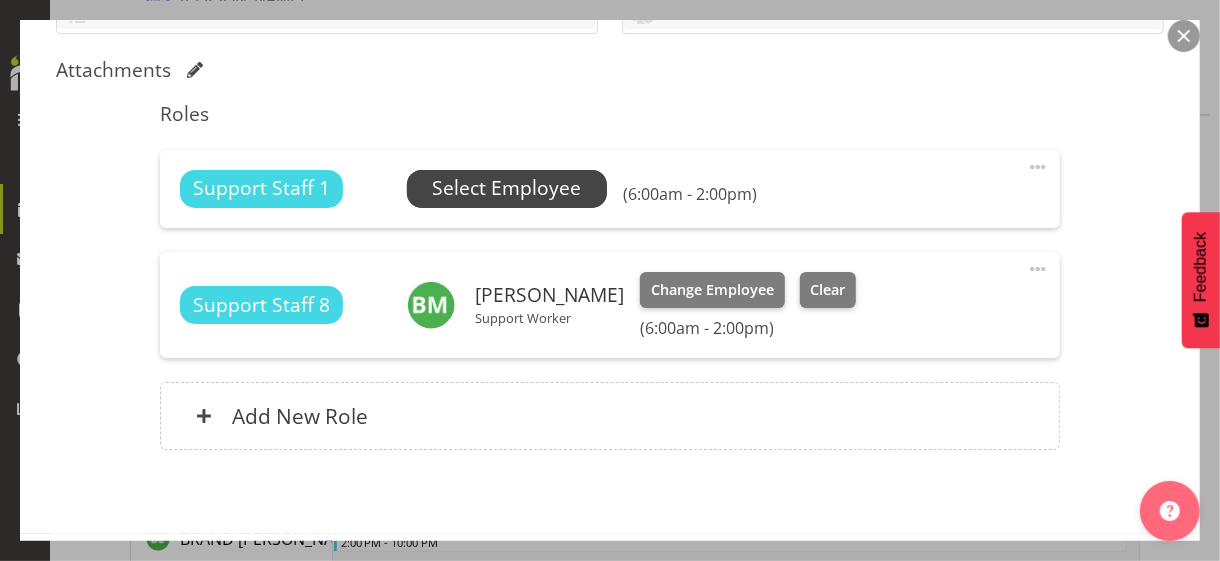 click on "Select Employee" at bounding box center (506, 188) 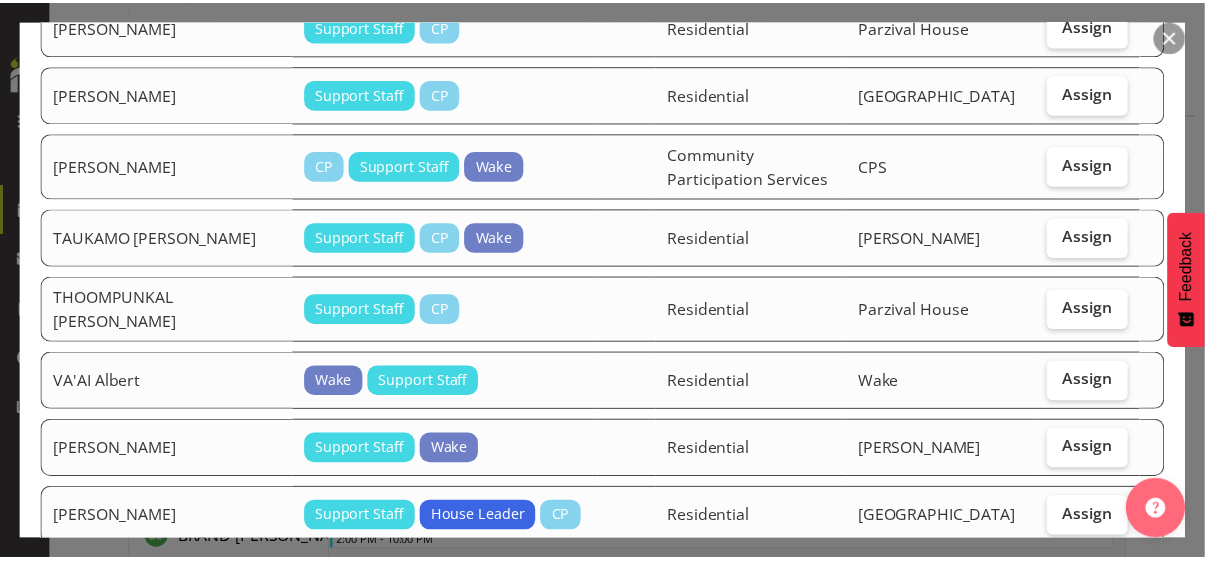 scroll, scrollTop: 2739, scrollLeft: 0, axis: vertical 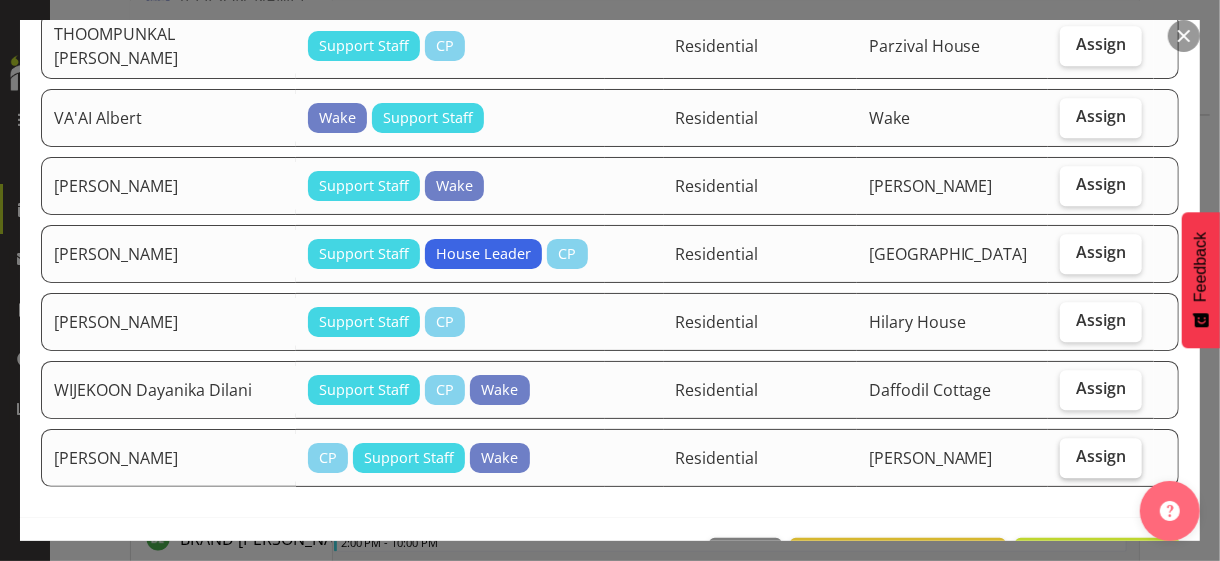 click on "Assign" at bounding box center (1101, 458) 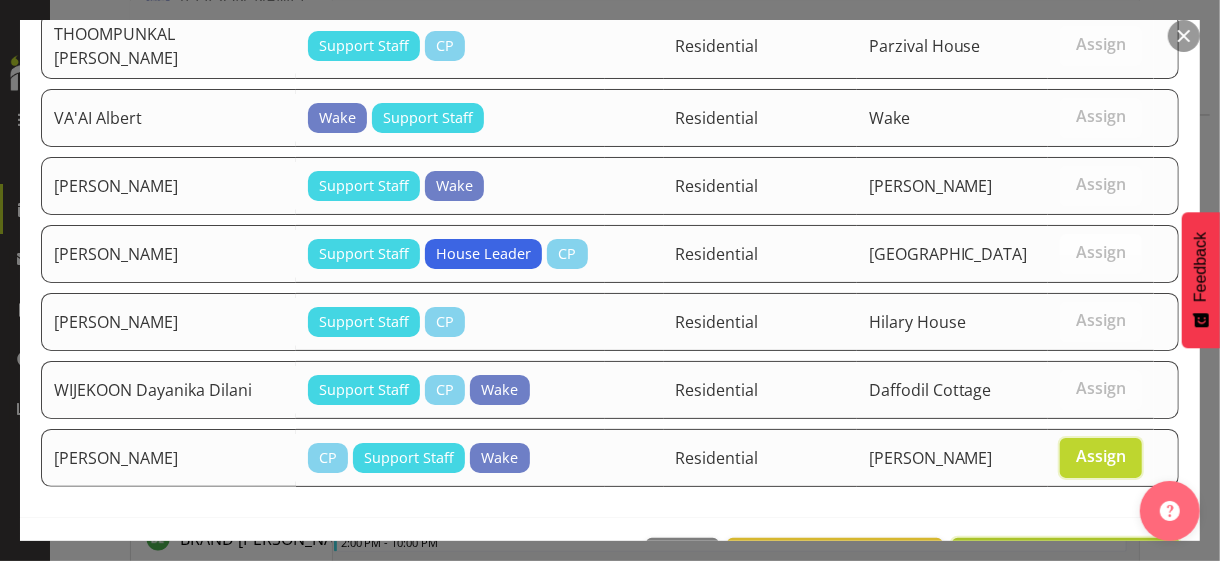 click on "Assign [PERSON_NAME]" at bounding box center (1066, 560) 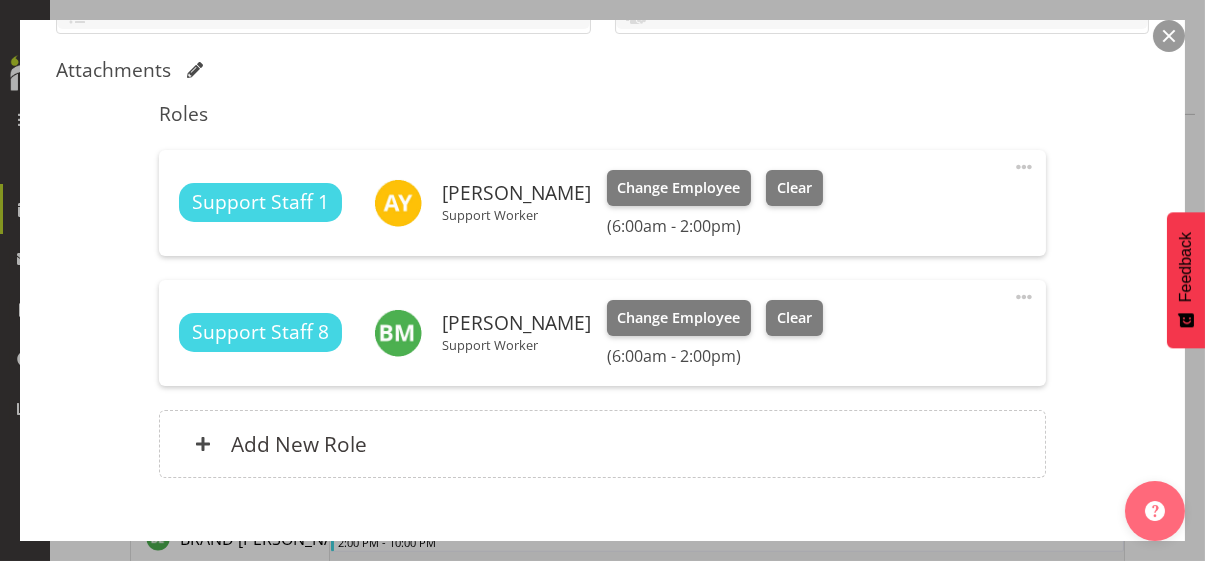 scroll, scrollTop: 611, scrollLeft: 0, axis: vertical 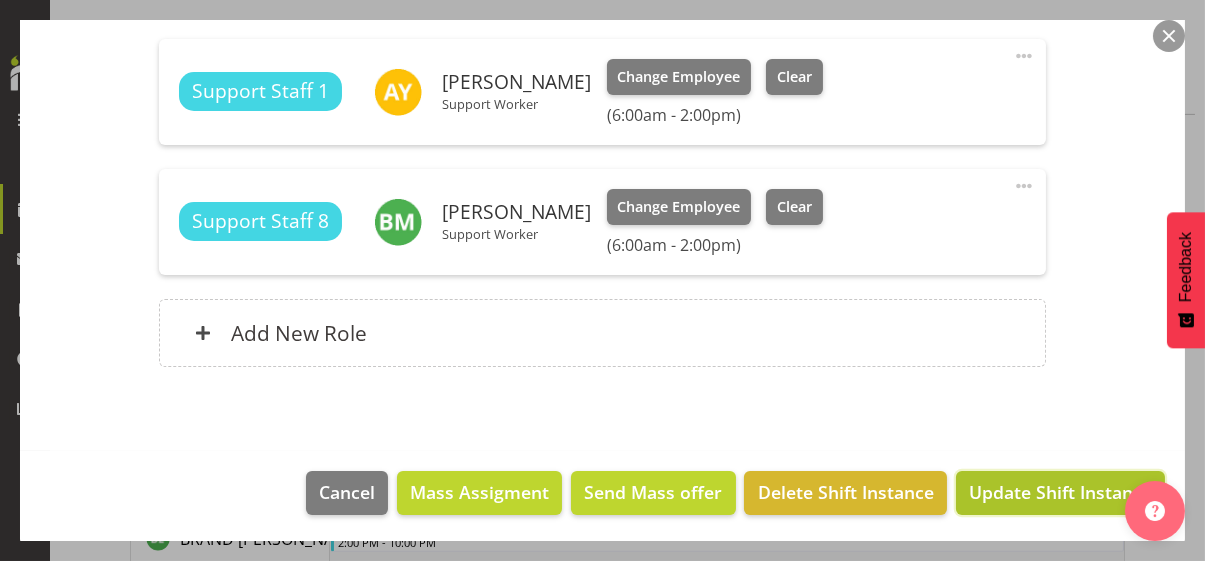 click on "Update Shift Instance" at bounding box center [1060, 492] 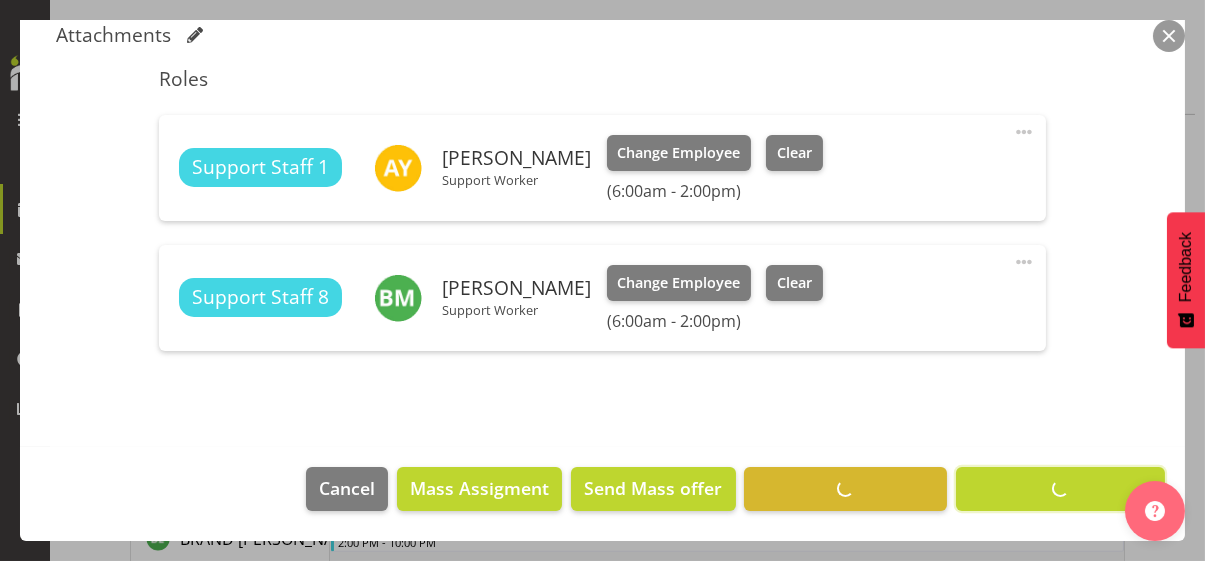 scroll, scrollTop: 532, scrollLeft: 0, axis: vertical 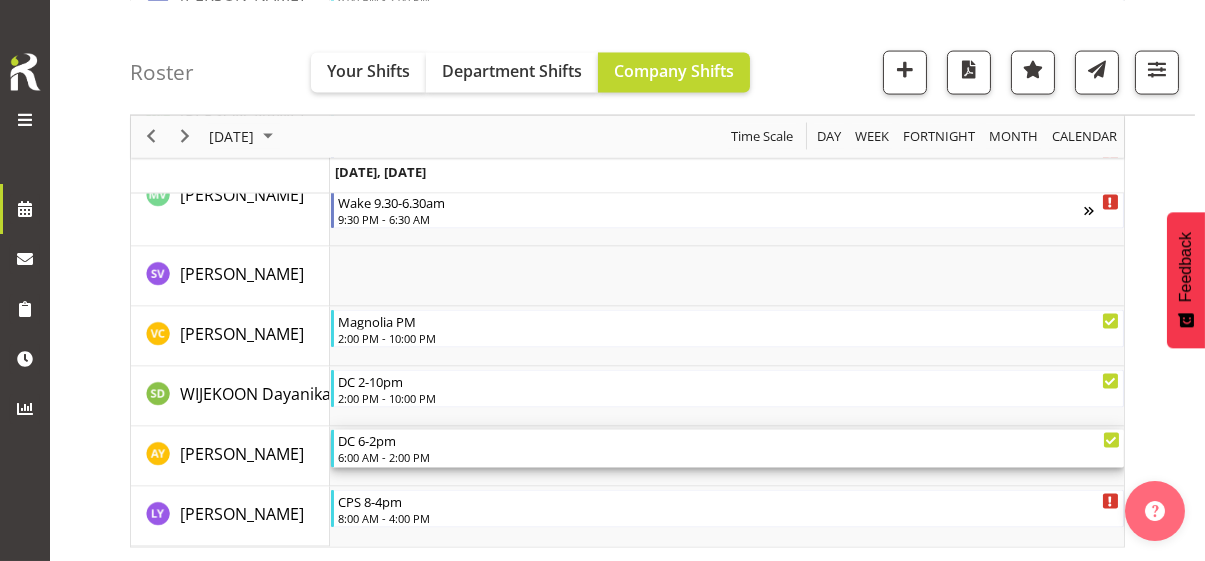 click on "6:00 AM - 2:00 PM" at bounding box center (729, 457) 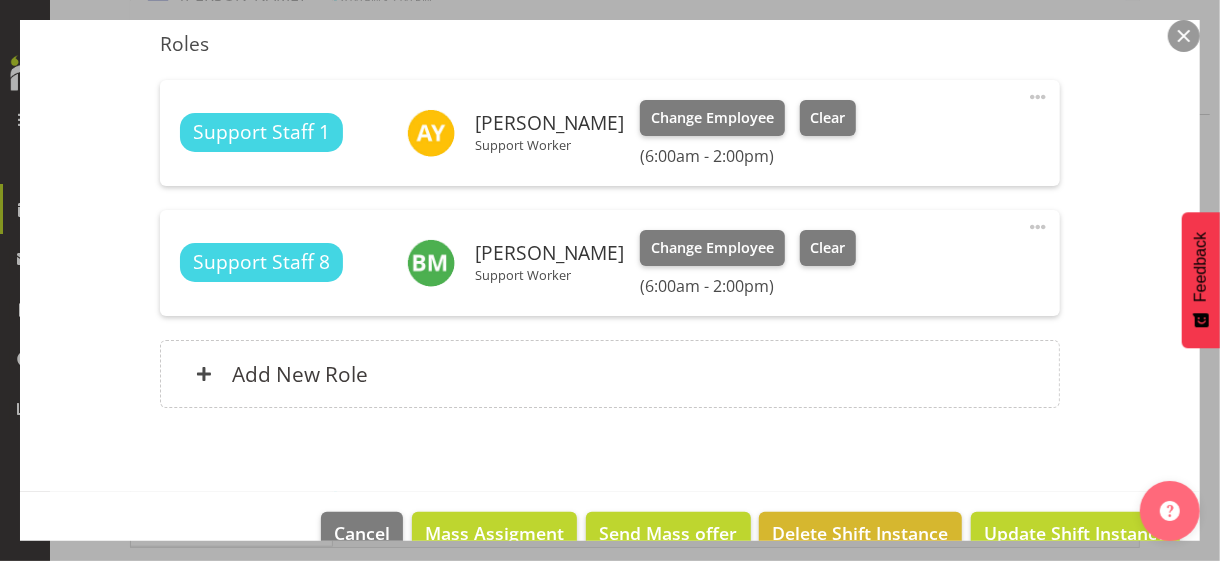 scroll, scrollTop: 600, scrollLeft: 0, axis: vertical 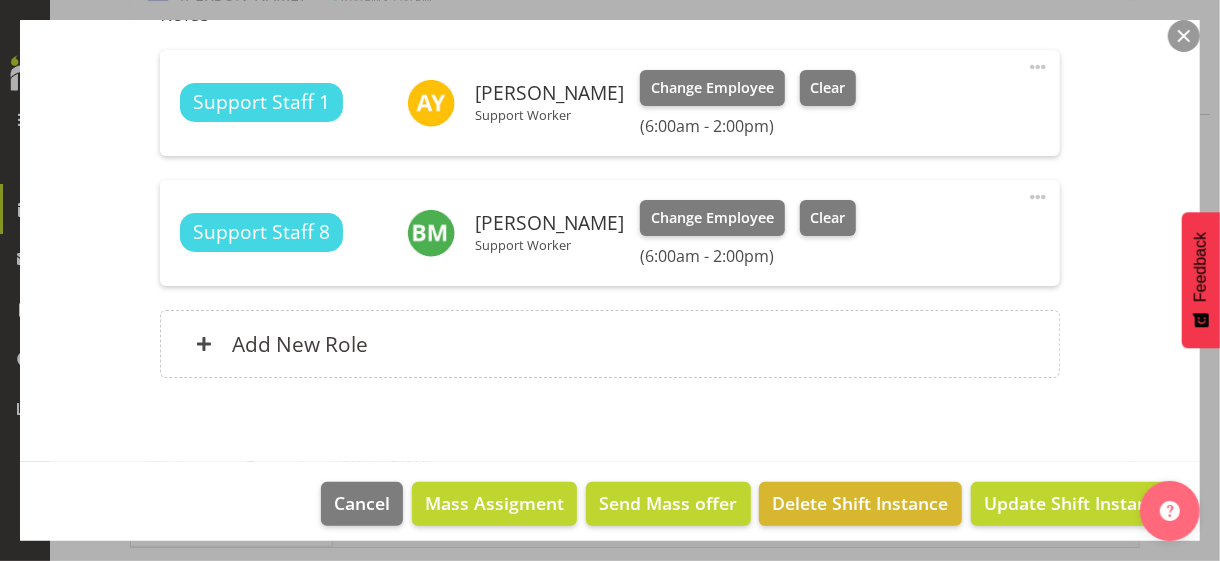 click at bounding box center [1038, 67] 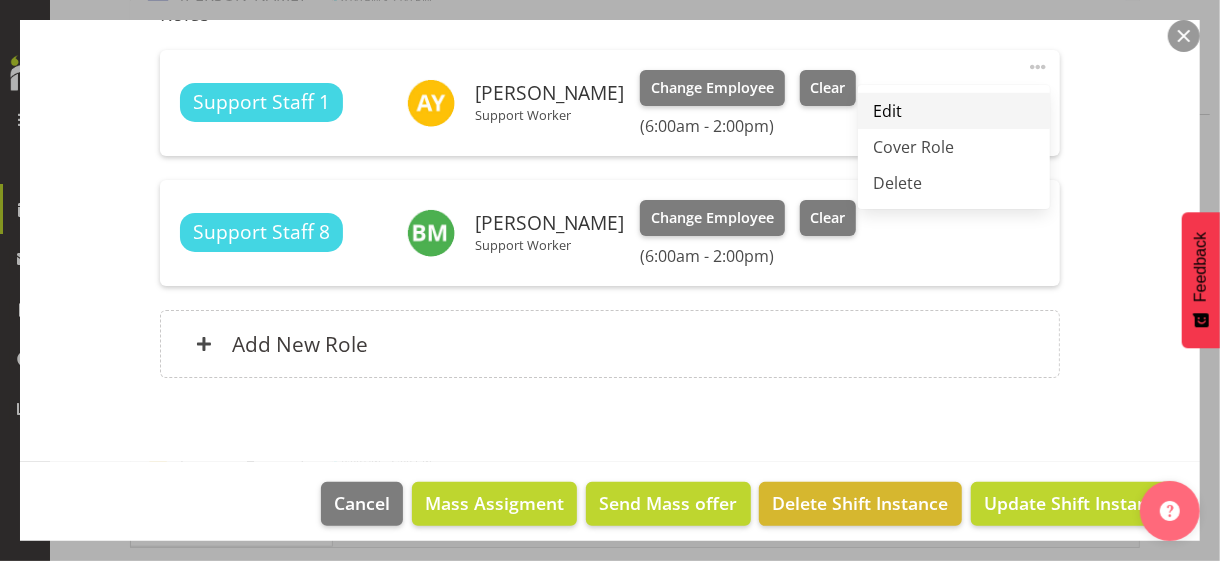 click on "Edit" at bounding box center [954, 111] 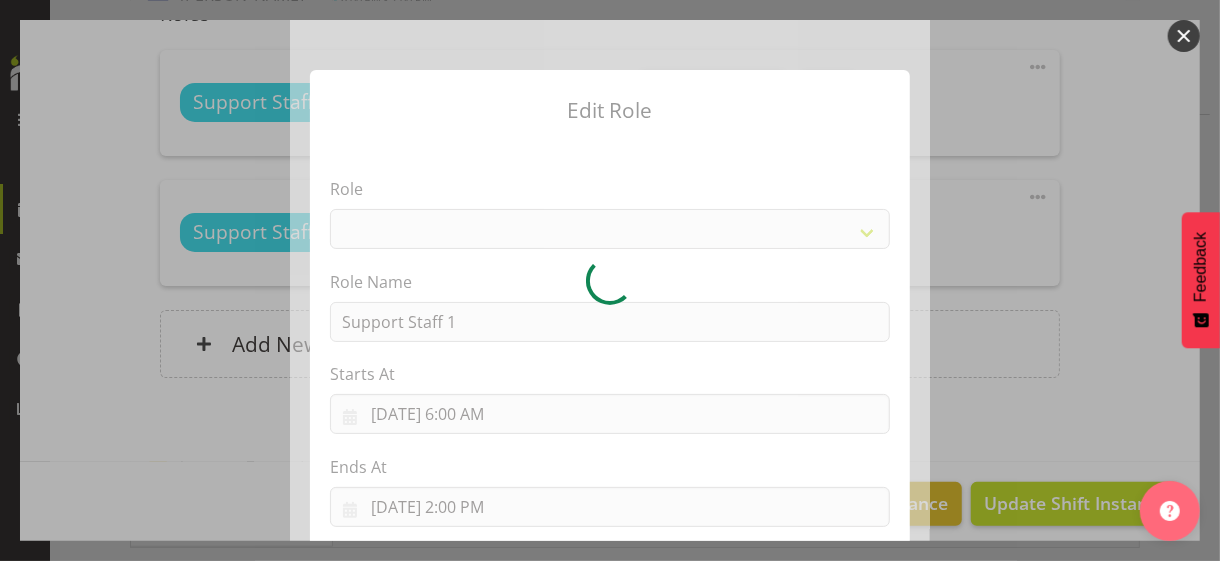 select on "1091" 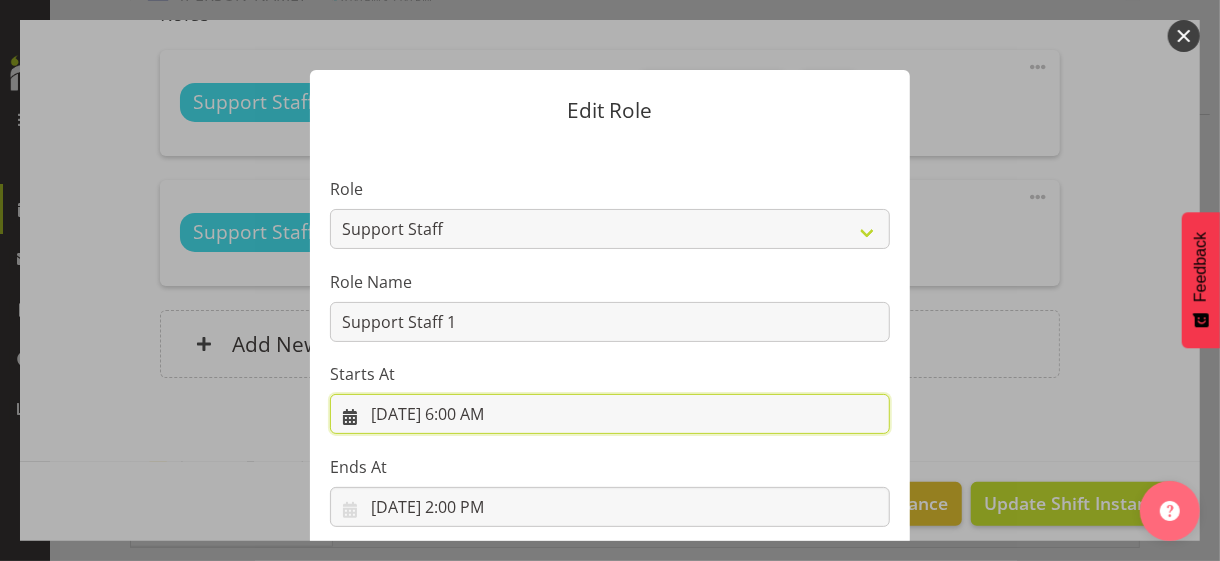 click on "[DATE] 6:00 AM" at bounding box center (610, 414) 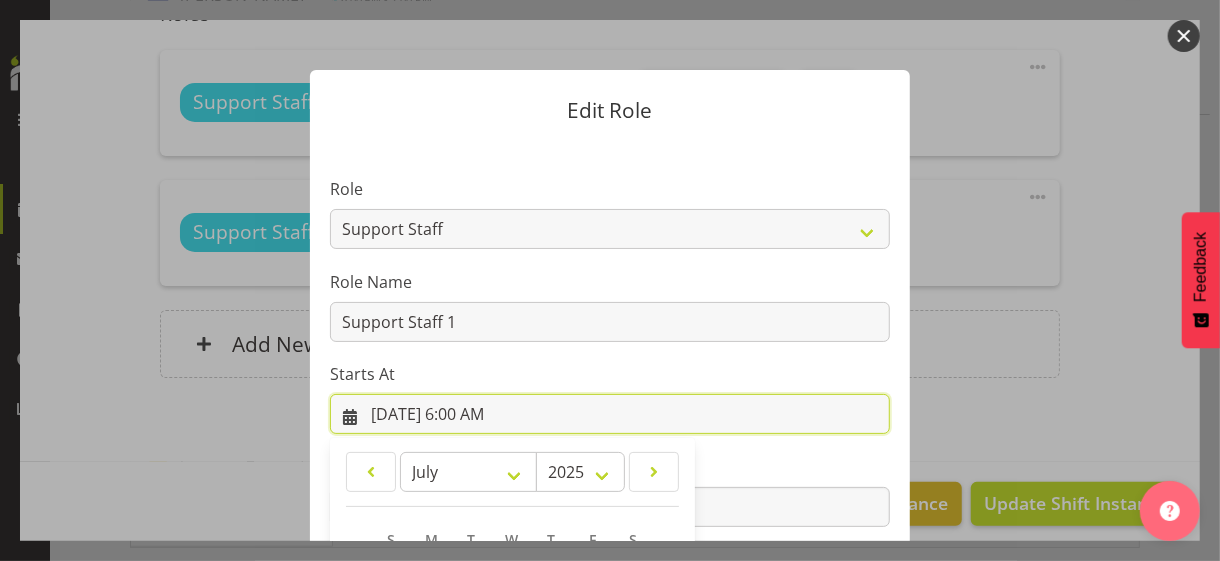 scroll, scrollTop: 347, scrollLeft: 0, axis: vertical 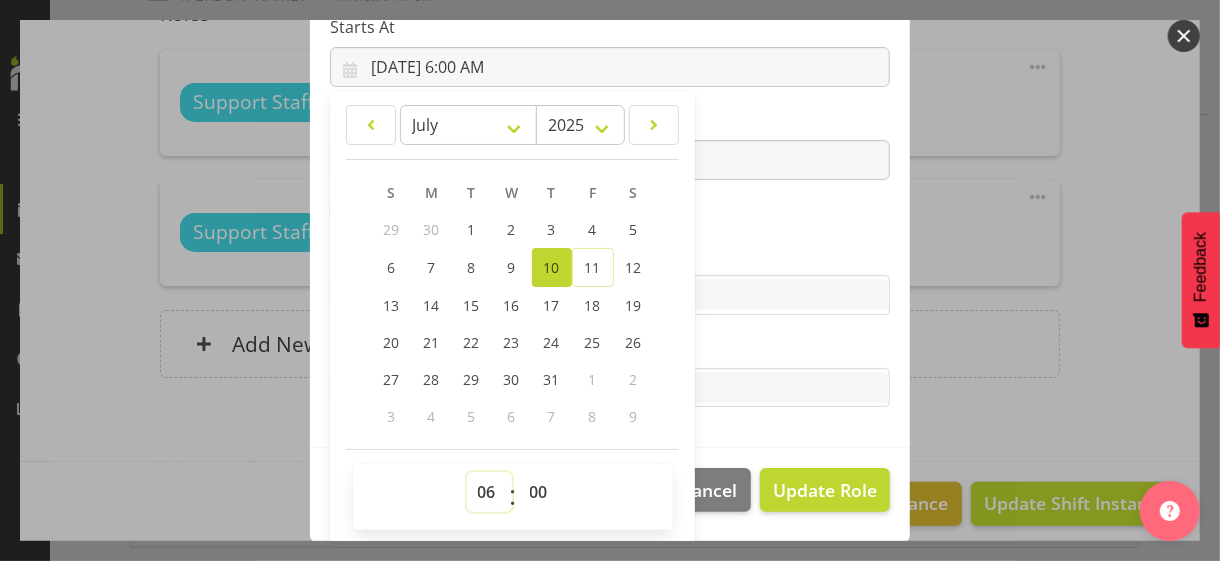 drag, startPoint x: 469, startPoint y: 483, endPoint x: 474, endPoint y: 472, distance: 12.083046 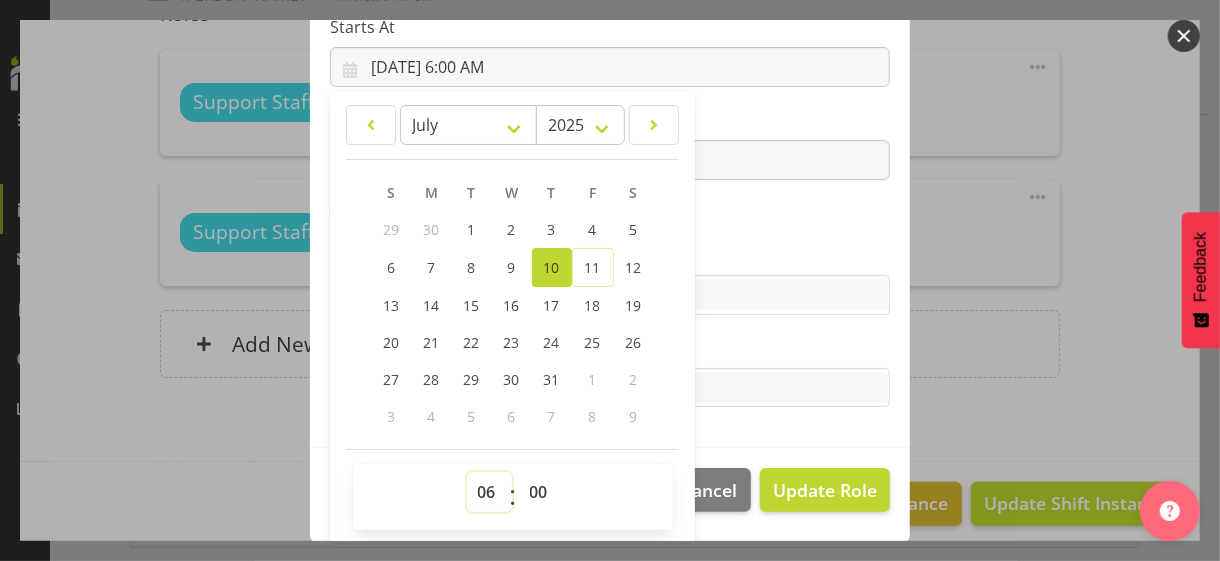 click on "00   01   02   03   04   05   06   07   08   09   10   11   12   13   14   15   16   17   18   19   20   21   22   23" at bounding box center [489, 492] 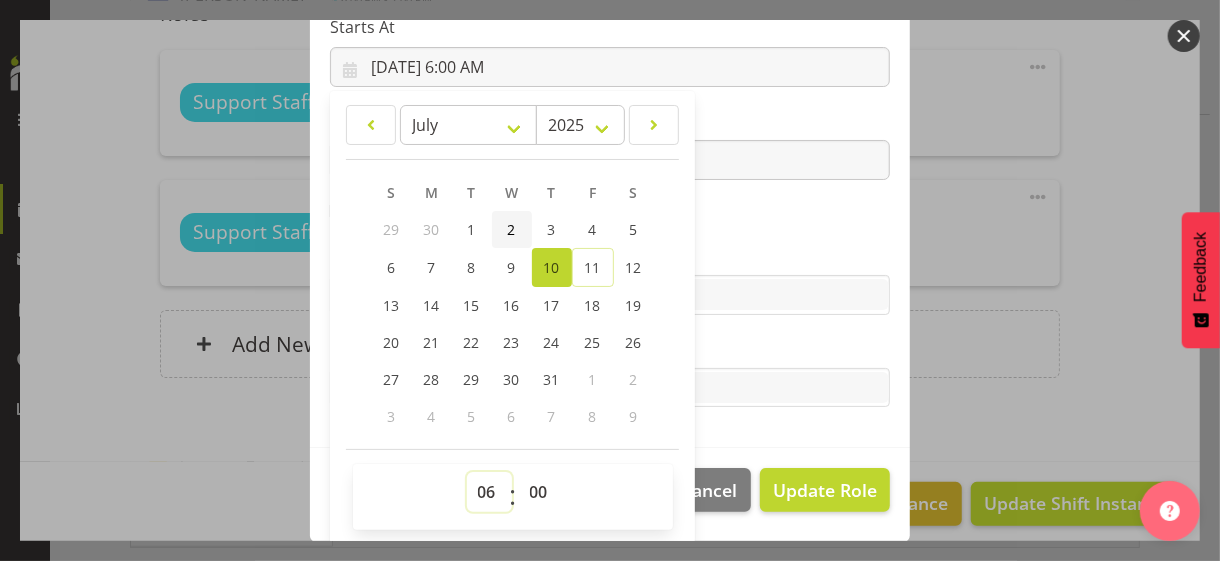 select on "9" 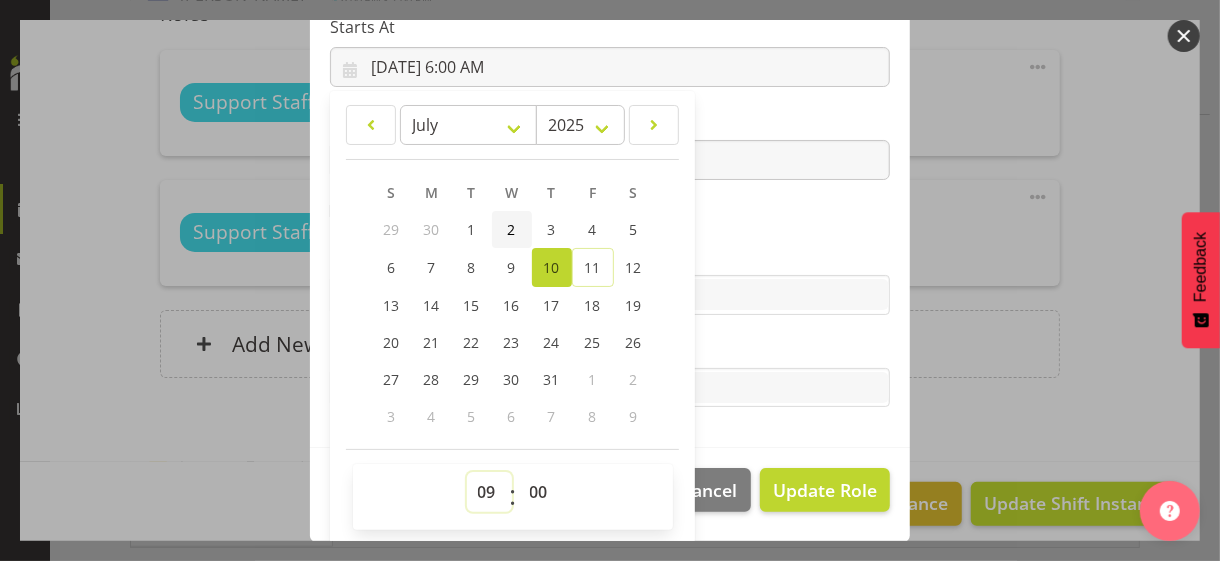click on "00   01   02   03   04   05   06   07   08   09   10   11   12   13   14   15   16   17   18   19   20   21   22   23" at bounding box center (489, 492) 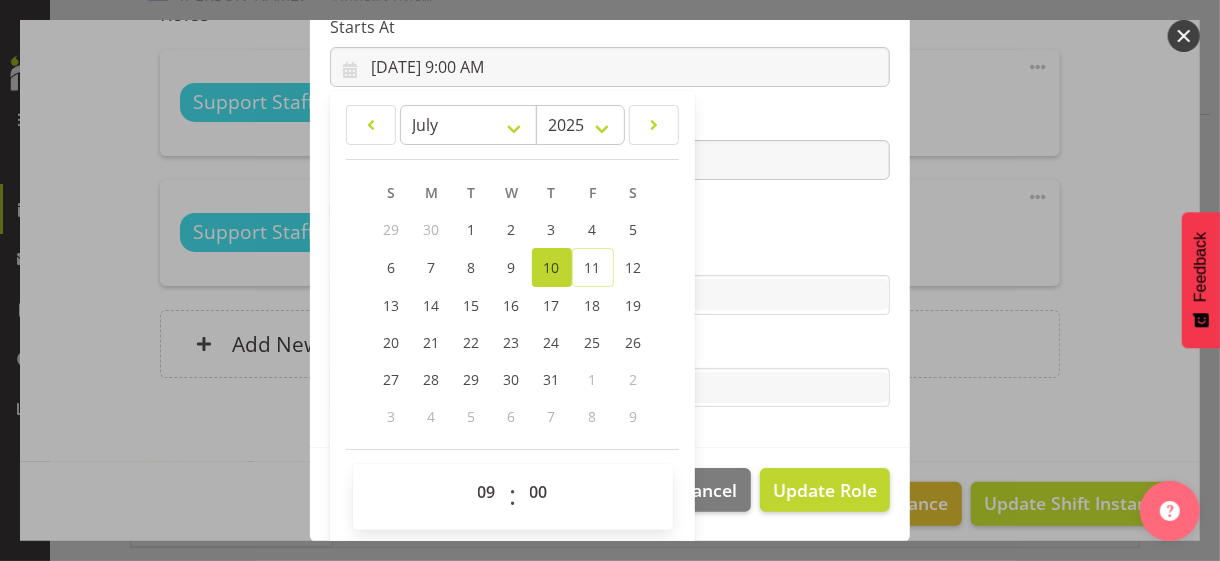 click on "Skills" at bounding box center [610, 255] 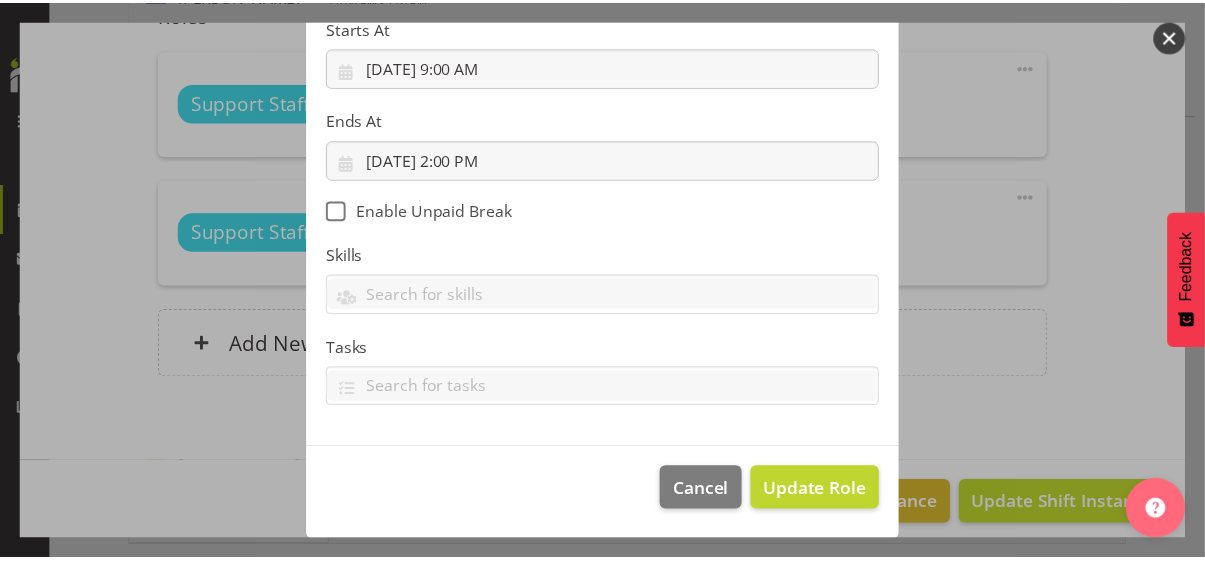 scroll, scrollTop: 346, scrollLeft: 0, axis: vertical 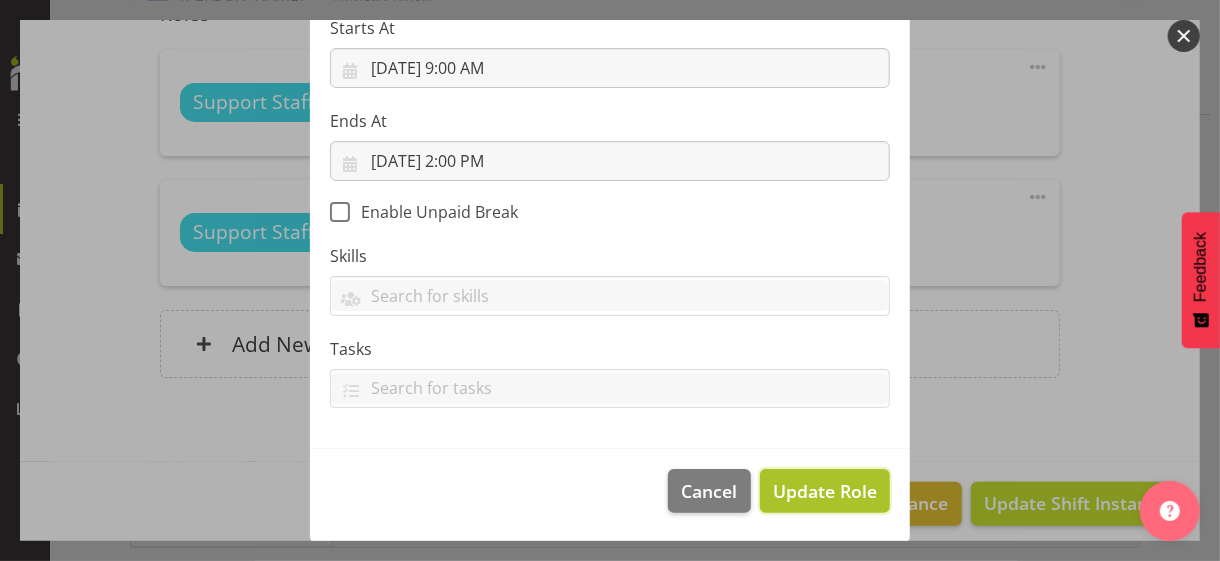 click on "Update Role" at bounding box center (825, 491) 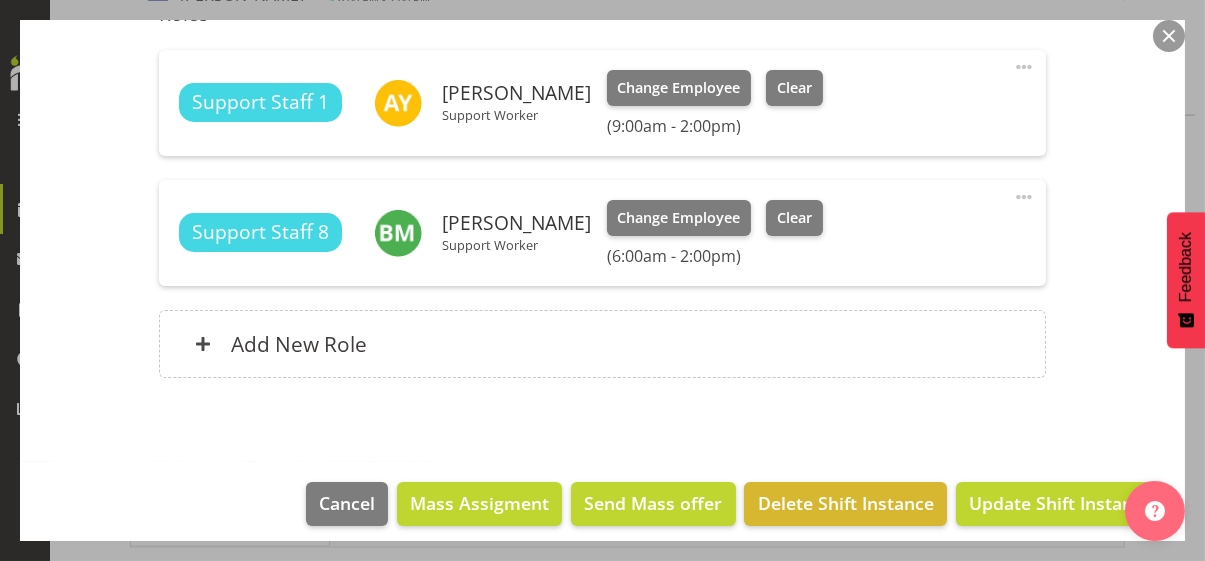 click on "Shift Instance Name DC 6-2pm   Location [GEOGRAPHIC_DATA] Cottage   Department Residential   Job  Select Job  Create new job
Starts At
[DATE] 6:00 AM  January   February   March   April   May   June   July   August   September   October   November   [DATE]   2034   2033   2032   2031   2030   2029   2028   2027   2026   2025   2024   2023   2022   2021   2020   2019   2018   2017   2016   2015   2014   2013   2012   2011   2010   2009   2008   2007   2006   2005   2004   2003   2002   2001   2000   1999   1998   1997   1996   1995   1994   1993   1992   1991   1990   1989   1988   1987   1986   1985   1984   1983   1982   1981   1980   1979   1978   1977   1976   1975   1974   1973   1972   1971   1970   1969   1968   1967   1966   1965   1964   1963   1962   1961   1960   1959   1958   1957   1956   1955   1954   1953   1952   1951   1950   1949   1948   1947   1946   1945   1944   1943   1942   1941   1940   1939   1938   1937   1936   1935   1934   1933   1932   1931   1930  S M" at bounding box center [602, 10] 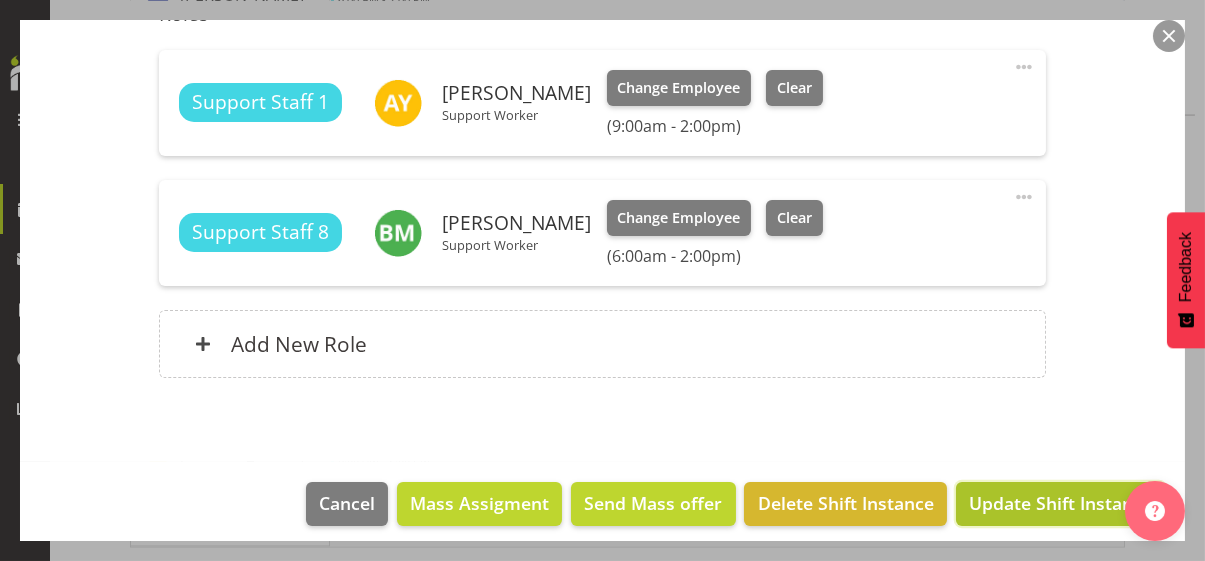 click on "Update Shift Instance" at bounding box center (1060, 503) 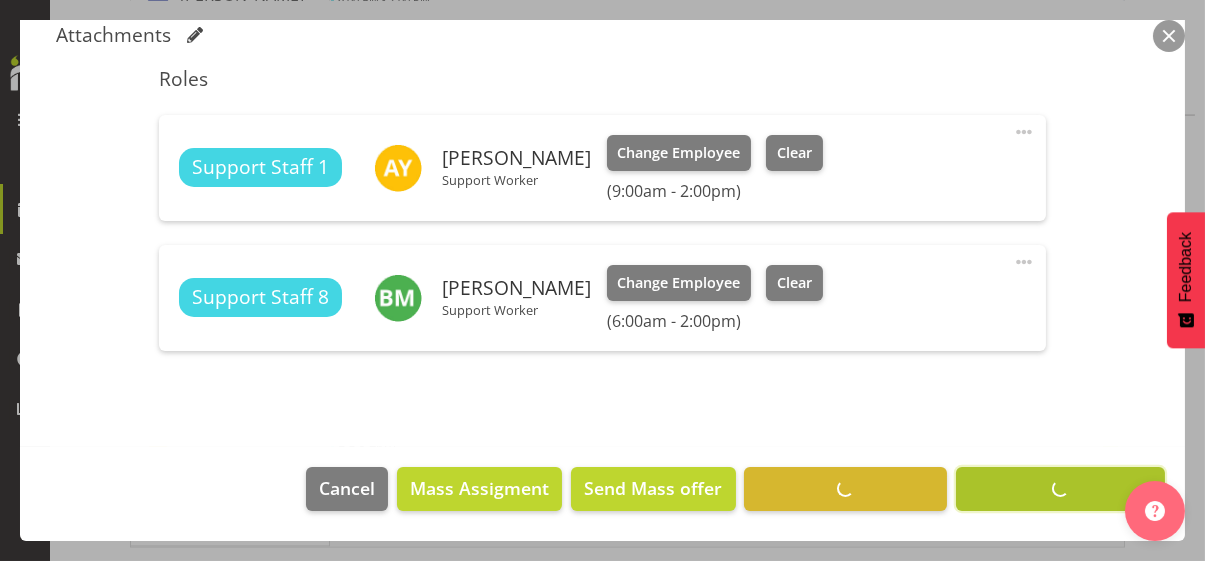 scroll, scrollTop: 532, scrollLeft: 0, axis: vertical 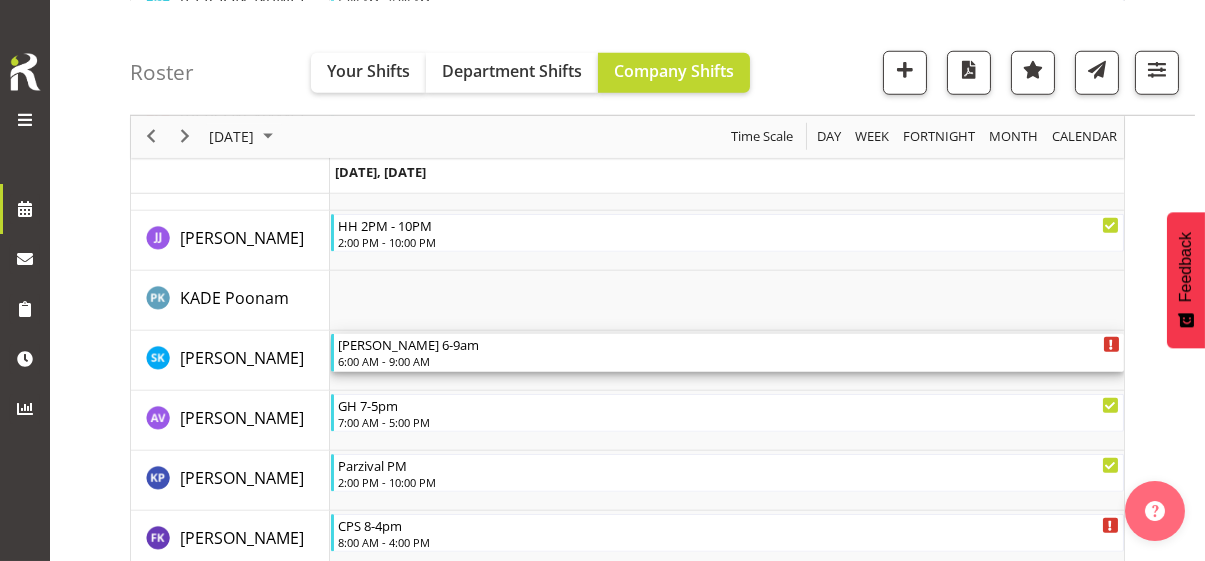 click on "6:00 AM - 9:00 AM" at bounding box center (729, 361) 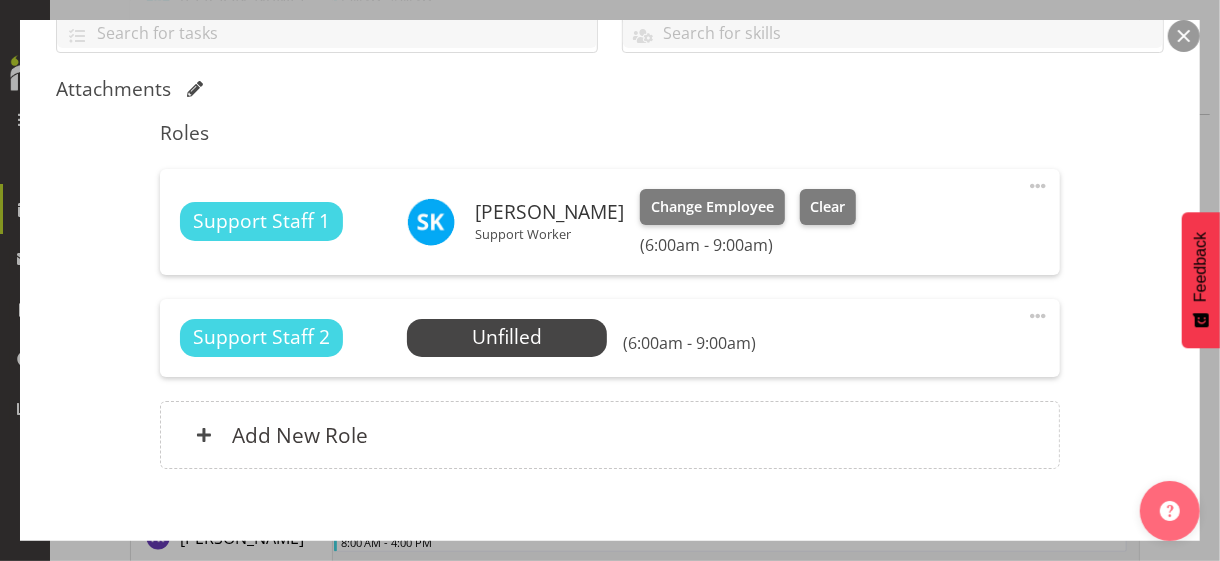 scroll, scrollTop: 500, scrollLeft: 0, axis: vertical 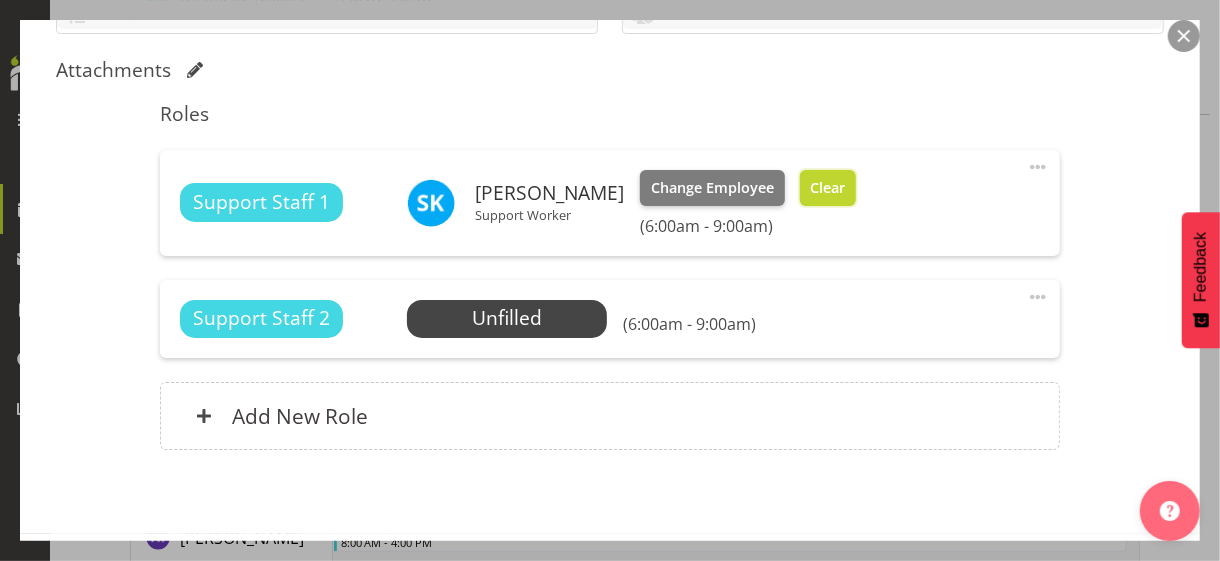 click on "Clear" at bounding box center (827, 188) 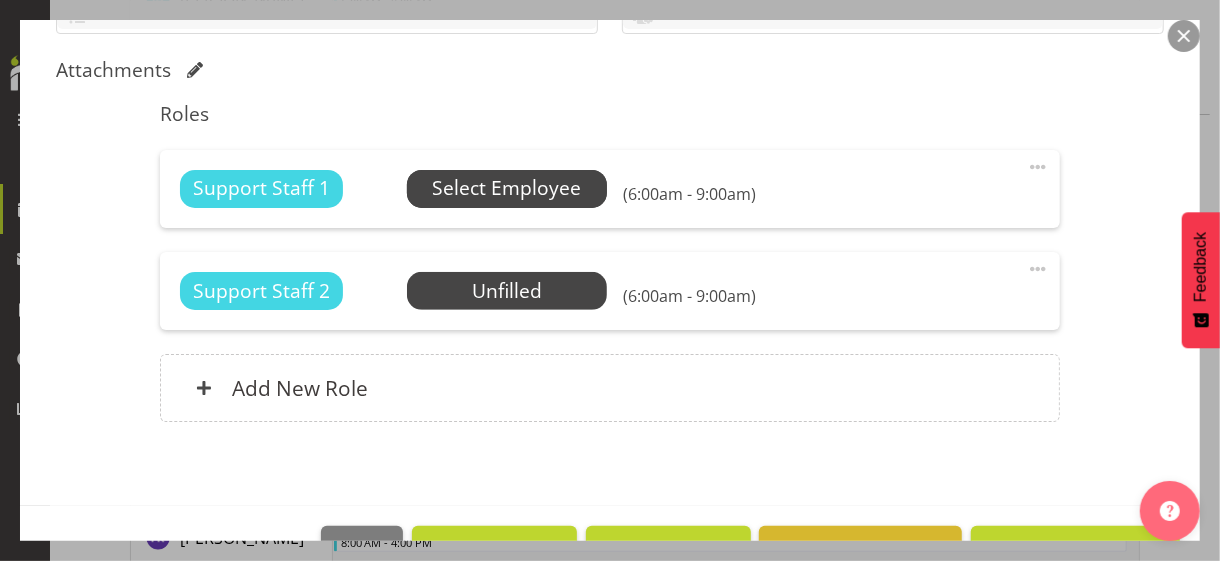 click on "Select Employee" at bounding box center (506, 188) 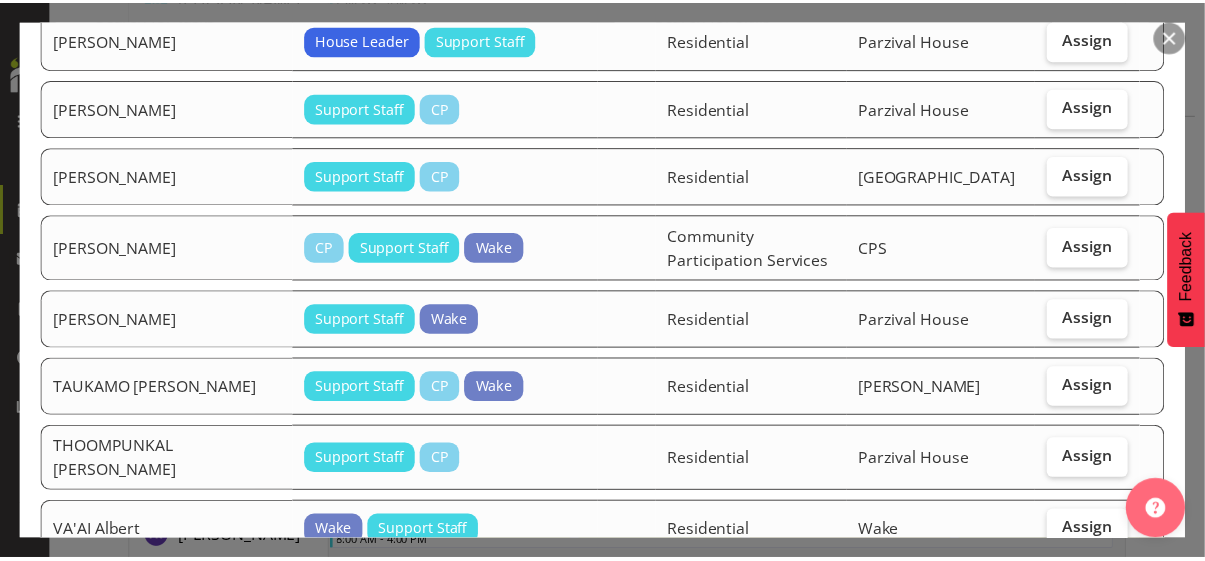 scroll, scrollTop: 3230, scrollLeft: 0, axis: vertical 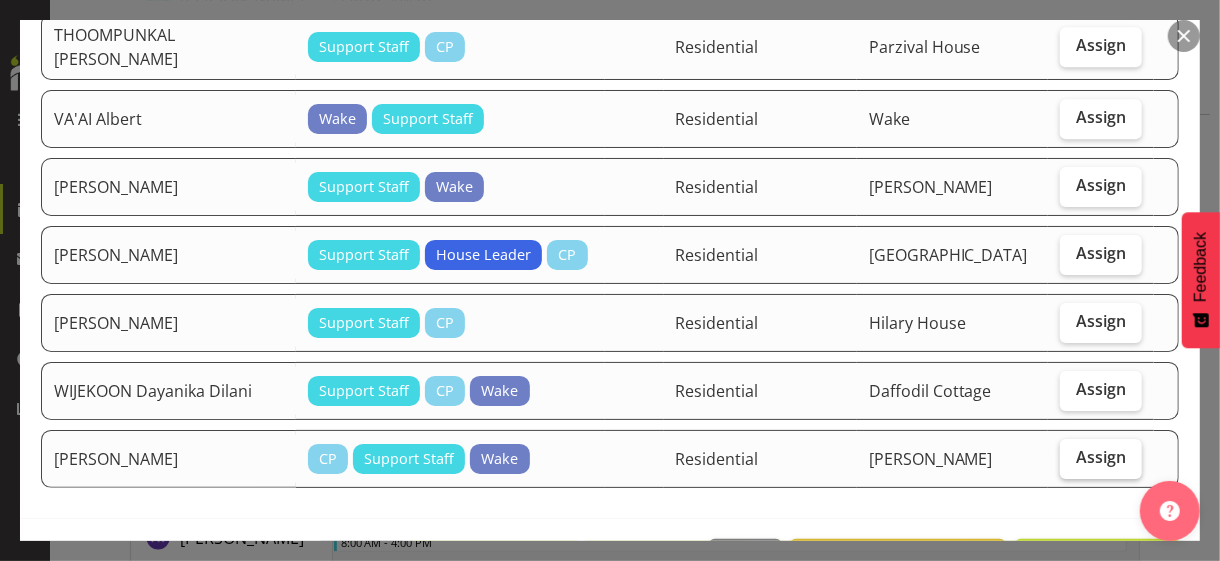 click on "Assign" at bounding box center [1101, 459] 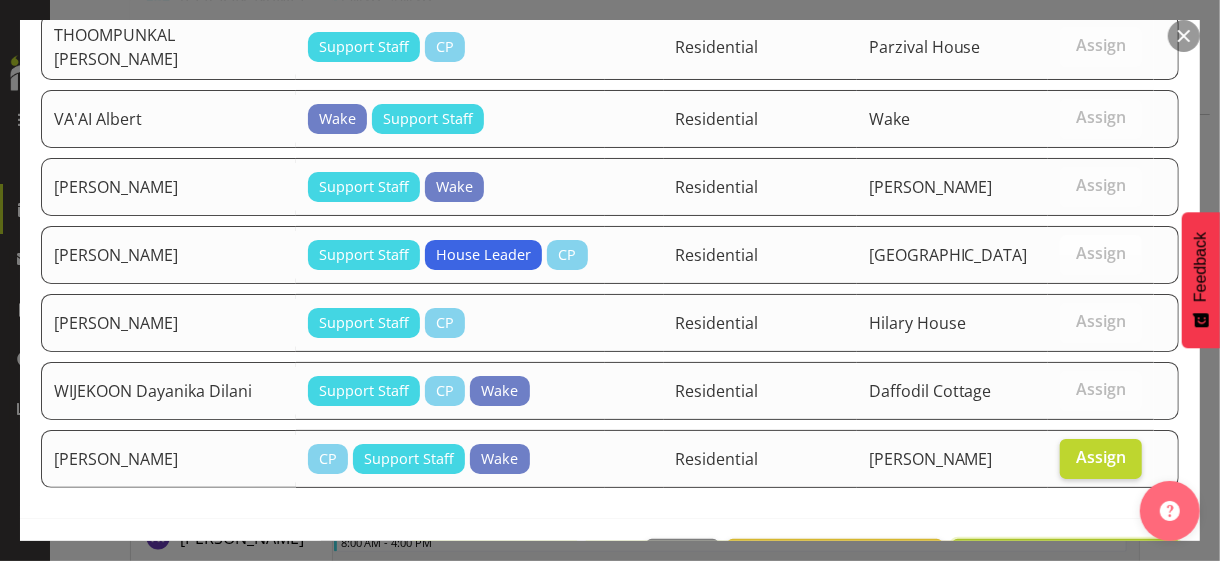 click on "Assign [PERSON_NAME]" at bounding box center [1066, 561] 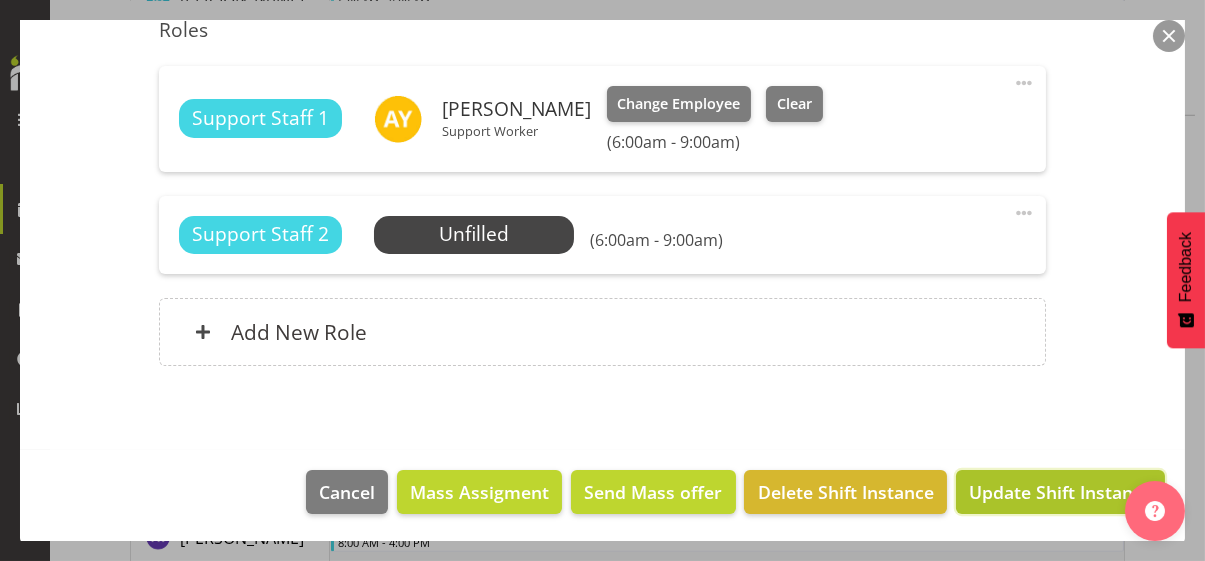 click on "Update Shift Instance" at bounding box center [1060, 492] 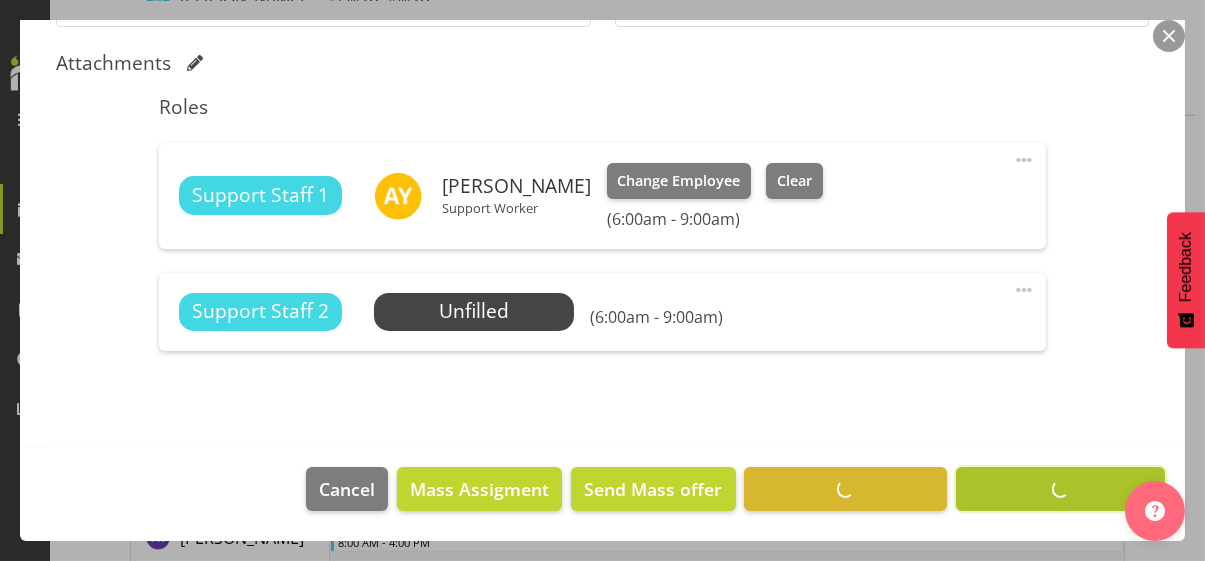 scroll, scrollTop: 505, scrollLeft: 0, axis: vertical 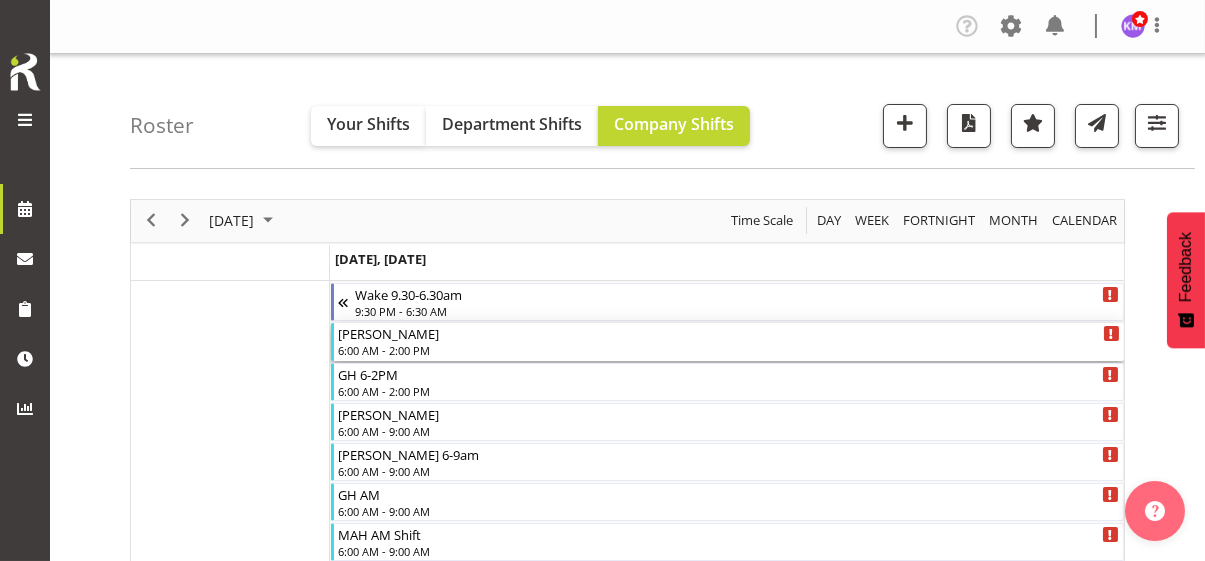 click on "6:00 AM - 2:00 PM" at bounding box center [729, 350] 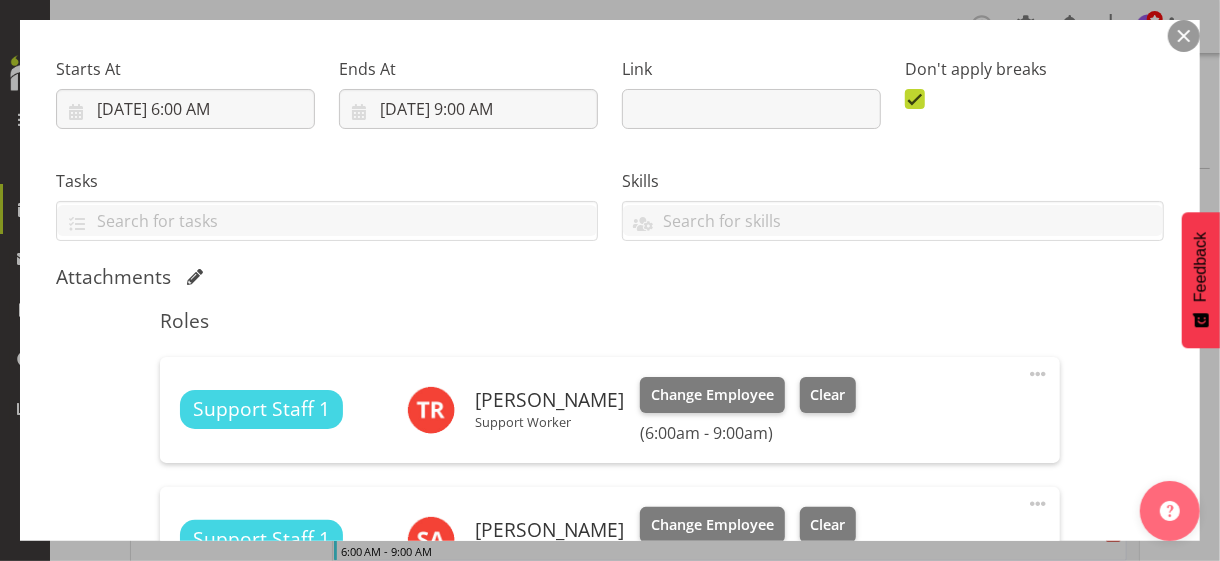 scroll, scrollTop: 500, scrollLeft: 0, axis: vertical 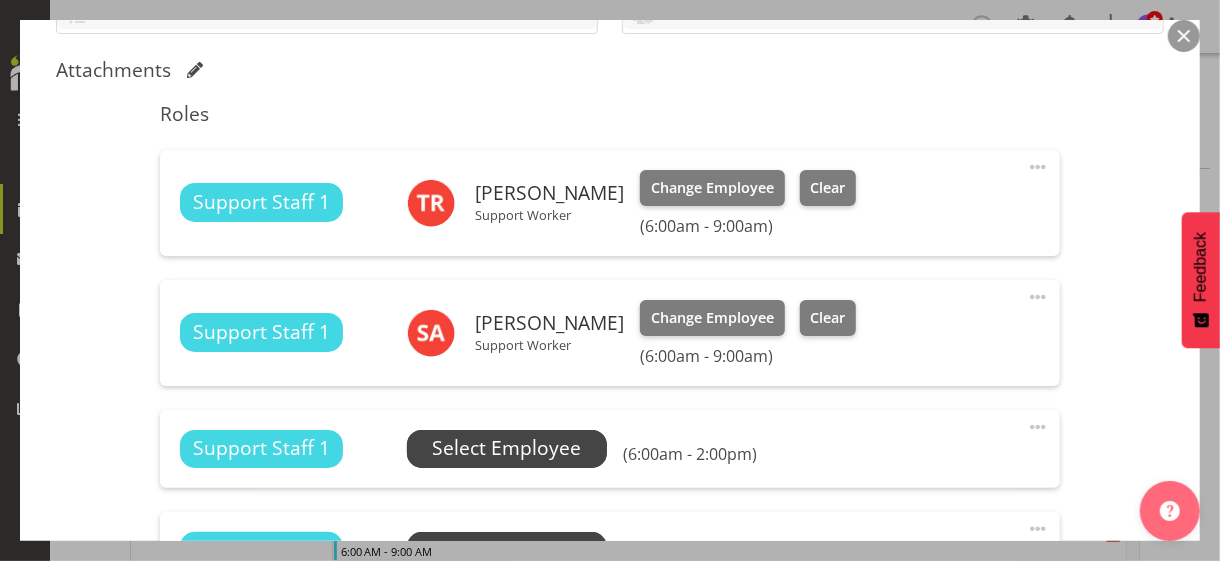 click on "Select Employee" at bounding box center (506, 448) 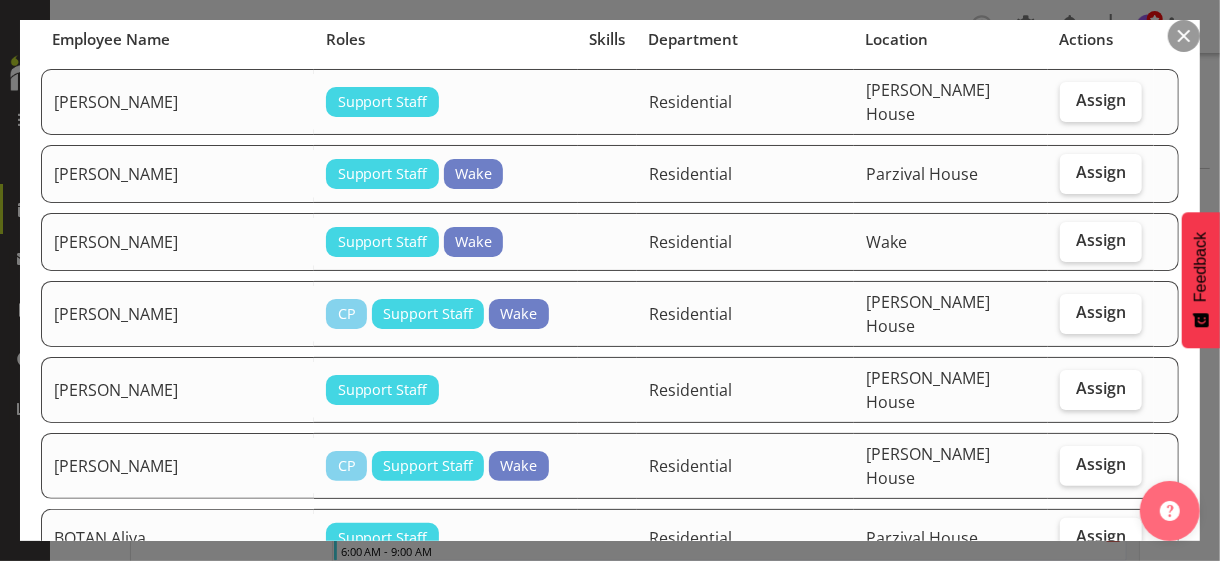 scroll, scrollTop: 200, scrollLeft: 0, axis: vertical 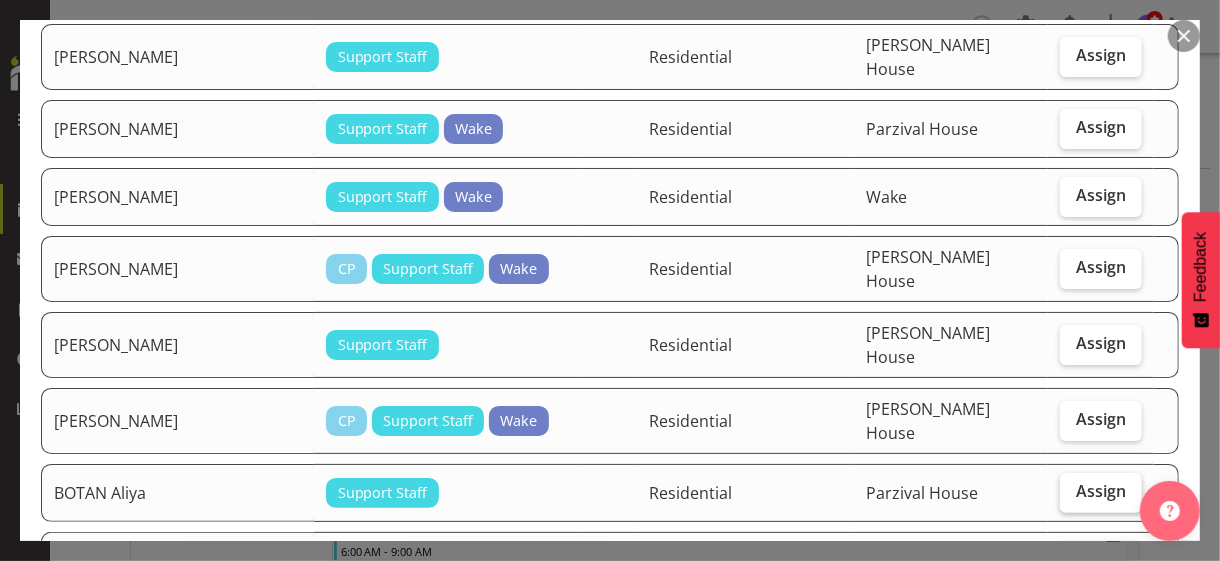 click on "Assign" at bounding box center [1101, 491] 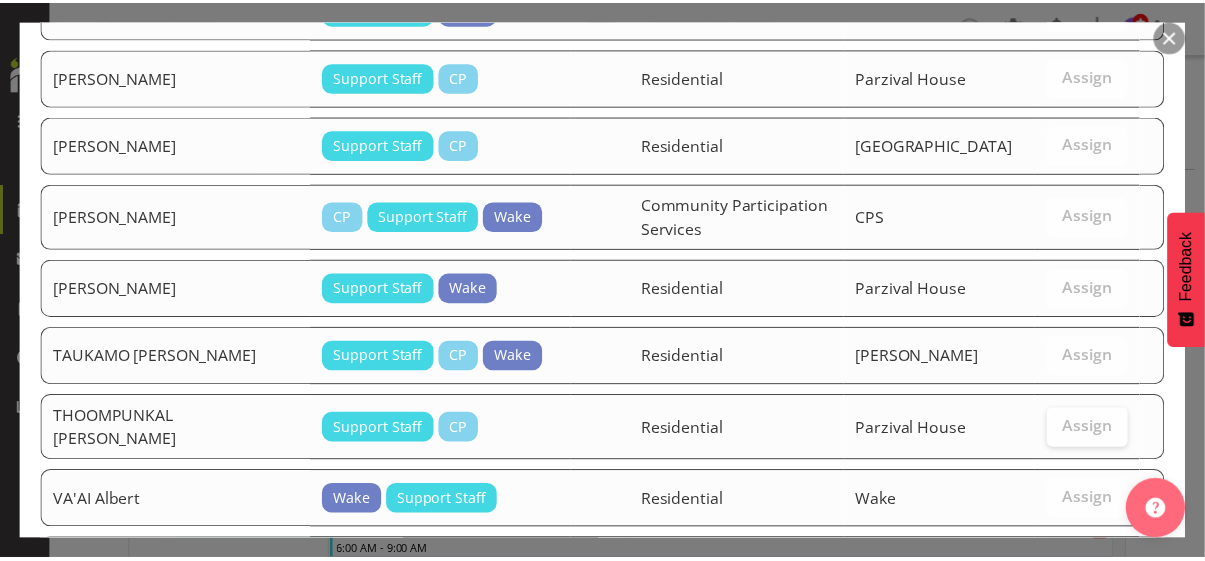 scroll, scrollTop: 2873, scrollLeft: 0, axis: vertical 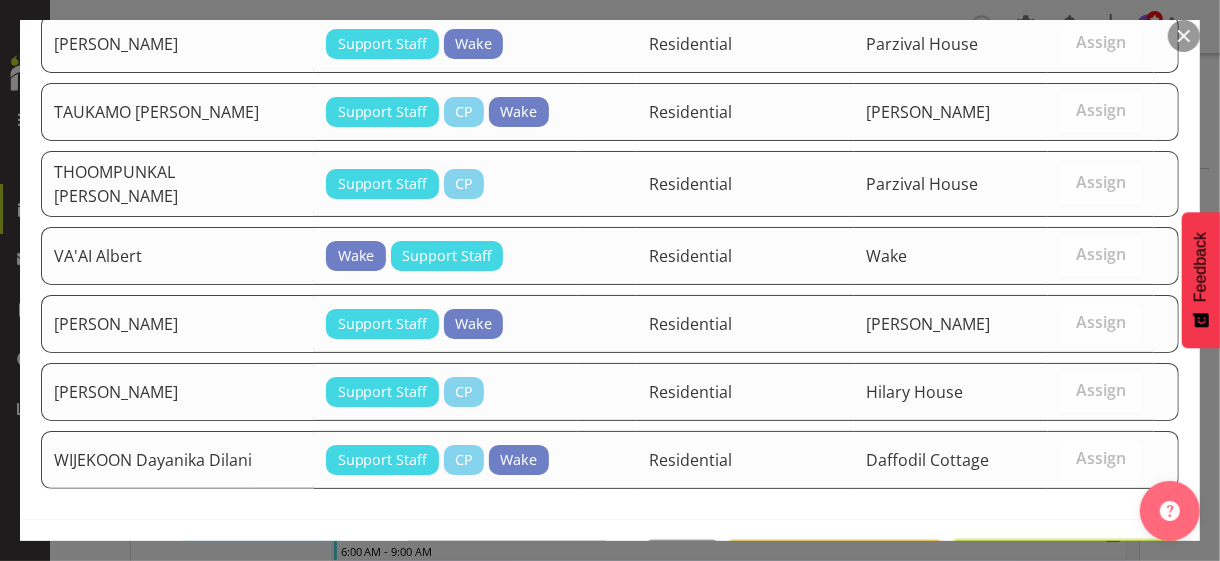 click on "Assign [PERSON_NAME]" at bounding box center (1066, 562) 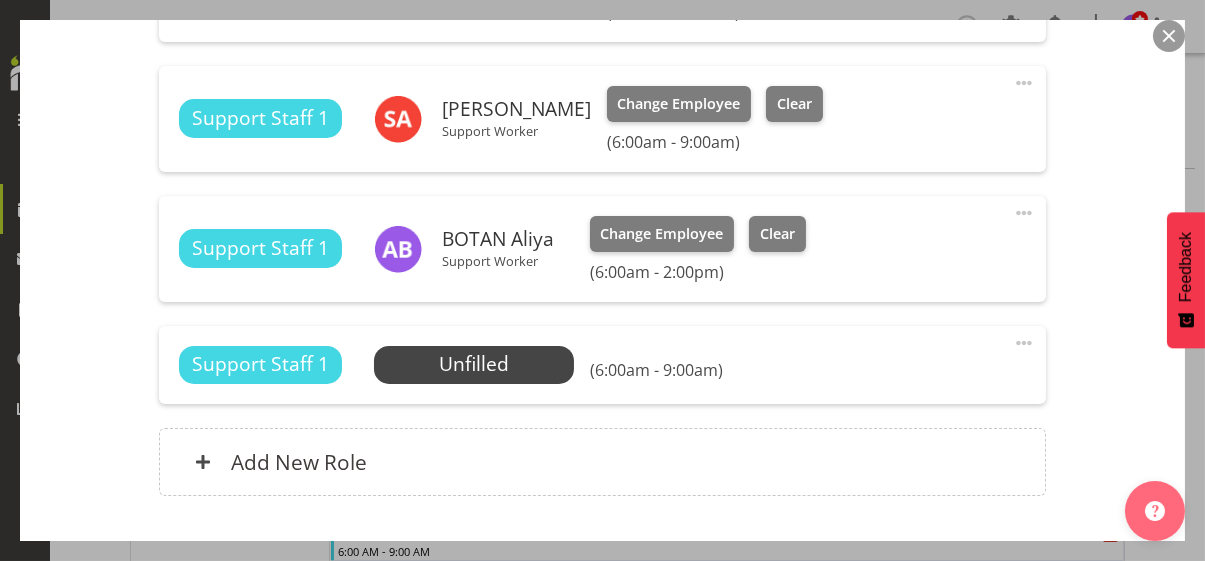 scroll, scrollTop: 843, scrollLeft: 0, axis: vertical 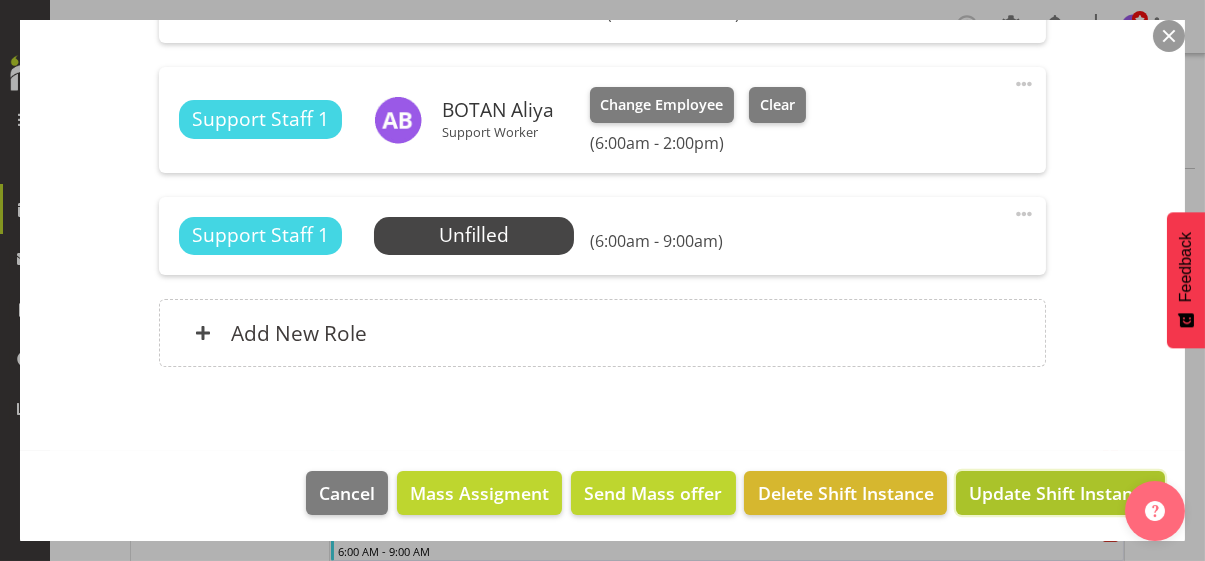 click on "Update Shift Instance" at bounding box center [1060, 493] 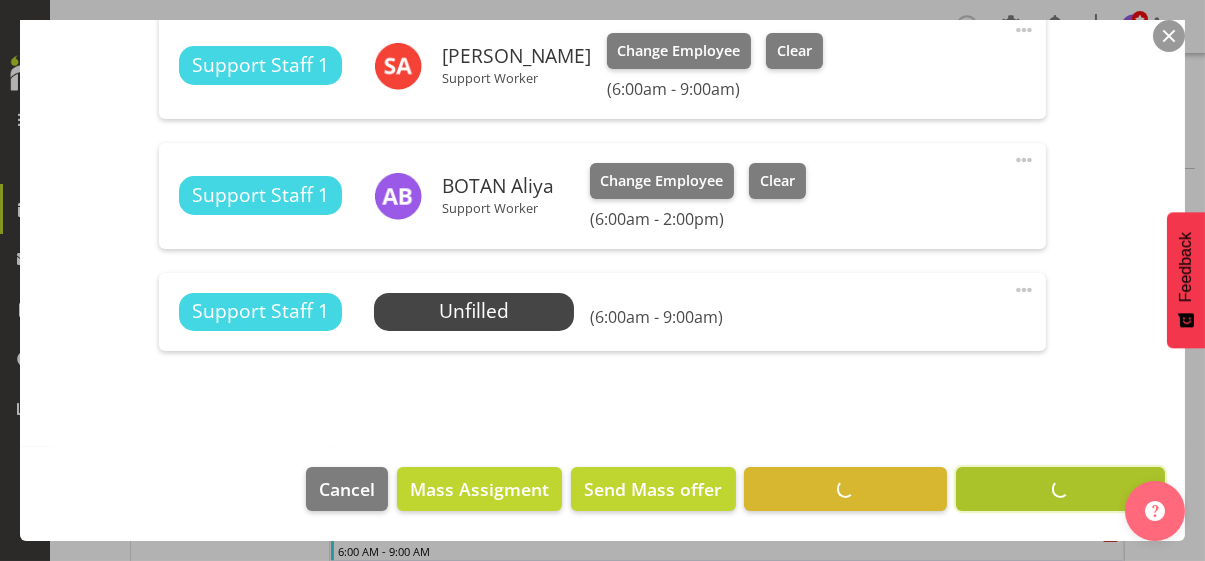 scroll, scrollTop: 765, scrollLeft: 0, axis: vertical 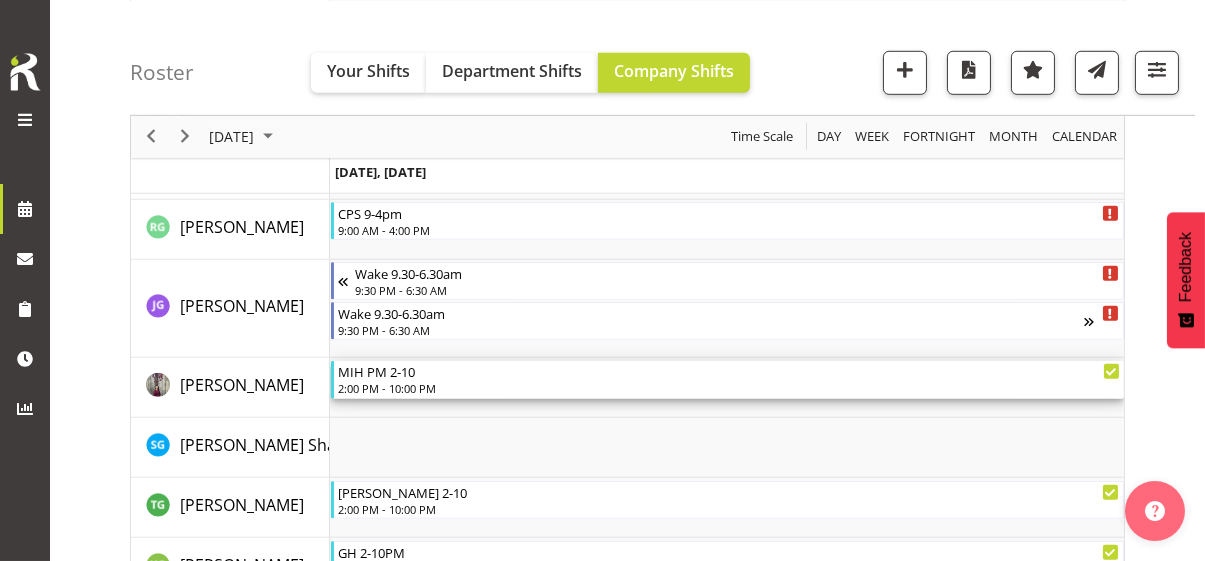 click on "2:00 PM - 10:00 PM" at bounding box center [729, 388] 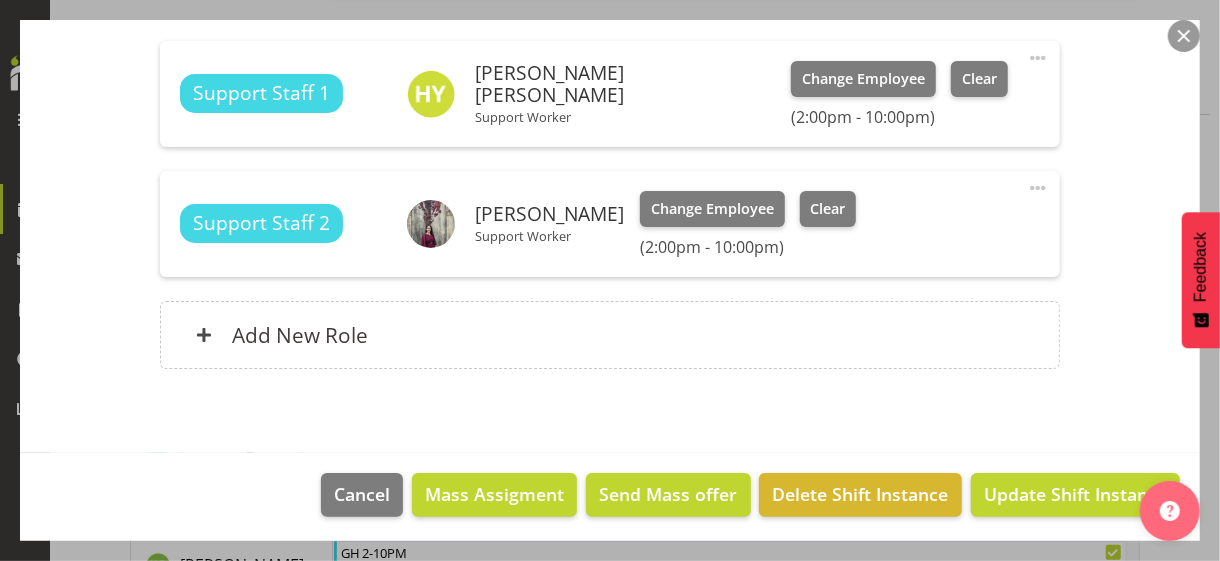 scroll, scrollTop: 691, scrollLeft: 0, axis: vertical 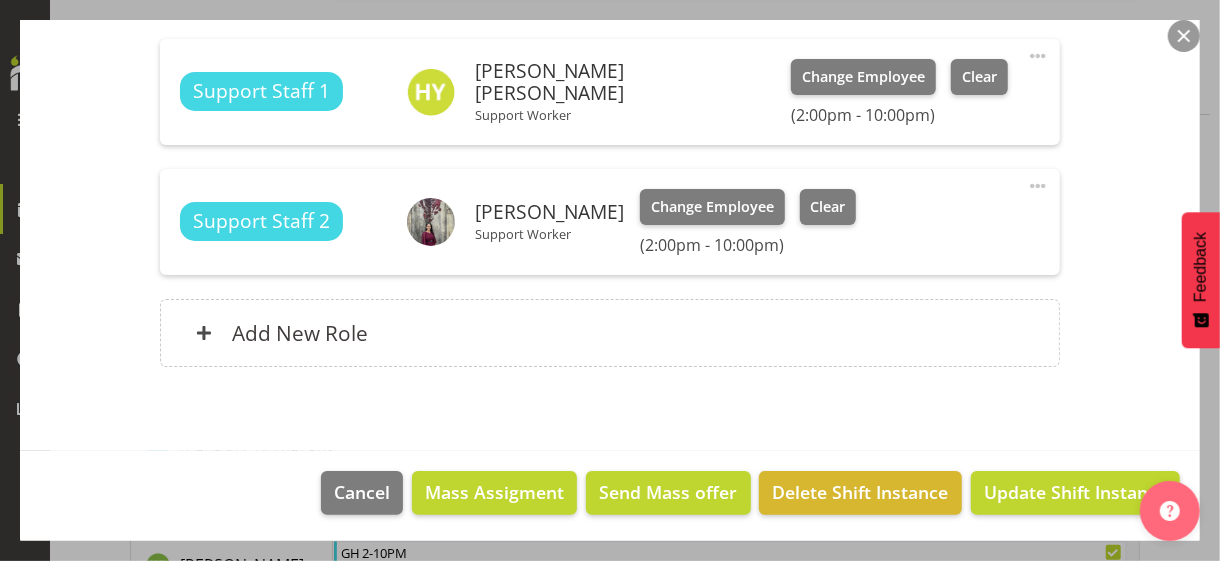 click at bounding box center (1038, 186) 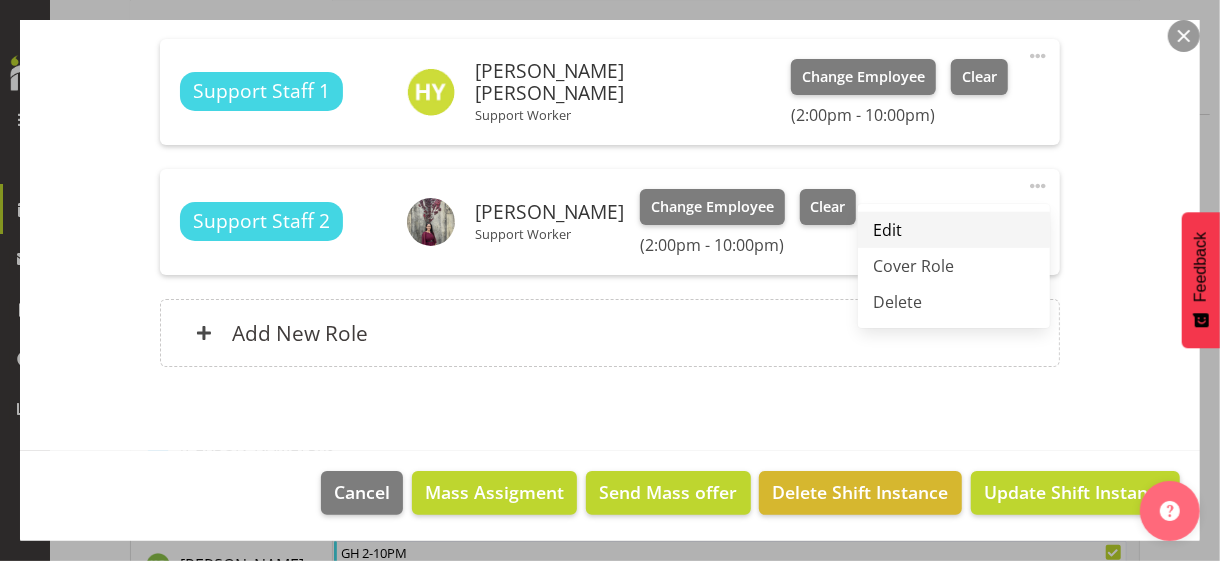 click on "Edit" at bounding box center [954, 230] 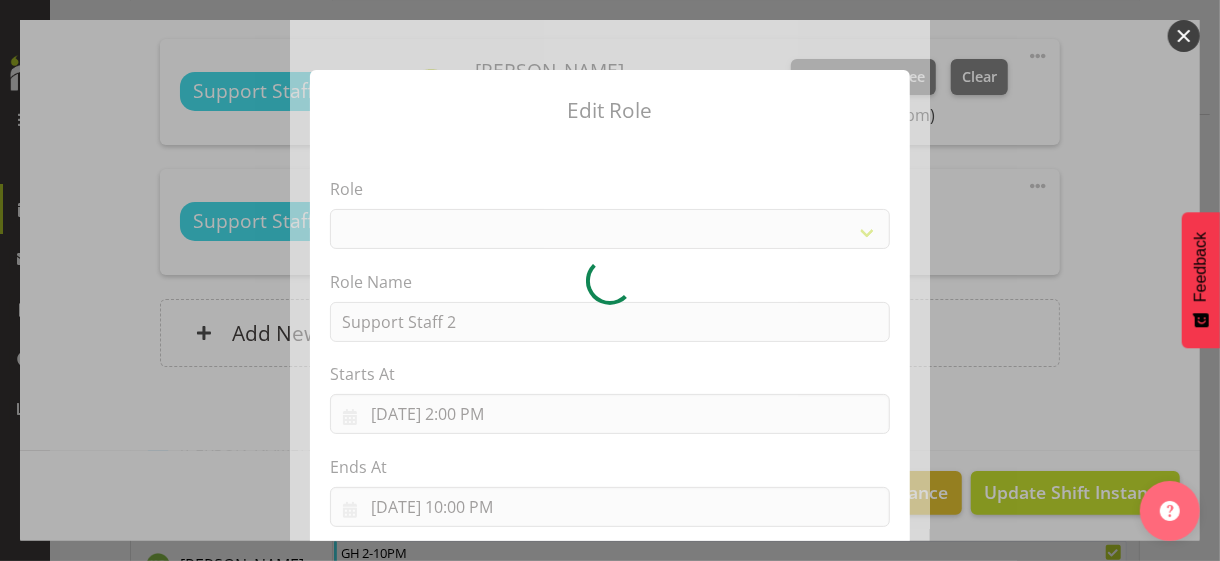 select on "1091" 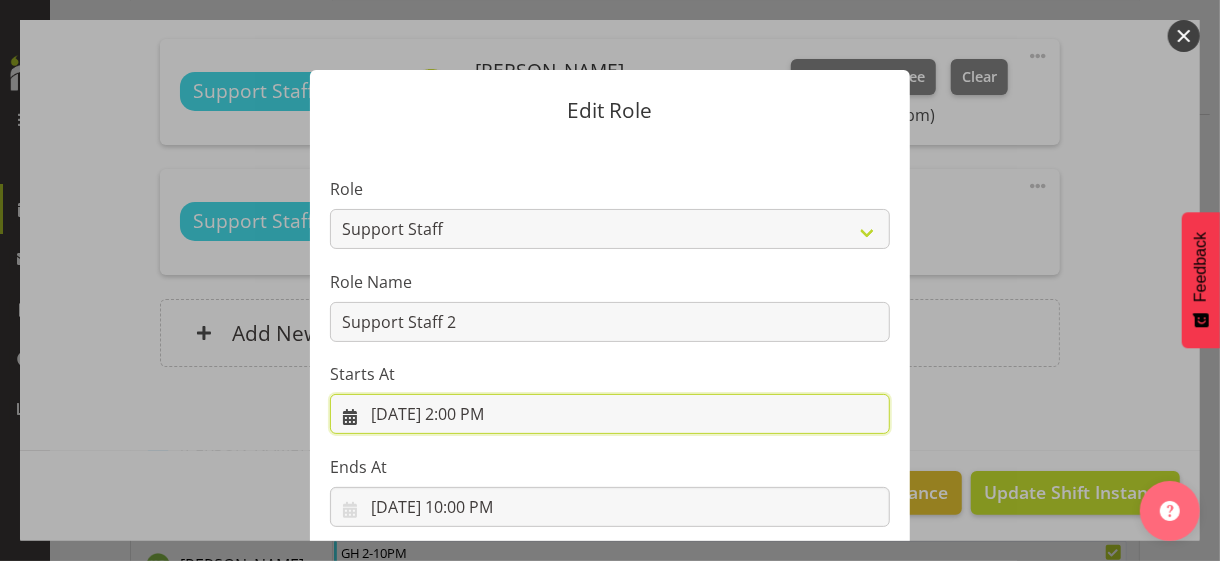 click on "[DATE] 2:00 PM" at bounding box center (610, 414) 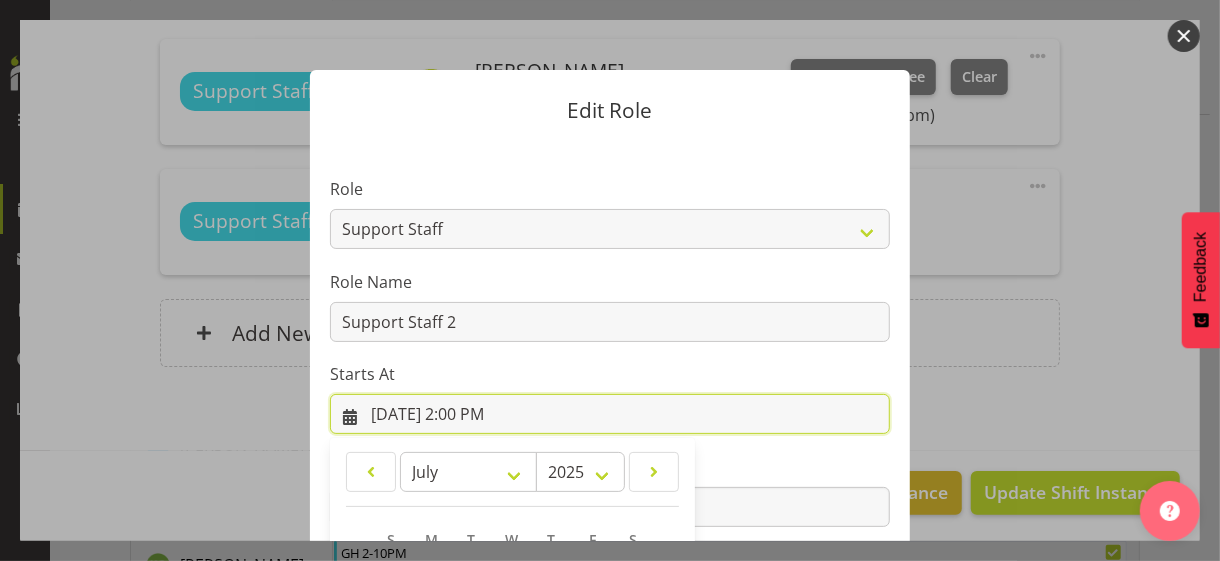 scroll, scrollTop: 347, scrollLeft: 0, axis: vertical 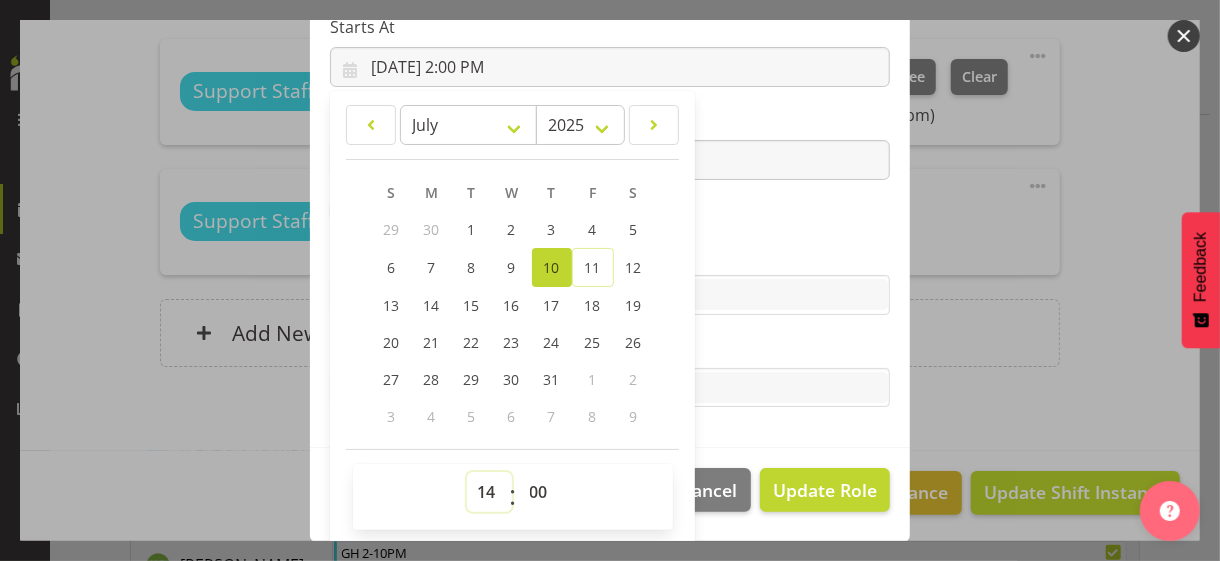 click on "00   01   02   03   04   05   06   07   08   09   10   11   12   13   14   15   16   17   18   19   20   21   22   23" at bounding box center (489, 492) 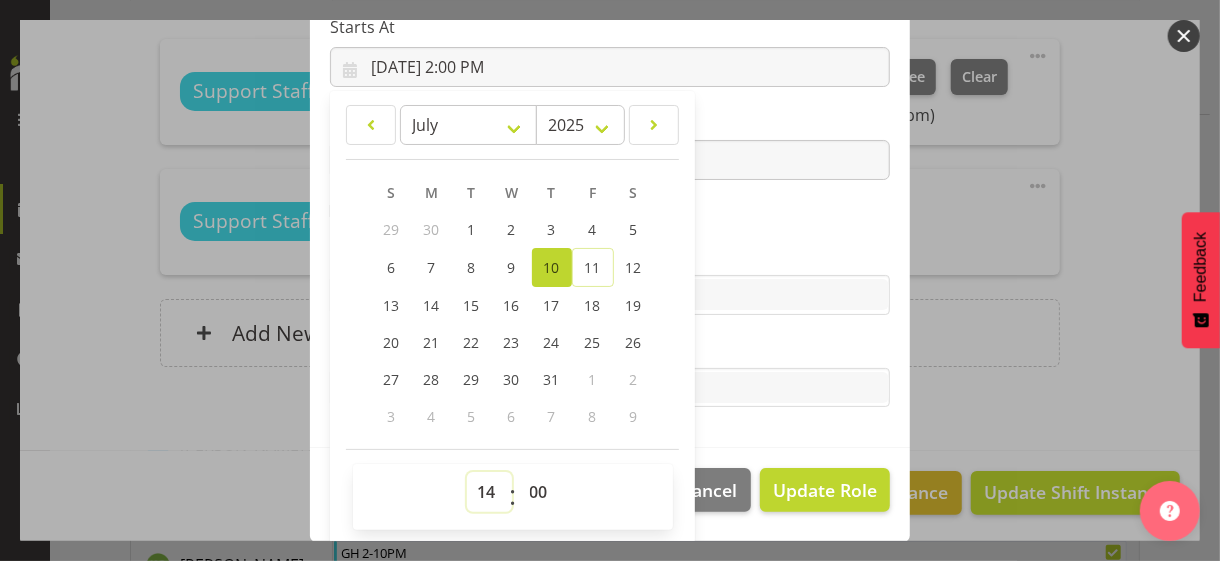 select on "6" 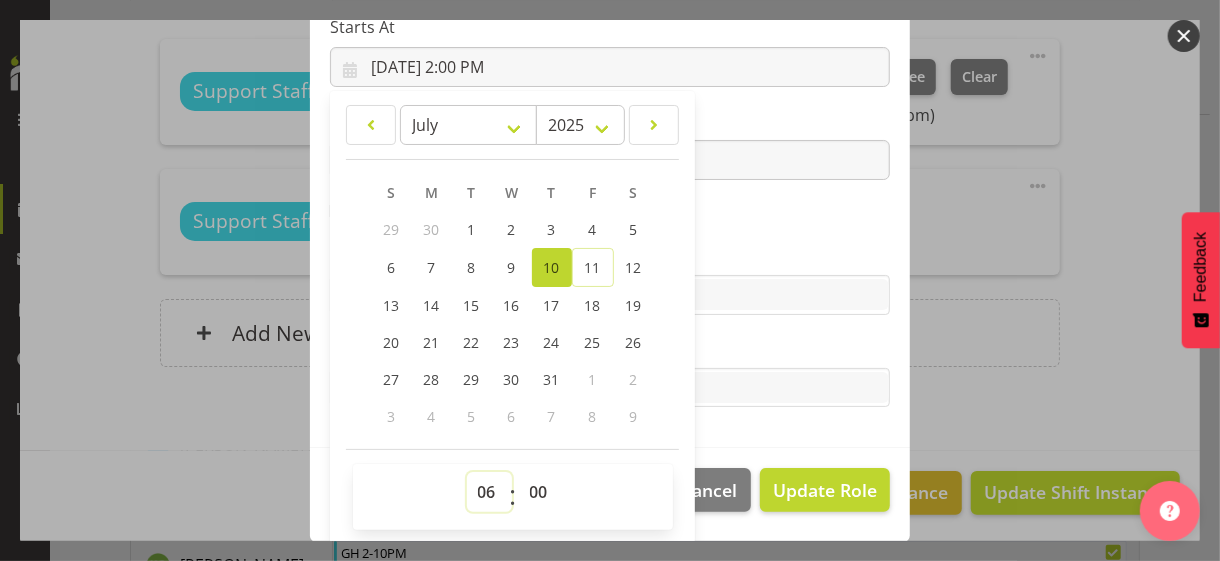 click on "00   01   02   03   04   05   06   07   08   09   10   11   12   13   14   15   16   17   18   19   20   21   22   23" at bounding box center [489, 492] 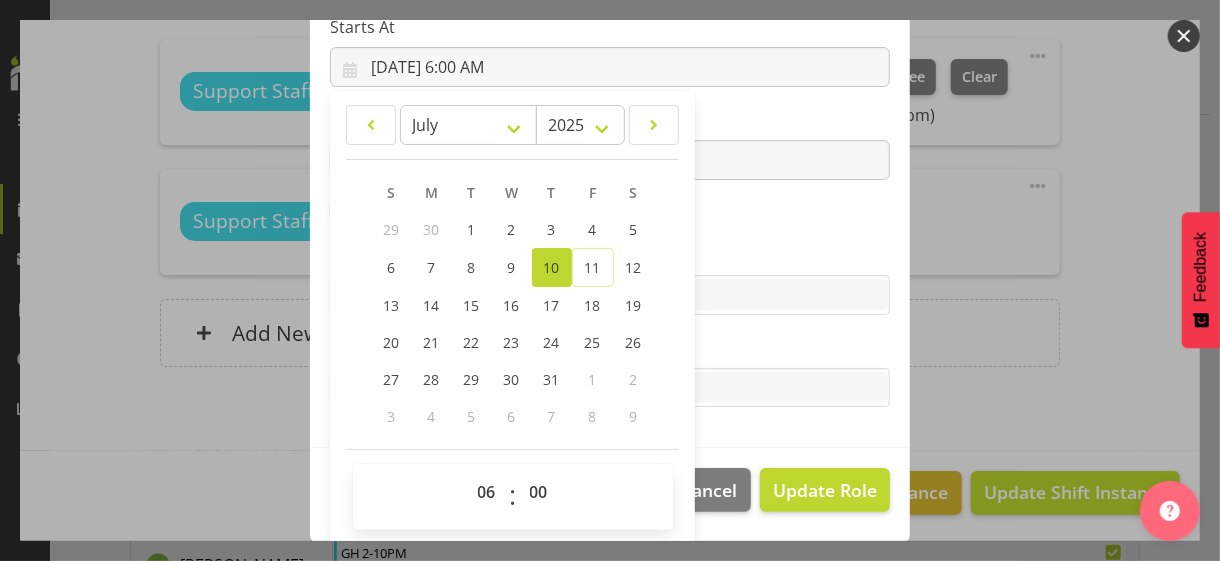 click on "Role CP House Leader Support Staff Wake   Role Name Support Staff 2
Starts At
[DATE] 6:00 AM  January   February   March   April   May   June   July   August   September   October   November   [DATE]   2034   2033   2032   2031   2030   2029   2028   2027   2026   2025   2024   2023   2022   2021   2020   2019   2018   2017   2016   2015   2014   2013   2012   2011   2010   2009   2008   2007   2006   2005   2004   2003   2002   2001   2000   1999   1998   1997   1996   1995   1994   1993   1992   1991   1990   1989   1988   1987   1986   1985   1984   1983   1982   1981   1980   1979   1978   1977   1976   1975   1974   1973   1972   1971   1970   1969   1968   1967   1966   1965   1964   1963   1962   1961   1960   1959   1958   1957   1956   1955   1954   1953   1952   1951   1950   1949   1948   1947   1946   1945   1944   1943   1942   1941   1940   1939   1938   1937   1936   1935   1934   1933   1932   1931   1930   1929   1928   1927   1926   1925  S M T W T F S 29 1" at bounding box center [610, 121] 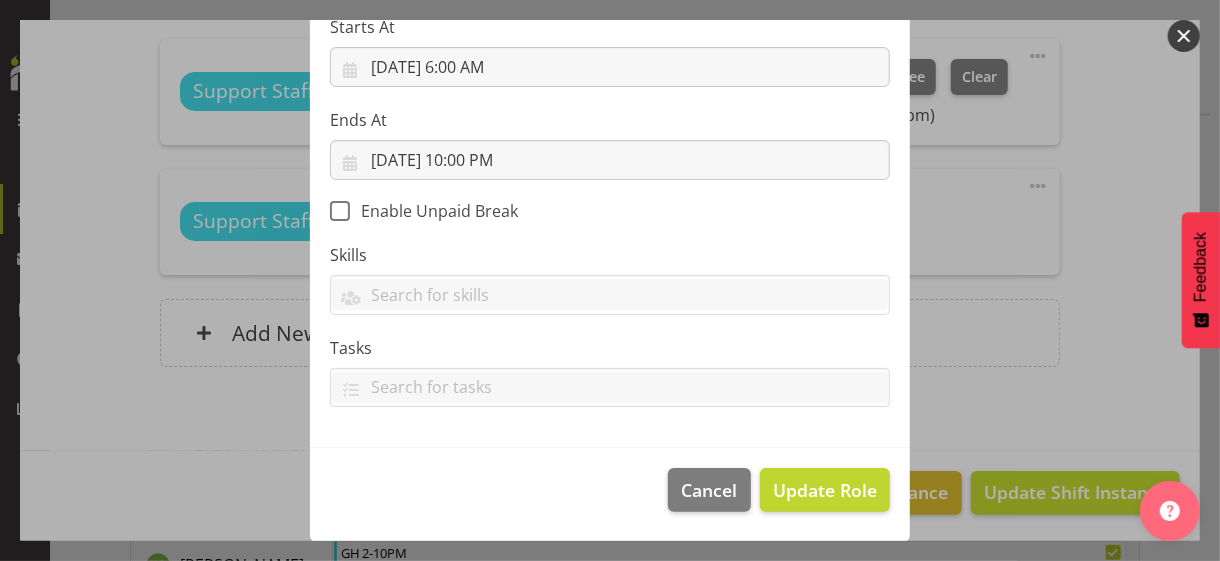 scroll, scrollTop: 346, scrollLeft: 0, axis: vertical 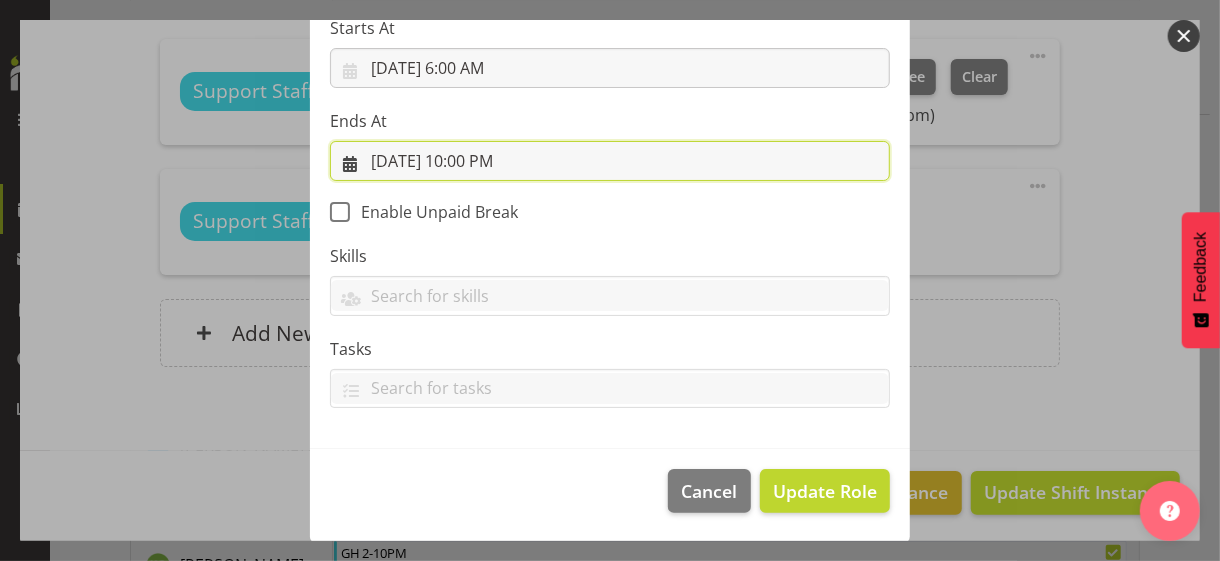 click on "[DATE] 10:00 PM" at bounding box center [610, 161] 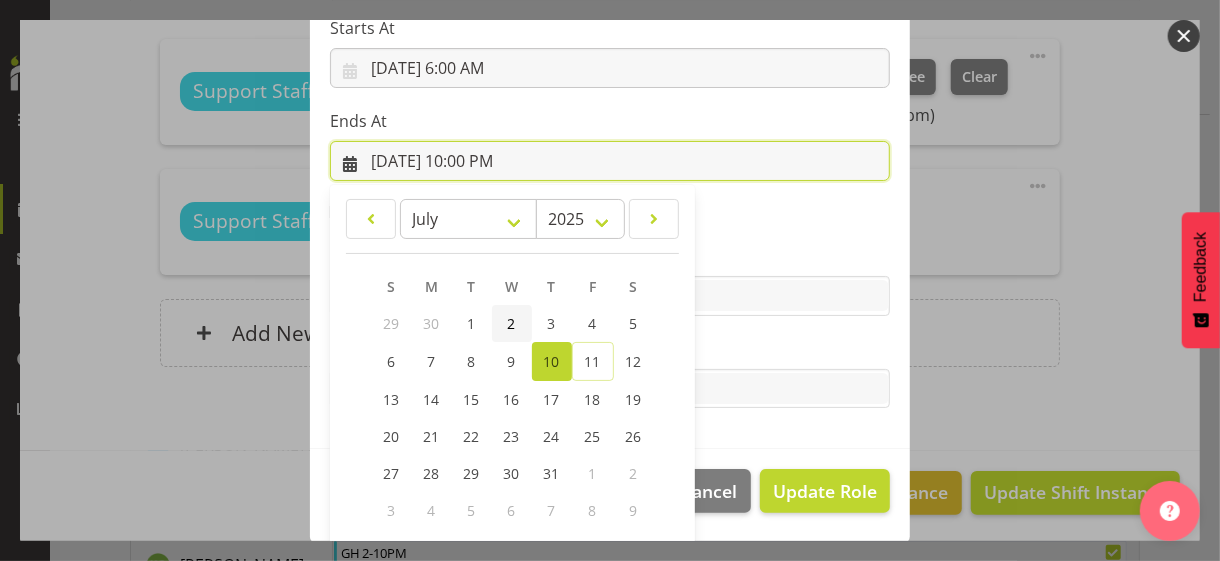 scroll, scrollTop: 441, scrollLeft: 0, axis: vertical 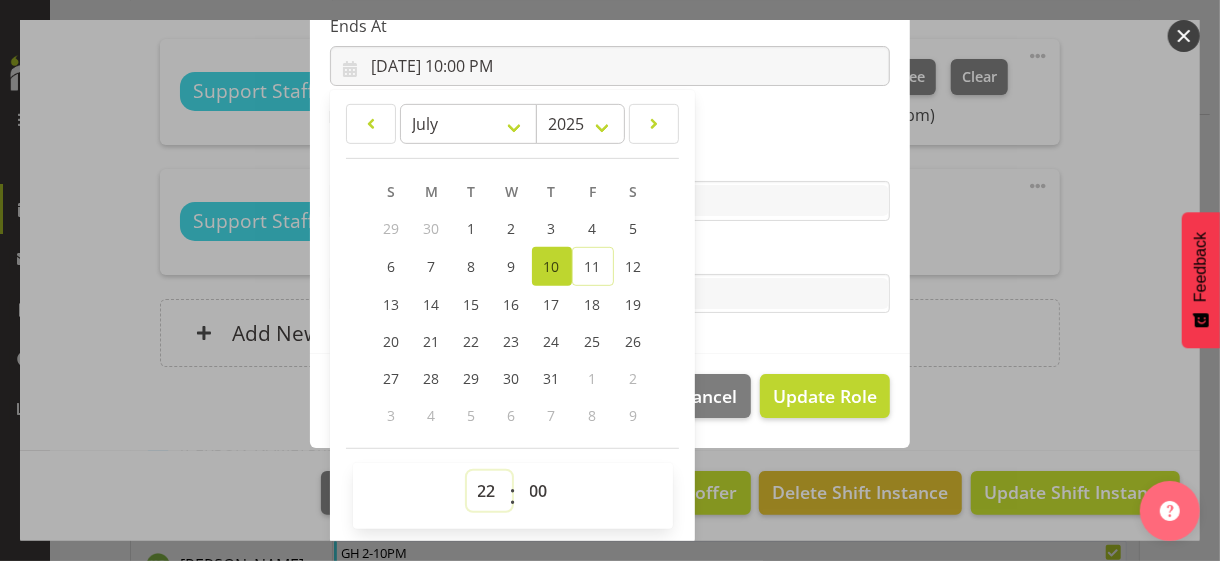 click on "00   01   02   03   04   05   06   07   08   09   10   11   12   13   14   15   16   17   18   19   20   21   22   23" at bounding box center (489, 491) 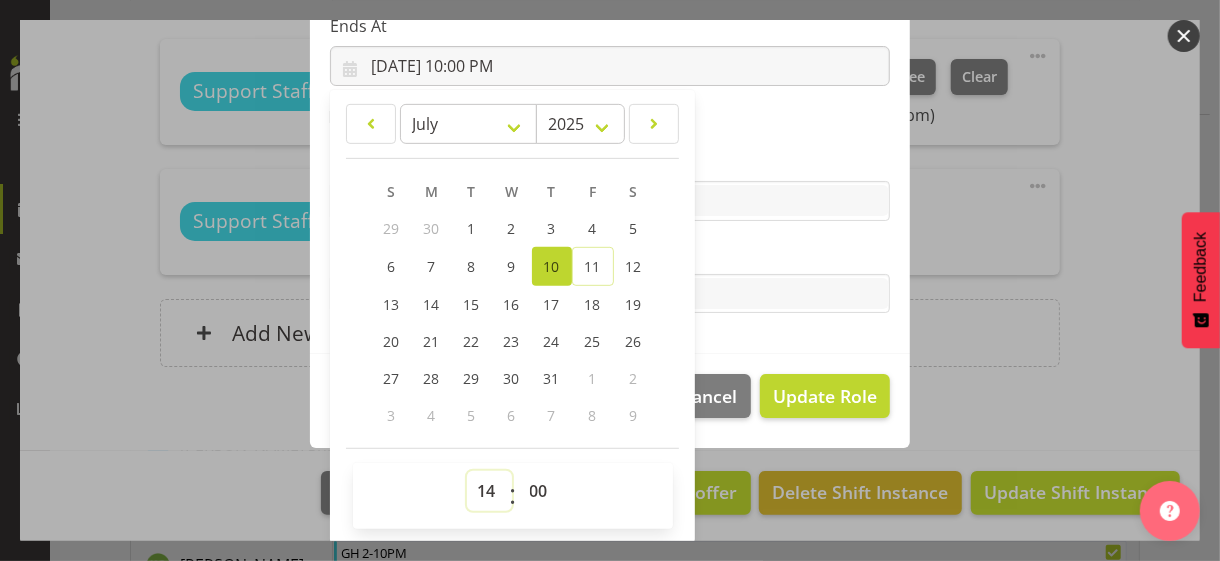 click on "00   01   02   03   04   05   06   07   08   09   10   11   12   13   14   15   16   17   18   19   20   21   22   23" at bounding box center (489, 491) 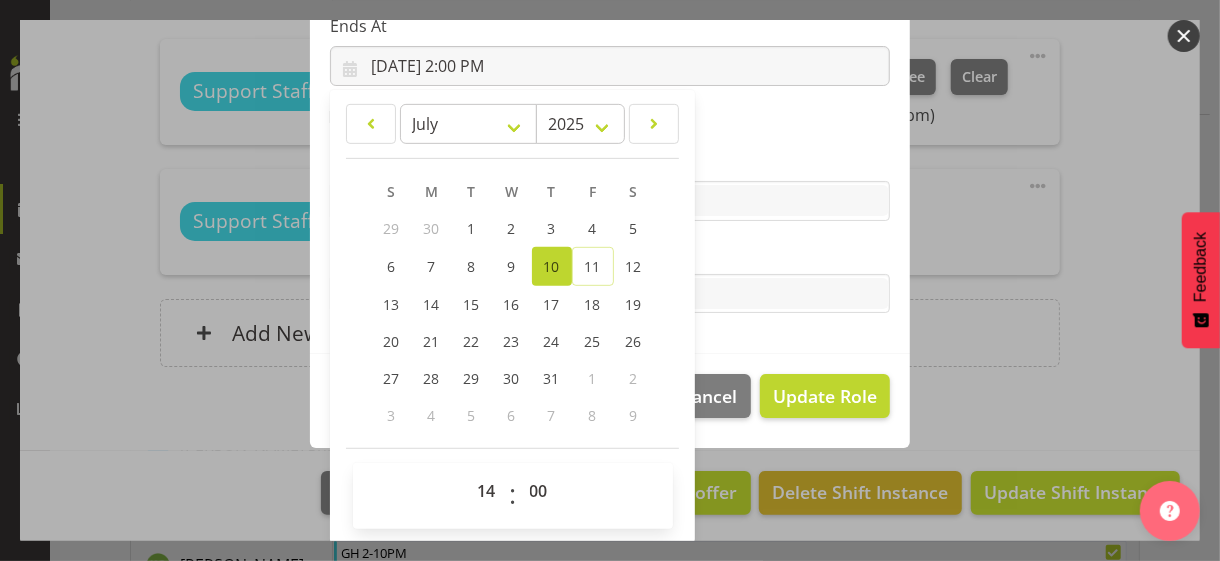 click on "Tasks" at bounding box center [610, 254] 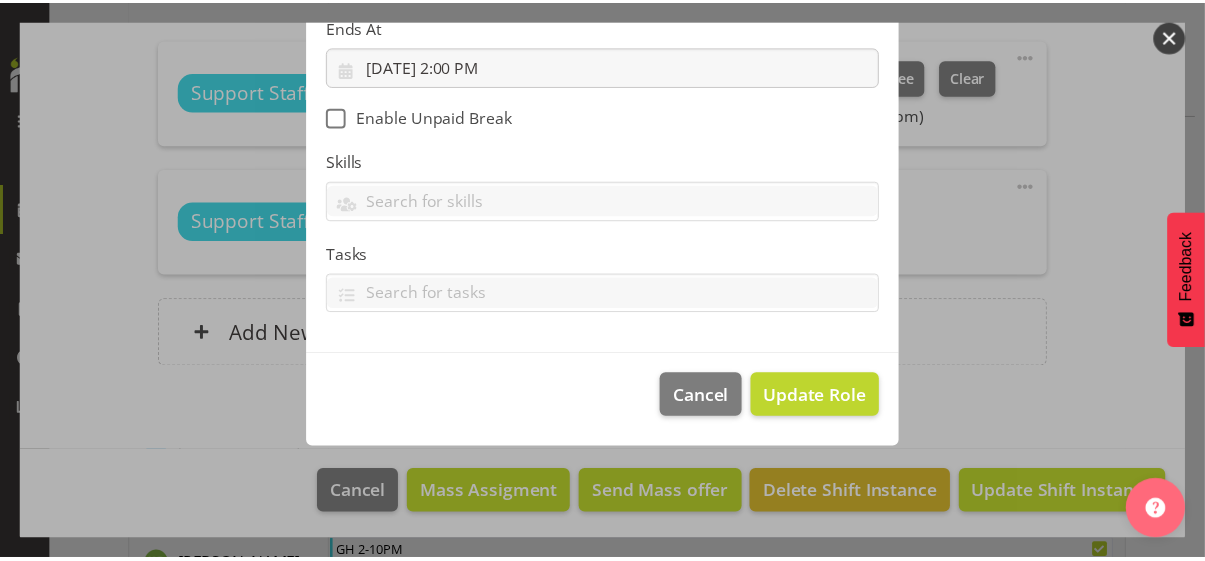 scroll, scrollTop: 346, scrollLeft: 0, axis: vertical 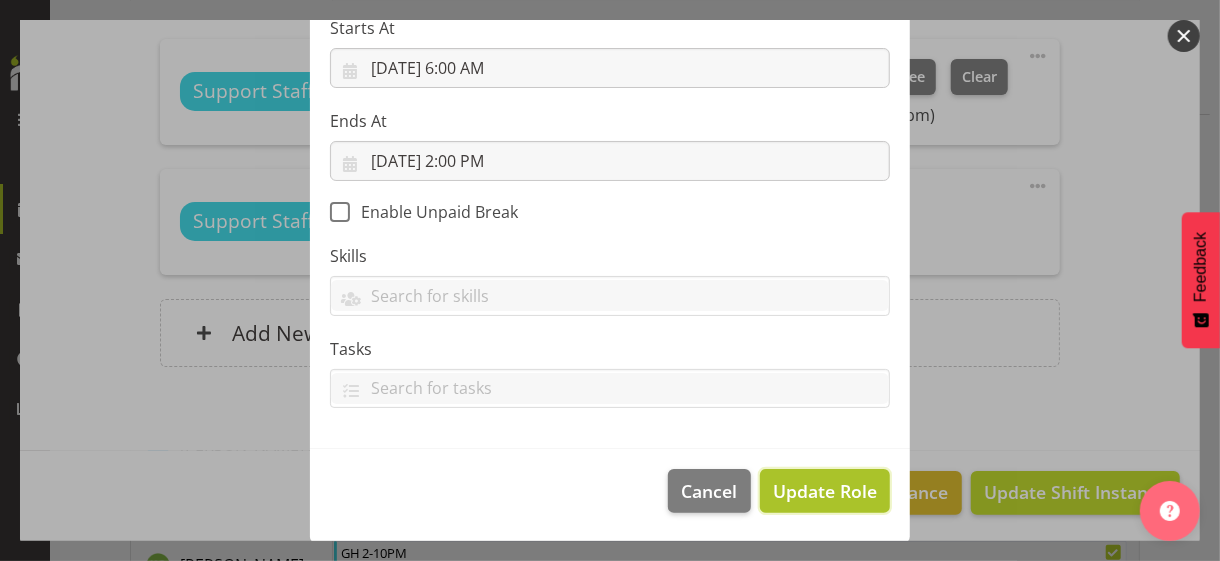 click on "Update Role" at bounding box center (825, 491) 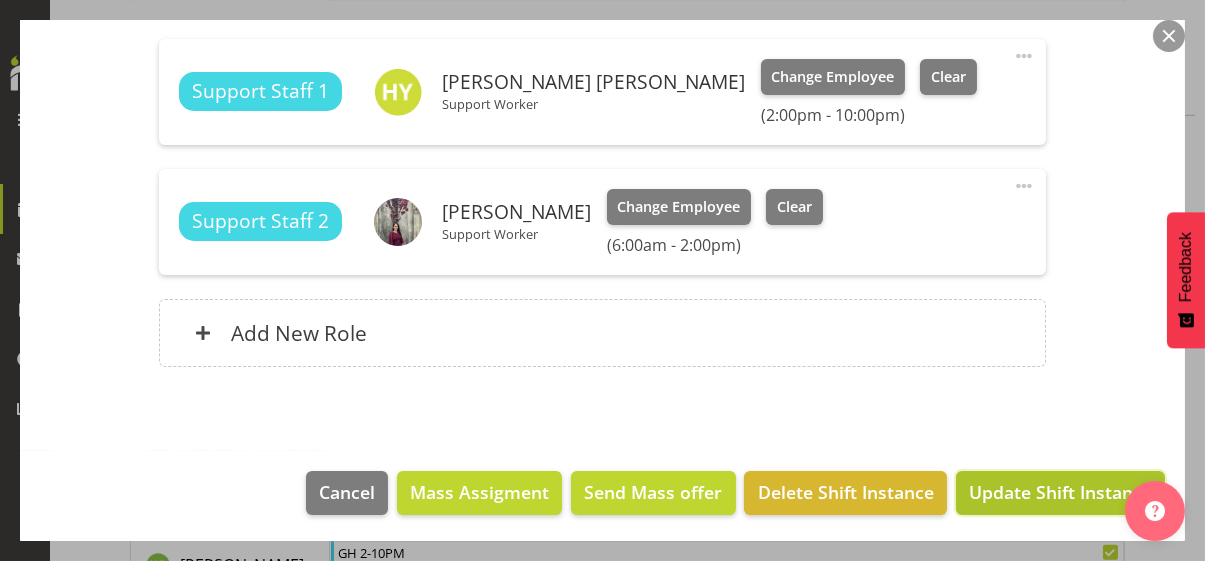 click on "Update Shift Instance" at bounding box center (1060, 492) 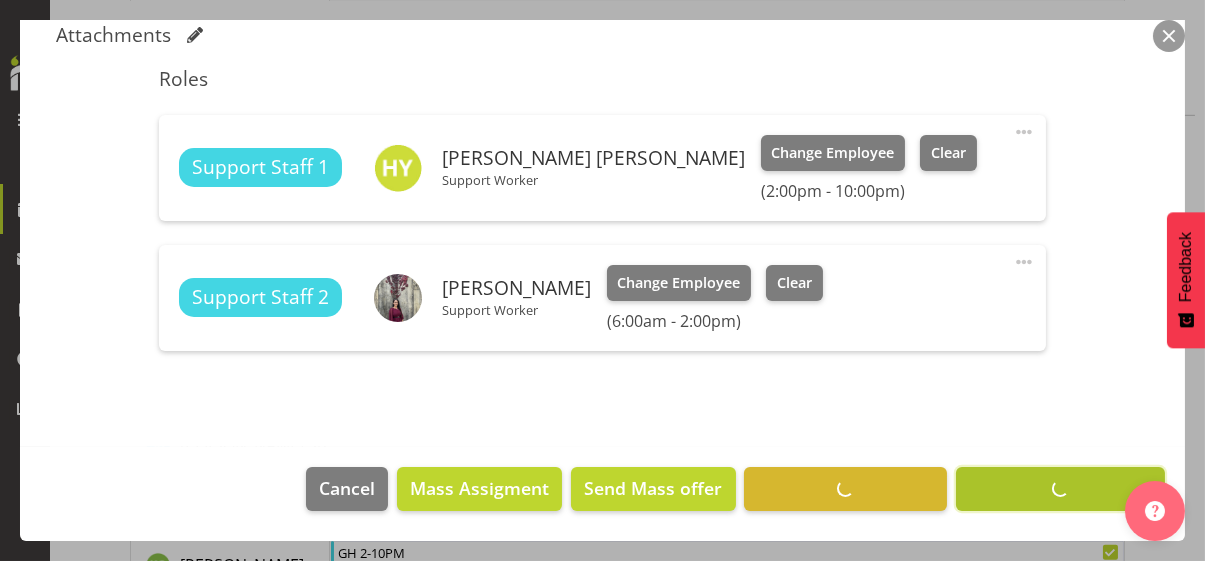 scroll, scrollTop: 612, scrollLeft: 0, axis: vertical 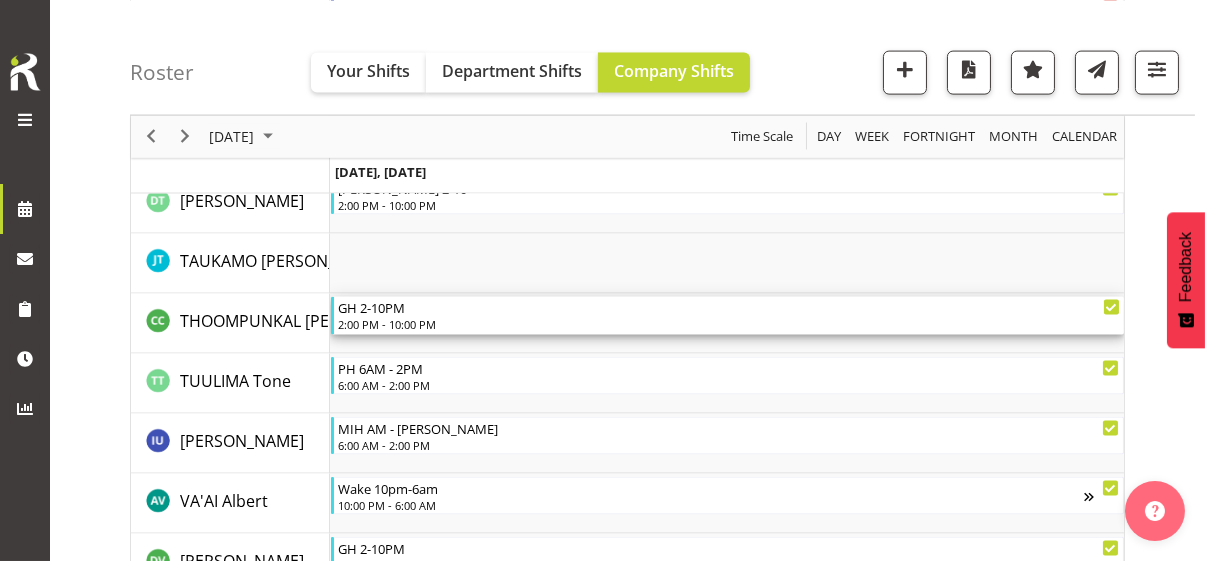 click on "2:00 PM - 10:00 PM" at bounding box center (729, 324) 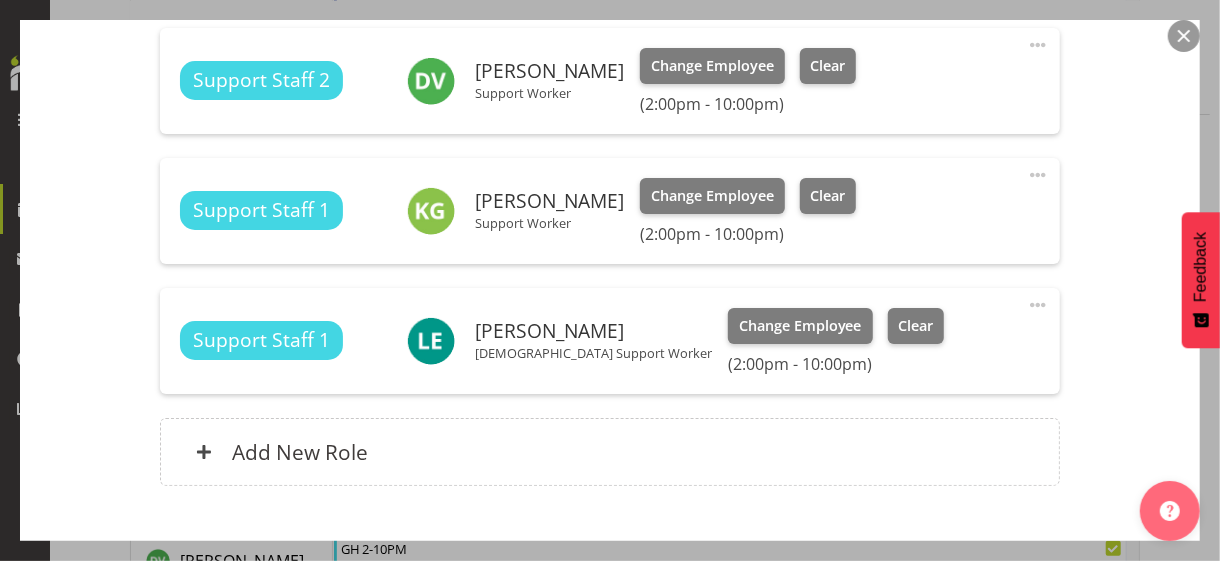 scroll, scrollTop: 951, scrollLeft: 0, axis: vertical 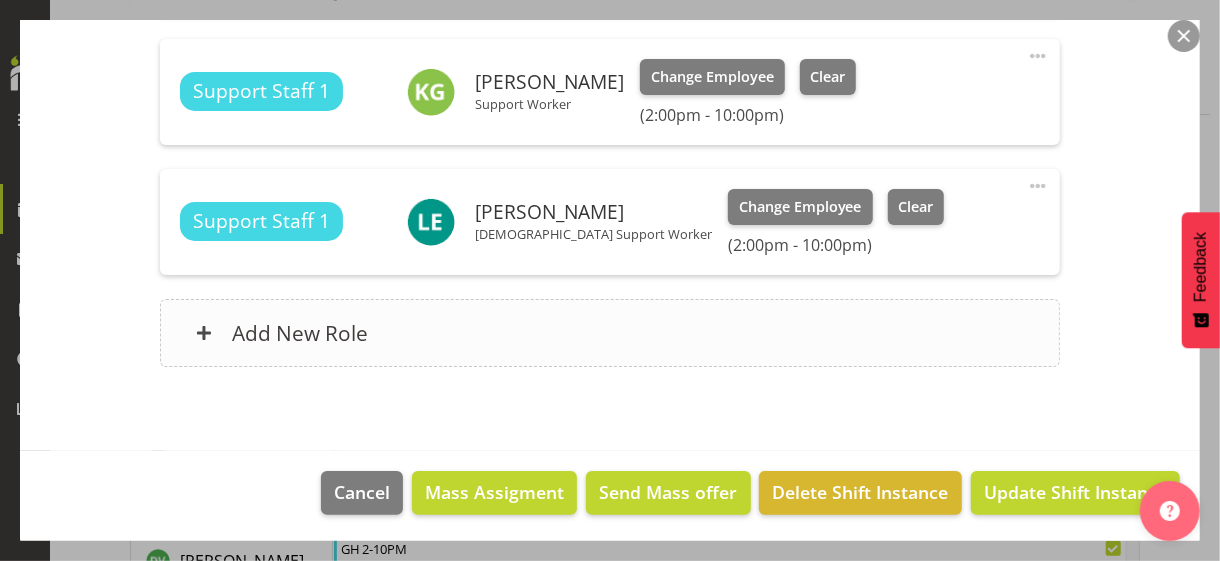 click on "Add New Role" at bounding box center (609, 333) 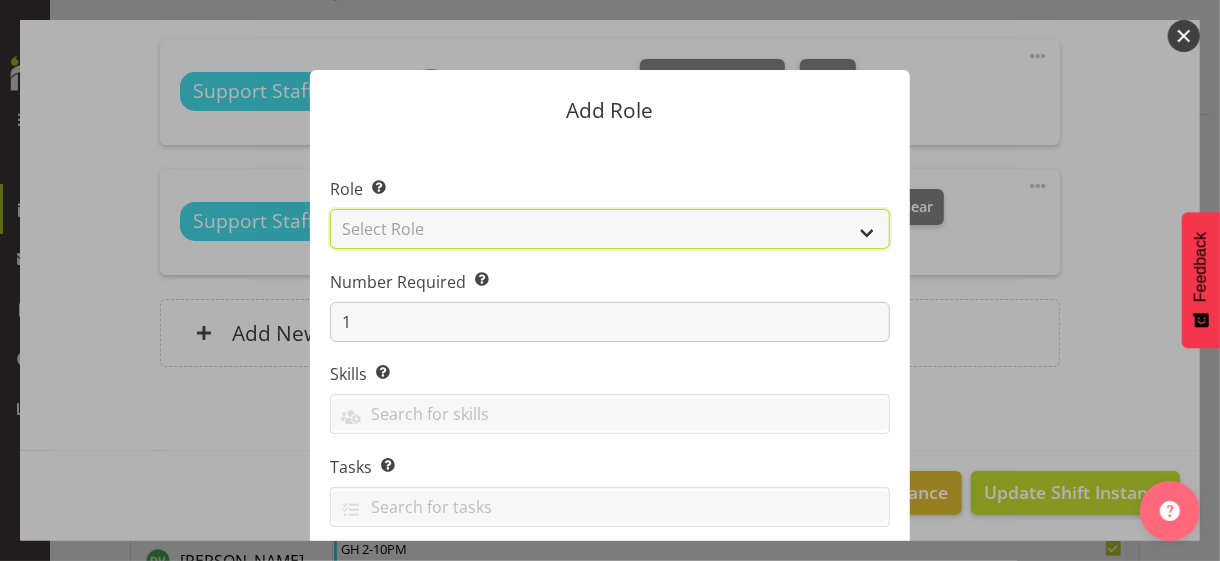 click on "Select Role  CP House Leader Support Staff Wake" at bounding box center (610, 229) 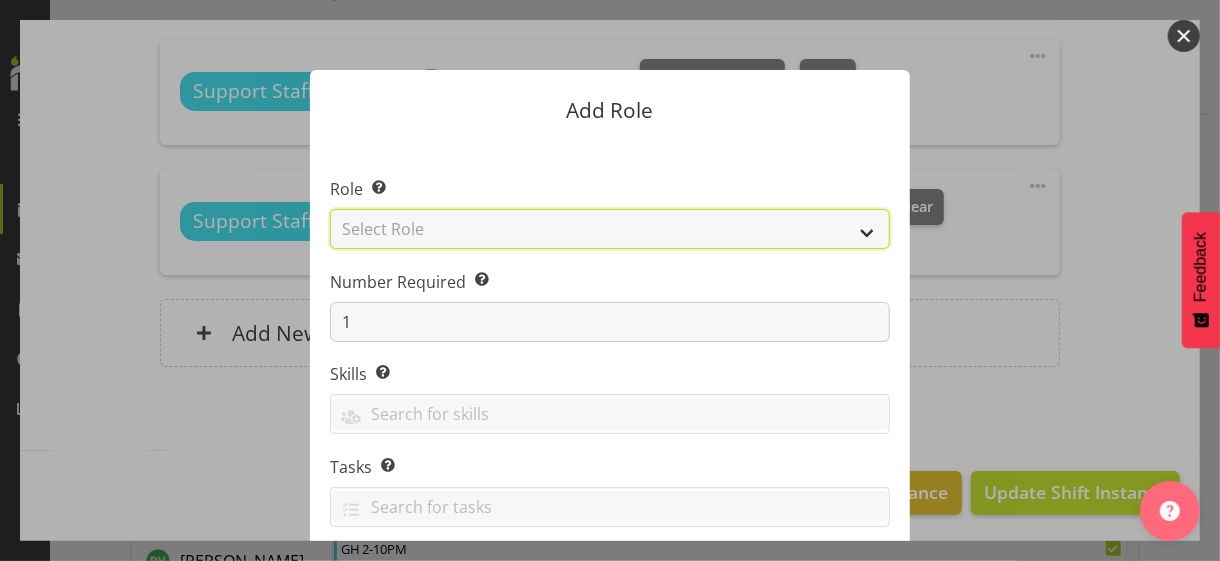 select on "1091" 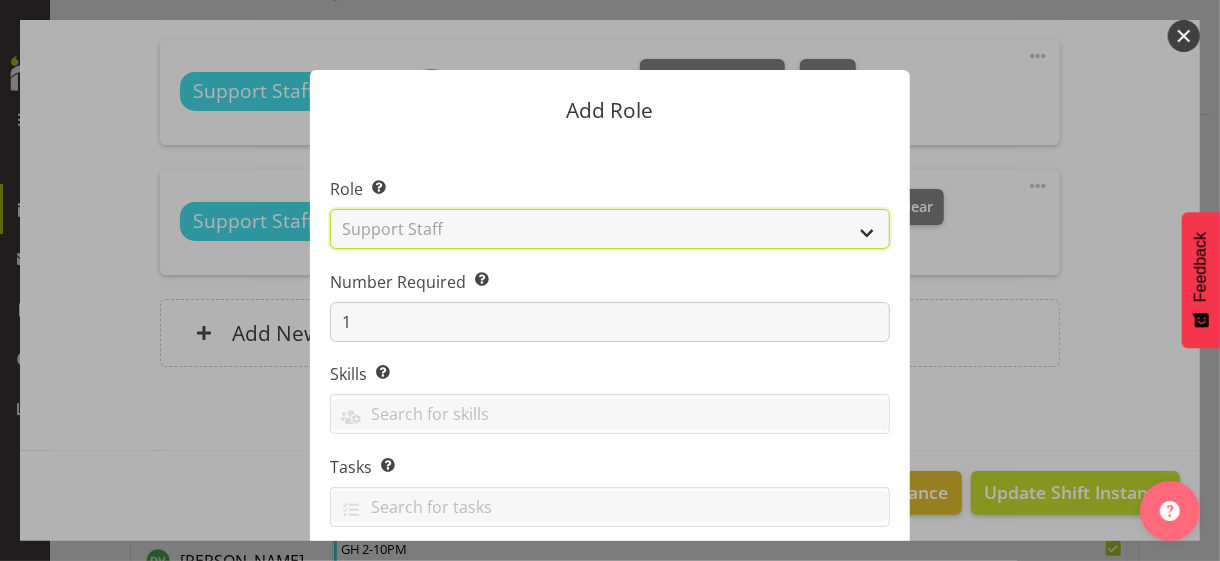 click on "Select Role  CP House Leader Support Staff Wake" at bounding box center [610, 229] 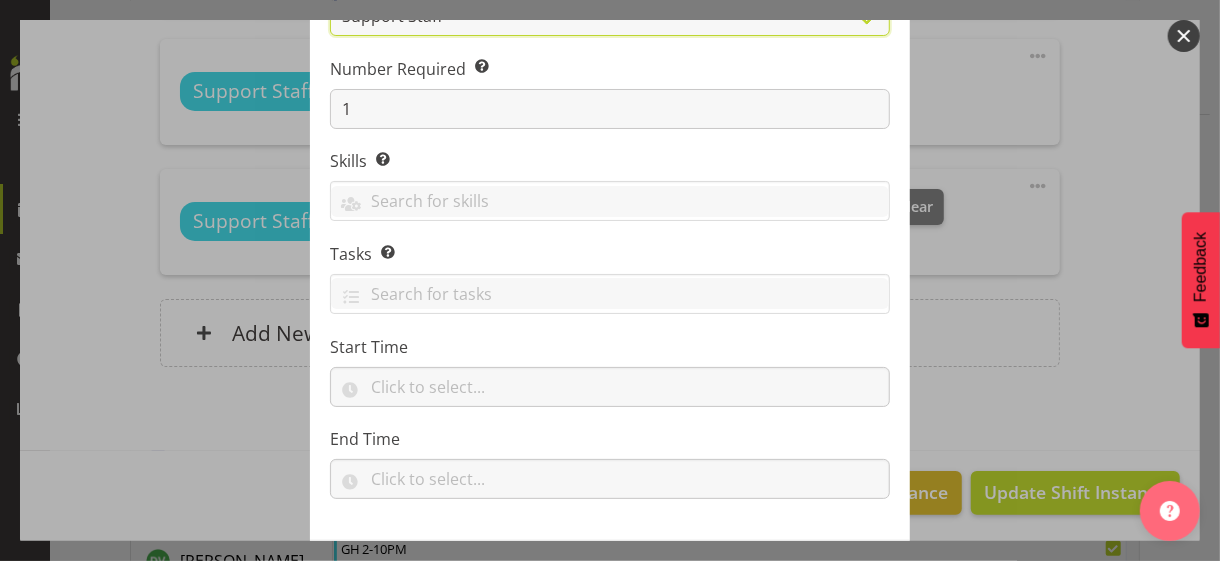 scroll, scrollTop: 304, scrollLeft: 0, axis: vertical 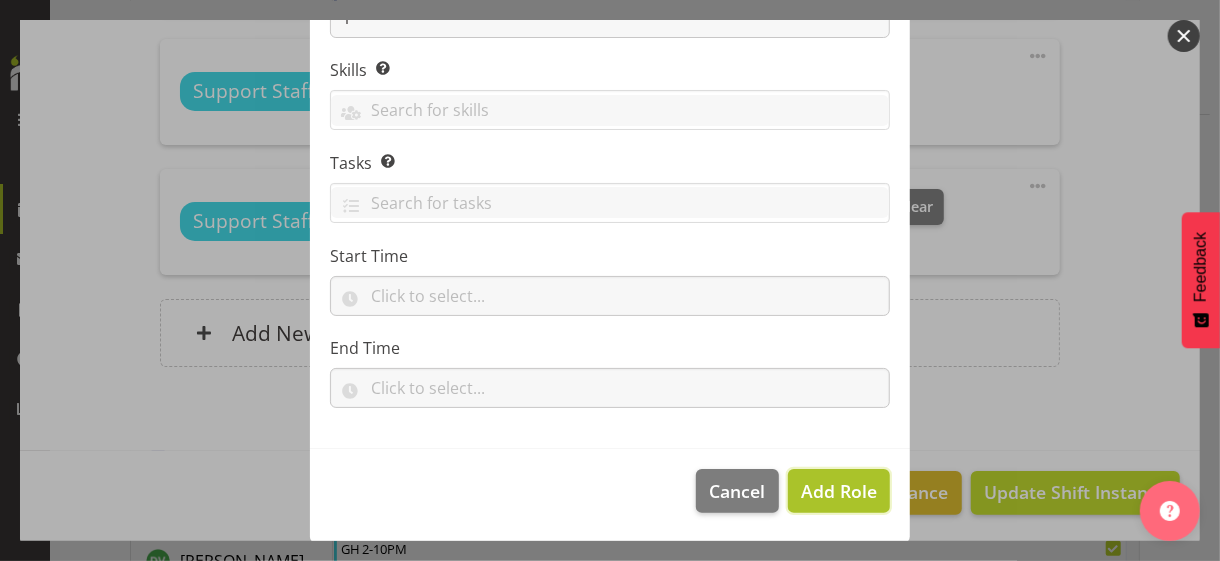 click on "Add Role" at bounding box center [839, 491] 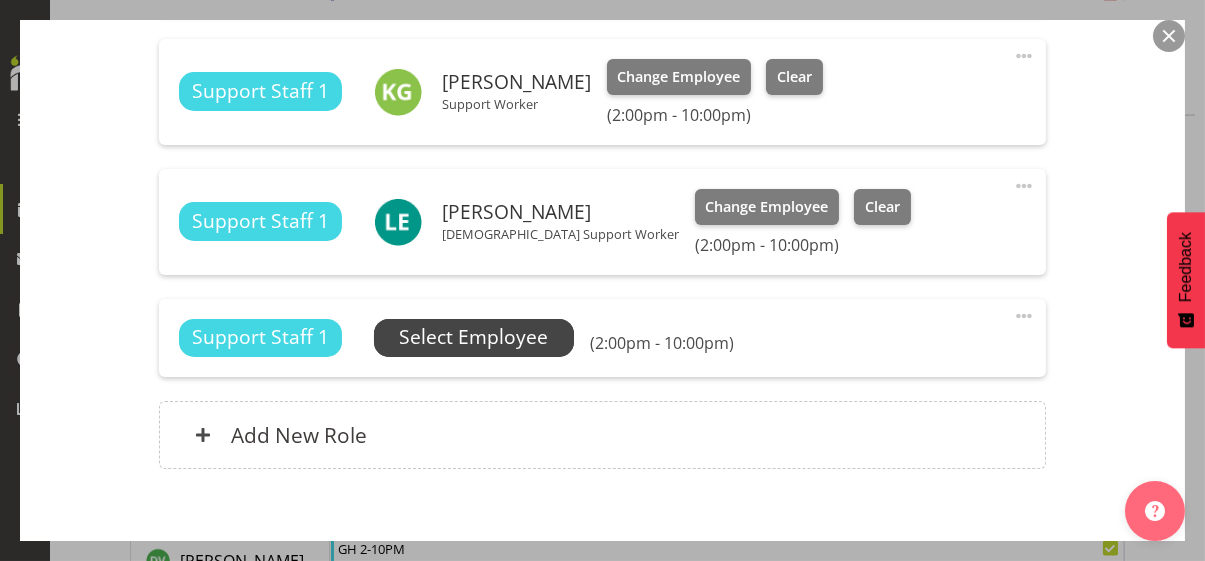 click on "Select Employee" at bounding box center [473, 337] 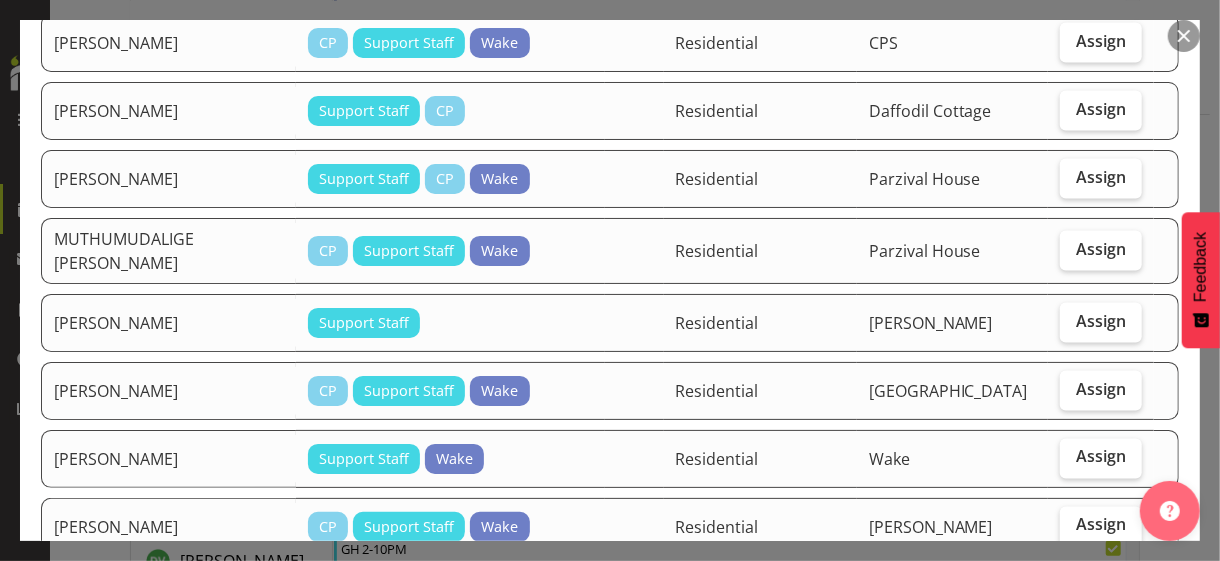 scroll, scrollTop: 1600, scrollLeft: 0, axis: vertical 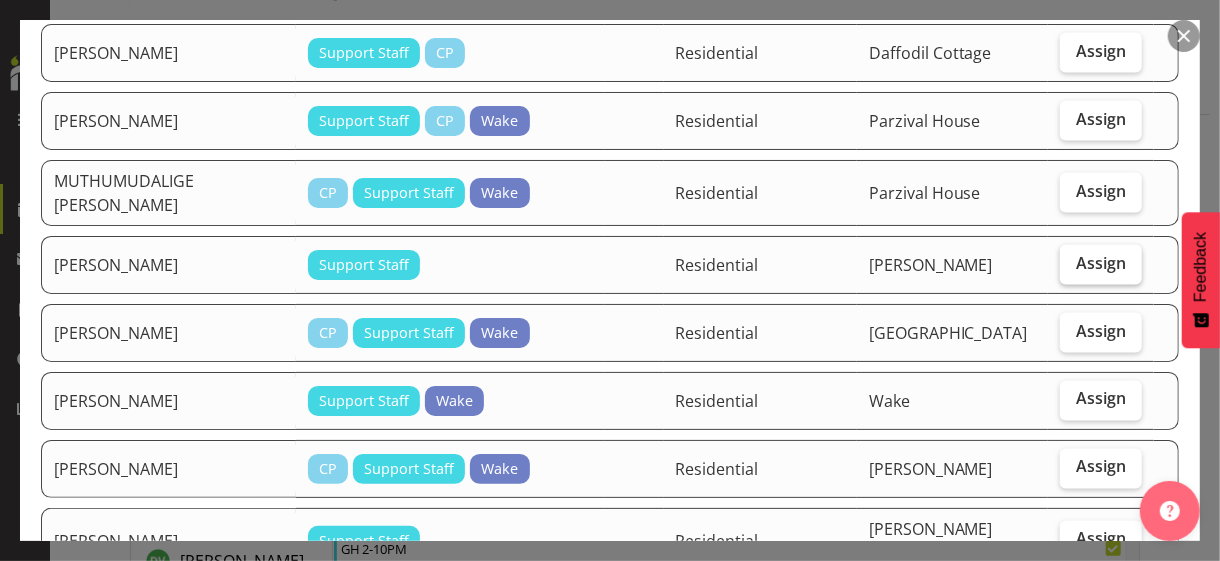 click on "Assign" at bounding box center [1101, 263] 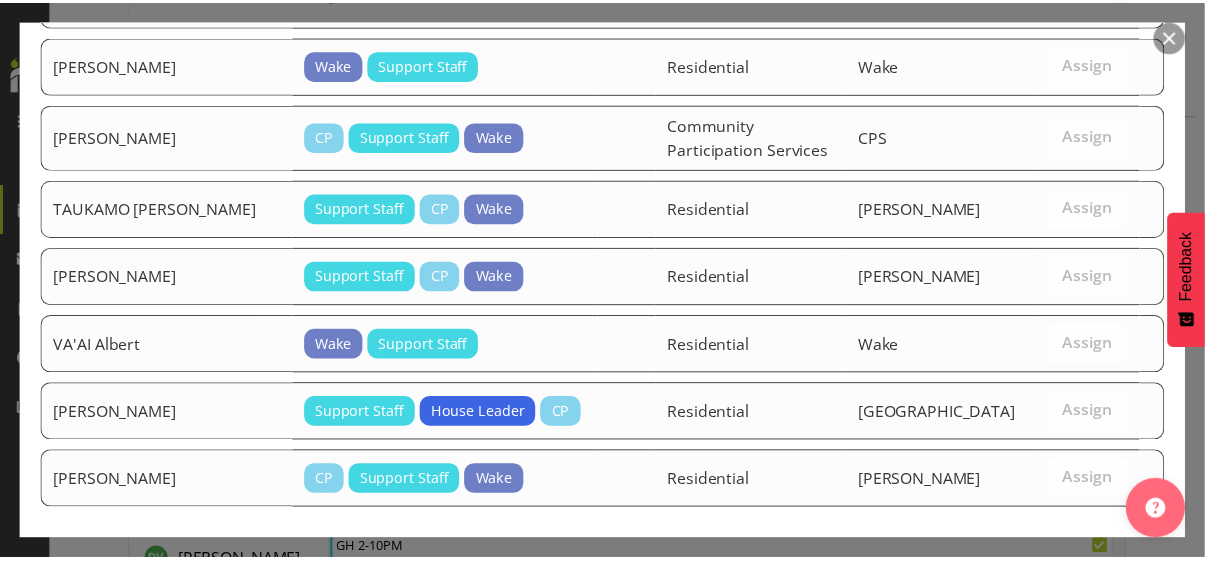 scroll, scrollTop: 2597, scrollLeft: 0, axis: vertical 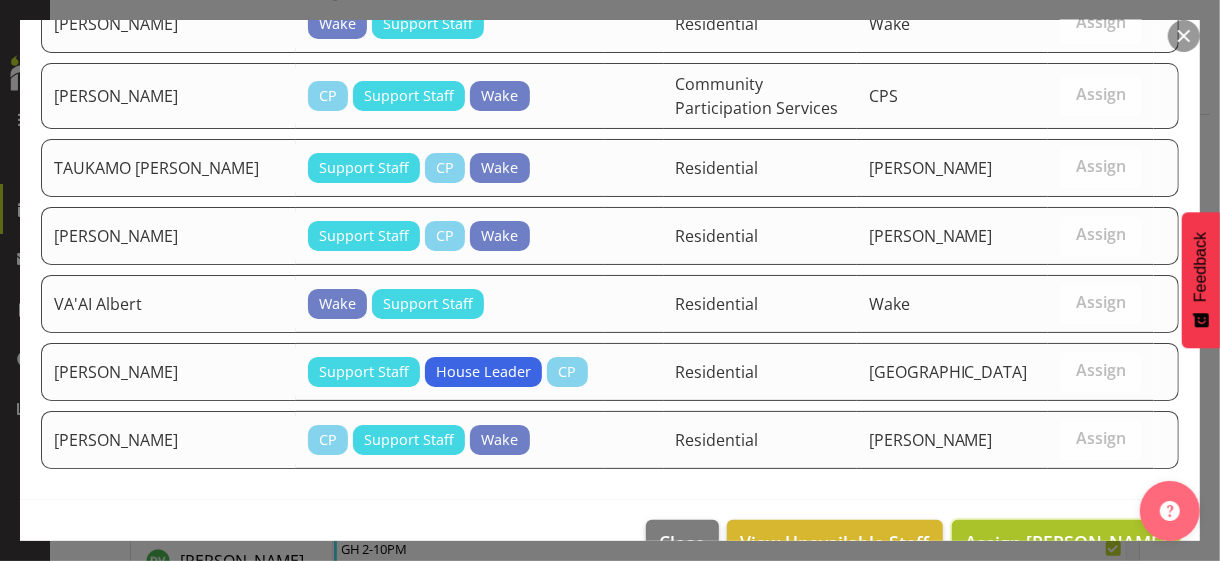 click on "Assign [PERSON_NAME]" at bounding box center (1066, 542) 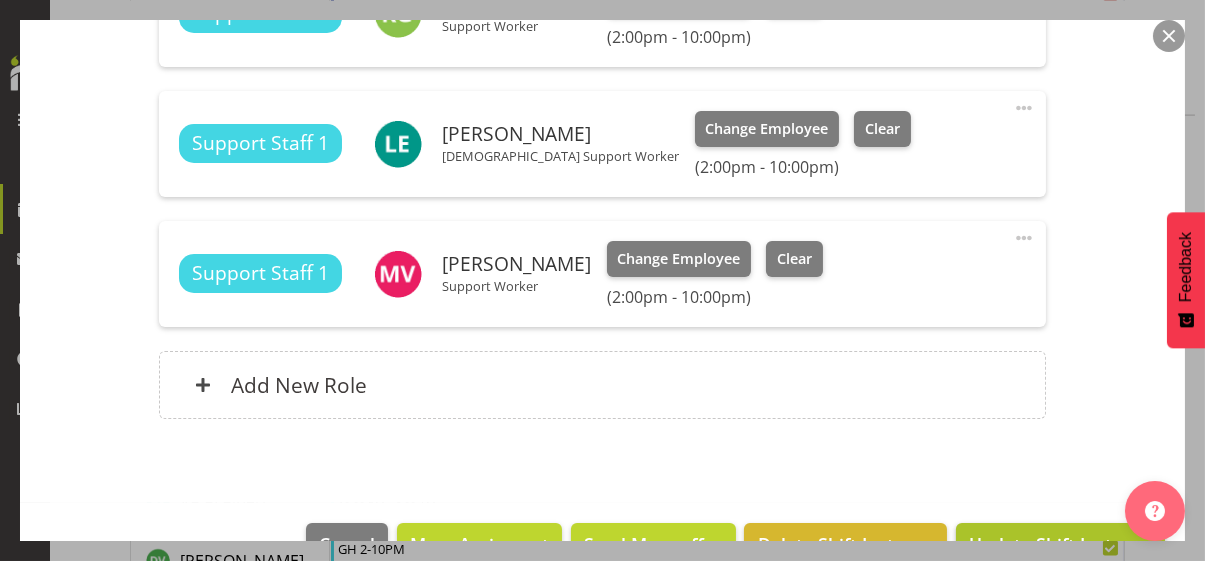 scroll, scrollTop: 1081, scrollLeft: 0, axis: vertical 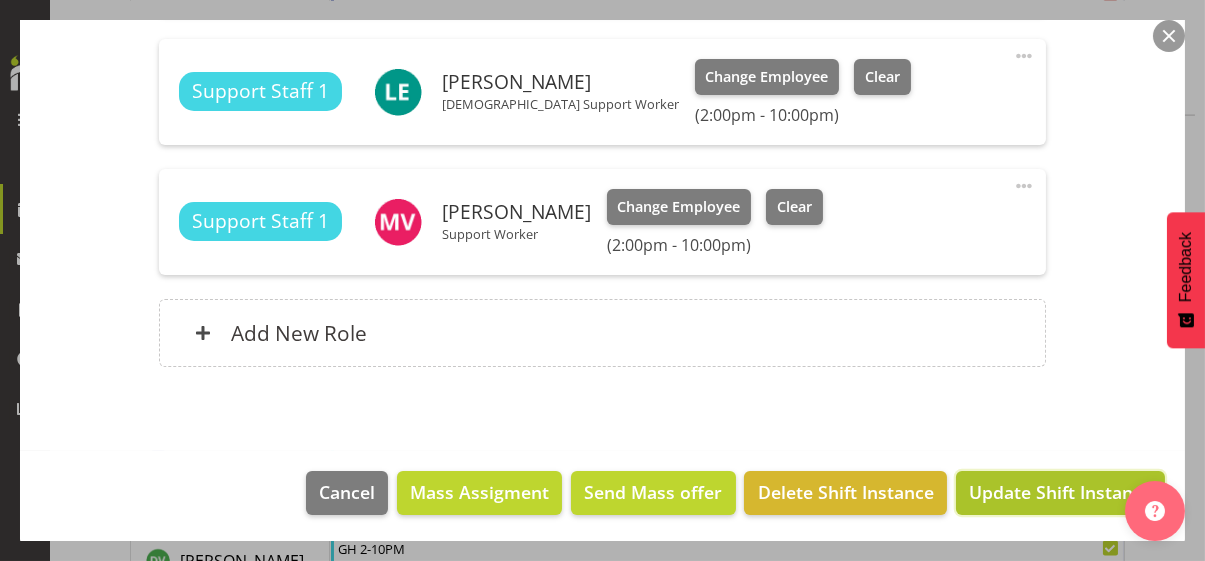 click on "Update Shift Instance" at bounding box center [1060, 492] 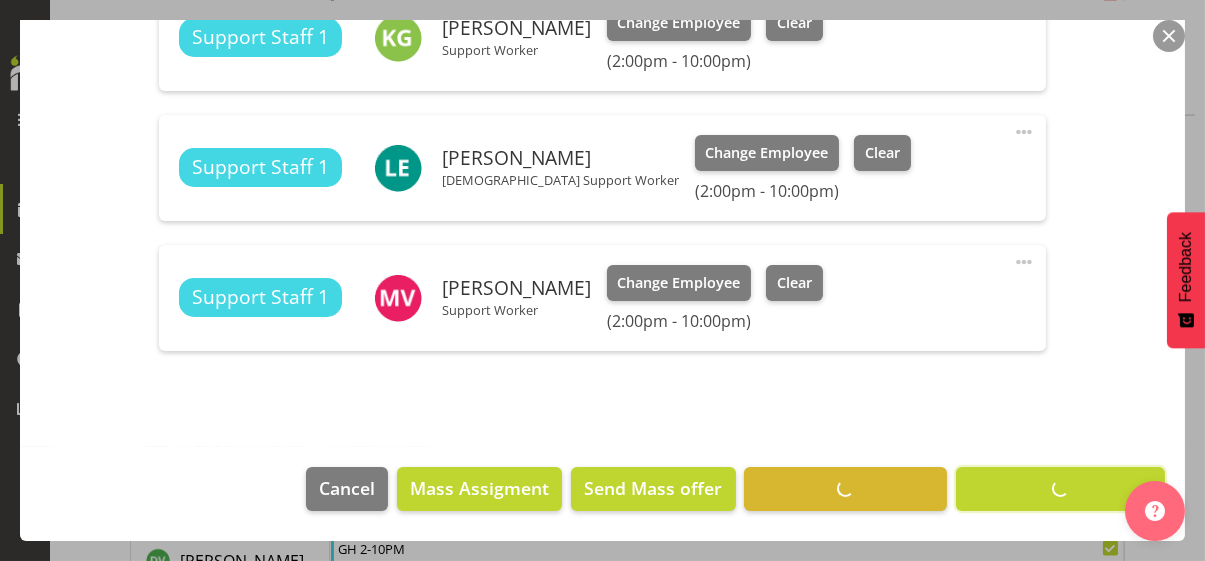 scroll, scrollTop: 1002, scrollLeft: 0, axis: vertical 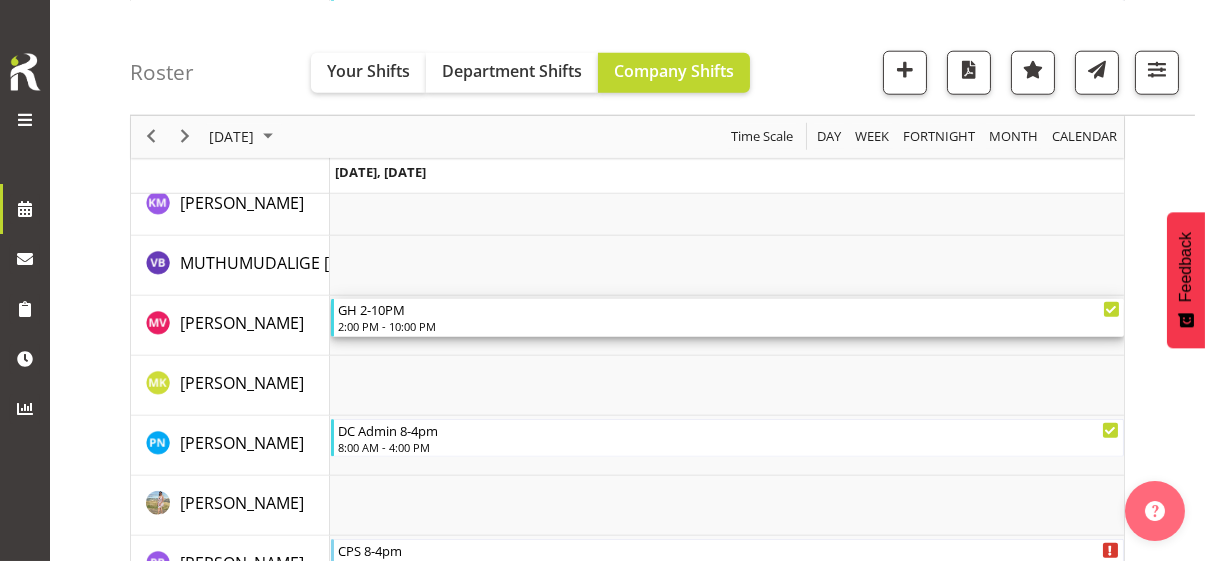click on "2:00 PM - 10:00 PM" at bounding box center [729, 326] 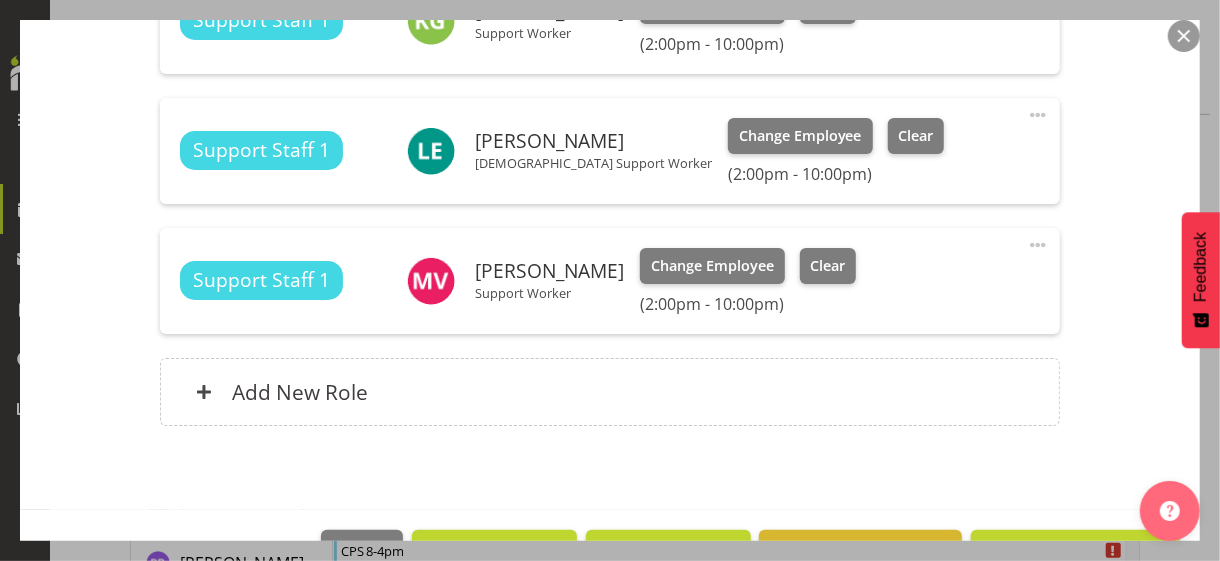 scroll, scrollTop: 982, scrollLeft: 0, axis: vertical 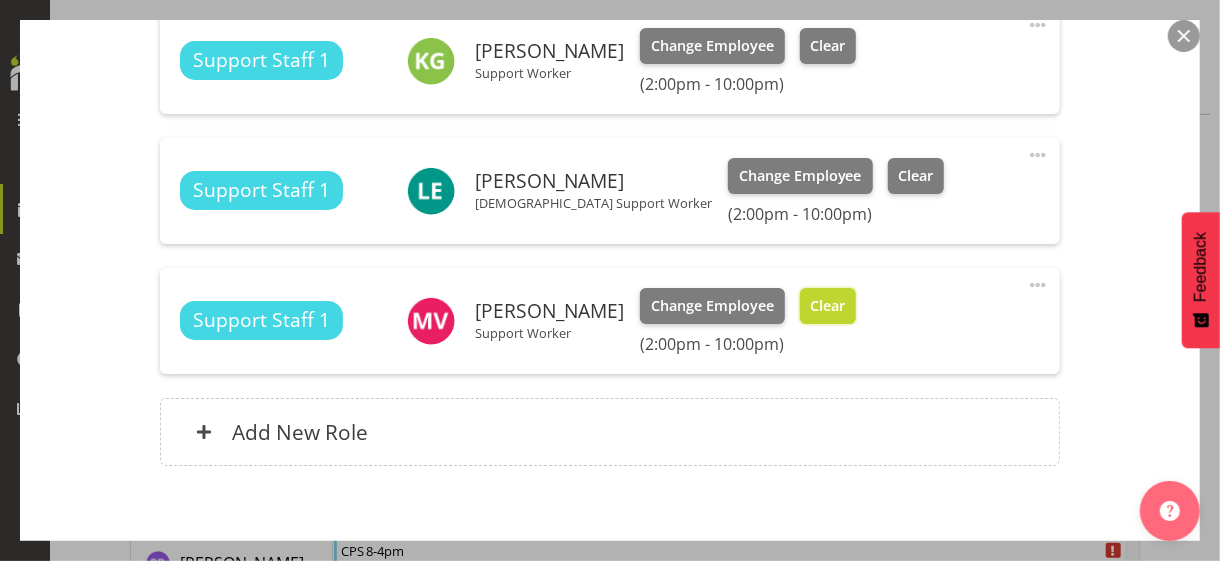 click on "Clear" at bounding box center [827, 306] 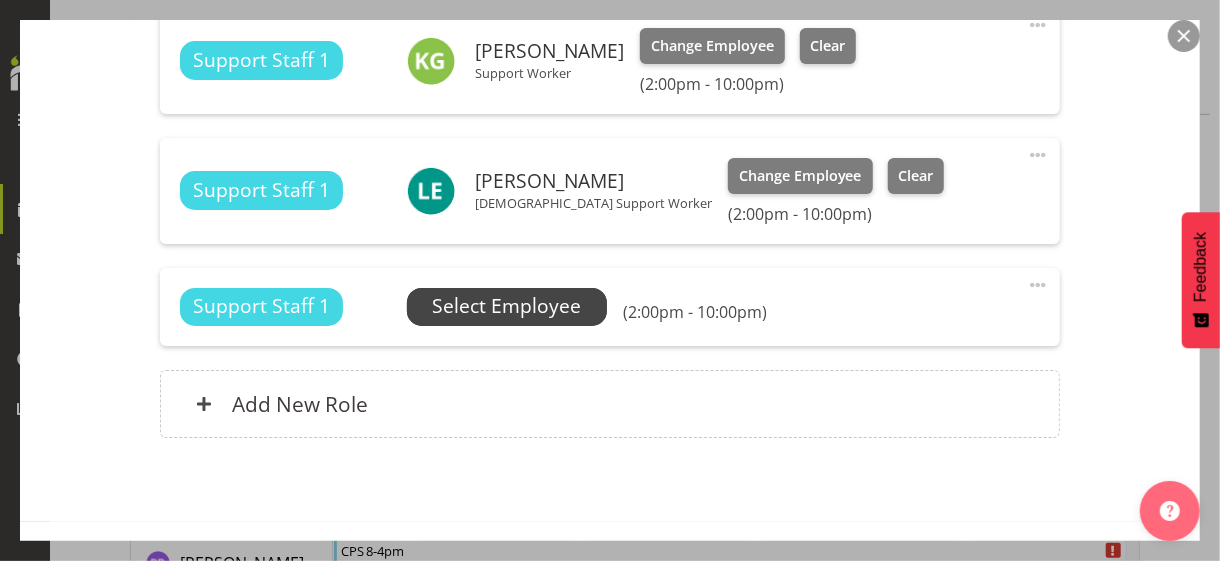 click on "Select Employee" at bounding box center (506, 306) 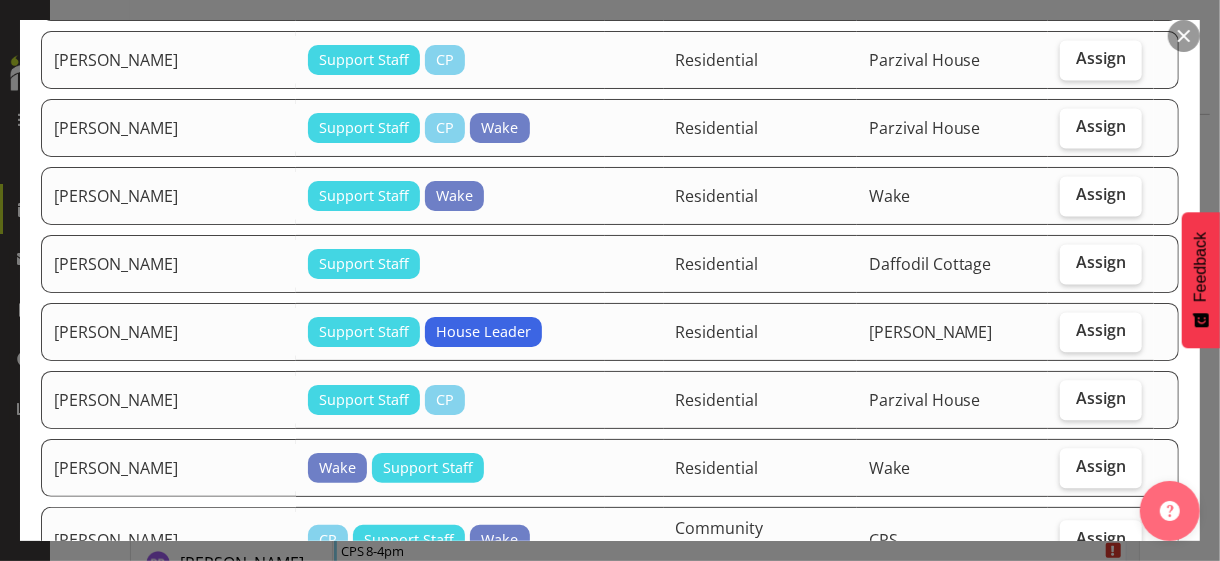 scroll, scrollTop: 2100, scrollLeft: 0, axis: vertical 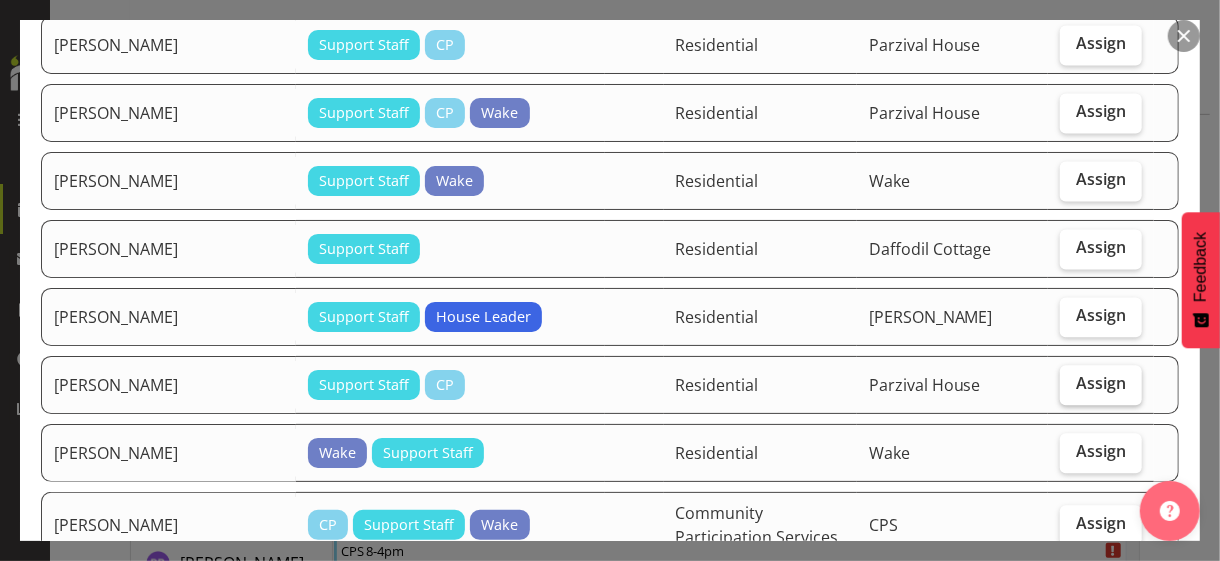 click on "Assign" at bounding box center [1101, 385] 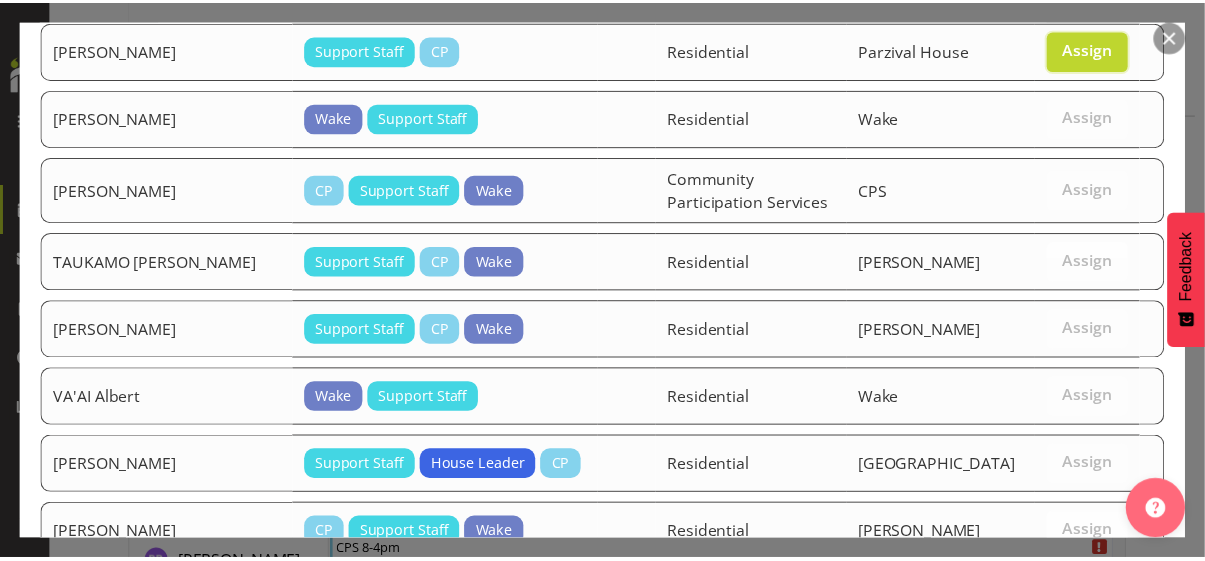 scroll, scrollTop: 2523, scrollLeft: 0, axis: vertical 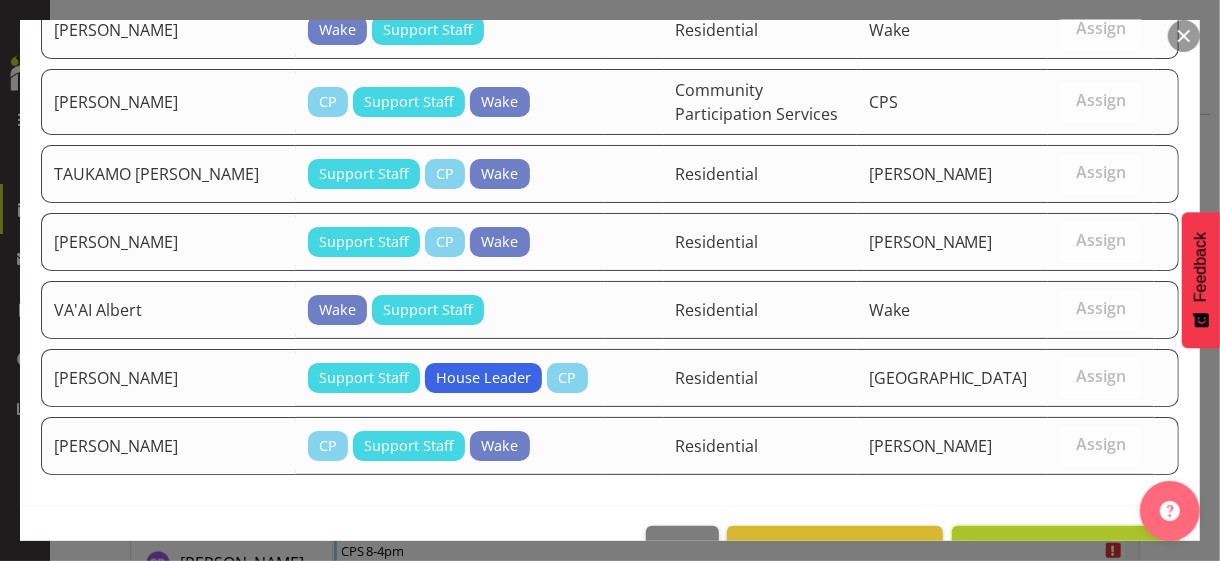 click on "Assign [PERSON_NAME]" at bounding box center [1066, 548] 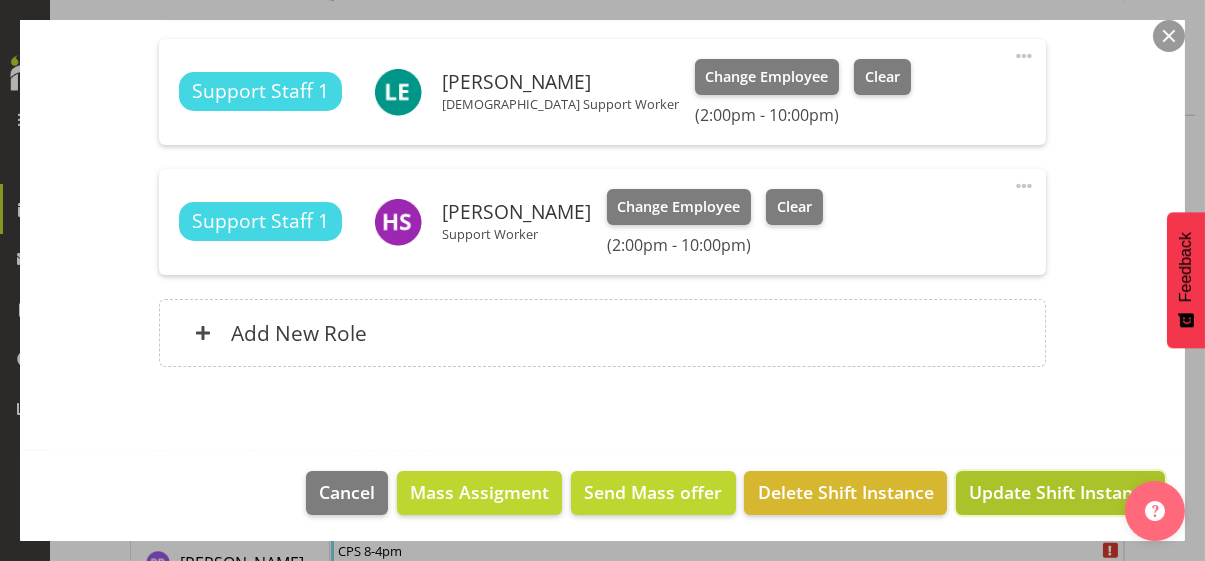 click on "Update Shift Instance" at bounding box center (1060, 492) 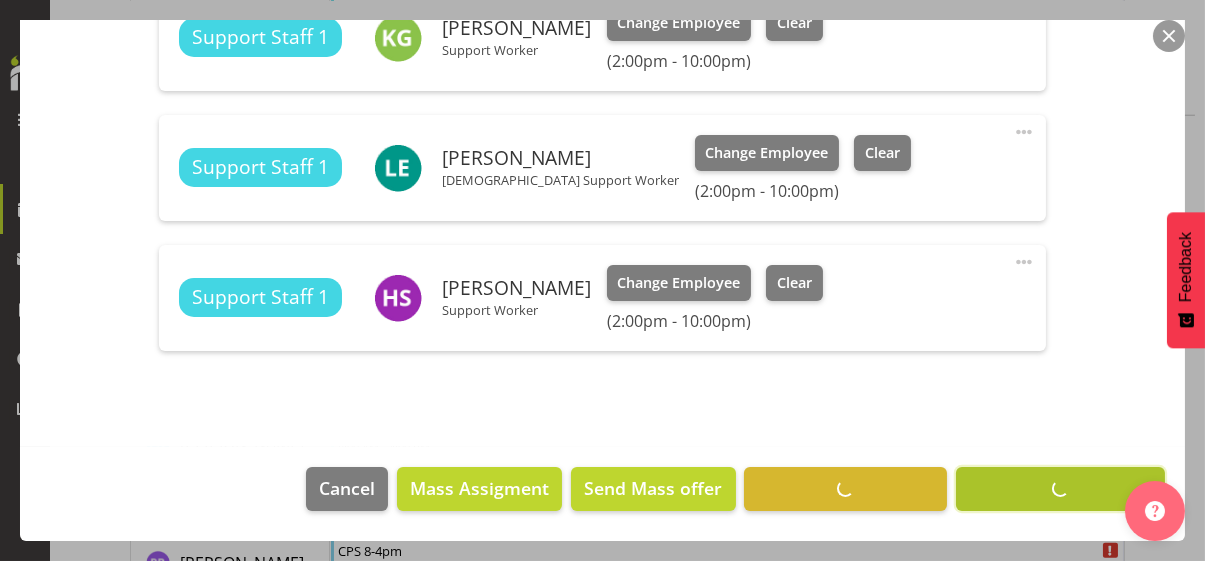 scroll, scrollTop: 1002, scrollLeft: 0, axis: vertical 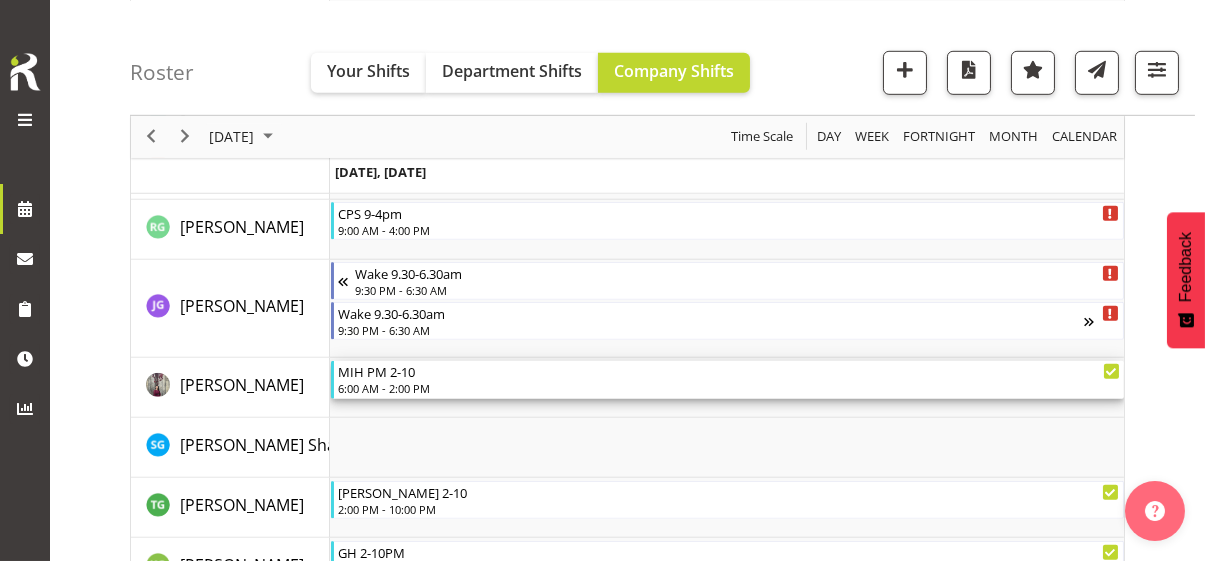 click on "6:00 AM - 2:00 PM" at bounding box center (729, 388) 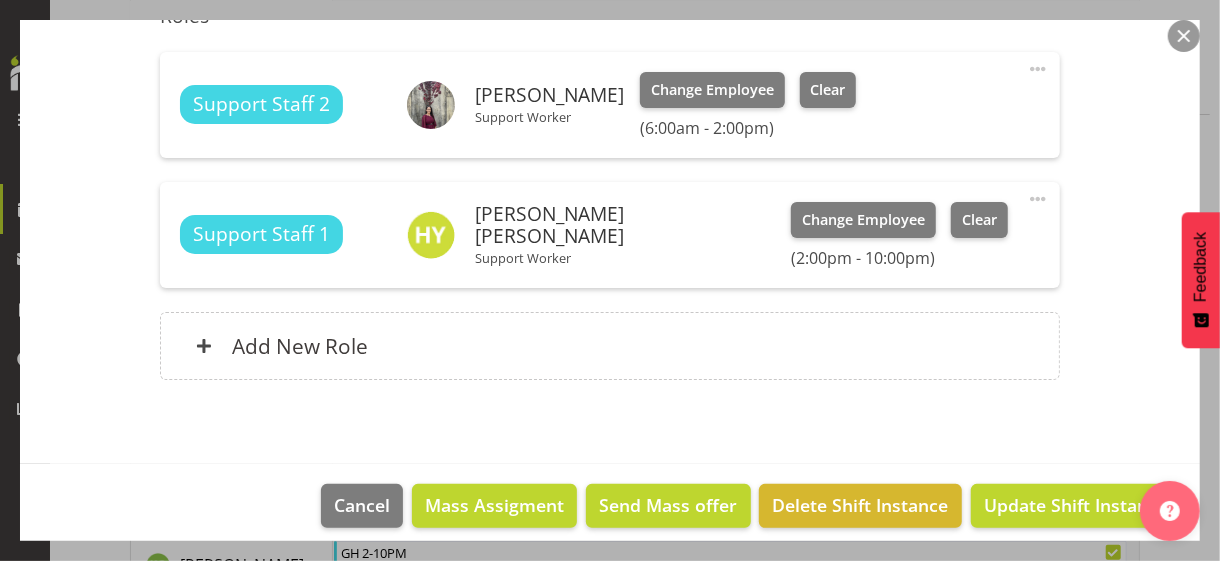 scroll, scrollTop: 691, scrollLeft: 0, axis: vertical 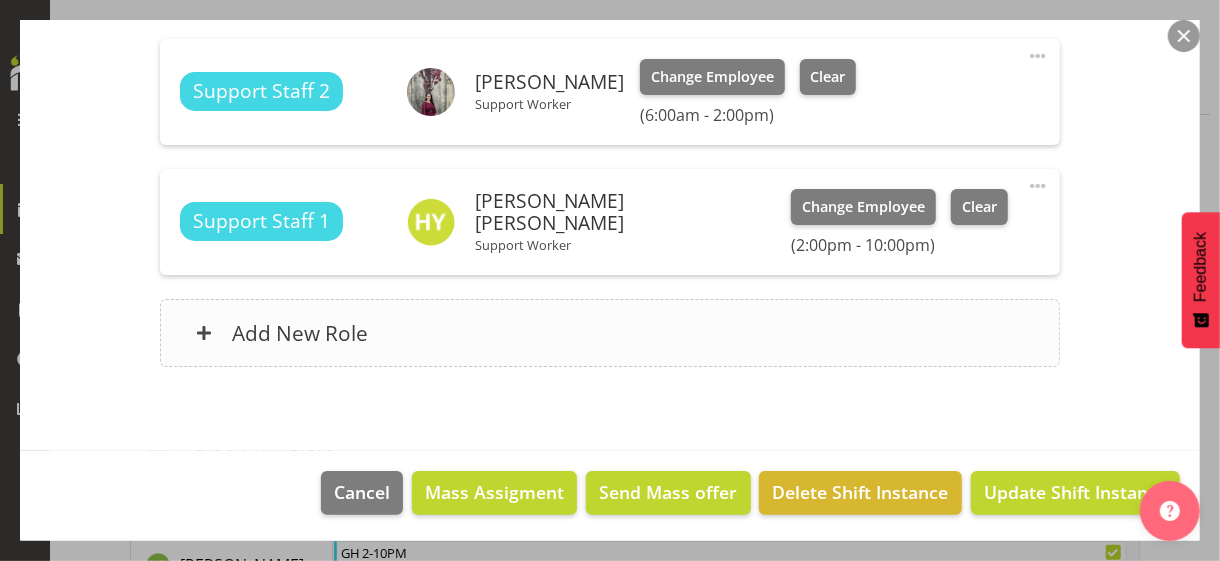 click on "Add New Role" at bounding box center [609, 333] 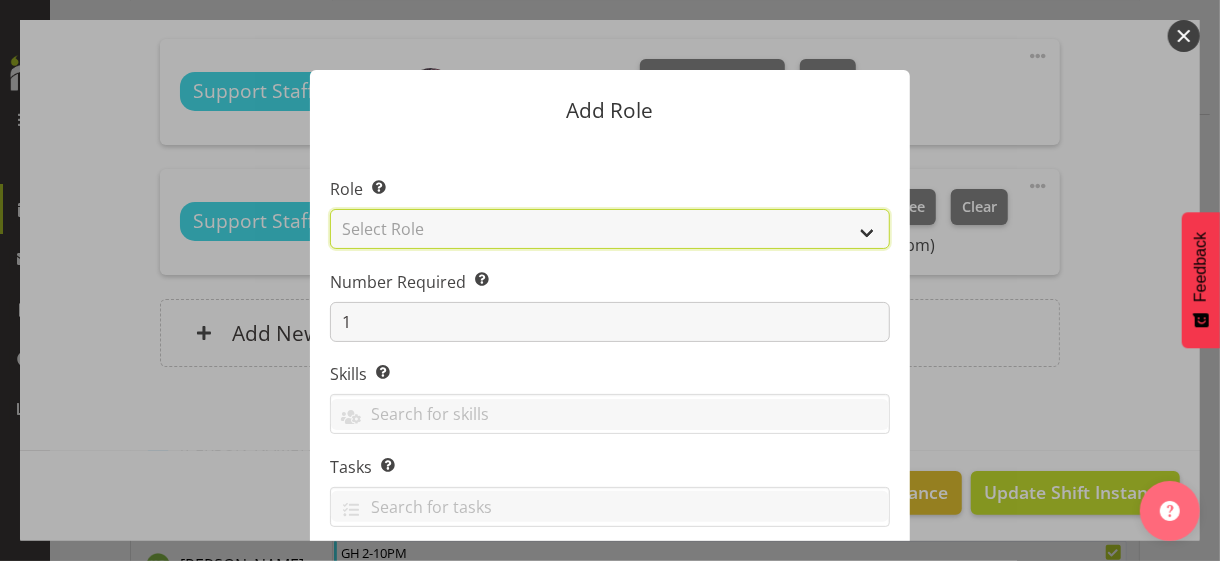 click on "Select Role  CP House Leader Support Staff Wake" at bounding box center (610, 229) 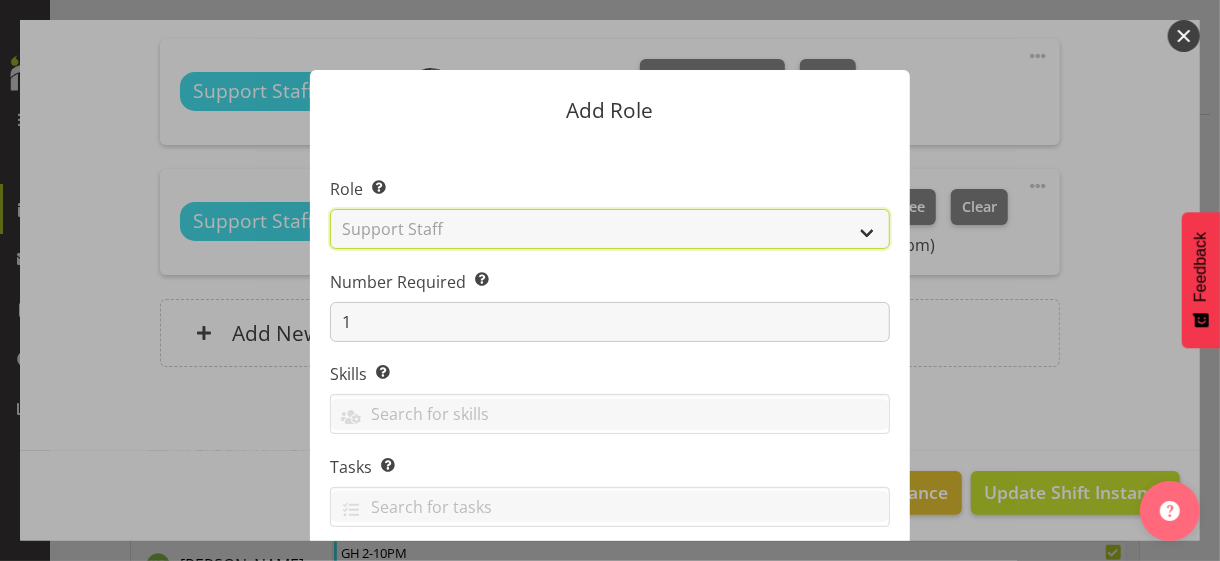 click on "Select Role  CP House Leader Support Staff Wake" at bounding box center (610, 229) 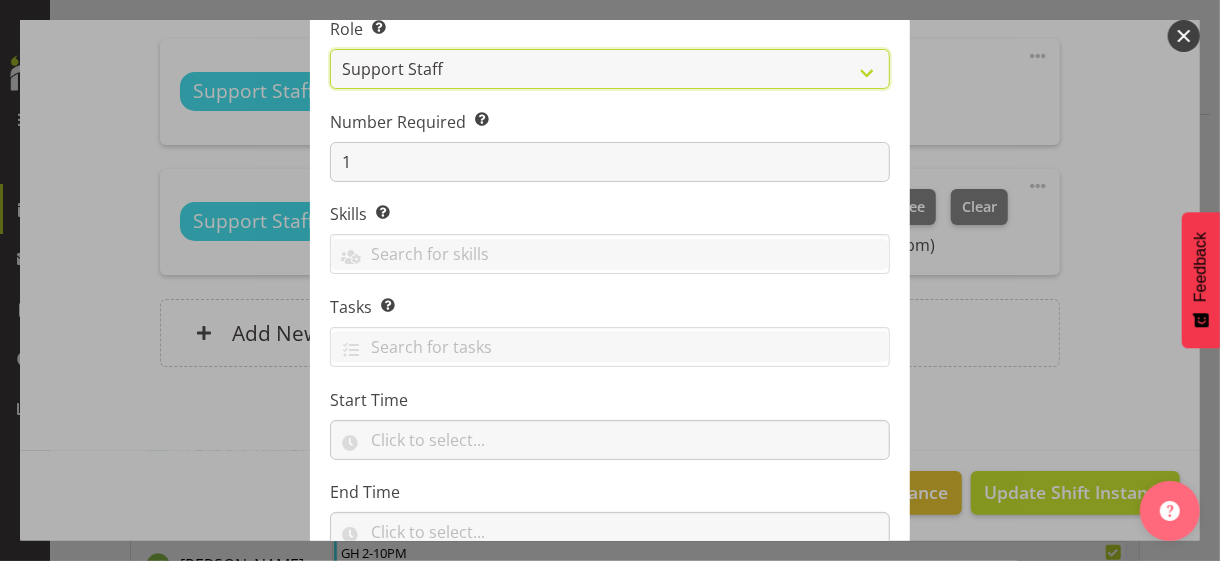 scroll, scrollTop: 304, scrollLeft: 0, axis: vertical 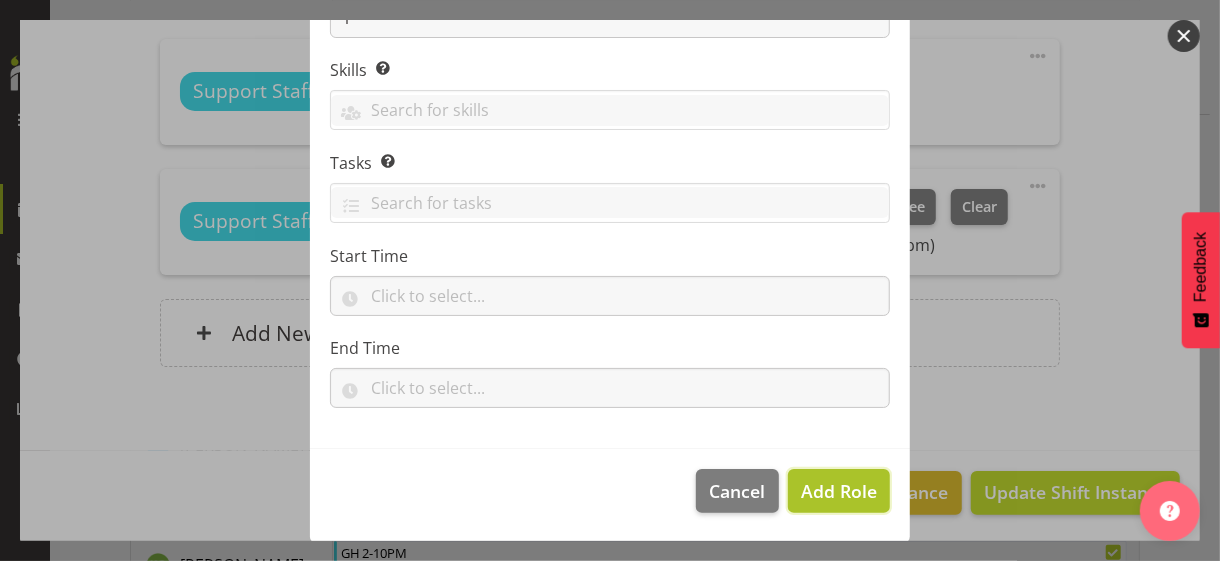 click on "Add Role" at bounding box center (839, 491) 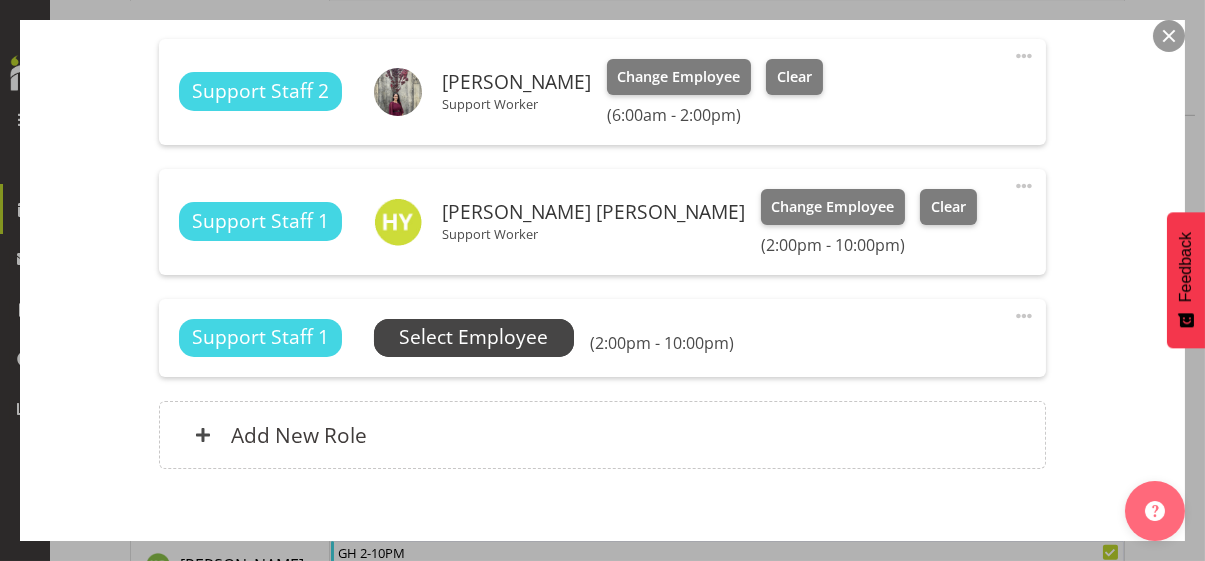 click on "Select Employee" at bounding box center (473, 337) 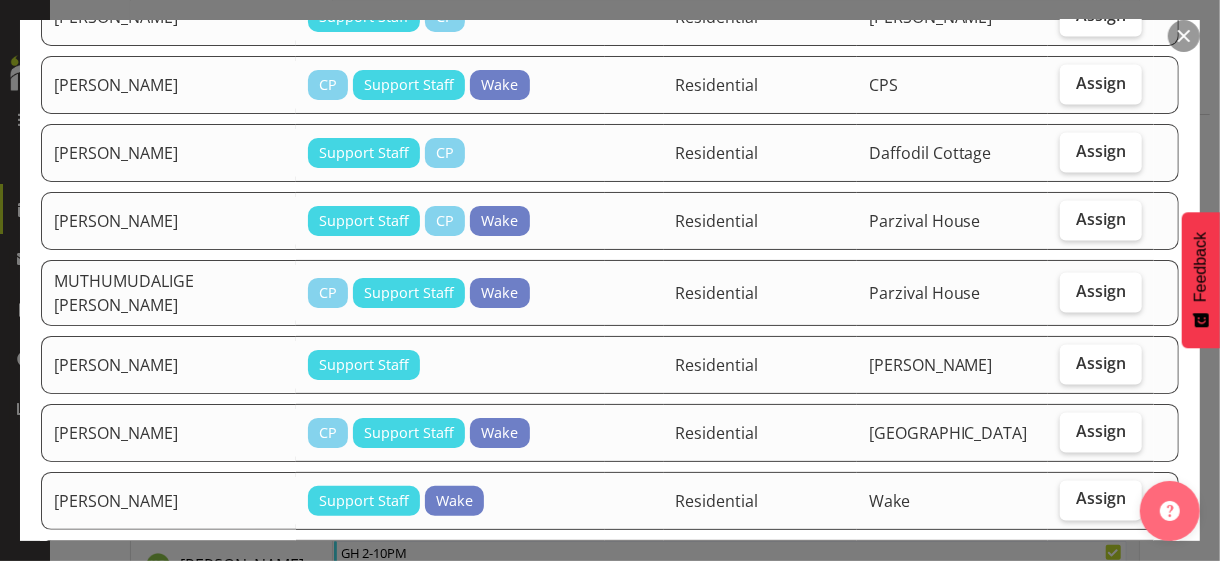 scroll, scrollTop: 1600, scrollLeft: 0, axis: vertical 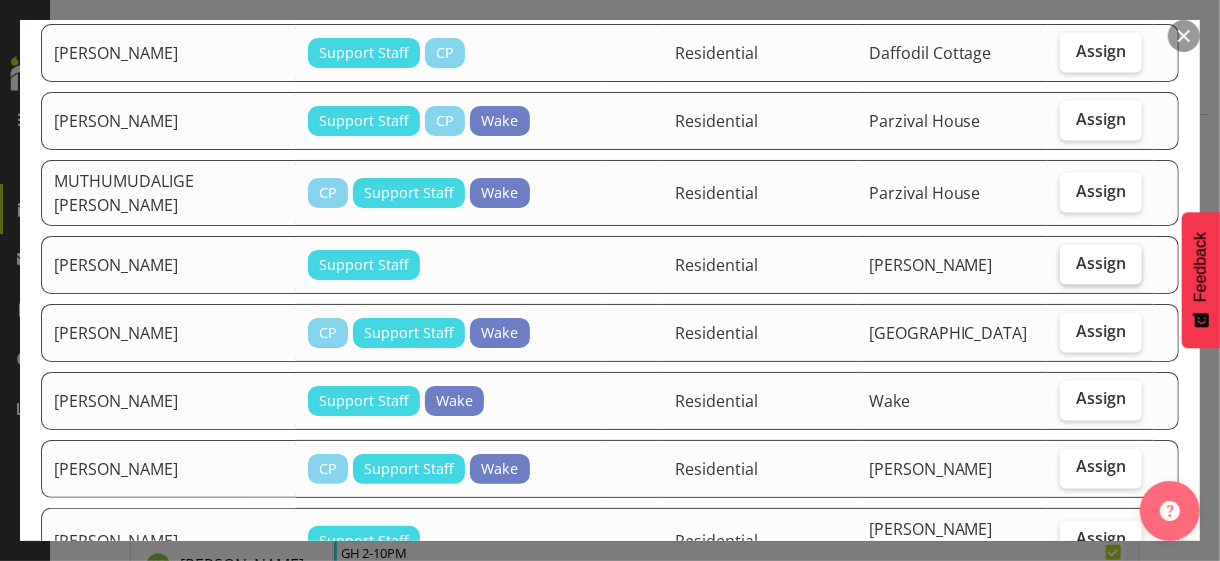 click on "Assign" at bounding box center [1101, 263] 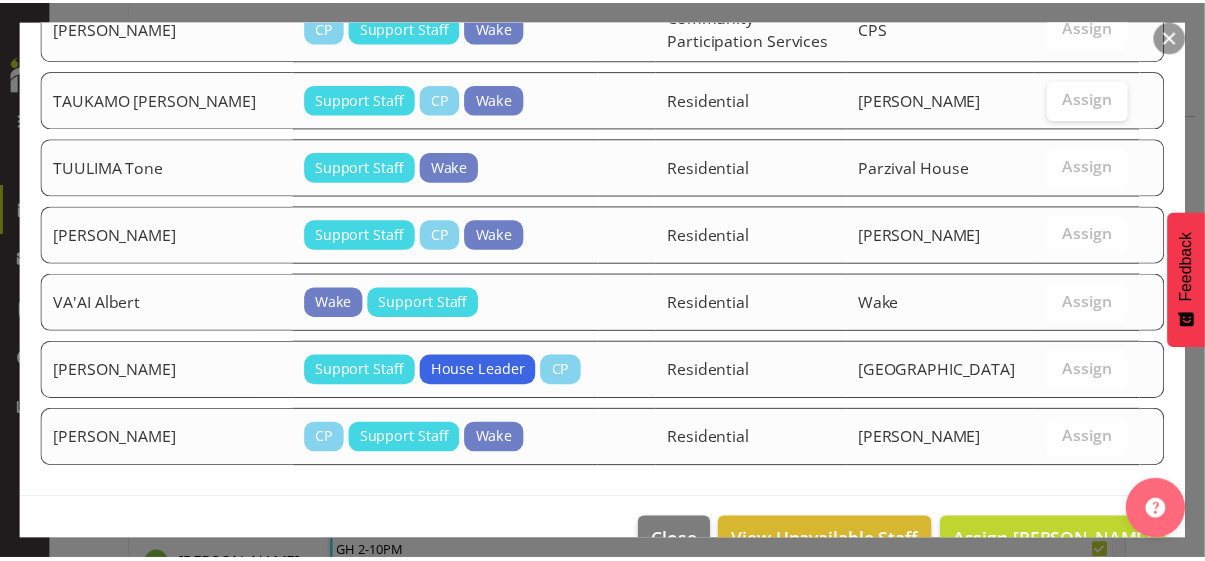 scroll, scrollTop: 2530, scrollLeft: 0, axis: vertical 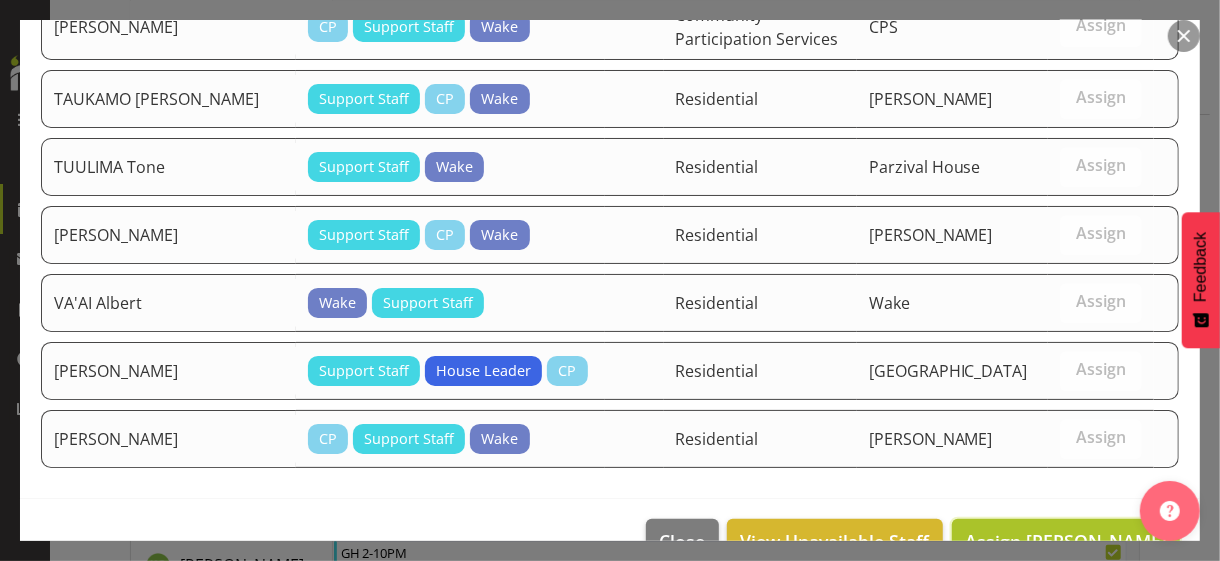 click on "Assign [PERSON_NAME]" at bounding box center [1066, 541] 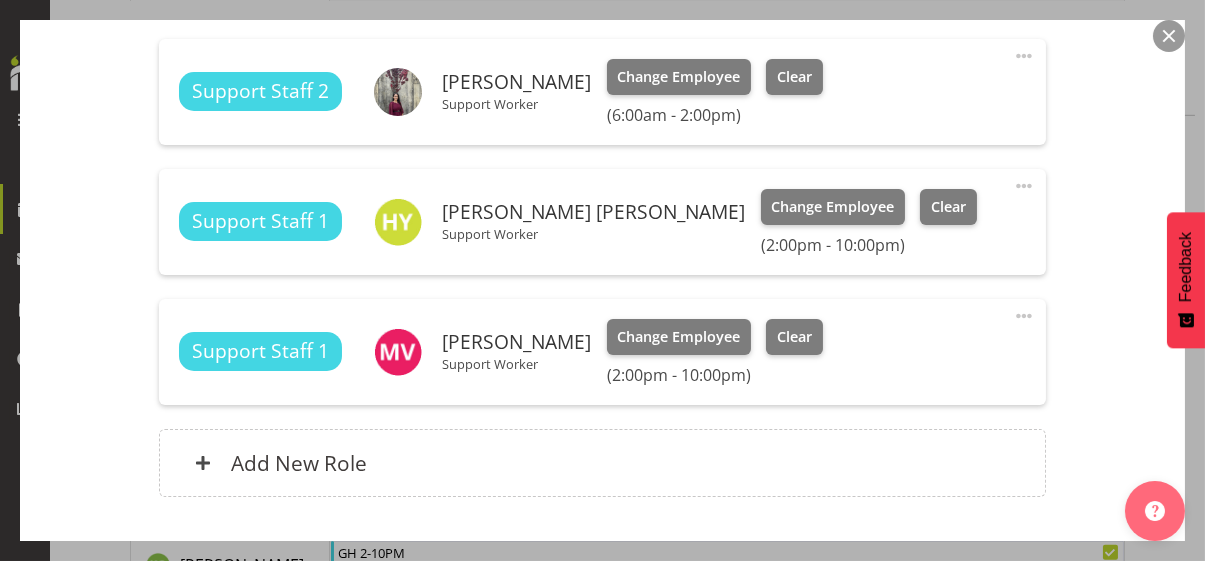 scroll, scrollTop: 821, scrollLeft: 0, axis: vertical 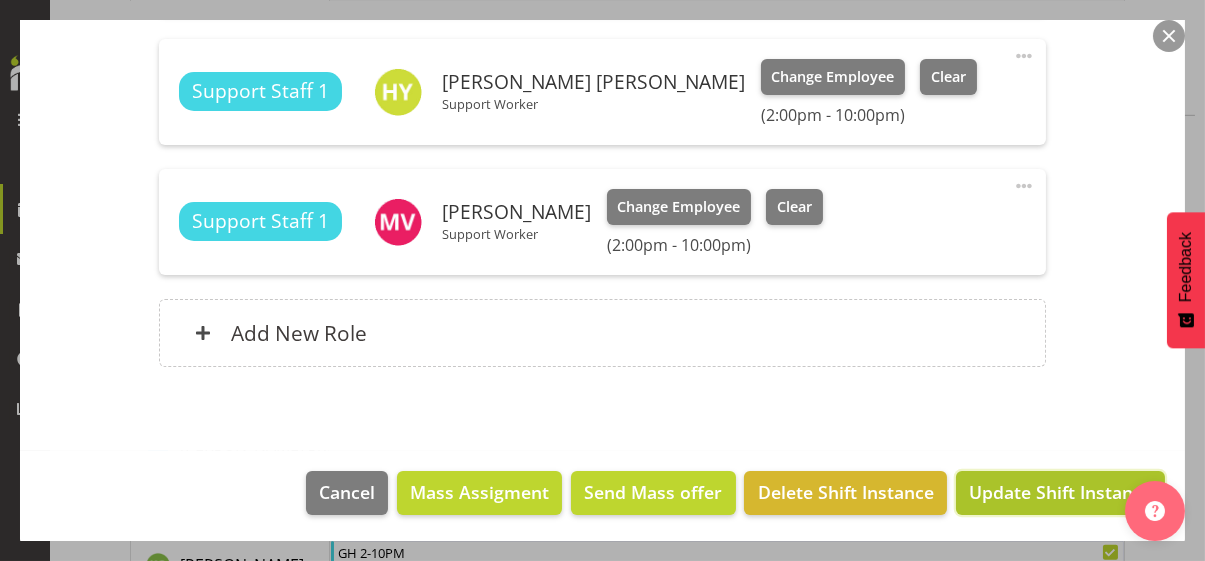 click on "Update Shift Instance" at bounding box center (1060, 492) 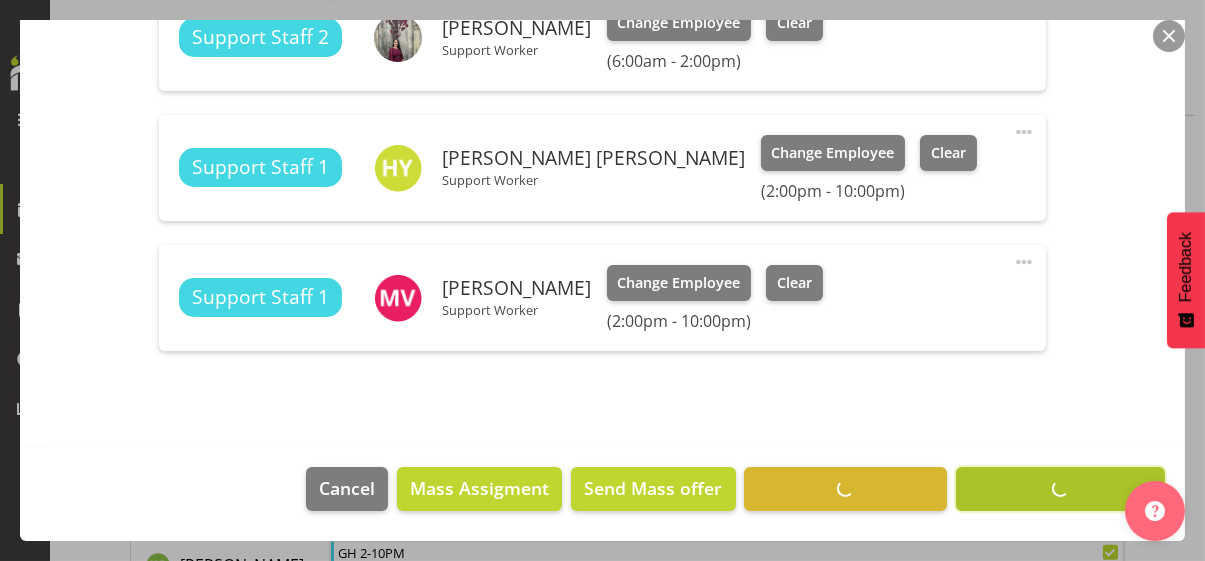 scroll, scrollTop: 742, scrollLeft: 0, axis: vertical 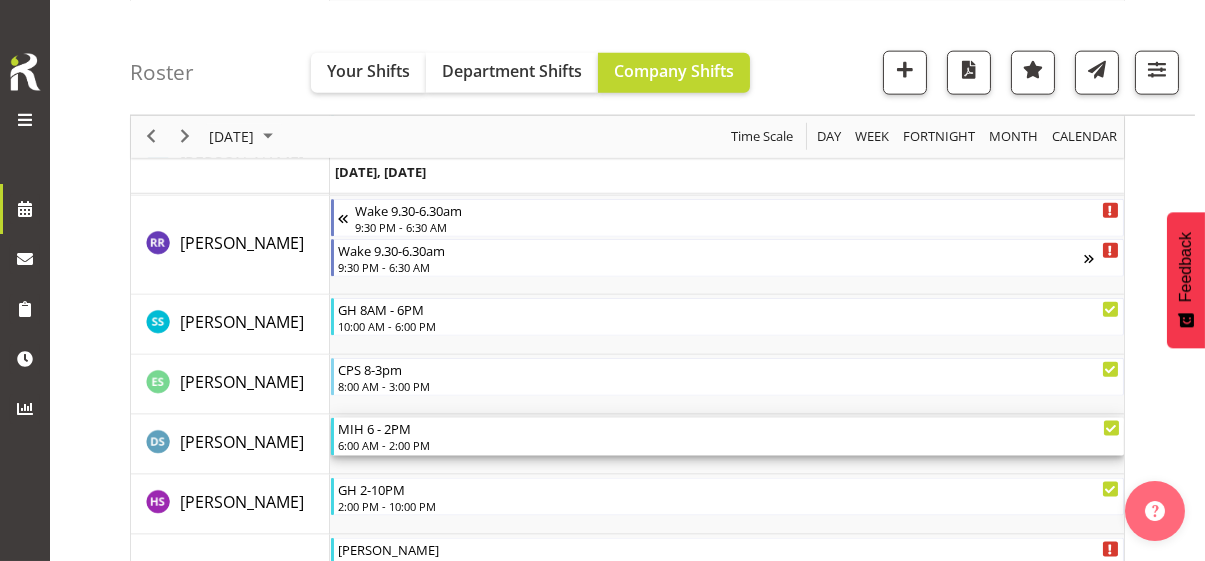 click on "6:00 AM - 2:00 PM" at bounding box center [729, 445] 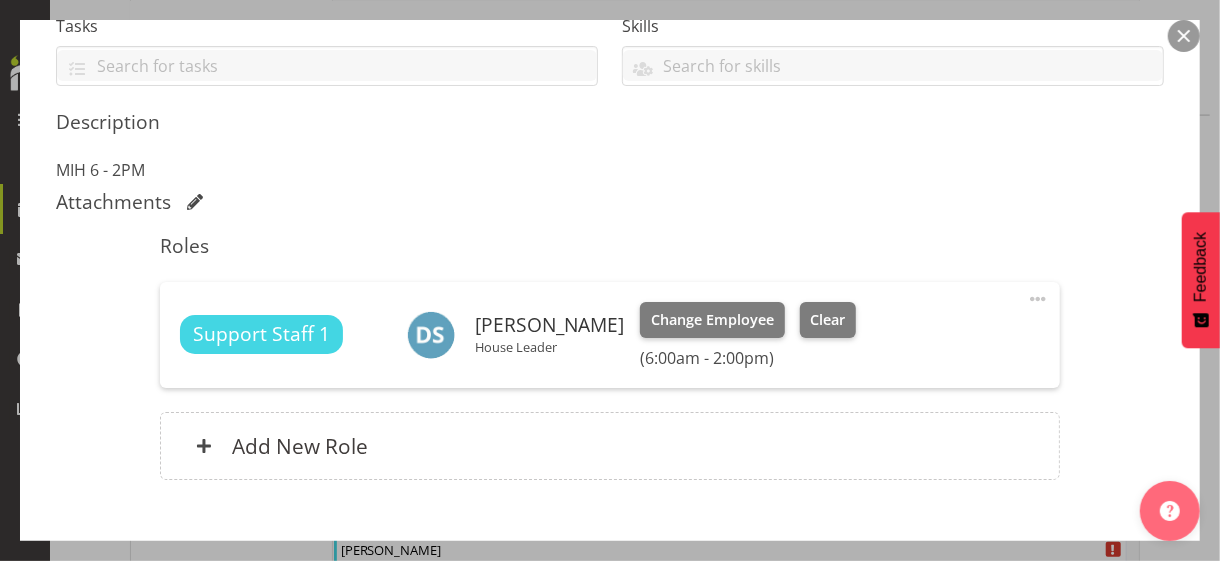 scroll, scrollTop: 500, scrollLeft: 0, axis: vertical 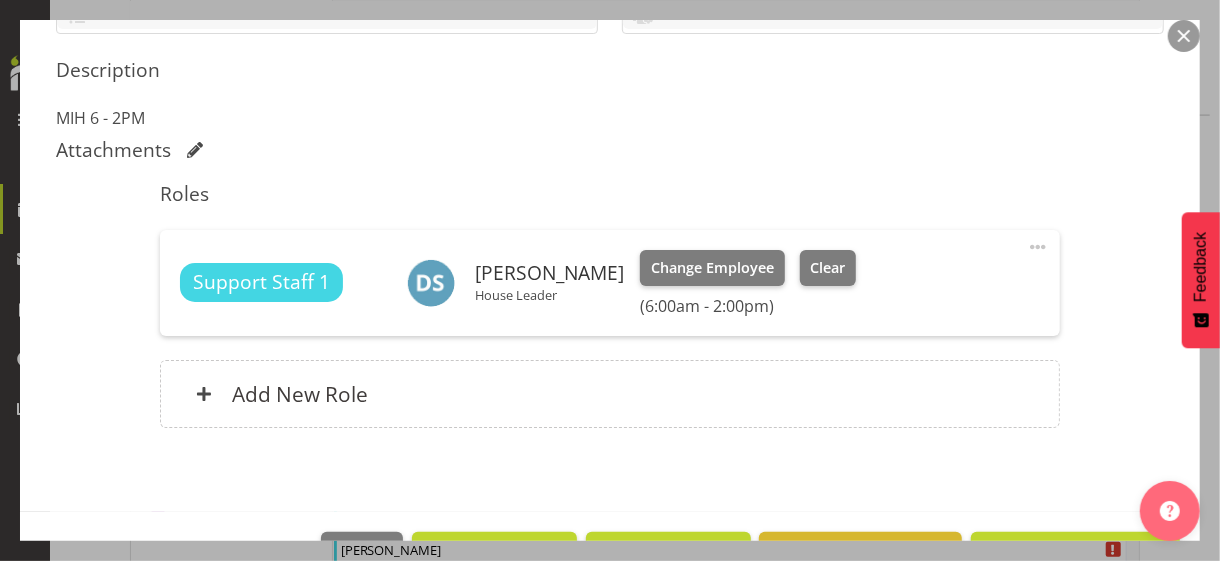 click at bounding box center [1038, 247] 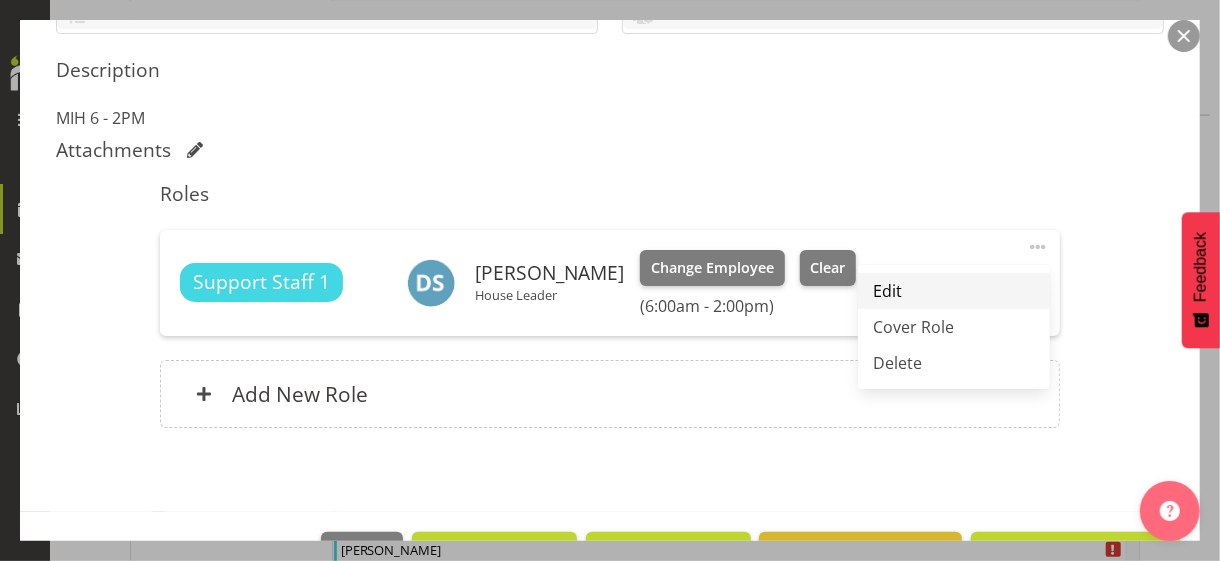 click on "Edit" at bounding box center (954, 291) 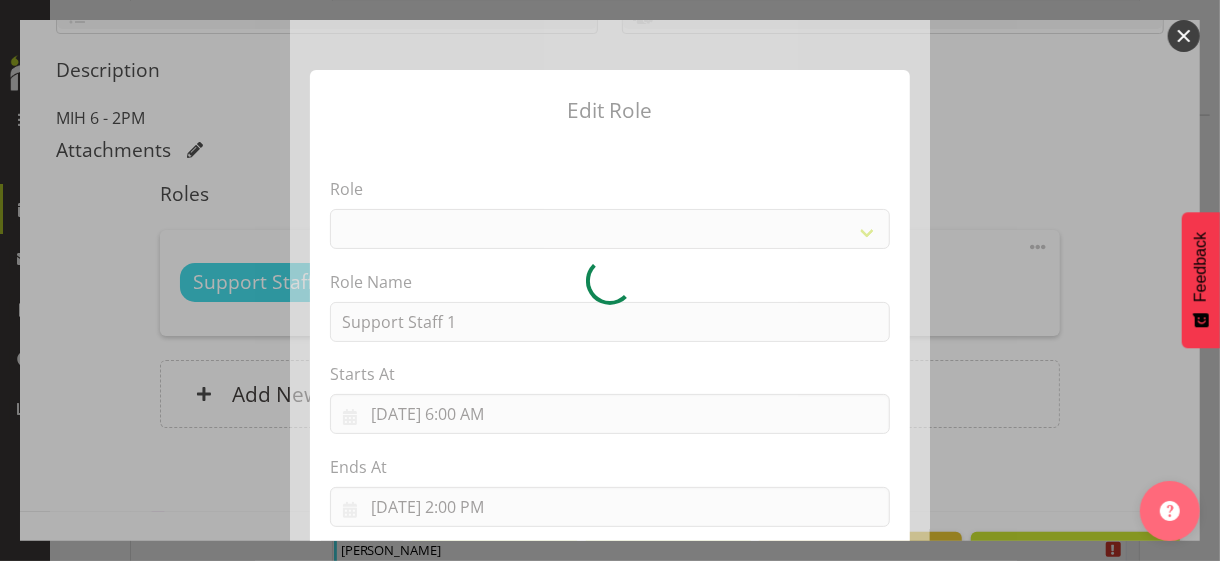select on "1091" 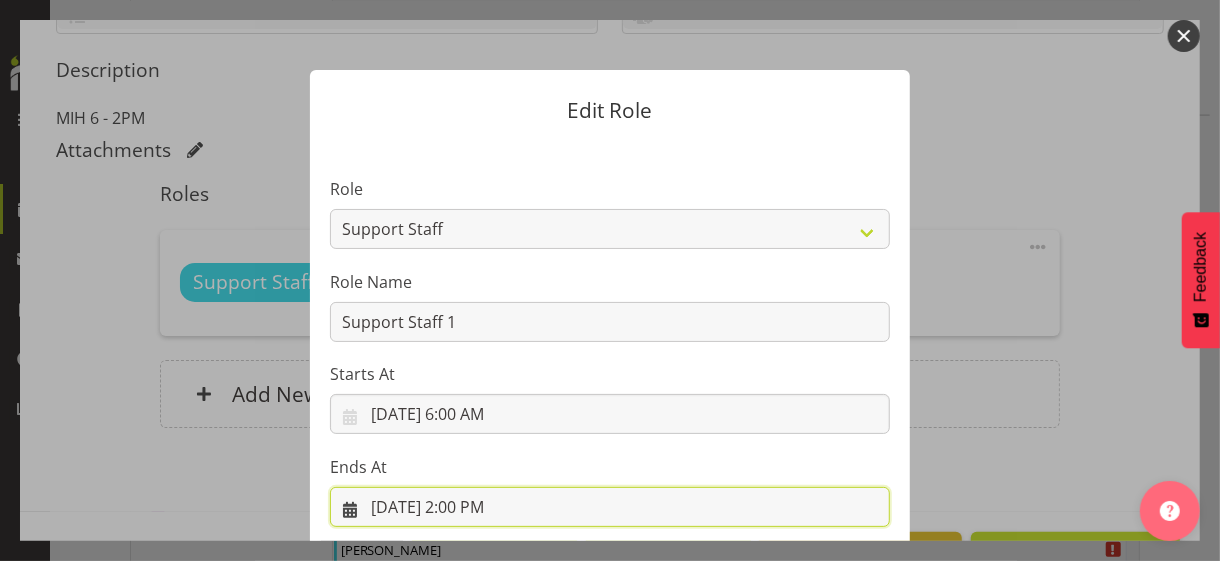 click on "[DATE] 2:00 PM" at bounding box center (610, 507) 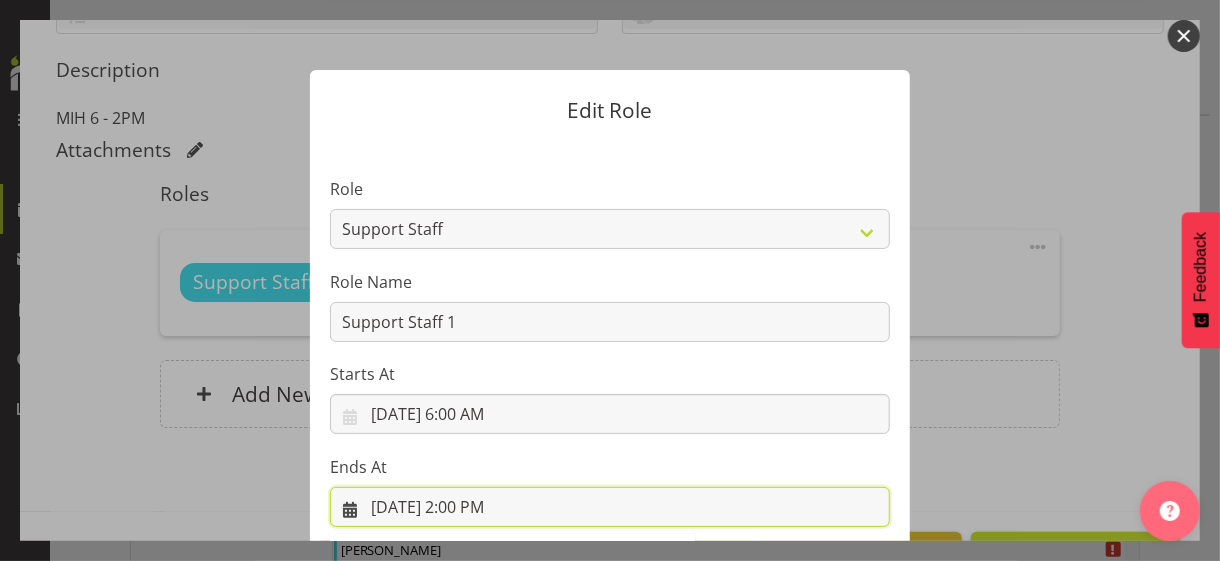 scroll, scrollTop: 441, scrollLeft: 0, axis: vertical 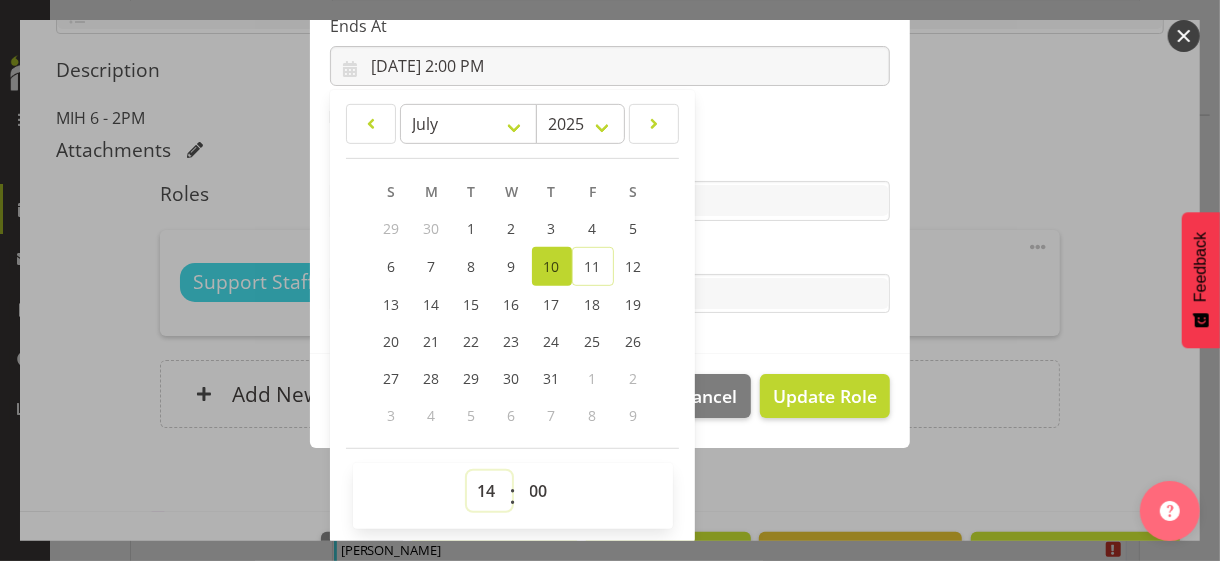 click on "00   01   02   03   04   05   06   07   08   09   10   11   12   13   14   15   16   17   18   19   20   21   22   23" at bounding box center [489, 491] 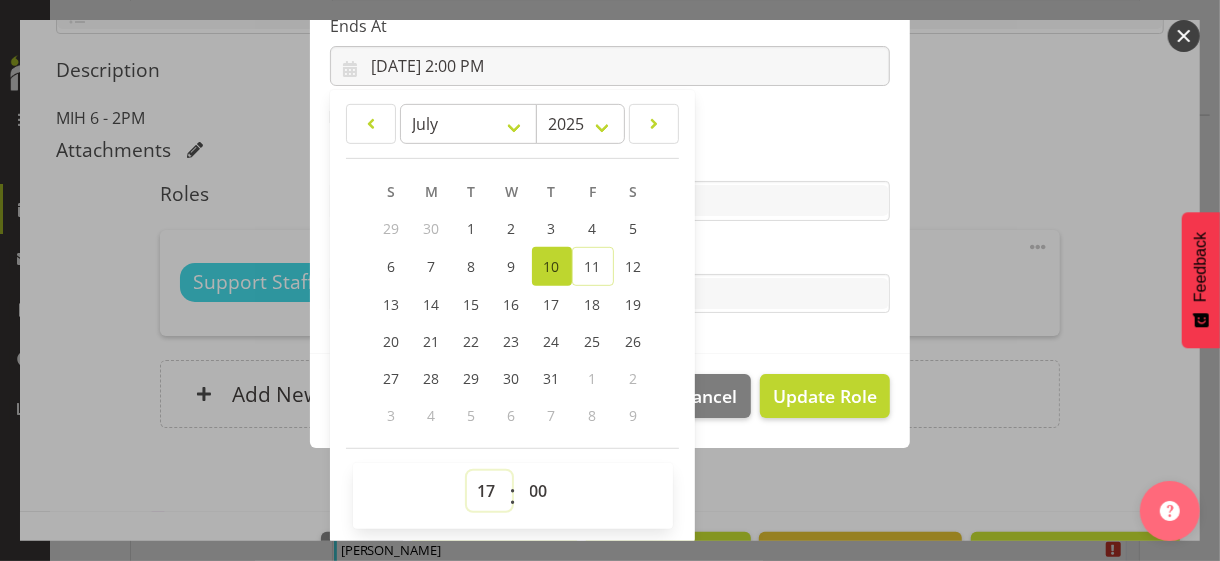 click on "00   01   02   03   04   05   06   07   08   09   10   11   12   13   14   15   16   17   18   19   20   21   22   23" at bounding box center [489, 491] 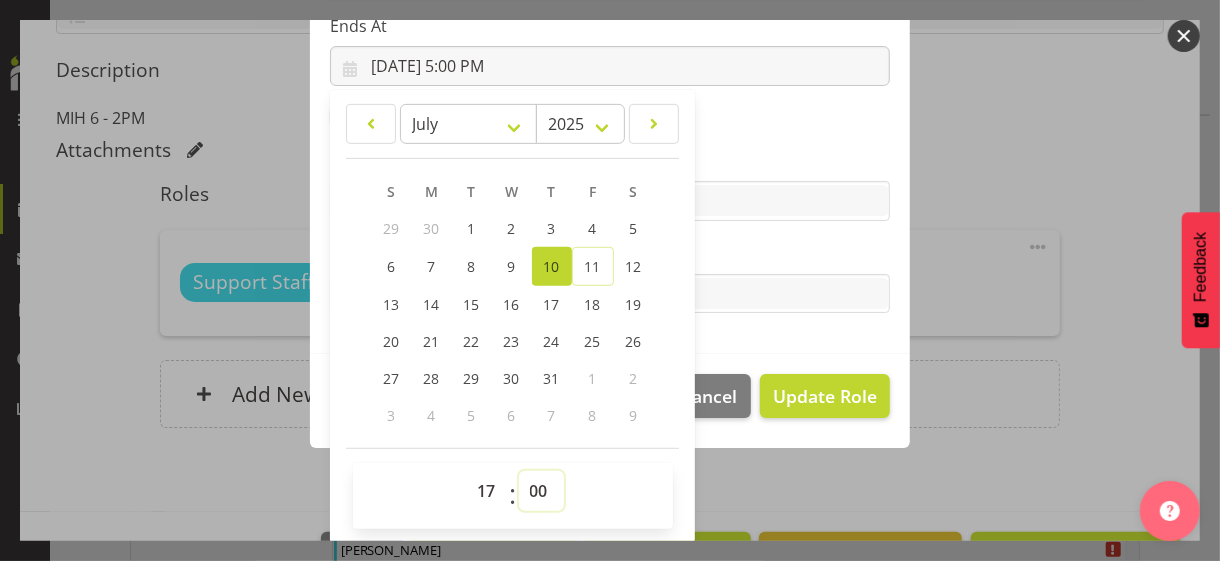 click on "00   01   02   03   04   05   06   07   08   09   10   11   12   13   14   15   16   17   18   19   20   21   22   23   24   25   26   27   28   29   30   31   32   33   34   35   36   37   38   39   40   41   42   43   44   45   46   47   48   49   50   51   52   53   54   55   56   57   58   59" at bounding box center [541, 491] 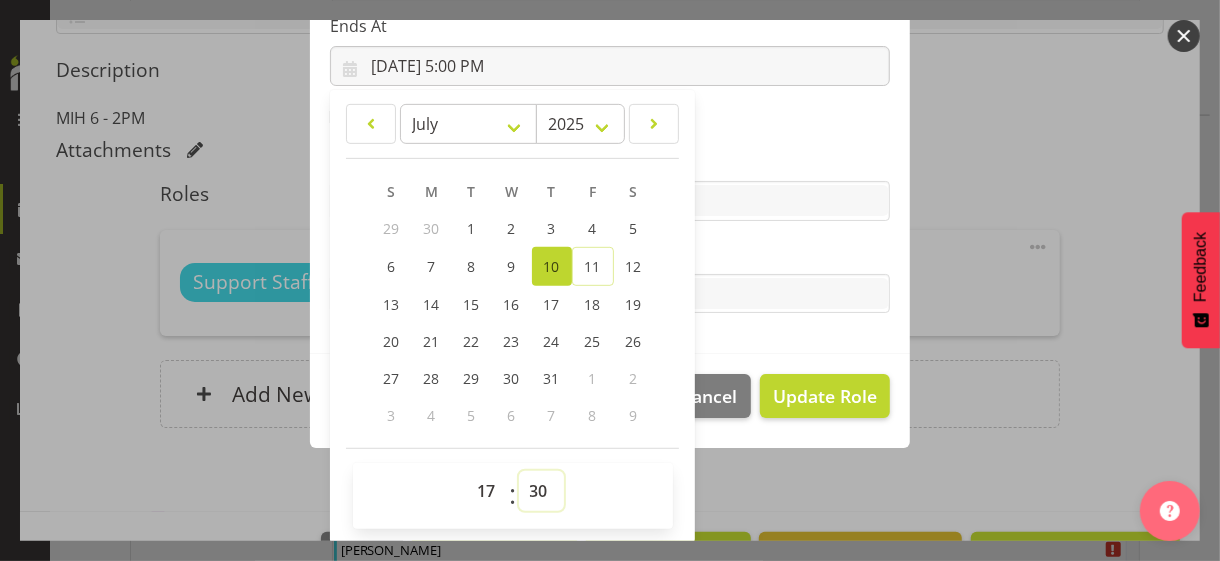 click on "00   01   02   03   04   05   06   07   08   09   10   11   12   13   14   15   16   17   18   19   20   21   22   23   24   25   26   27   28   29   30   31   32   33   34   35   36   37   38   39   40   41   42   43   44   45   46   47   48   49   50   51   52   53   54   55   56   57   58   59" at bounding box center [541, 491] 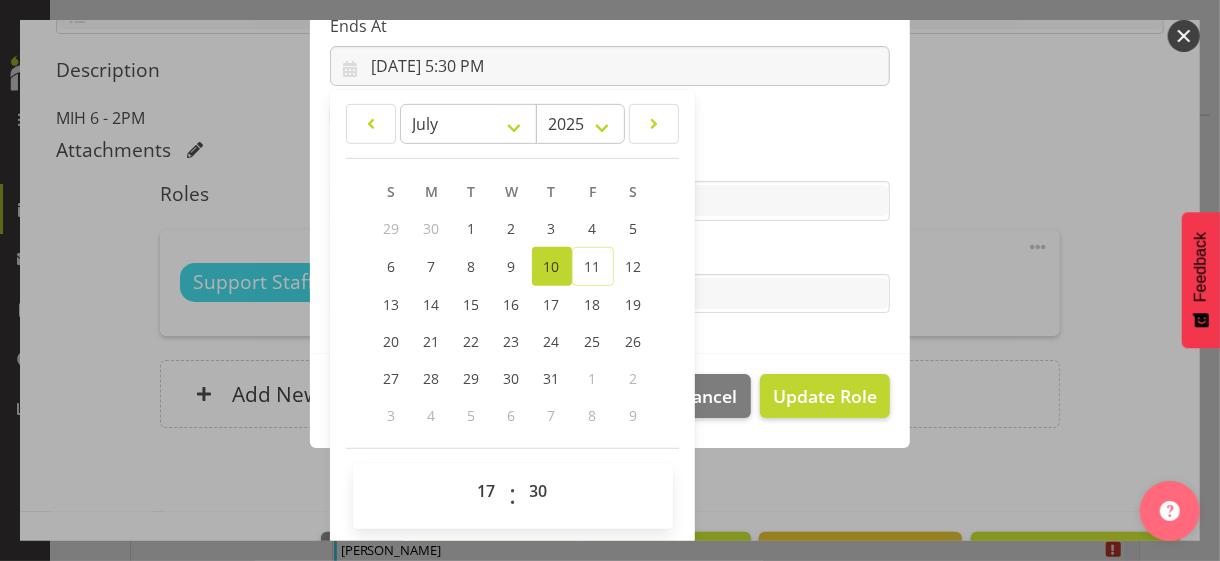 click on "Tasks" at bounding box center (610, 254) 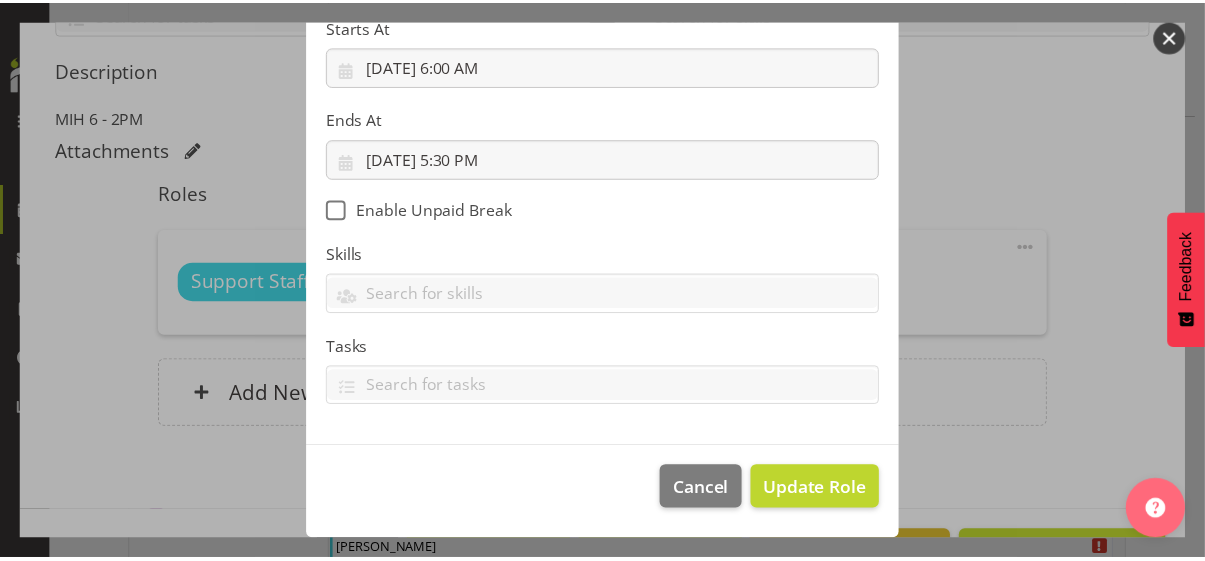 scroll, scrollTop: 346, scrollLeft: 0, axis: vertical 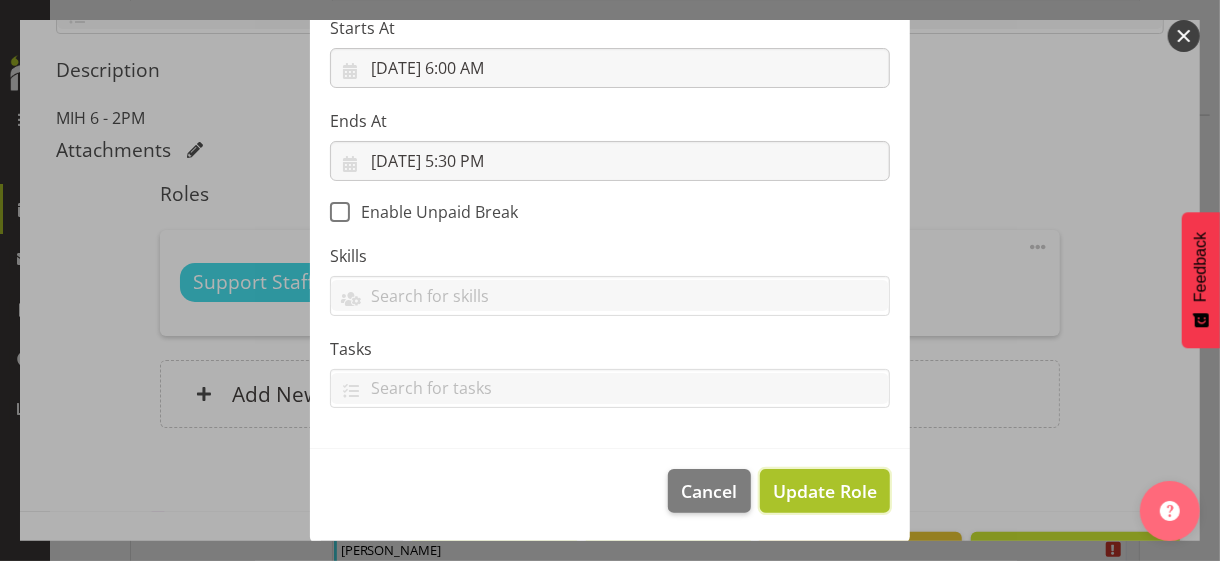 click on "Update Role" at bounding box center (825, 491) 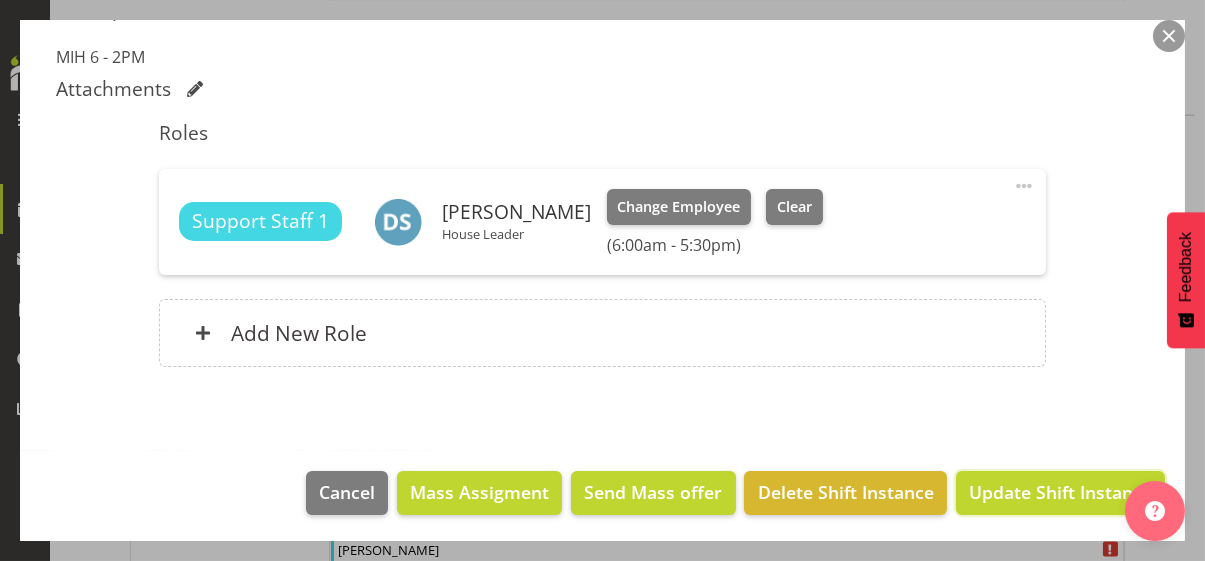 click on "Update Shift Instance" at bounding box center [1060, 492] 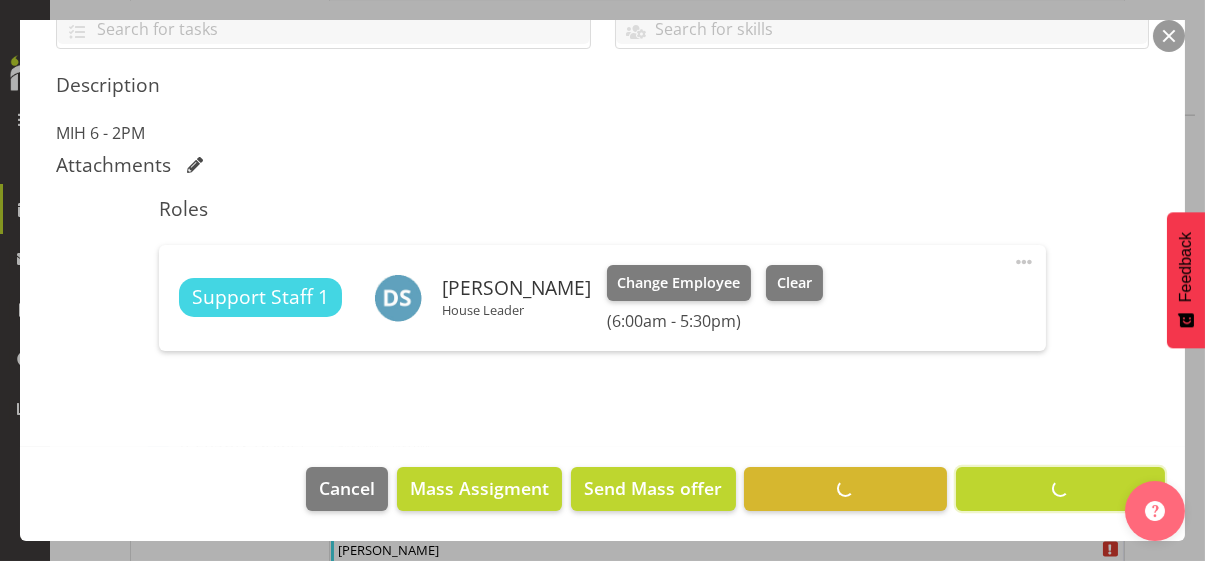scroll, scrollTop: 482, scrollLeft: 0, axis: vertical 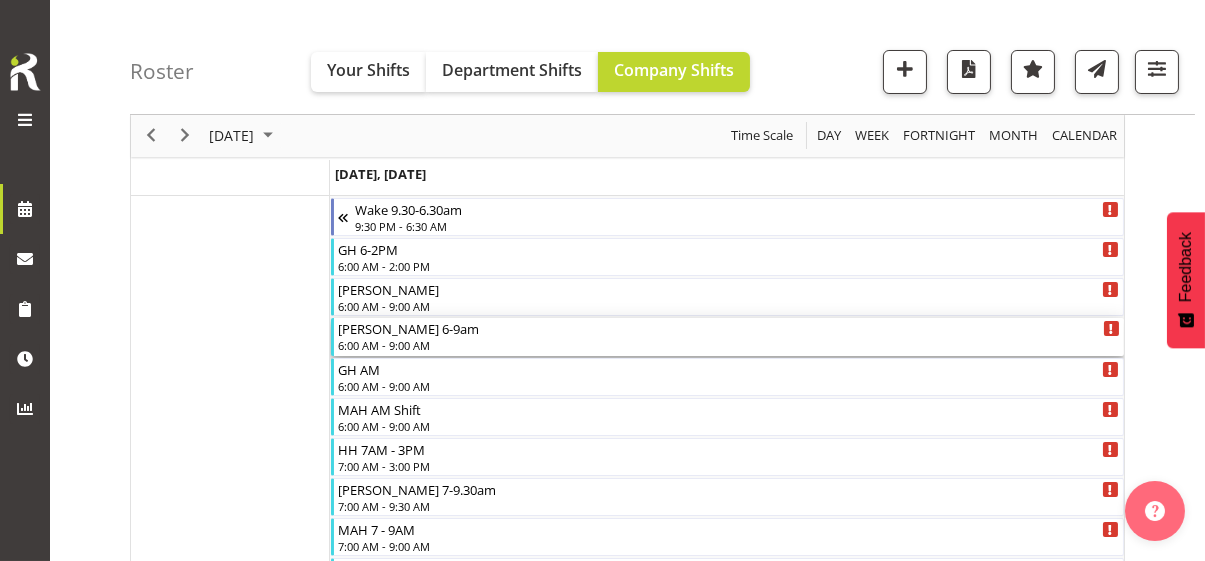 click on "6:00 AM - 9:00 AM" at bounding box center (729, 345) 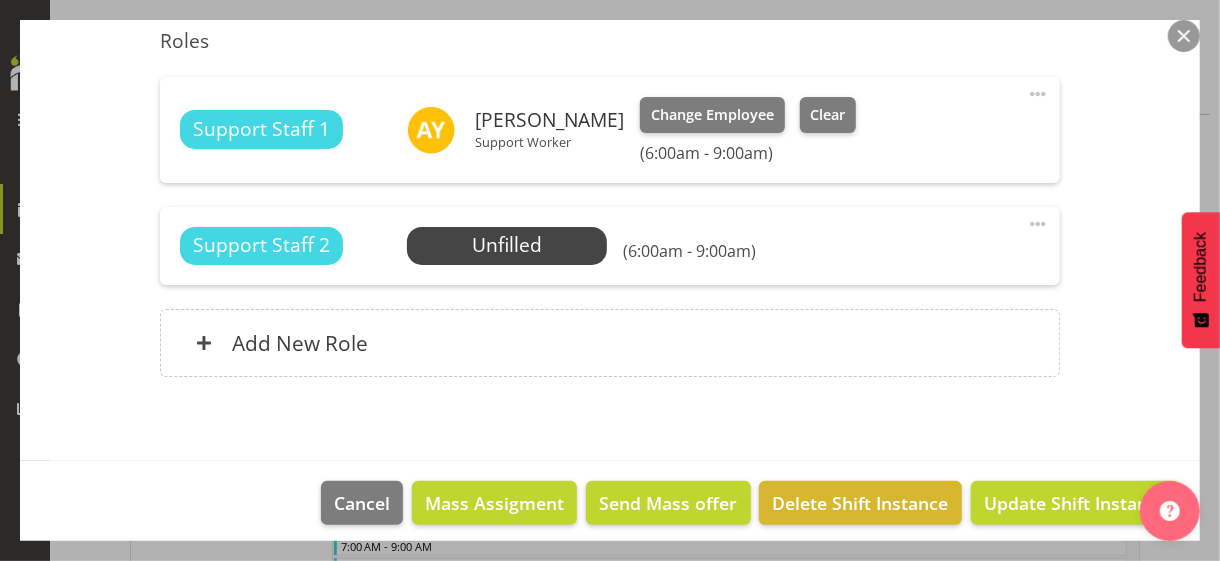 scroll, scrollTop: 584, scrollLeft: 0, axis: vertical 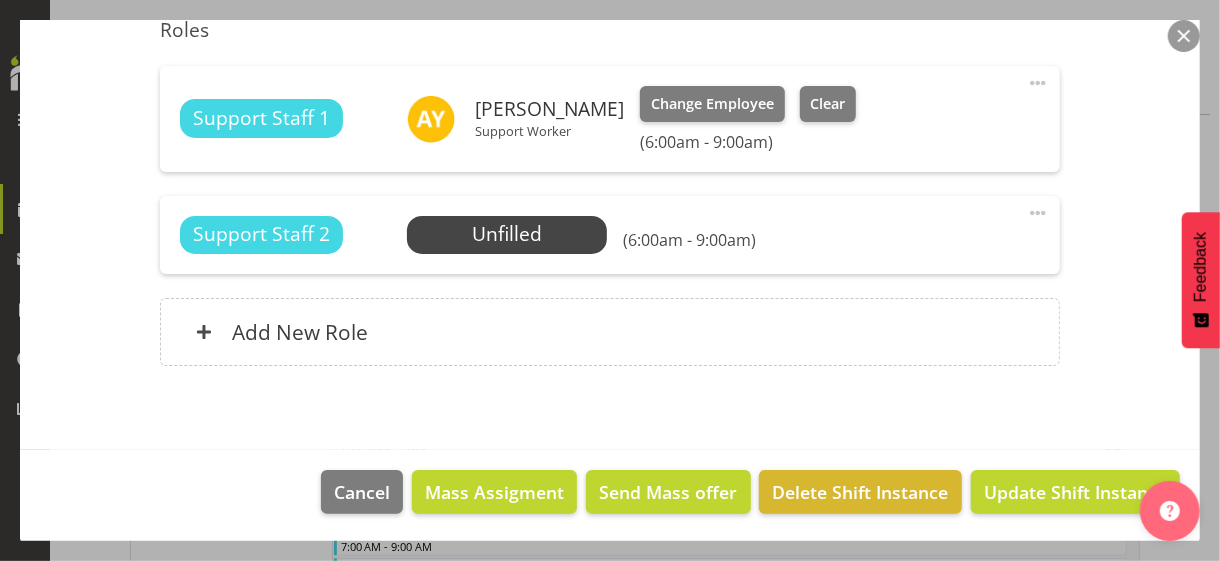 click at bounding box center (1038, 213) 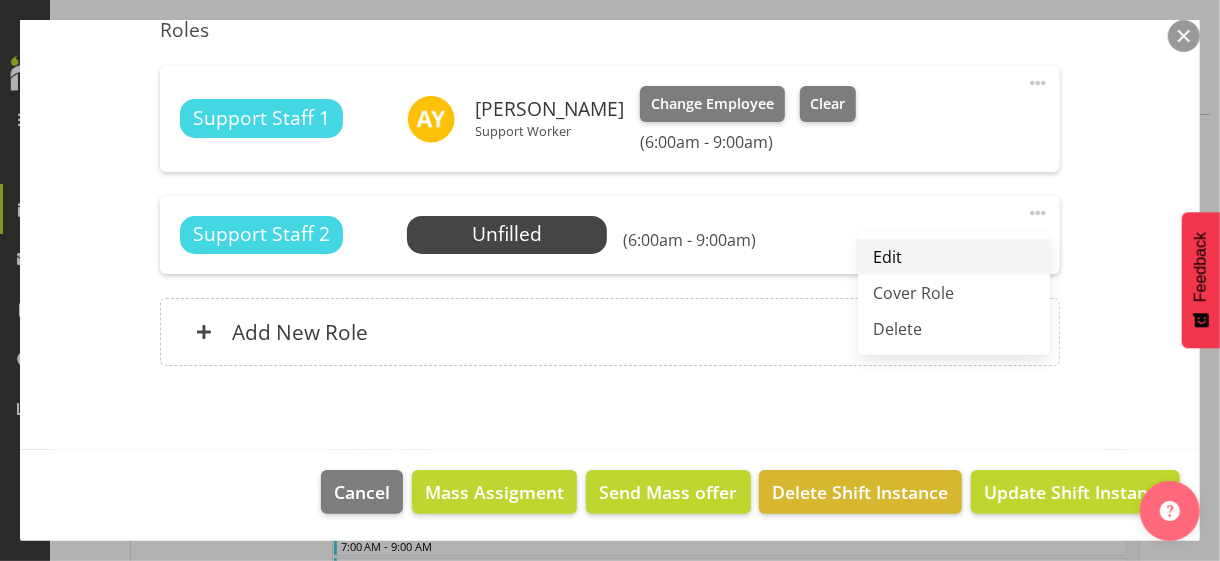 click on "Edit" at bounding box center [954, 257] 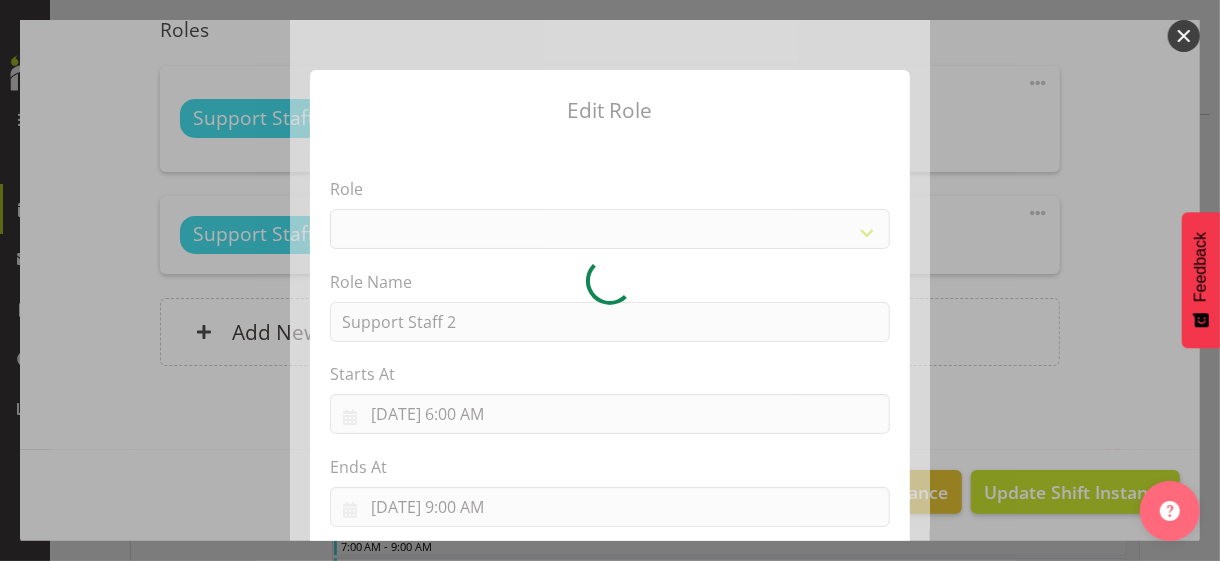 select on "1091" 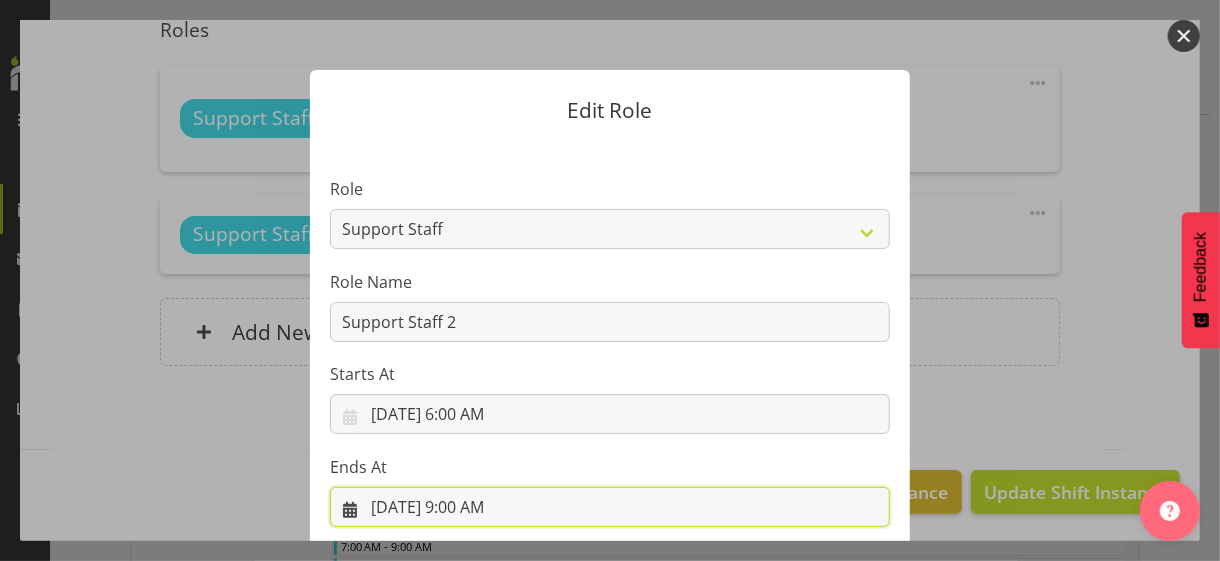 click on "[DATE] 9:00 AM" at bounding box center [610, 507] 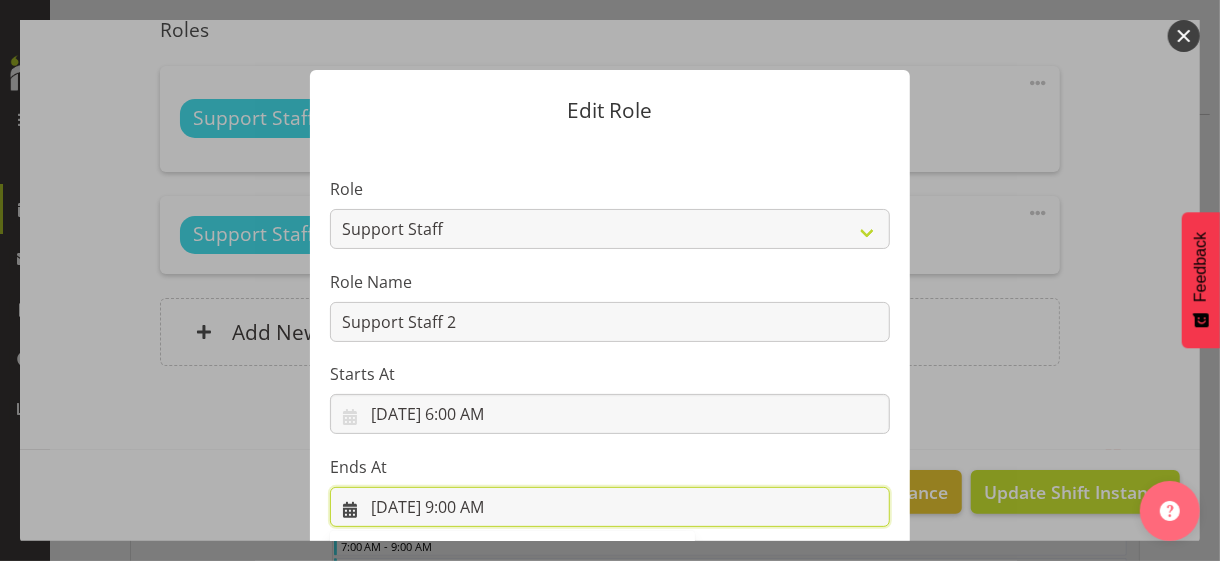 scroll, scrollTop: 441, scrollLeft: 0, axis: vertical 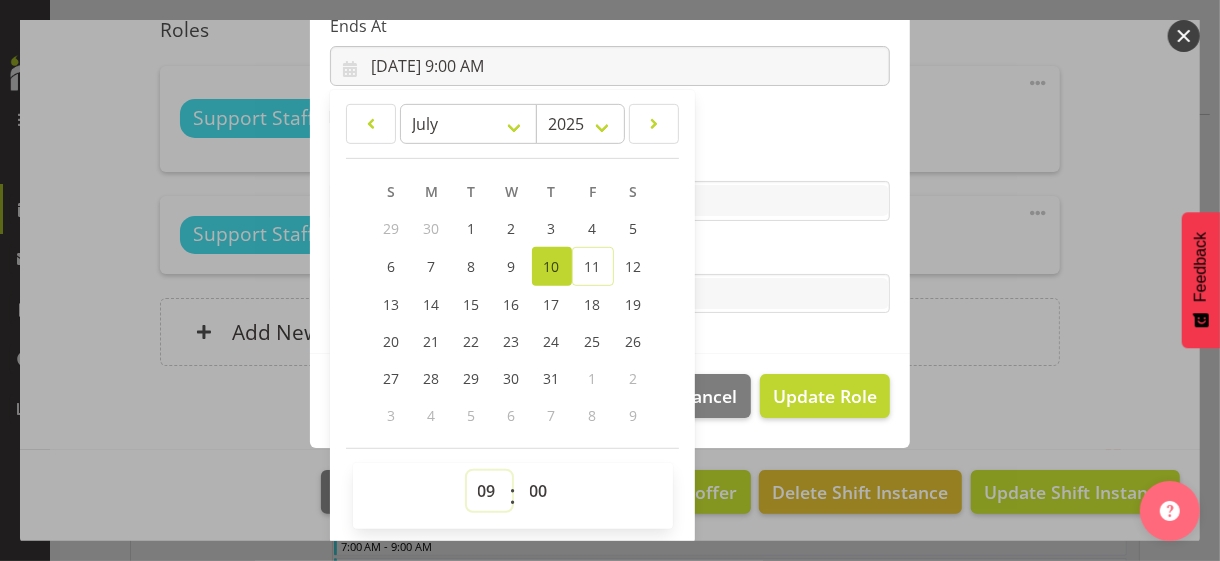drag, startPoint x: 477, startPoint y: 481, endPoint x: 478, endPoint y: 471, distance: 10.049875 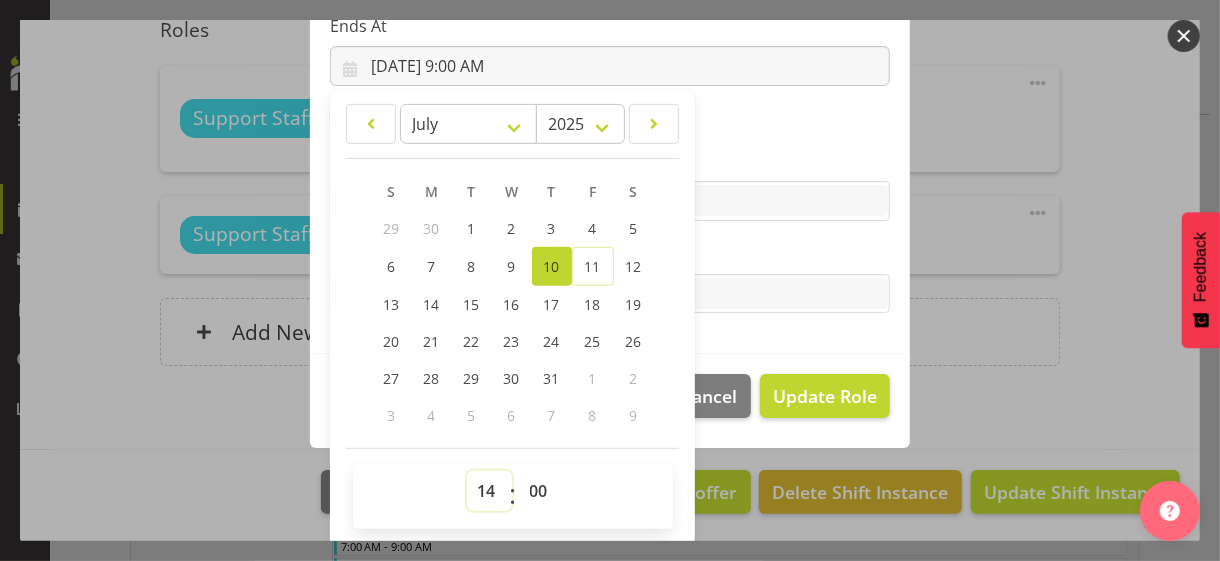 click on "00   01   02   03   04   05   06   07   08   09   10   11   12   13   14   15   16   17   18   19   20   21   22   23" at bounding box center [489, 491] 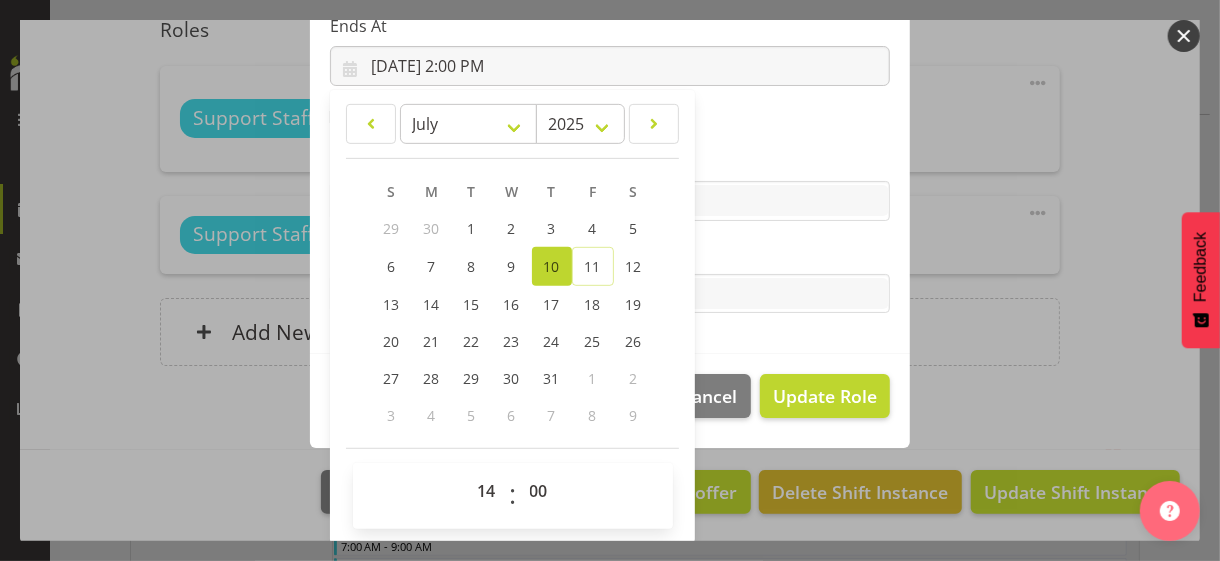 click on "Tasks" at bounding box center [610, 254] 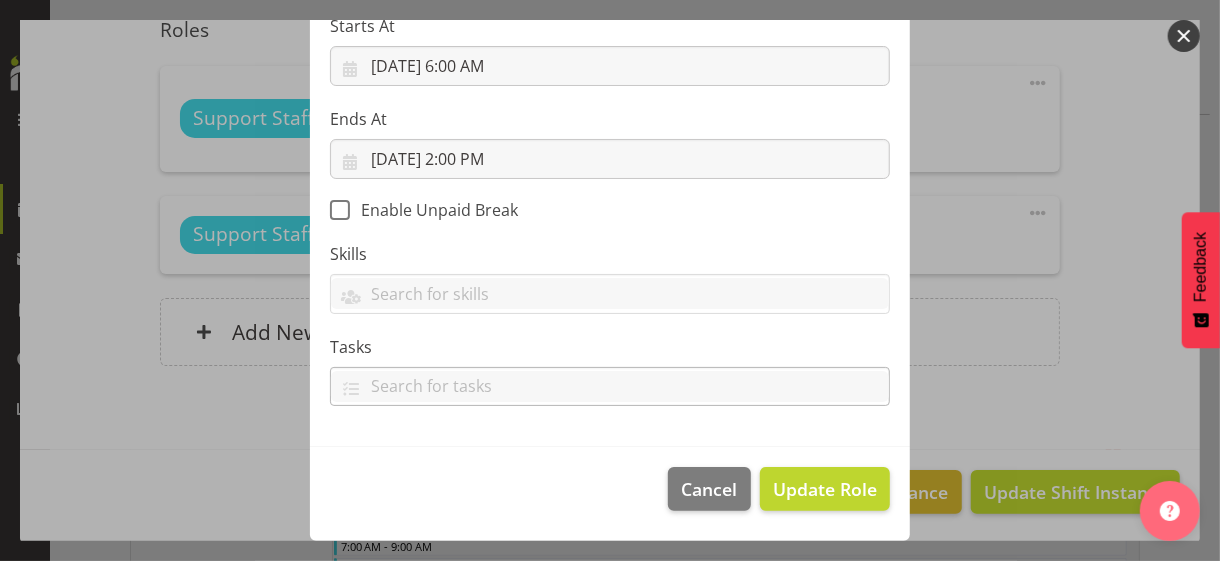 scroll, scrollTop: 346, scrollLeft: 0, axis: vertical 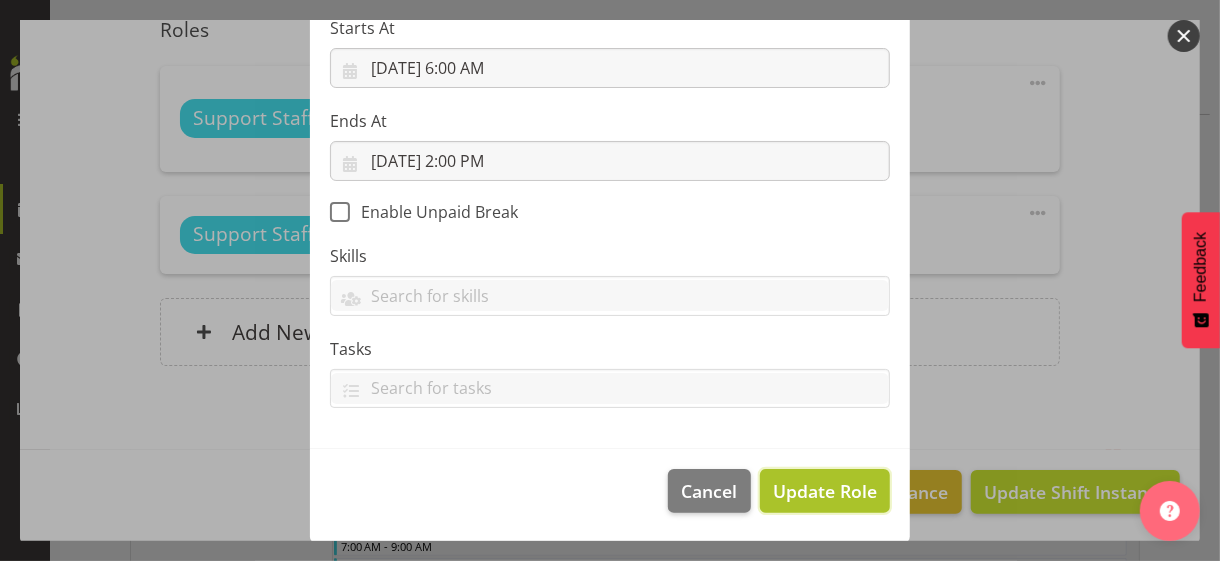 click on "Update Role" at bounding box center (825, 491) 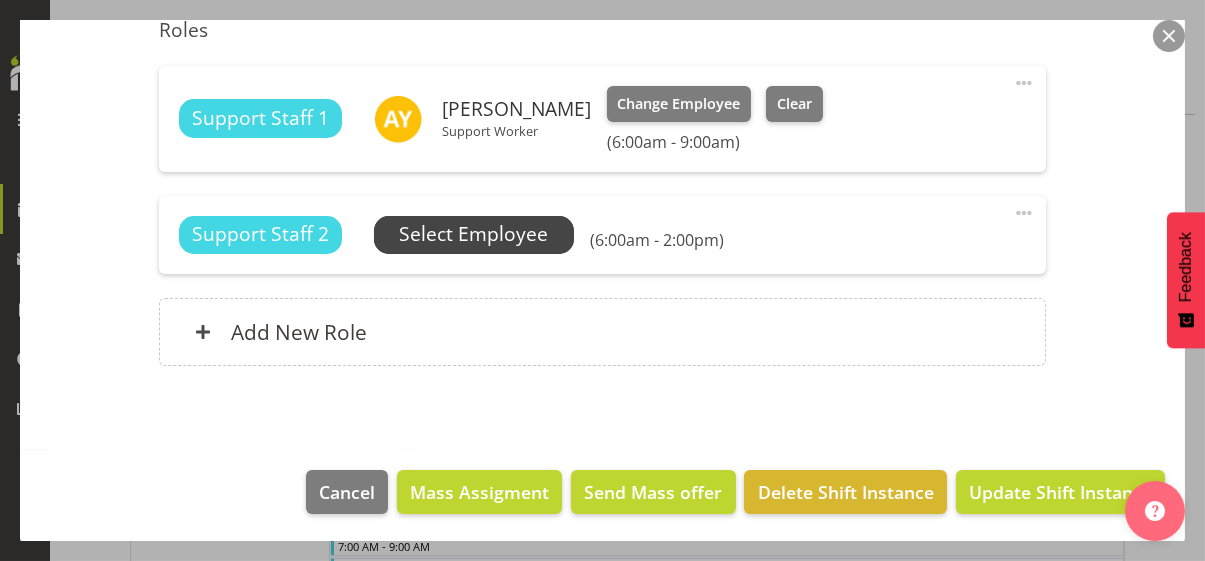click on "Select Employee" at bounding box center (473, 234) 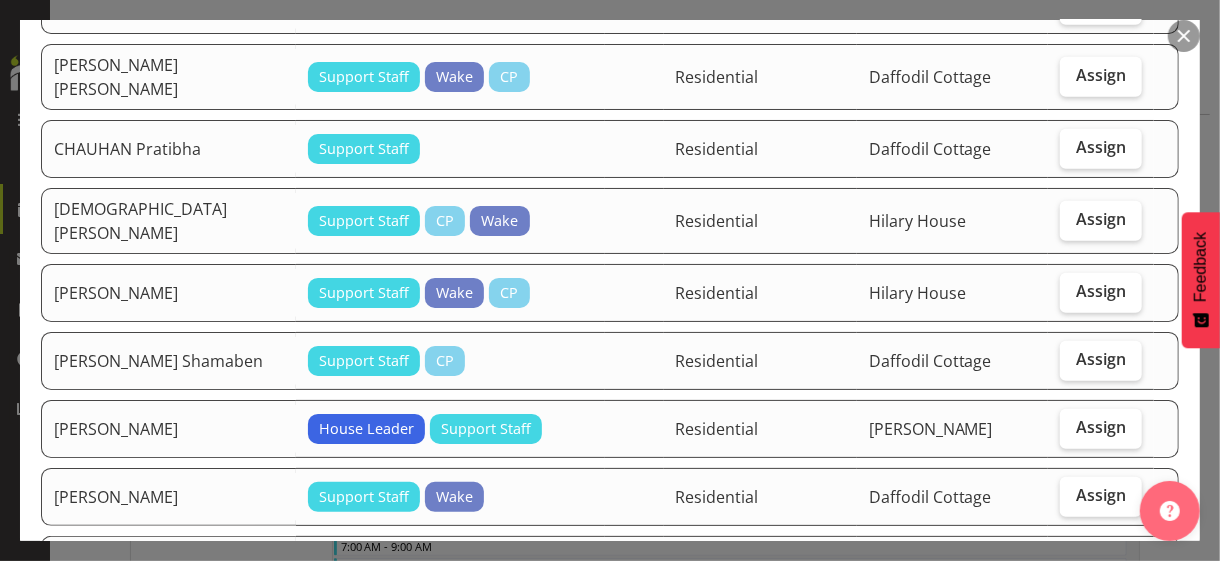 scroll, scrollTop: 800, scrollLeft: 0, axis: vertical 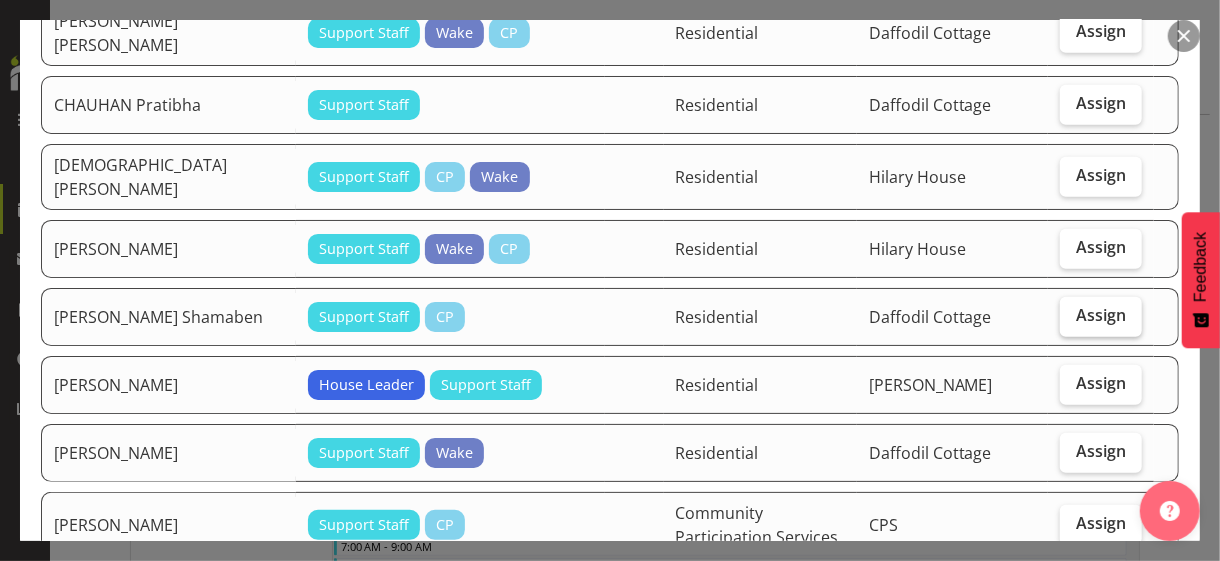 click on "Assign" at bounding box center (1101, 315) 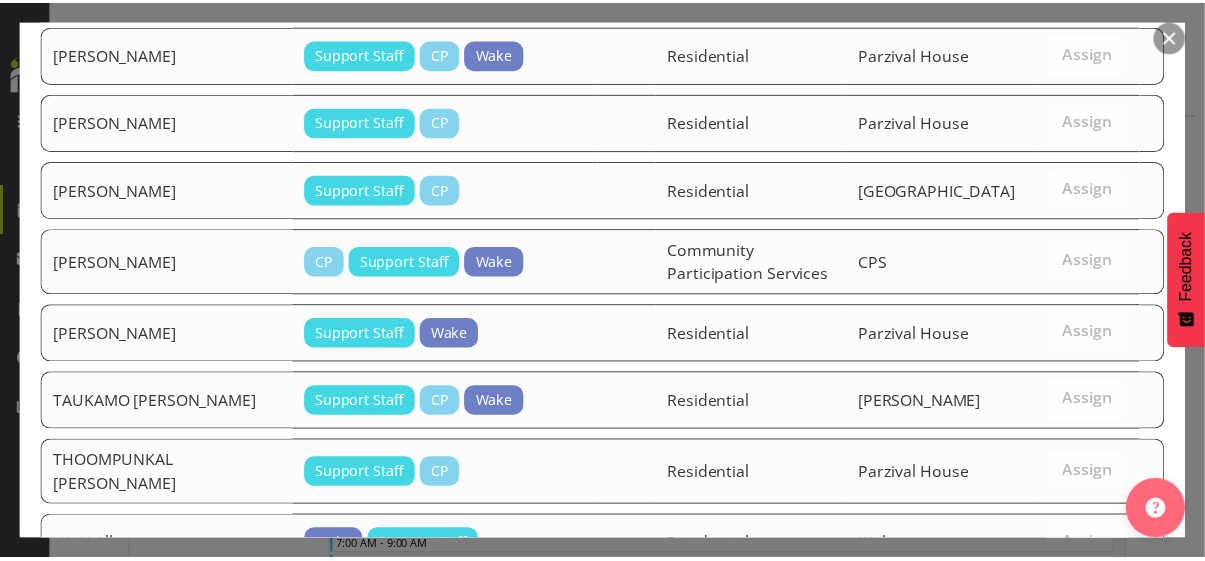 scroll, scrollTop: 2880, scrollLeft: 0, axis: vertical 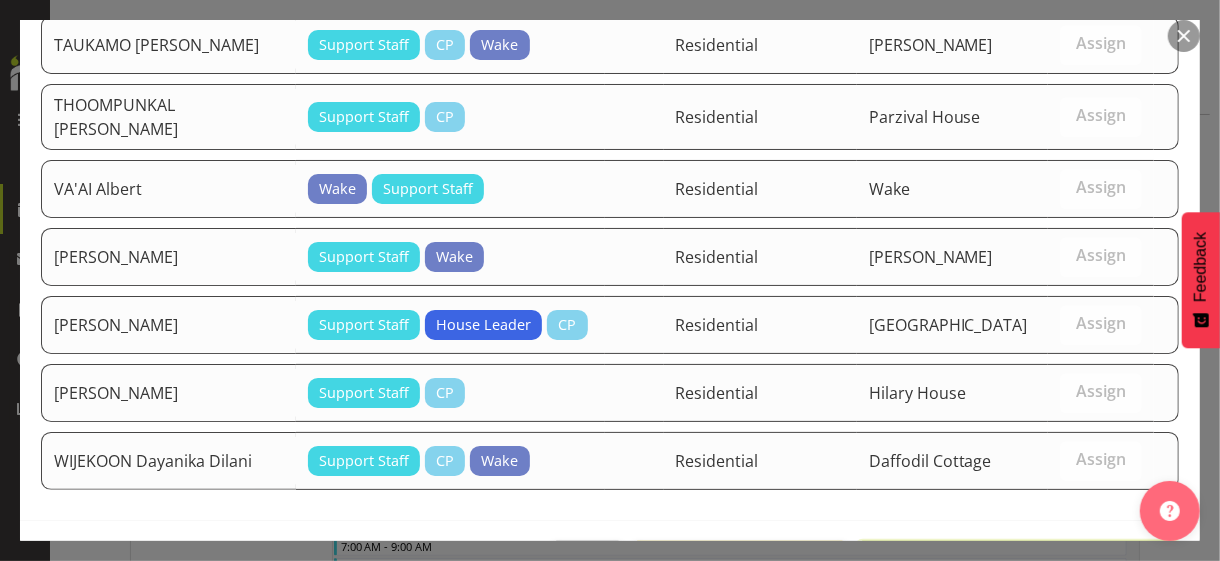 click on "Assign [PERSON_NAME] Shamaben" at bounding box center [1018, 563] 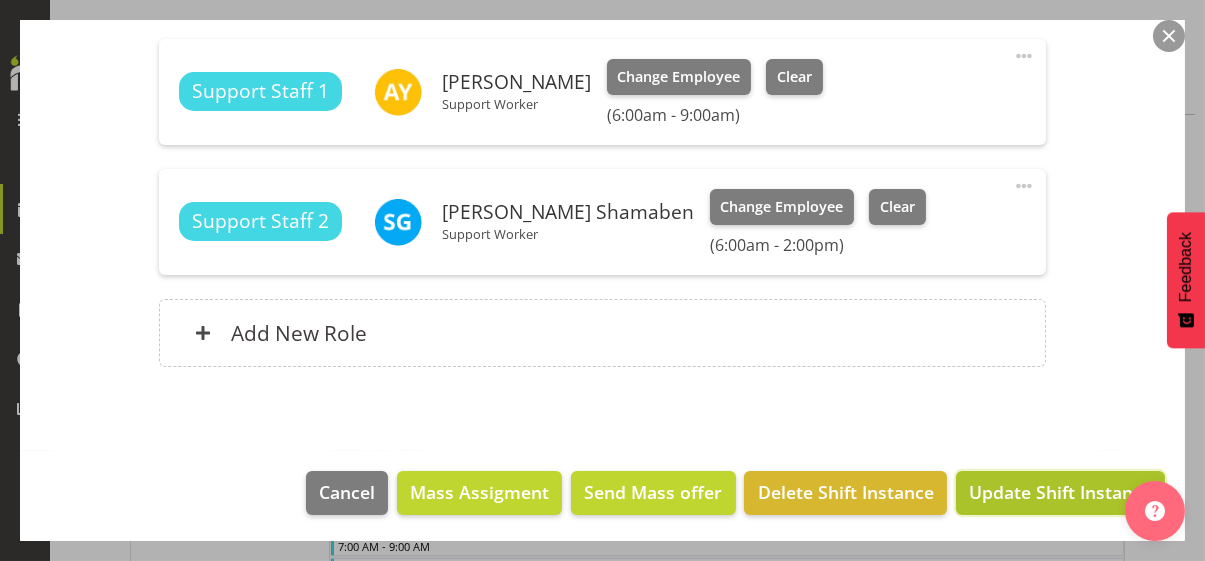 click on "Update Shift Instance" at bounding box center (1060, 492) 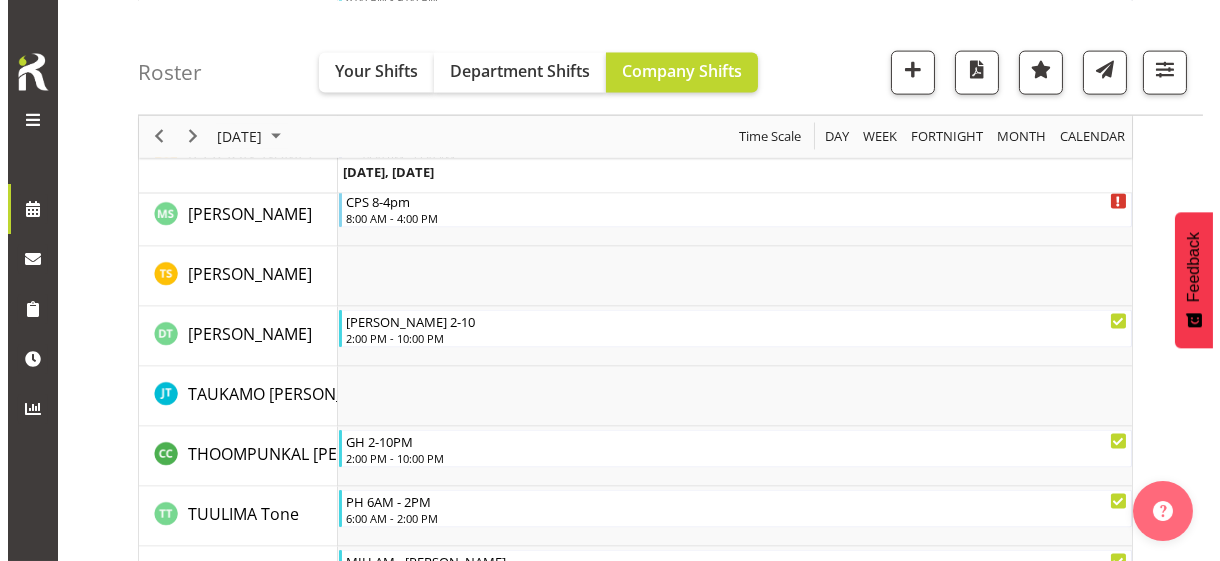 scroll, scrollTop: 6085, scrollLeft: 0, axis: vertical 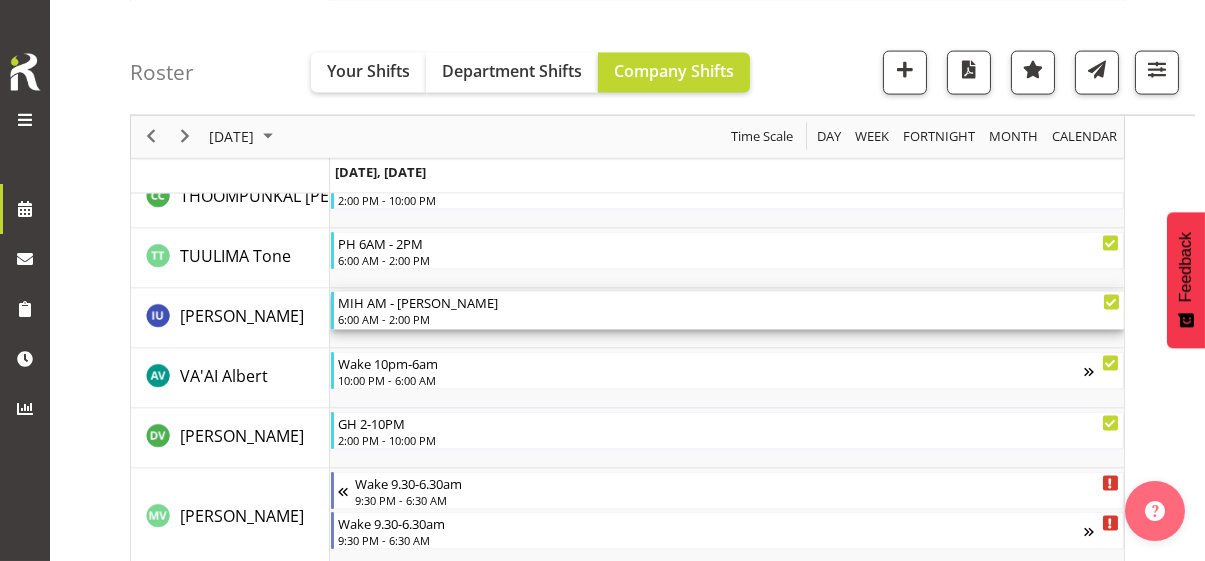 click on "6:00 AM - 2:00 PM" at bounding box center (729, 319) 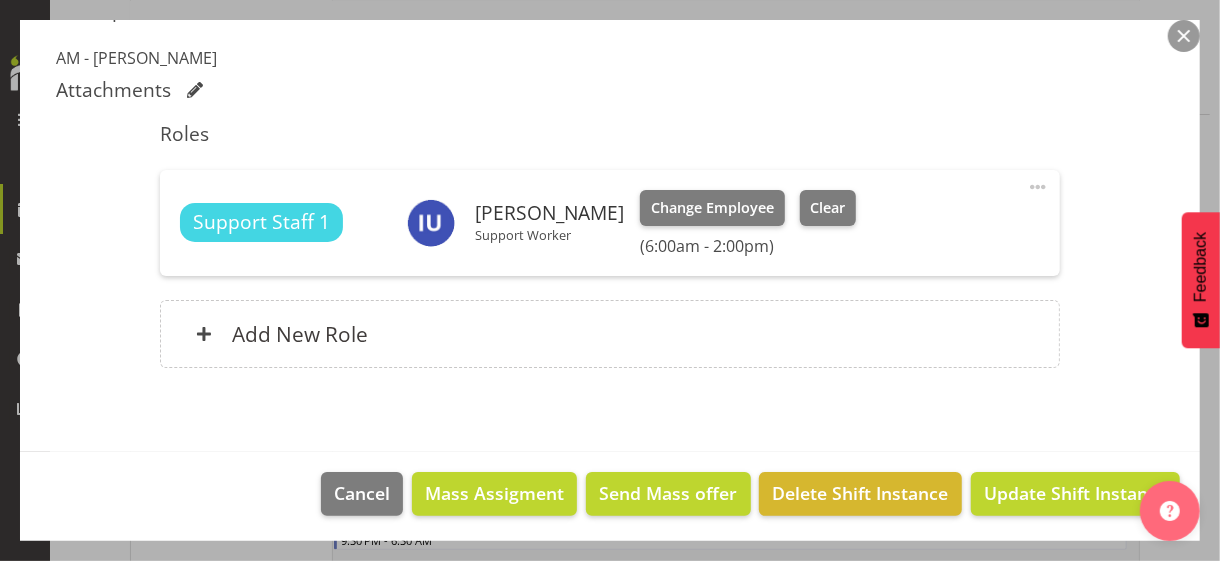 scroll, scrollTop: 561, scrollLeft: 0, axis: vertical 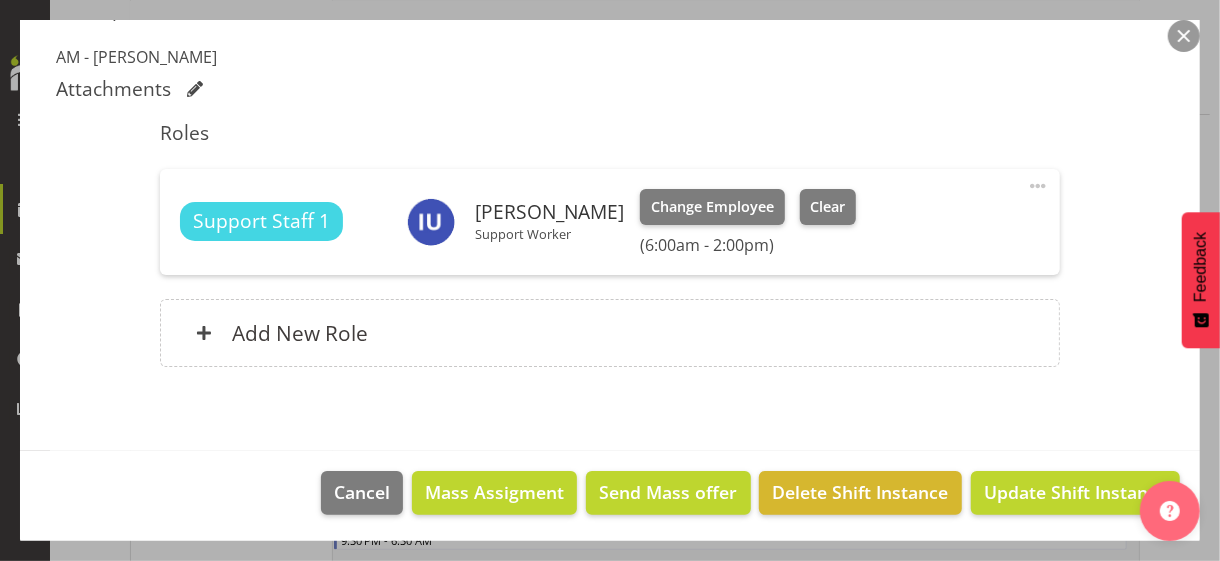 click at bounding box center [1038, 186] 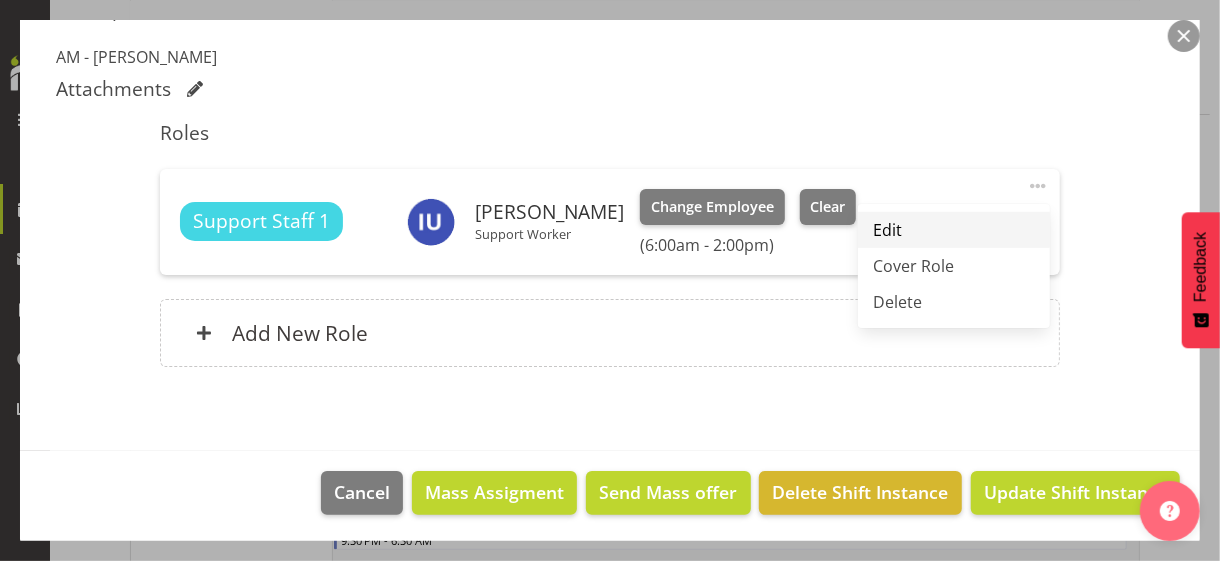 click on "Edit" at bounding box center [954, 230] 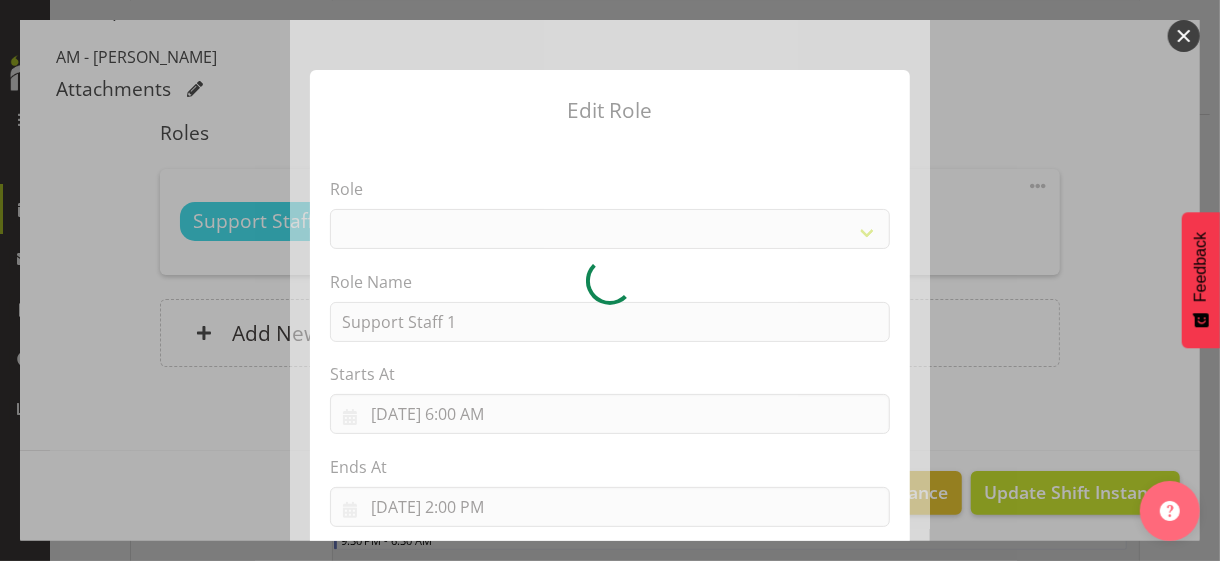 select on "1091" 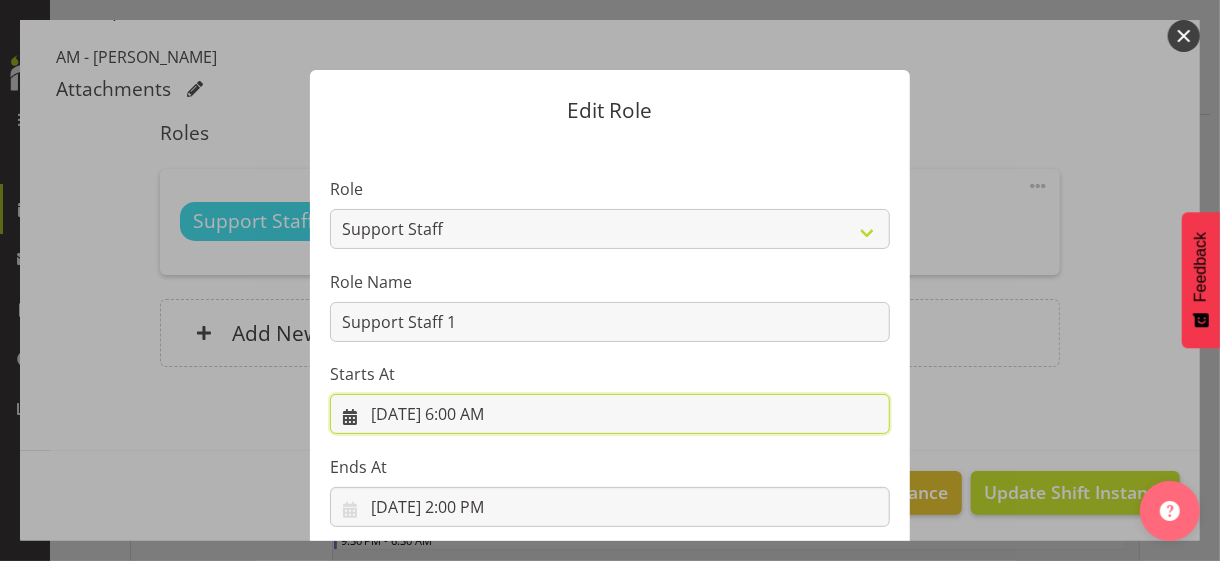 click on "[DATE] 6:00 AM" at bounding box center (610, 414) 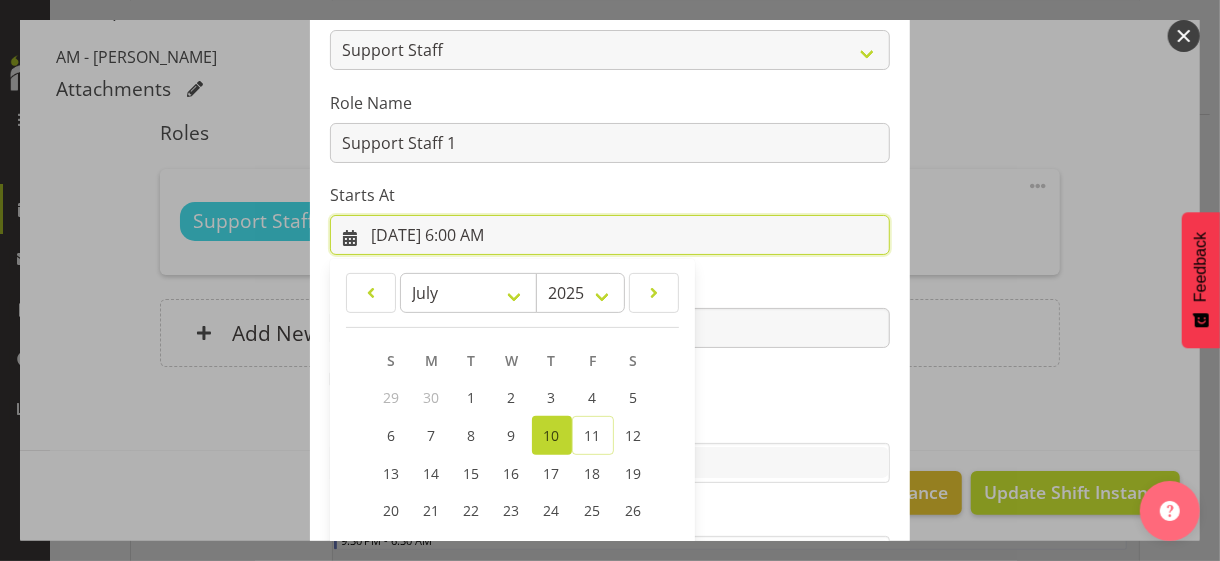 scroll, scrollTop: 347, scrollLeft: 0, axis: vertical 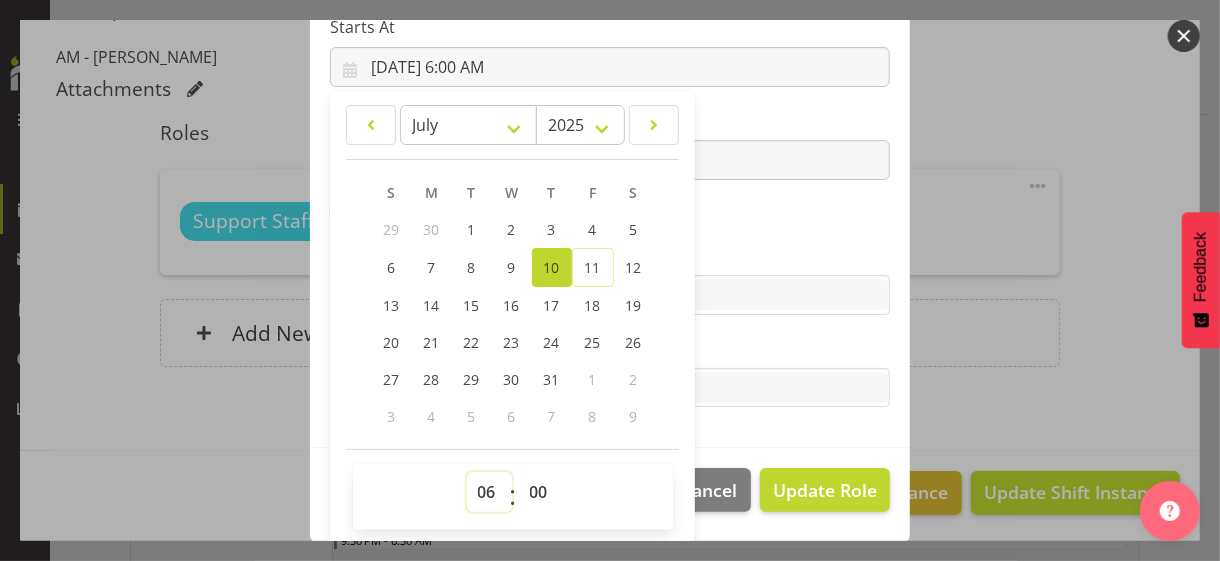 click on "00   01   02   03   04   05   06   07   08   09   10   11   12   13   14   15   16   17   18   19   20   21   22   23" at bounding box center [489, 492] 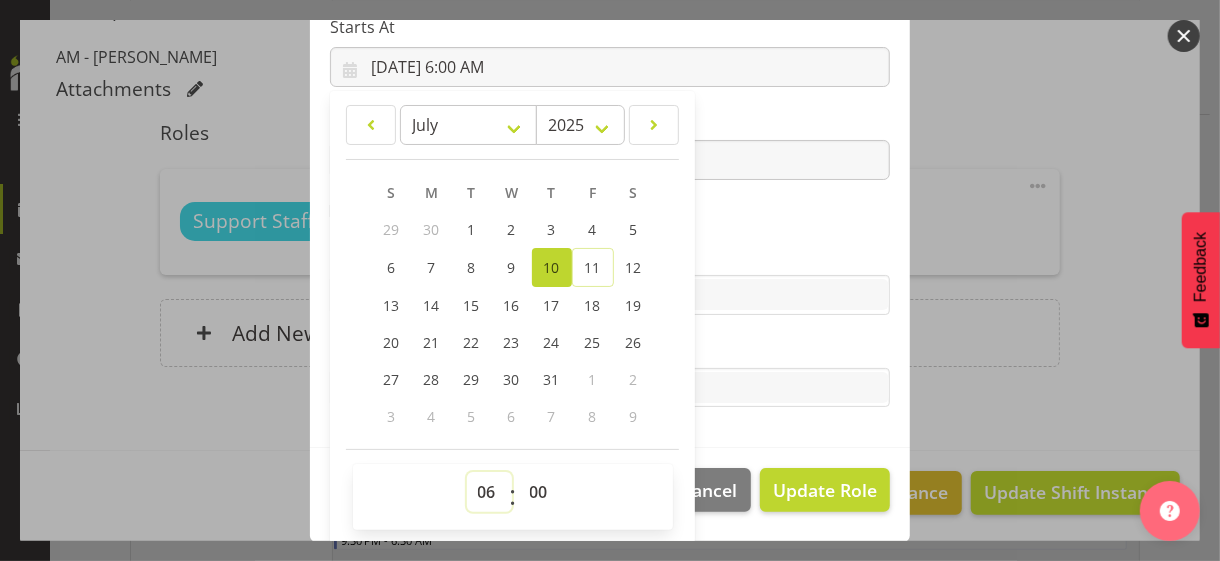 select on "8" 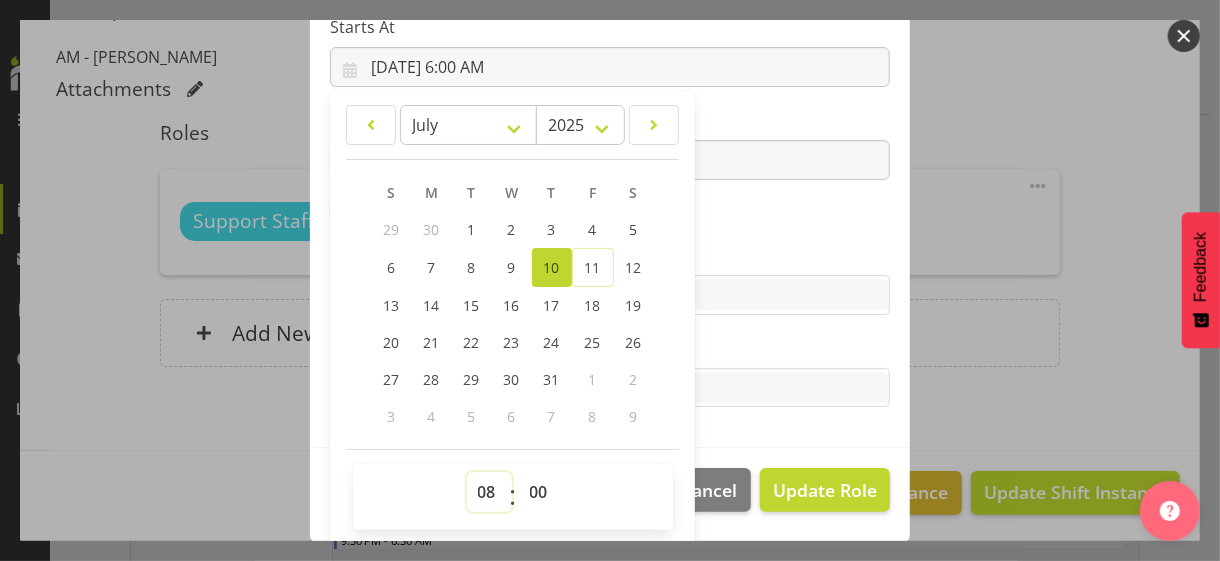 click on "00   01   02   03   04   05   06   07   08   09   10   11   12   13   14   15   16   17   18   19   20   21   22   23" at bounding box center [489, 492] 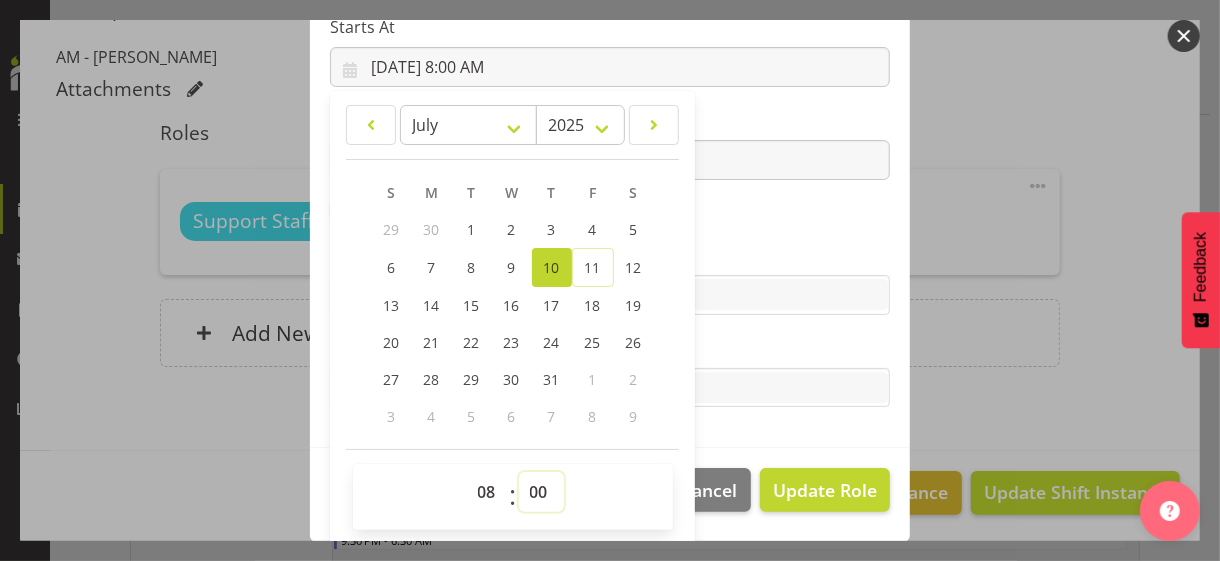drag, startPoint x: 523, startPoint y: 486, endPoint x: 523, endPoint y: 470, distance: 16 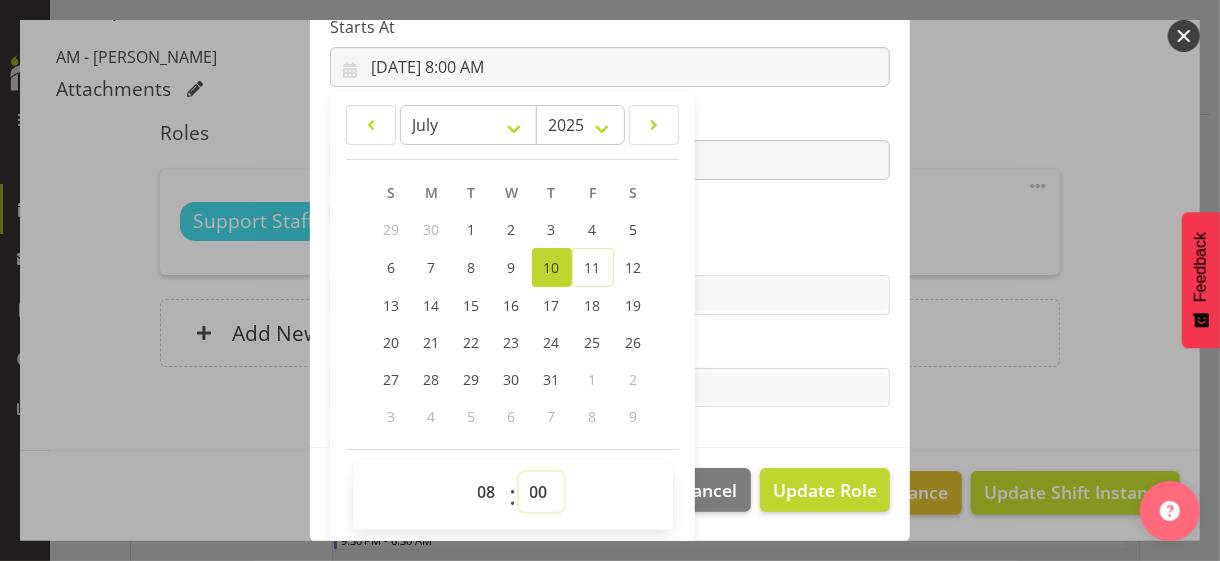 select on "30" 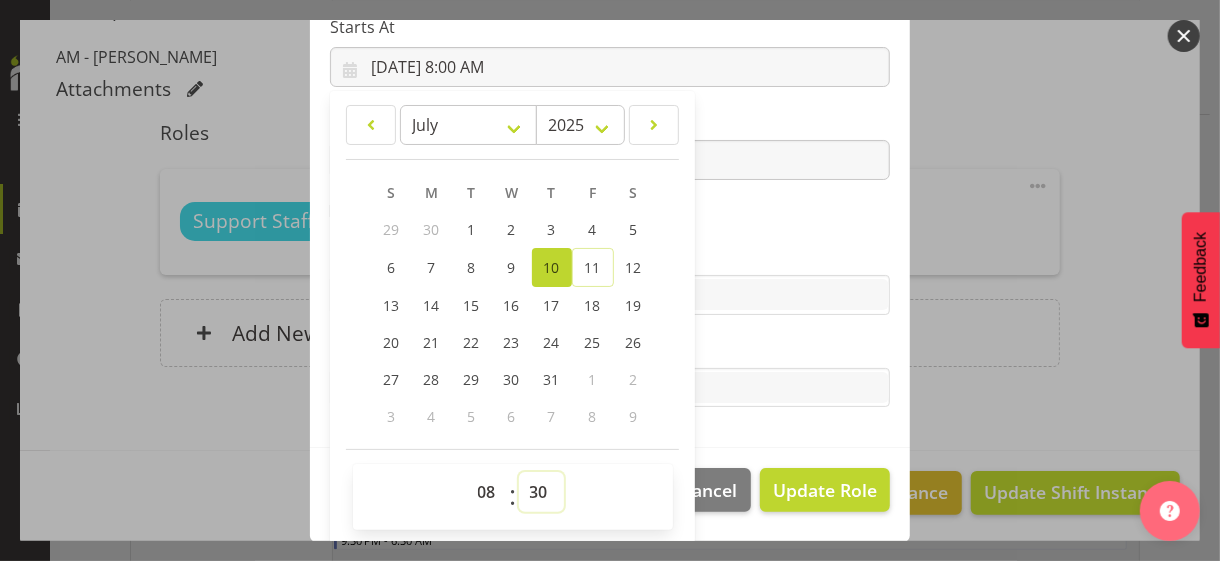 click on "00   01   02   03   04   05   06   07   08   09   10   11   12   13   14   15   16   17   18   19   20   21   22   23   24   25   26   27   28   29   30   31   32   33   34   35   36   37   38   39   40   41   42   43   44   45   46   47   48   49   50   51   52   53   54   55   56   57   58   59" at bounding box center [541, 492] 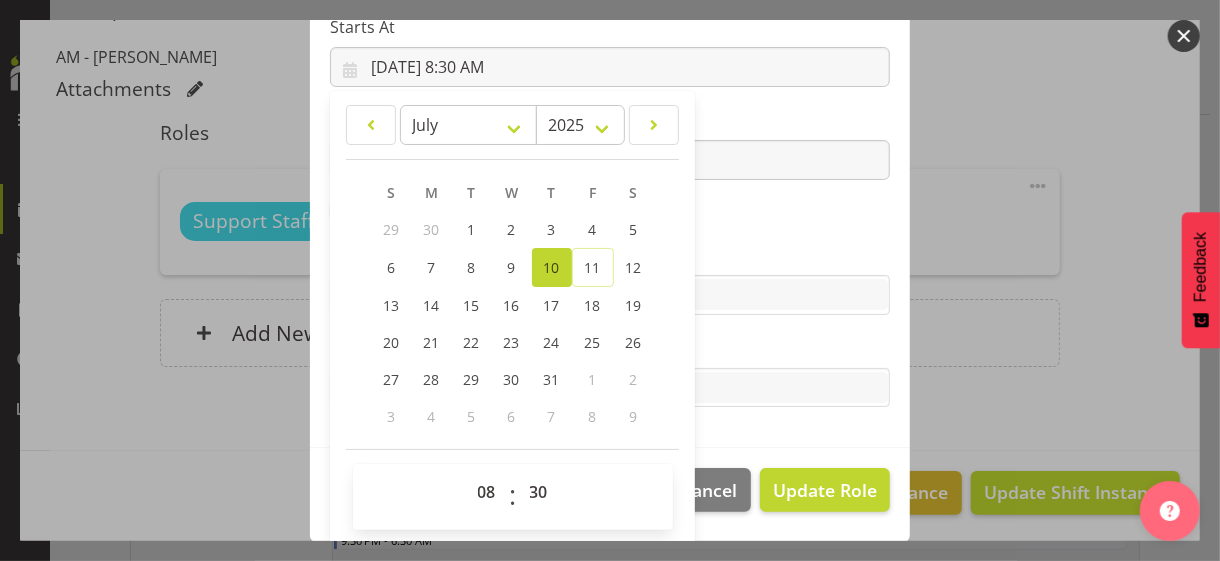 click on "Role CP House Leader Support Staff Wake   Role Name Support Staff 1
Starts At
[DATE] 8:30 AM  January   February   March   April   May   June   July   August   September   October   November   [DATE]   2034   2033   2032   2031   2030   2029   2028   2027   2026   2025   2024   2023   2022   2021   2020   2019   2018   2017   2016   2015   2014   2013   2012   2011   2010   2009   2008   2007   2006   2005   2004   2003   2002   2001   2000   1999   1998   1997   1996   1995   1994   1993   1992   1991   1990   1989   1988   1987   1986   1985   1984   1983   1982   1981   1980   1979   1978   1977   1976   1975   1974   1973   1972   1971   1970   1969   1968   1967   1966   1965   1964   1963   1962   1961   1960   1959   1958   1957   1956   1955   1954   1953   1952   1951   1950   1949   1948   1947   1946   1945   1944   1943   1942   1941   1940   1939   1938   1937   1936   1935   1934   1933   1932   1931   1930   1929   1928   1927   1926   1925  S M T W T F S 29 1" at bounding box center [610, 121] 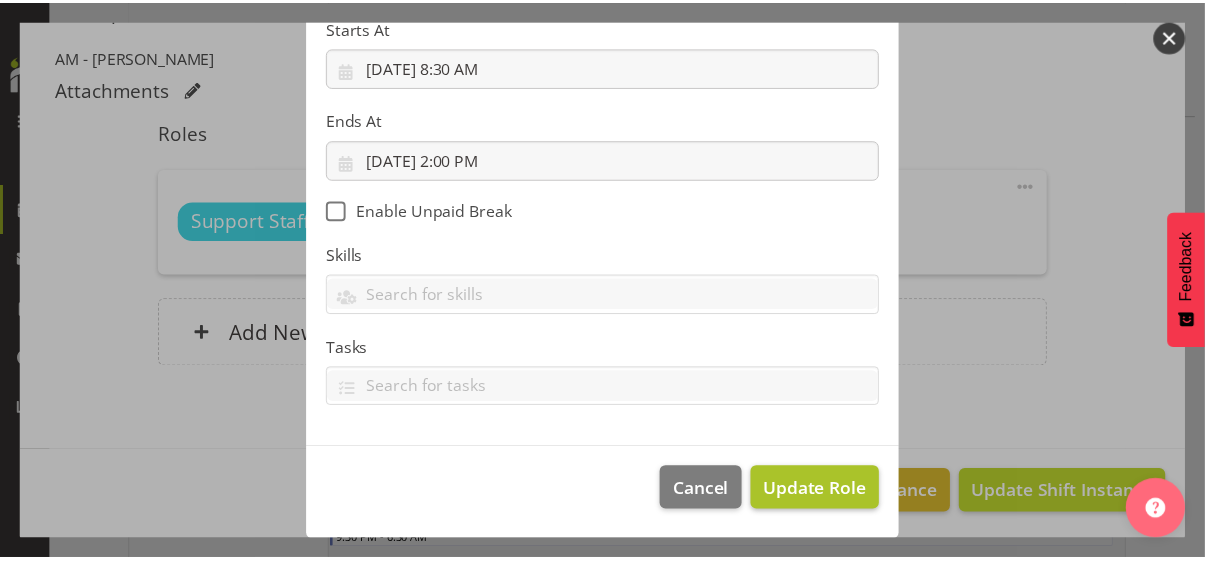 scroll, scrollTop: 346, scrollLeft: 0, axis: vertical 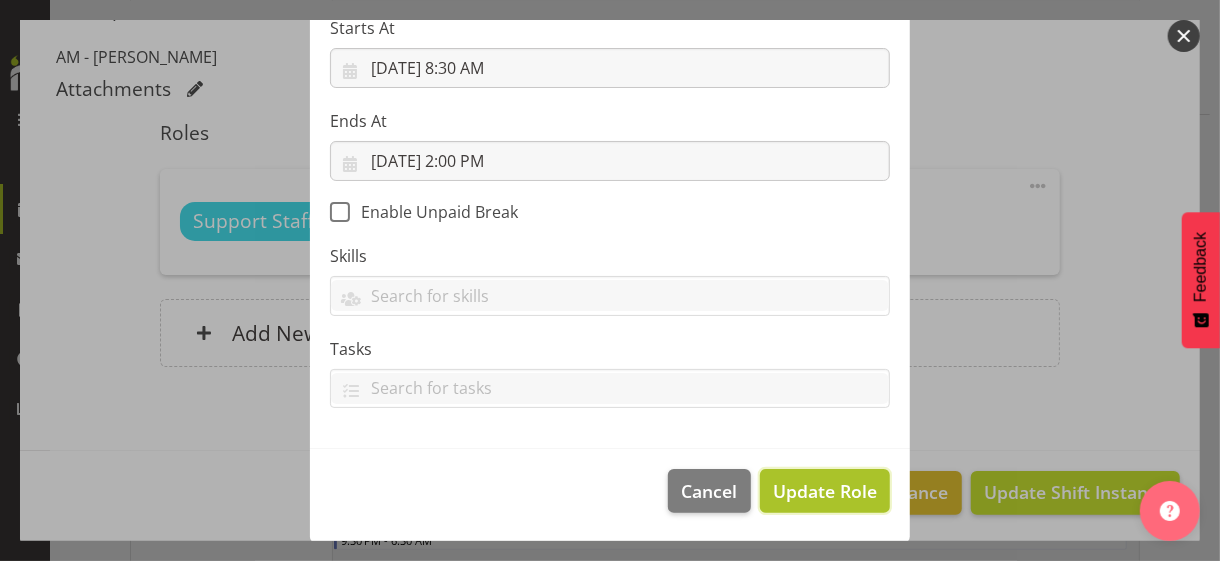 click on "Update Role" at bounding box center [825, 491] 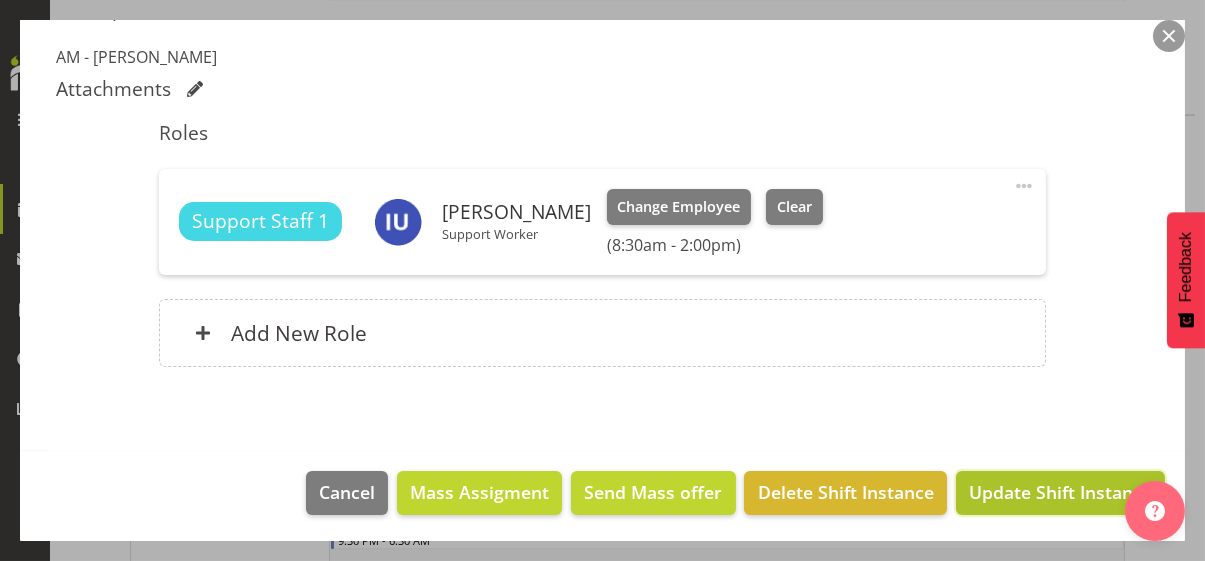 click on "Update Shift Instance" at bounding box center [1060, 492] 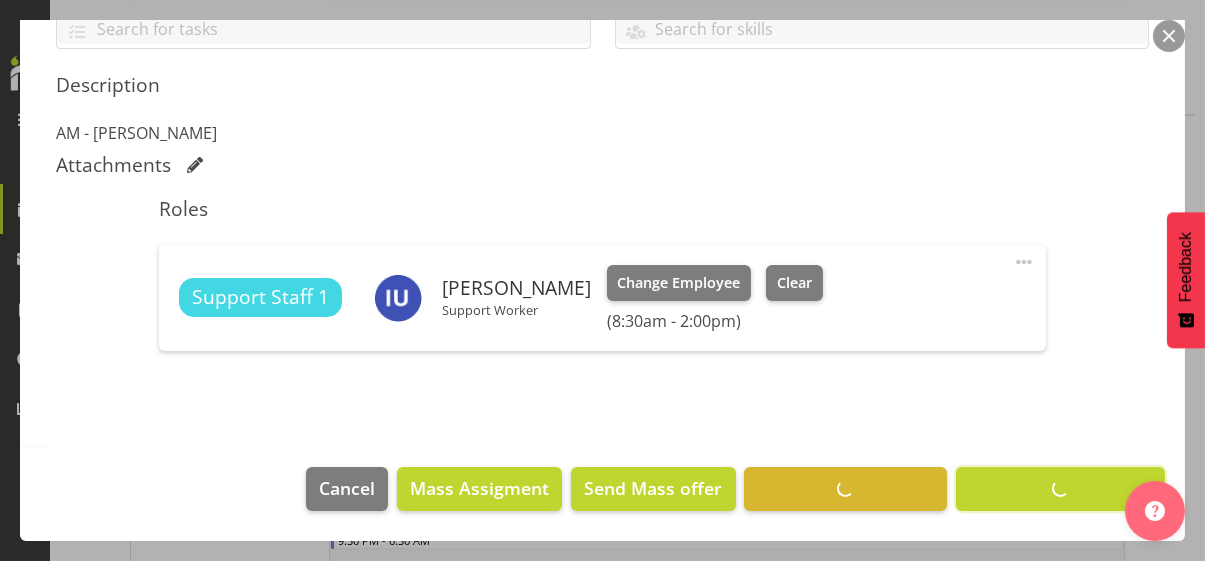 scroll, scrollTop: 482, scrollLeft: 0, axis: vertical 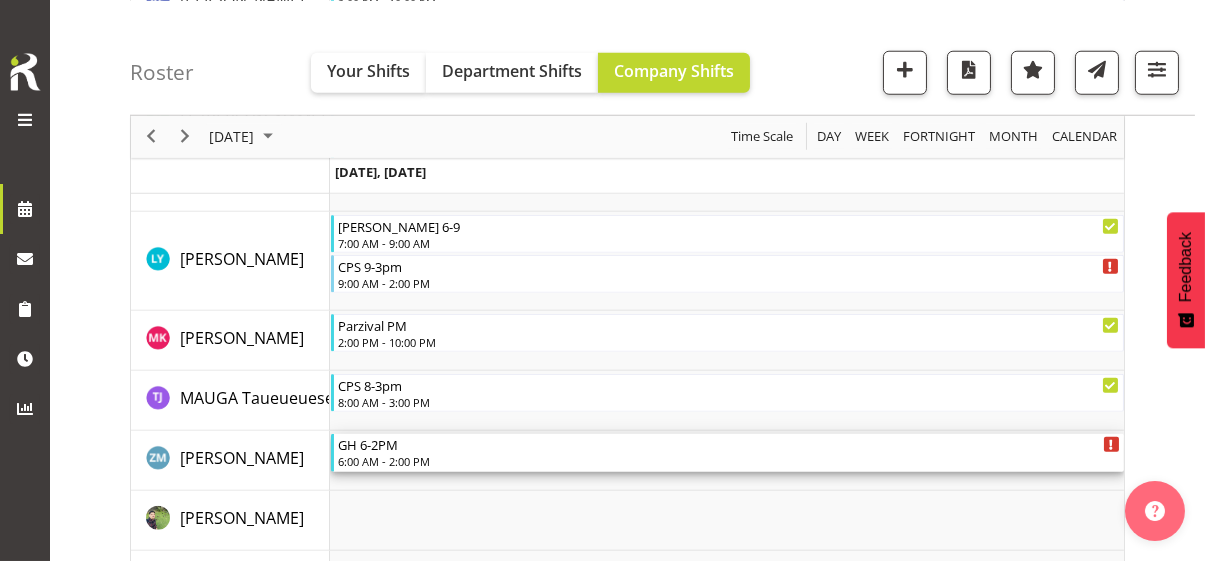 click on "6:00 AM - 2:00 PM" at bounding box center [729, 461] 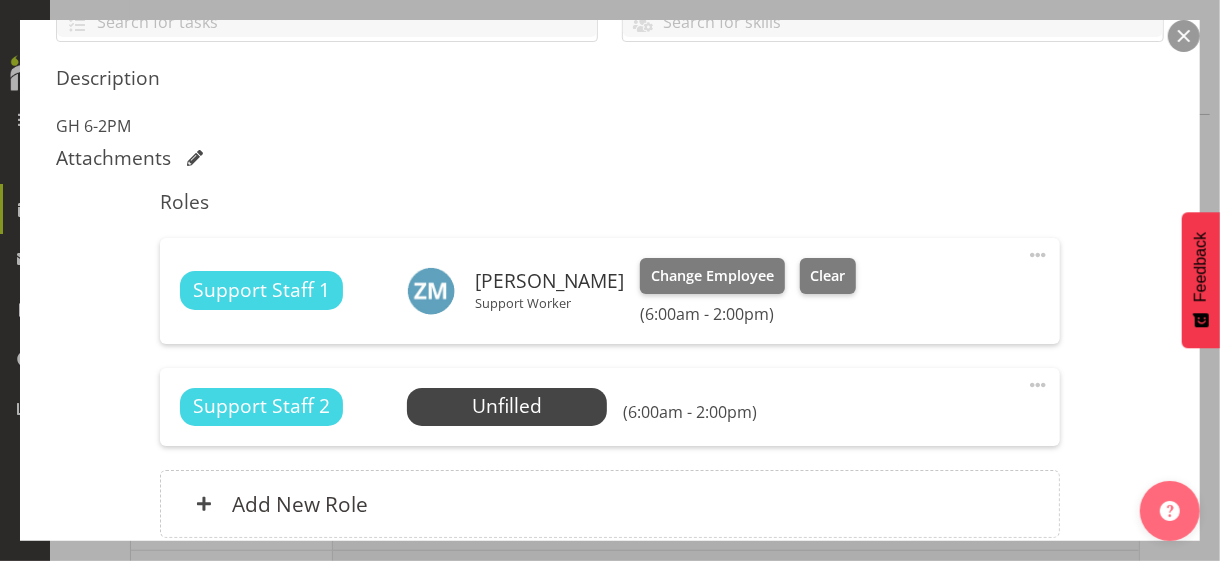 scroll, scrollTop: 600, scrollLeft: 0, axis: vertical 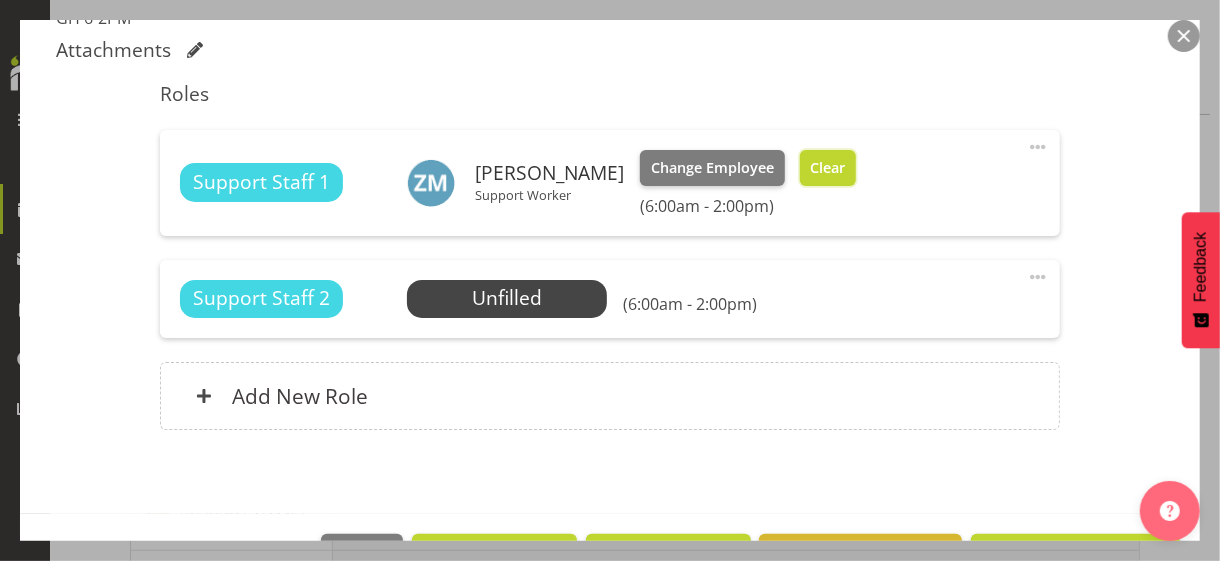 click on "Clear" at bounding box center (828, 168) 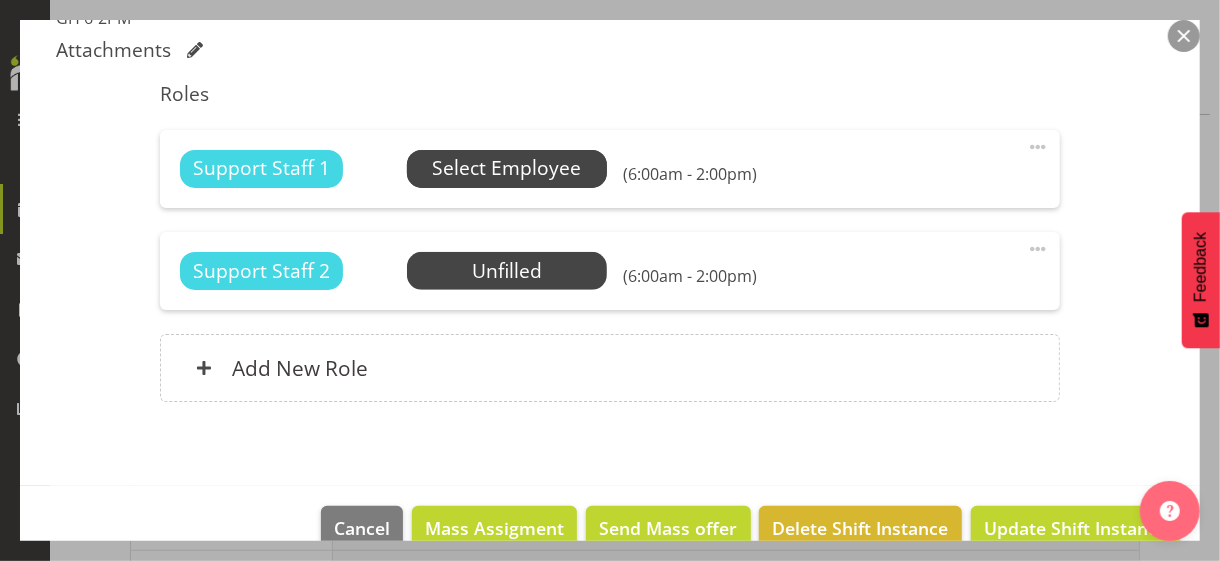 click on "Select Employee" at bounding box center (506, 168) 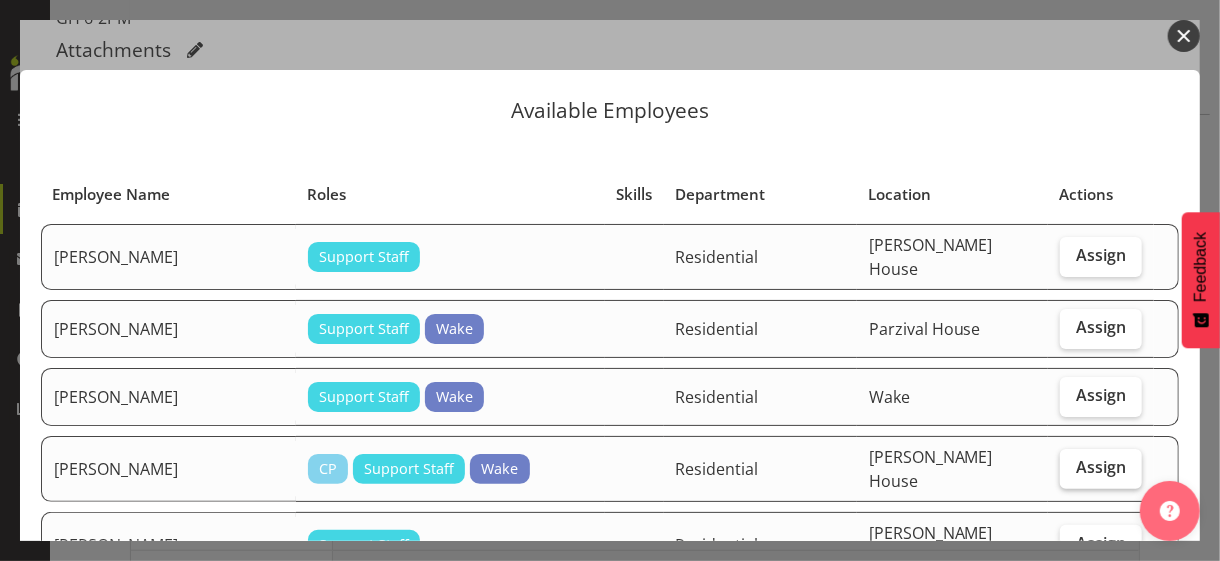click on "Assign" at bounding box center [1101, 469] 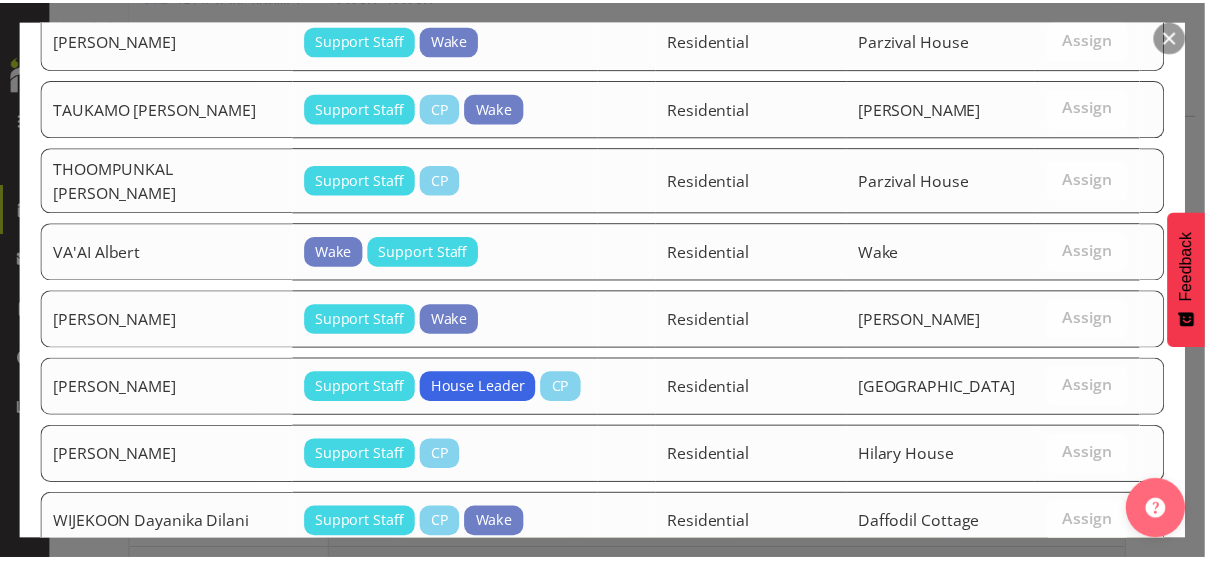 scroll, scrollTop: 2880, scrollLeft: 0, axis: vertical 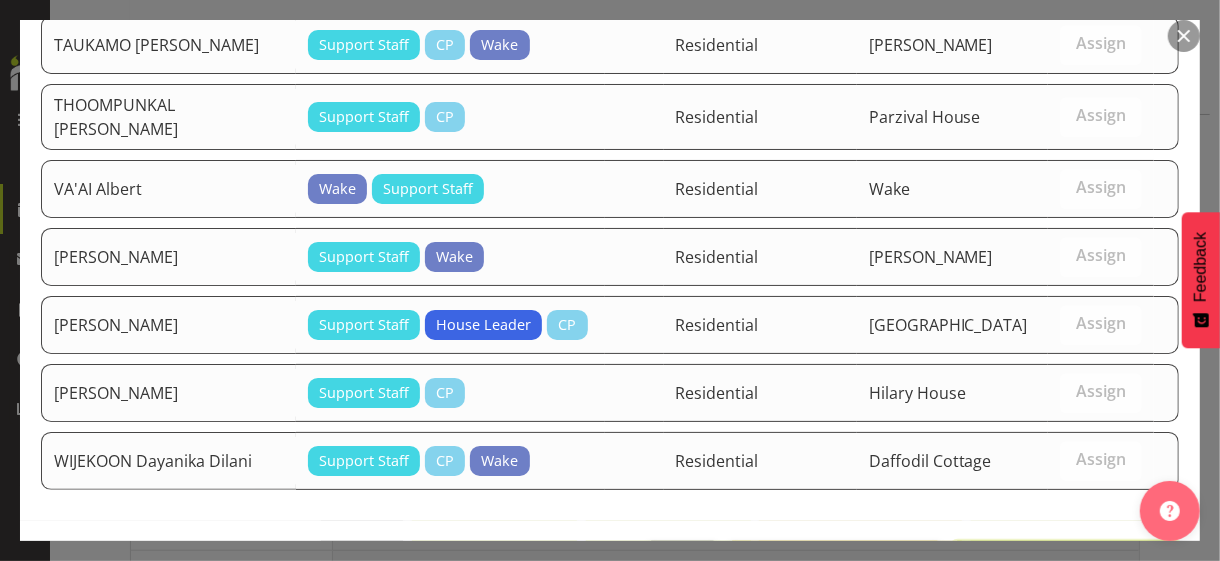 click on "Assign [PERSON_NAME]" at bounding box center [1066, 563] 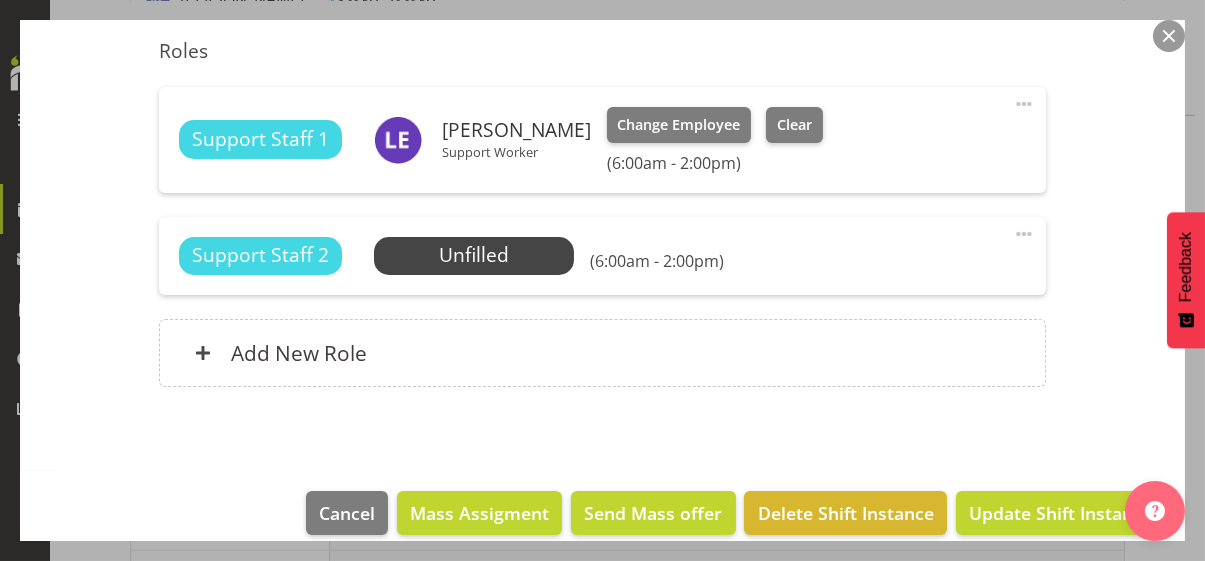 scroll, scrollTop: 664, scrollLeft: 0, axis: vertical 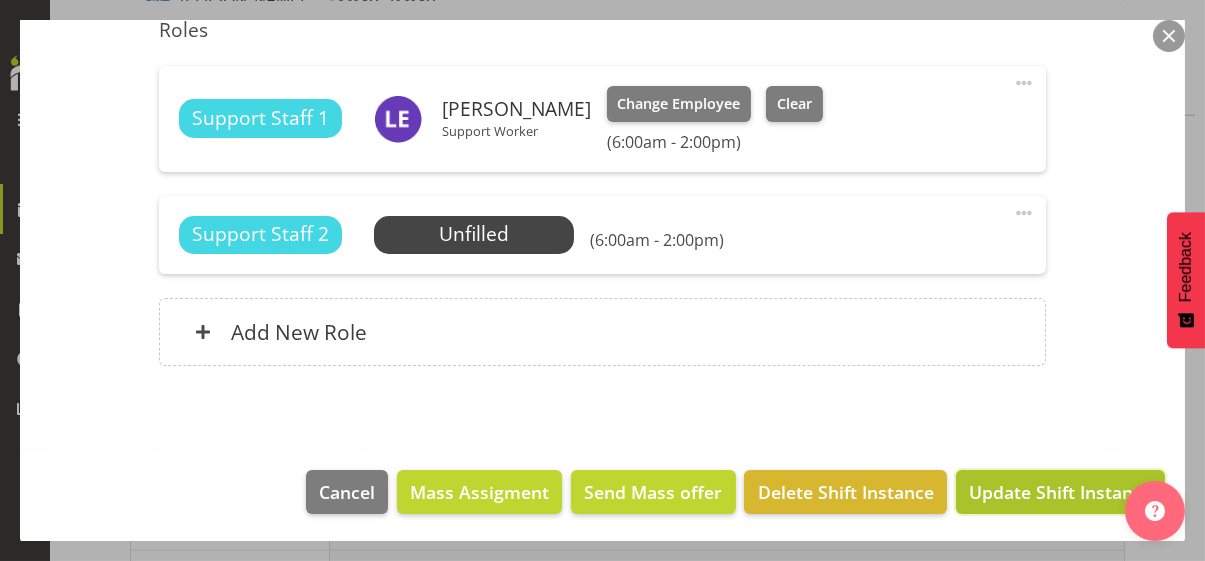 click on "Update Shift Instance" at bounding box center [1060, 492] 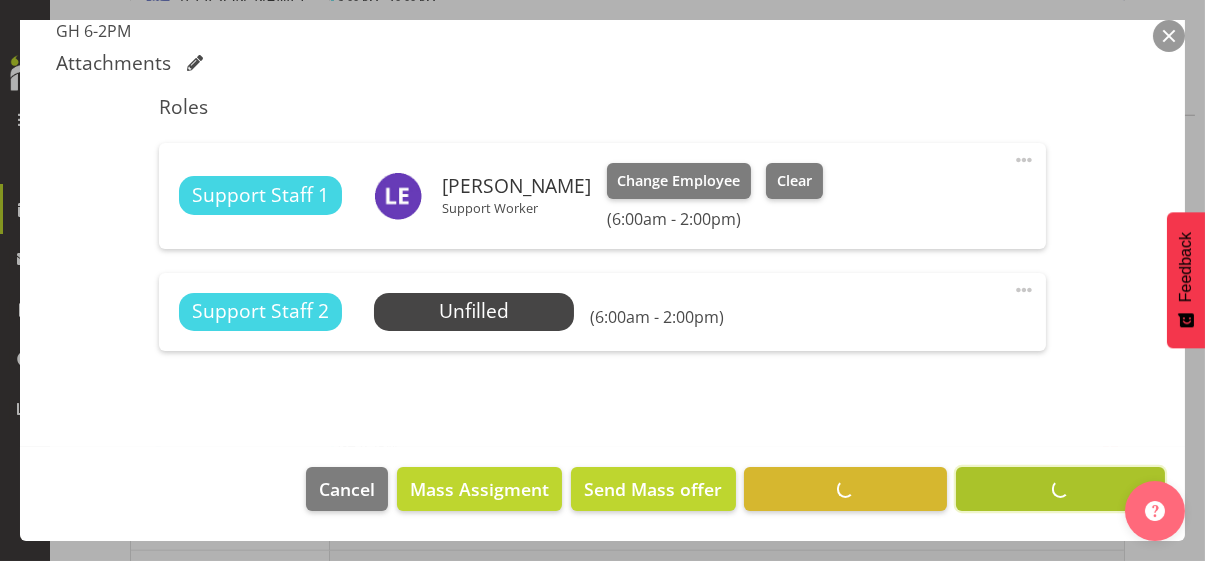 scroll, scrollTop: 584, scrollLeft: 0, axis: vertical 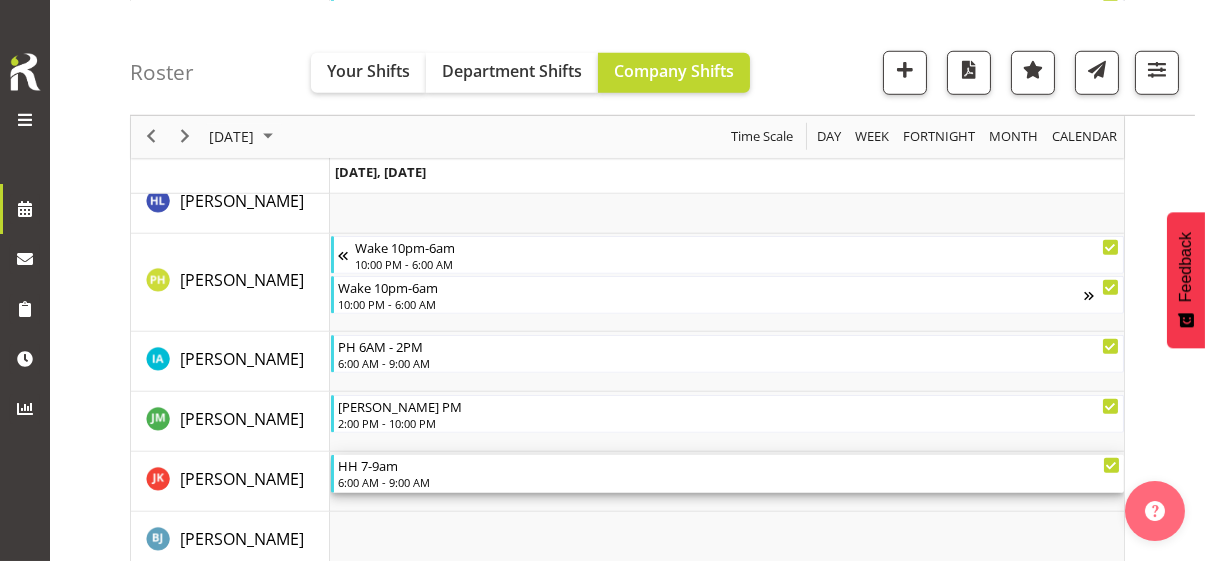 click on "6:00 AM - 9:00 AM" at bounding box center [729, 482] 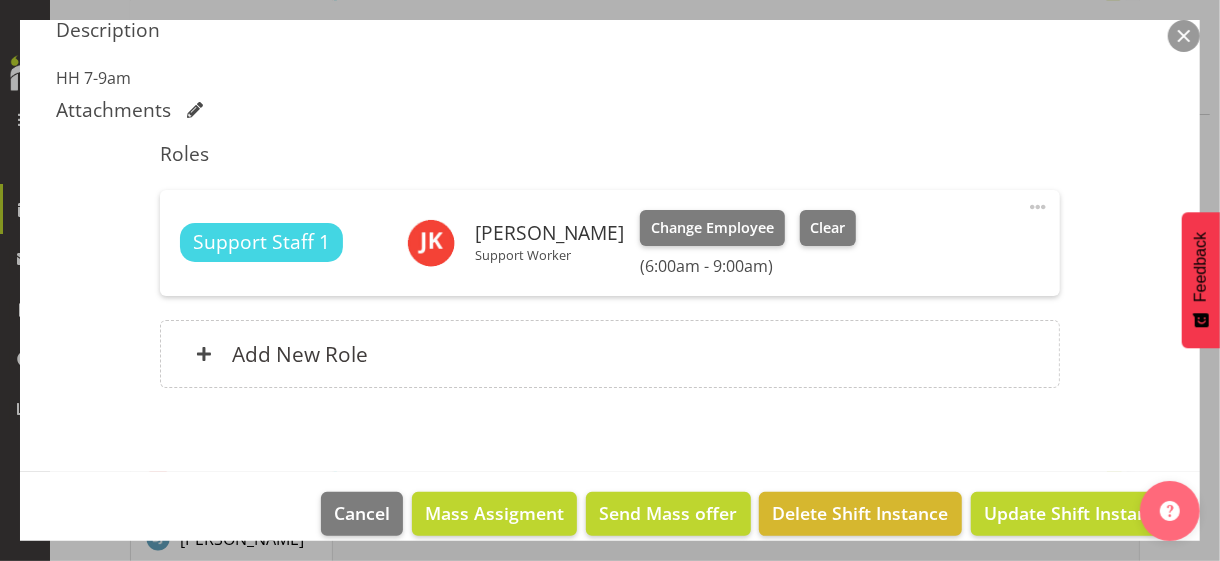 scroll, scrollTop: 561, scrollLeft: 0, axis: vertical 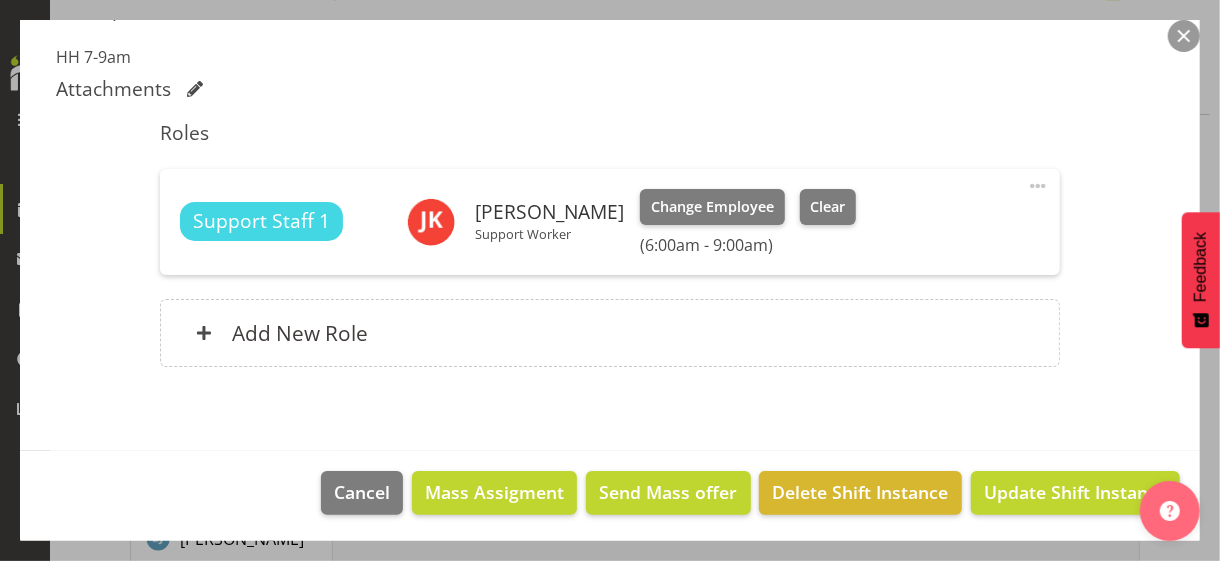 click at bounding box center [1038, 186] 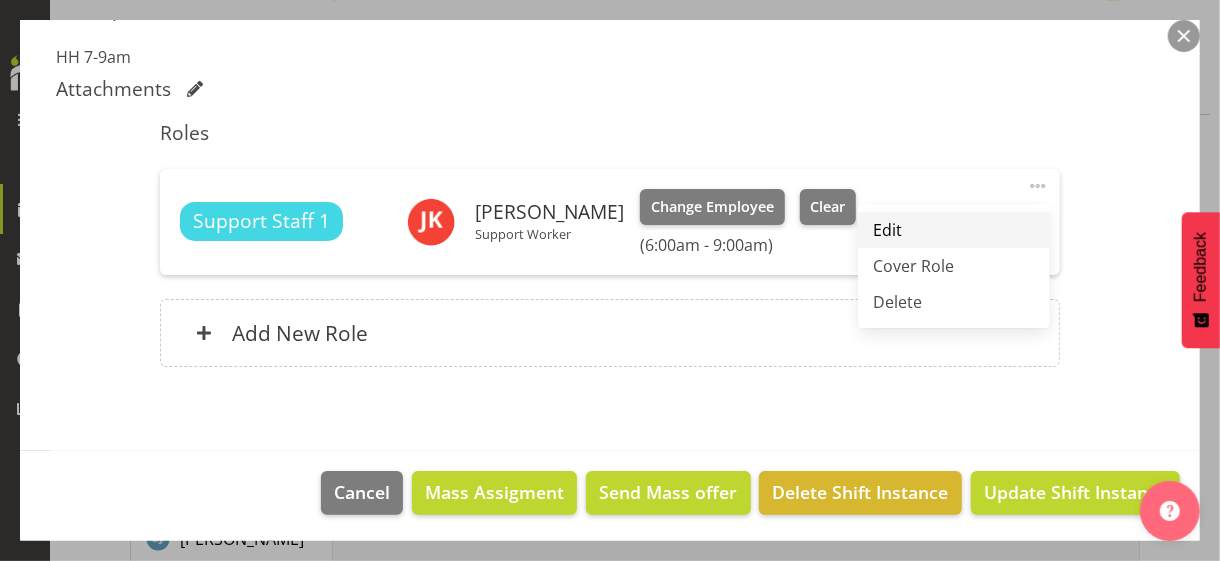 click on "Edit" at bounding box center (954, 230) 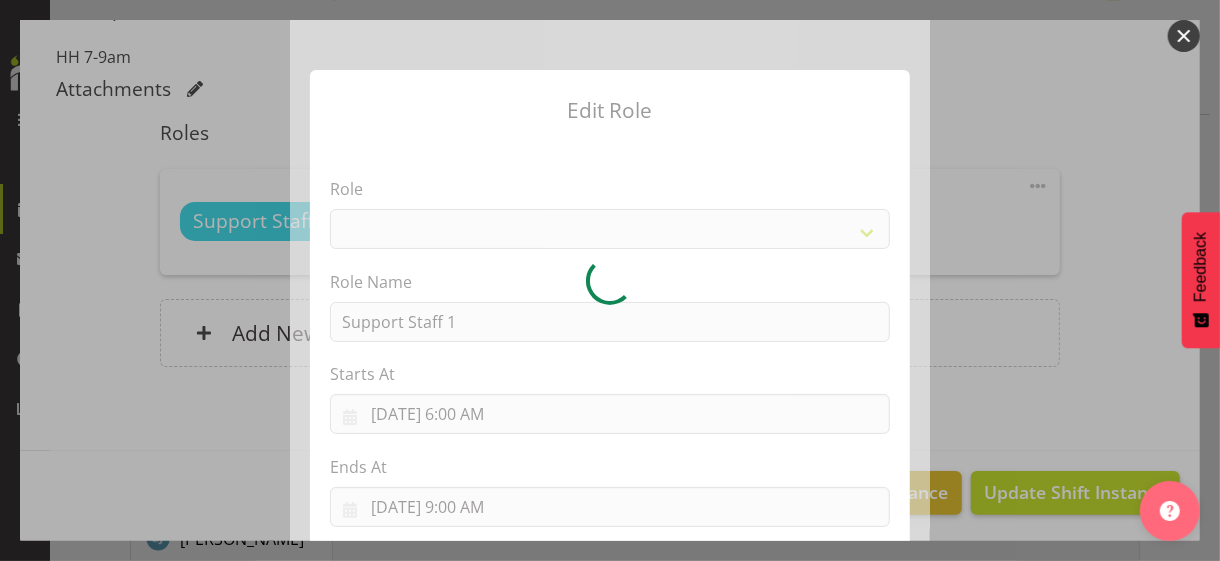 select on "1091" 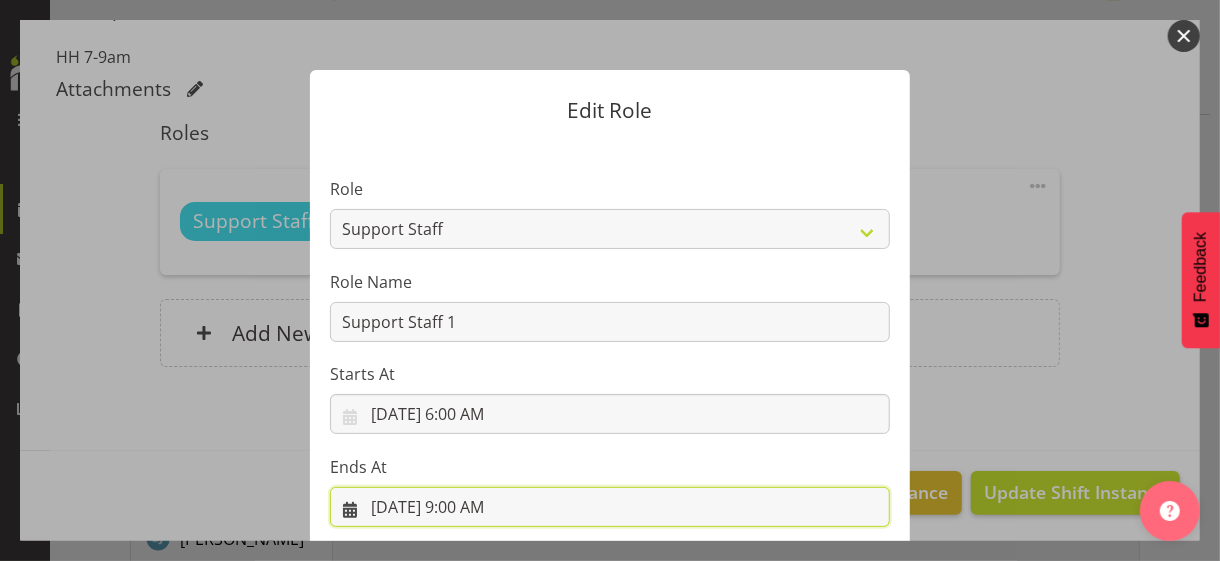 click on "[DATE] 9:00 AM" at bounding box center [610, 507] 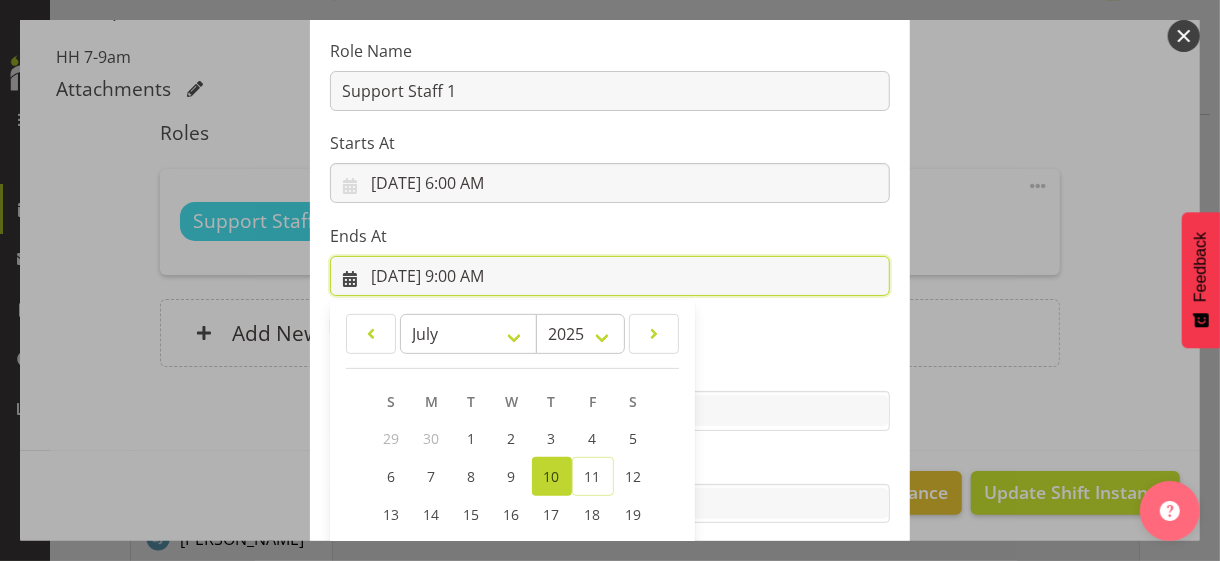 scroll, scrollTop: 441, scrollLeft: 0, axis: vertical 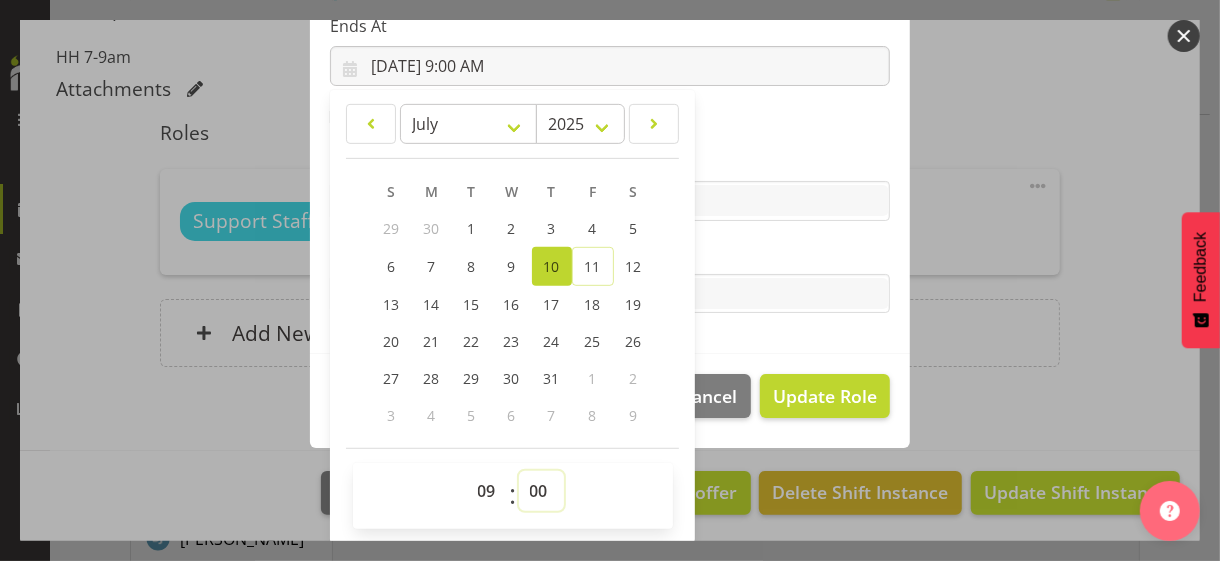 click on "00   01   02   03   04   05   06   07   08   09   10   11   12   13   14   15   16   17   18   19   20   21   22   23   24   25   26   27   28   29   30   31   32   33   34   35   36   37   38   39   40   41   42   43   44   45   46   47   48   49   50   51   52   53   54   55   56   57   58   59" at bounding box center [541, 491] 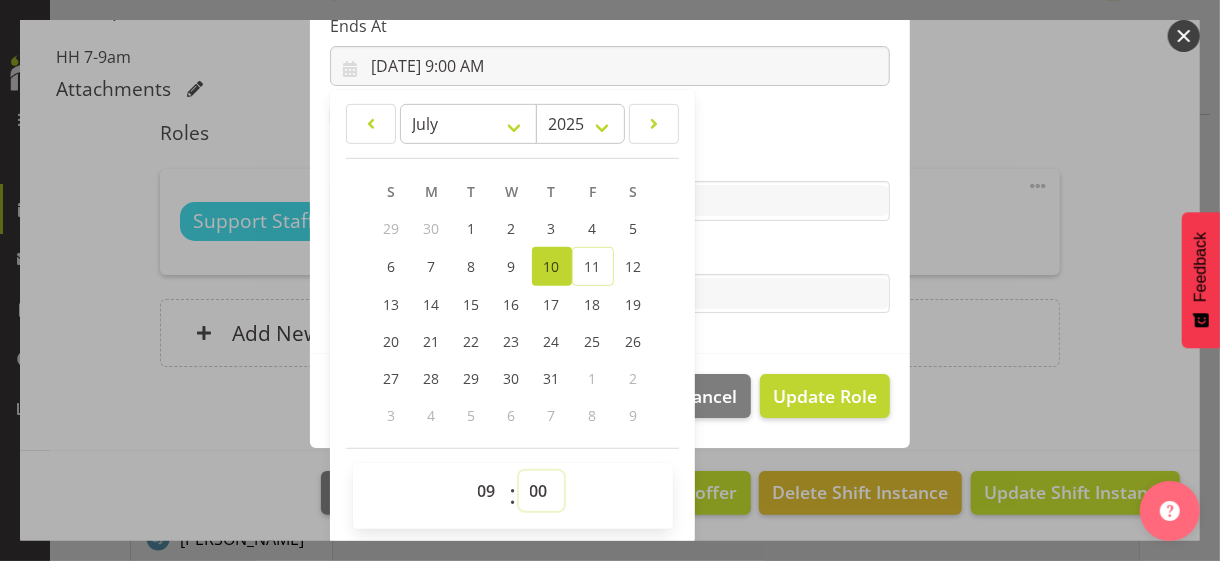 select on "30" 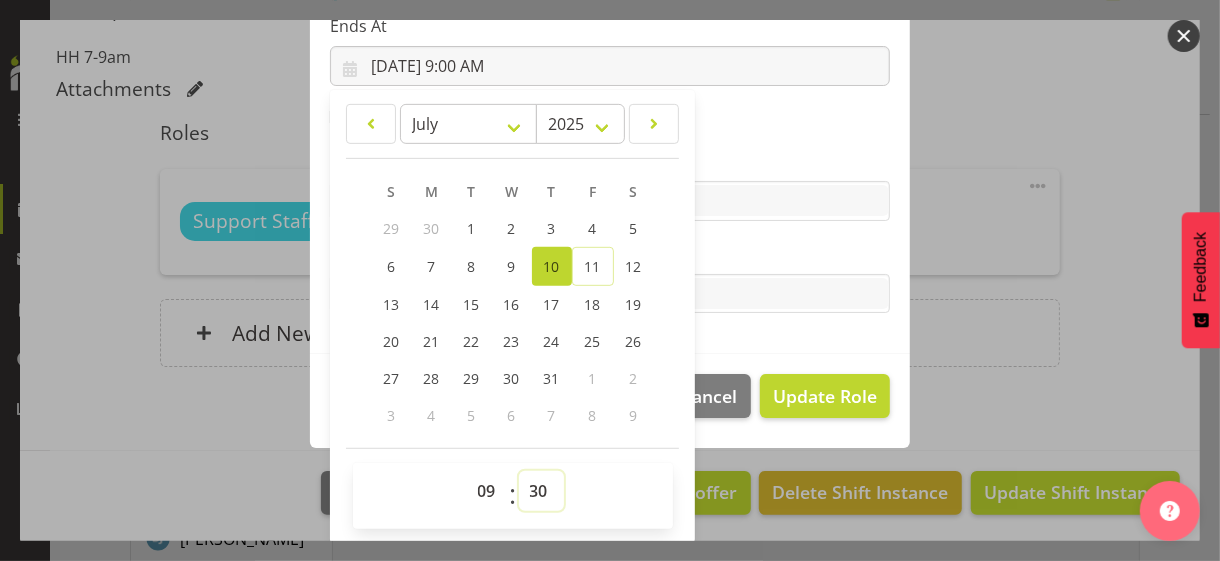 click on "00   01   02   03   04   05   06   07   08   09   10   11   12   13   14   15   16   17   18   19   20   21   22   23   24   25   26   27   28   29   30   31   32   33   34   35   36   37   38   39   40   41   42   43   44   45   46   47   48   49   50   51   52   53   54   55   56   57   58   59" at bounding box center [541, 491] 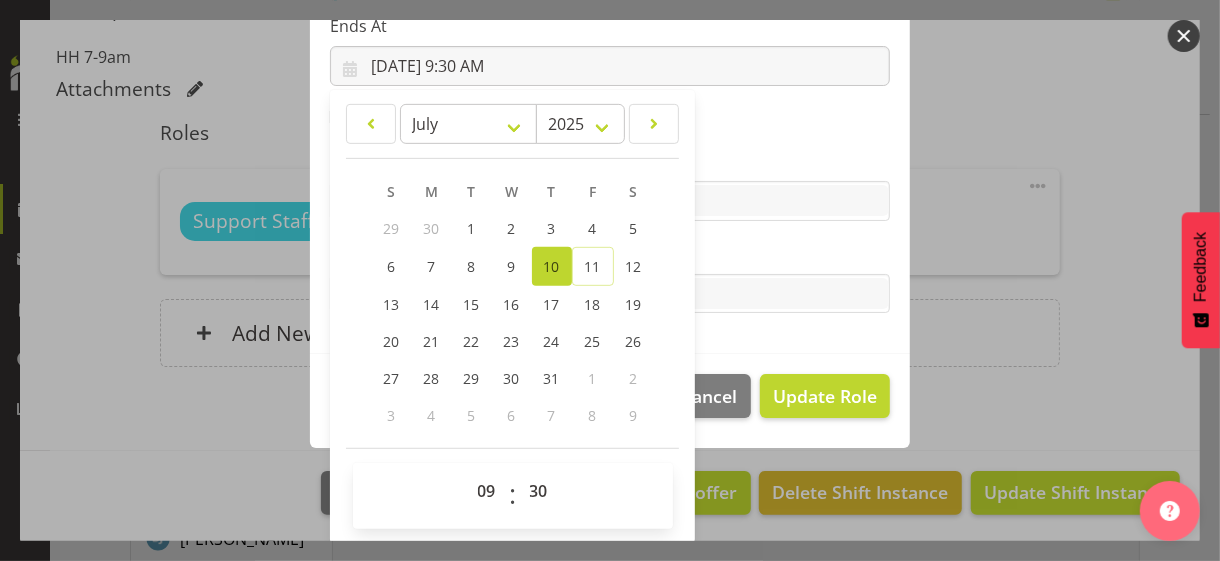 click on "Role CP House Leader Support Staff Wake   Role Name Support Staff 1
Starts At
[DATE] 6:00 AM  January   February   March   April   May   June   July   August   September   October   November   [DATE]   2034   2033   2032   2031   2030   2029   2028   2027   2026   2025   2024   2023   2022   2021   2020   2019   2018   2017   2016   2015   2014   2013   2012   2011   2010   2009   2008   2007   2006   2005   2004   2003   2002   2001   2000   1999   1998   1997   1996   1995   1994   1993   1992   1991   1990   1989   1988   1987   1986   1985   1984   1983   1982   1981   1980   1979   1978   1977   1976   1975   1974   1973   1972   1971   1970   1969   1968   1967   1966   1965   1964   1963   1962   1961   1960   1959   1958   1957   1956   1955   1954   1953   1952   1951   1950   1949   1948   1947   1946   1945   1944   1943   1942   1941   1940   1939   1938   1937   1936   1935   1934   1933   1932   1931   1930   1929   1928   1927   1926   1925  S M T W T F S 29 1" at bounding box center (610, 27) 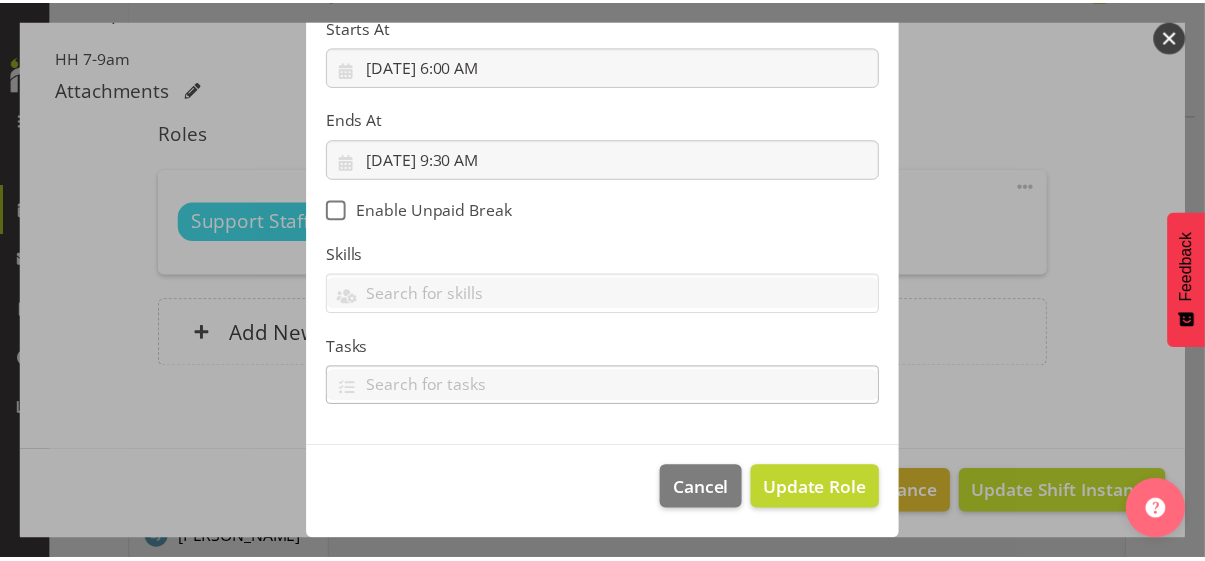 scroll, scrollTop: 346, scrollLeft: 0, axis: vertical 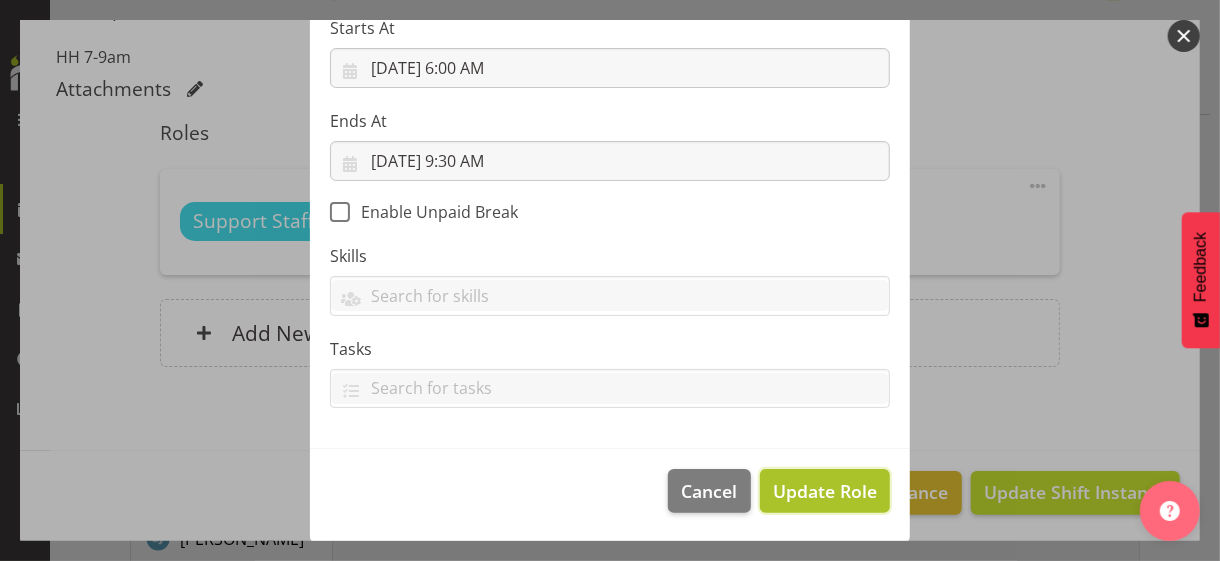 click on "Update Role" at bounding box center (825, 491) 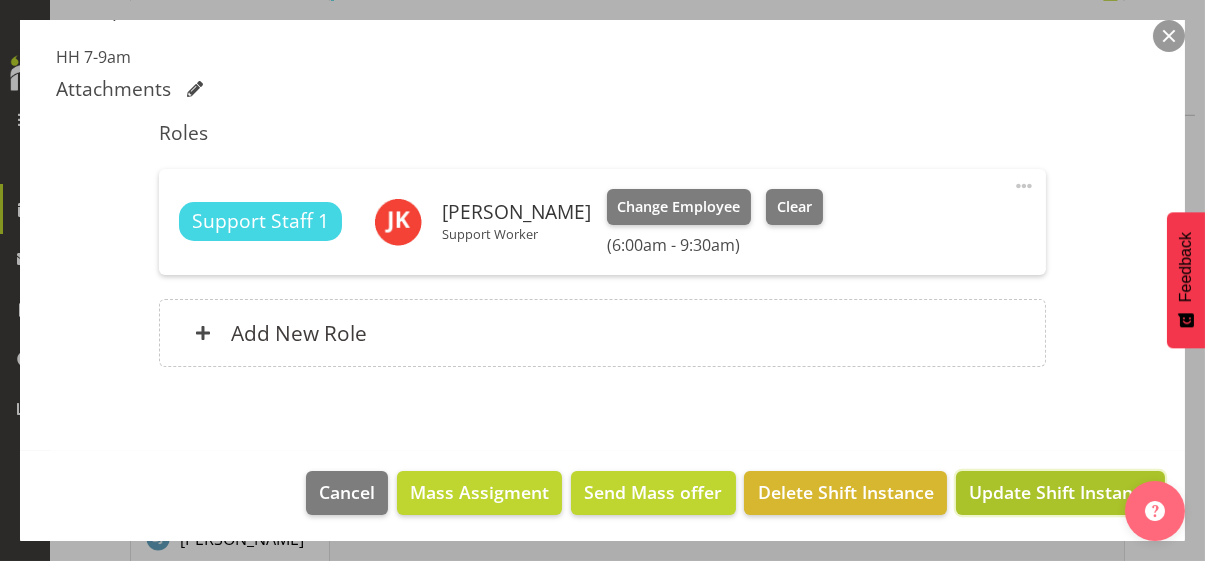click on "Update Shift Instance" at bounding box center (1060, 492) 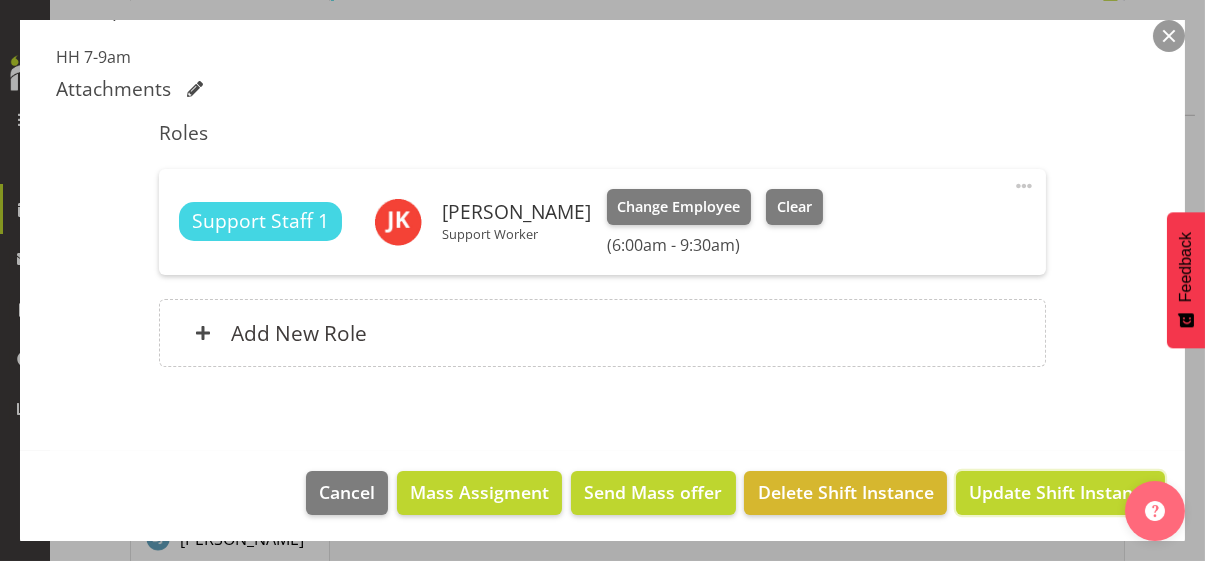 scroll, scrollTop: 482, scrollLeft: 0, axis: vertical 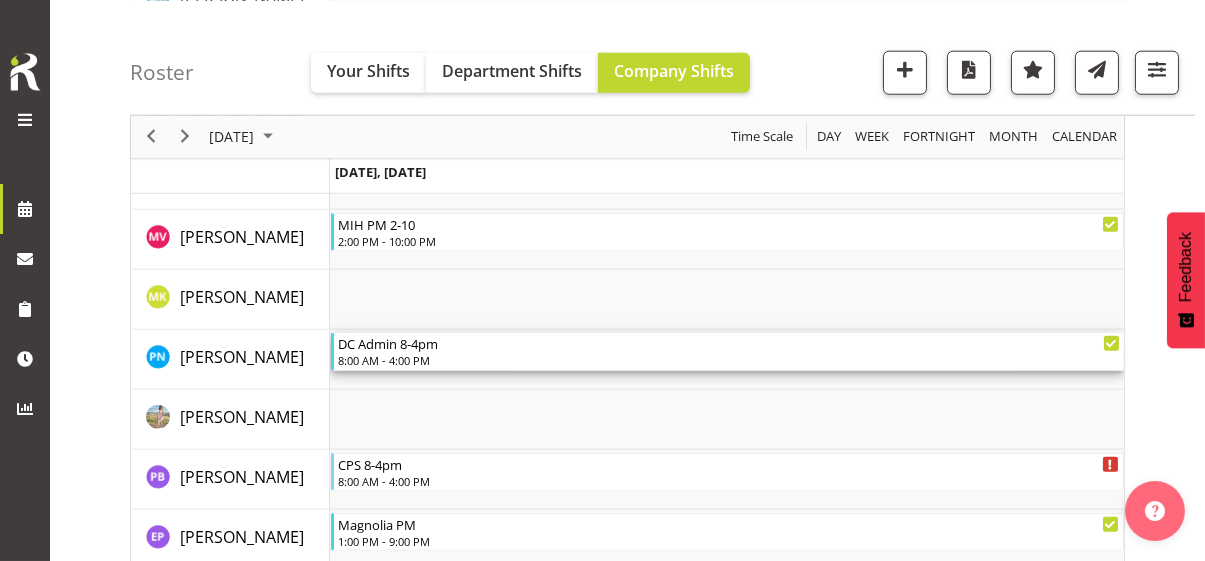 click on "8:00 AM - 4:00 PM" at bounding box center (729, 360) 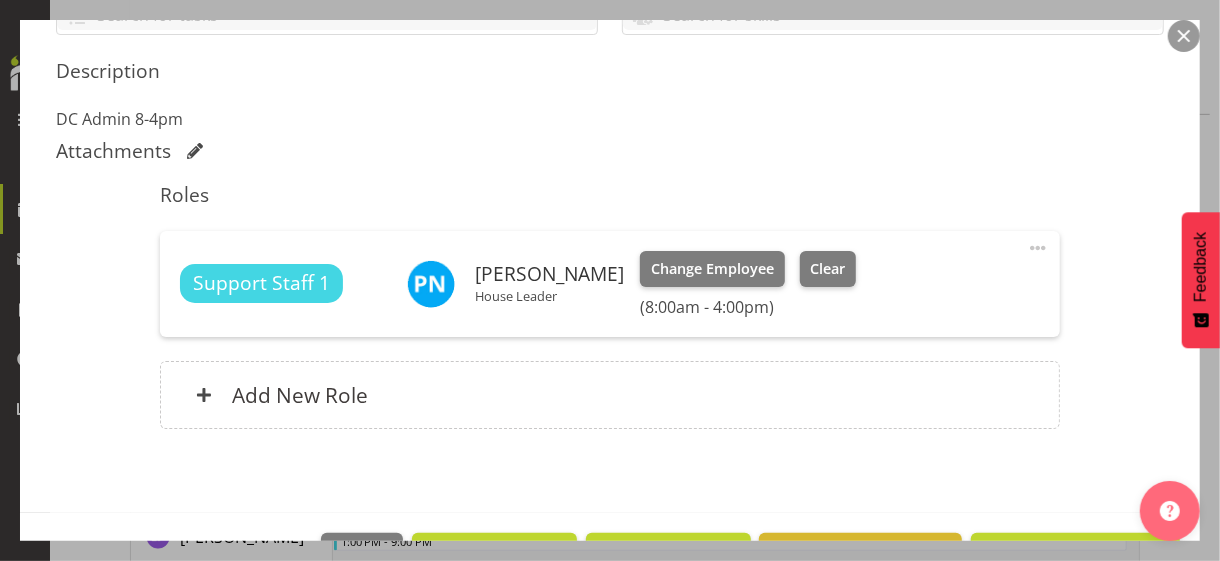 scroll, scrollTop: 500, scrollLeft: 0, axis: vertical 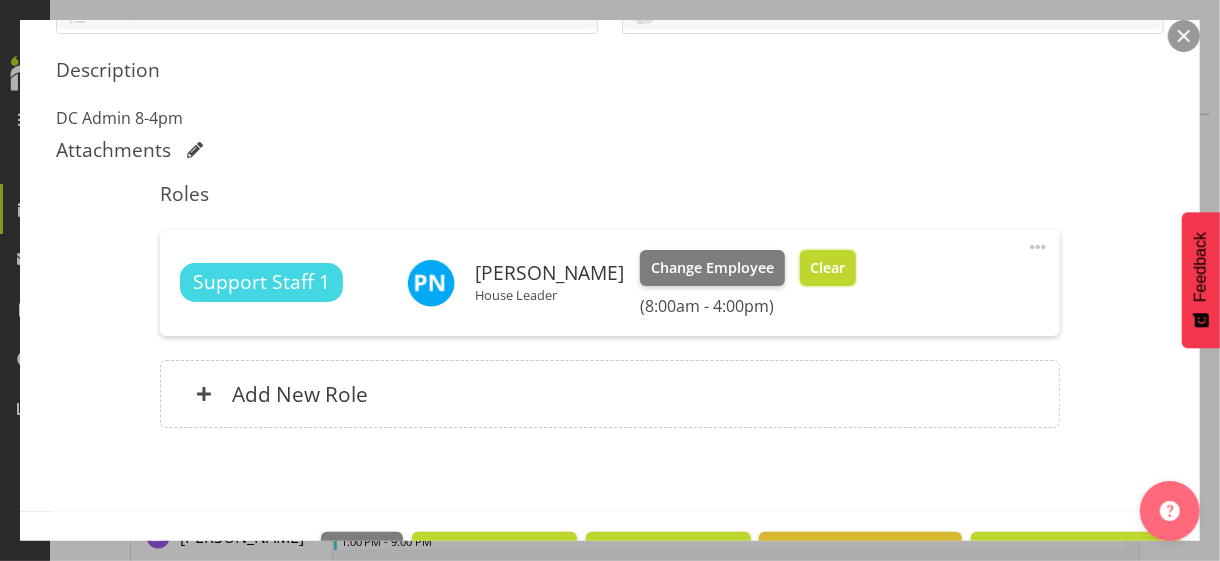 click on "Clear" at bounding box center (827, 268) 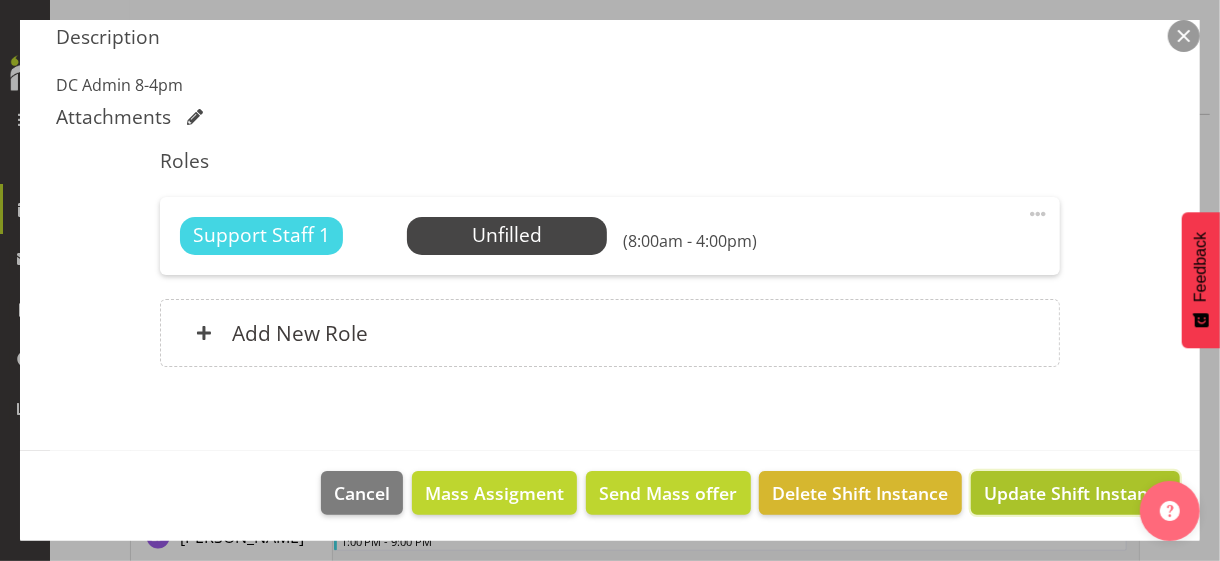 click on "Update Shift Instance" at bounding box center (1075, 493) 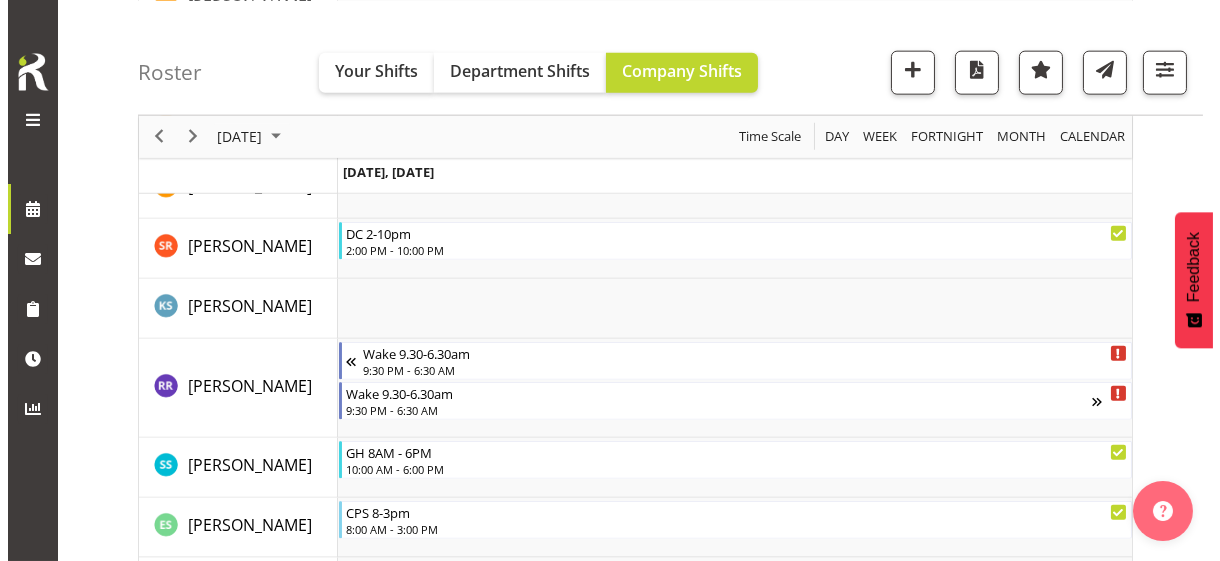 scroll, scrollTop: 5186, scrollLeft: 0, axis: vertical 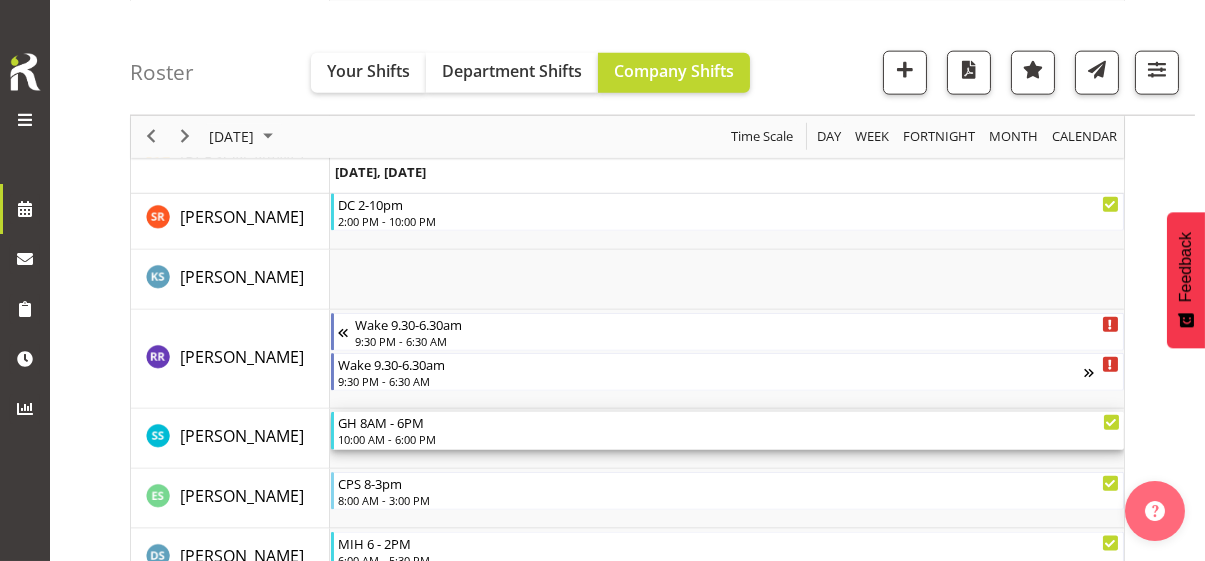 click on "10:00 AM - 6:00 PM" at bounding box center [729, 439] 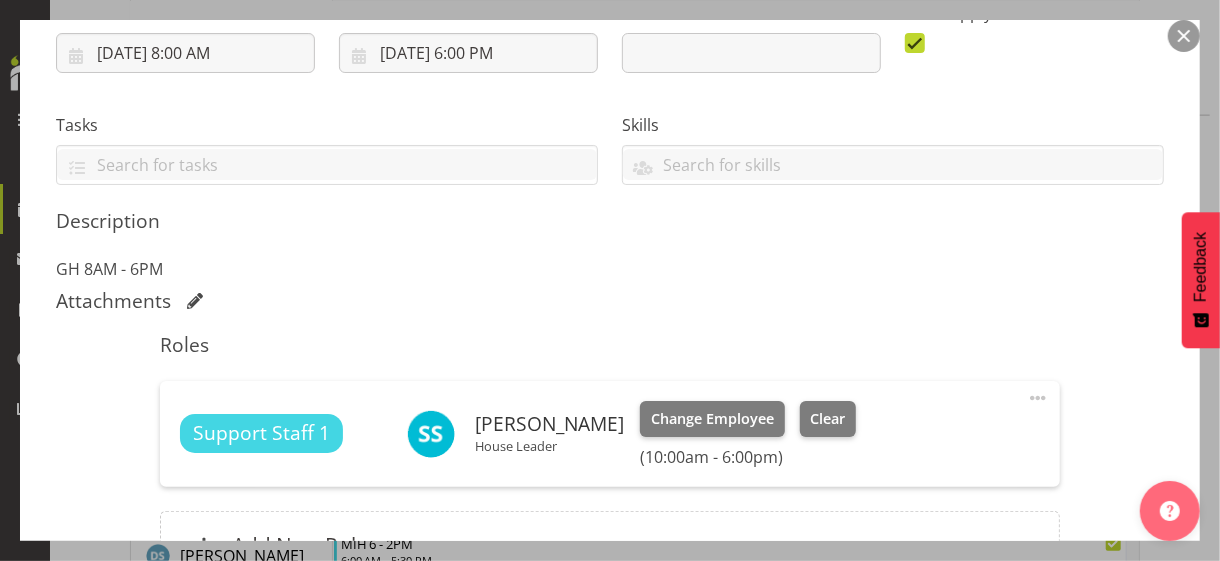 scroll, scrollTop: 400, scrollLeft: 0, axis: vertical 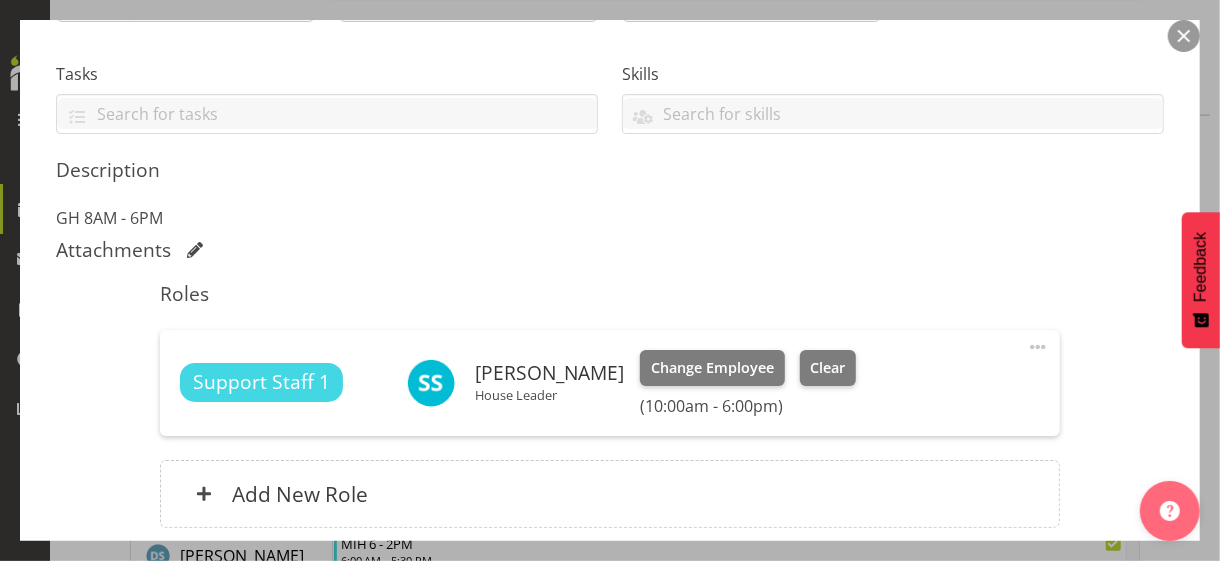 click at bounding box center (1038, 347) 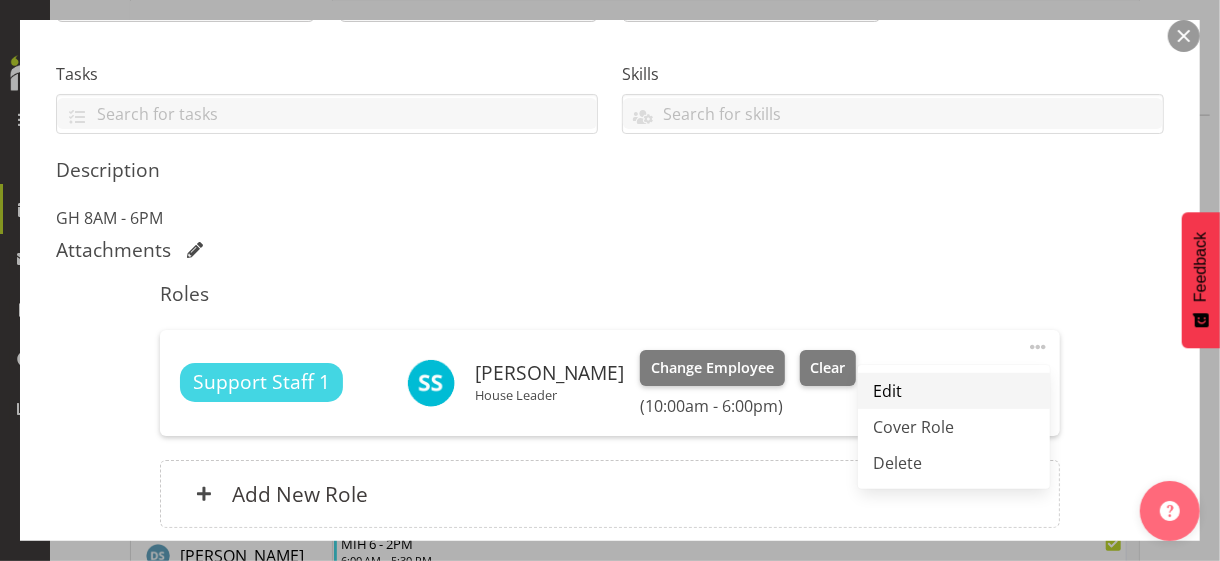 click on "Edit" at bounding box center [954, 391] 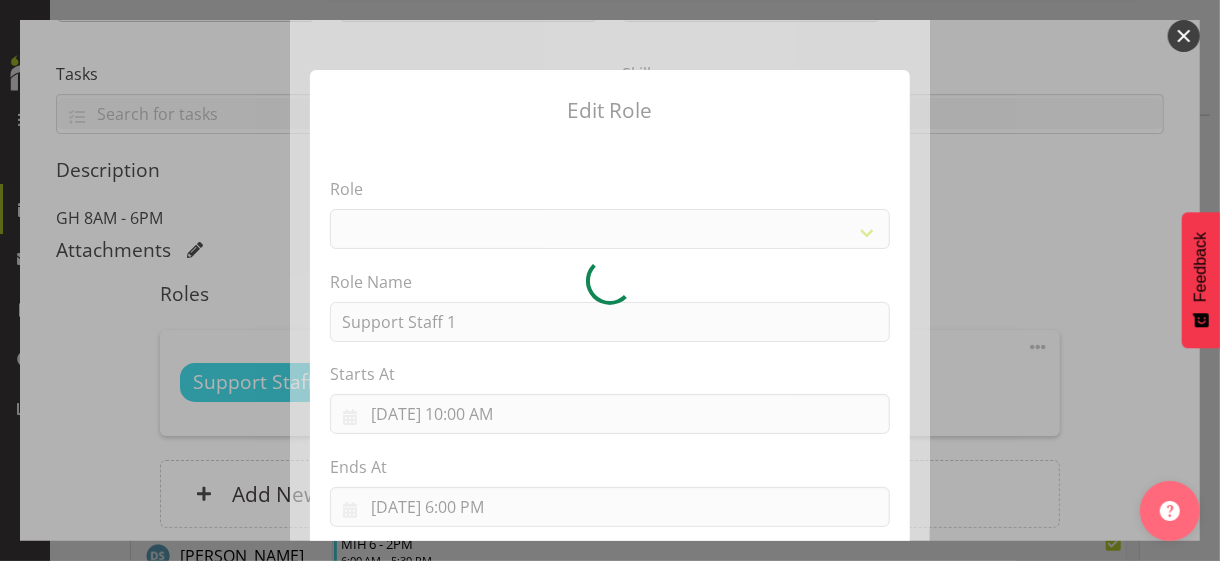 select on "1091" 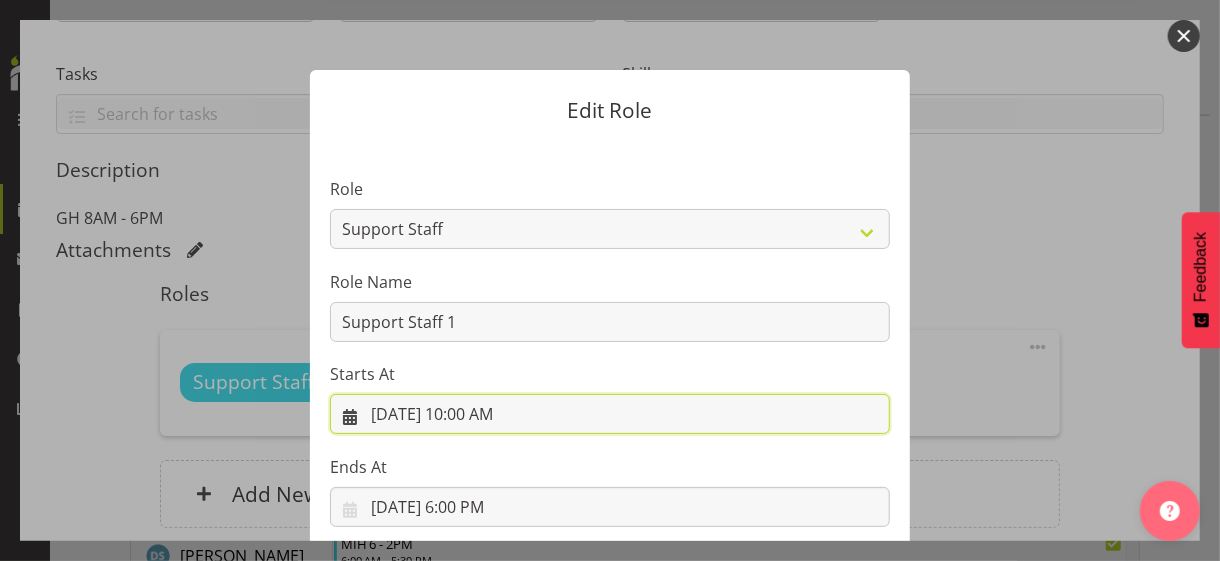 click on "[DATE] 10:00 AM" at bounding box center (610, 414) 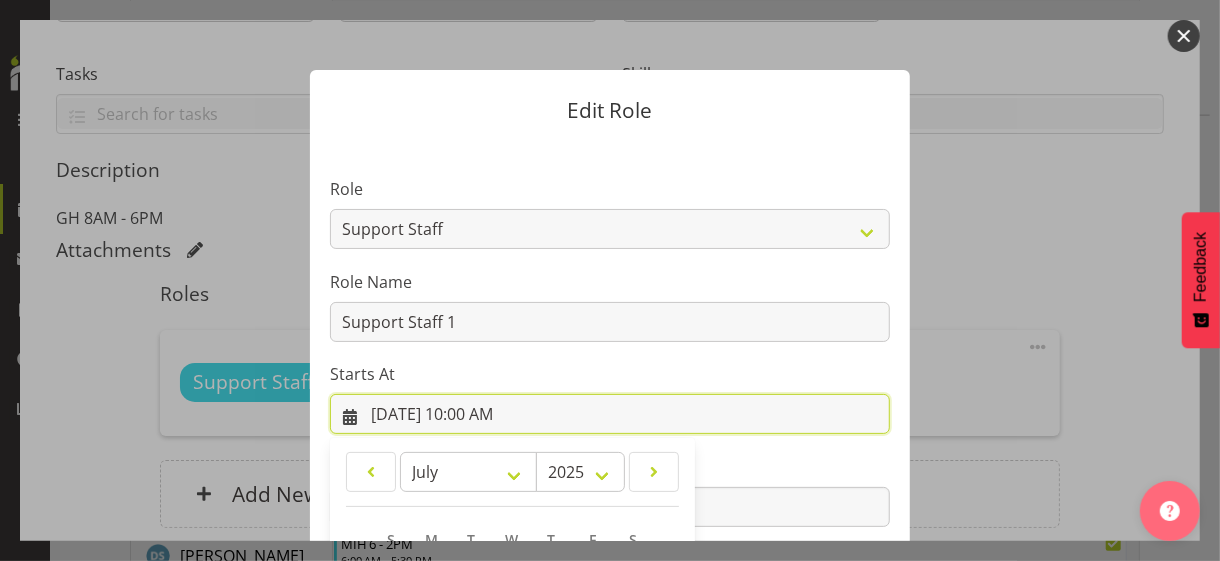 scroll, scrollTop: 347, scrollLeft: 0, axis: vertical 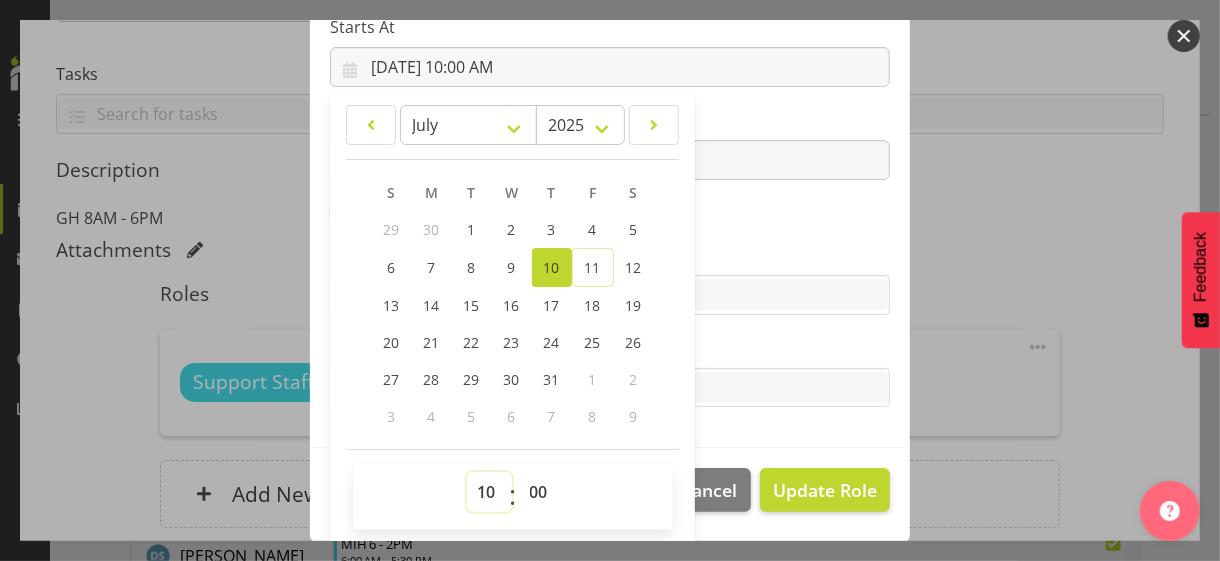 drag, startPoint x: 469, startPoint y: 485, endPoint x: 474, endPoint y: 472, distance: 13.928389 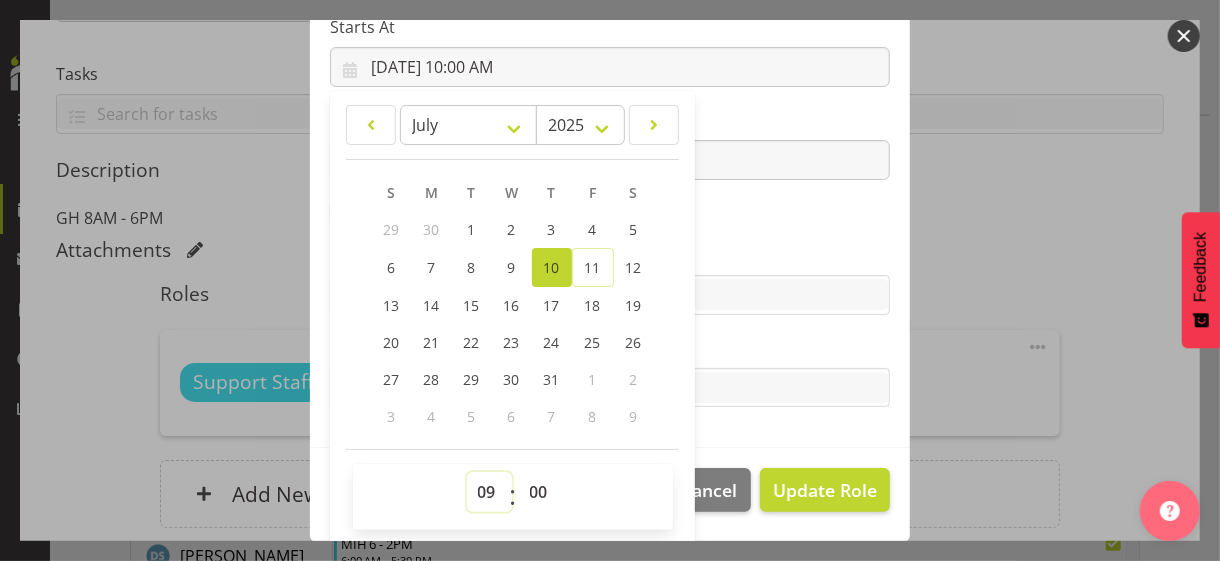 click on "00   01   02   03   04   05   06   07   08   09   10   11   12   13   14   15   16   17   18   19   20   21   22   23" at bounding box center [489, 492] 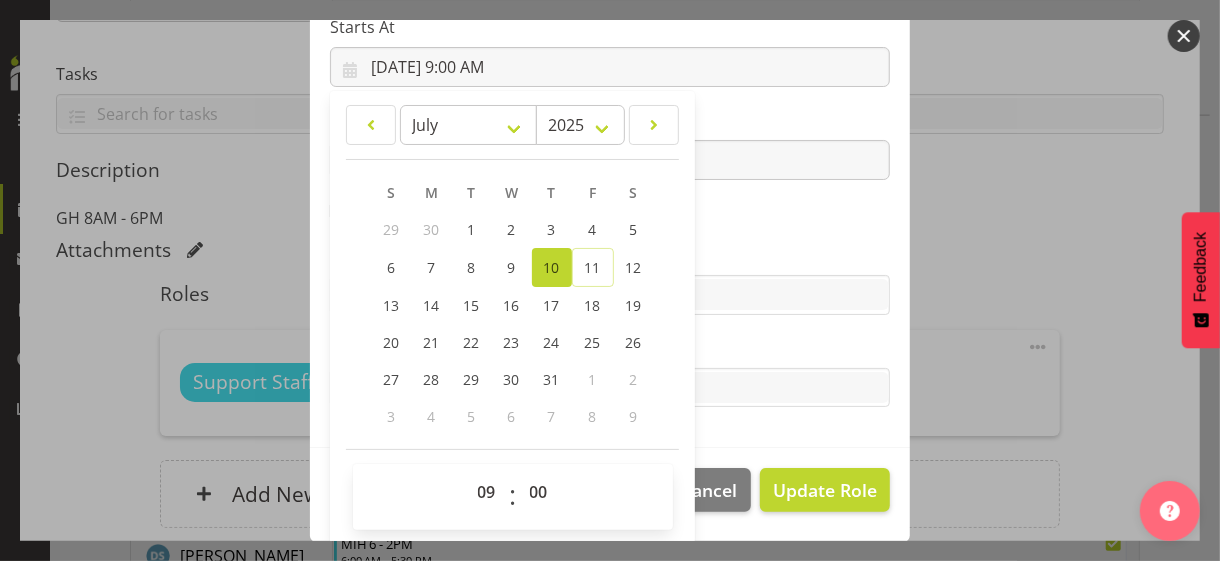 click on "Role CP House Leader Support Staff Wake   Role Name Support Staff 1
Starts At
[DATE] 9:00 AM  January   February   March   April   May   June   July   August   September   October   November   [DATE]   2034   2033   2032   2031   2030   2029   2028   2027   2026   2025   2024   2023   2022   2021   2020   2019   2018   2017   2016   2015   2014   2013   2012   2011   2010   2009   2008   2007   2006   2005   2004   2003   2002   2001   2000   1999   1998   1997   1996   1995   1994   1993   1992   1991   1990   1989   1988   1987   1986   1985   1984   1983   1982   1981   1980   1979   1978   1977   1976   1975   1974   1973   1972   1971   1970   1969   1968   1967   1966   1965   1964   1963   1962   1961   1960   1959   1958   1957   1956   1955   1954   1953   1952   1951   1950   1949   1948   1947   1946   1945   1944   1943   1942   1941   1940   1939   1938   1937   1936   1935   1934   1933   1932   1931   1930   1929   1928   1927   1926   1925  S M T W T F S 29 1" at bounding box center [610, 121] 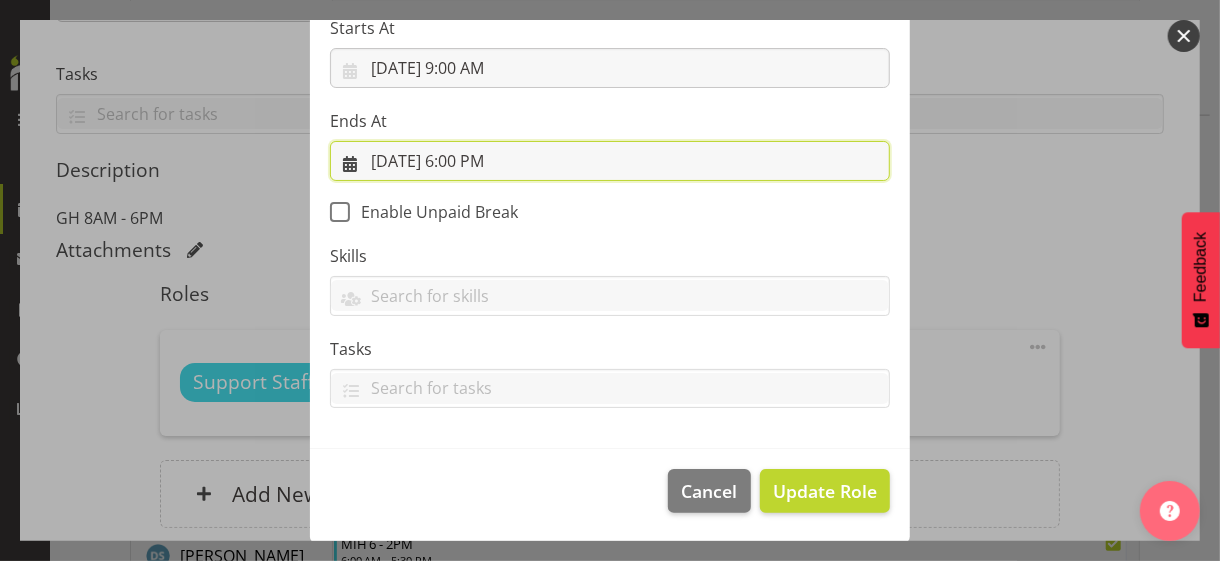 click on "[DATE] 6:00 PM" at bounding box center [610, 161] 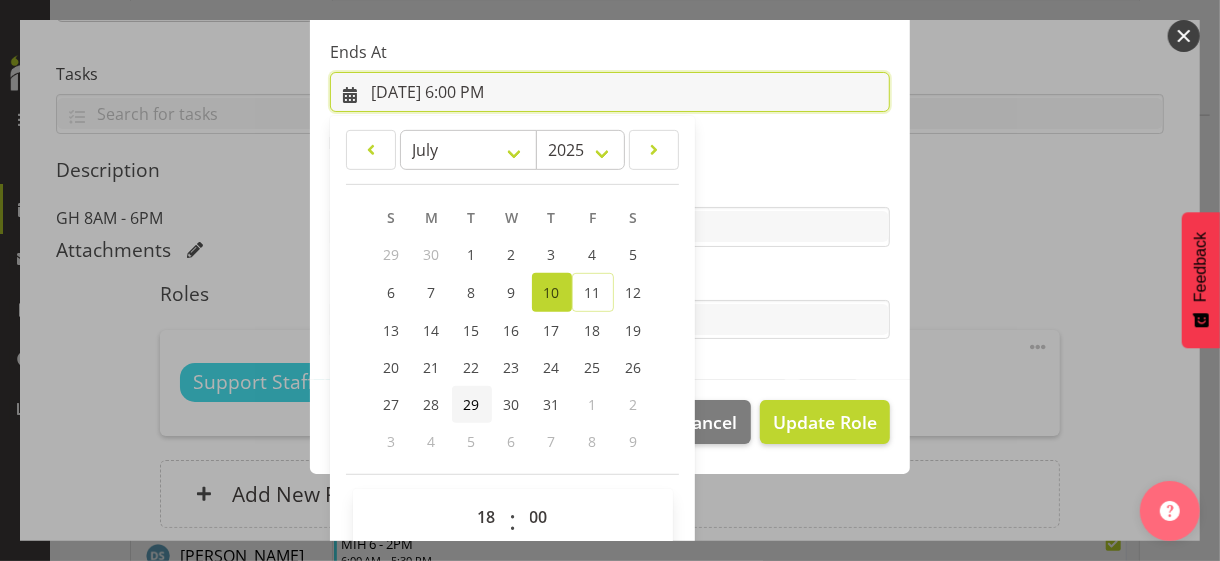scroll, scrollTop: 441, scrollLeft: 0, axis: vertical 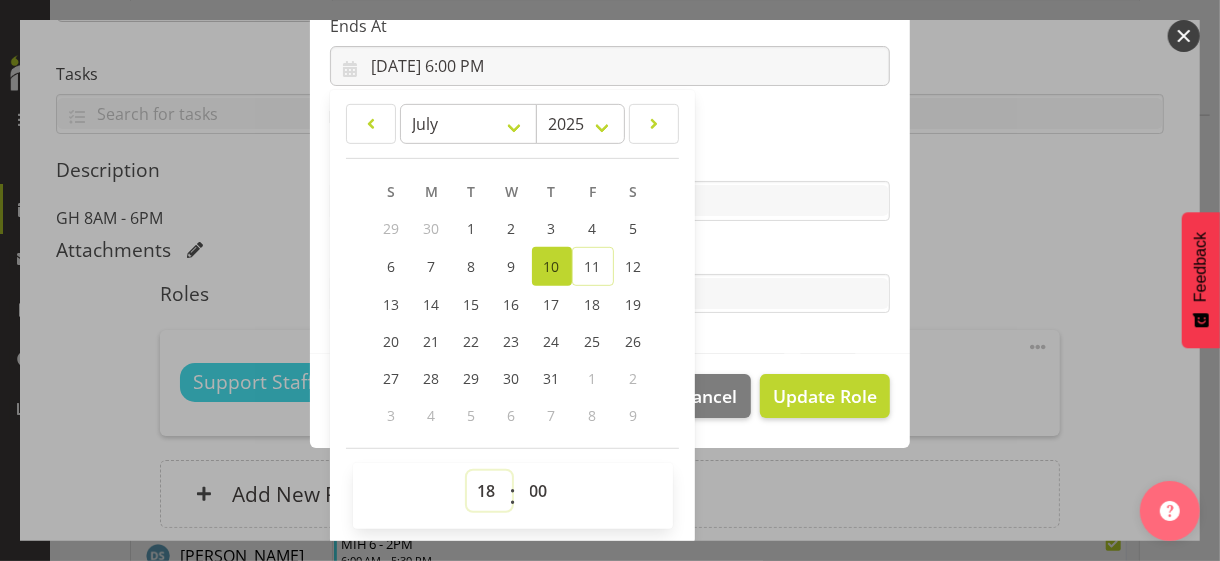 click on "00   01   02   03   04   05   06   07   08   09   10   11   12   13   14   15   16   17   18   19   20   21   22   23" at bounding box center (489, 491) 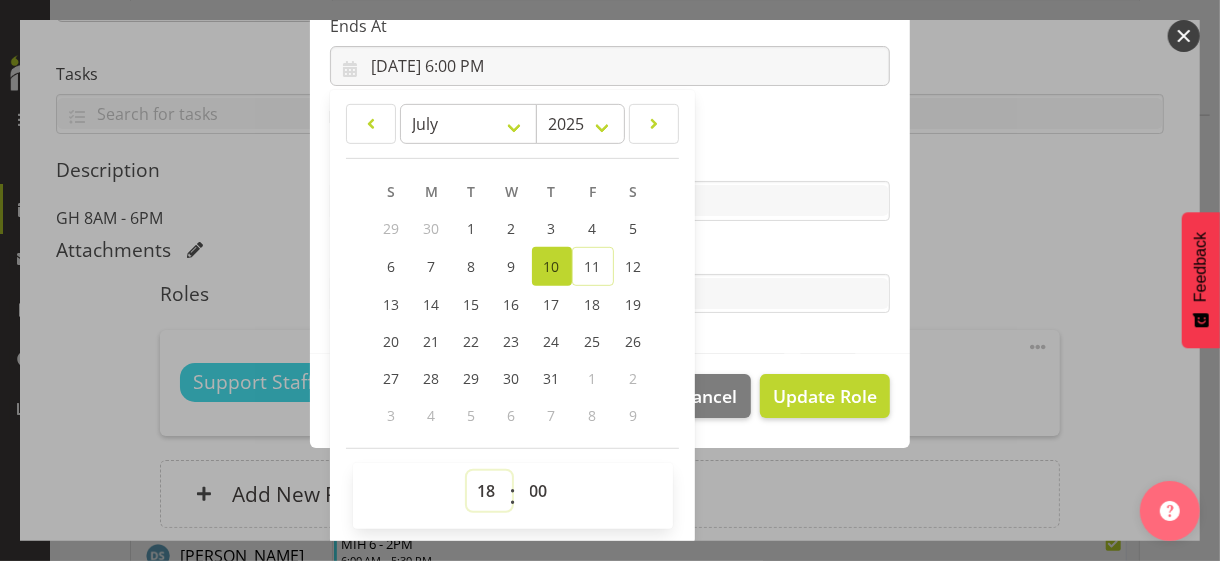 select on "21" 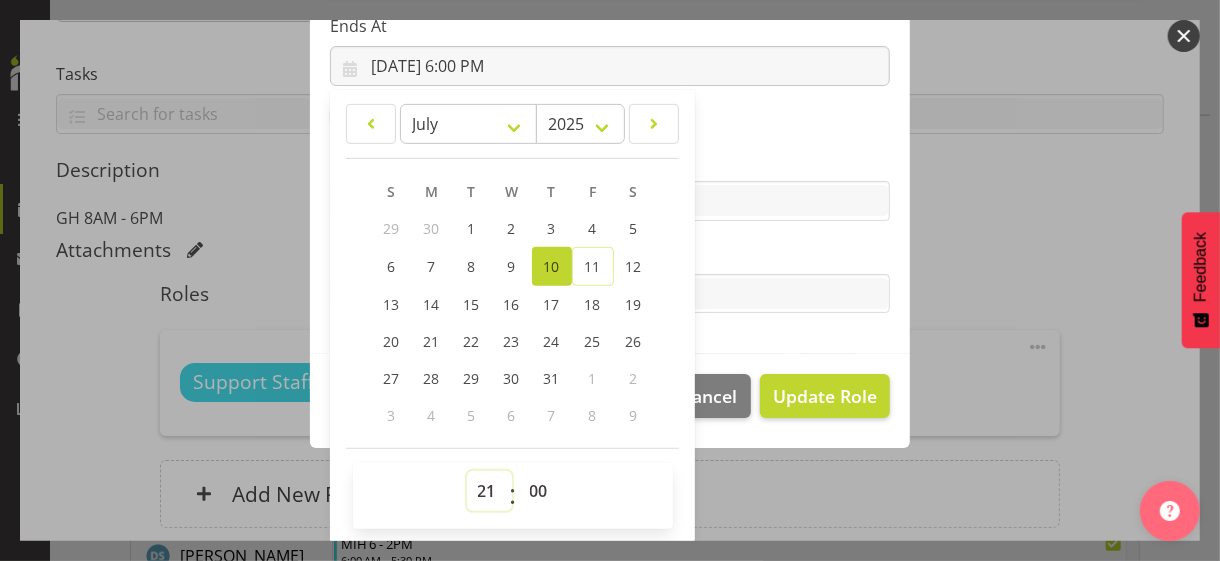 click on "00   01   02   03   04   05   06   07   08   09   10   11   12   13   14   15   16   17   18   19   20   21   22   23" at bounding box center (489, 491) 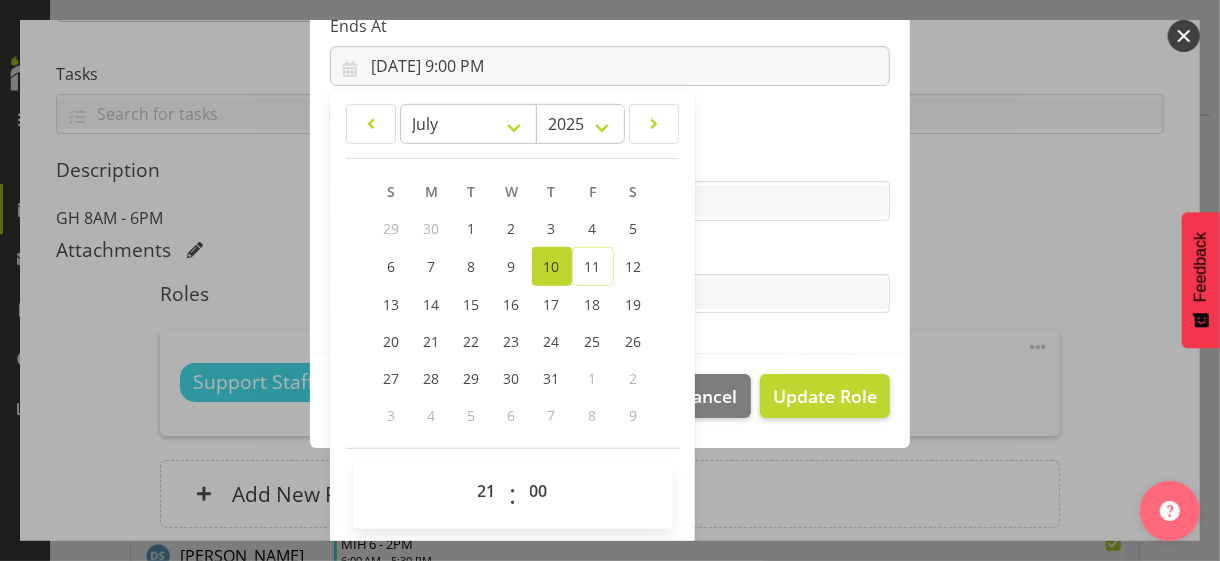 click on "Tasks" at bounding box center [610, 254] 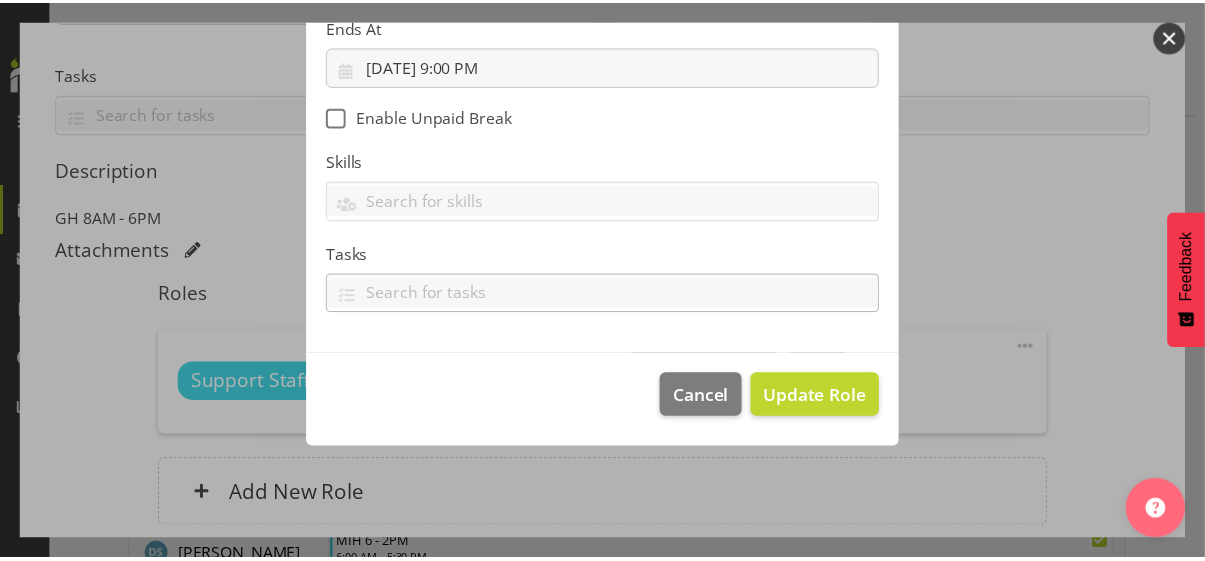 scroll, scrollTop: 346, scrollLeft: 0, axis: vertical 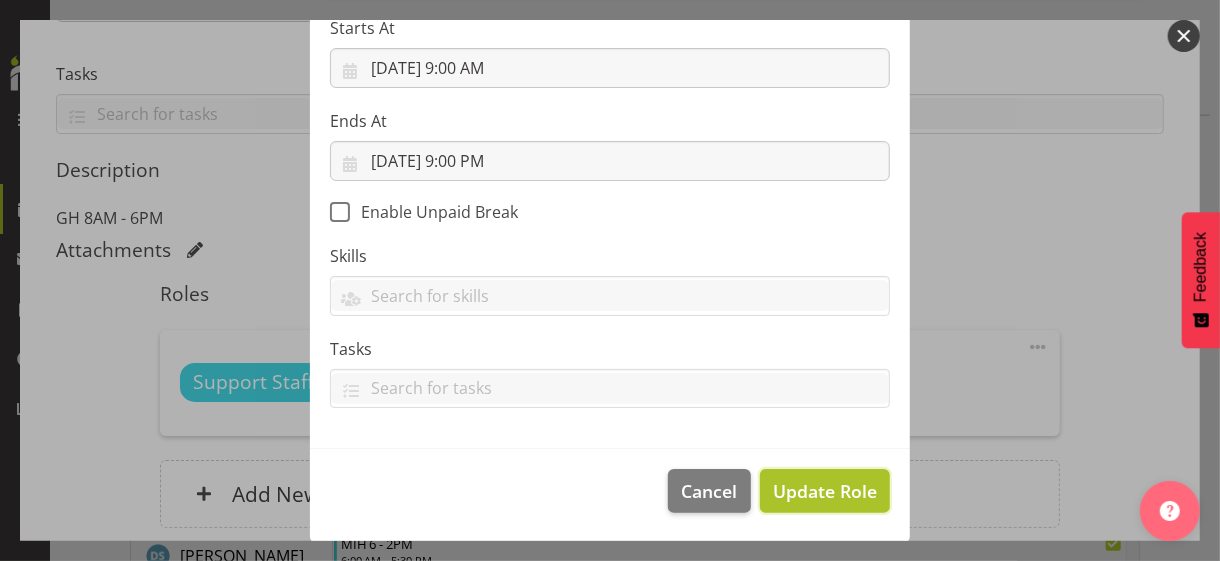 click on "Update Role" at bounding box center (825, 491) 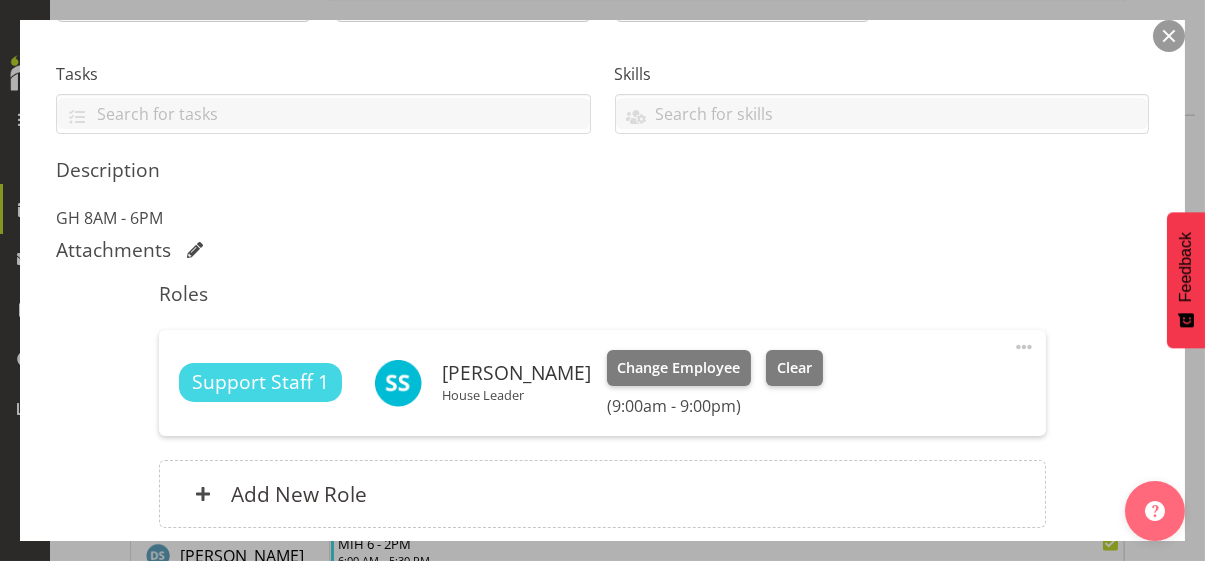 click on "Roles" at bounding box center [602, 294] 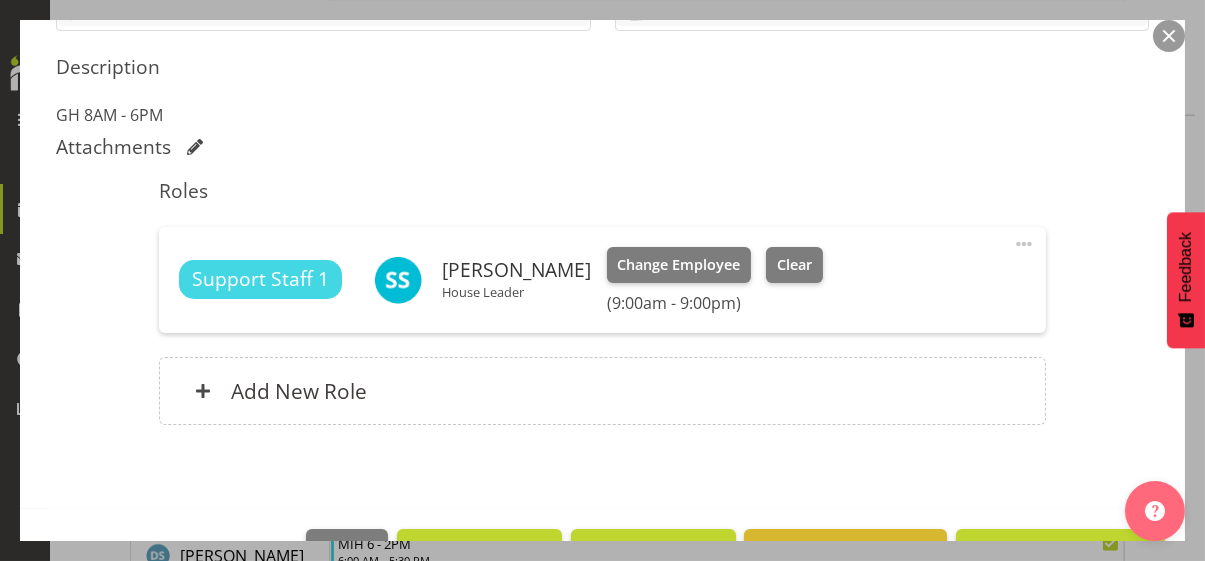 scroll, scrollTop: 561, scrollLeft: 0, axis: vertical 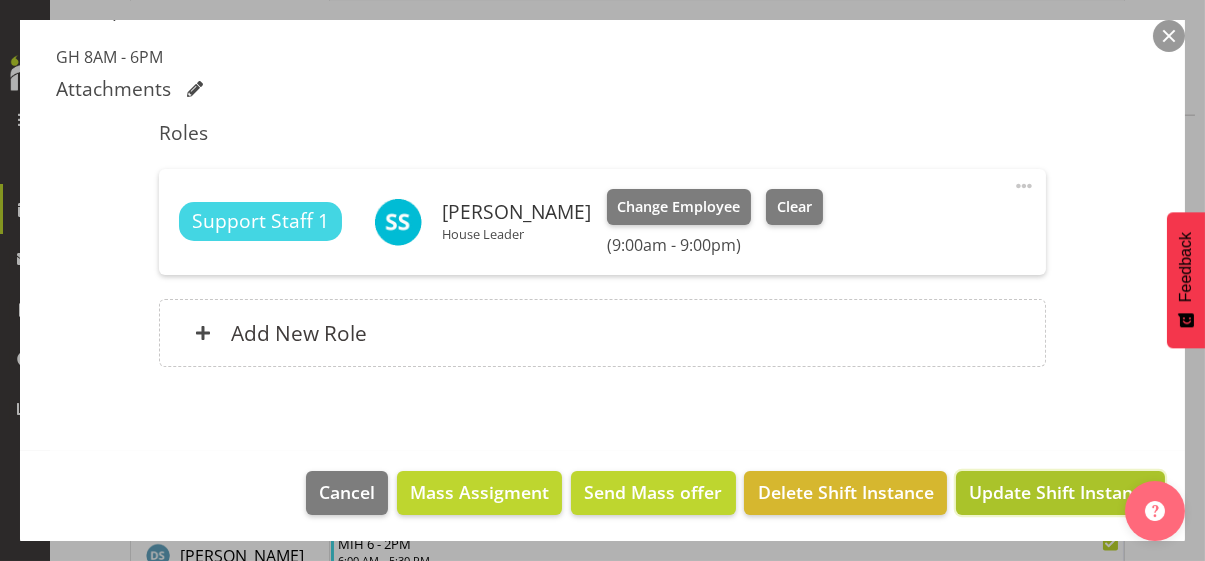 click on "Update Shift Instance" at bounding box center [1060, 492] 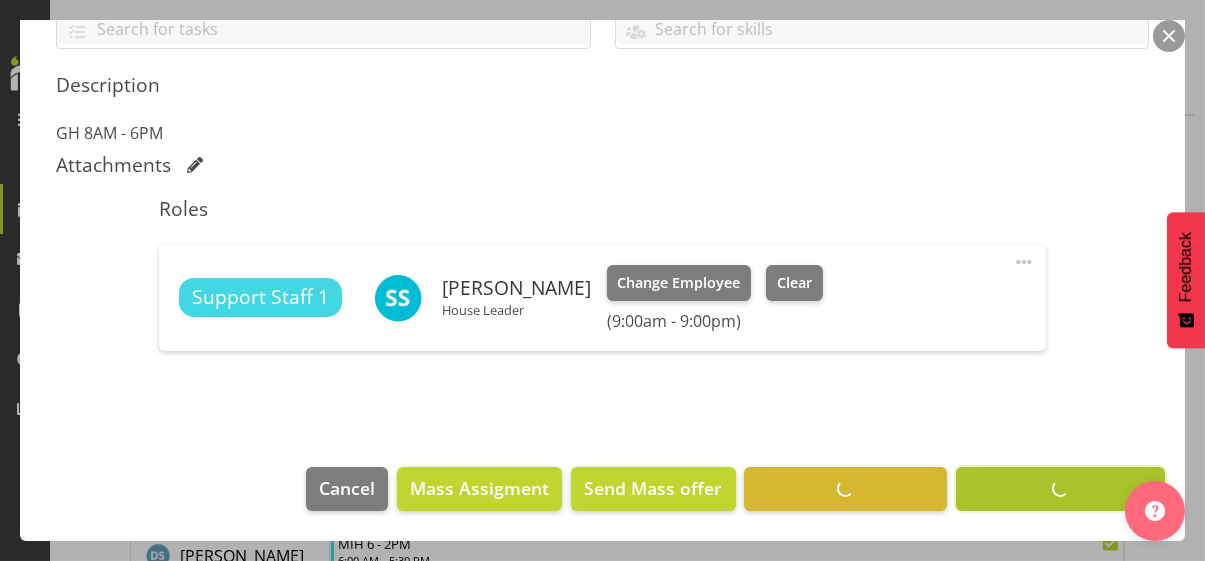 scroll, scrollTop: 482, scrollLeft: 0, axis: vertical 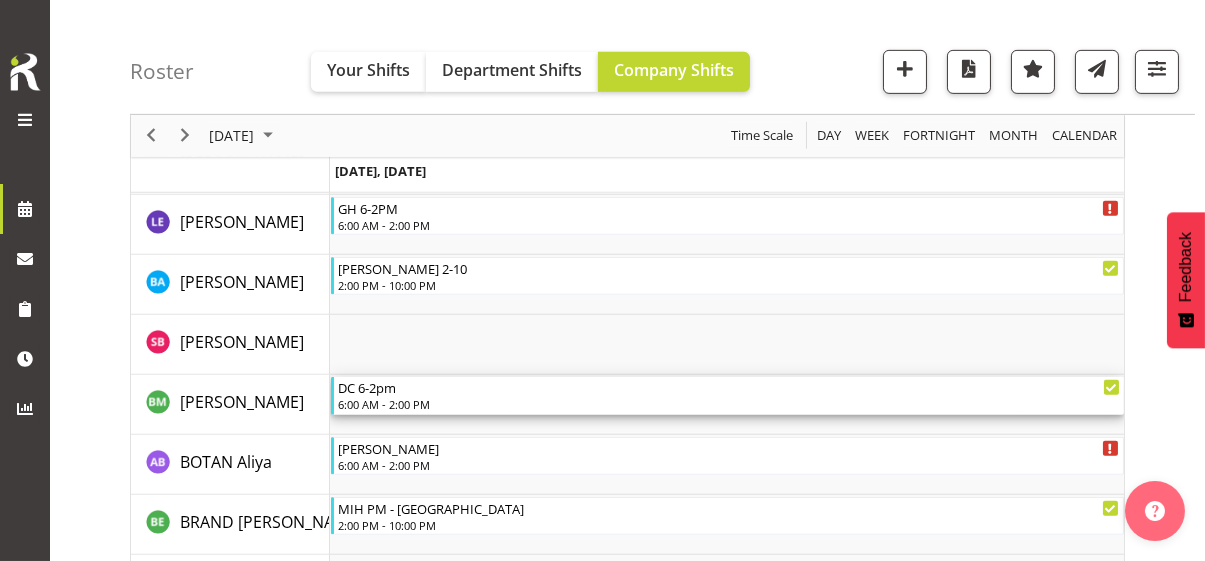 click on "6:00 AM - 2:00 PM" at bounding box center (729, 404) 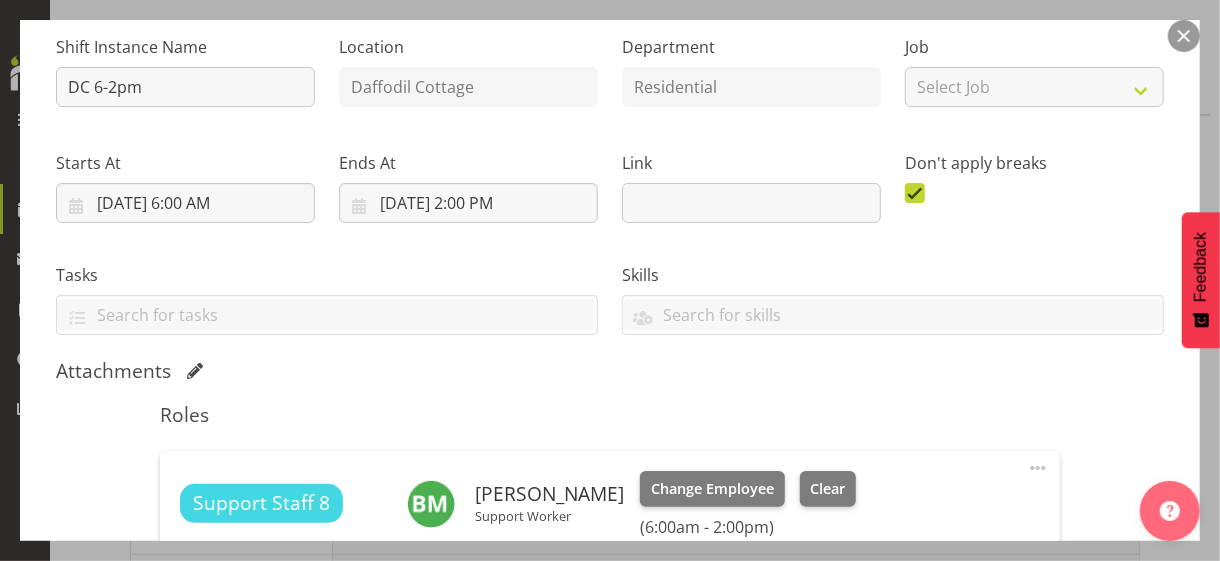 scroll, scrollTop: 600, scrollLeft: 0, axis: vertical 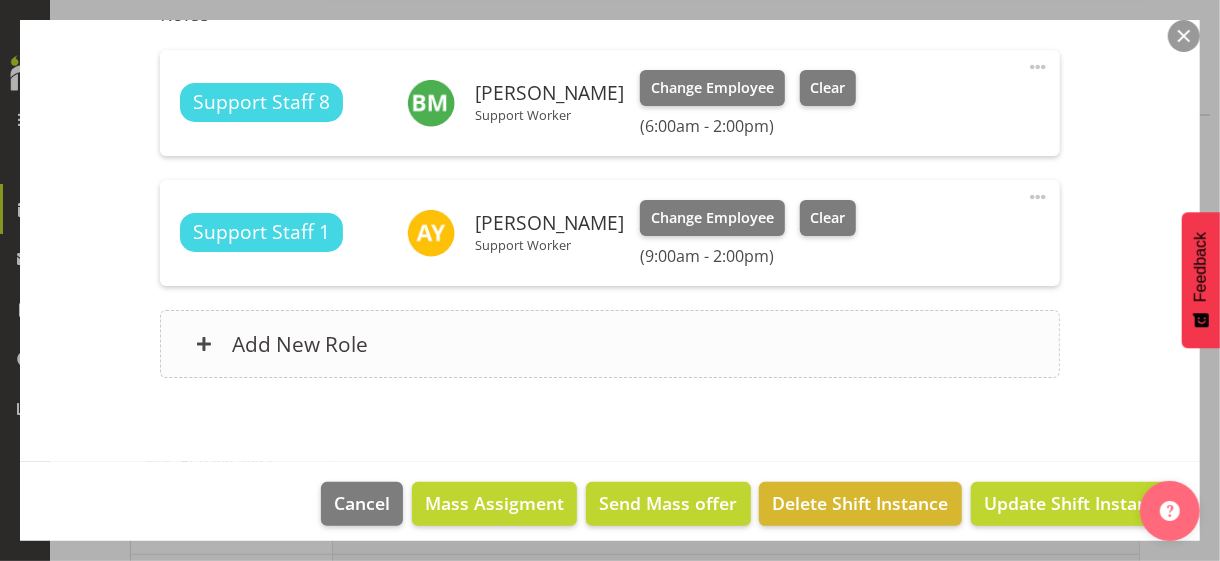 click on "Add New Role" at bounding box center [609, 344] 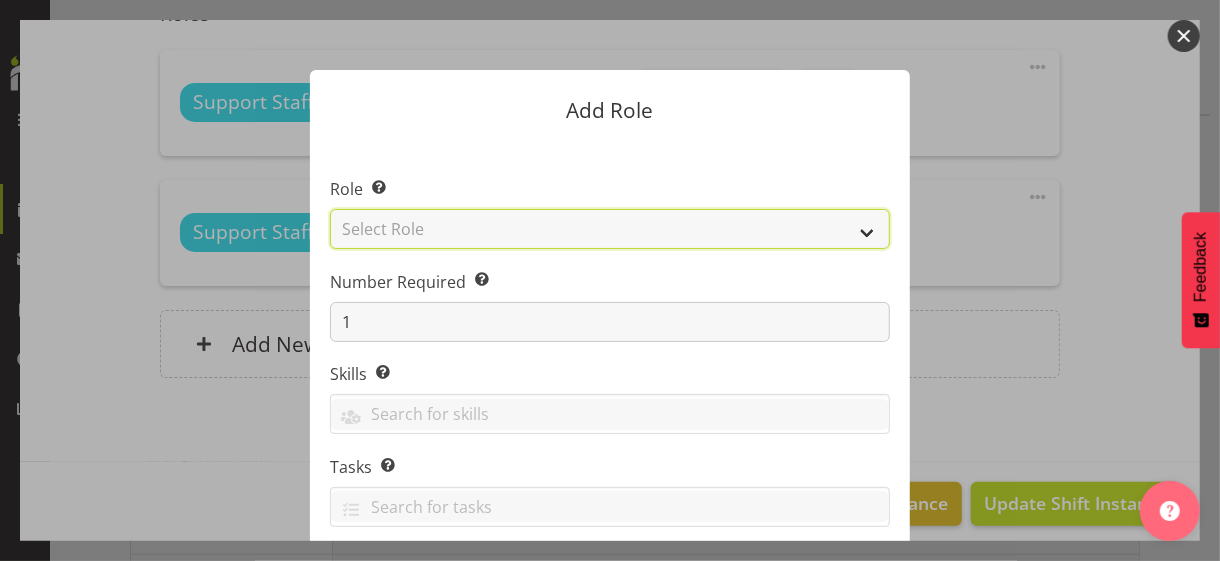 click on "Select Role  CP House Leader Support Staff Wake" at bounding box center [610, 229] 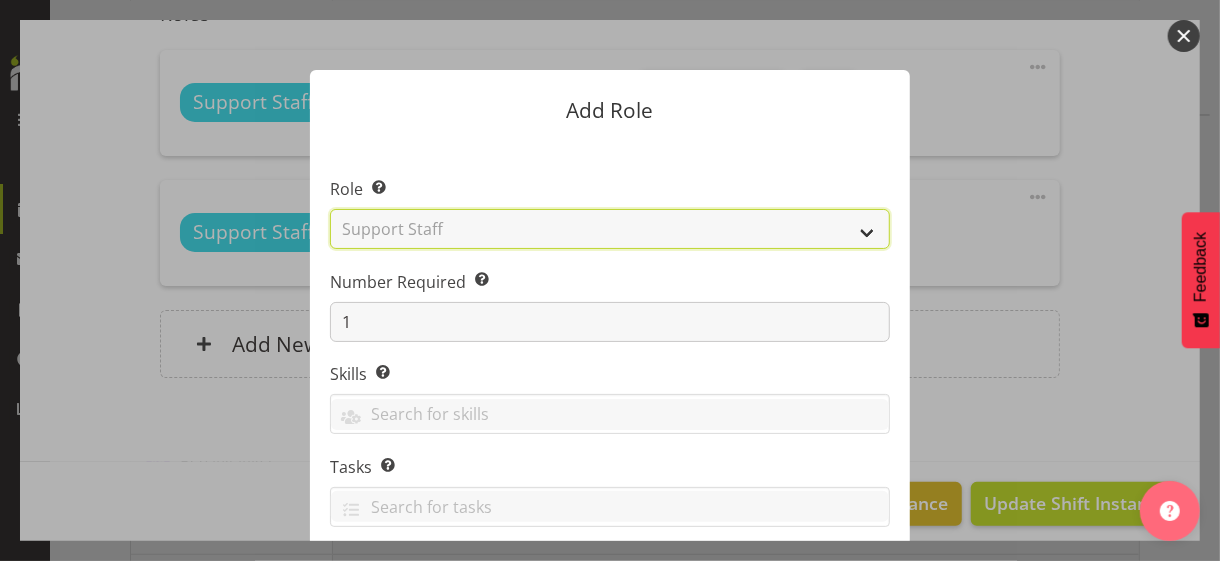 click on "Select Role  CP House Leader Support Staff Wake" at bounding box center (610, 229) 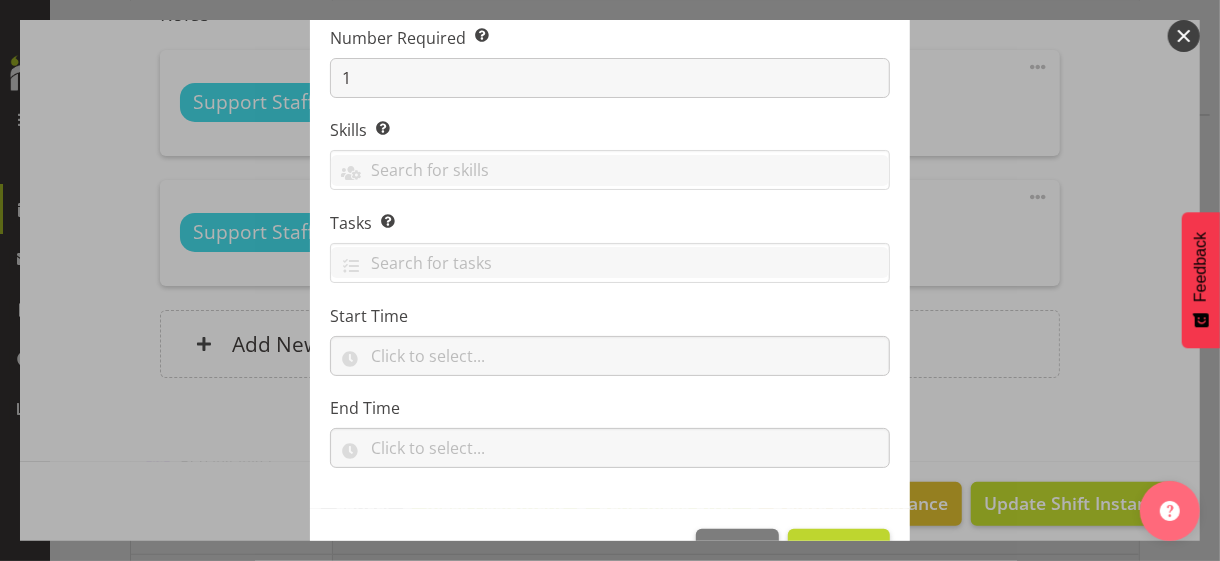 scroll, scrollTop: 304, scrollLeft: 0, axis: vertical 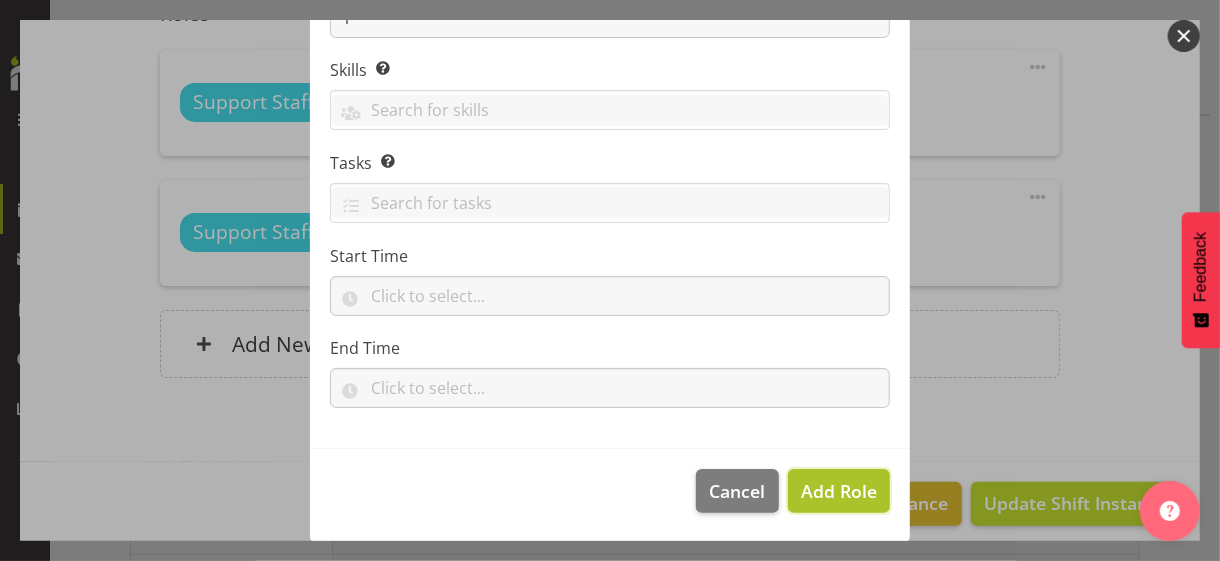 drag, startPoint x: 822, startPoint y: 491, endPoint x: 873, endPoint y: 469, distance: 55.542778 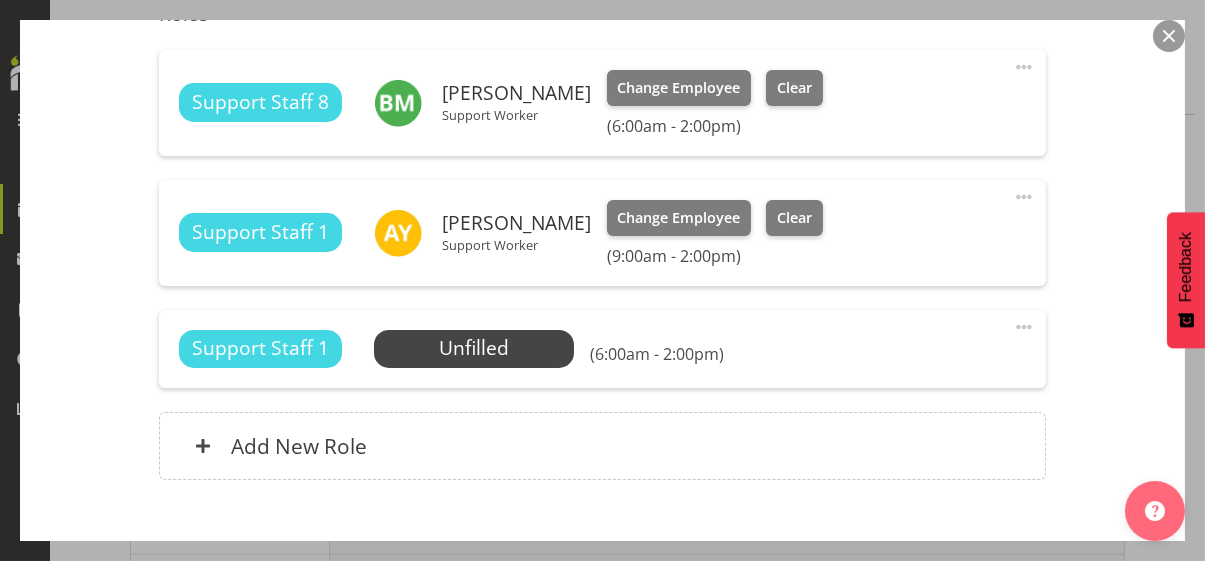 click at bounding box center (1024, 327) 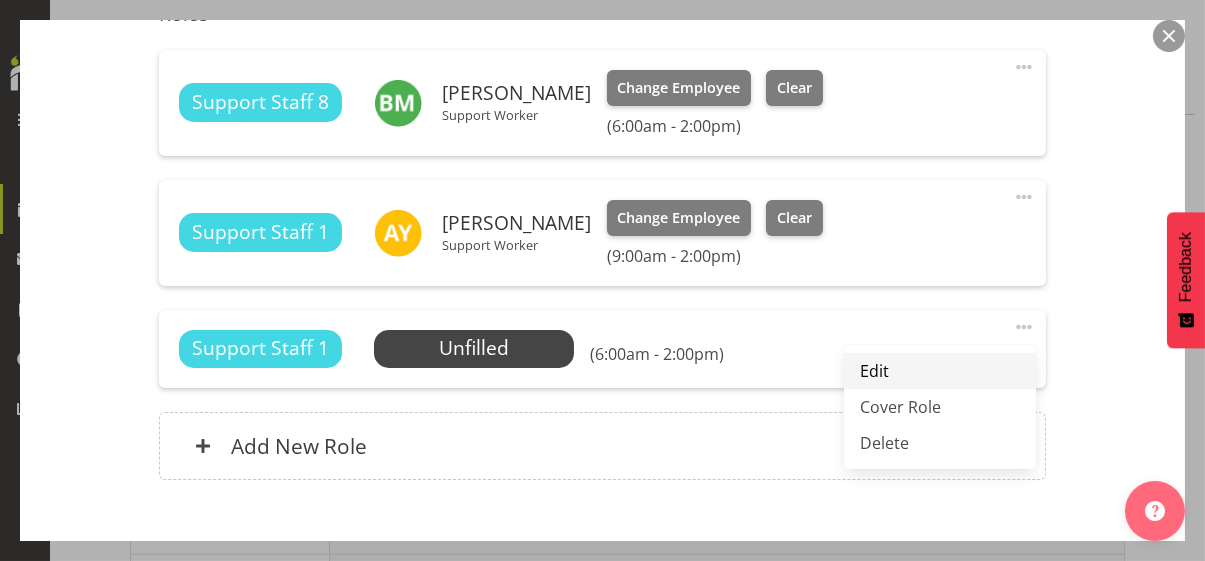 click on "Edit" at bounding box center (940, 371) 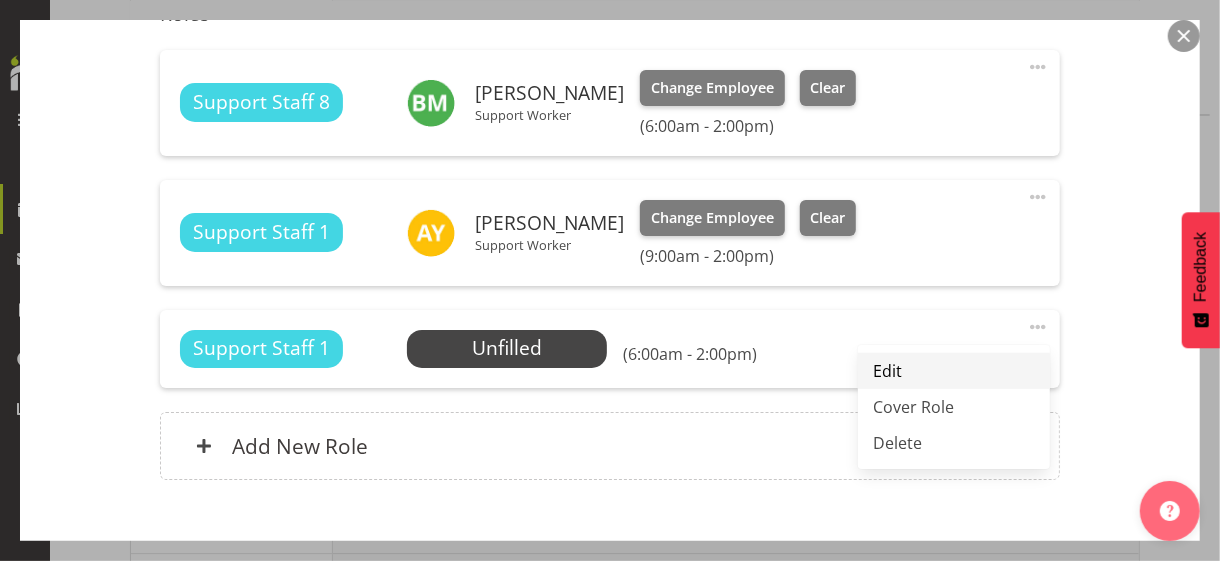 select on "6" 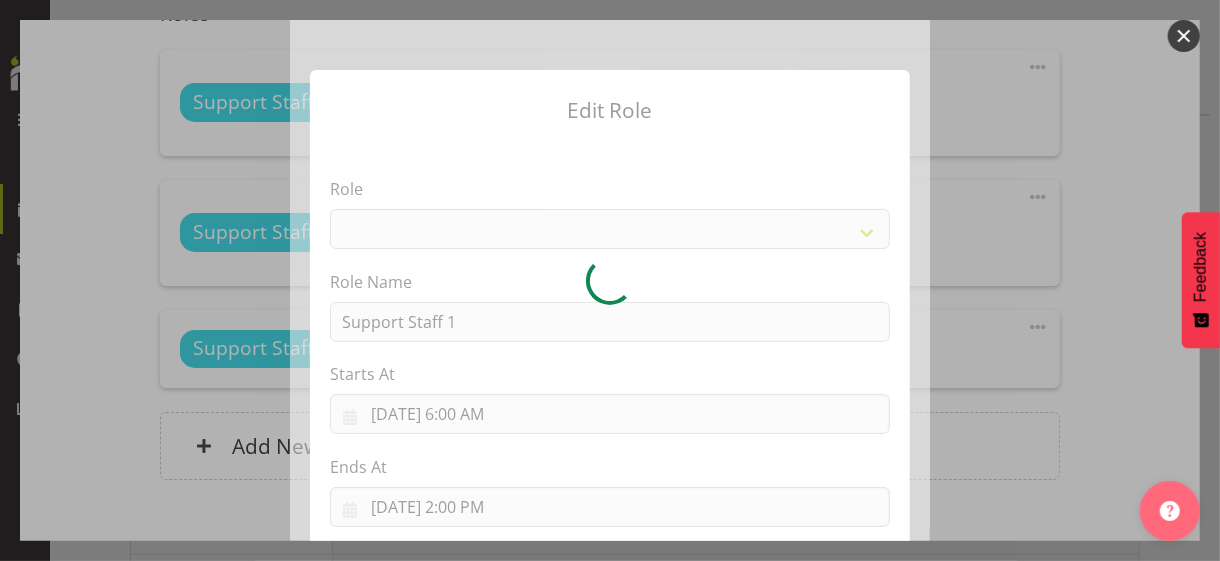 select on "1091" 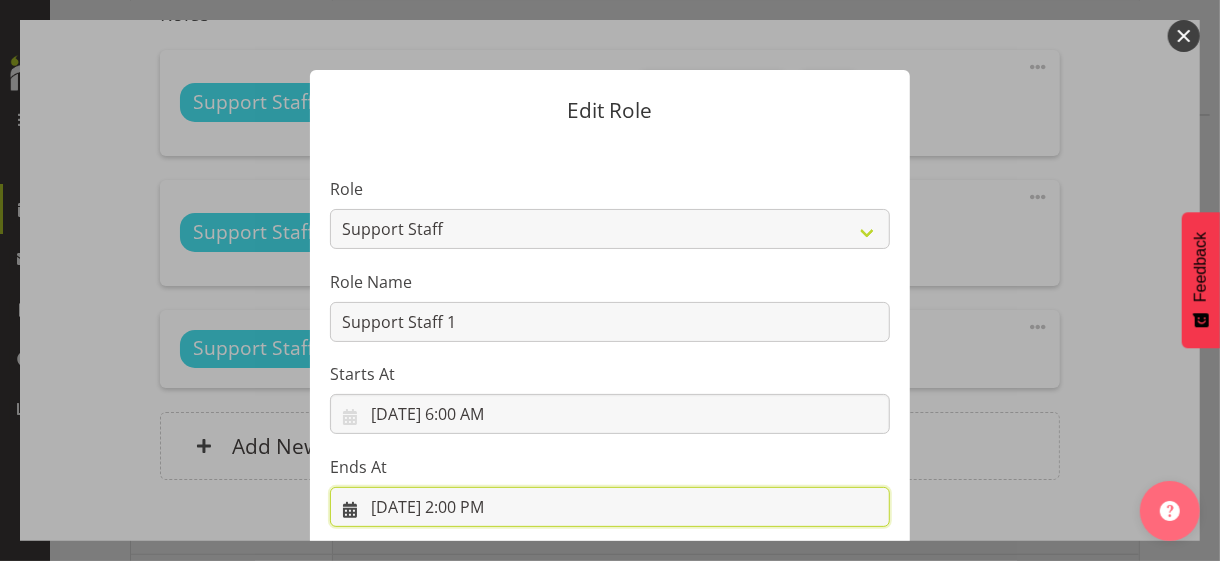 click on "[DATE] 2:00 PM" at bounding box center [610, 507] 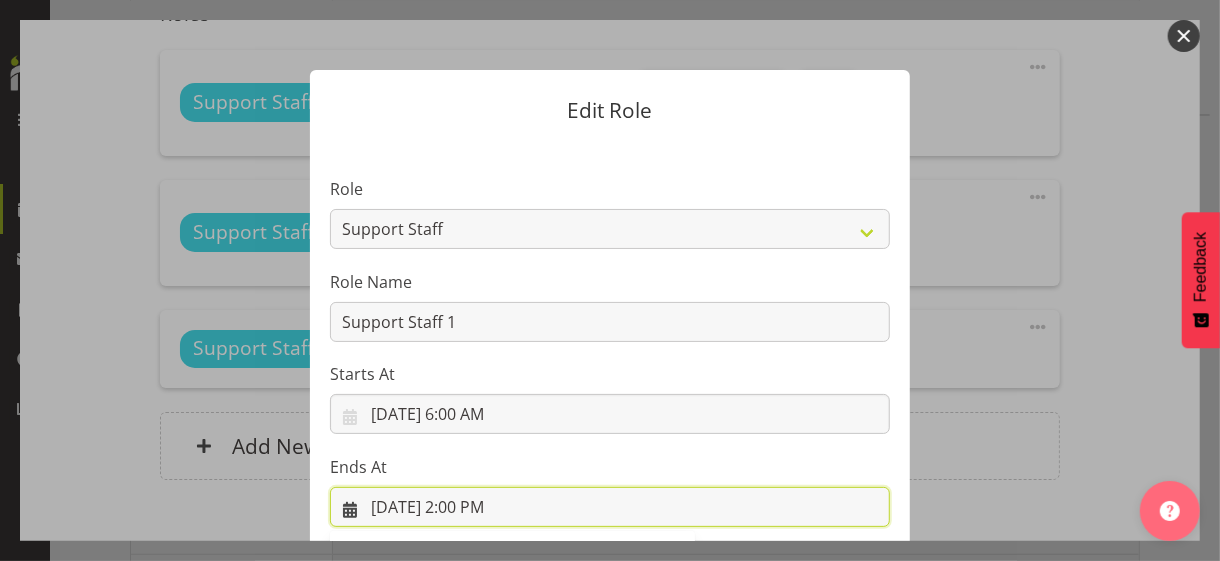 scroll, scrollTop: 441, scrollLeft: 0, axis: vertical 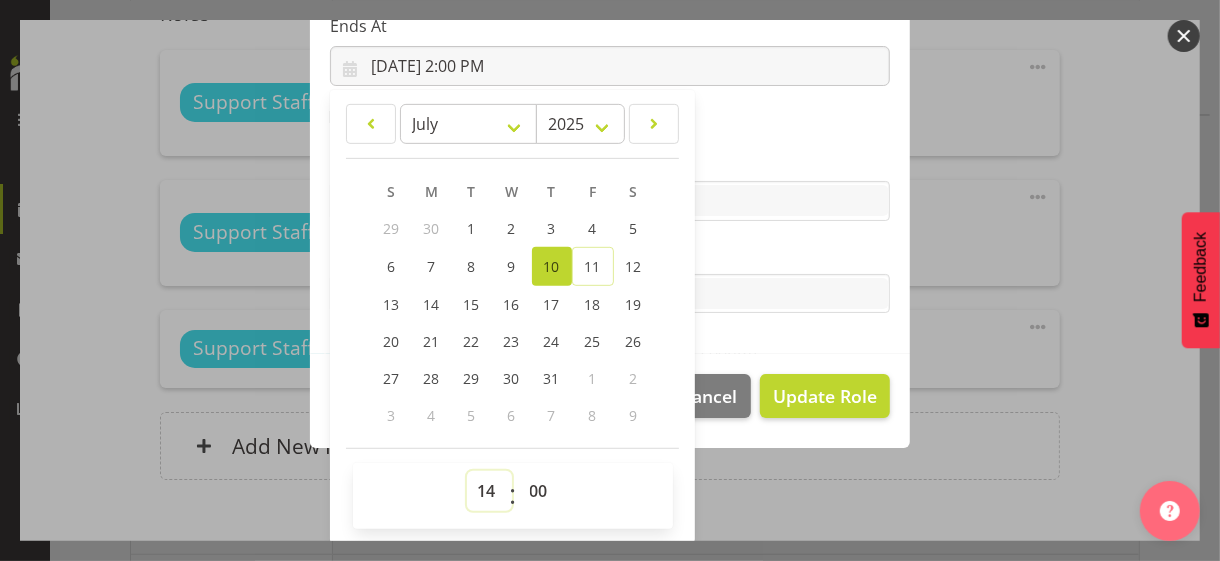 drag, startPoint x: 473, startPoint y: 484, endPoint x: 476, endPoint y: 471, distance: 13.341664 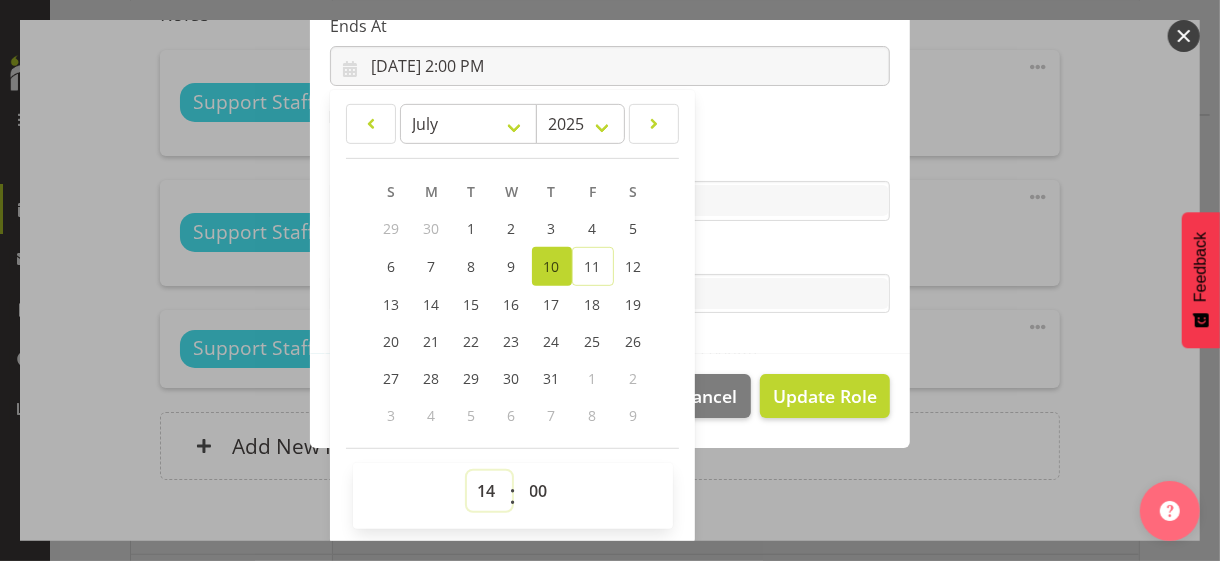 select on "9" 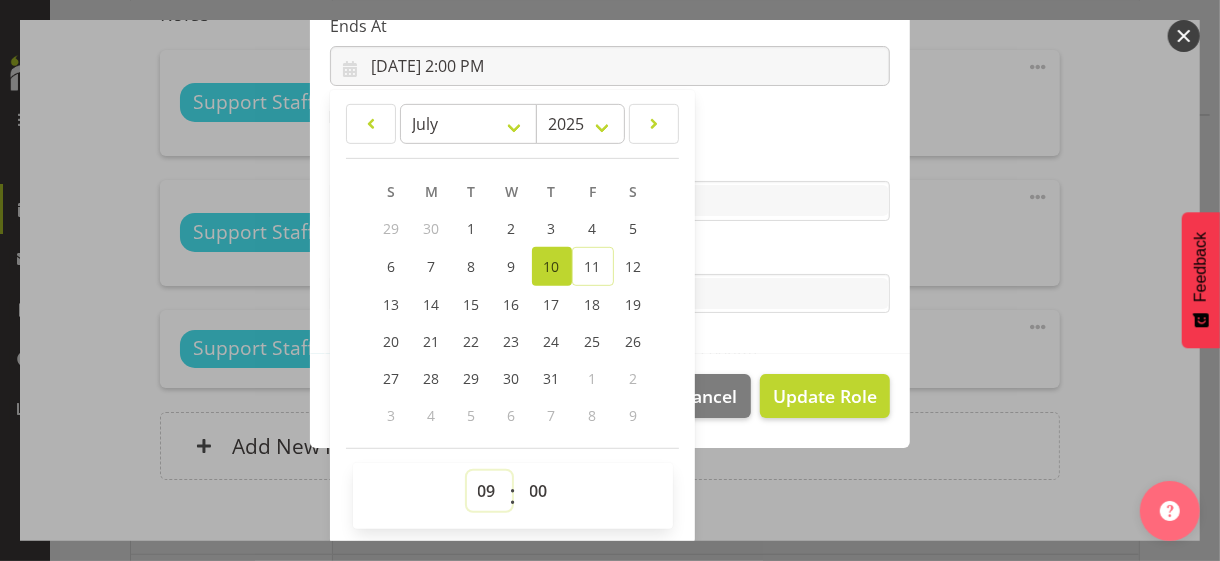 click on "00   01   02   03   04   05   06   07   08   09   10   11   12   13   14   15   16   17   18   19   20   21   22   23" at bounding box center [489, 491] 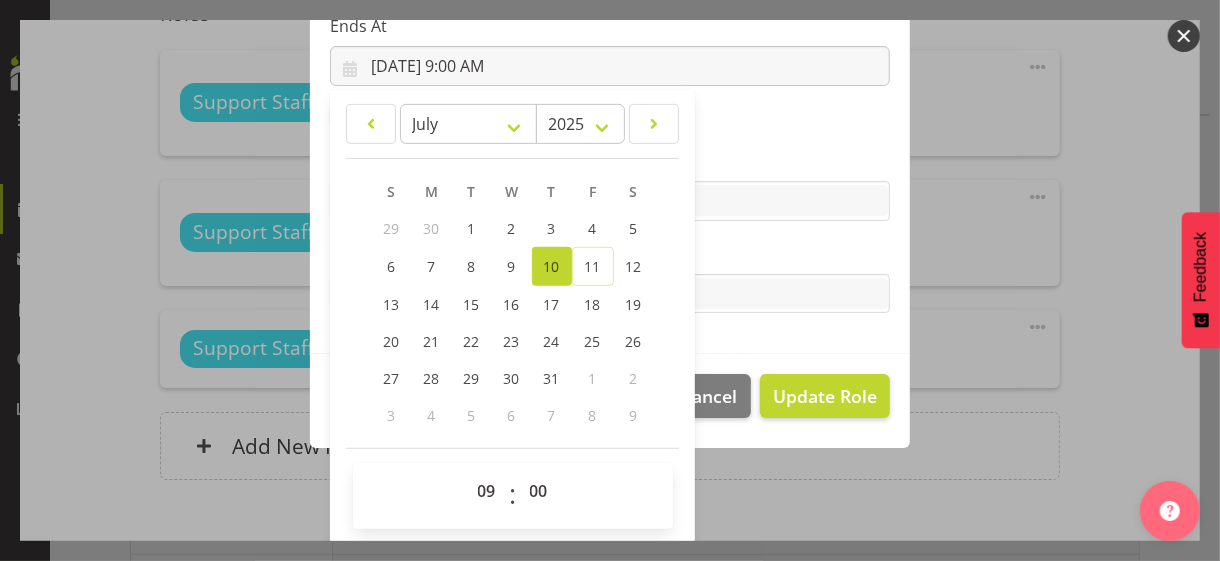 click on "Tasks" at bounding box center [610, 278] 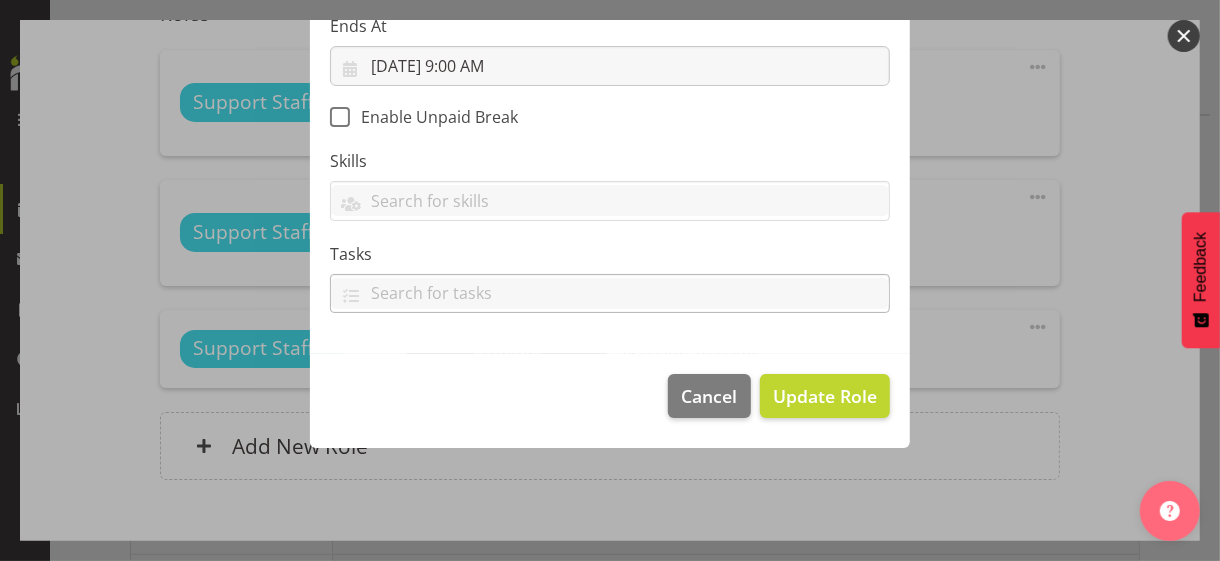 scroll, scrollTop: 346, scrollLeft: 0, axis: vertical 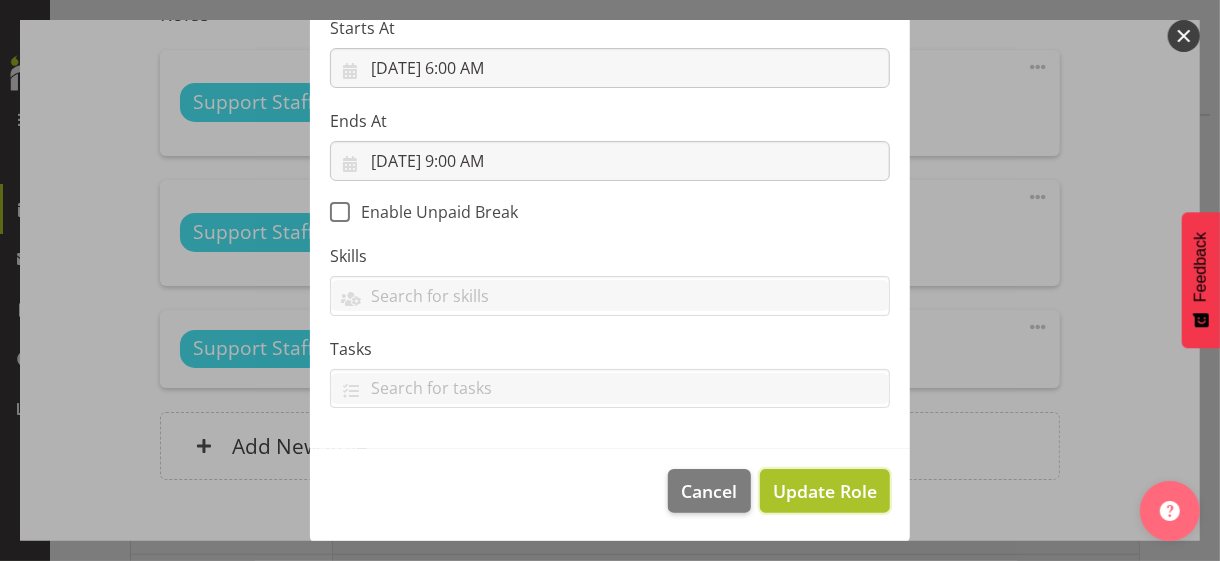 click on "Update Role" at bounding box center [825, 491] 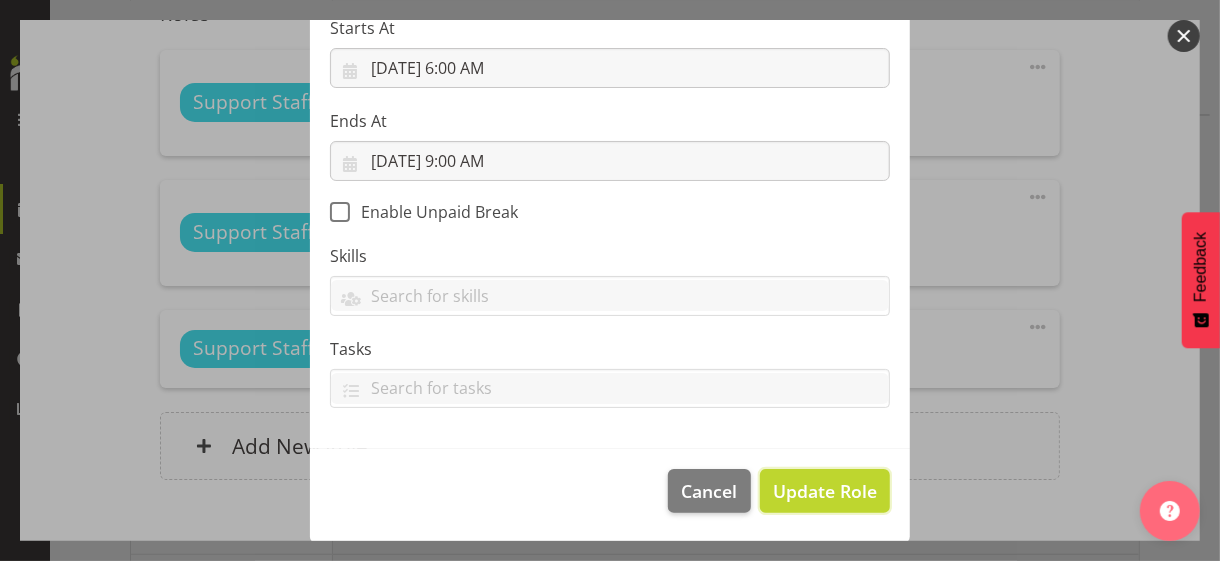 type 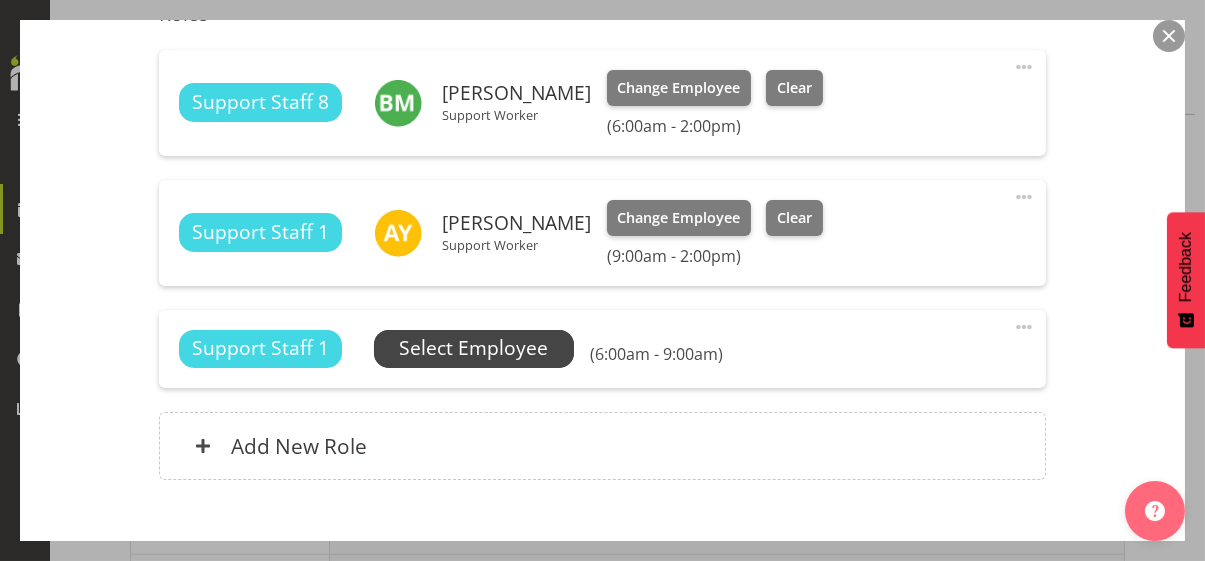 click on "Select Employee" at bounding box center (473, 348) 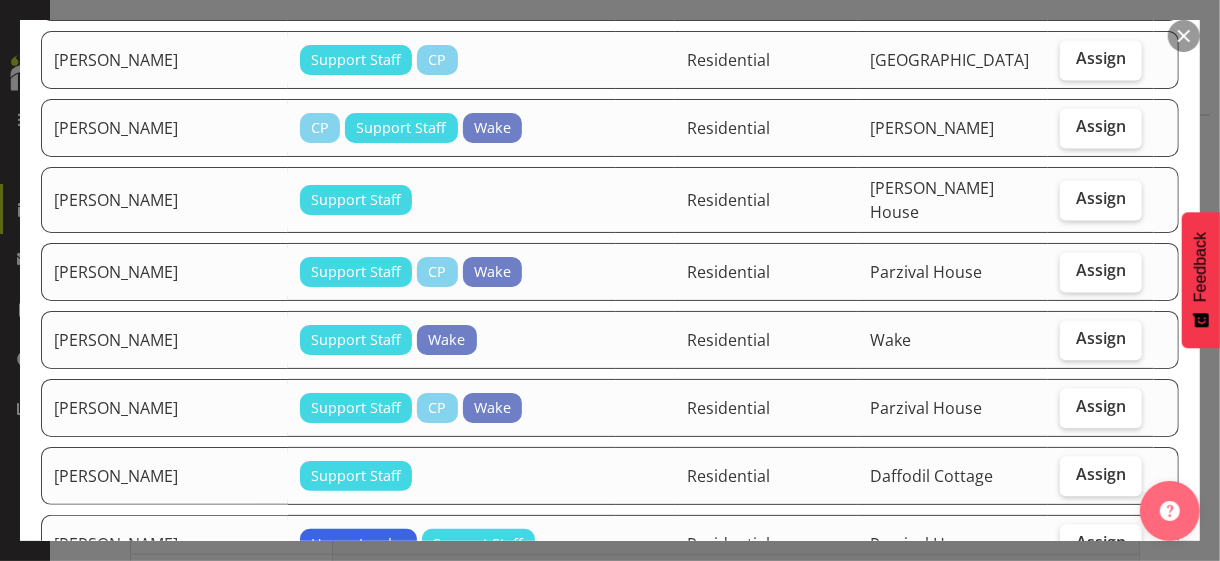 scroll, scrollTop: 2200, scrollLeft: 0, axis: vertical 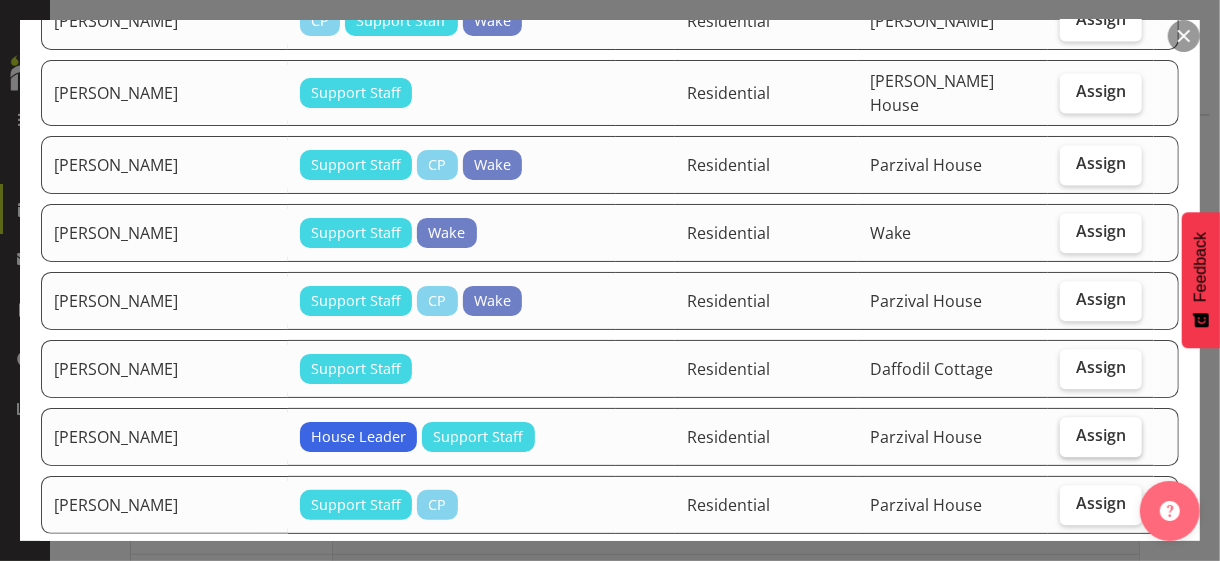 click on "Assign" at bounding box center [1101, 435] 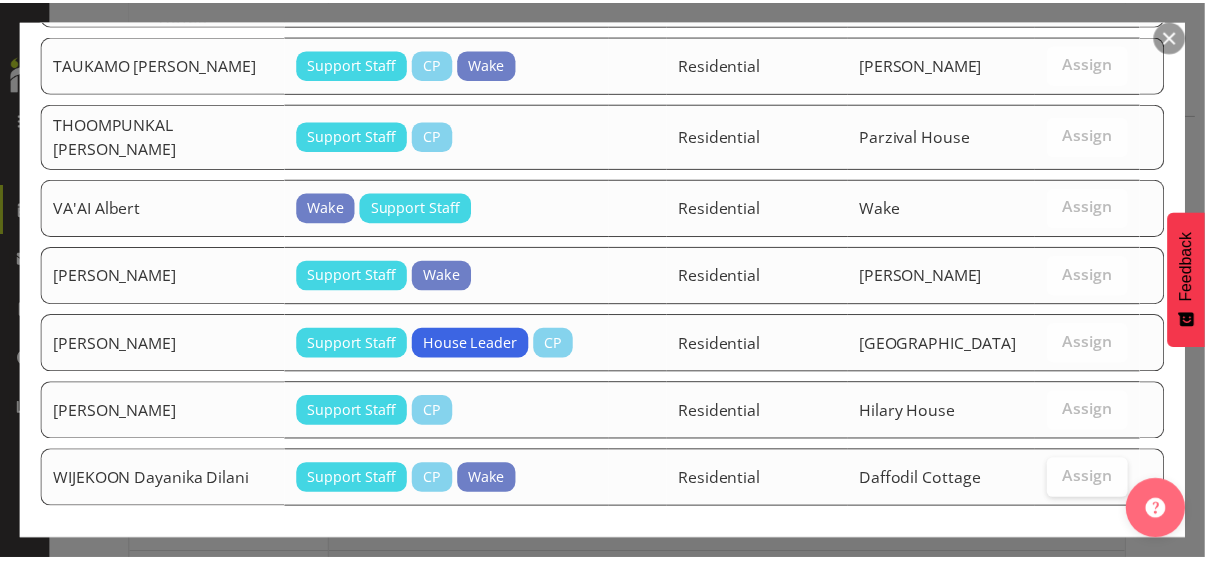 scroll, scrollTop: 2880, scrollLeft: 0, axis: vertical 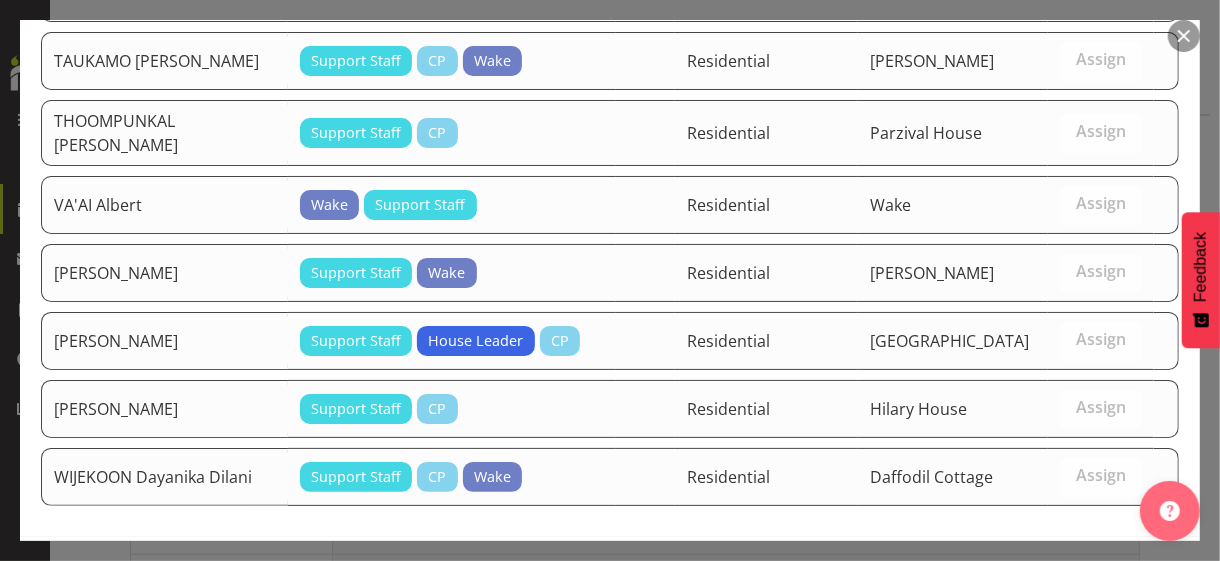 click on "Assign [PERSON_NAME]" at bounding box center [1066, 579] 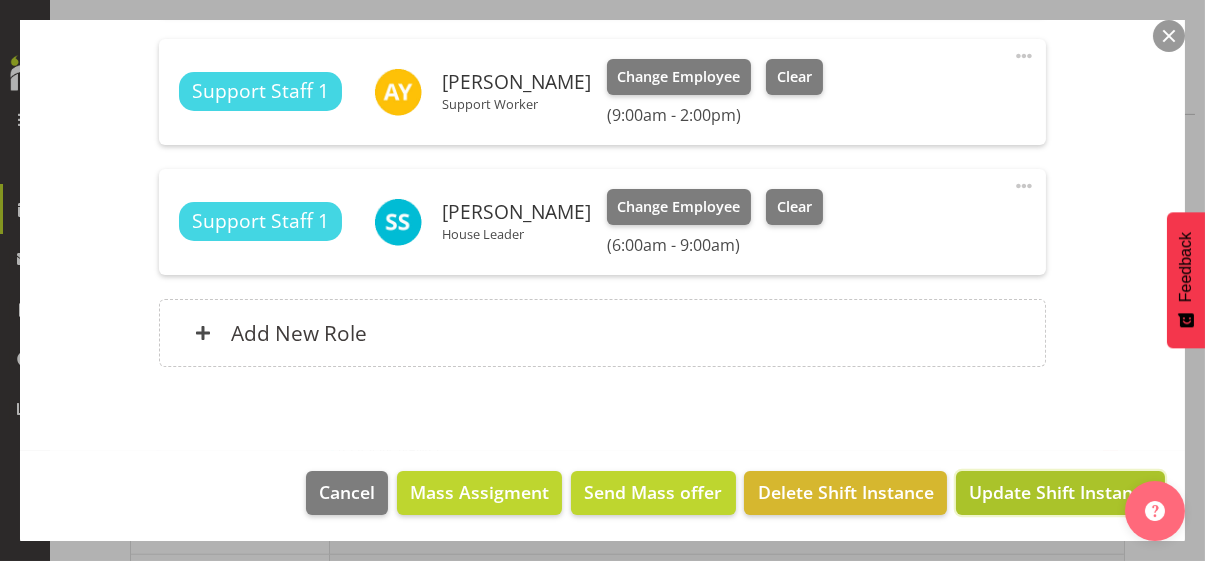 click on "Update Shift Instance" at bounding box center [1060, 492] 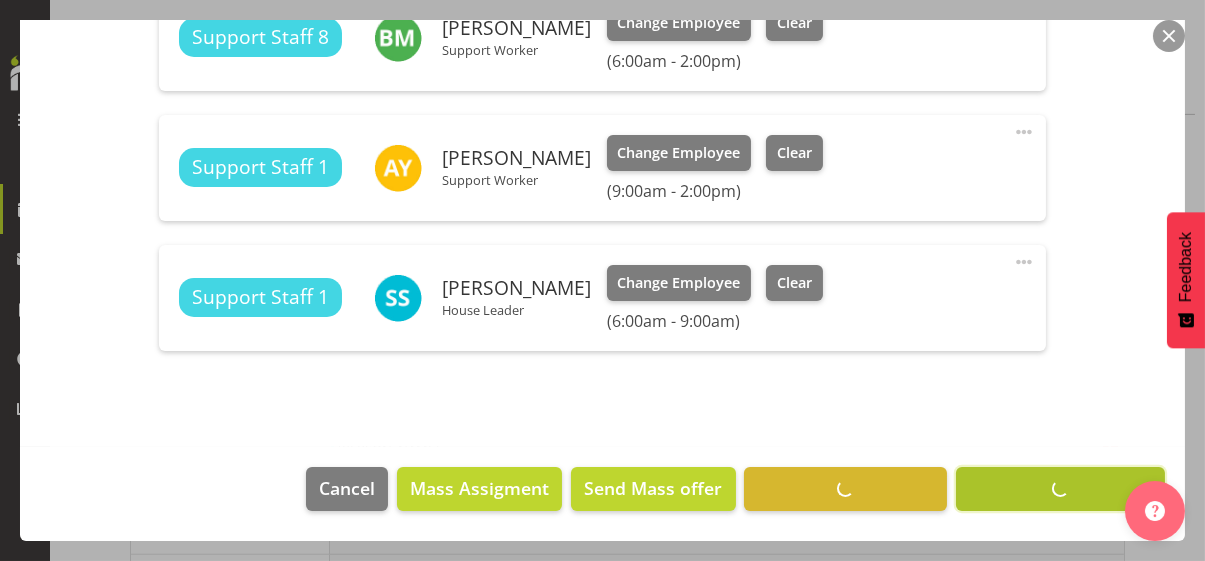 scroll, scrollTop: 662, scrollLeft: 0, axis: vertical 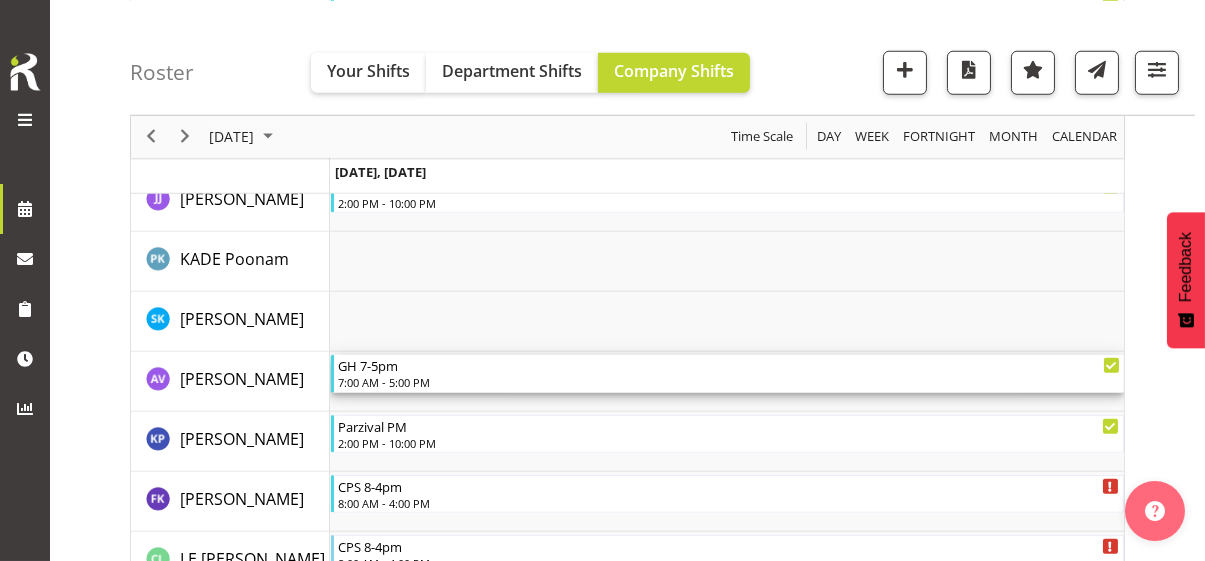 click on "7:00 AM - 5:00 PM" at bounding box center (729, 382) 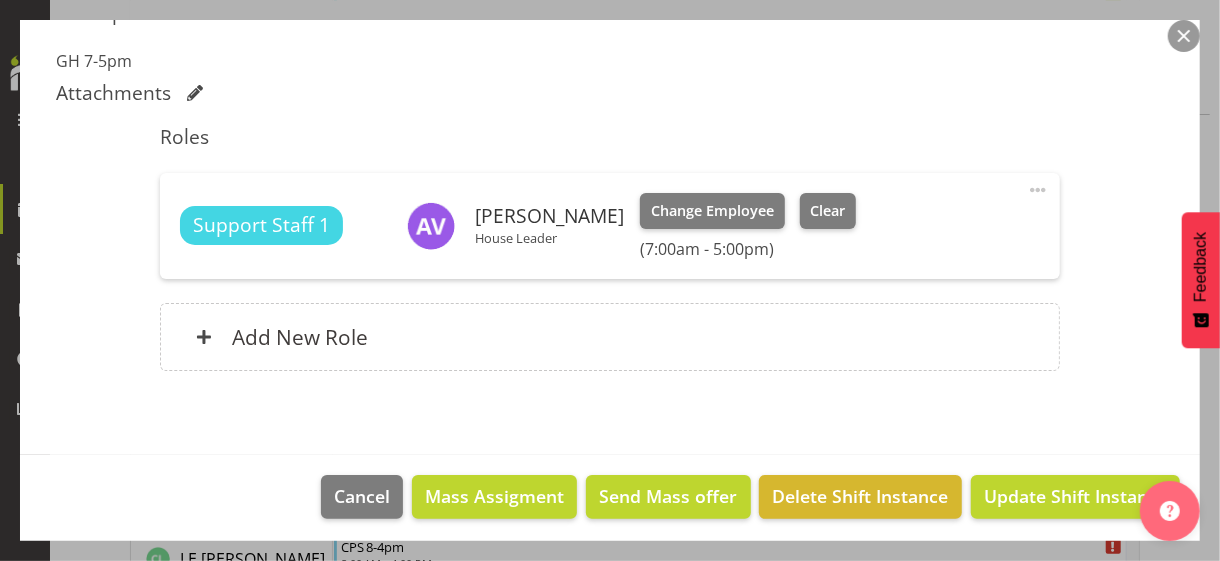 scroll, scrollTop: 561, scrollLeft: 0, axis: vertical 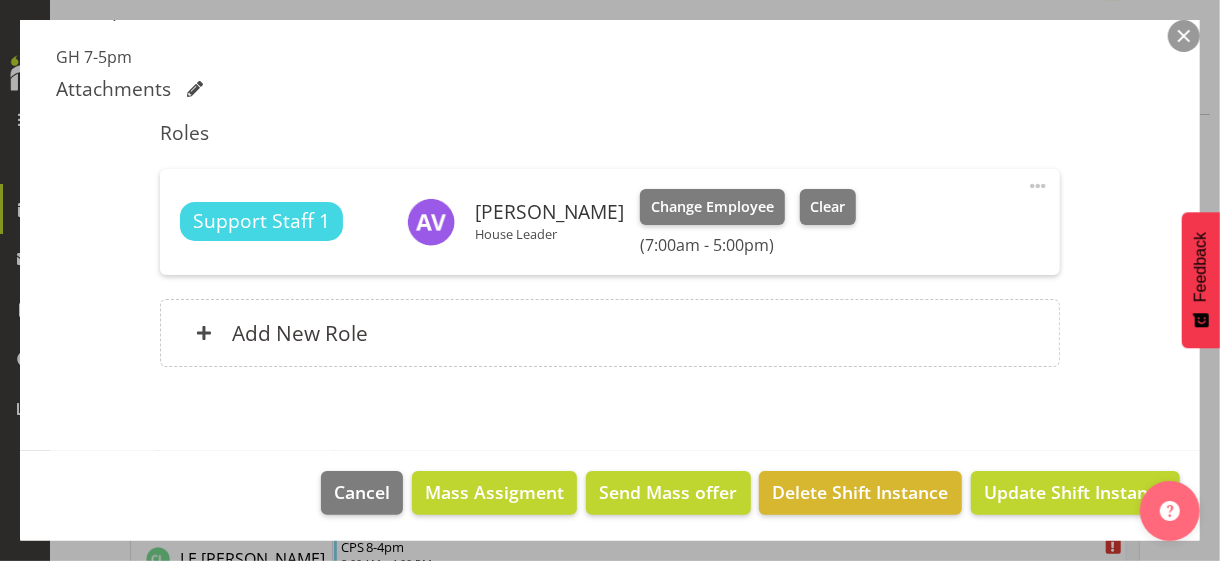 click at bounding box center [1038, 186] 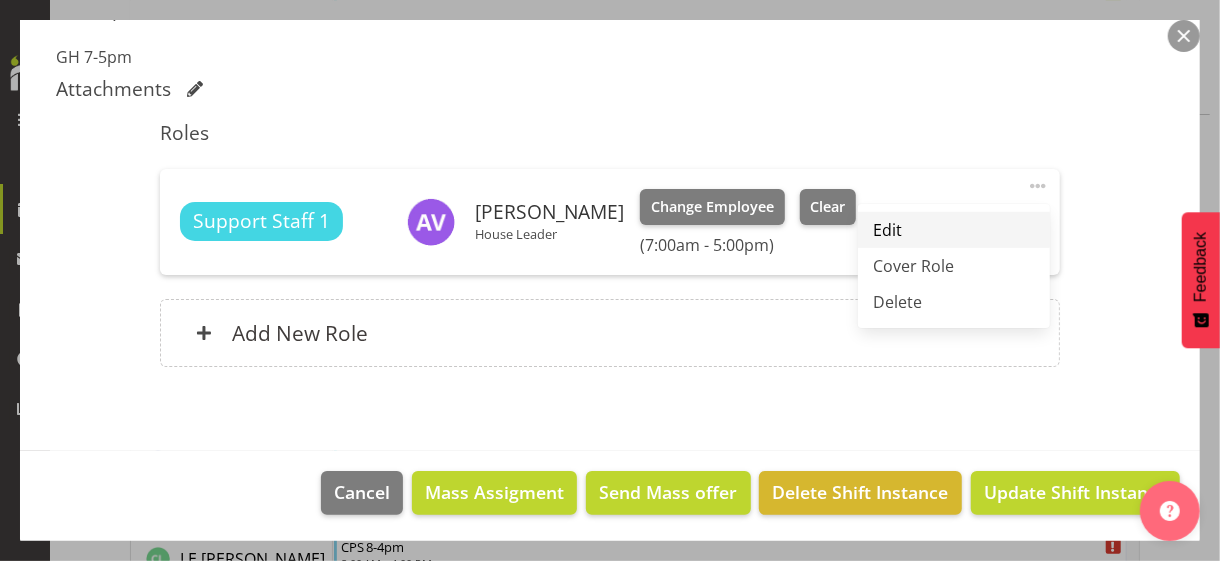 click on "Edit" at bounding box center (954, 230) 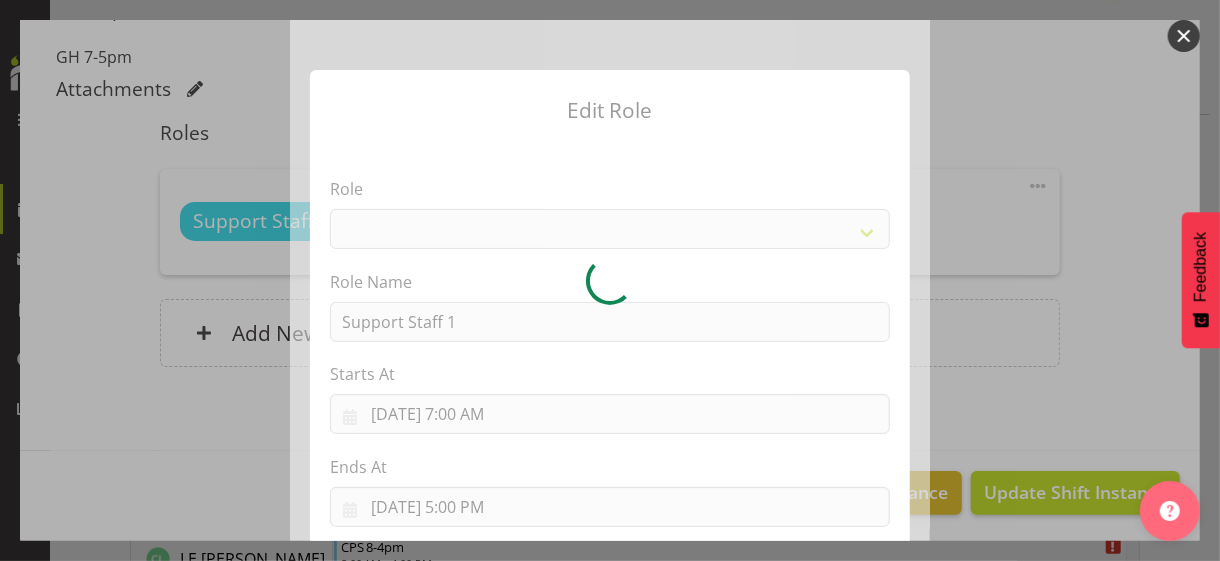 select on "1091" 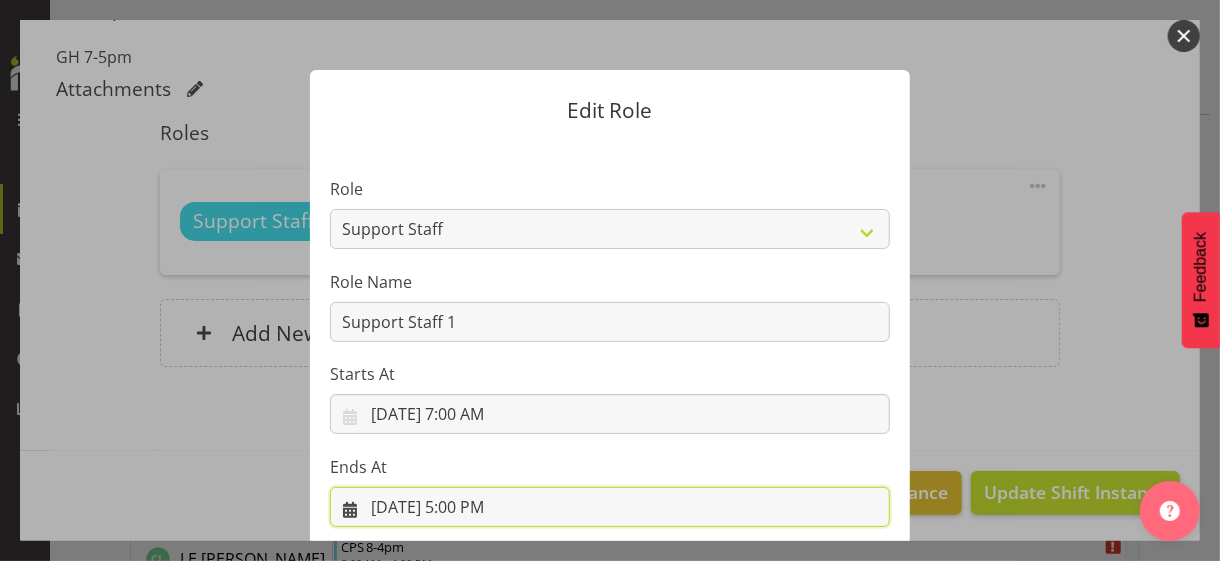 click on "[DATE] 5:00 PM" at bounding box center [610, 507] 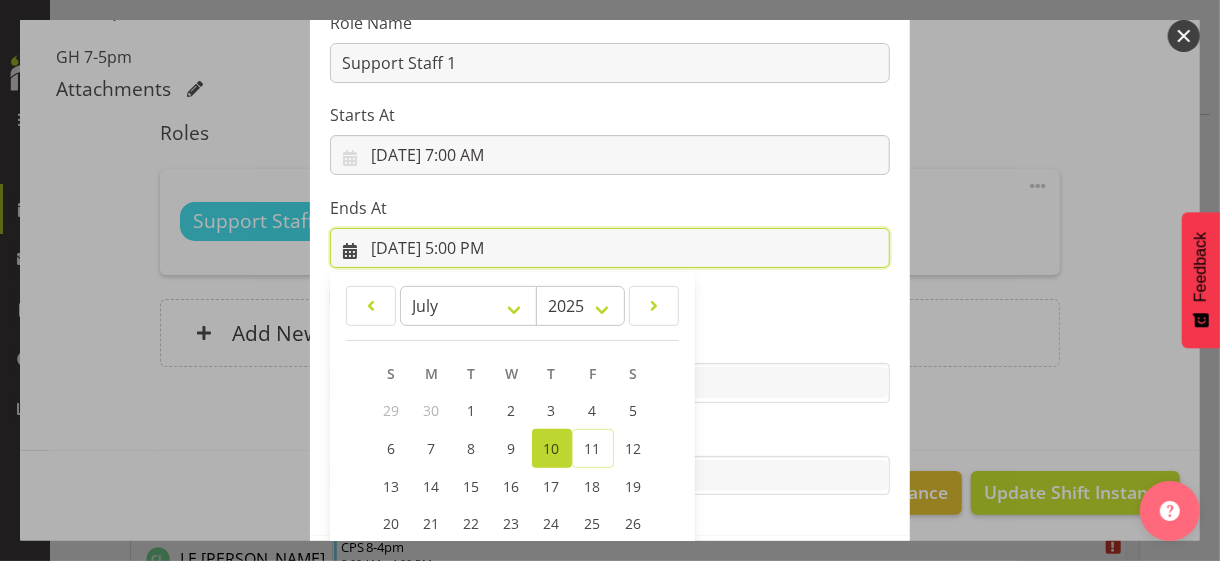 scroll, scrollTop: 441, scrollLeft: 0, axis: vertical 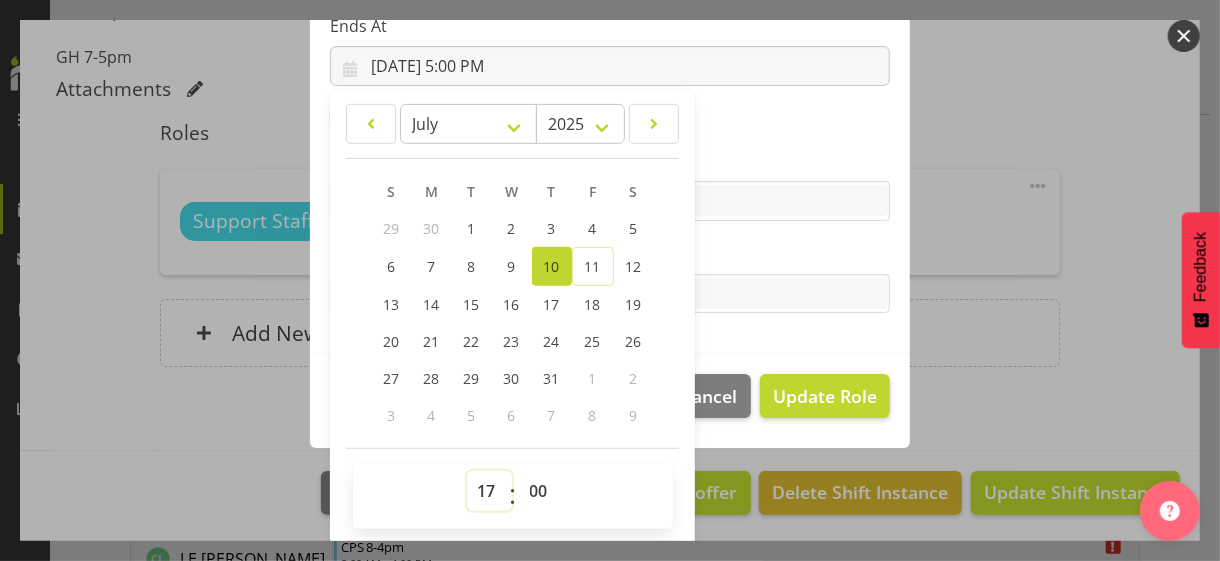 drag, startPoint x: 479, startPoint y: 487, endPoint x: 483, endPoint y: 473, distance: 14.56022 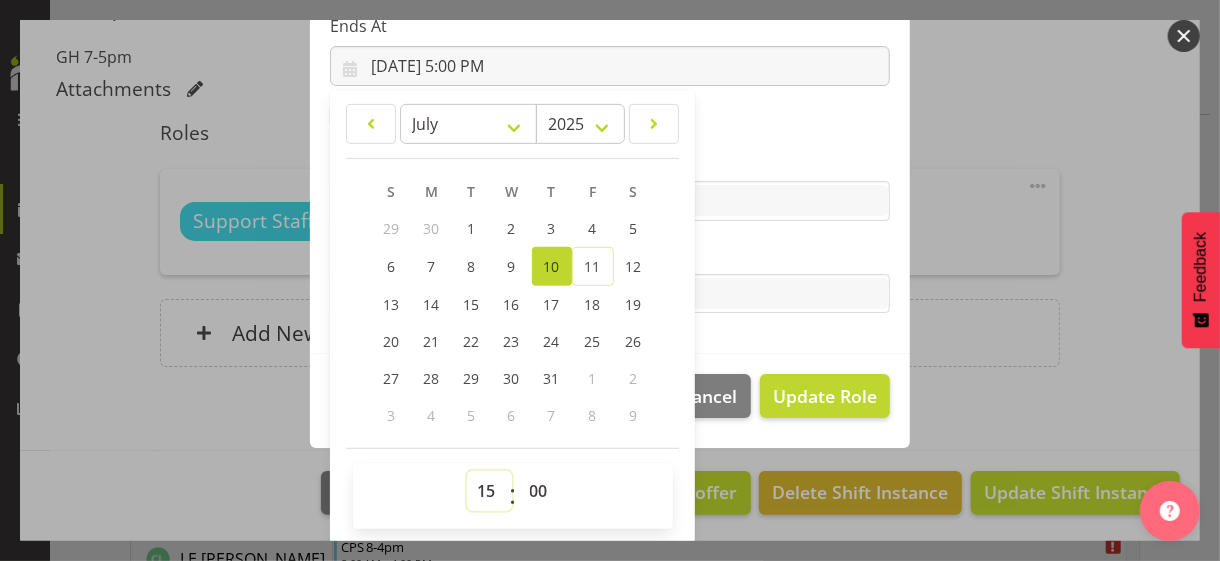 click on "00   01   02   03   04   05   06   07   08   09   10   11   12   13   14   15   16   17   18   19   20   21   22   23" at bounding box center (489, 491) 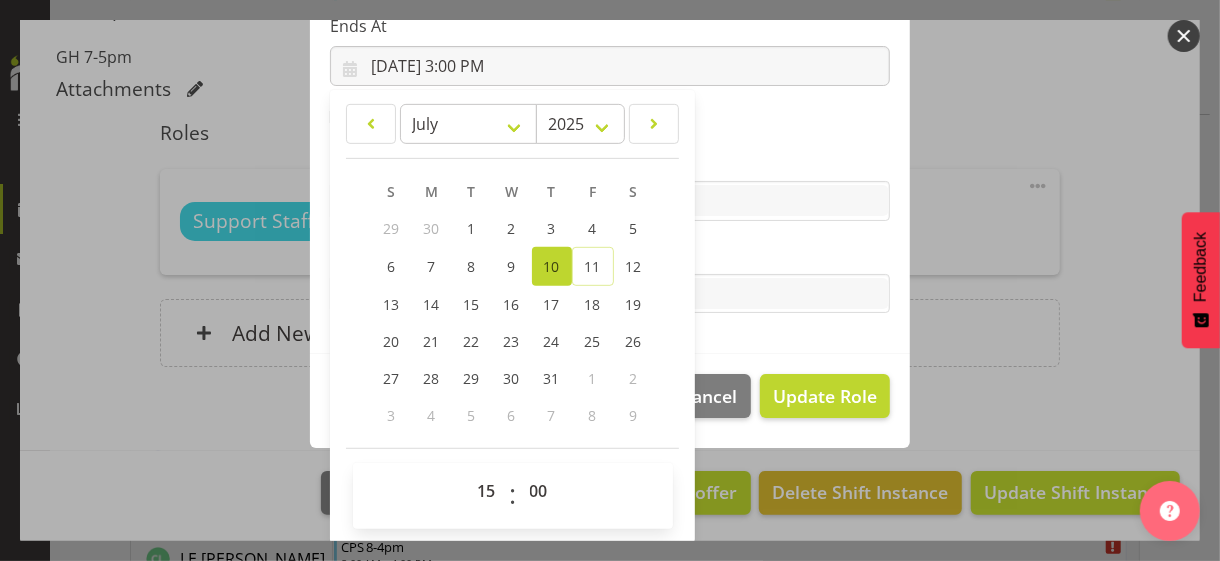 click on "Tasks" at bounding box center (610, 254) 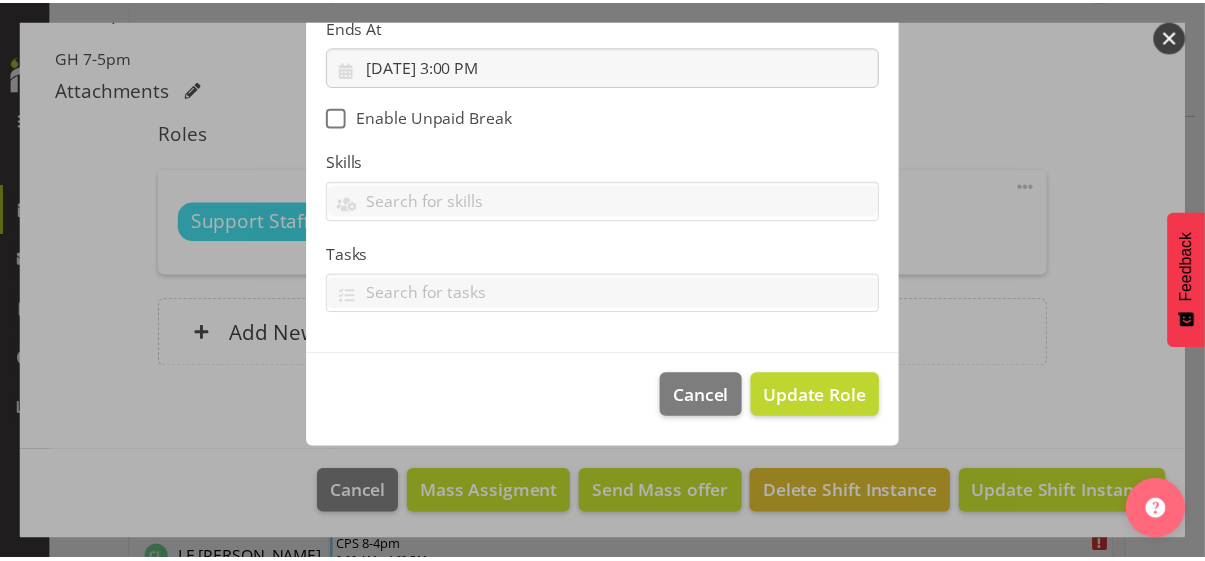 scroll, scrollTop: 346, scrollLeft: 0, axis: vertical 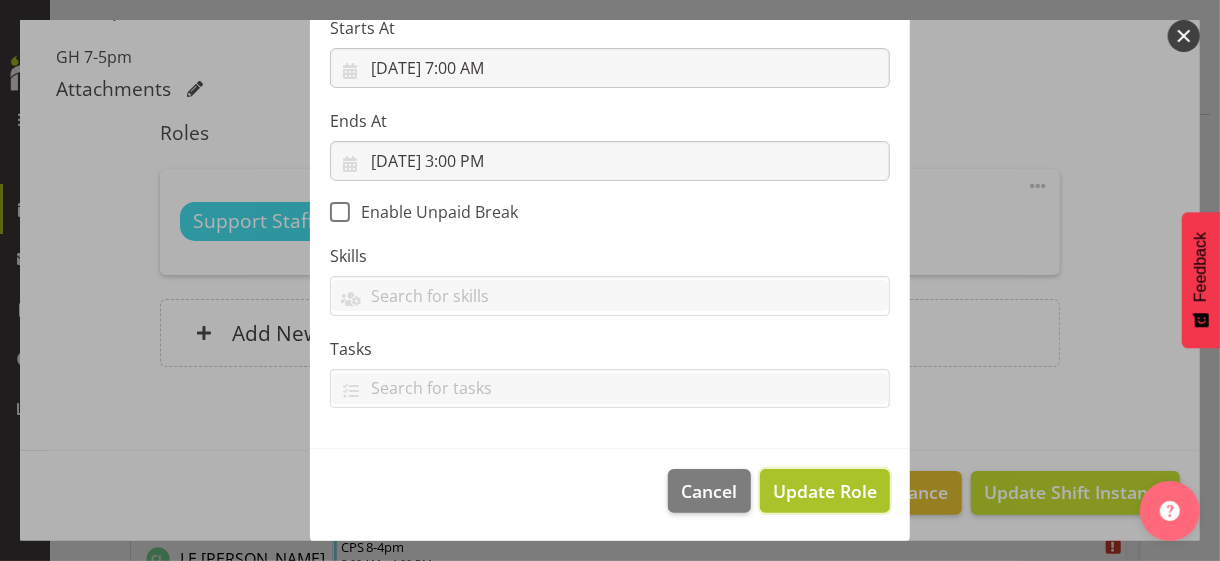 click on "Update Role" at bounding box center [825, 491] 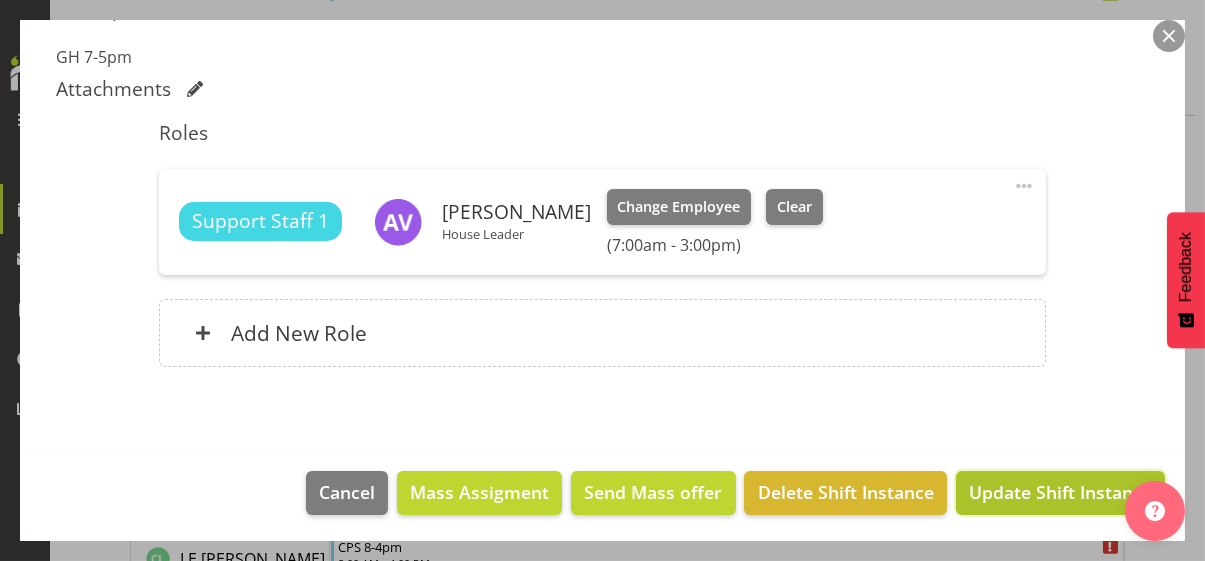 click on "Update Shift Instance" at bounding box center [1060, 492] 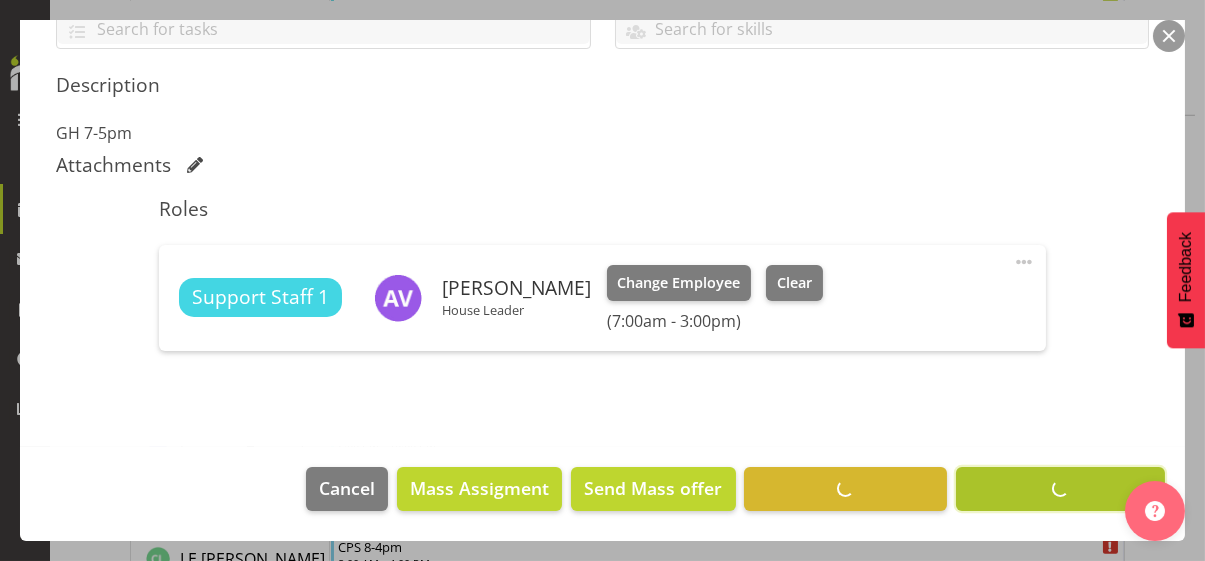 scroll, scrollTop: 482, scrollLeft: 0, axis: vertical 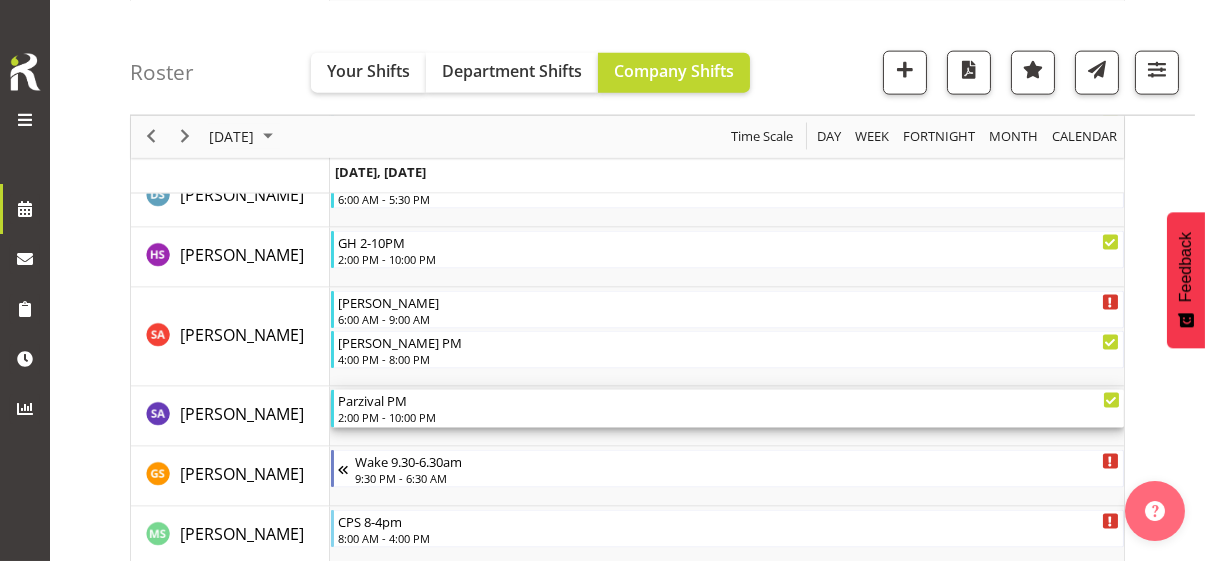 click on "2:00 PM - 10:00 PM" at bounding box center (729, 417) 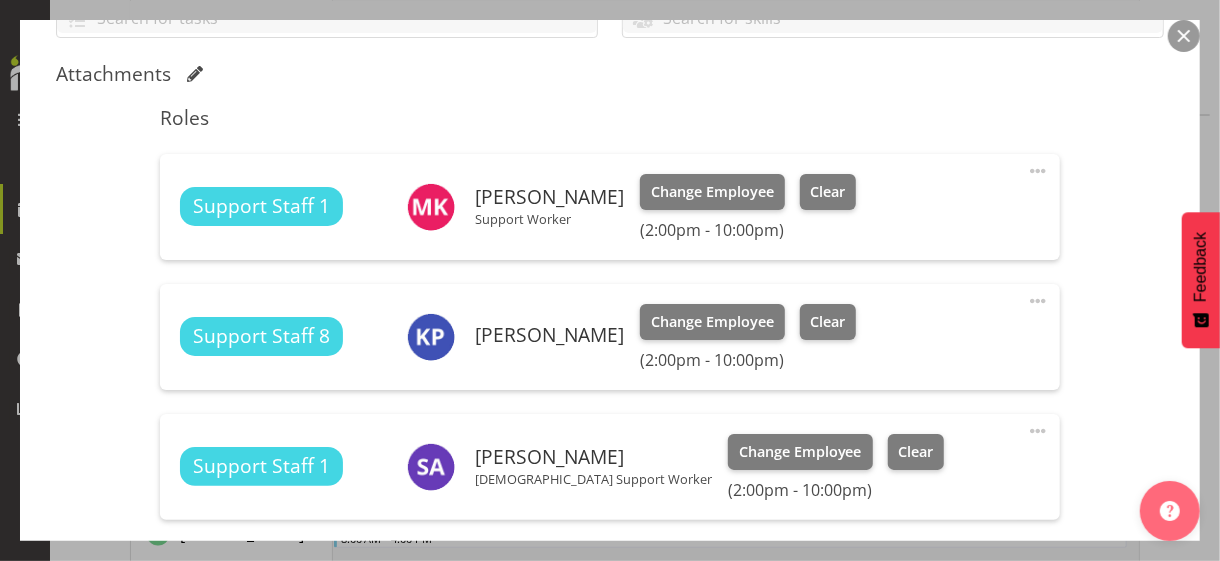 scroll, scrollTop: 600, scrollLeft: 0, axis: vertical 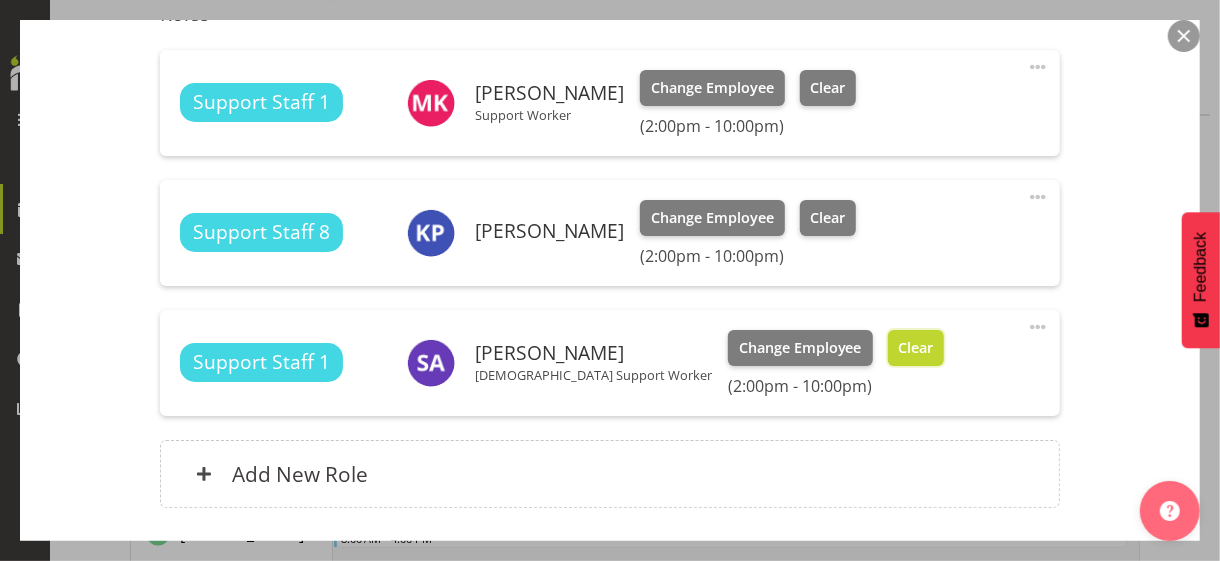 click on "Clear" at bounding box center (915, 348) 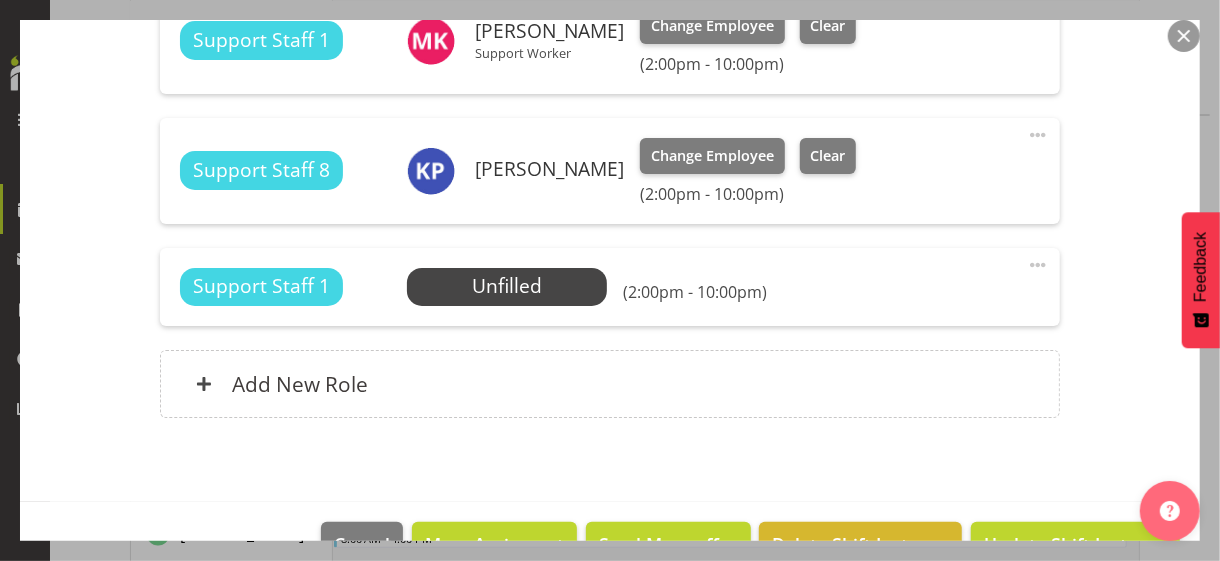 scroll, scrollTop: 714, scrollLeft: 0, axis: vertical 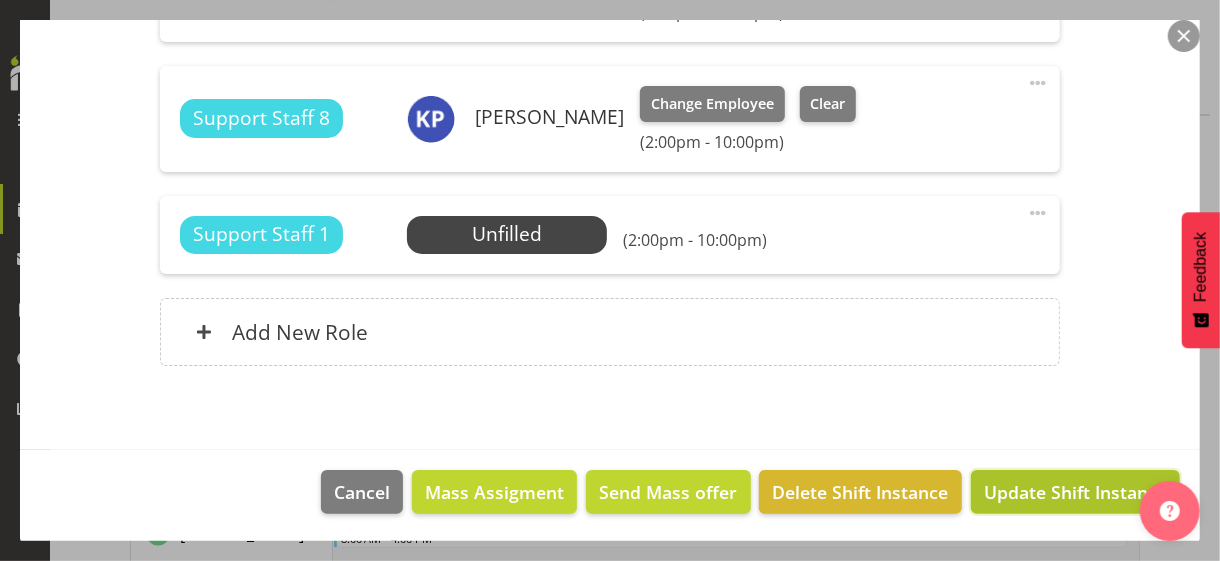 click on "Update Shift Instance" at bounding box center [1075, 492] 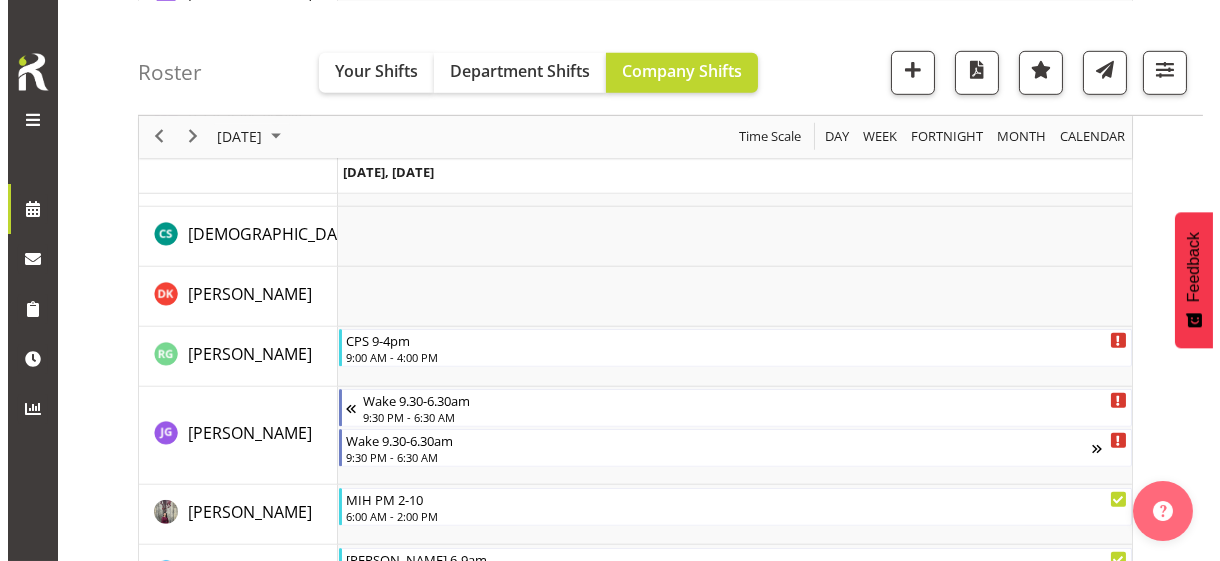 scroll, scrollTop: 2486, scrollLeft: 0, axis: vertical 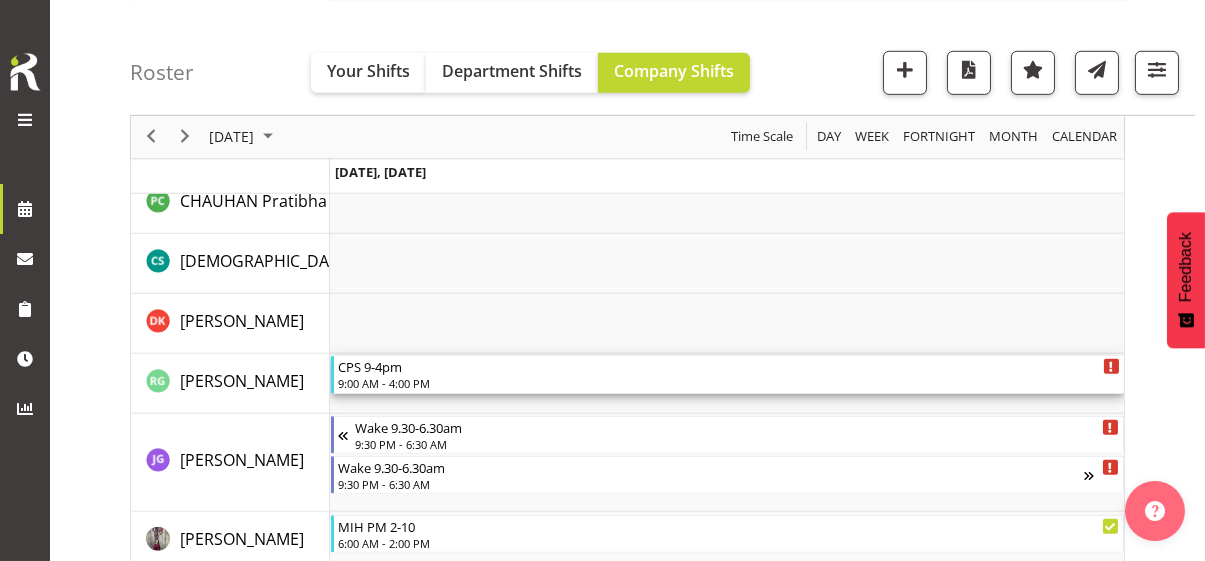 click on "9:00 AM - 4:00 PM" at bounding box center (729, 383) 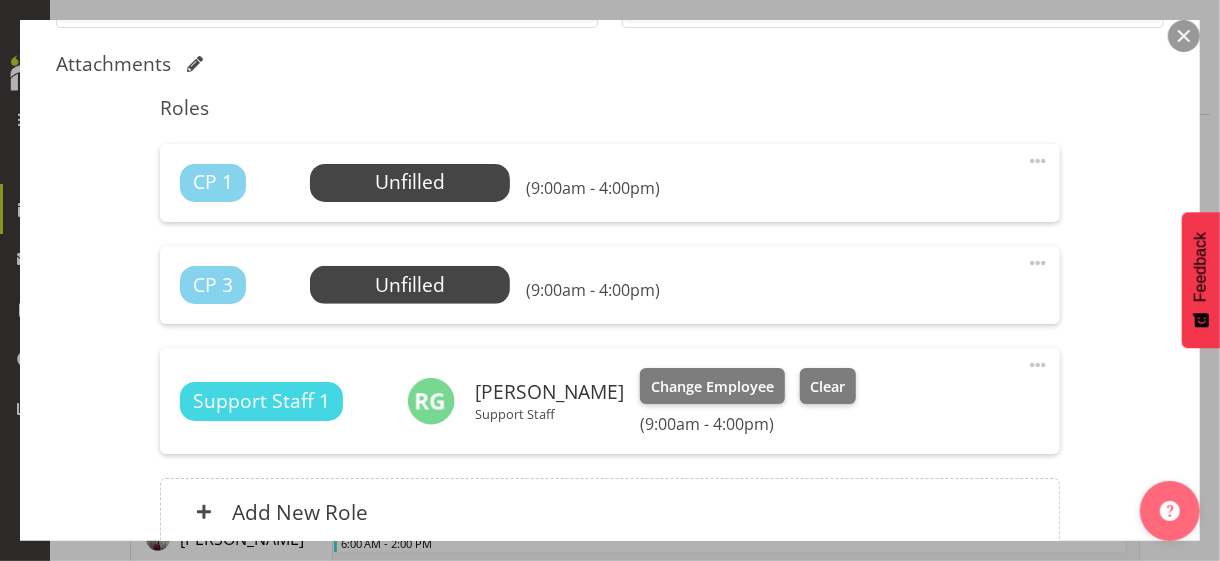 scroll, scrollTop: 600, scrollLeft: 0, axis: vertical 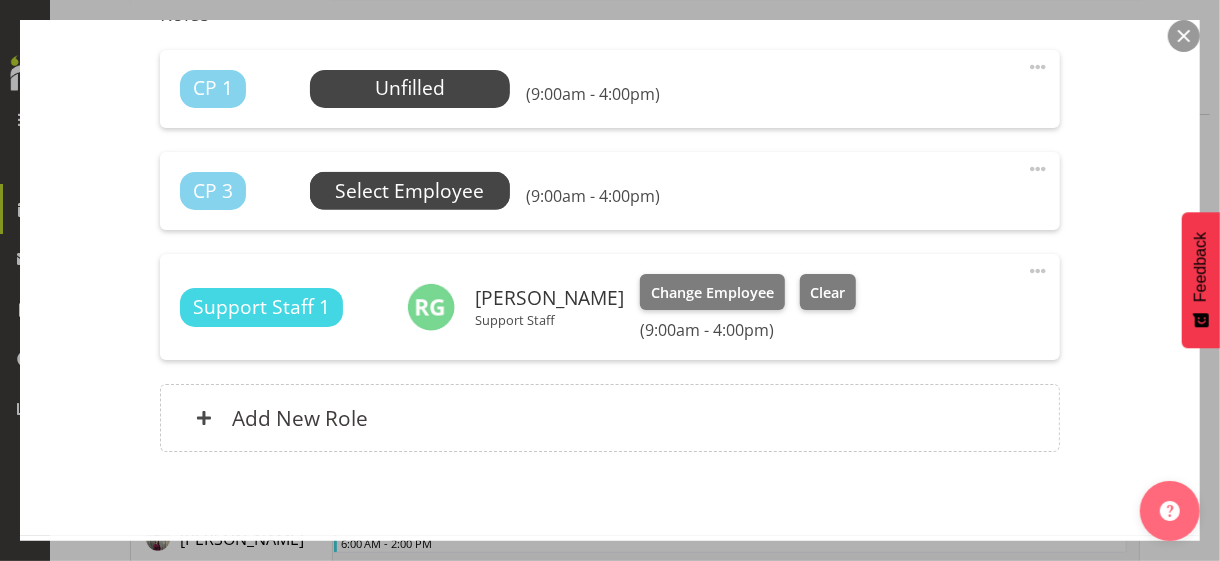 click on "Select Employee" at bounding box center [0, 0] 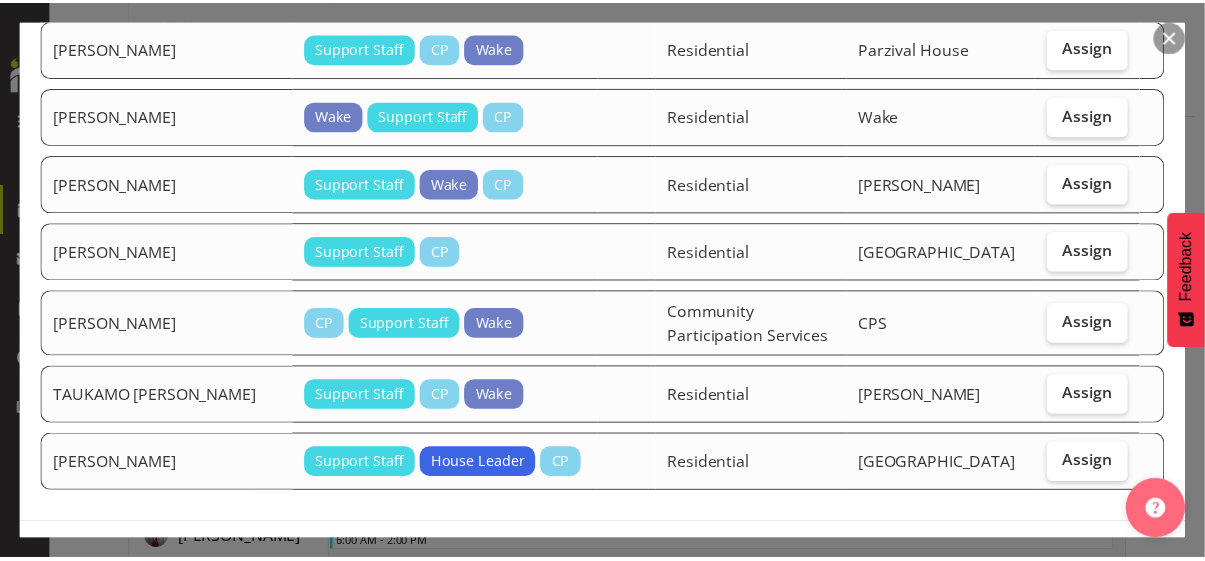 scroll, scrollTop: 1100, scrollLeft: 0, axis: vertical 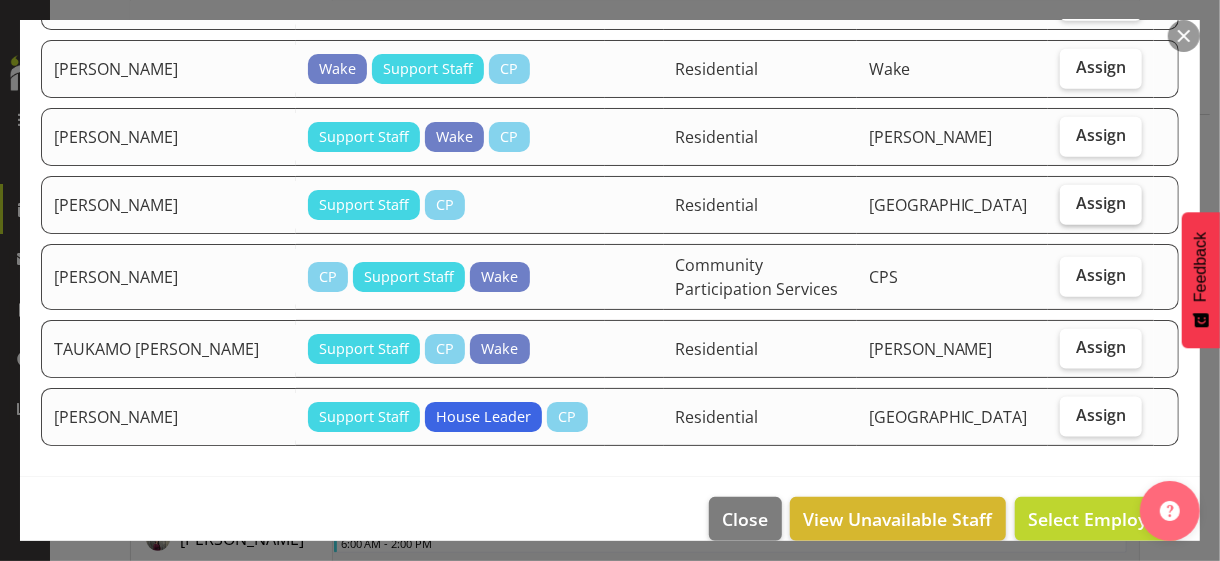 click on "Assign" at bounding box center (1101, 203) 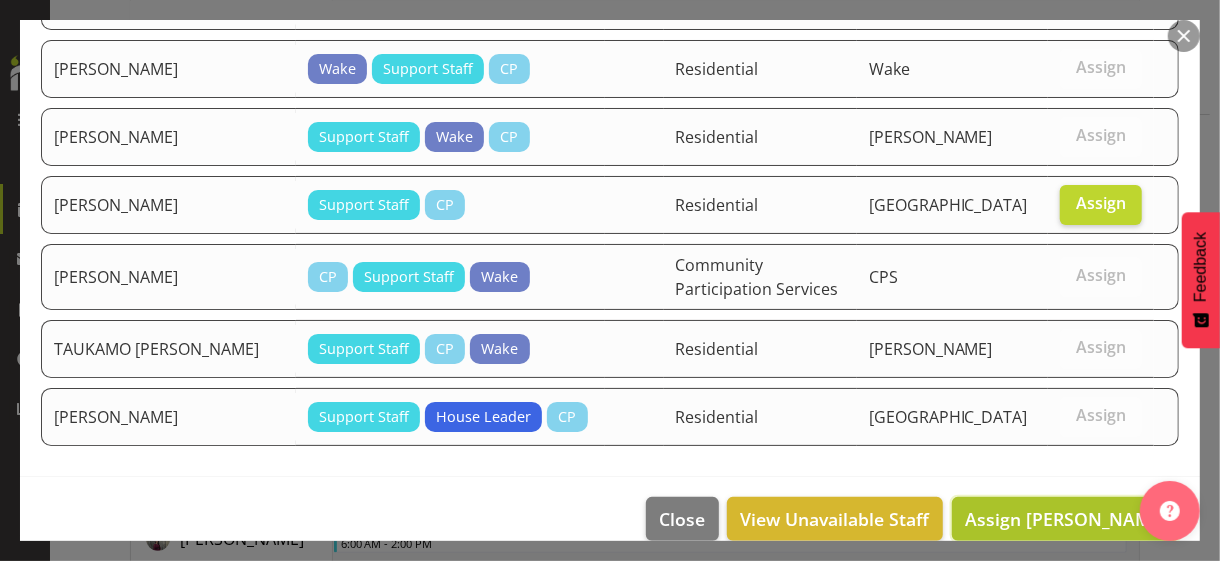 click on "Assign [PERSON_NAME]" at bounding box center (1066, 519) 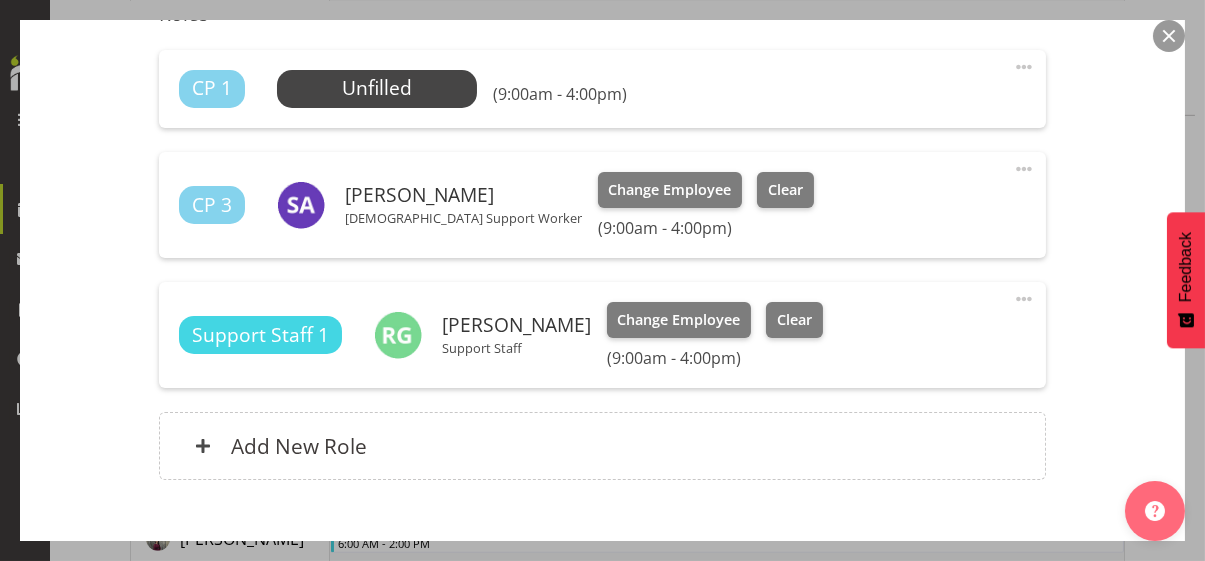 scroll, scrollTop: 714, scrollLeft: 0, axis: vertical 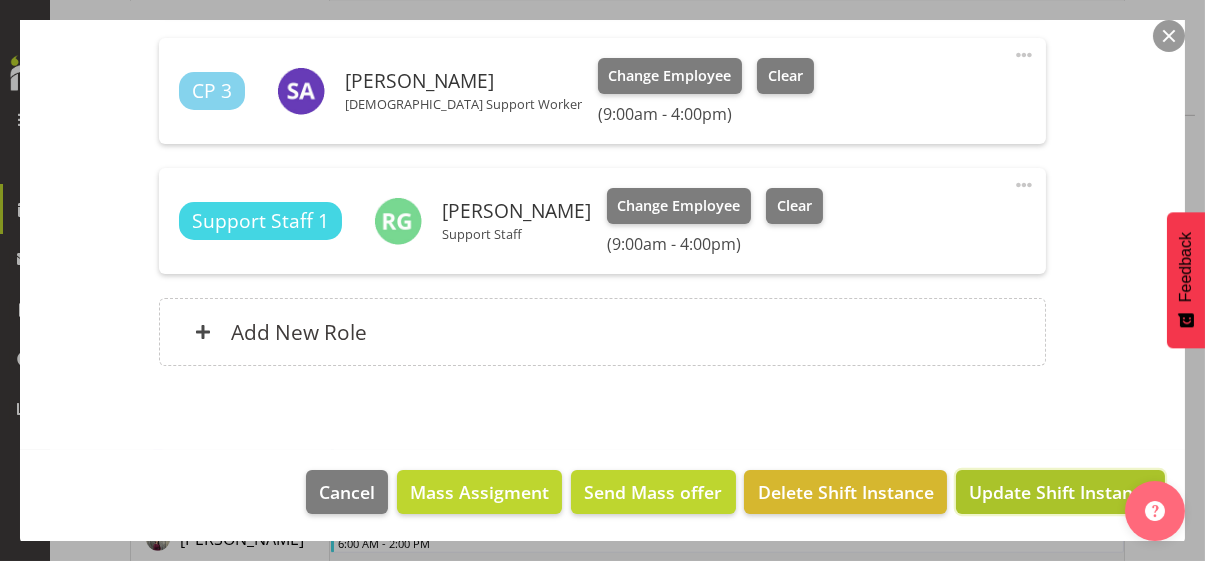 click on "Update Shift Instance" at bounding box center [1060, 492] 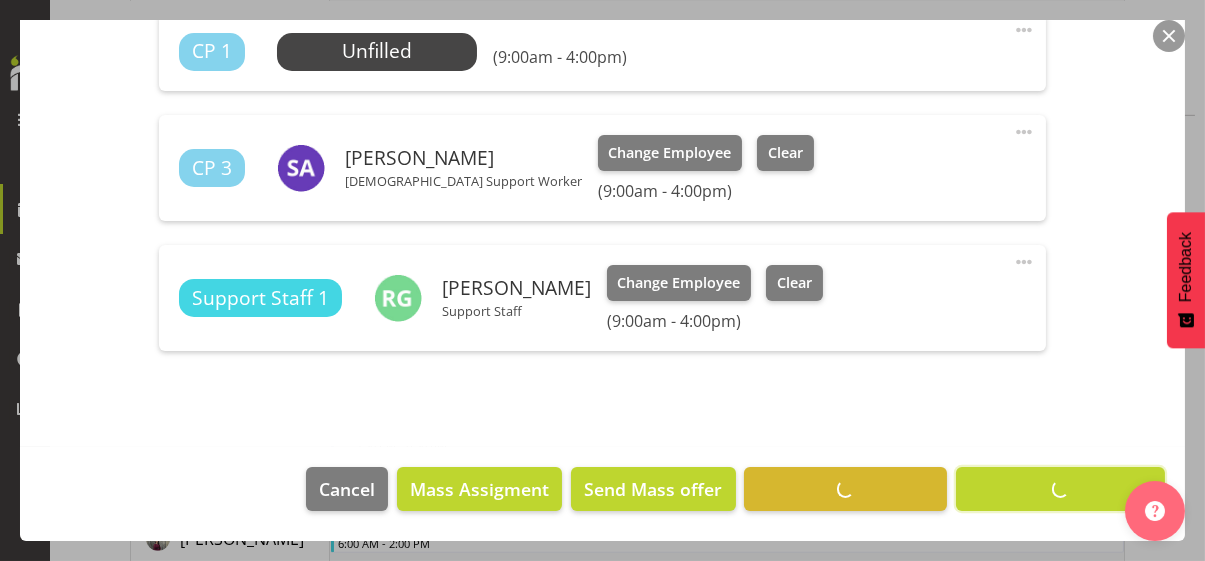 scroll, scrollTop: 634, scrollLeft: 0, axis: vertical 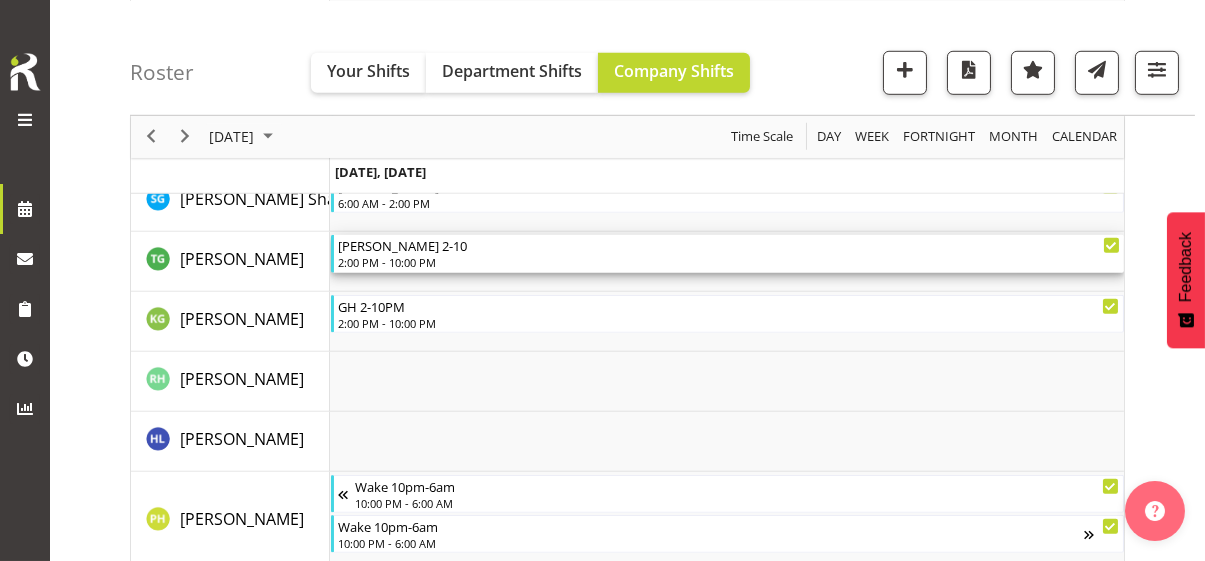 click on "2:00 PM - 10:00 PM" at bounding box center [729, 262] 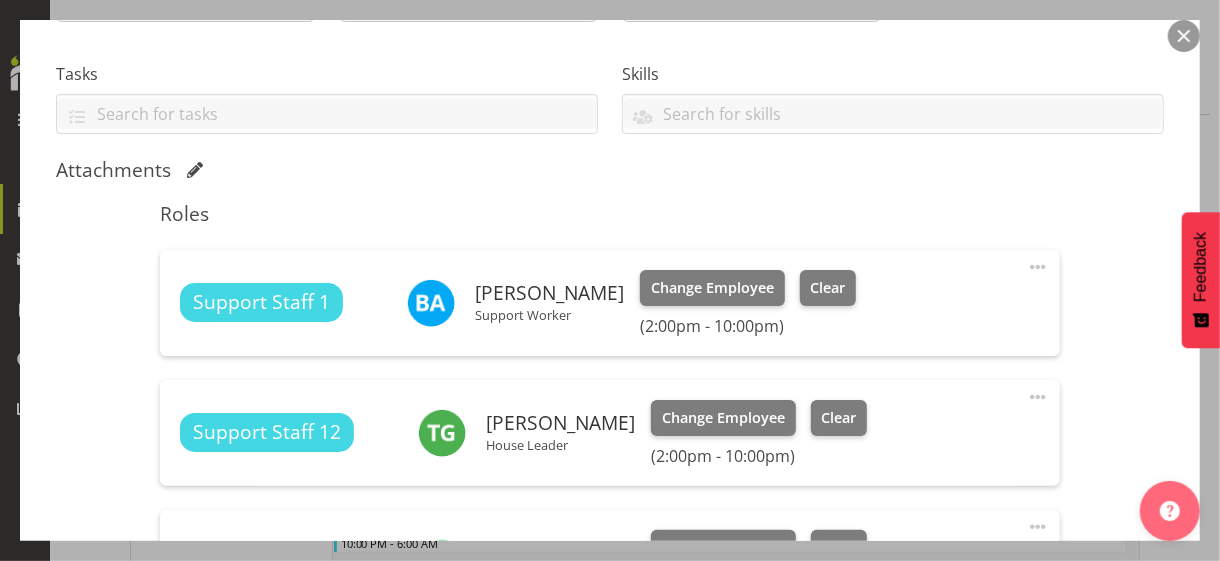 scroll, scrollTop: 500, scrollLeft: 0, axis: vertical 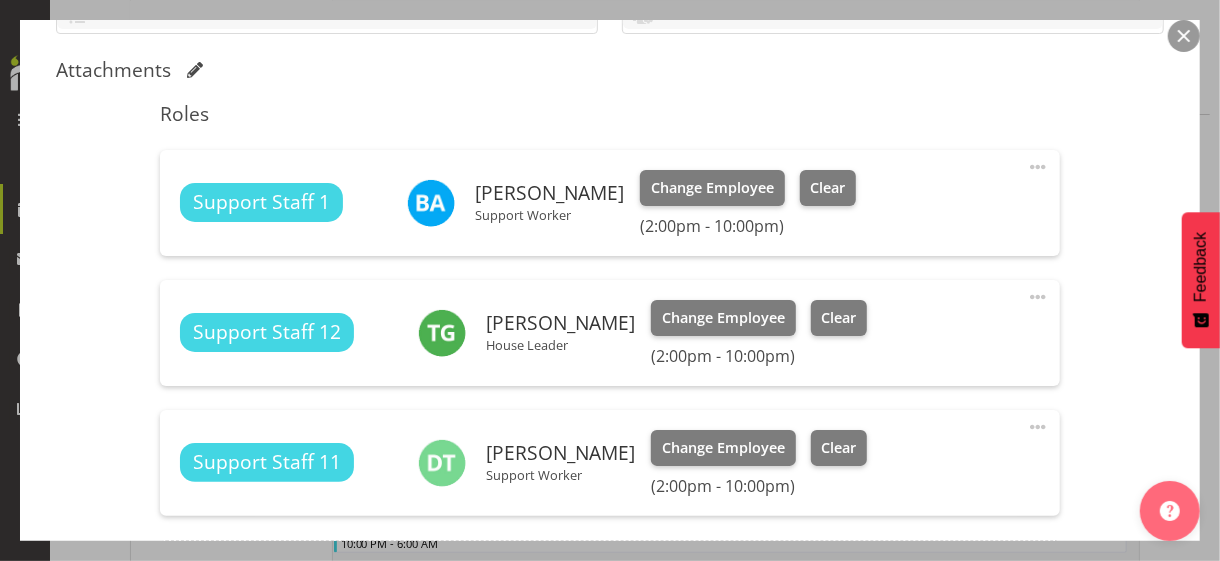 click at bounding box center (1038, 297) 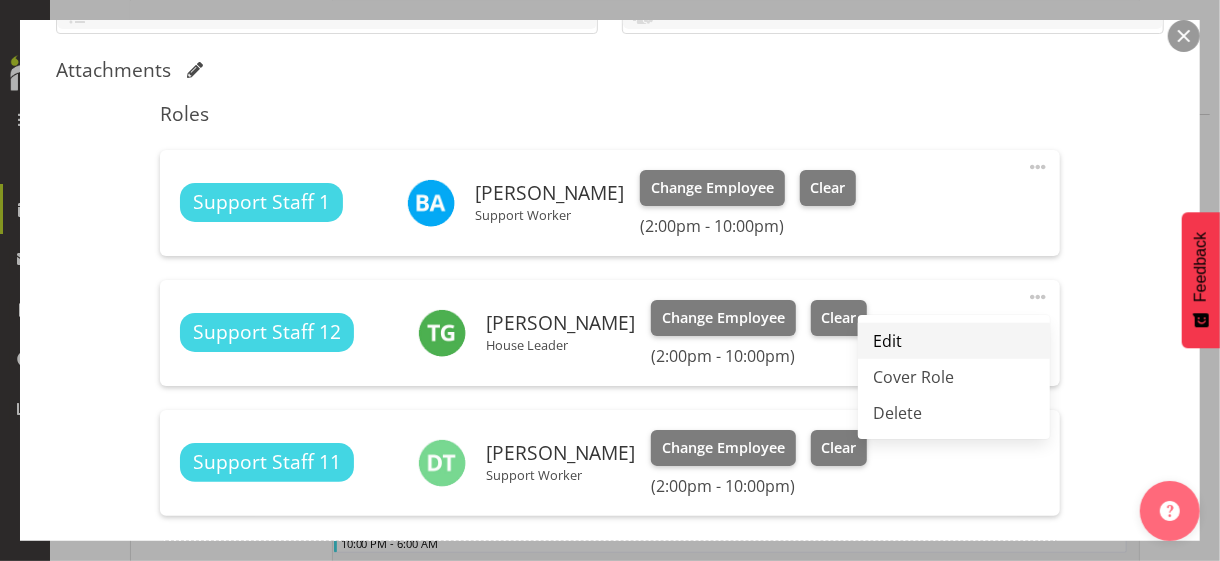 click on "Edit" at bounding box center [954, 341] 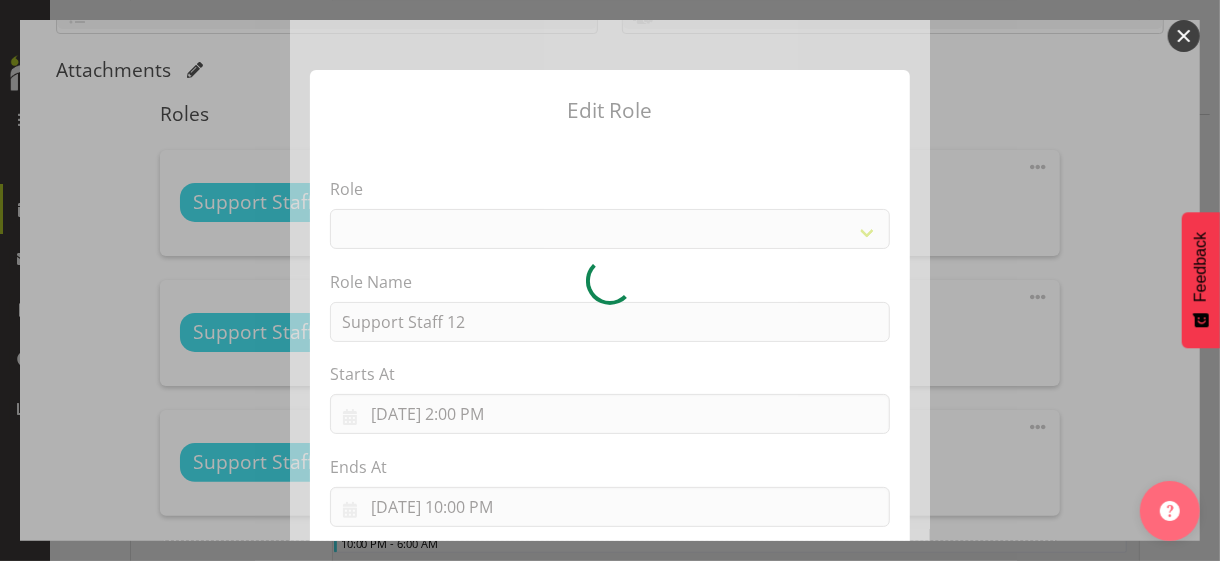 select on "1091" 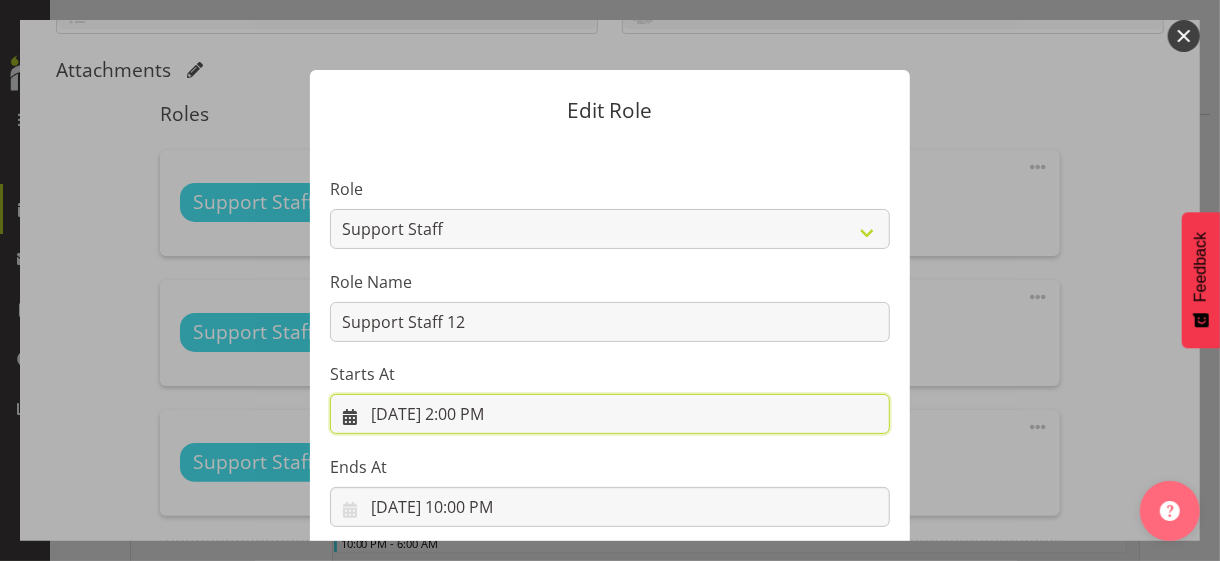 click on "[DATE] 2:00 PM" at bounding box center [610, 414] 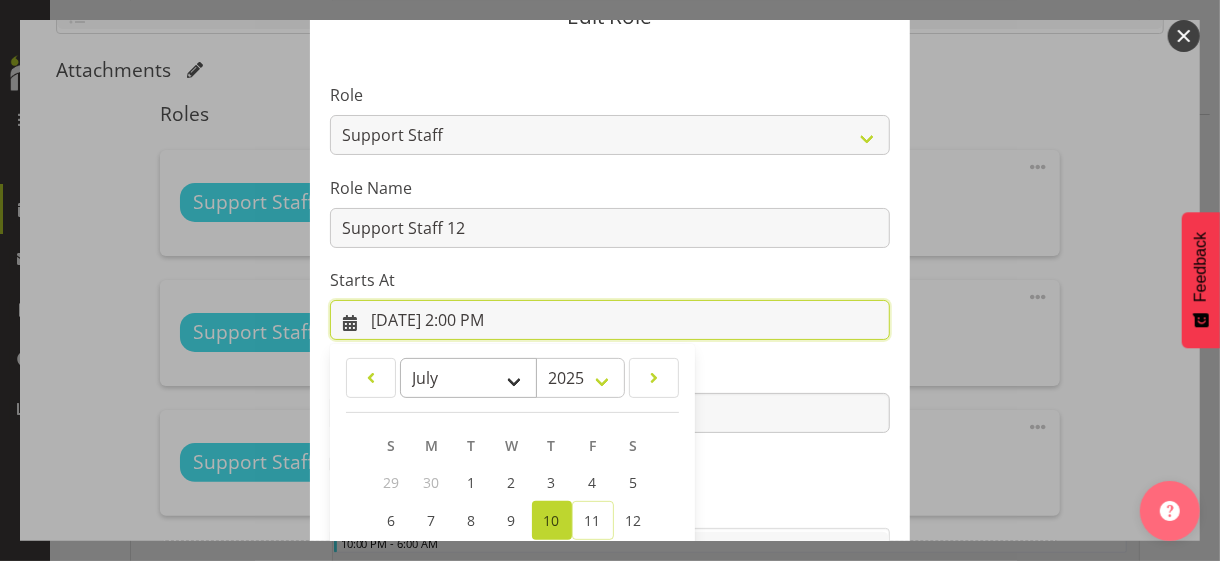 scroll, scrollTop: 347, scrollLeft: 0, axis: vertical 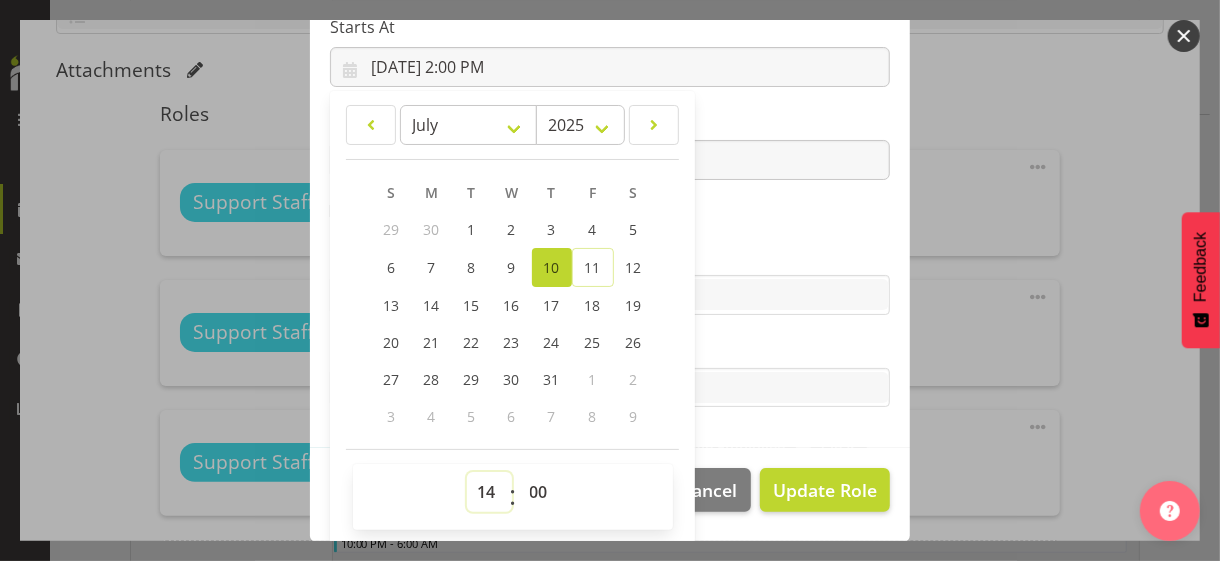 drag, startPoint x: 477, startPoint y: 488, endPoint x: 486, endPoint y: 471, distance: 19.235384 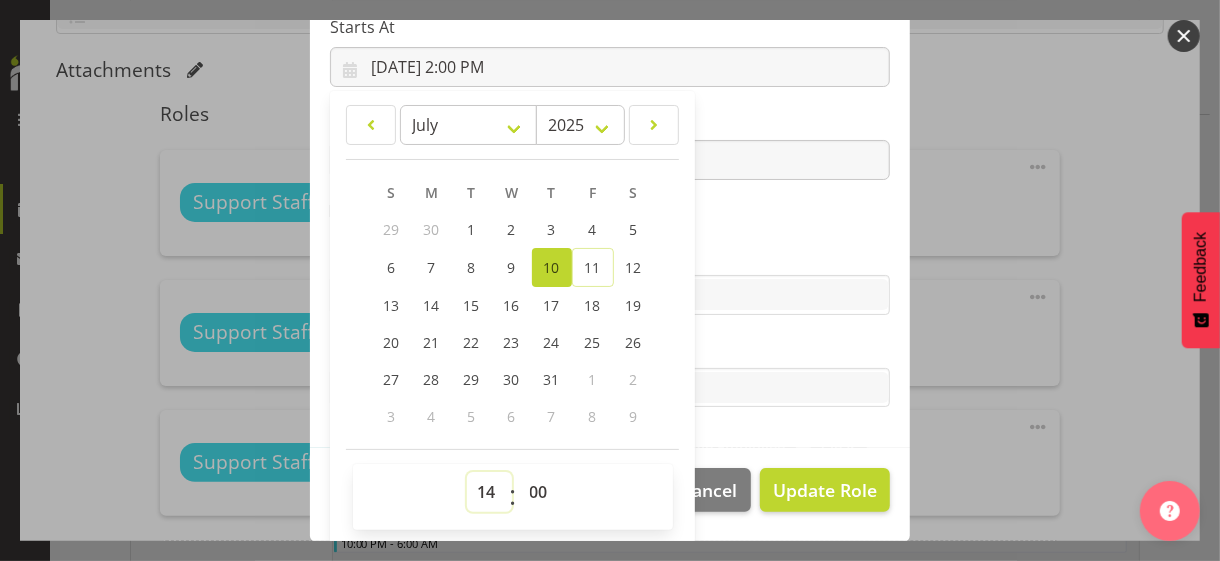 click on "00   01   02   03   04   05   06   07   08   09   10   11   12   13   14   15   16   17   18   19   20   21   22   23" at bounding box center (489, 492) 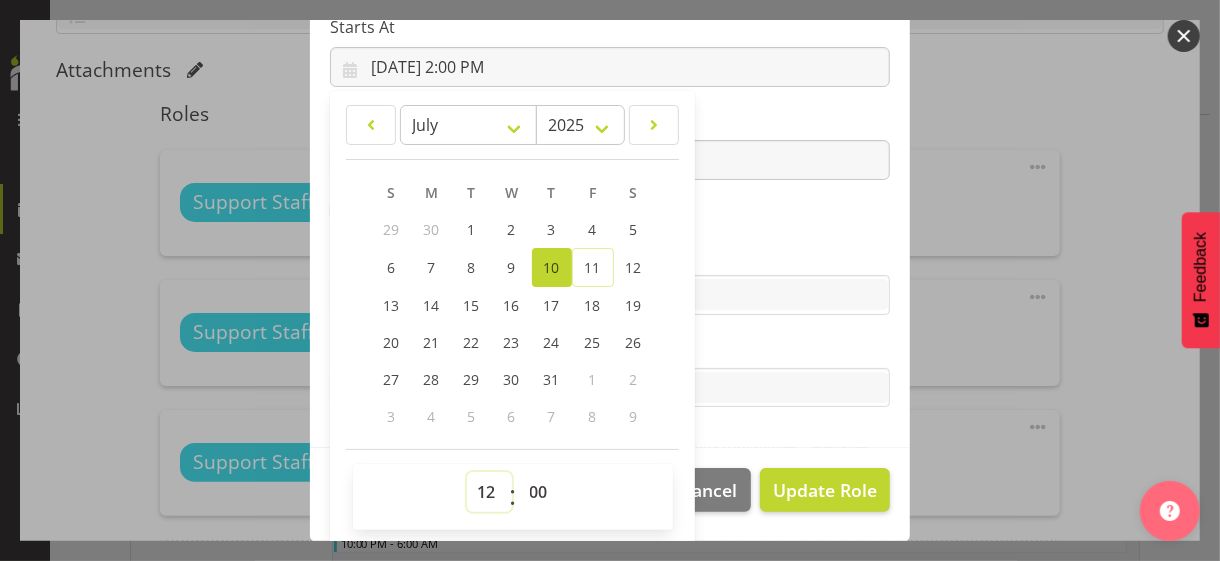 click on "00   01   02   03   04   05   06   07   08   09   10   11   12   13   14   15   16   17   18   19   20   21   22   23" at bounding box center (489, 492) 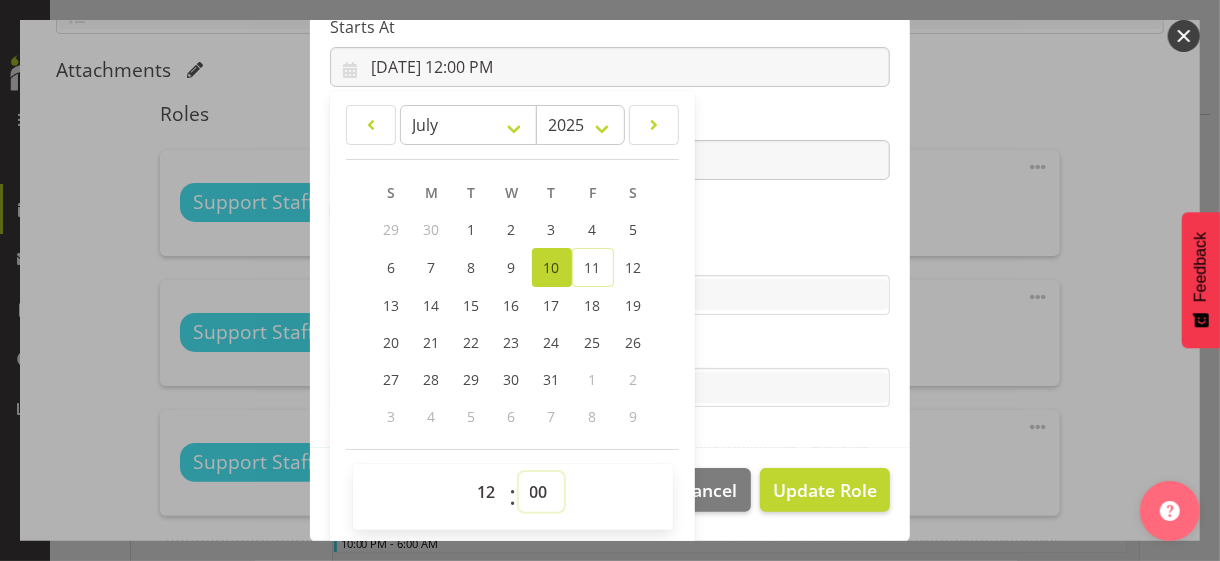 click on "00   01   02   03   04   05   06   07   08   09   10   11   12   13   14   15   16   17   18   19   20   21   22   23   24   25   26   27   28   29   30   31   32   33   34   35   36   37   38   39   40   41   42   43   44   45   46   47   48   49   50   51   52   53   54   55   56   57   58   59" at bounding box center [541, 492] 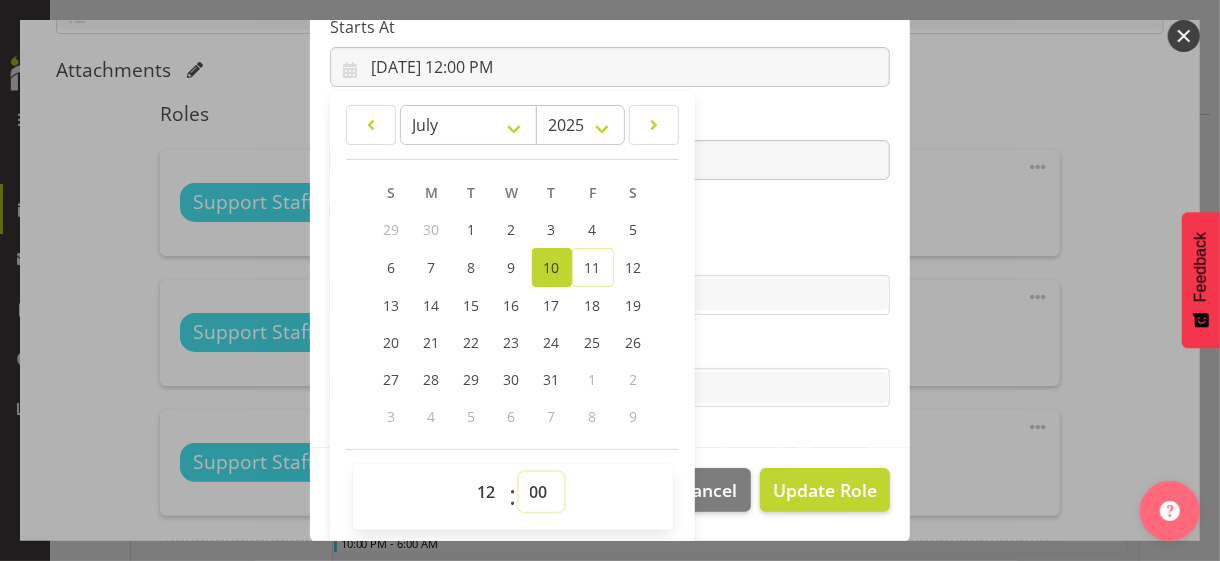 select on "30" 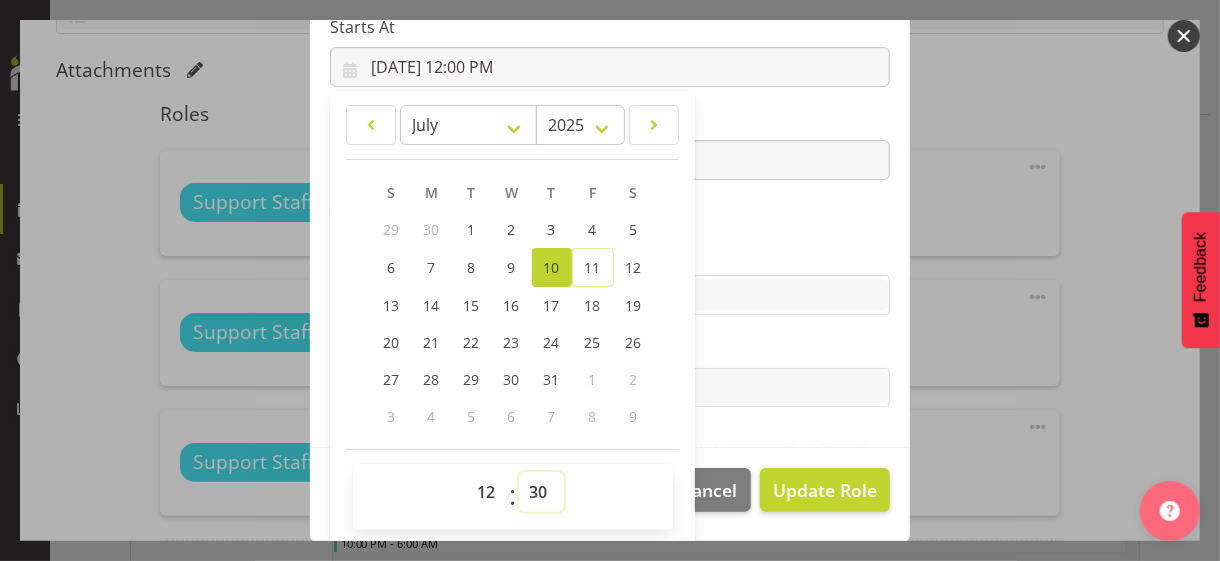 click on "00   01   02   03   04   05   06   07   08   09   10   11   12   13   14   15   16   17   18   19   20   21   22   23   24   25   26   27   28   29   30   31   32   33   34   35   36   37   38   39   40   41   42   43   44   45   46   47   48   49   50   51   52   53   54   55   56   57   58   59" at bounding box center [541, 492] 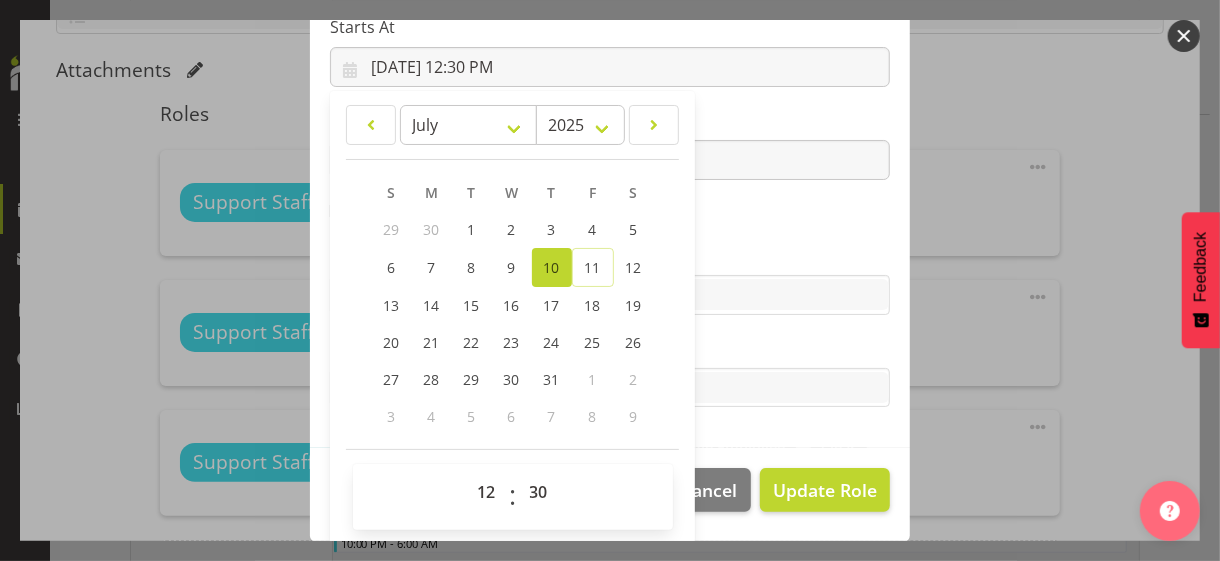 click on "Skills" at bounding box center (610, 255) 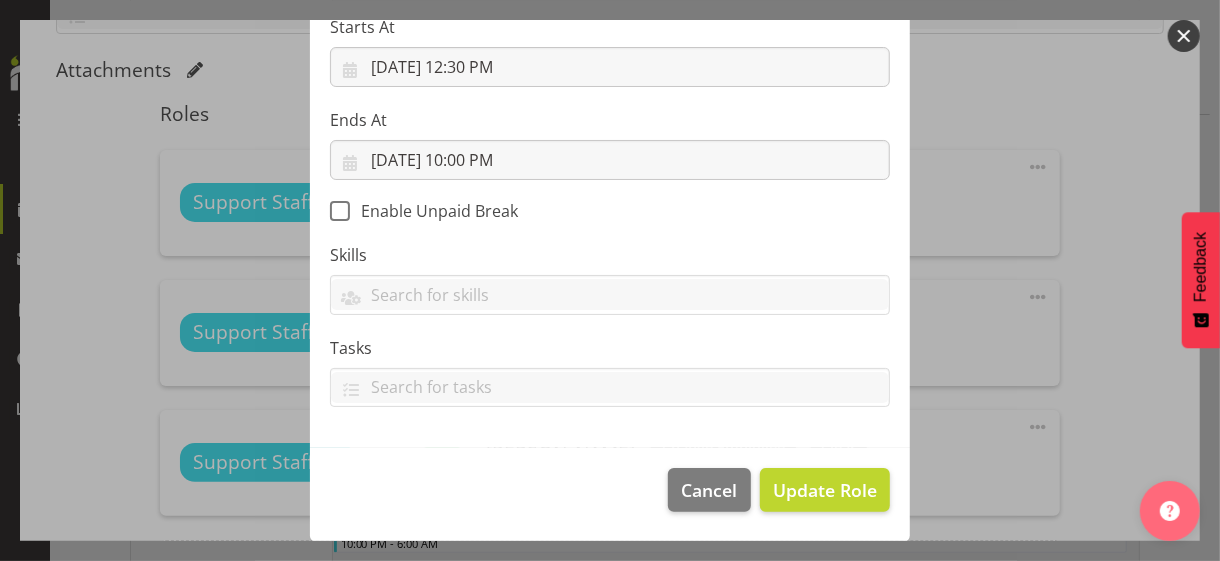 scroll, scrollTop: 346, scrollLeft: 0, axis: vertical 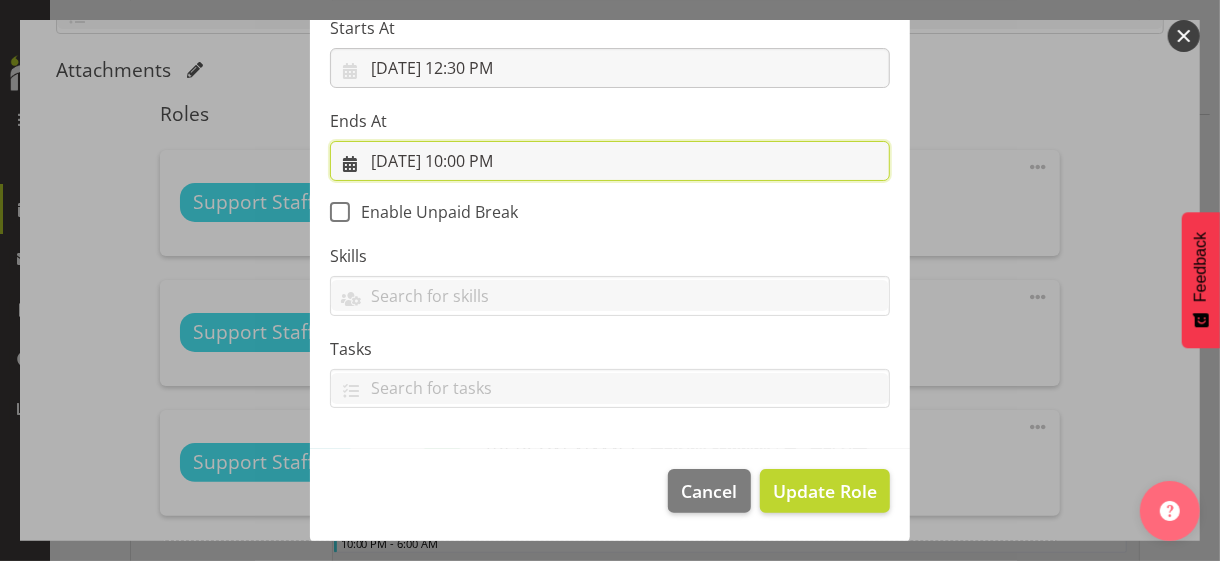 click on "[DATE] 10:00 PM" at bounding box center [610, 161] 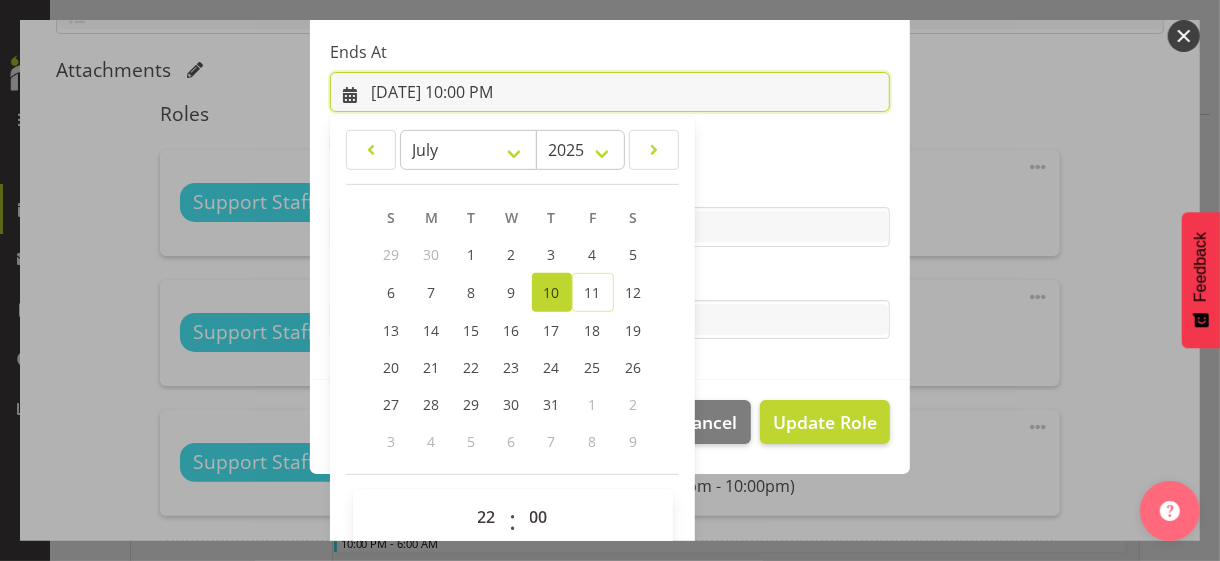 scroll, scrollTop: 441, scrollLeft: 0, axis: vertical 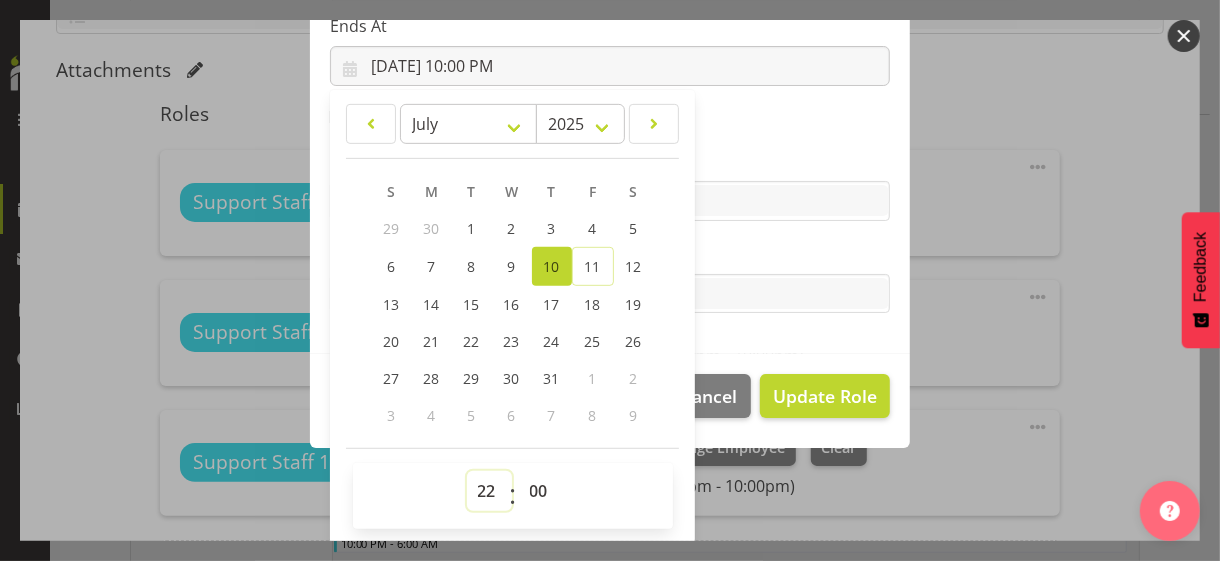click on "00   01   02   03   04   05   06   07   08   09   10   11   12   13   14   15   16   17   18   19   20   21   22   23" at bounding box center (489, 491) 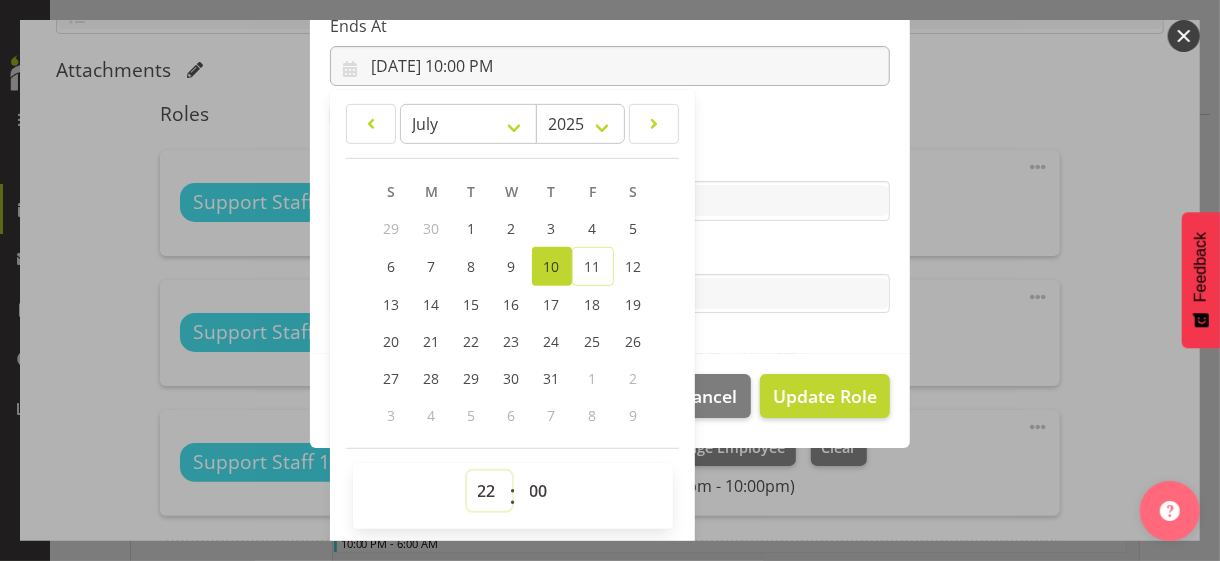 select on "2" 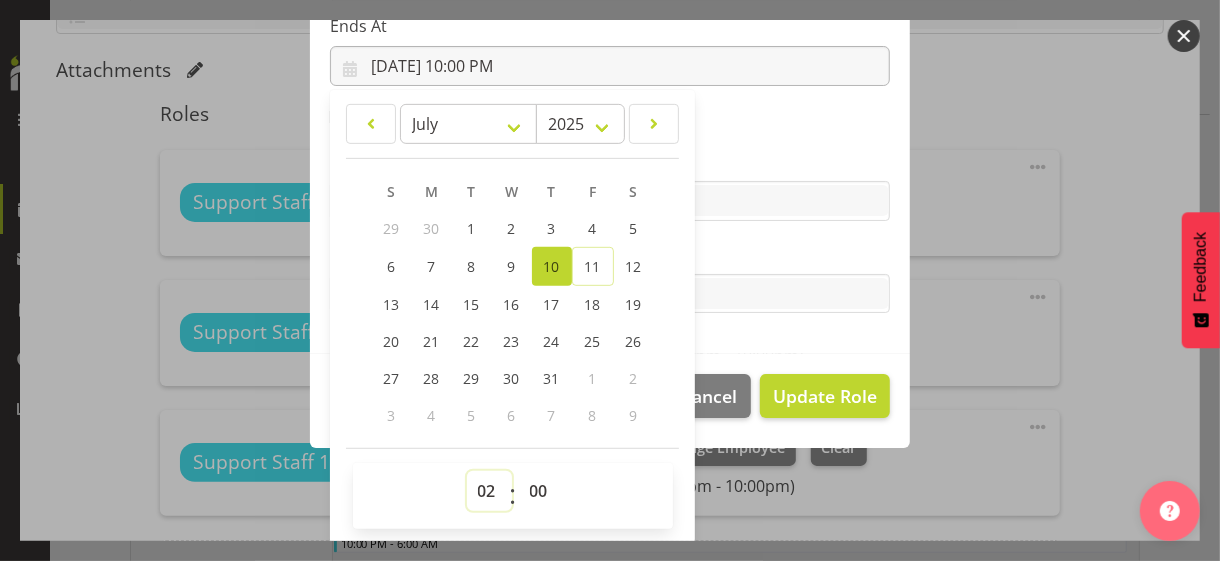click on "00   01   02   03   04   05   06   07   08   09   10   11   12   13   14   15   16   17   18   19   20   21   22   23" at bounding box center (489, 491) 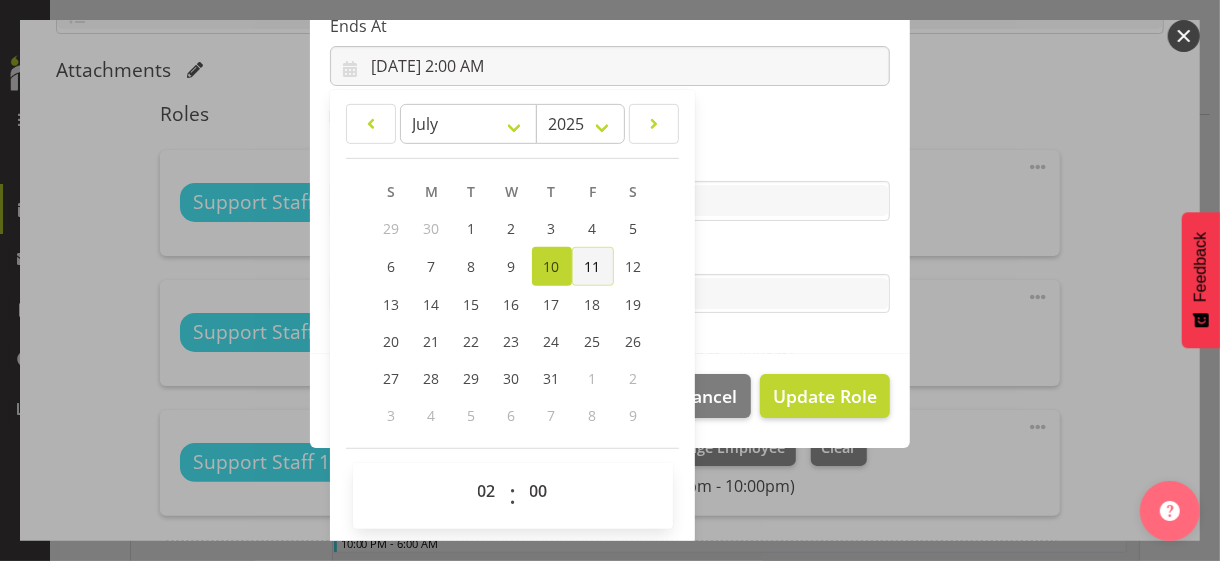 click on "11" at bounding box center (593, 266) 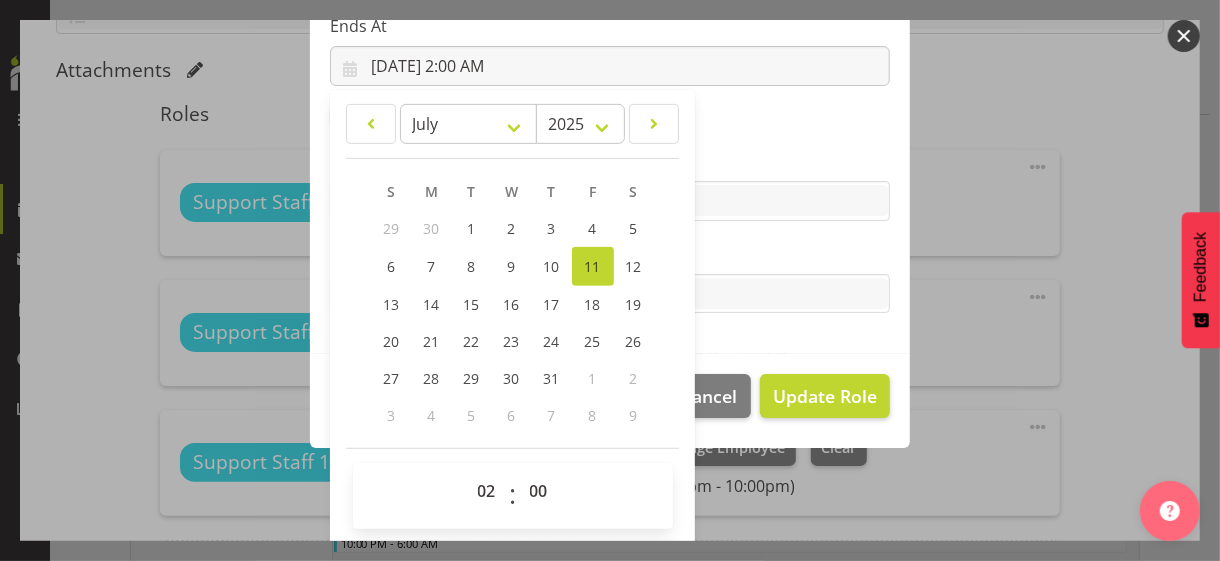 click on "Tasks" at bounding box center (610, 254) 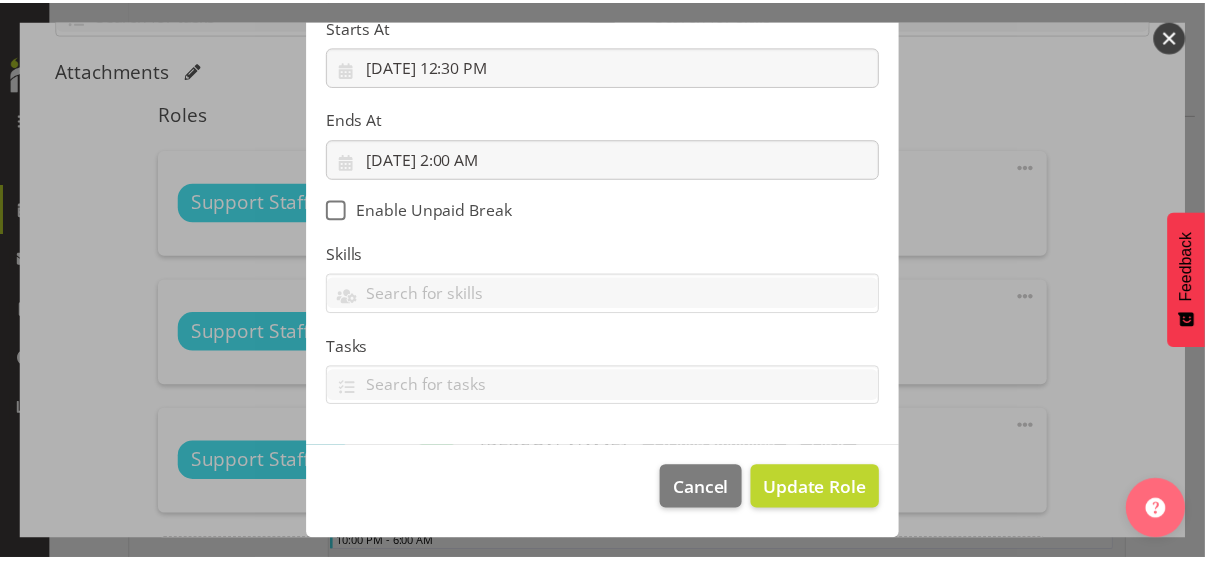 scroll, scrollTop: 346, scrollLeft: 0, axis: vertical 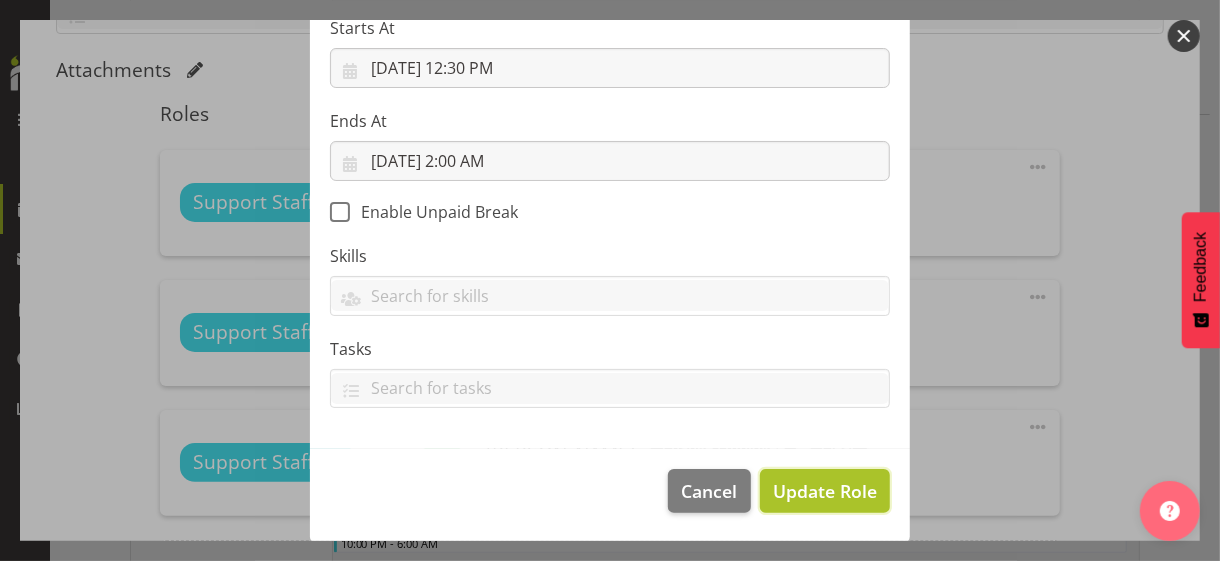click on "Update Role" at bounding box center [825, 491] 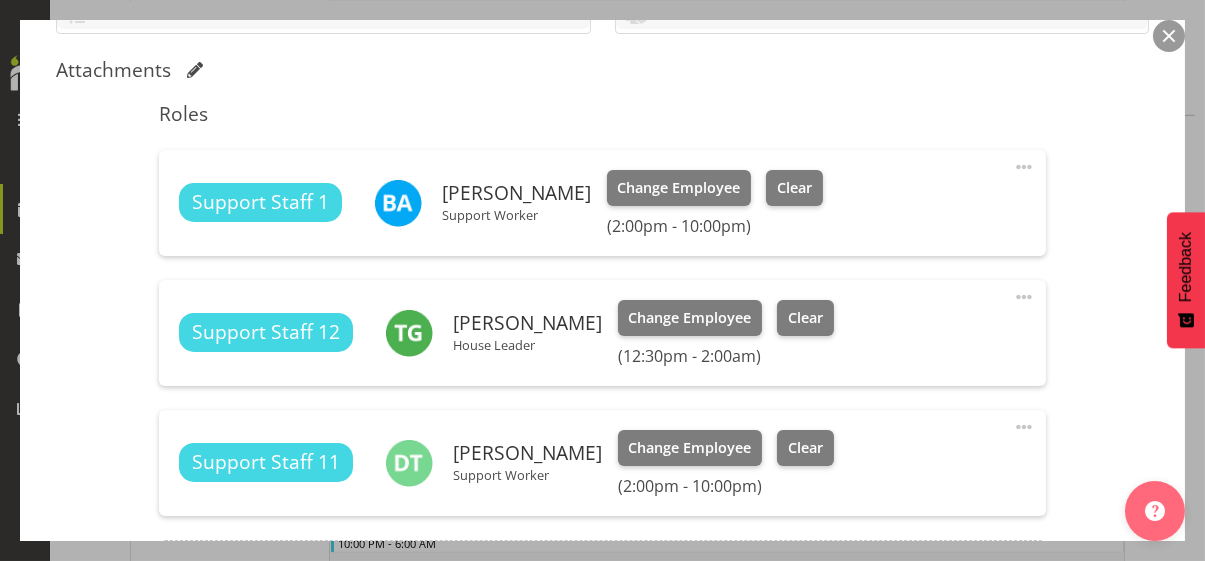 click on "Shift Instance Name [PERSON_NAME] 2-10   Location [PERSON_NAME] House   Department Residential   Job  Select Job  Create new job
Starts At
[DATE] 2:00 PM  January   February   March   April   May   June   July   August   September   October   November   [DATE]   2034   2033   2032   2031   2030   2029   2028   2027   2026   2025   2024   2023   2022   2021   2020   2019   2018   2017   2016   2015   2014   2013   2012   2011   2010   2009   2008   2007   2006   2005   2004   2003   2002   2001   2000   1999   1998   1997   1996   1995   1994   1993   1992   1991   1990   1989   1988   1987   1986   1985   1984   1983   1982   1981   1980   1979   1978   1977   1976   1975   1974   1973   1972   1971   1970   1969   1968   1967   1966   1965   1964   1963   1962   1961   1960   1959   1958   1957   1956   1955   1954   1953   1952   1951   1950   1949   1948   1947   1946   1945   1944   1943   1942   1941   1940   1939   1938   1937   1936   1935   1934   1933   1932   1931  S" at bounding box center (602, 175) 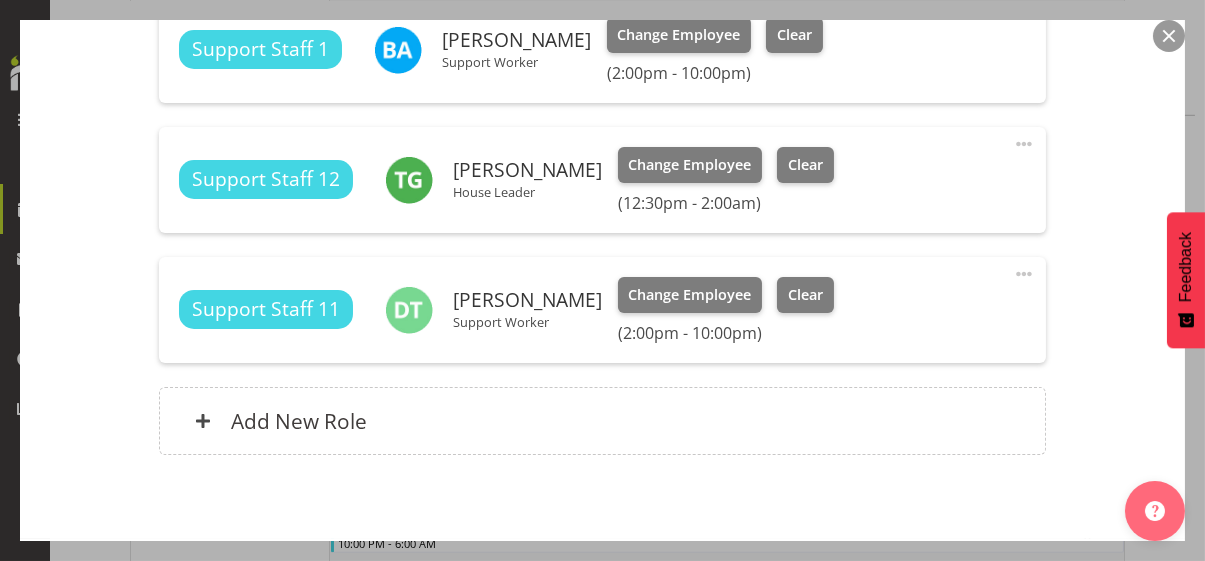 scroll, scrollTop: 741, scrollLeft: 0, axis: vertical 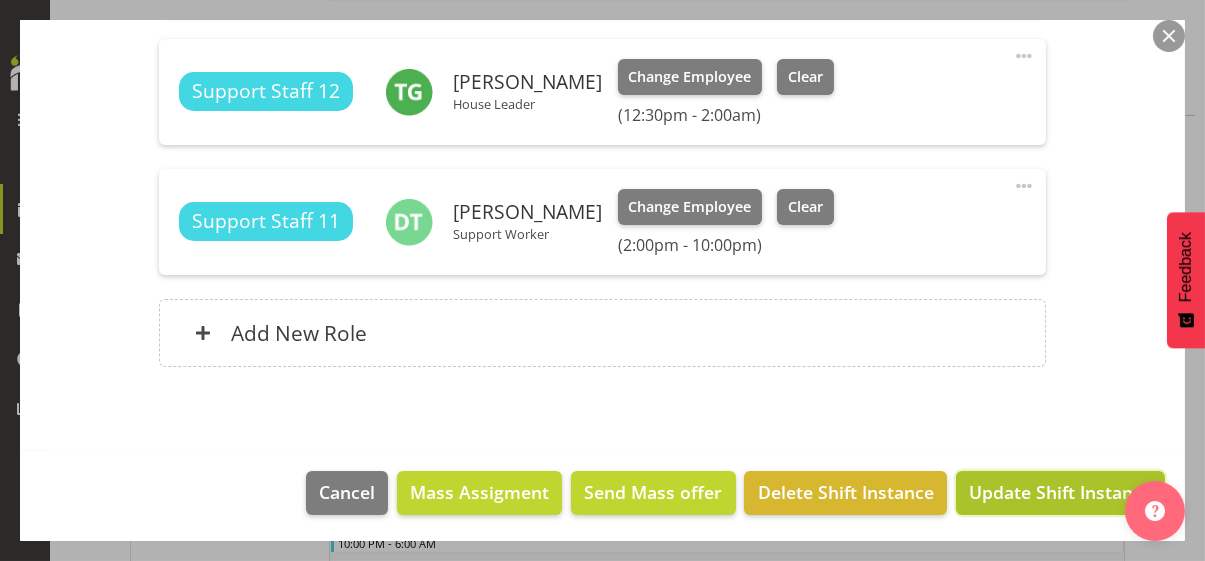 click on "Update Shift Instance" at bounding box center [1060, 492] 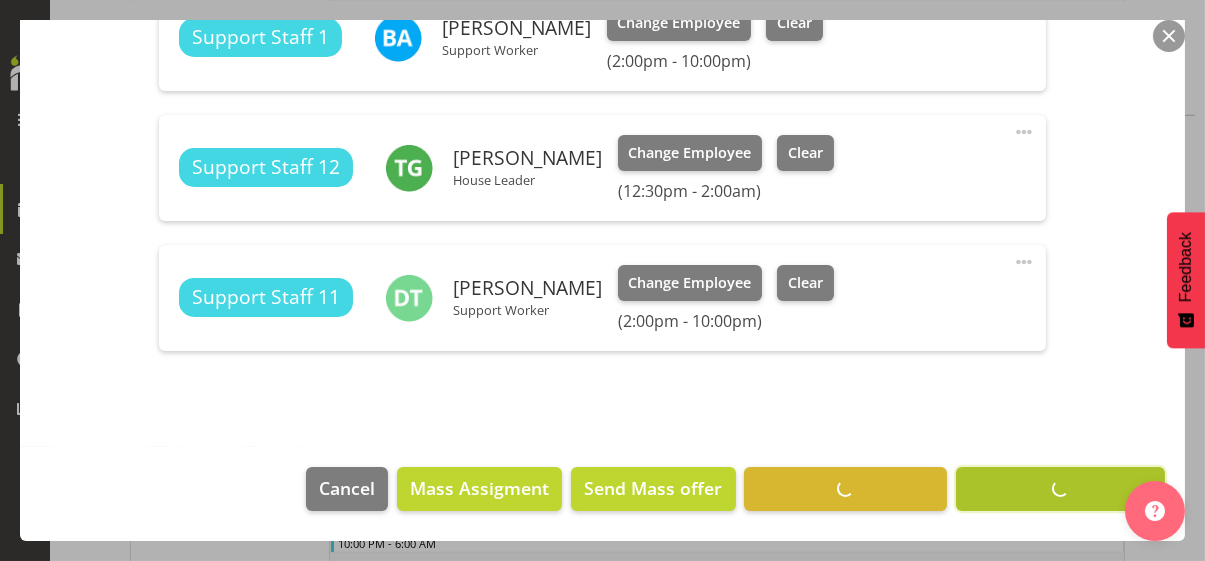 scroll, scrollTop: 662, scrollLeft: 0, axis: vertical 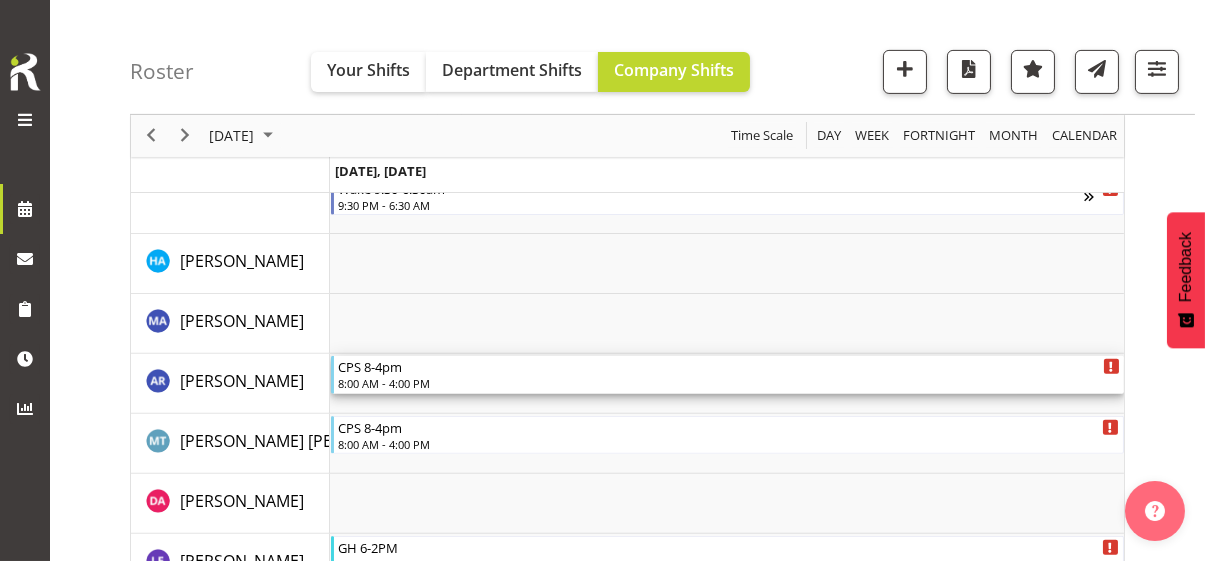 click on "8:00 AM - 4:00 PM" at bounding box center (729, 383) 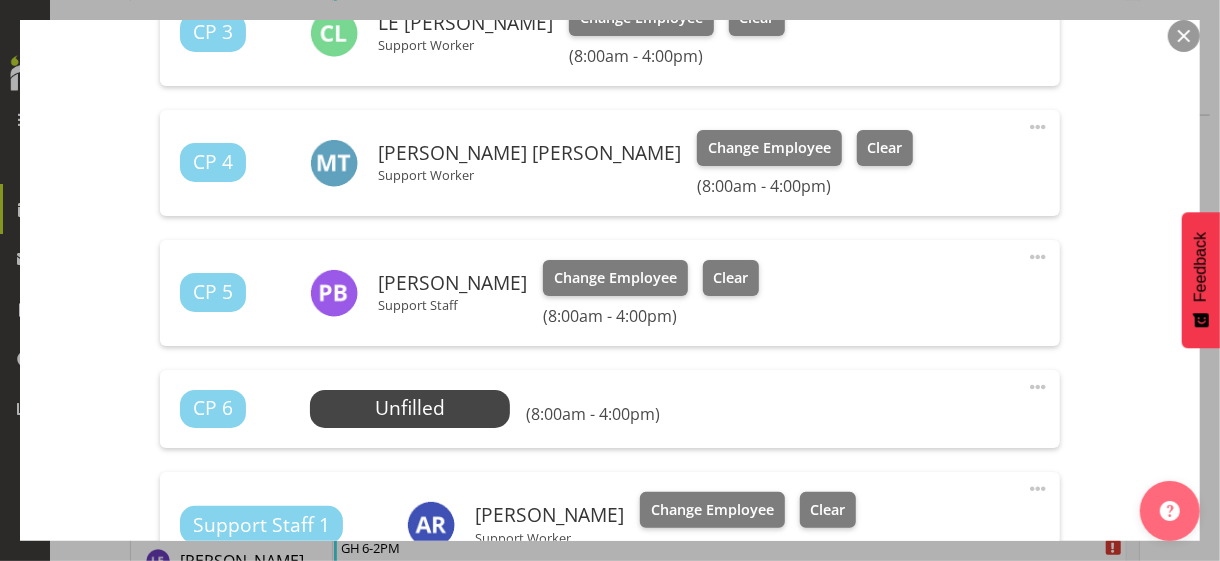 scroll, scrollTop: 900, scrollLeft: 0, axis: vertical 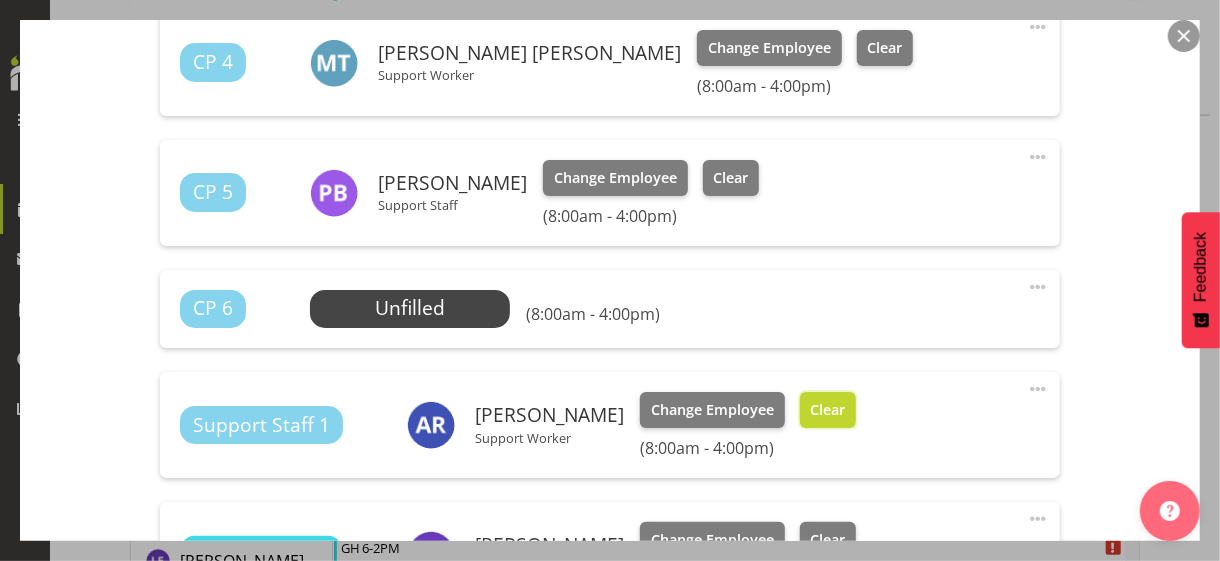 click on "Clear" at bounding box center [828, 410] 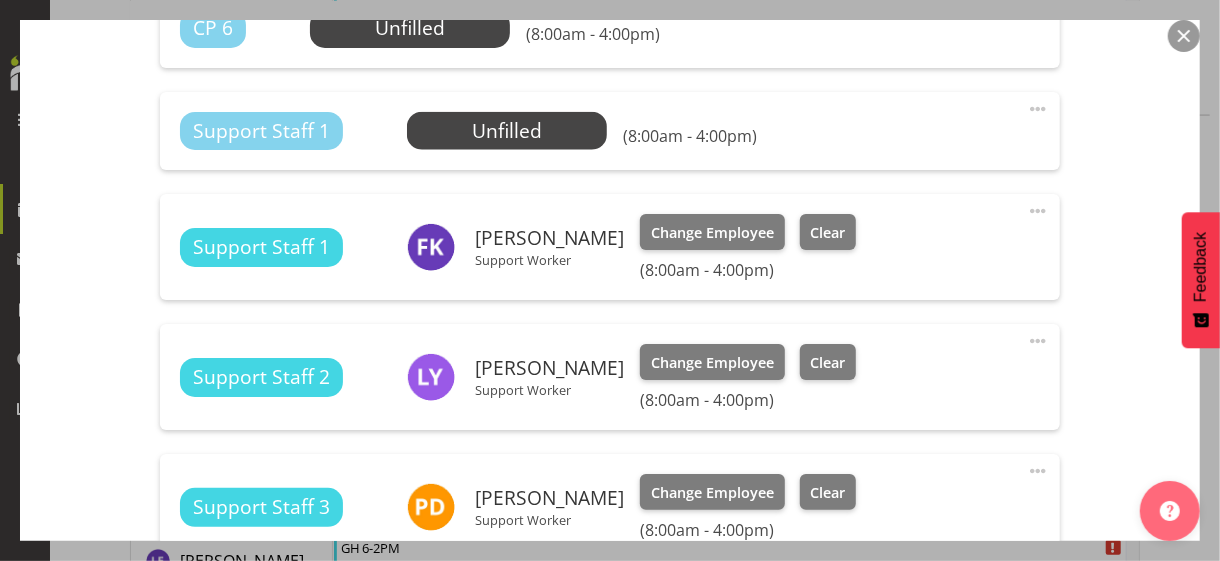 scroll, scrollTop: 1280, scrollLeft: 0, axis: vertical 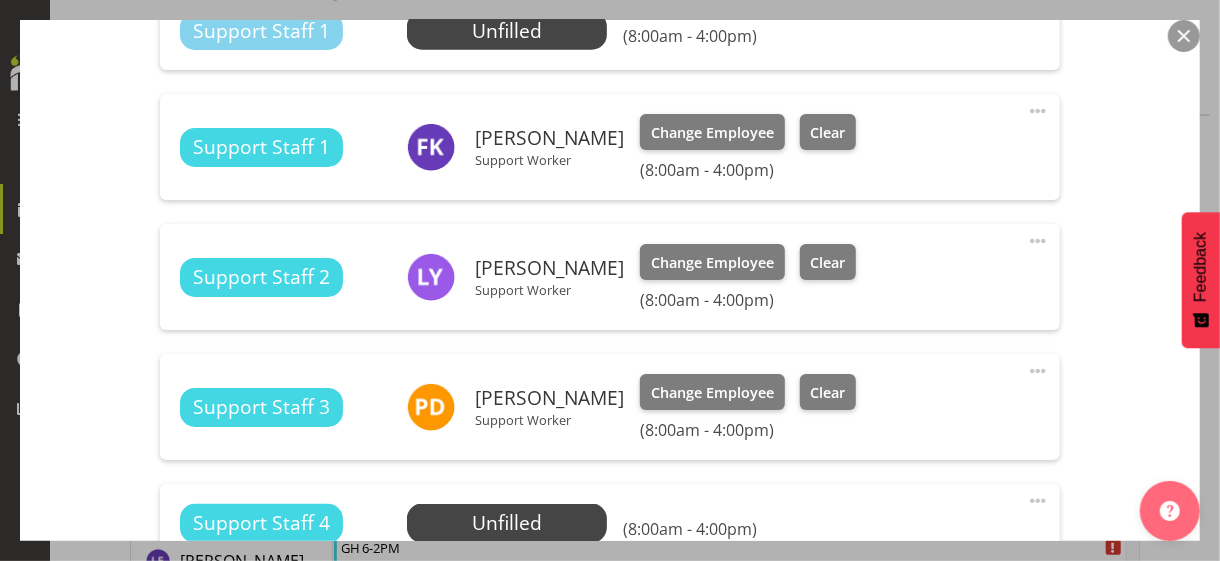 drag, startPoint x: 1023, startPoint y: 236, endPoint x: 982, endPoint y: 242, distance: 41.4367 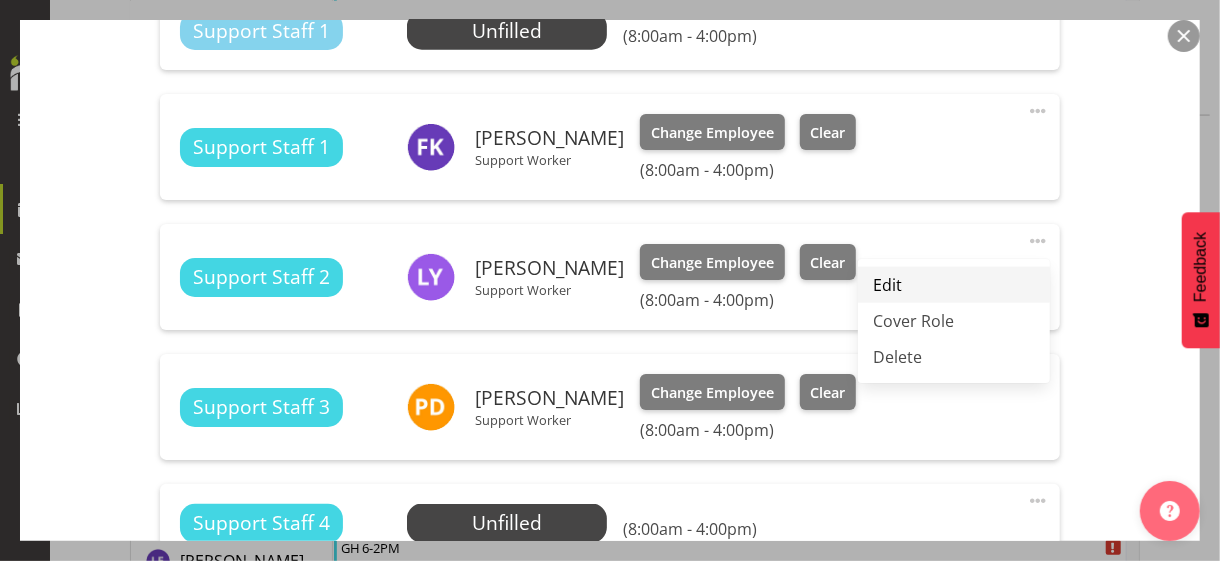 click on "Edit" at bounding box center [954, 285] 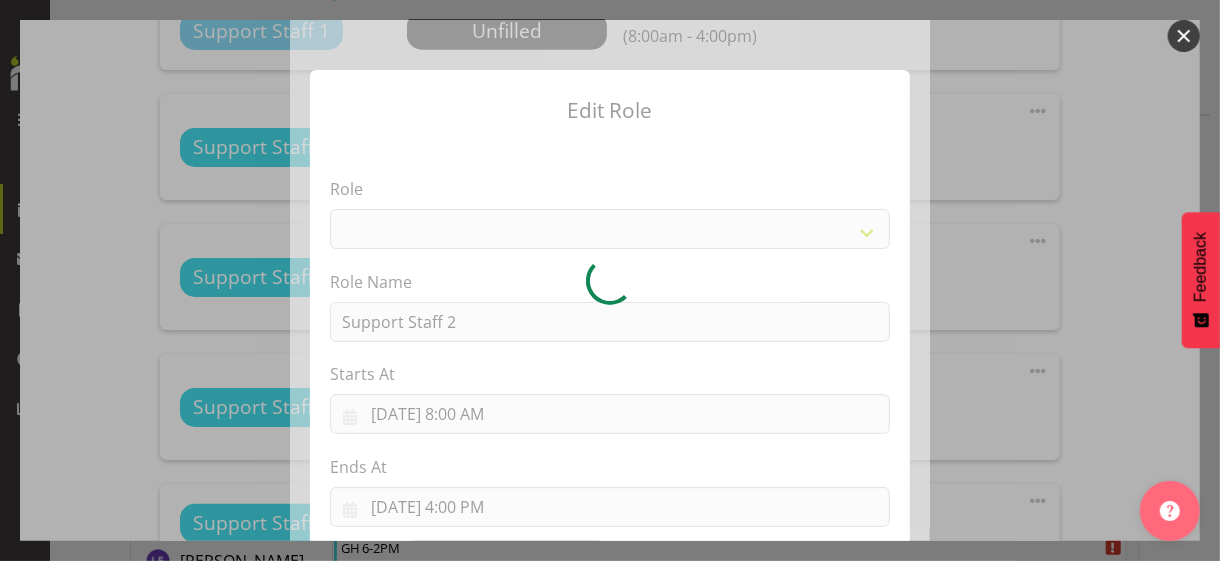 select on "1091" 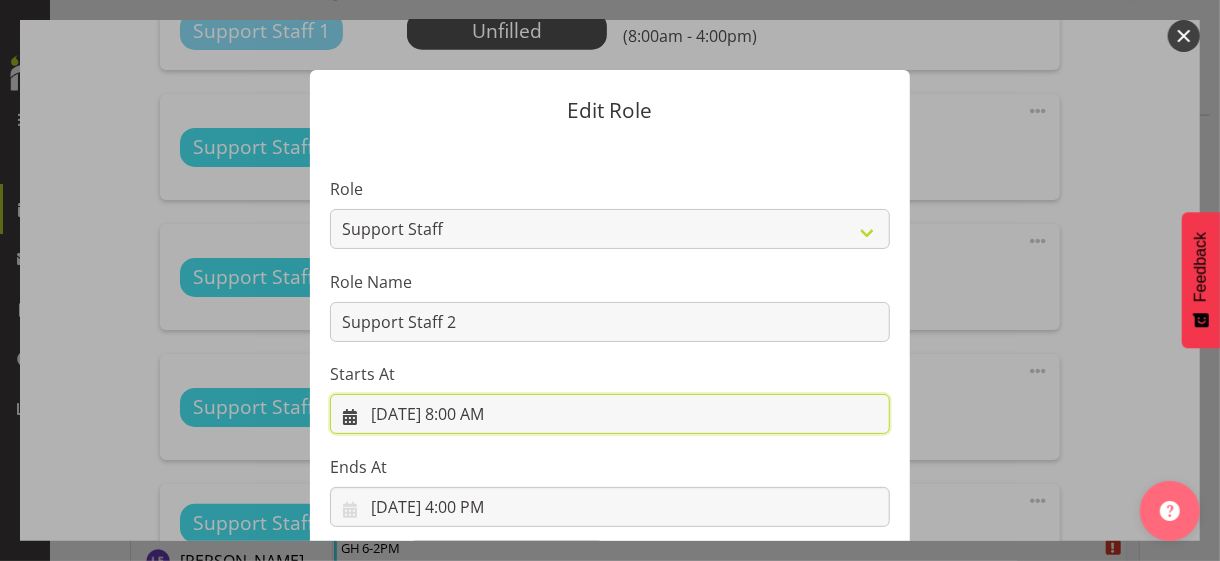 click on "[DATE] 8:00 AM" at bounding box center [610, 414] 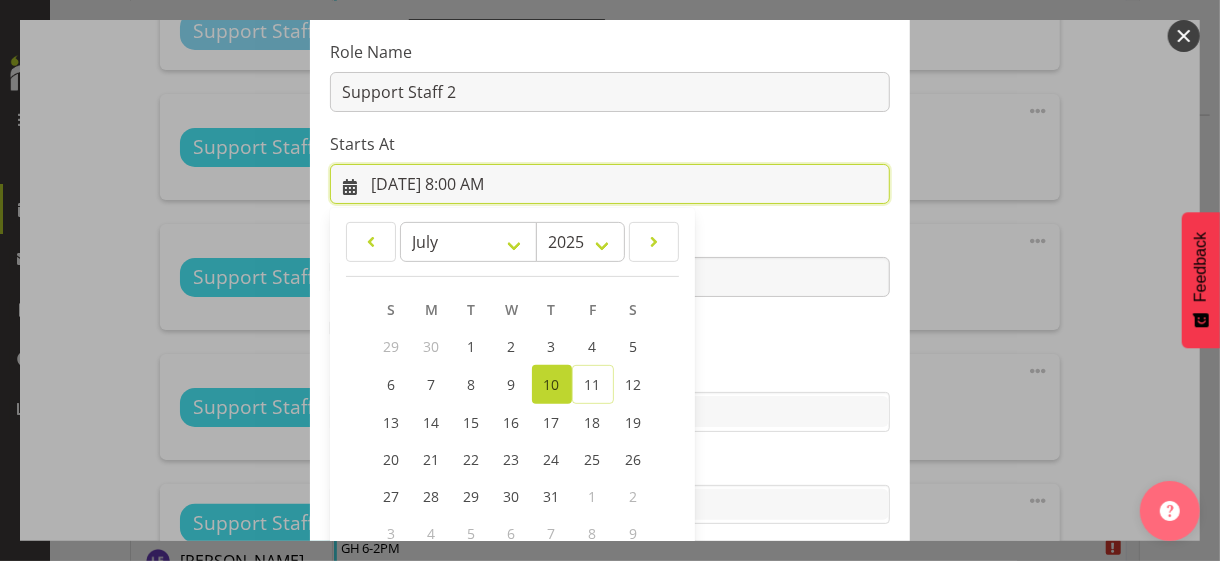 scroll, scrollTop: 347, scrollLeft: 0, axis: vertical 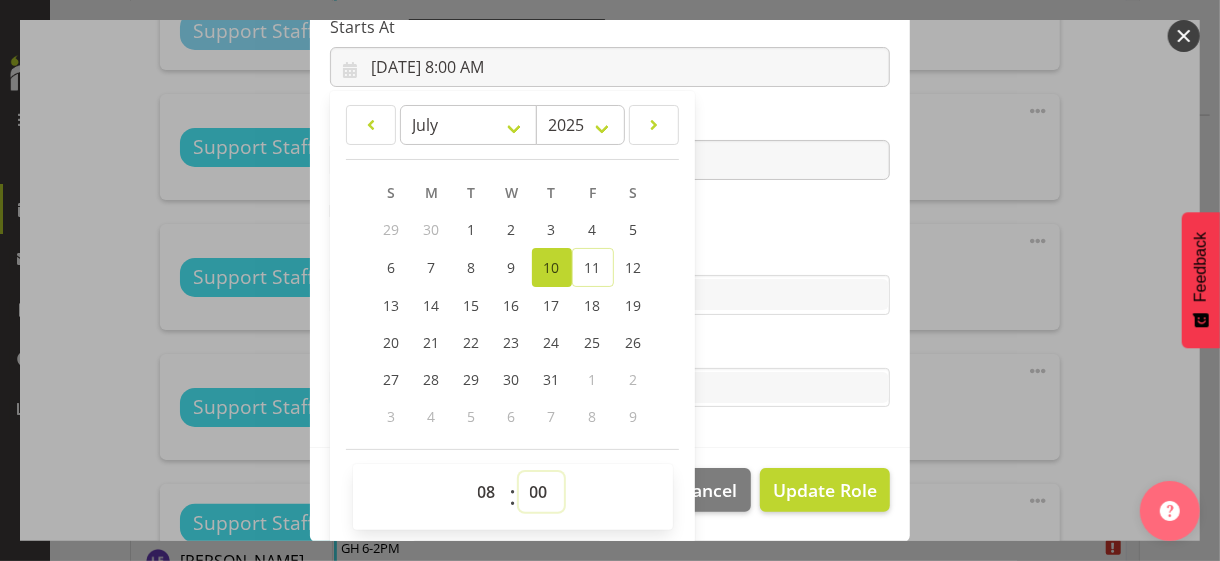 click on "00   01   02   03   04   05   06   07   08   09   10   11   12   13   14   15   16   17   18   19   20   21   22   23   24   25   26   27   28   29   30   31   32   33   34   35   36   37   38   39   40   41   42   43   44   45   46   47   48   49   50   51   52   53   54   55   56   57   58   59" at bounding box center [541, 492] 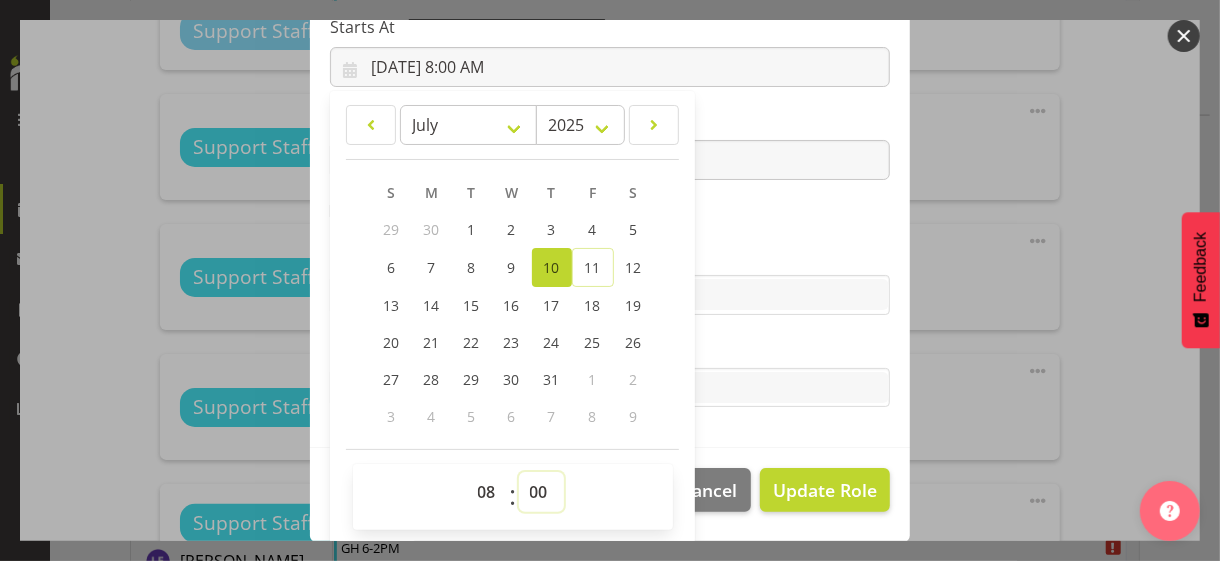 select on "45" 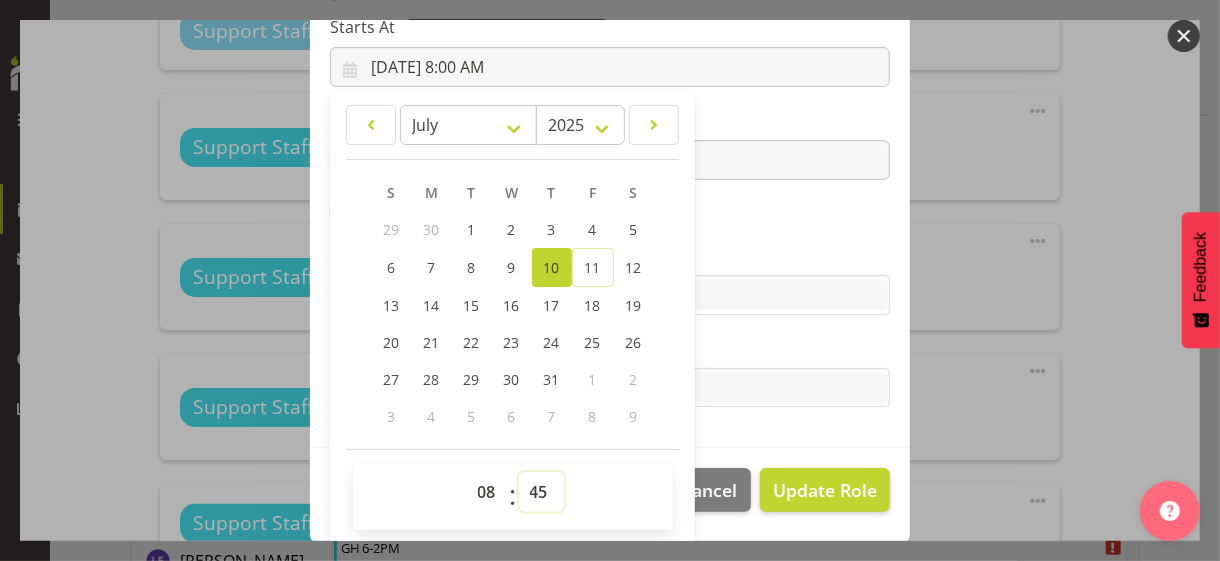 click on "00   01   02   03   04   05   06   07   08   09   10   11   12   13   14   15   16   17   18   19   20   21   22   23   24   25   26   27   28   29   30   31   32   33   34   35   36   37   38   39   40   41   42   43   44   45   46   47   48   49   50   51   52   53   54   55   56   57   58   59" at bounding box center (541, 492) 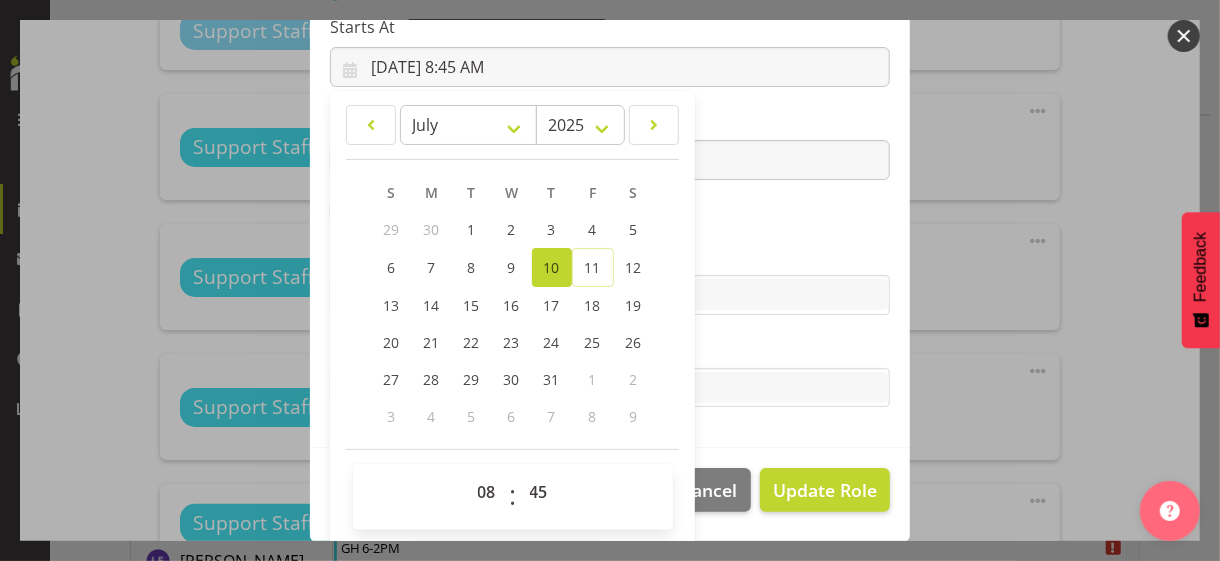 click on "Skills" at bounding box center [610, 255] 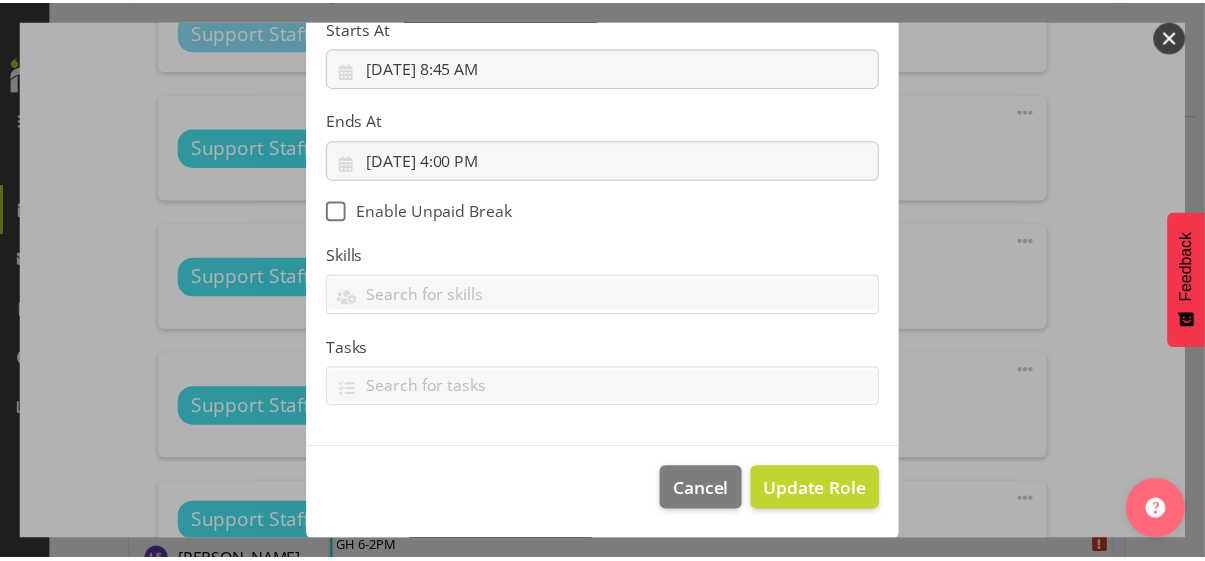 scroll, scrollTop: 346, scrollLeft: 0, axis: vertical 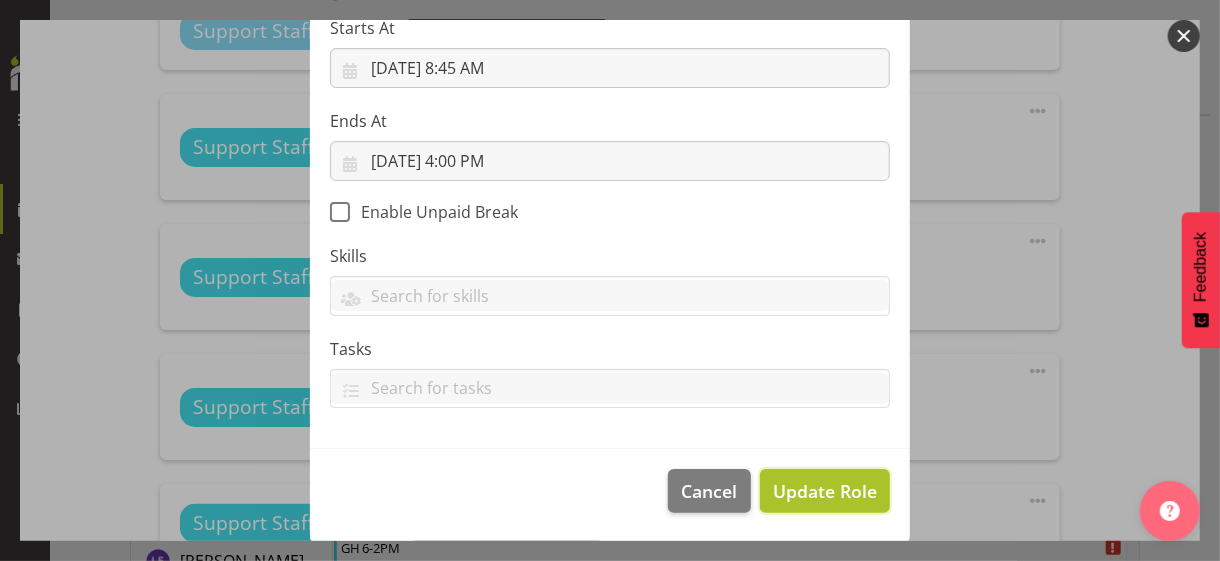 click on "Update Role" at bounding box center (825, 491) 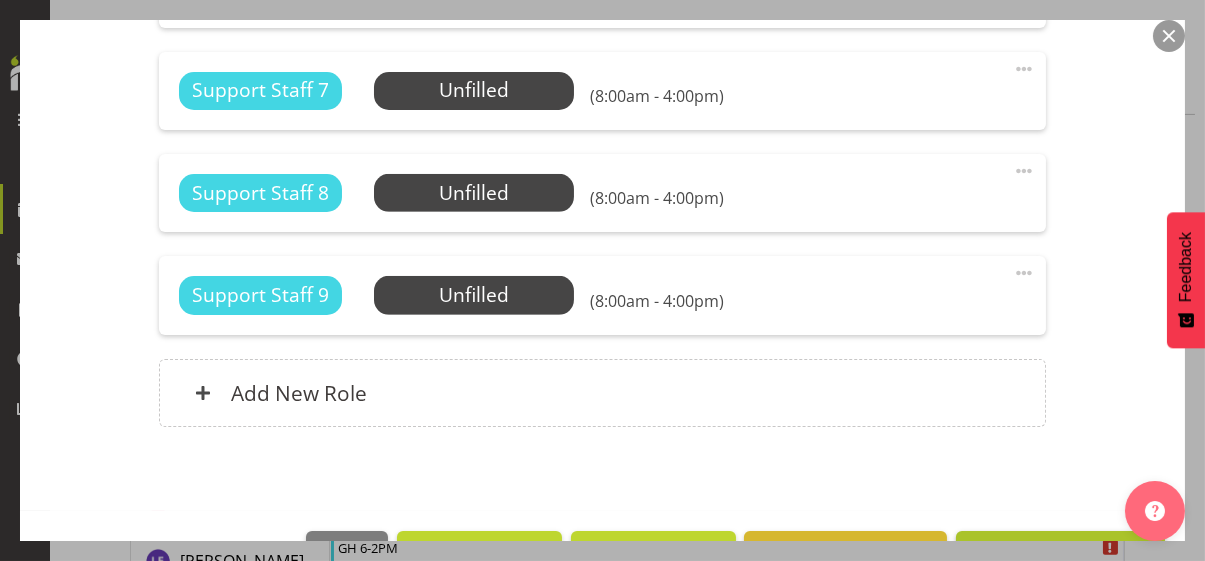 scroll, scrollTop: 2080, scrollLeft: 0, axis: vertical 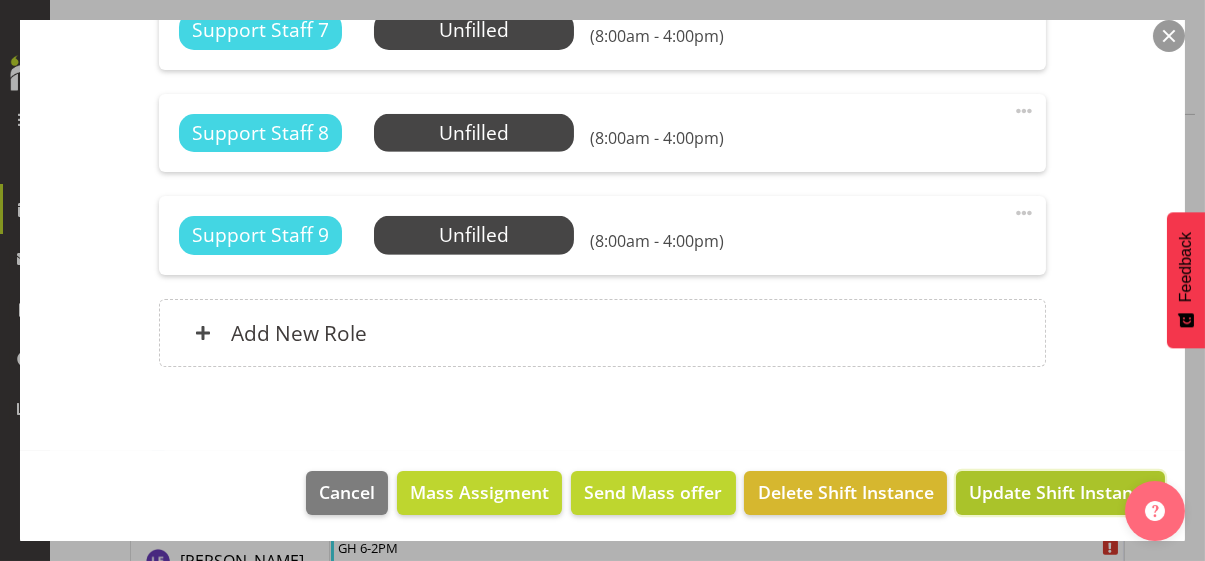 click on "Update Shift Instance" at bounding box center (1060, 492) 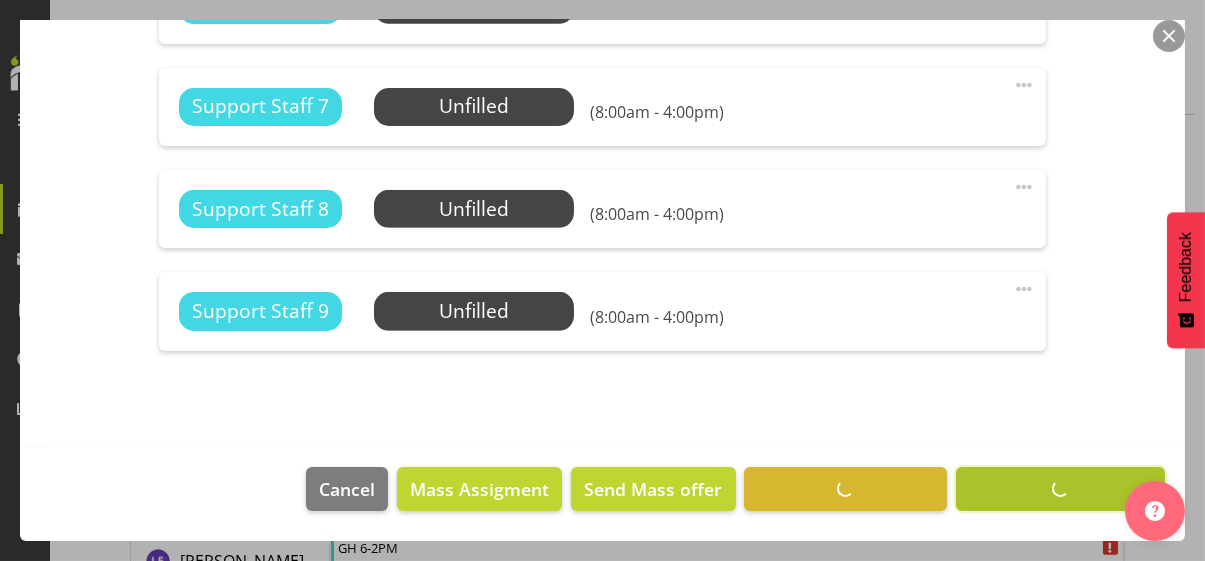 scroll, scrollTop: 2001, scrollLeft: 0, axis: vertical 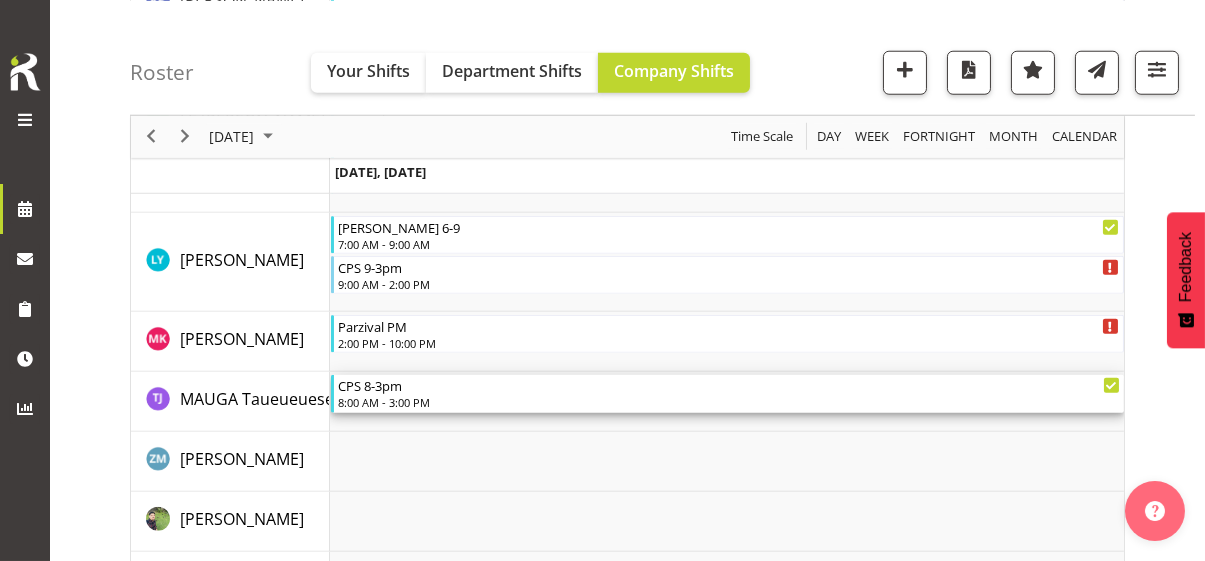 click on "8:00 AM - 3:00 PM" at bounding box center [729, 402] 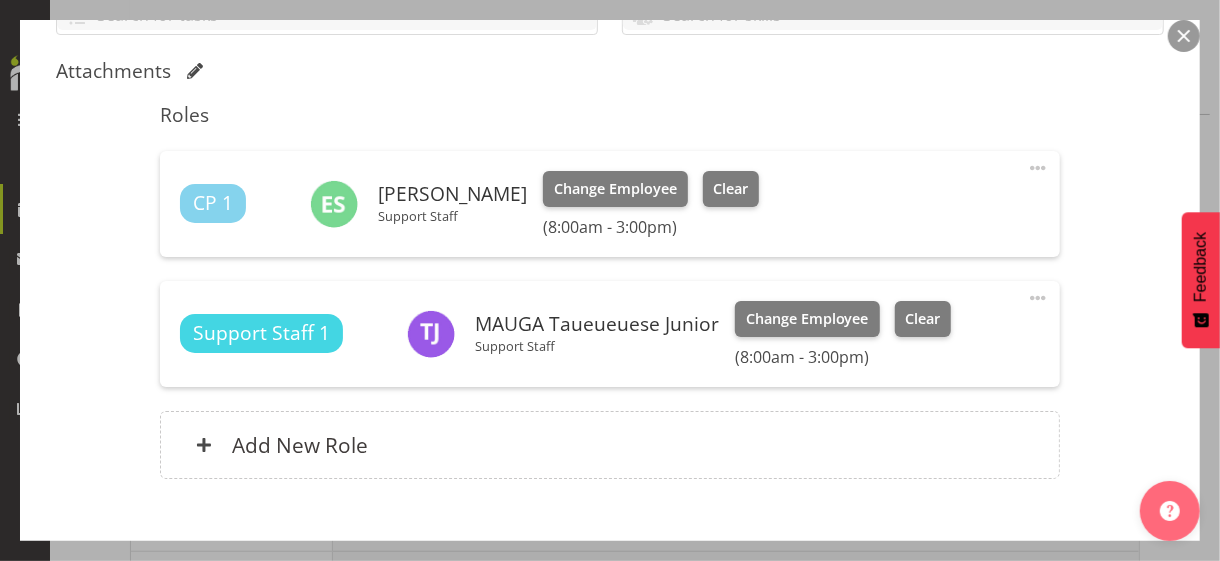 scroll, scrollTop: 500, scrollLeft: 0, axis: vertical 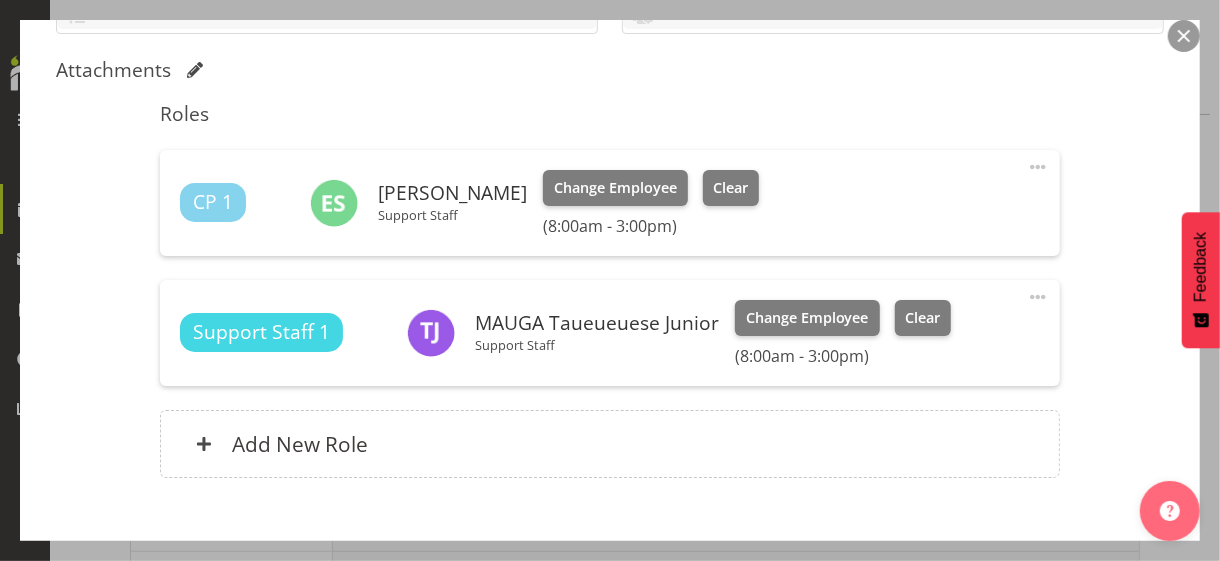 click at bounding box center [1038, 297] 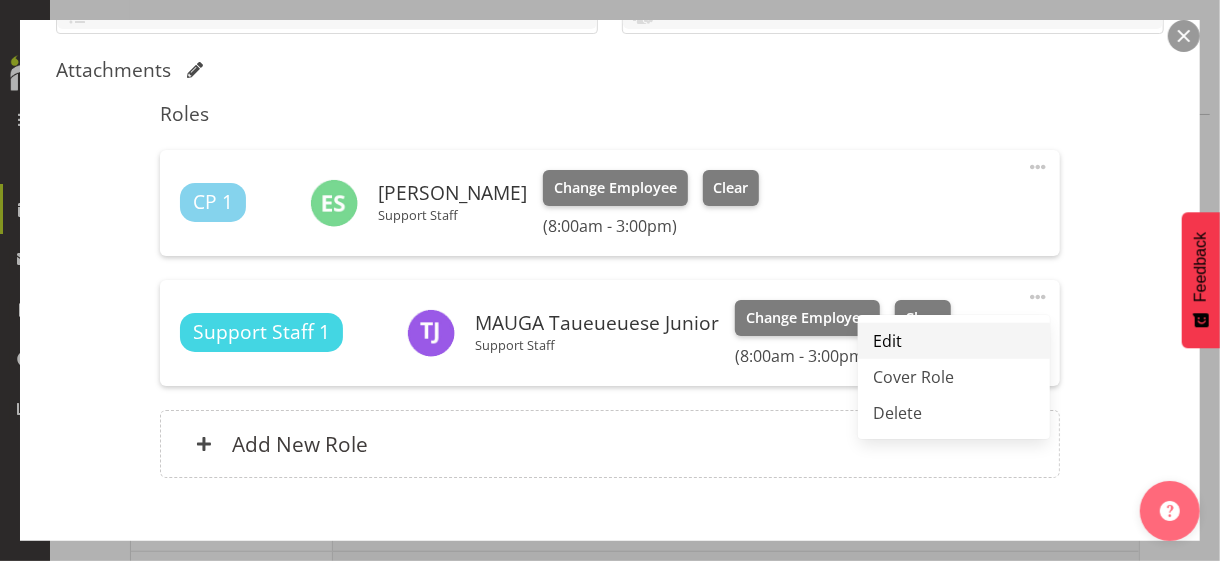 click on "Edit" at bounding box center [954, 341] 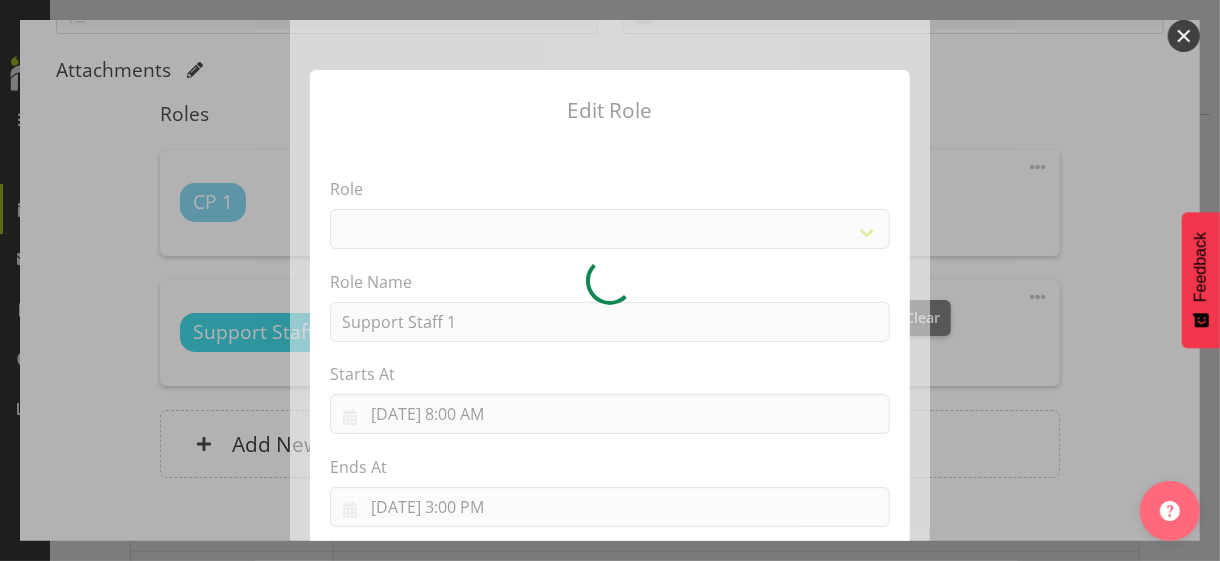 select on "1091" 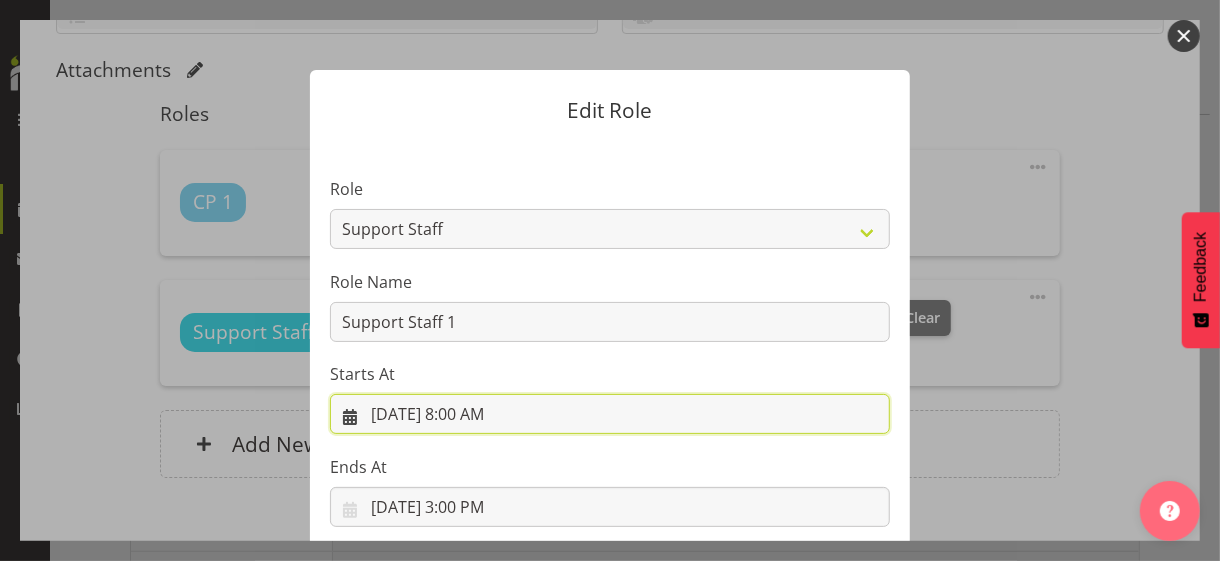 click on "[DATE] 8:00 AM" at bounding box center [610, 414] 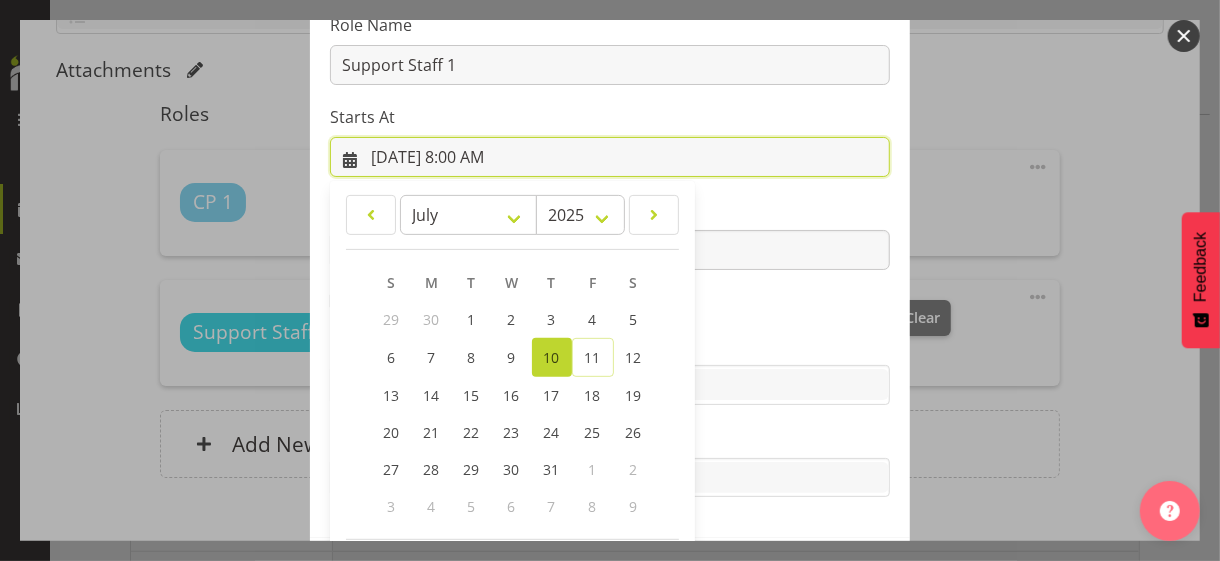 scroll, scrollTop: 347, scrollLeft: 0, axis: vertical 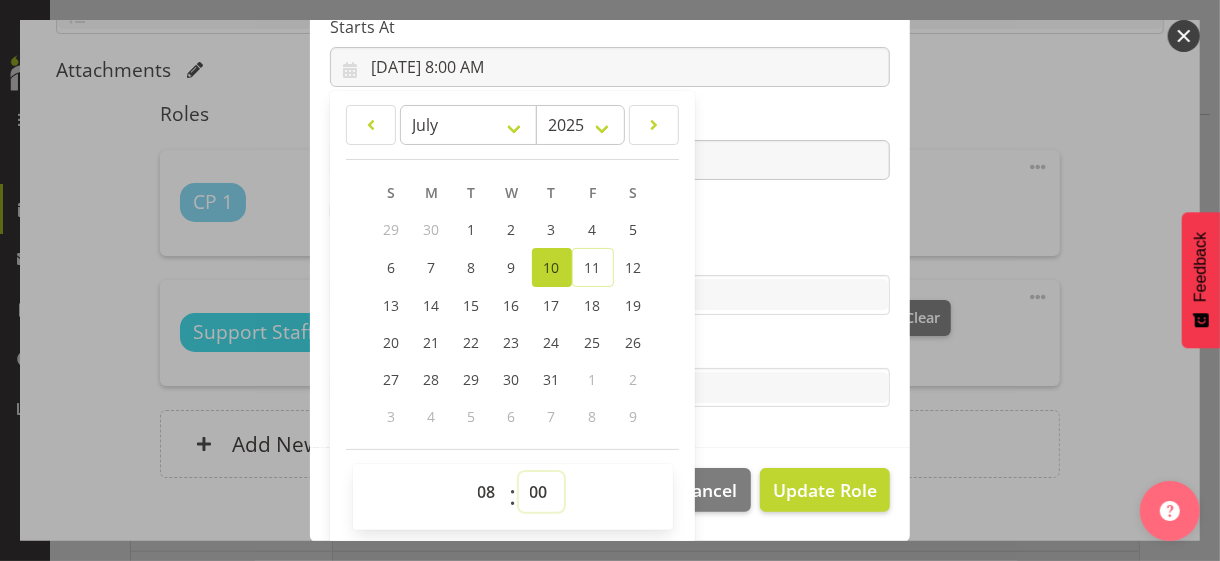 drag, startPoint x: 521, startPoint y: 490, endPoint x: 535, endPoint y: 478, distance: 18.439089 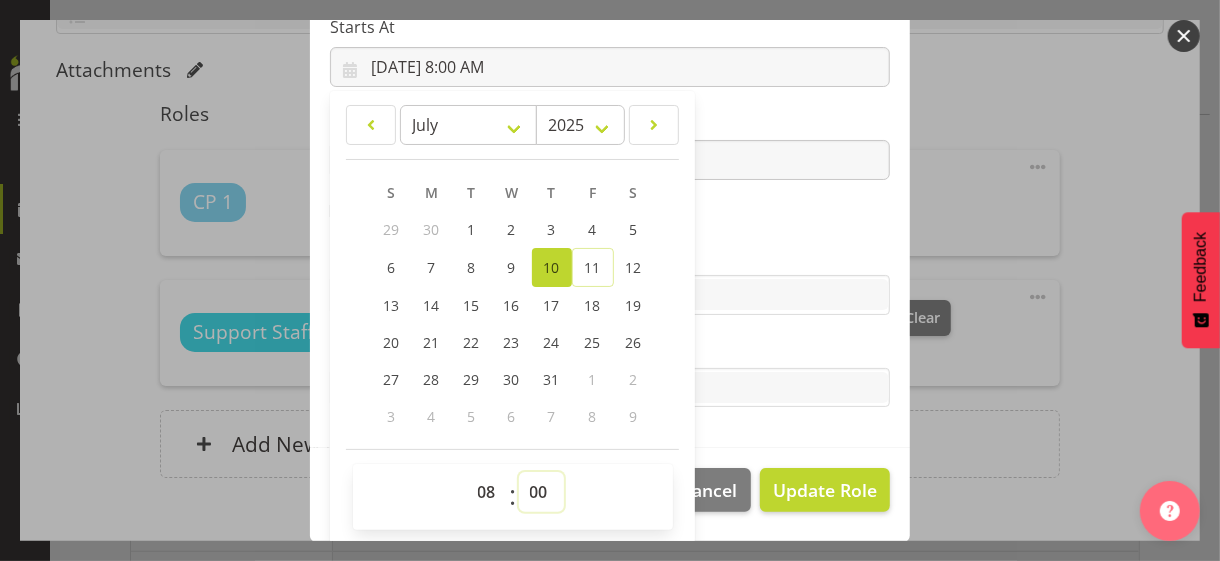 click on "00   01   02   03   04   05   06   07   08   09   10   11   12   13   14   15   16   17   18   19   20   21   22   23   24   25   26   27   28   29   30   31   32   33   34   35   36   37   38   39   40   41   42   43   44   45   46   47   48   49   50   51   52   53   54   55   56   57   58   59" at bounding box center [541, 492] 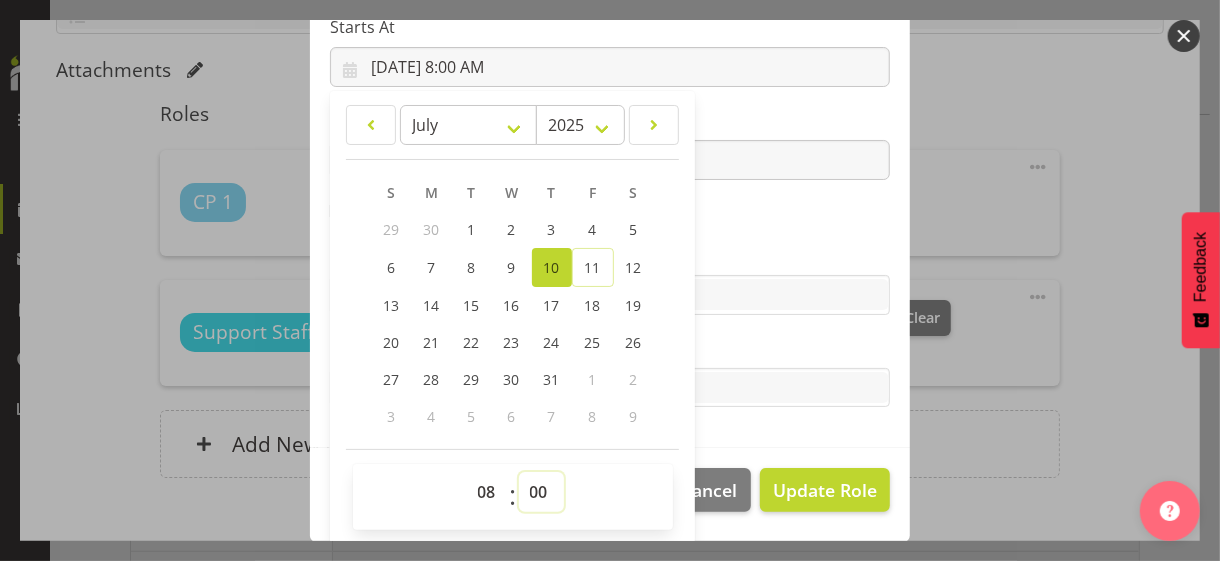select on "30" 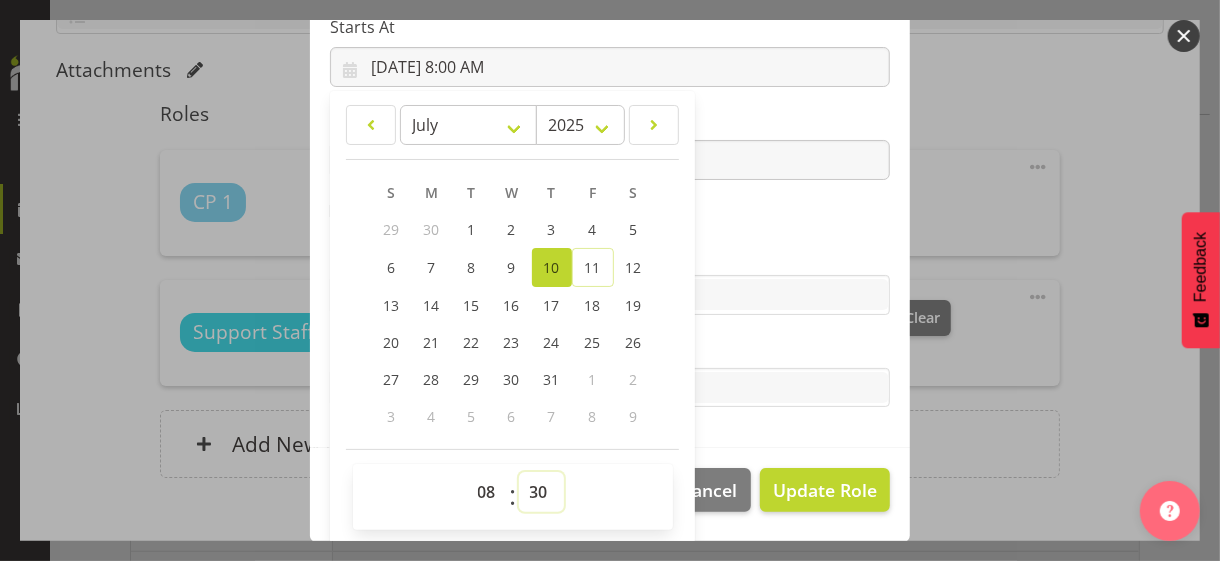 click on "00   01   02   03   04   05   06   07   08   09   10   11   12   13   14   15   16   17   18   19   20   21   22   23   24   25   26   27   28   29   30   31   32   33   34   35   36   37   38   39   40   41   42   43   44   45   46   47   48   49   50   51   52   53   54   55   56   57   58   59" at bounding box center [541, 492] 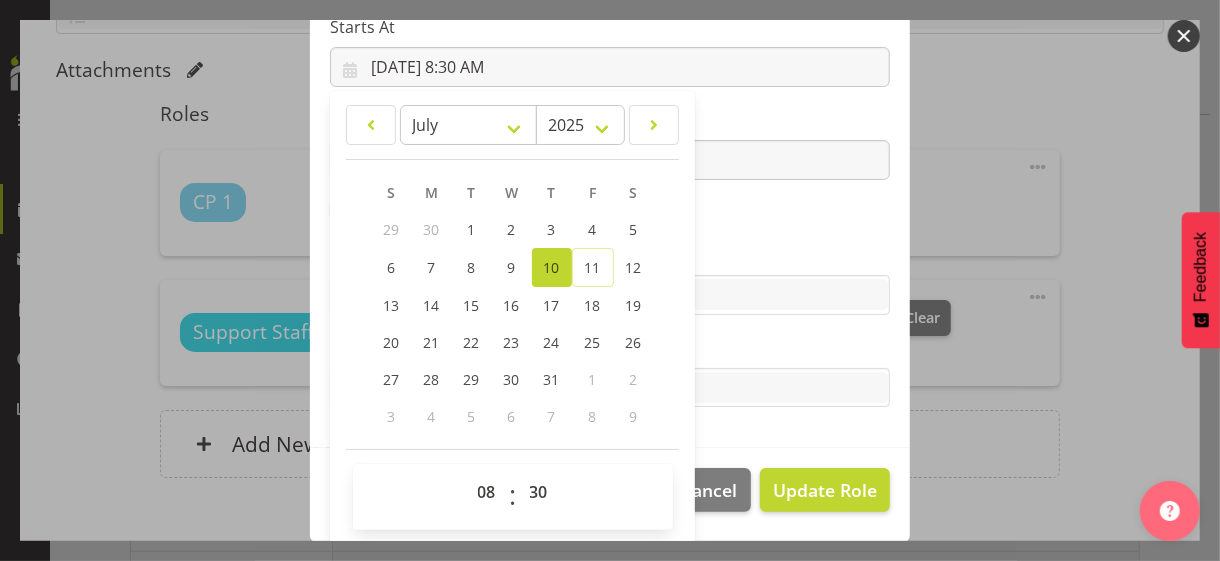 click on "Tasks" at bounding box center [610, 348] 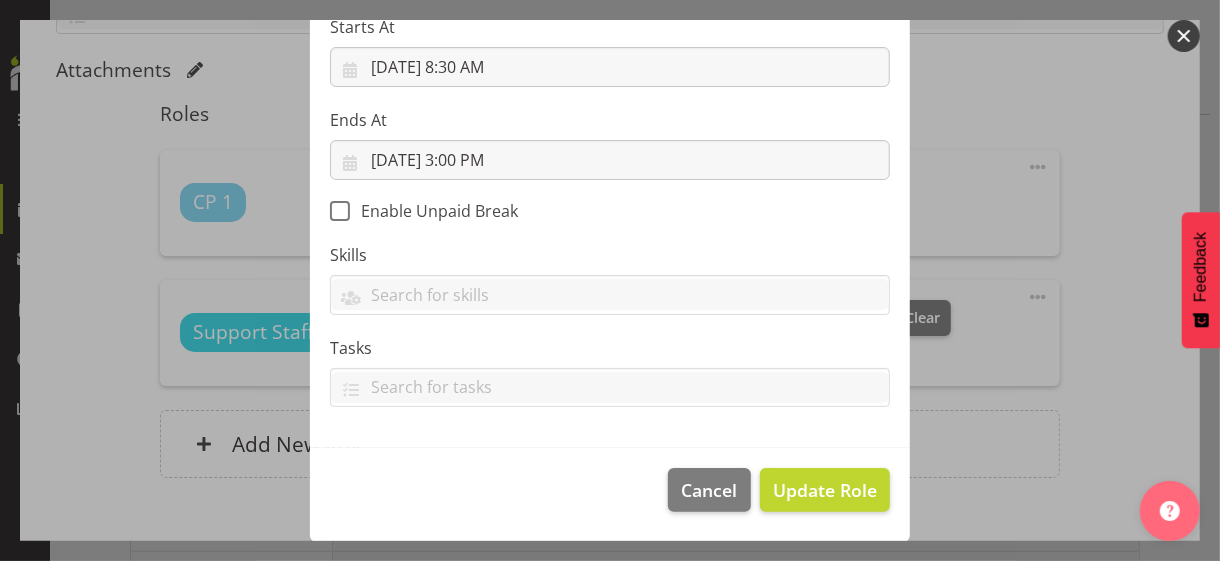 scroll, scrollTop: 346, scrollLeft: 0, axis: vertical 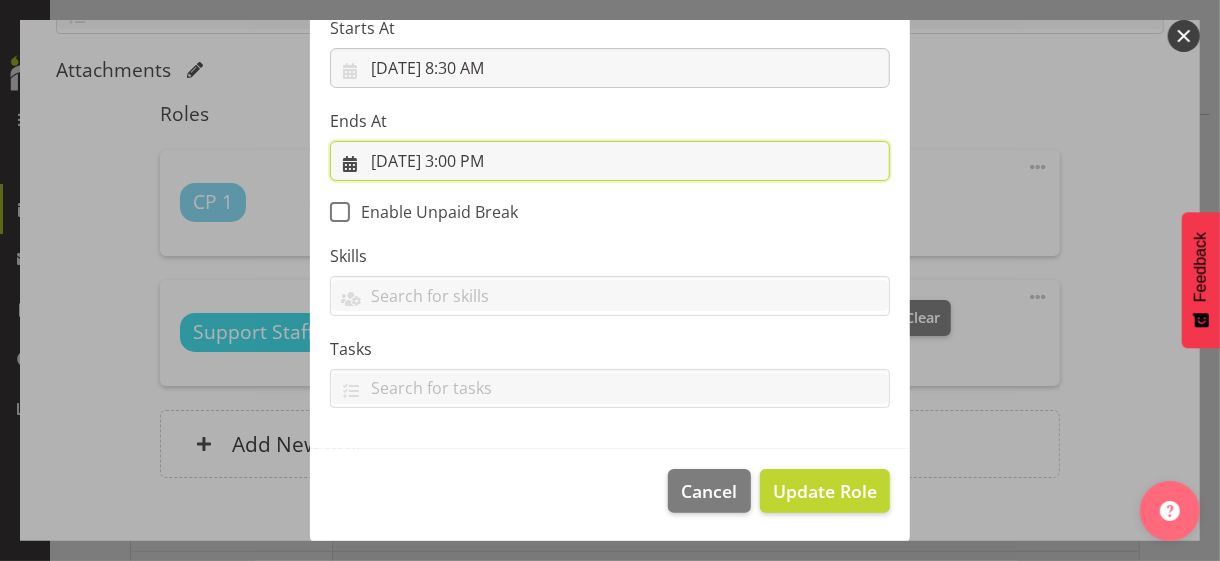 click on "[DATE] 3:00 PM" at bounding box center (610, 161) 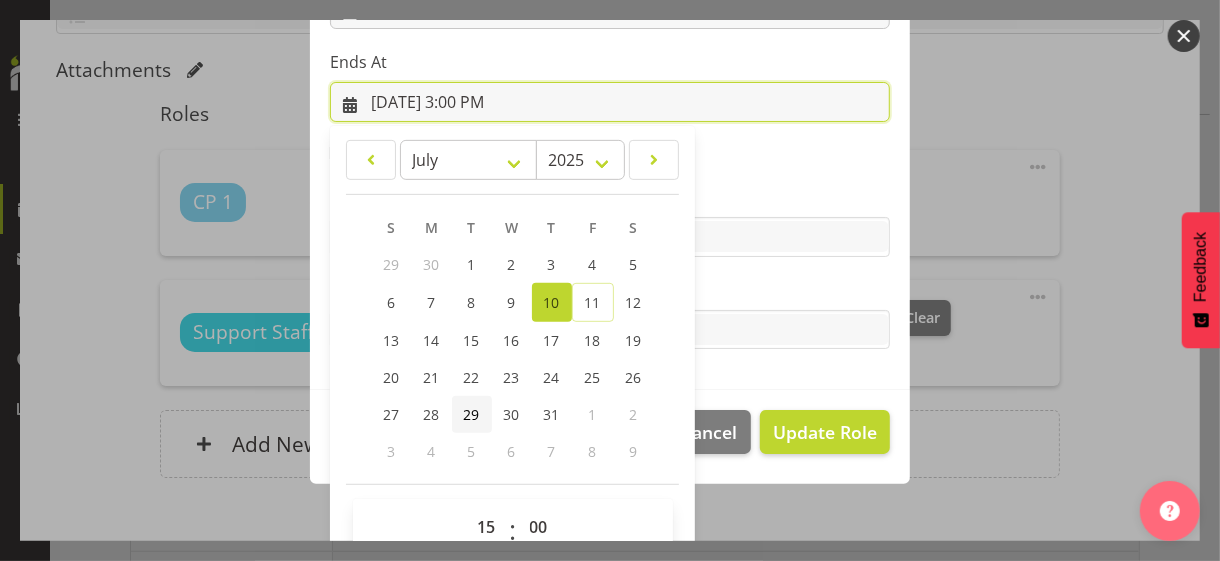 scroll, scrollTop: 441, scrollLeft: 0, axis: vertical 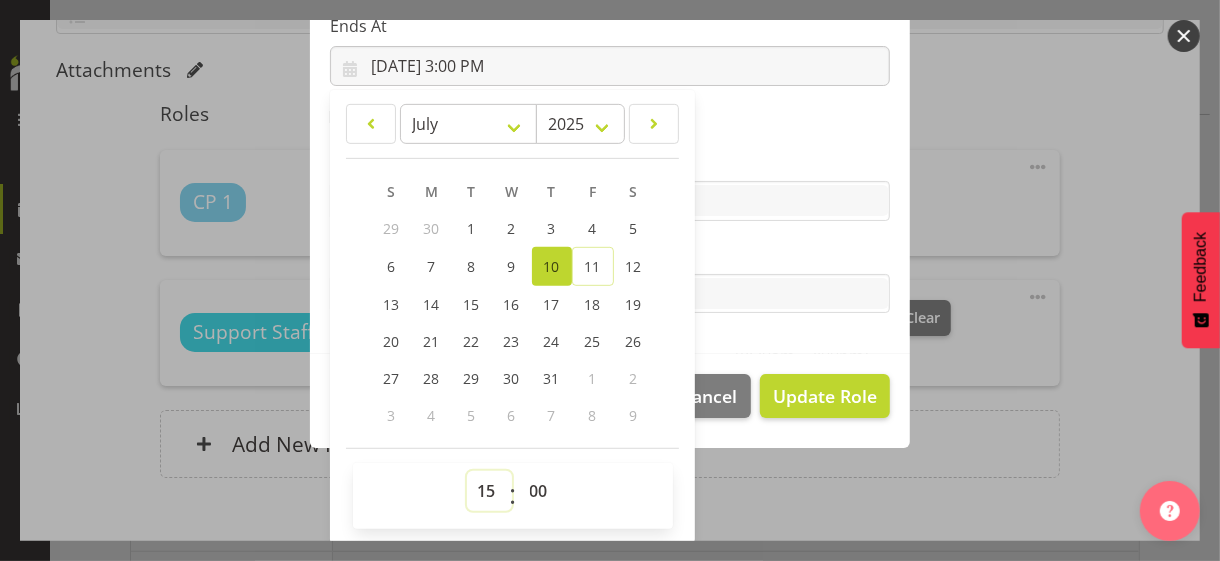 click on "00   01   02   03   04   05   06   07   08   09   10   11   12   13   14   15   16   17   18   19   20   21   22   23" at bounding box center (489, 491) 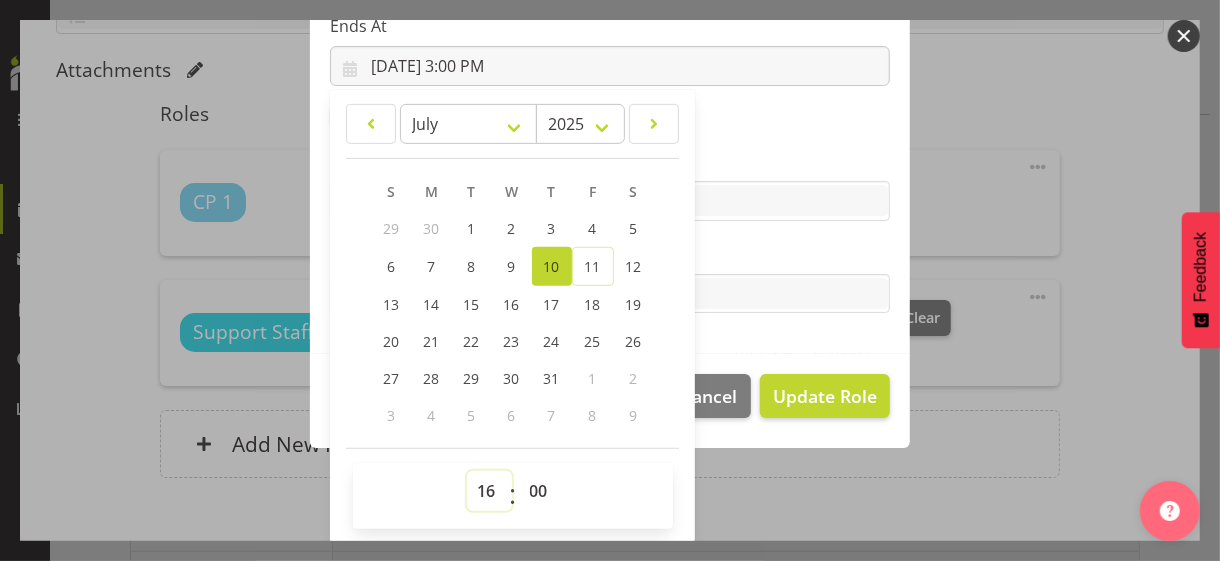 click on "00   01   02   03   04   05   06   07   08   09   10   11   12   13   14   15   16   17   18   19   20   21   22   23" at bounding box center [489, 491] 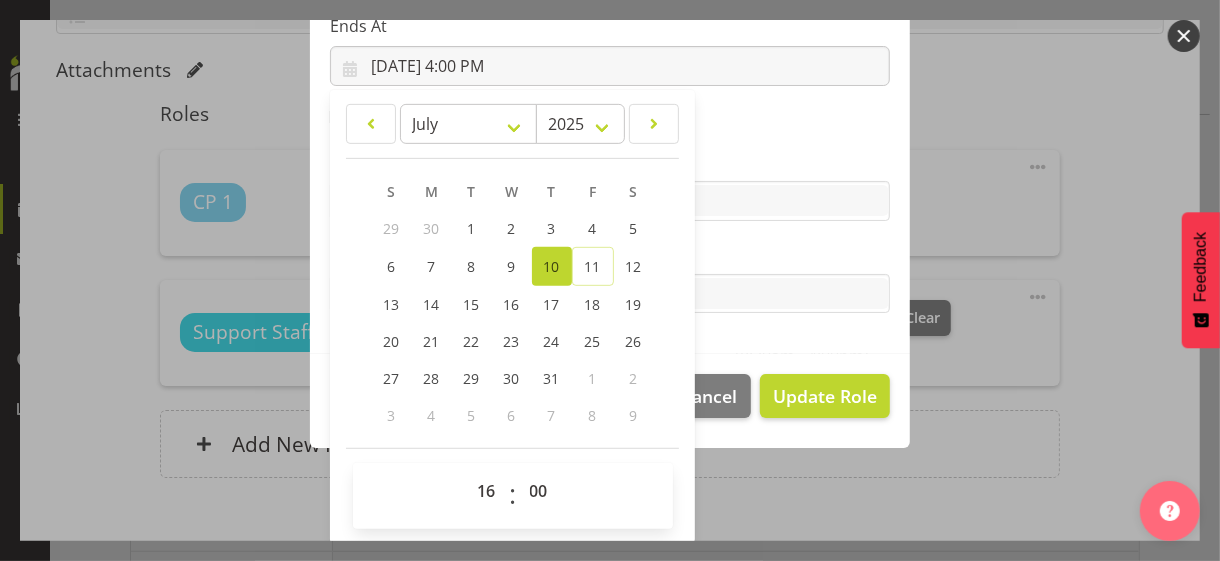 click on "Tasks" at bounding box center [610, 254] 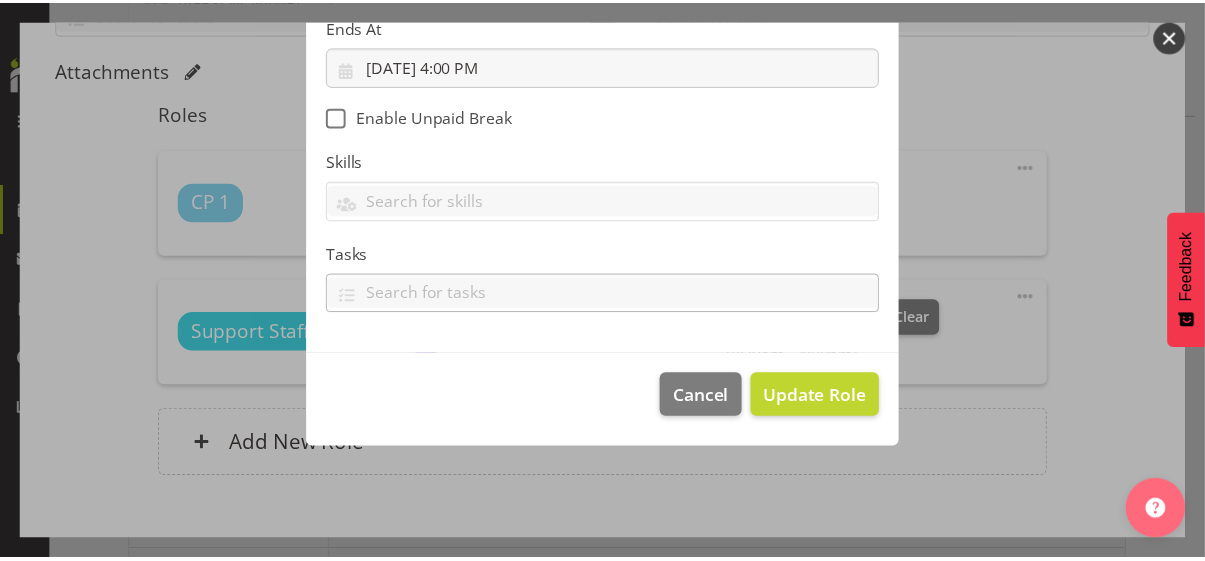 scroll, scrollTop: 346, scrollLeft: 0, axis: vertical 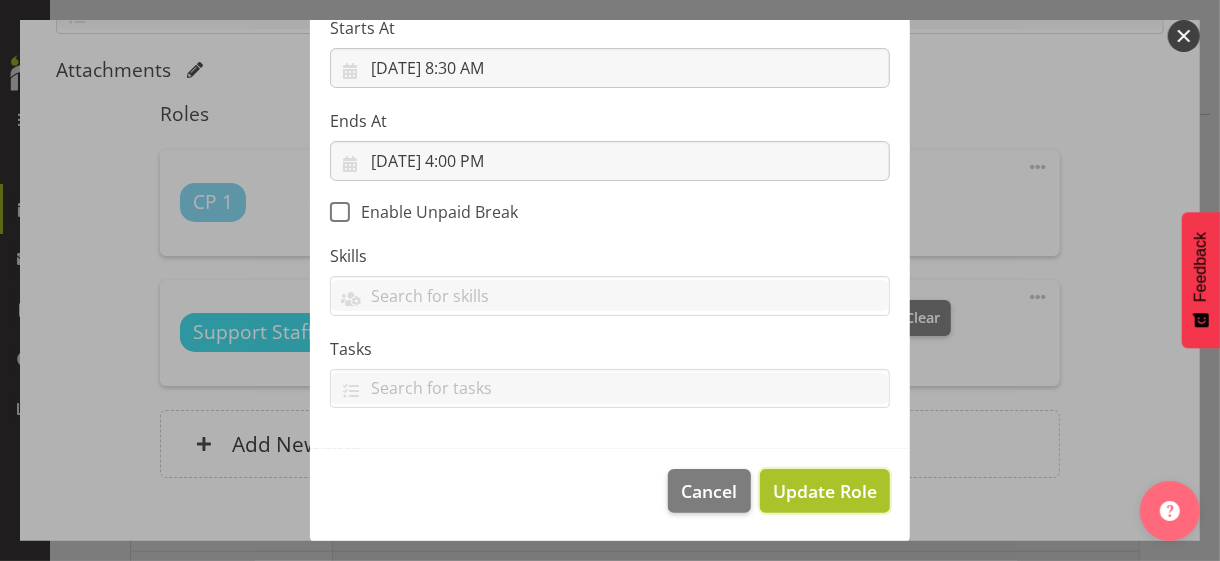 click on "Update Role" at bounding box center [825, 491] 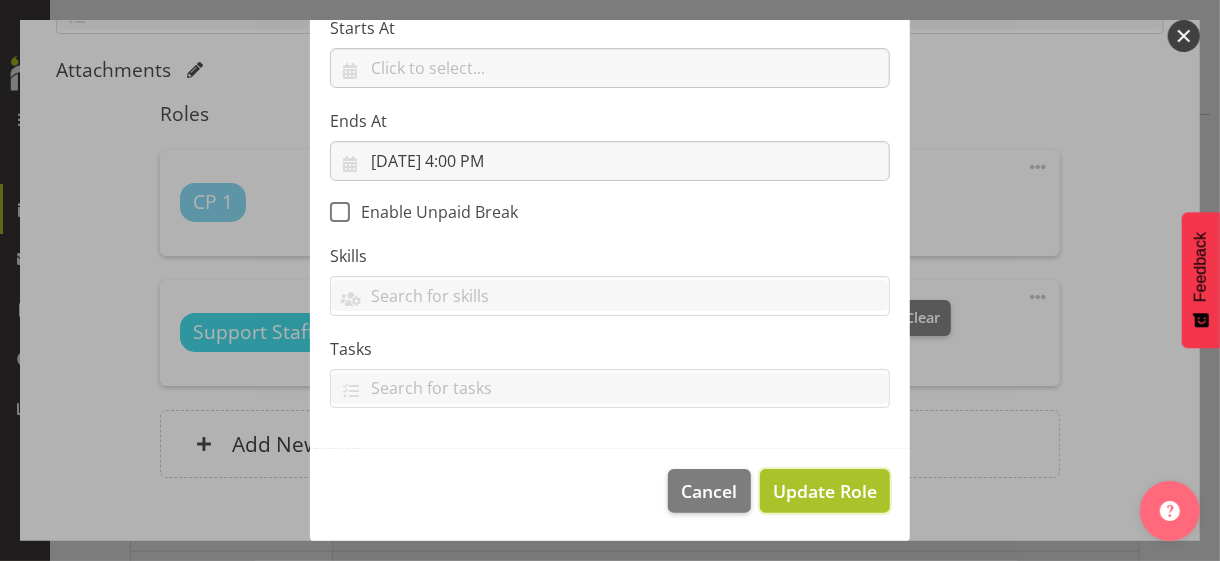 type 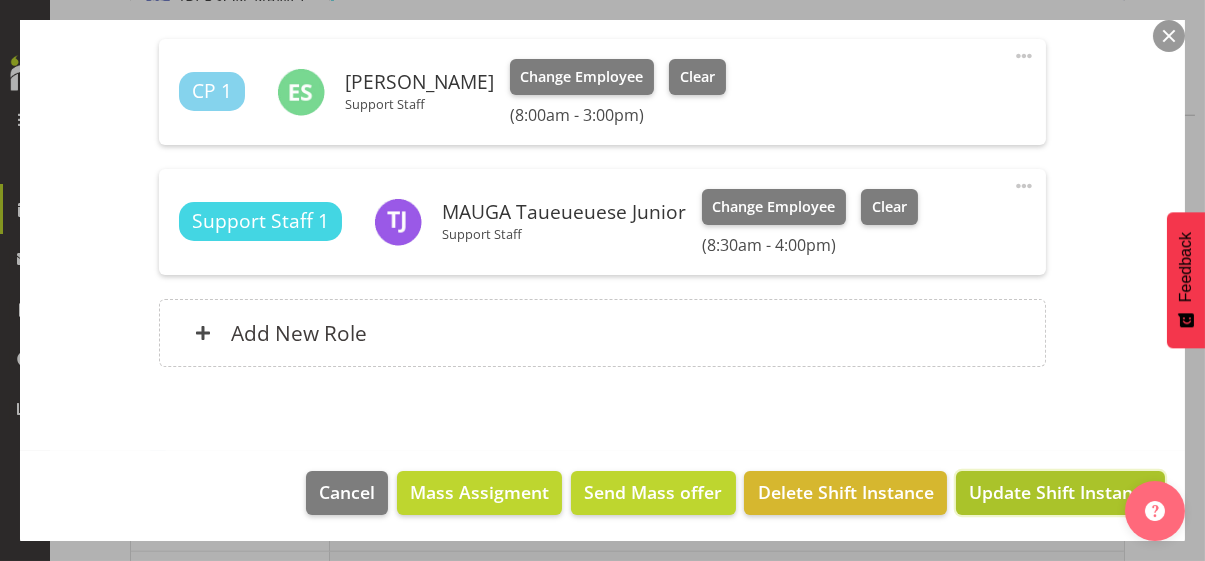 click on "Update Shift Instance" at bounding box center [1060, 492] 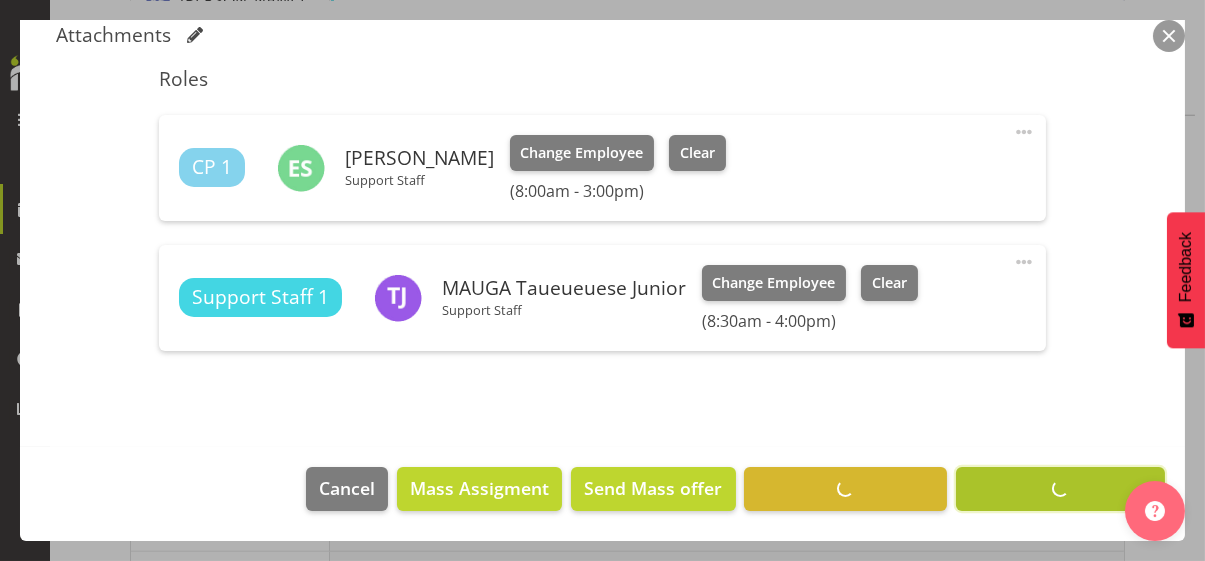 scroll, scrollTop: 532, scrollLeft: 0, axis: vertical 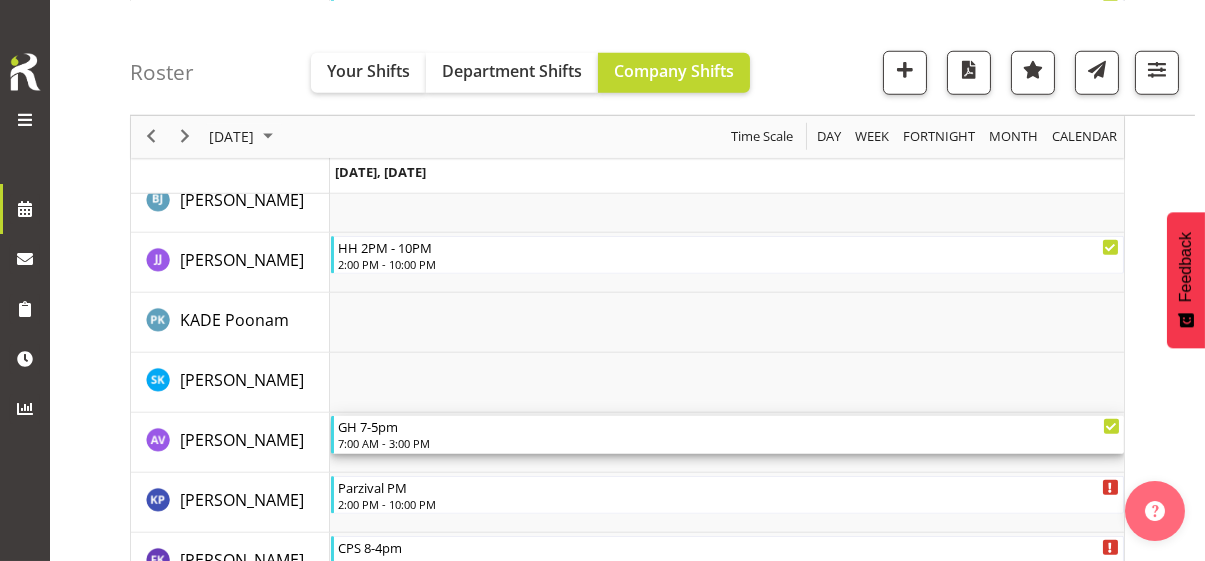 click on "7:00 AM - 3:00 PM" at bounding box center (729, 443) 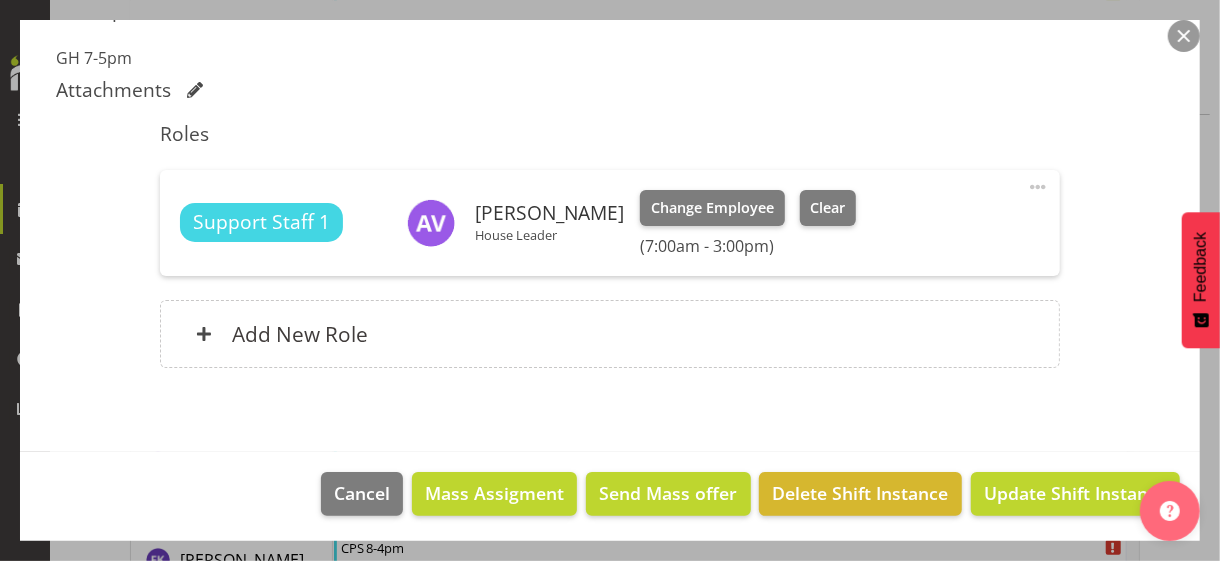 scroll, scrollTop: 561, scrollLeft: 0, axis: vertical 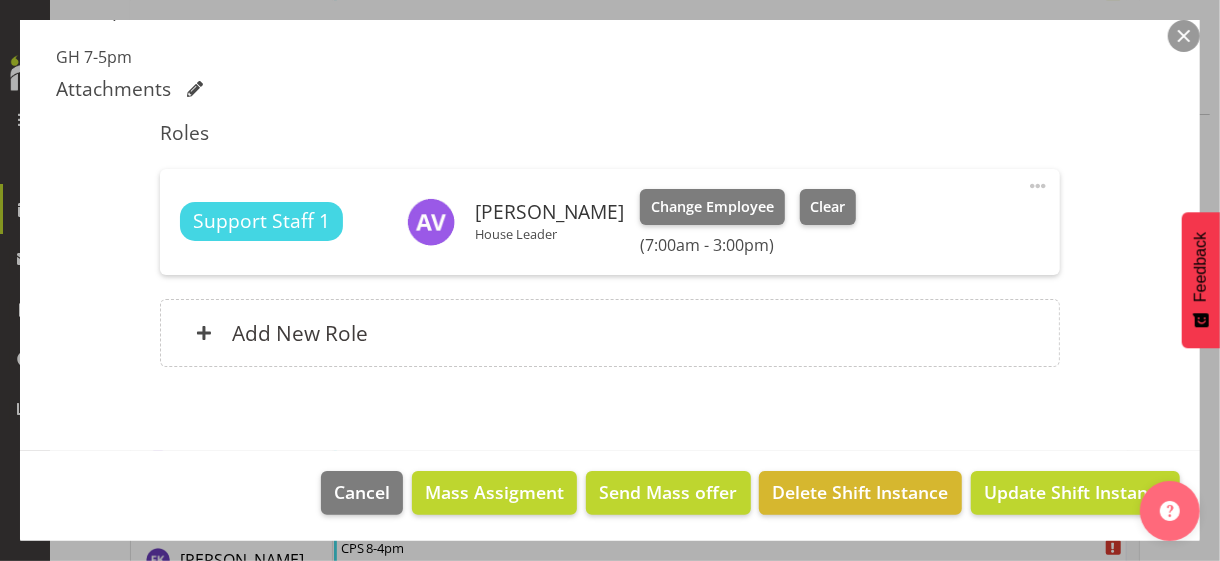 click at bounding box center [1038, 186] 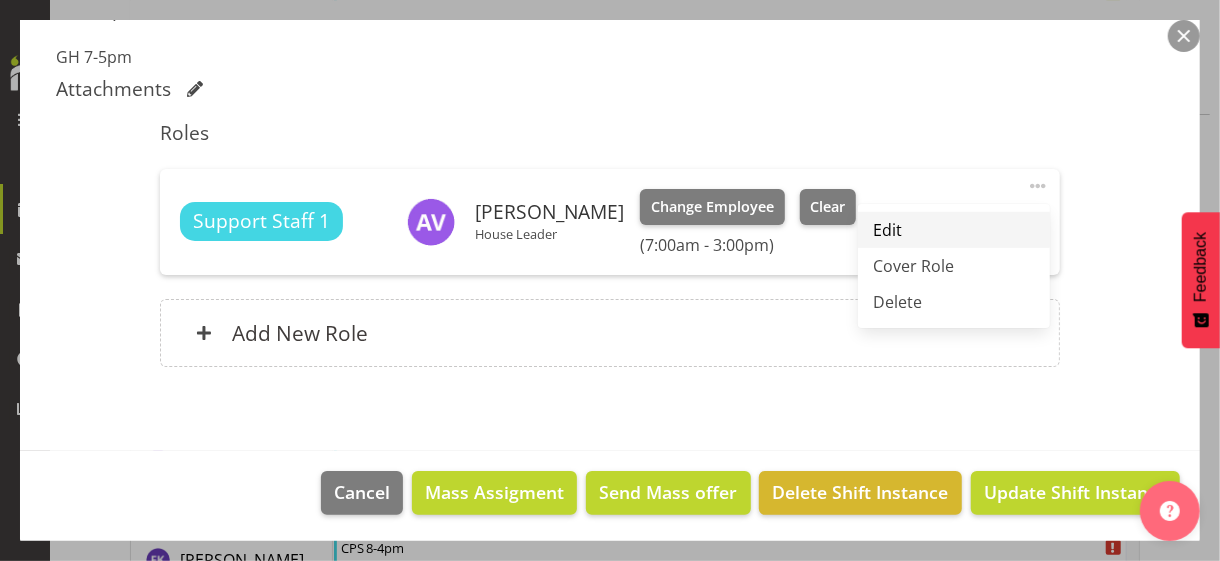 click on "Edit" at bounding box center (954, 230) 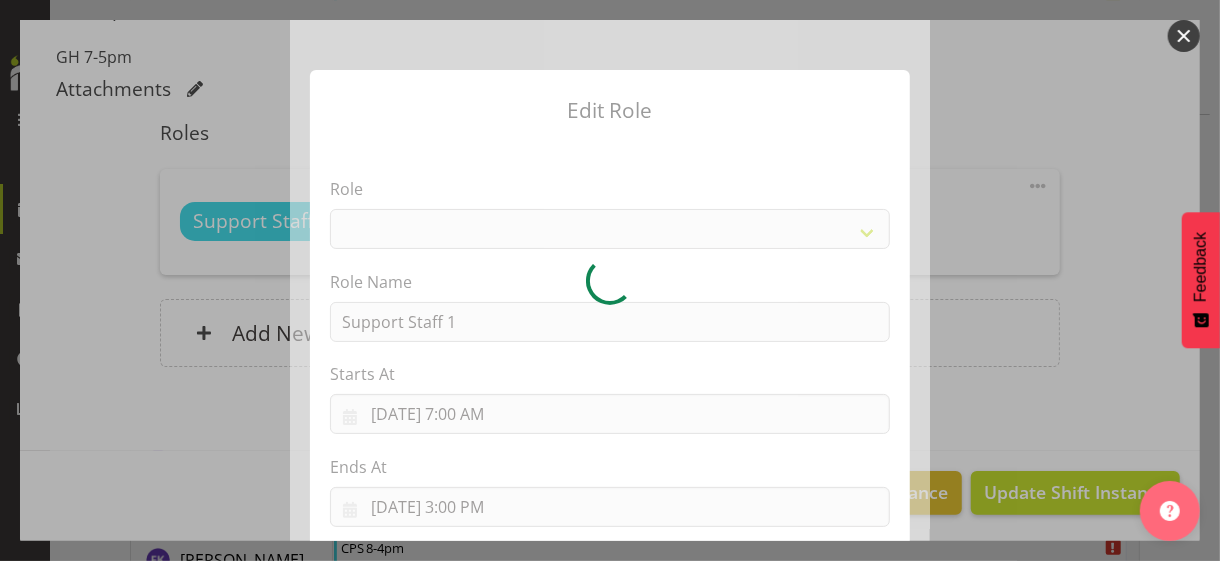 select on "1091" 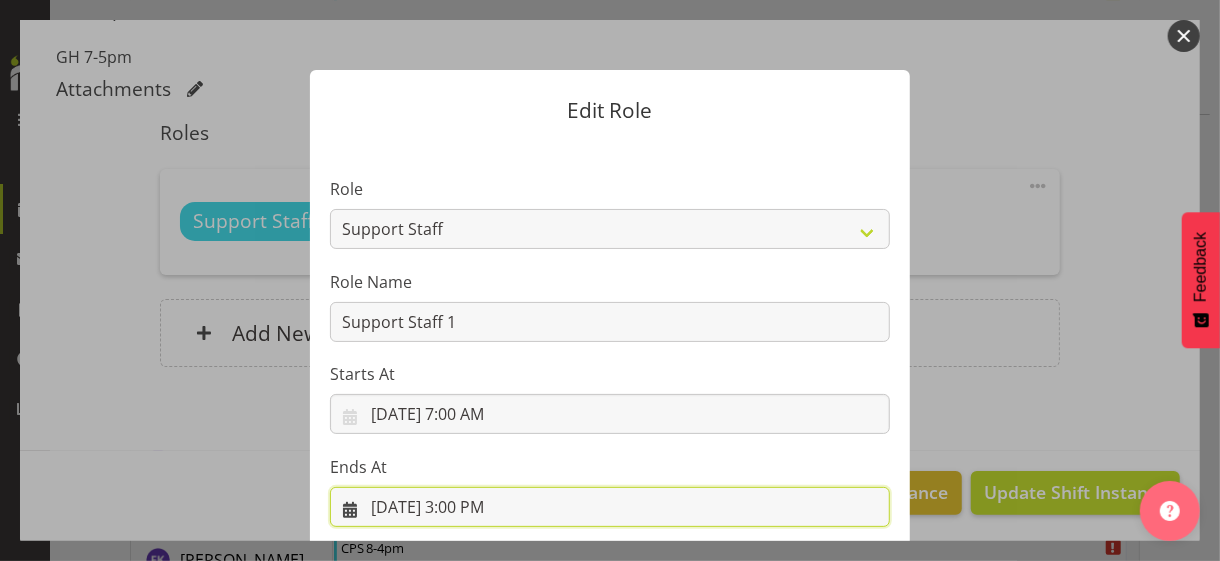click on "[DATE] 3:00 PM" at bounding box center [610, 507] 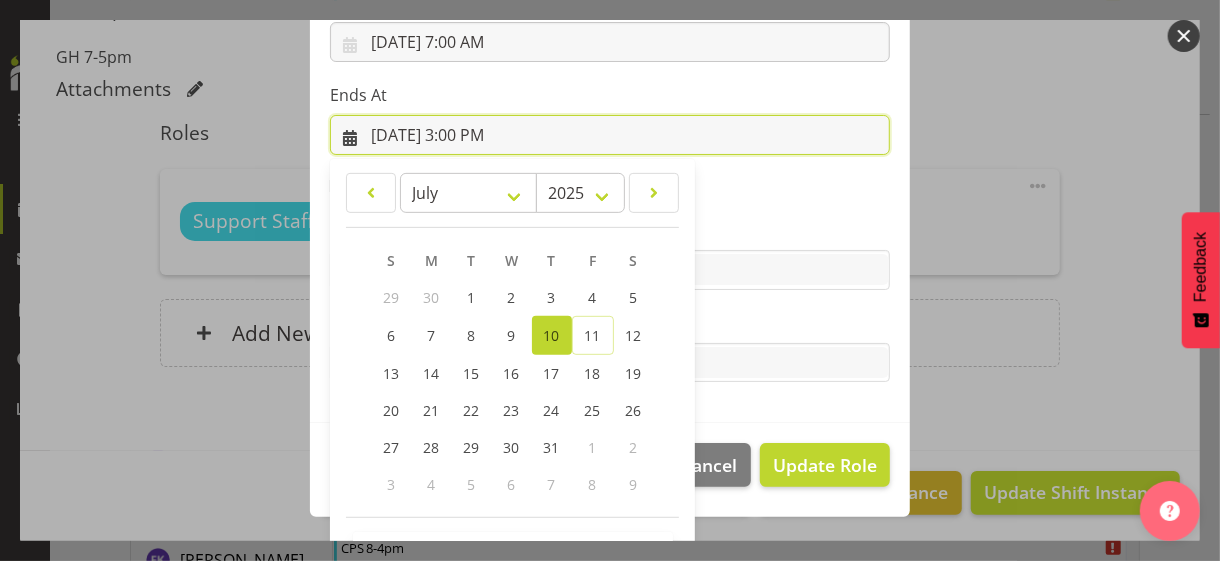 scroll, scrollTop: 441, scrollLeft: 0, axis: vertical 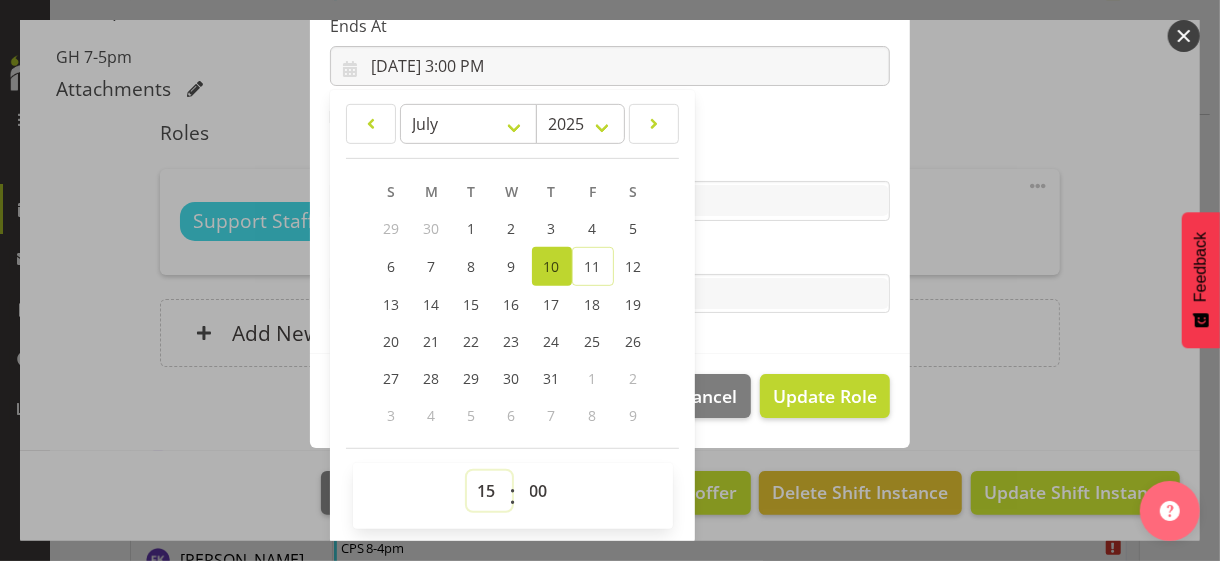 click on "00   01   02   03   04   05   06   07   08   09   10   11   12   13   14   15   16   17   18   19   20   21   22   23" at bounding box center [489, 491] 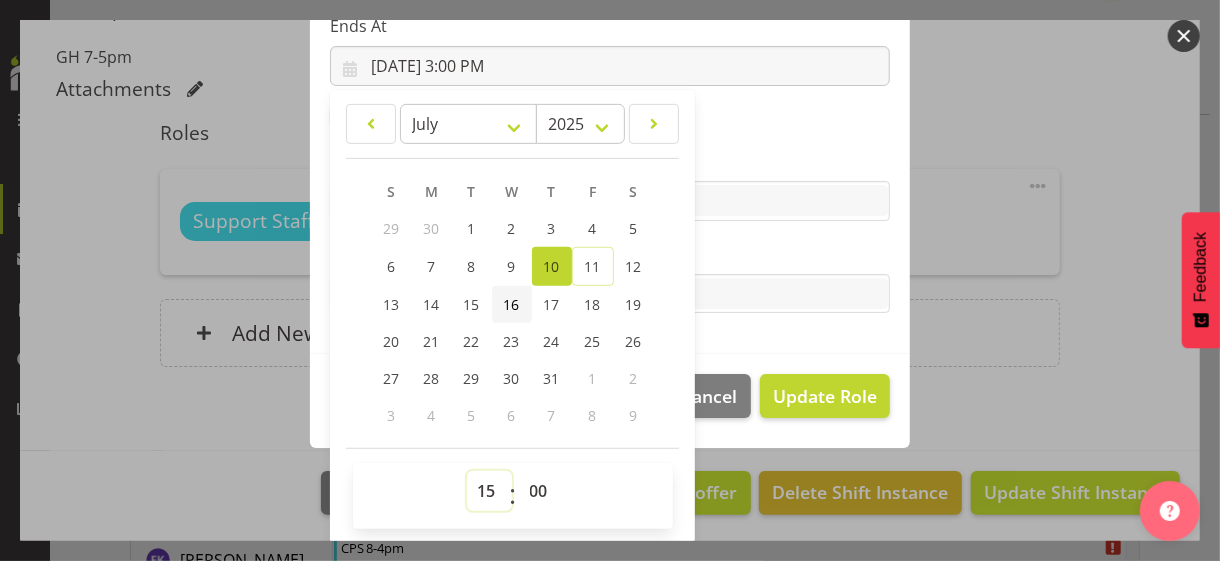 select on "12" 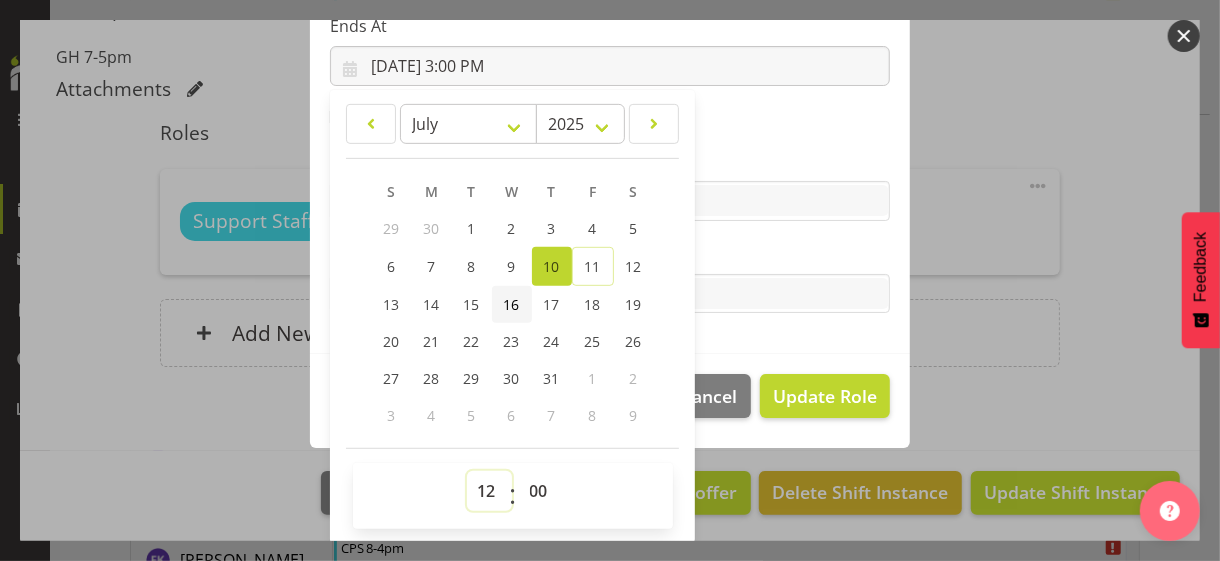 click on "00   01   02   03   04   05   06   07   08   09   10   11   12   13   14   15   16   17   18   19   20   21   22   23" at bounding box center [489, 491] 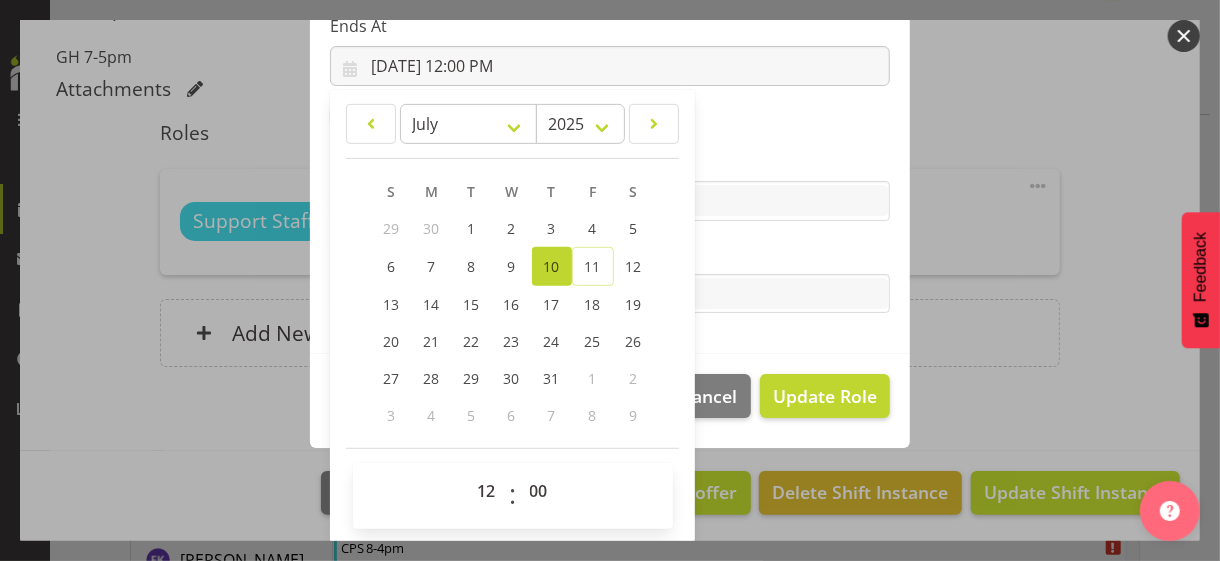 click on "Role CP House Leader Support Staff Wake   Role Name Support Staff 1
Starts At
[DATE] 7:00 AM  January   February   March   April   May   June   July   August   September   October   November   [DATE]   2034   2033   2032   2031   2030   2029   2028   2027   2026   2025   2024   2023   2022   2021   2020   2019   2018   2017   2016   2015   2014   2013   2012   2011   2010   2009   2008   2007   2006   2005   2004   2003   2002   2001   2000   1999   1998   1997   1996   1995   1994   1993   1992   1991   1990   1989   1988   1987   1986   1985   1984   1983   1982   1981   1980   1979   1978   1977   1976   1975   1974   1973   1972   1971   1970   1969   1968   1967   1966   1965   1964   1963   1962   1961   1960   1959   1958   1957   1956   1955   1954   1953   1952   1951   1950   1949   1948   1947   1946   1945   1944   1943   1942   1941   1940   1939   1938   1937   1936   1935   1934   1933   1932   1931   1930   1929   1928   1927   1926   1925  S M T W T F S 29 1" at bounding box center (610, 27) 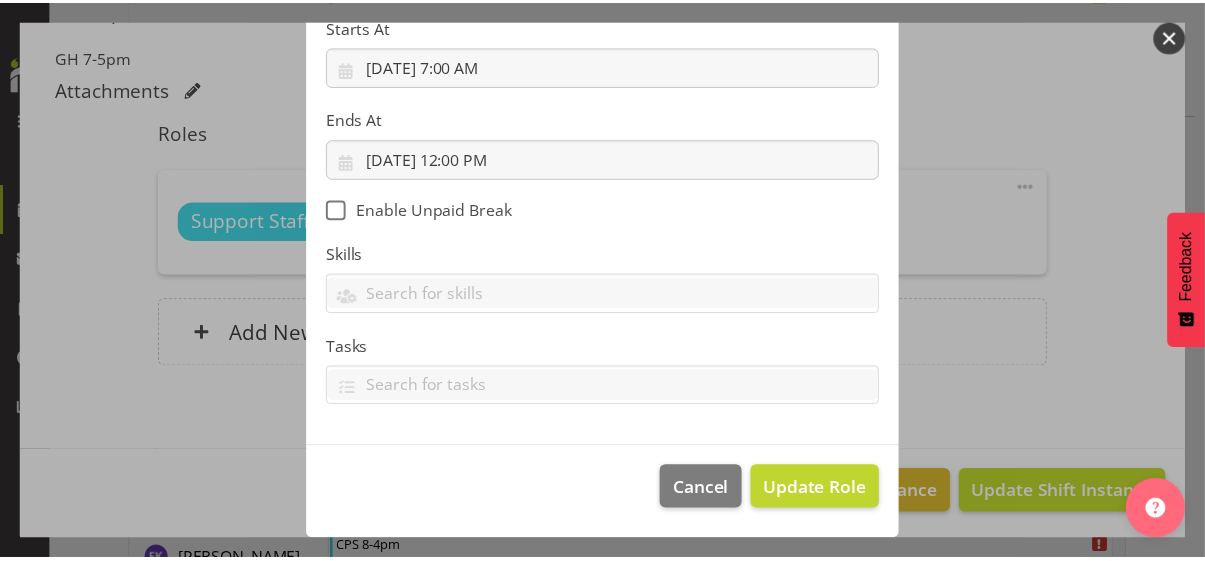 scroll, scrollTop: 346, scrollLeft: 0, axis: vertical 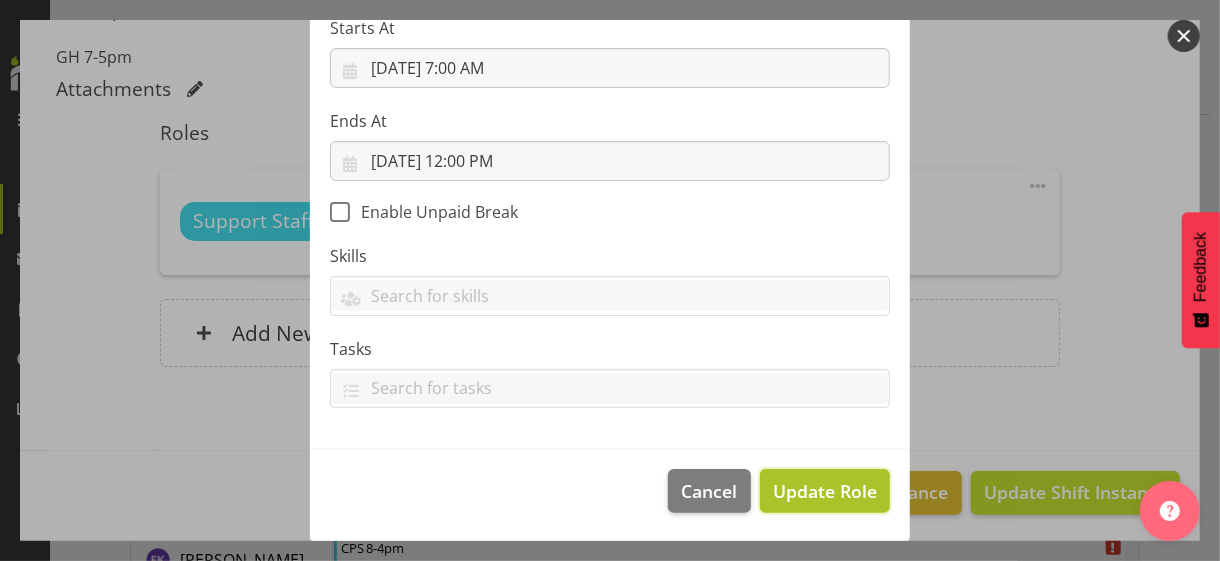 click on "Update Role" at bounding box center (825, 491) 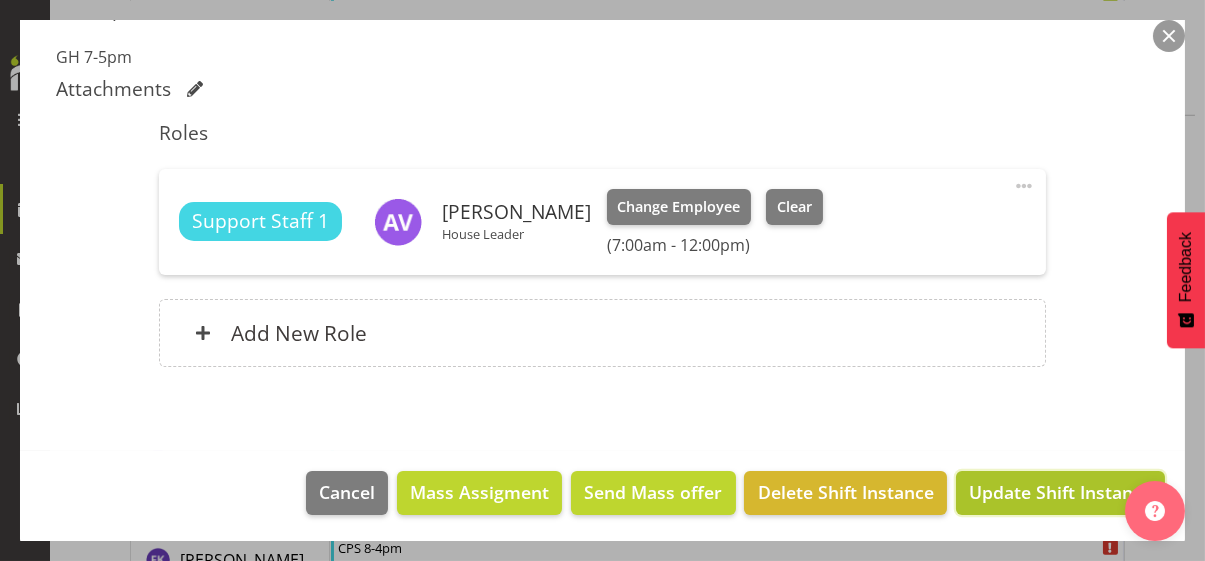 click on "Update Shift Instance" at bounding box center [1060, 492] 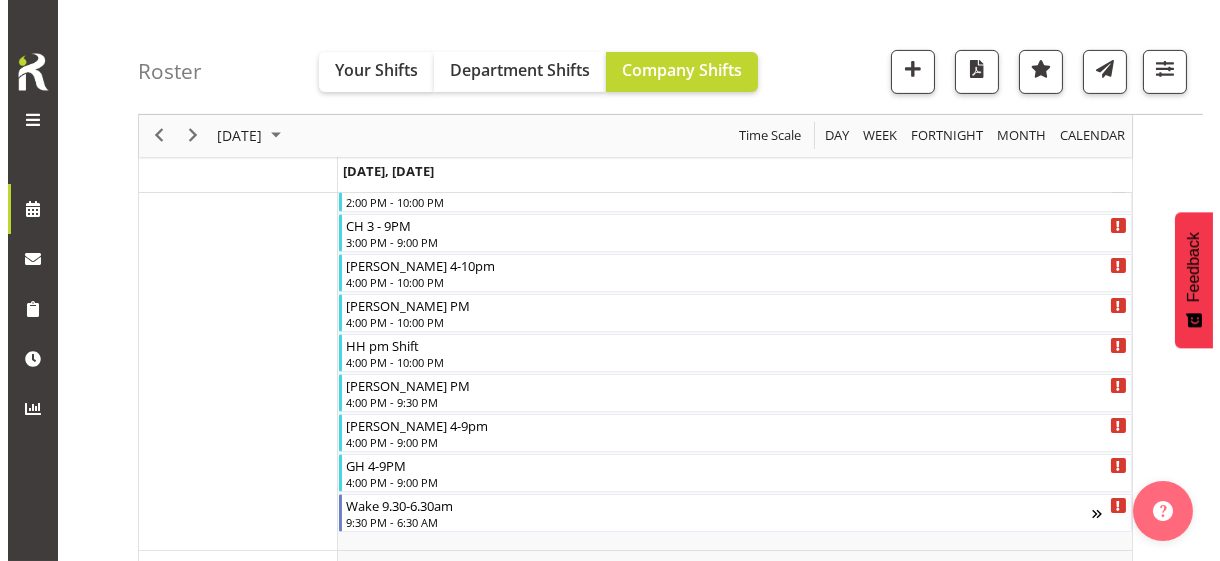 scroll, scrollTop: 1264, scrollLeft: 0, axis: vertical 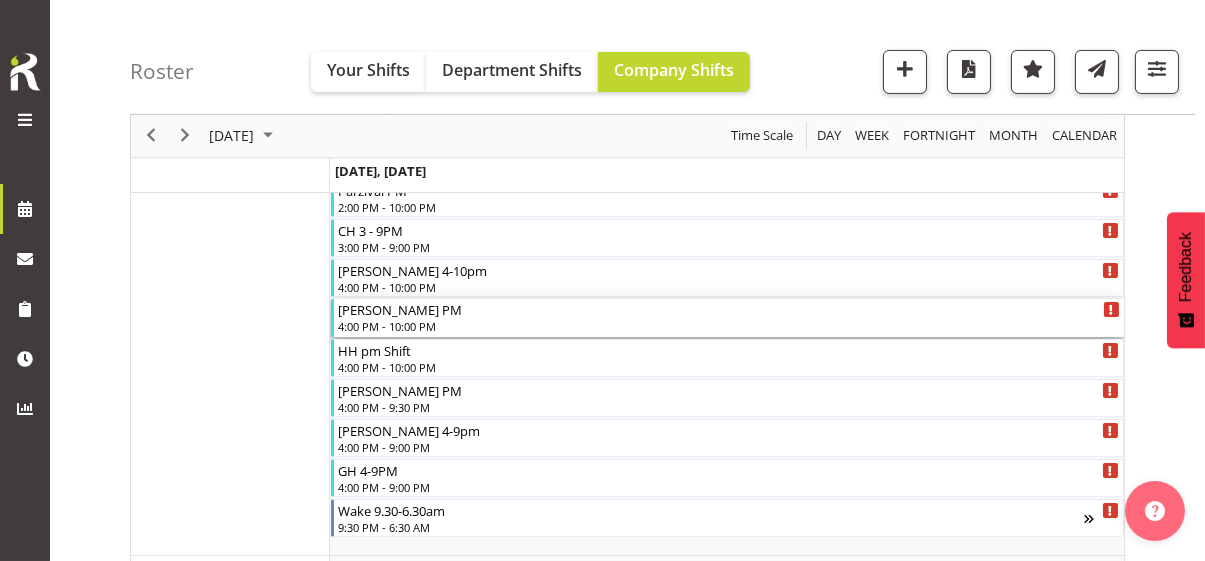 click on "4:00 PM - 10:00 PM" at bounding box center [729, 326] 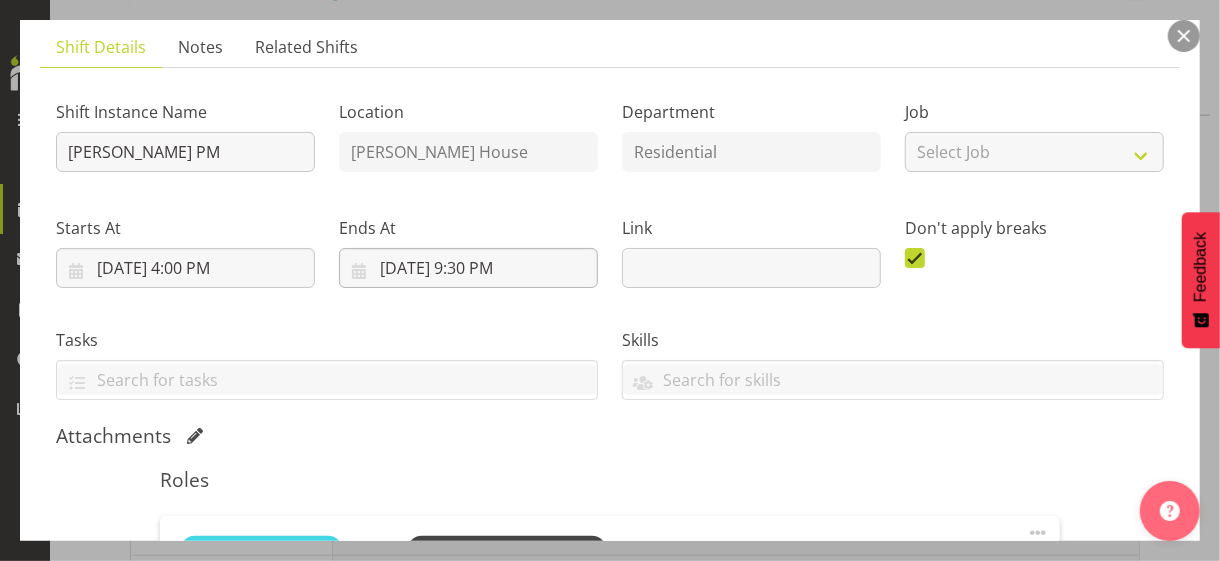 scroll, scrollTop: 400, scrollLeft: 0, axis: vertical 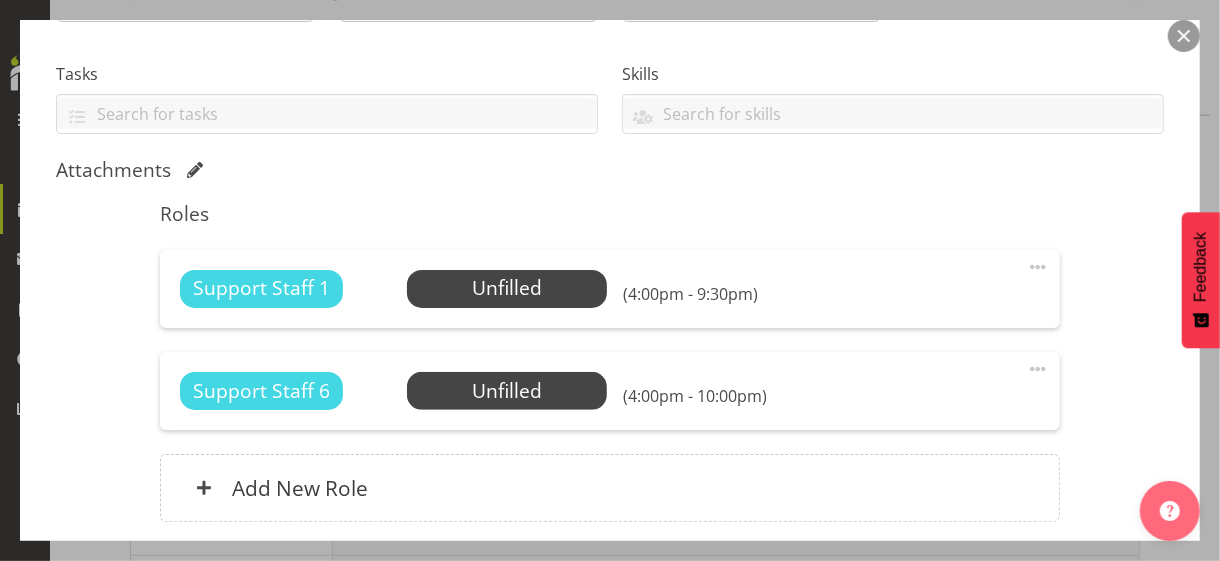 click at bounding box center (1038, 369) 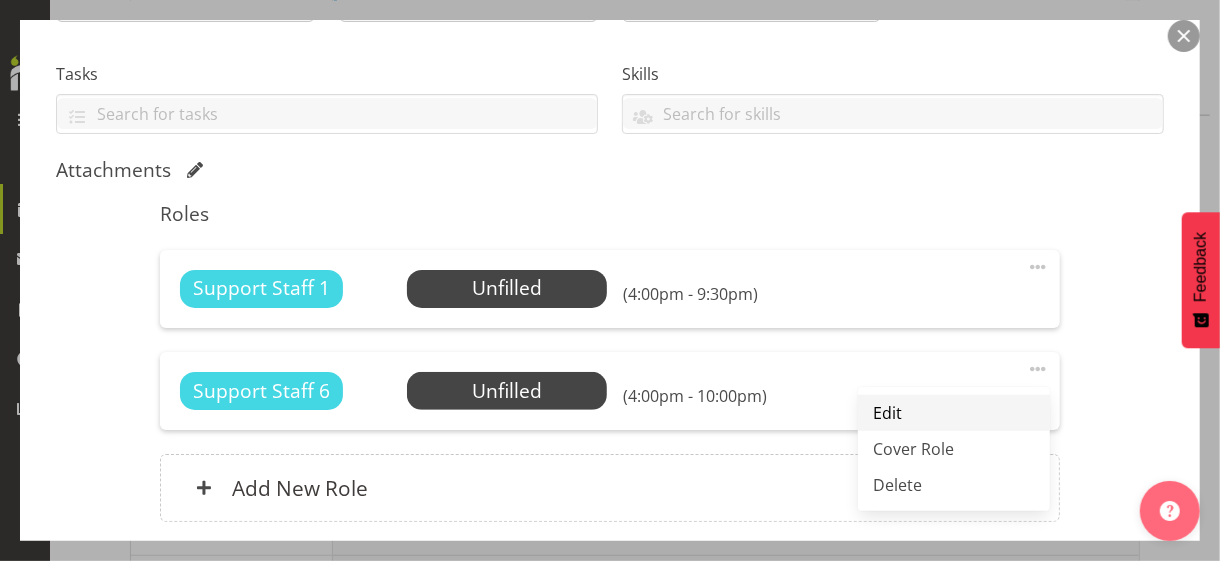 click on "Edit" at bounding box center (954, 413) 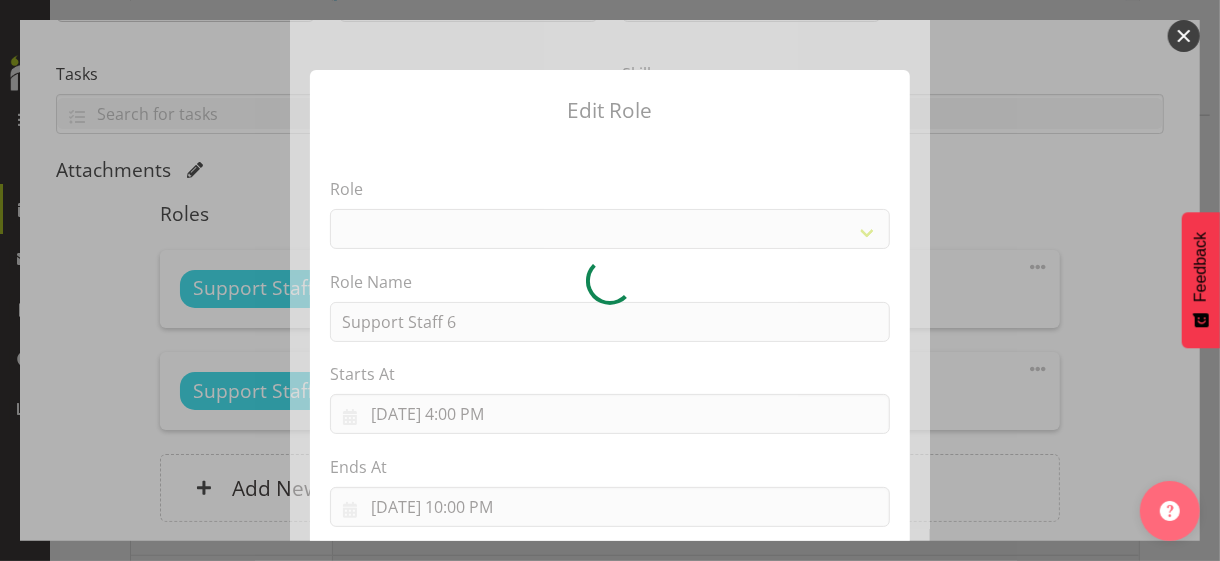 select on "1091" 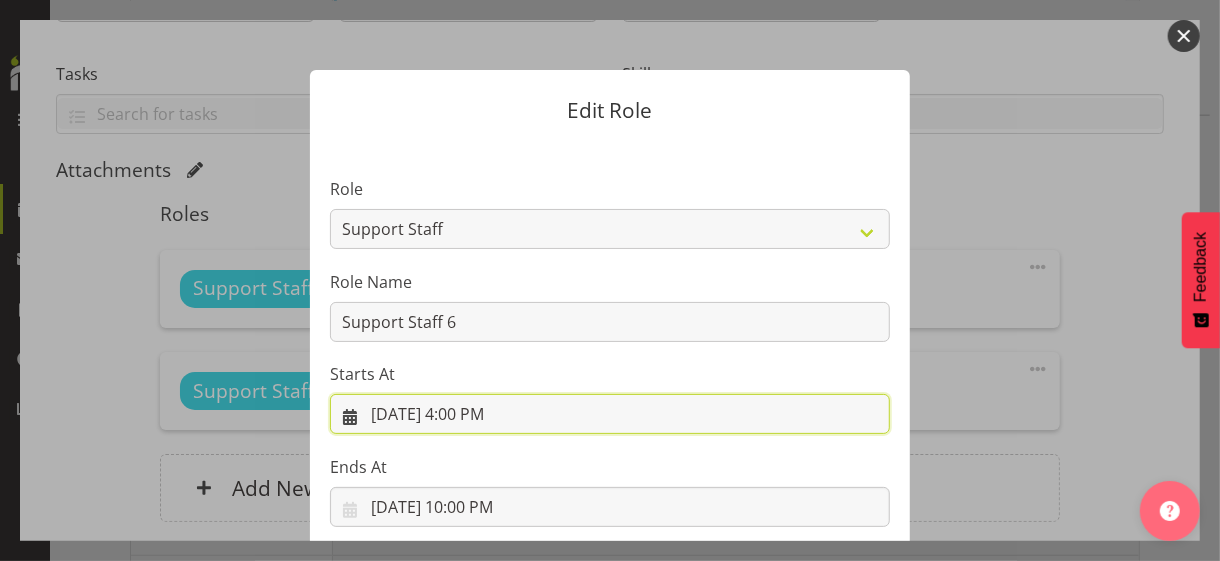 click on "[DATE] 4:00 PM" at bounding box center (610, 414) 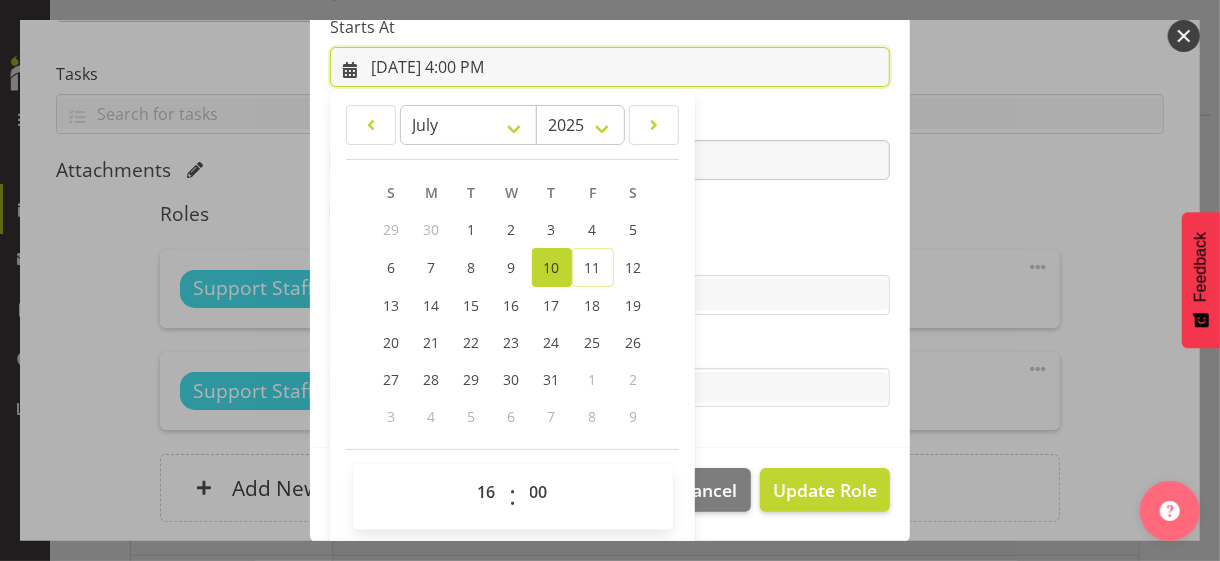 scroll, scrollTop: 347, scrollLeft: 0, axis: vertical 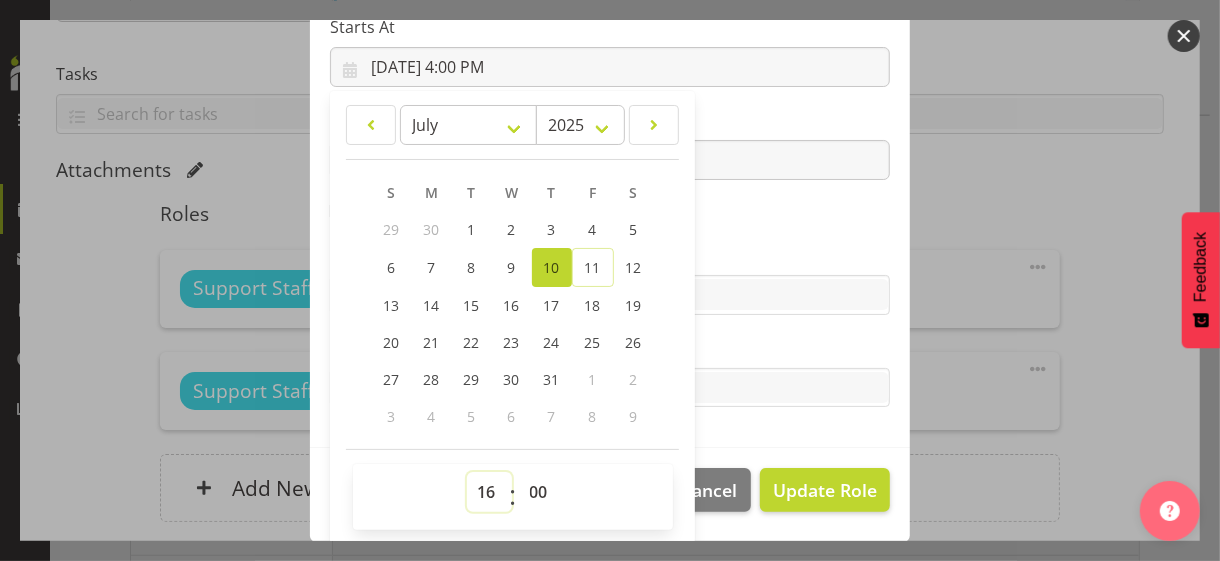 drag, startPoint x: 474, startPoint y: 490, endPoint x: 485, endPoint y: 472, distance: 21.095022 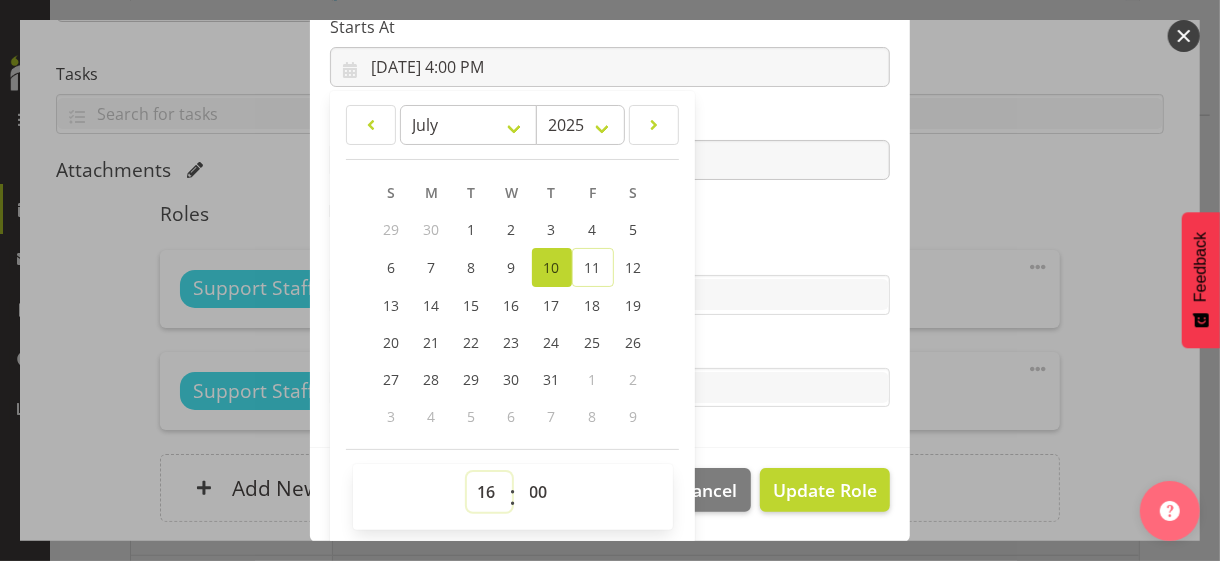 select on "12" 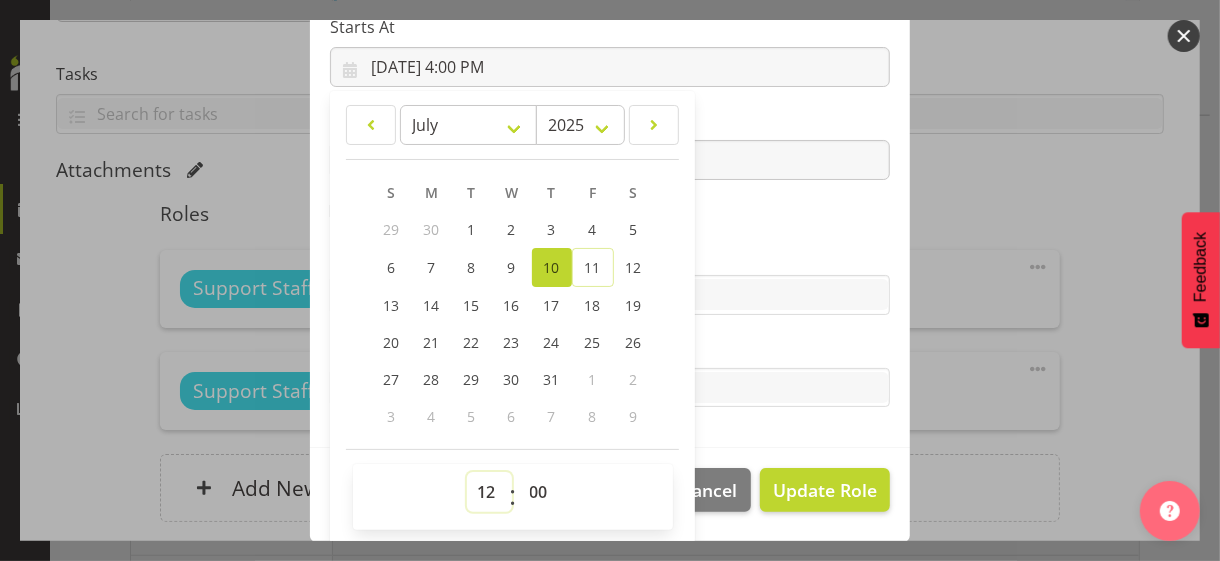 click on "00   01   02   03   04   05   06   07   08   09   10   11   12   13   14   15   16   17   18   19   20   21   22   23" at bounding box center (489, 492) 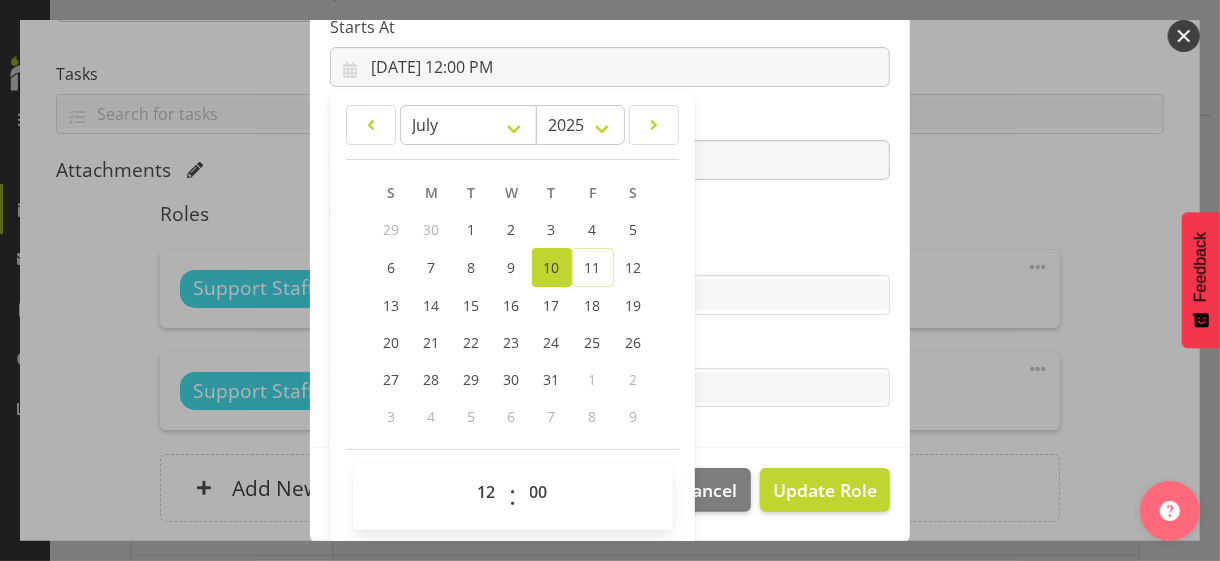 click on "Skills" at bounding box center [610, 255] 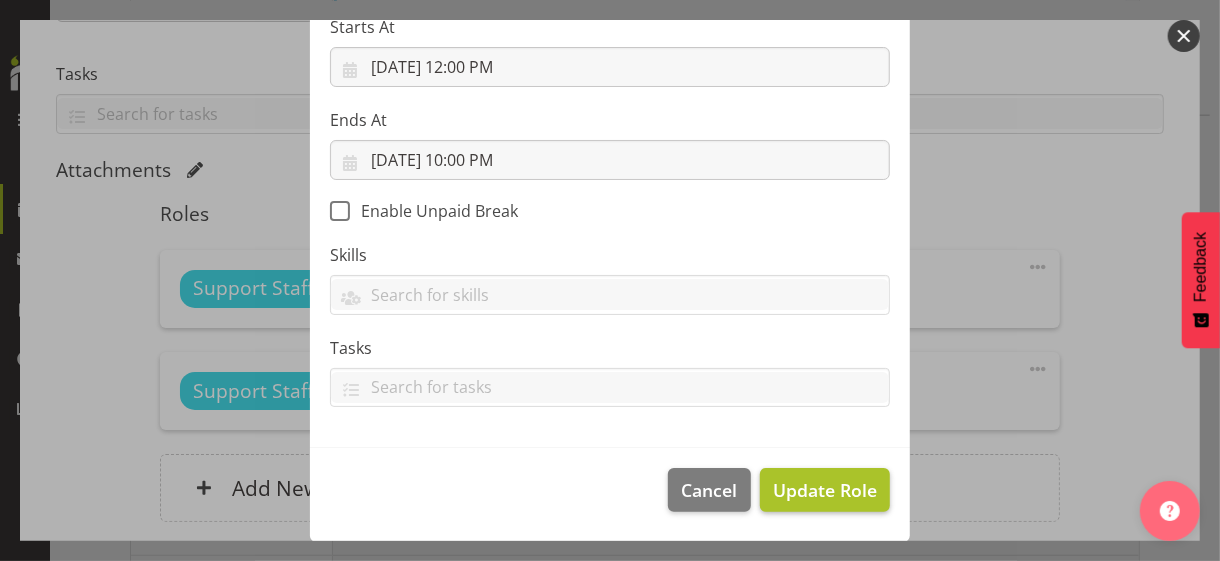 scroll, scrollTop: 346, scrollLeft: 0, axis: vertical 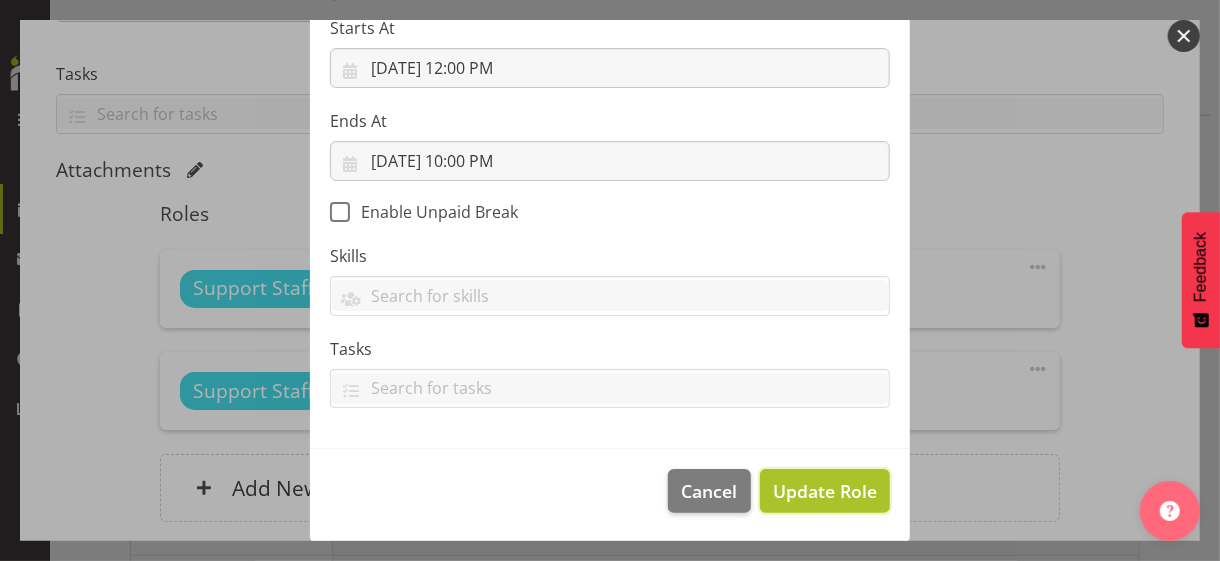 click on "Update Role" at bounding box center [825, 491] 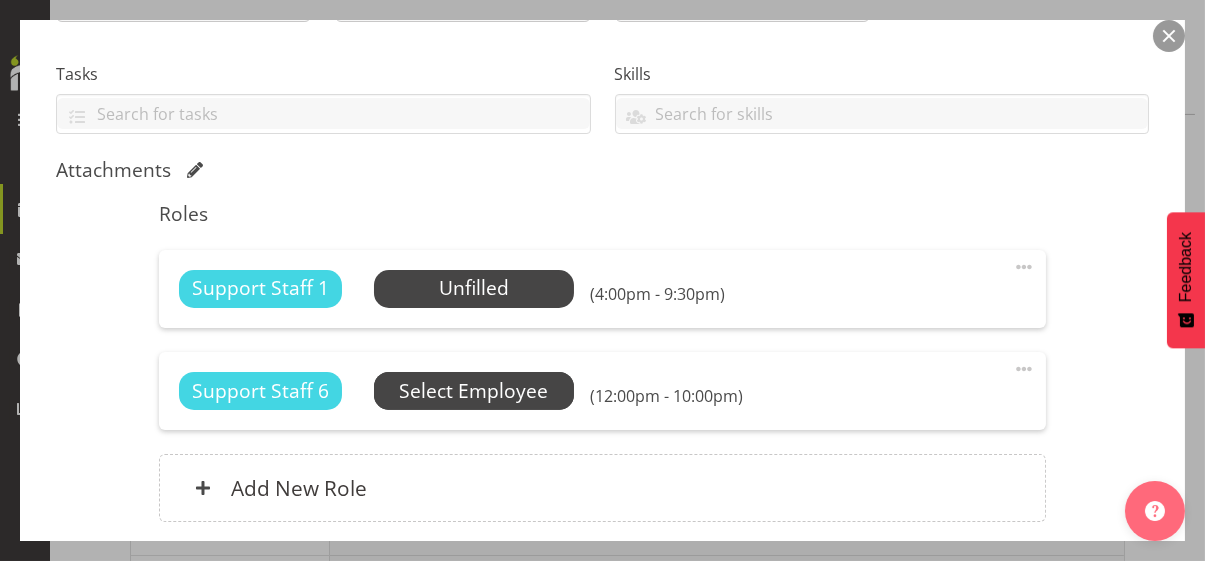 click on "Select Employee" at bounding box center [0, 0] 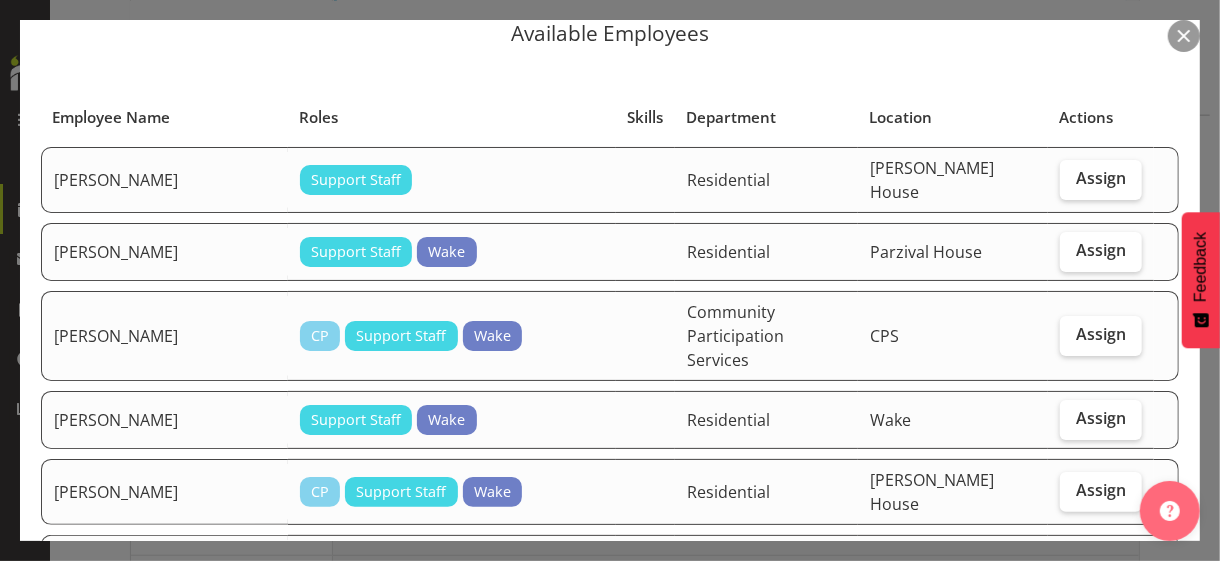 scroll, scrollTop: 100, scrollLeft: 0, axis: vertical 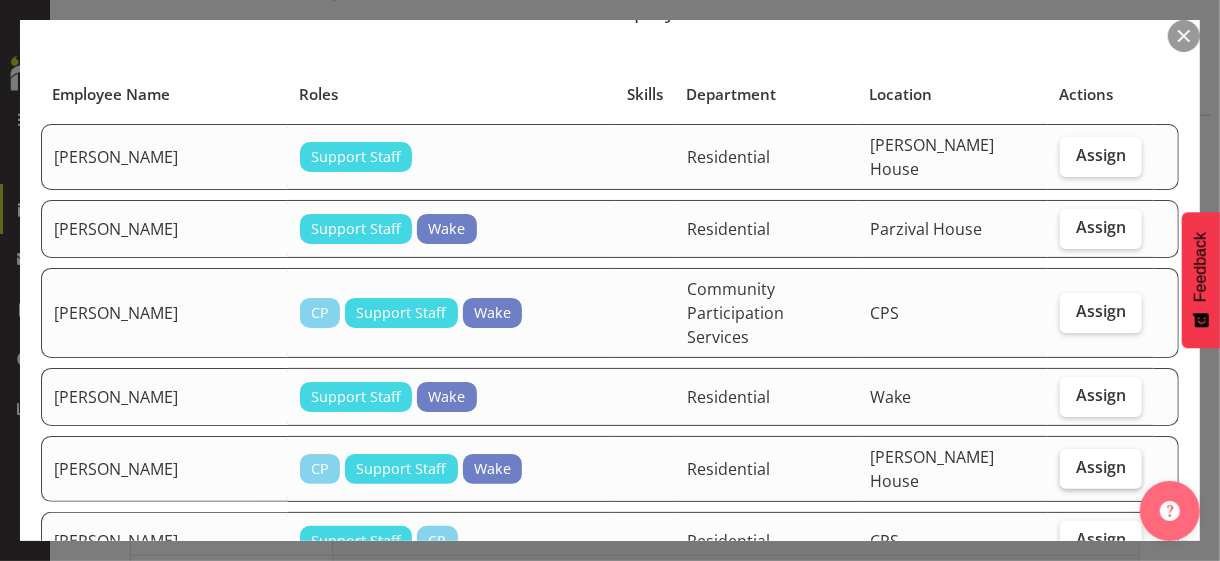 click on "Assign" at bounding box center (1101, 467) 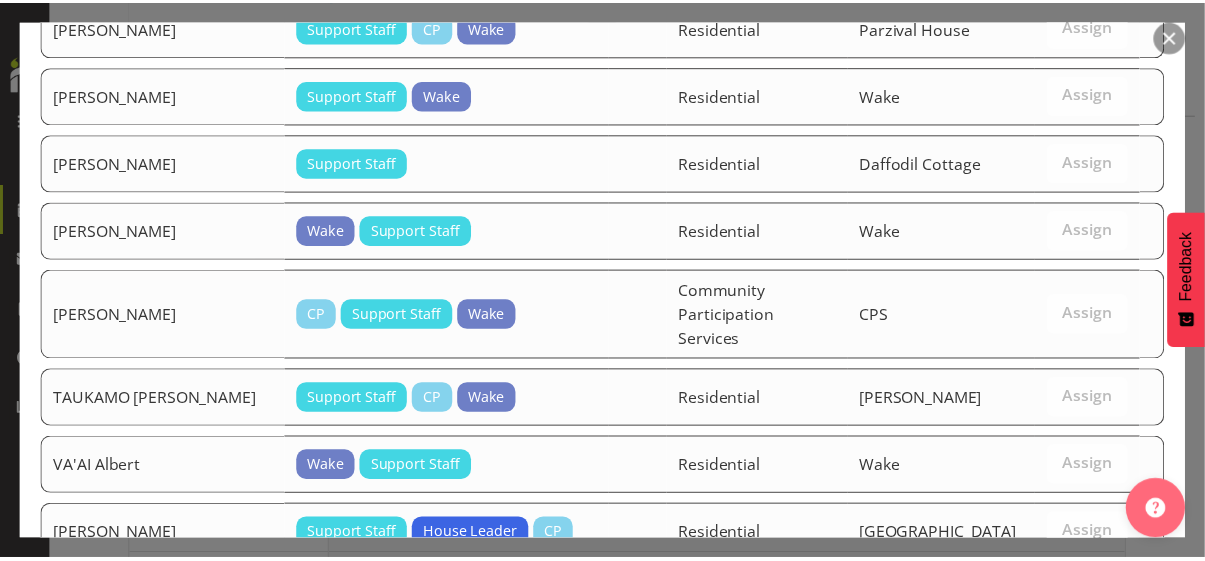 scroll, scrollTop: 2055, scrollLeft: 0, axis: vertical 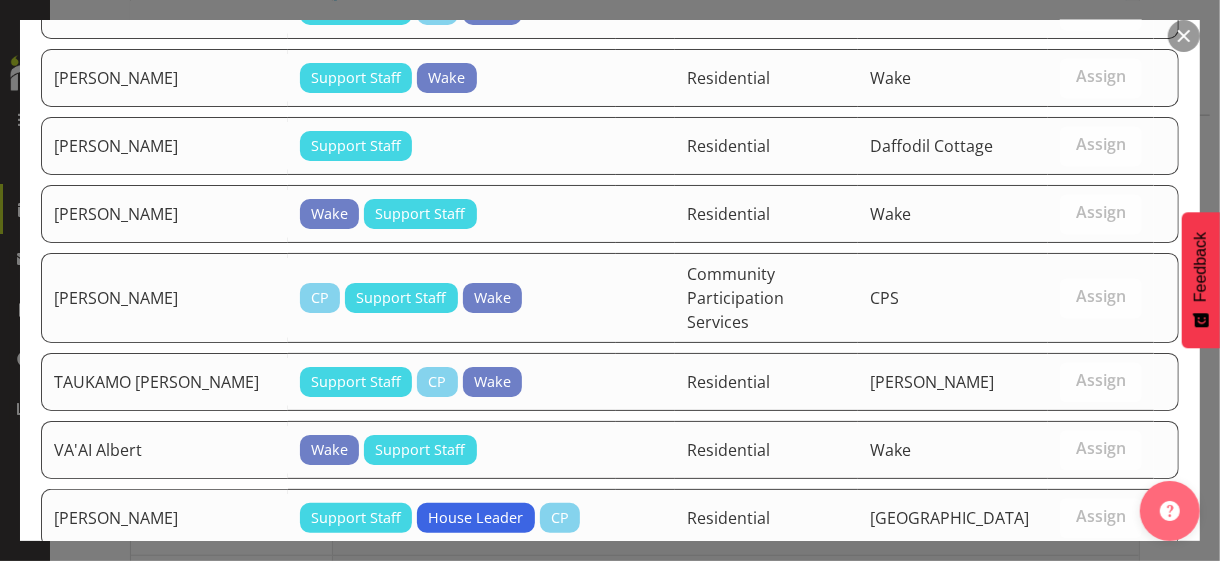 click on "Assign [PERSON_NAME]" at bounding box center [1066, 620] 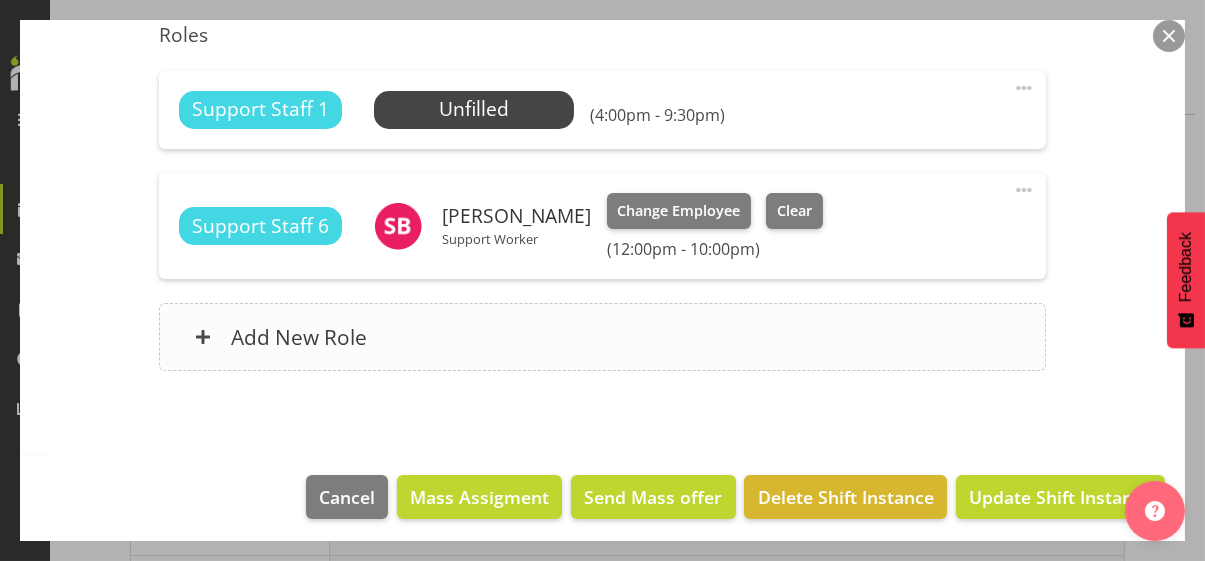scroll, scrollTop: 584, scrollLeft: 0, axis: vertical 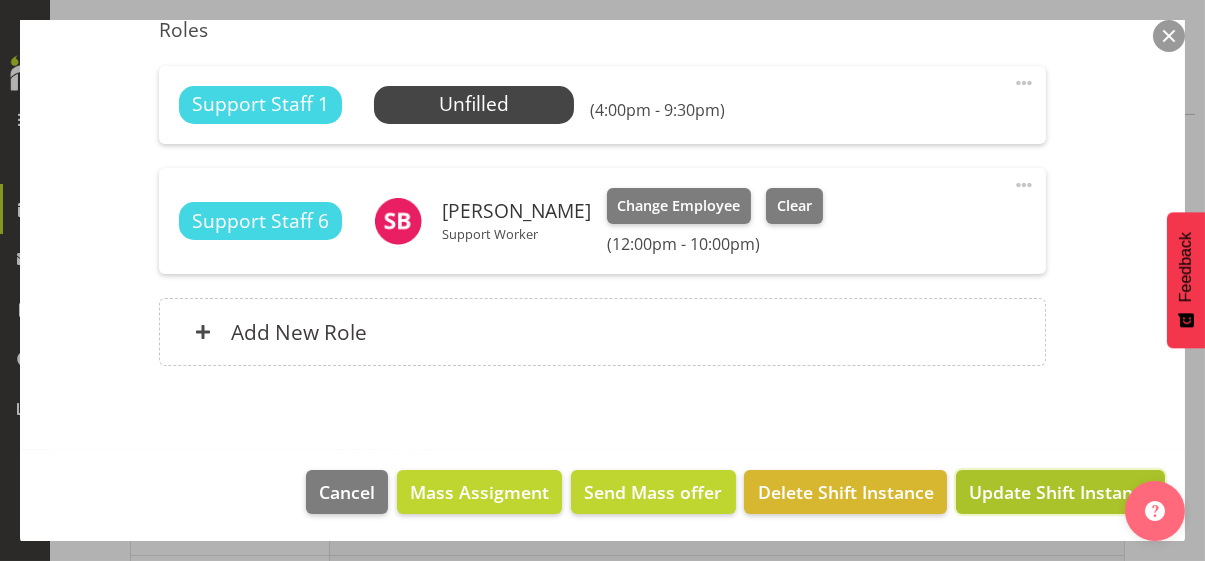 click on "Update Shift Instance" at bounding box center (1060, 492) 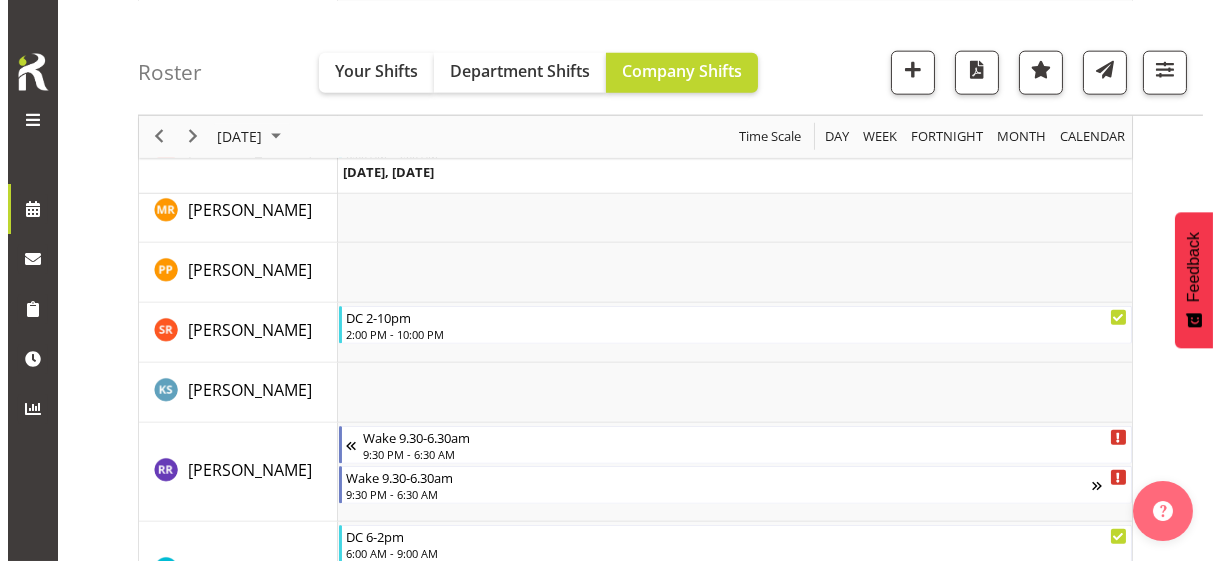 scroll, scrollTop: 5102, scrollLeft: 0, axis: vertical 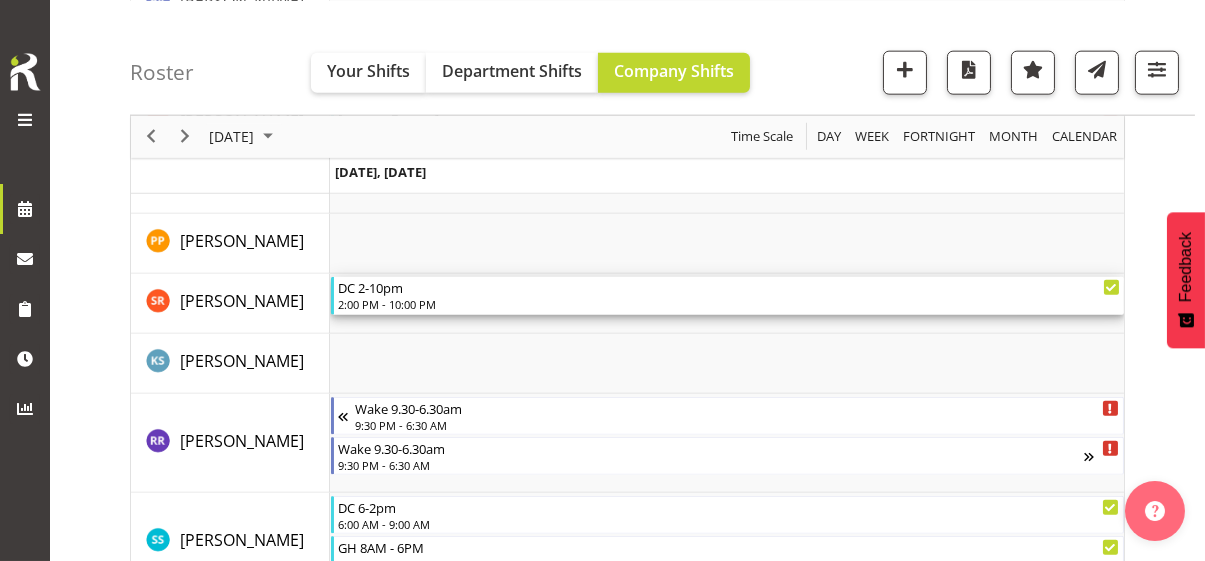 click on "2:00 PM - 10:00 PM" at bounding box center [729, 304] 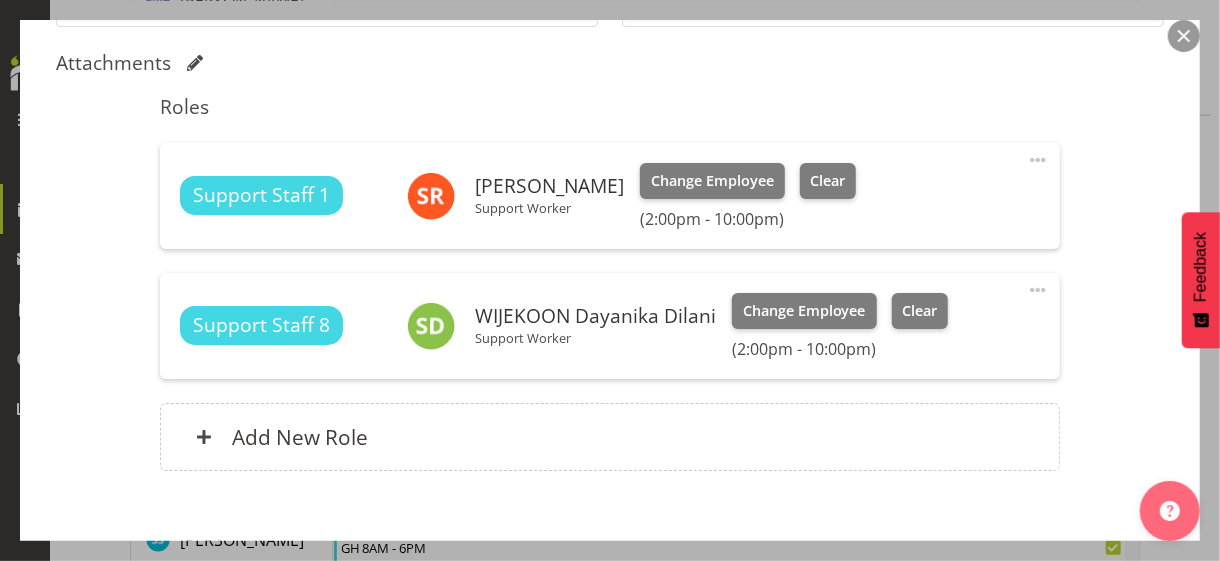 scroll, scrollTop: 611, scrollLeft: 0, axis: vertical 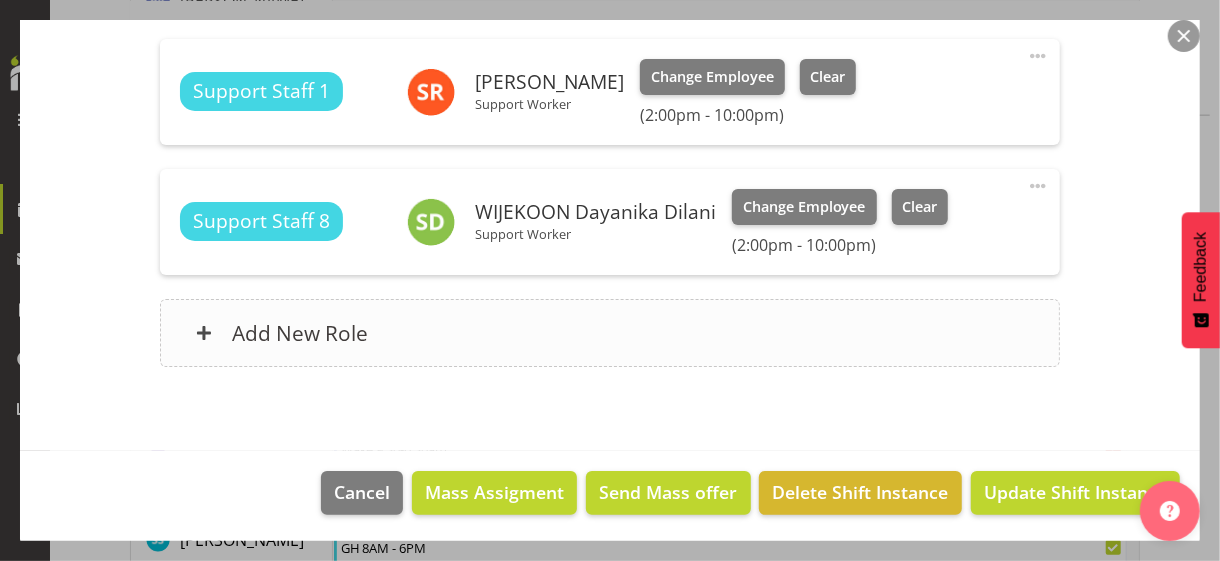 click on "Add New Role" at bounding box center (609, 333) 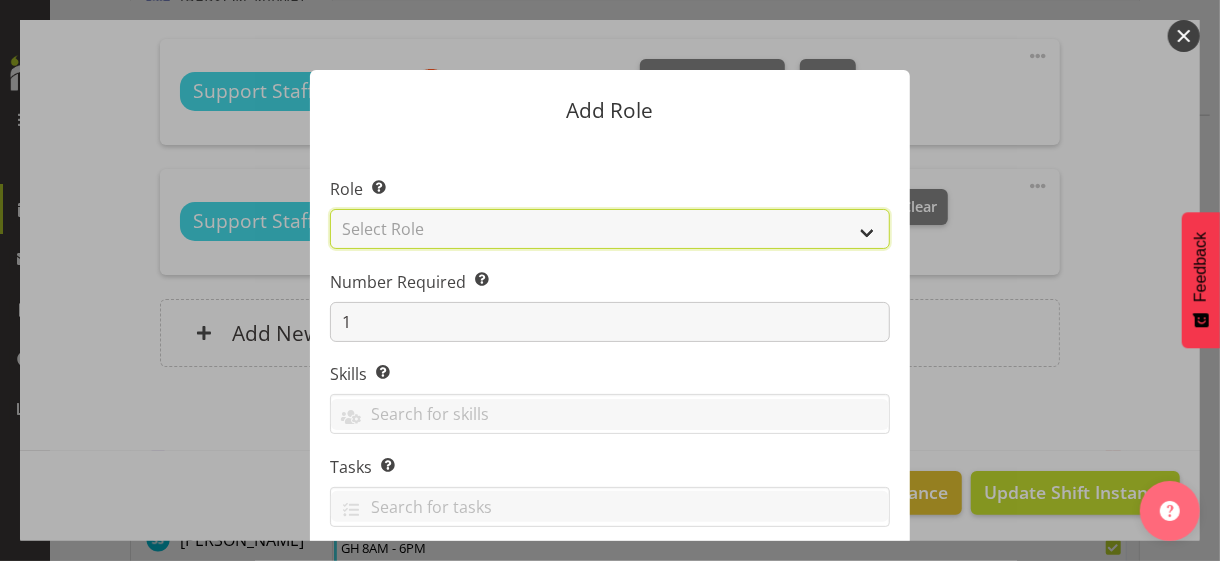 click on "Select Role  CP House Leader Support Staff Wake" at bounding box center [610, 229] 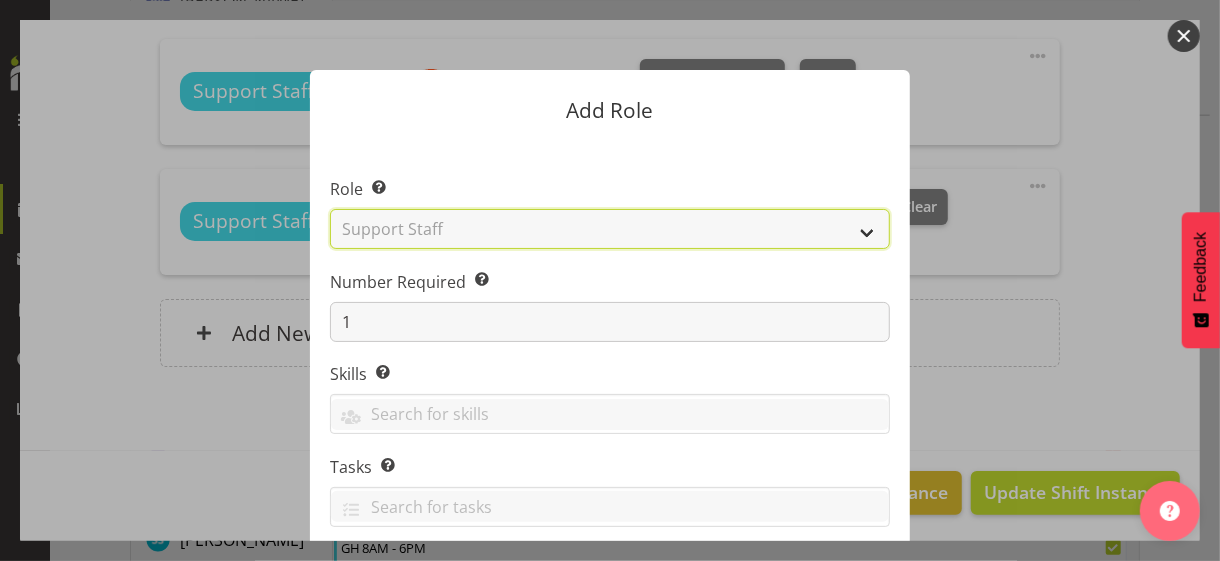 click on "Select Role  CP House Leader Support Staff Wake" at bounding box center (610, 229) 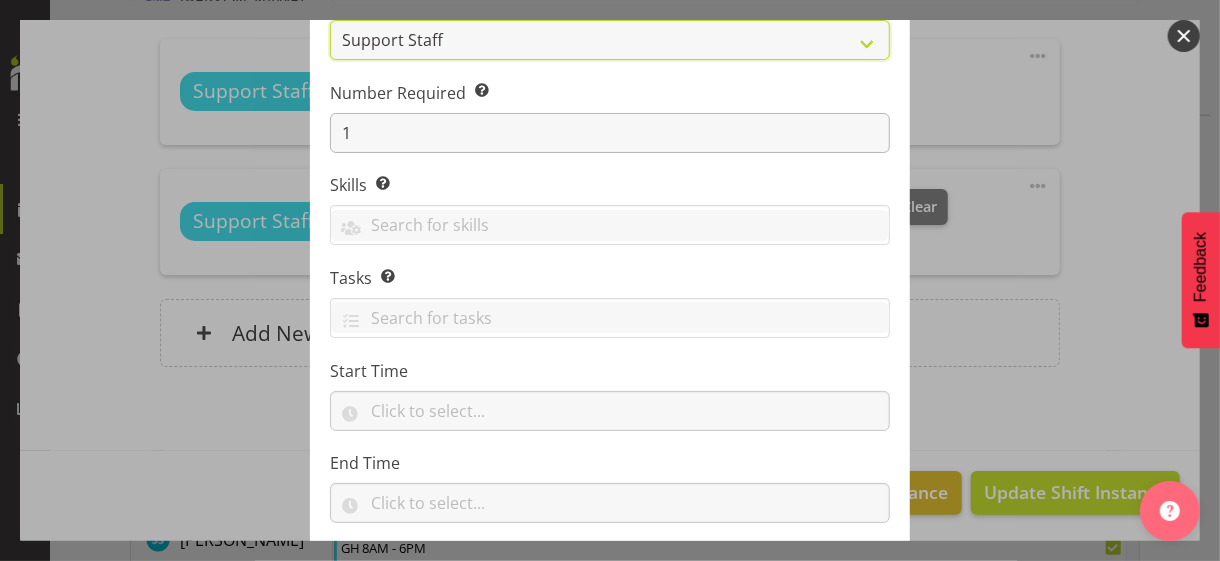 scroll, scrollTop: 304, scrollLeft: 0, axis: vertical 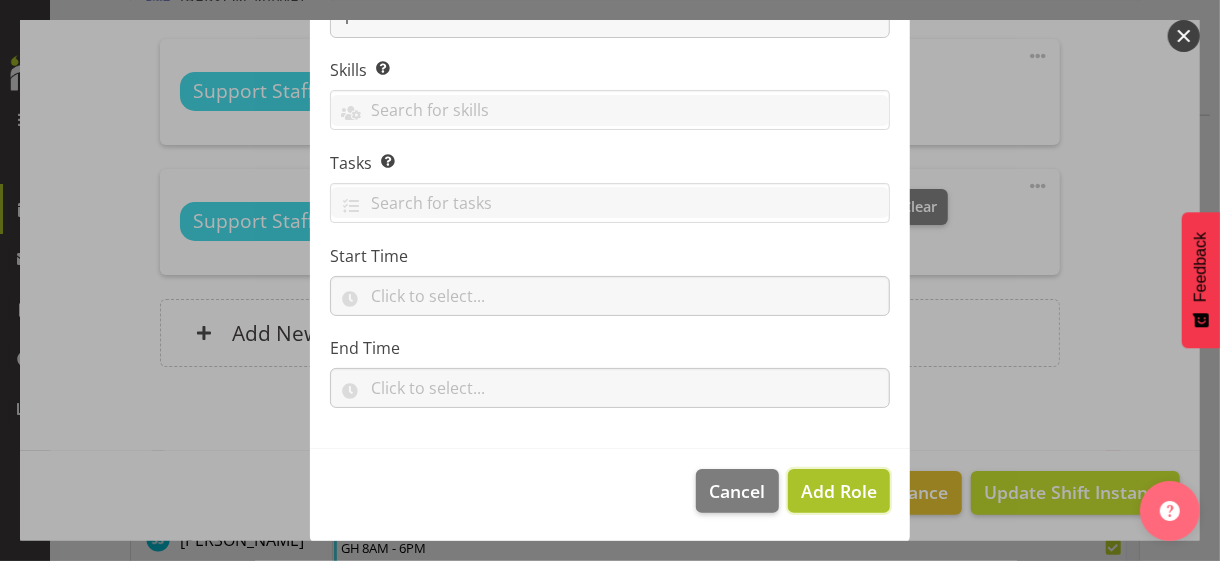 click on "Add Role" at bounding box center (839, 491) 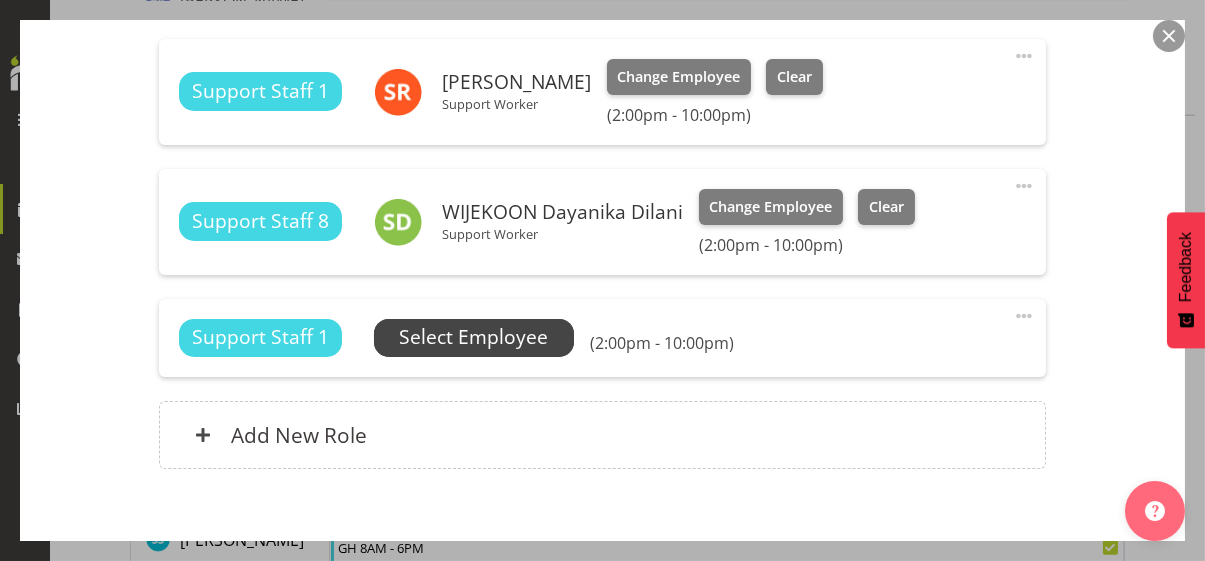 click on "Select Employee" at bounding box center [473, 337] 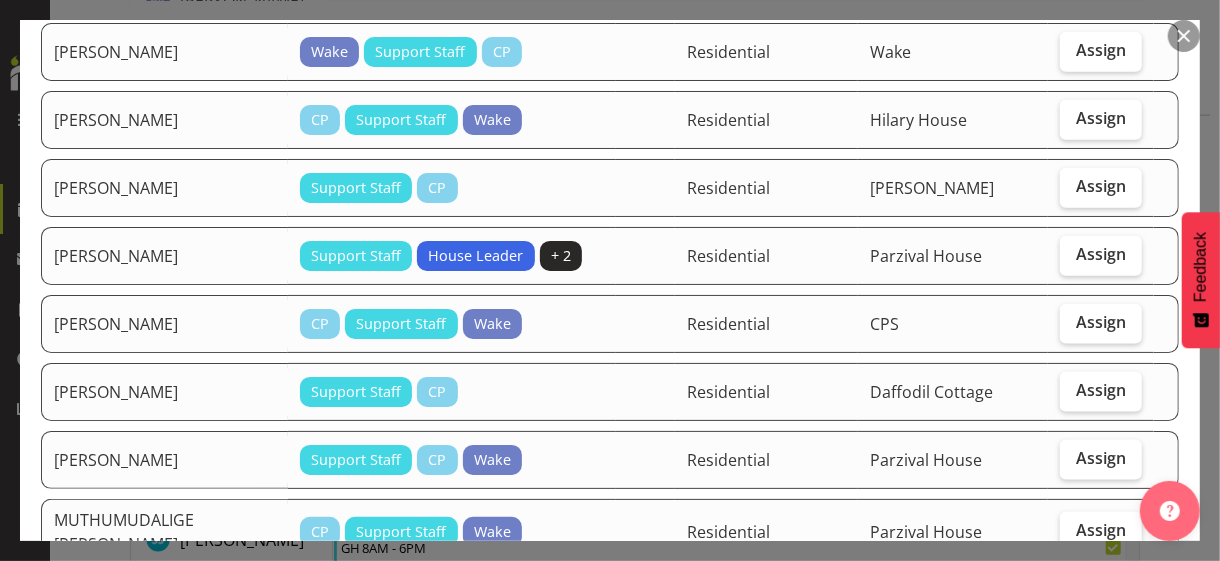 scroll, scrollTop: 1300, scrollLeft: 0, axis: vertical 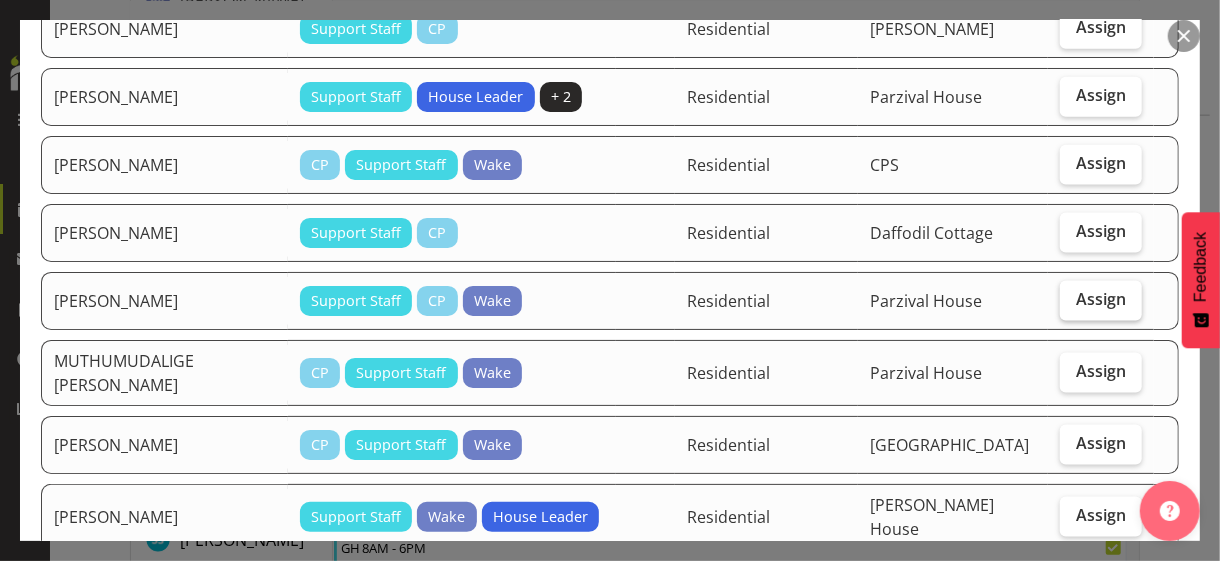 click on "Assign" at bounding box center [1101, 299] 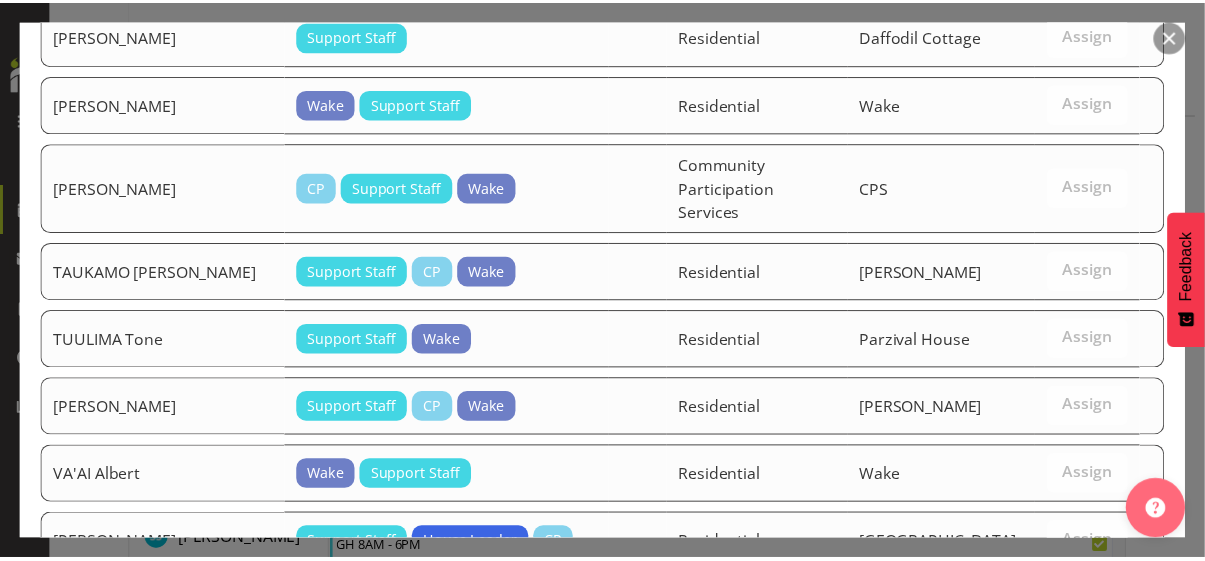 scroll, scrollTop: 2314, scrollLeft: 0, axis: vertical 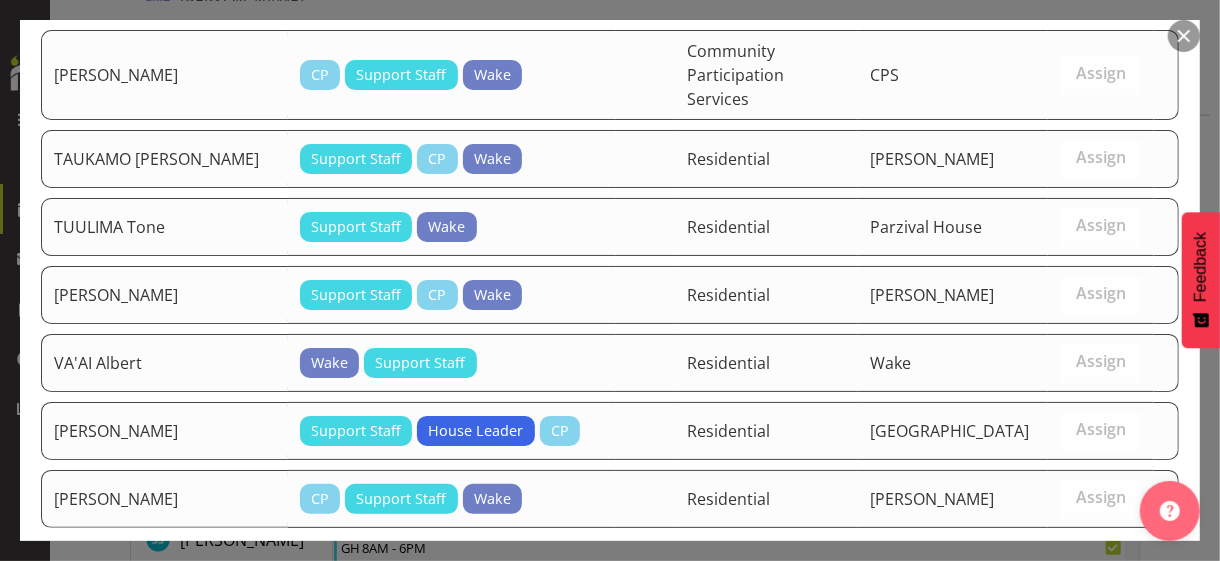 click on "Assign [PERSON_NAME]" at bounding box center (1066, 601) 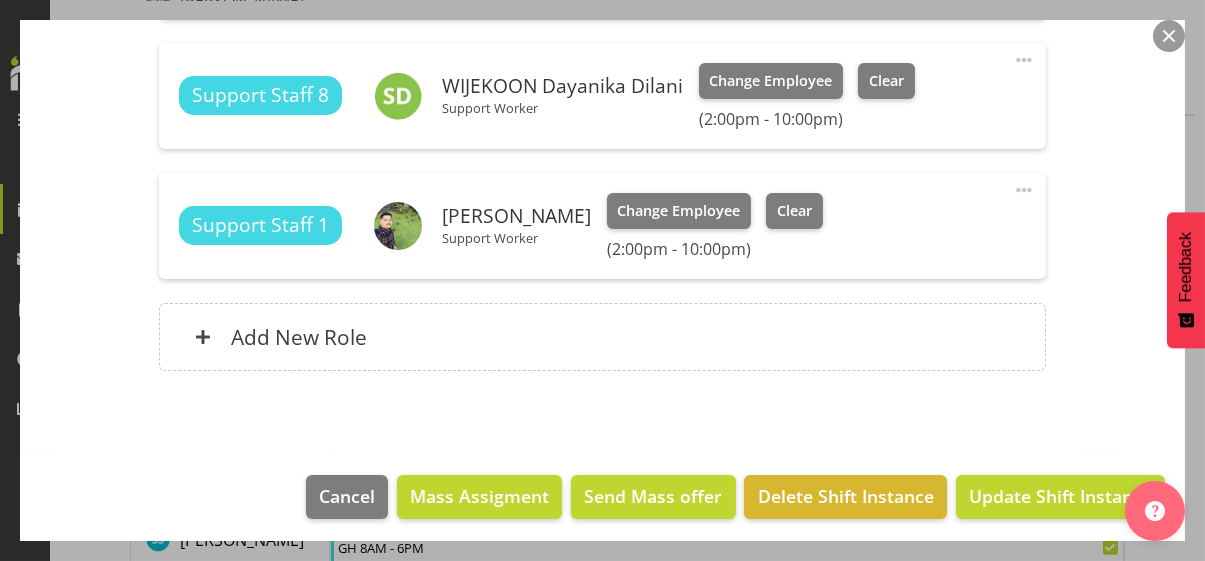 scroll, scrollTop: 741, scrollLeft: 0, axis: vertical 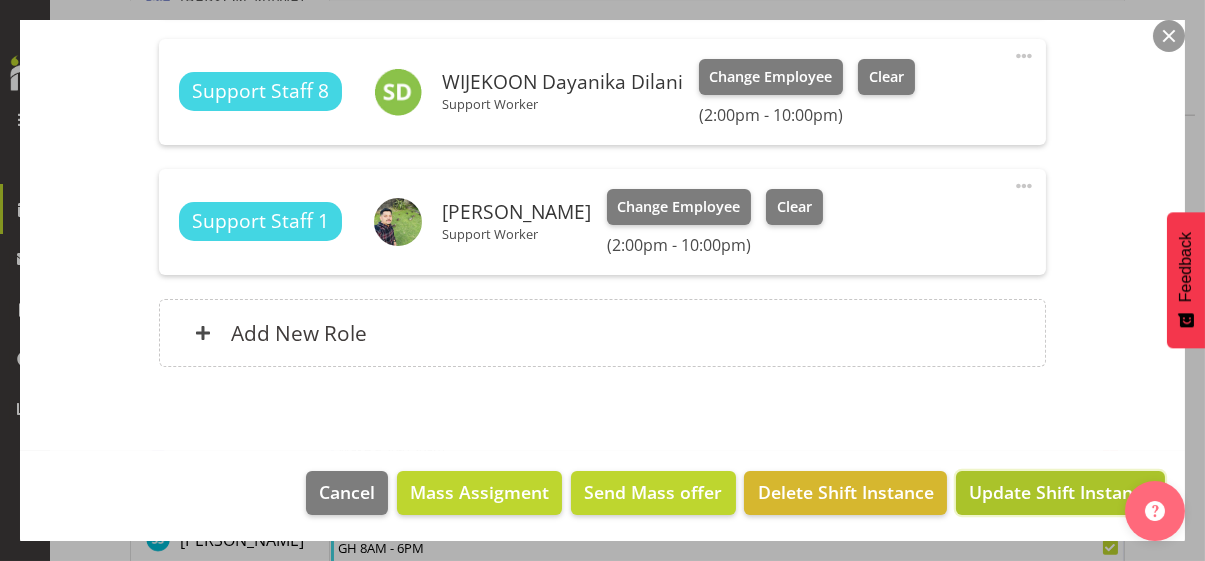 click on "Update Shift Instance" at bounding box center [1060, 492] 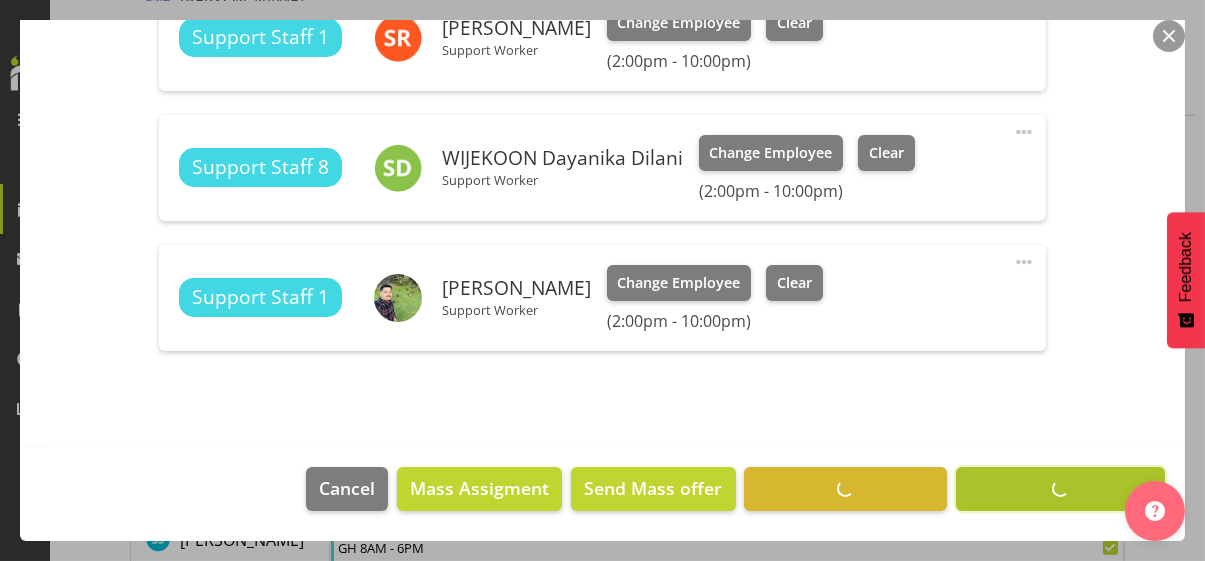 scroll, scrollTop: 662, scrollLeft: 0, axis: vertical 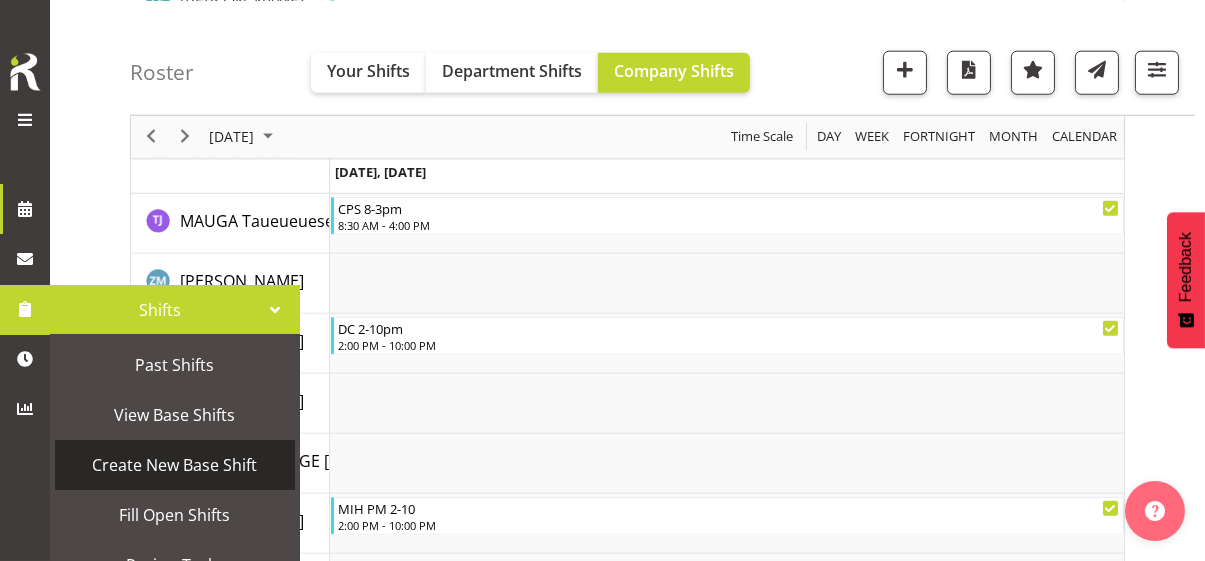 click on "Create New Base Shift" at bounding box center [175, 465] 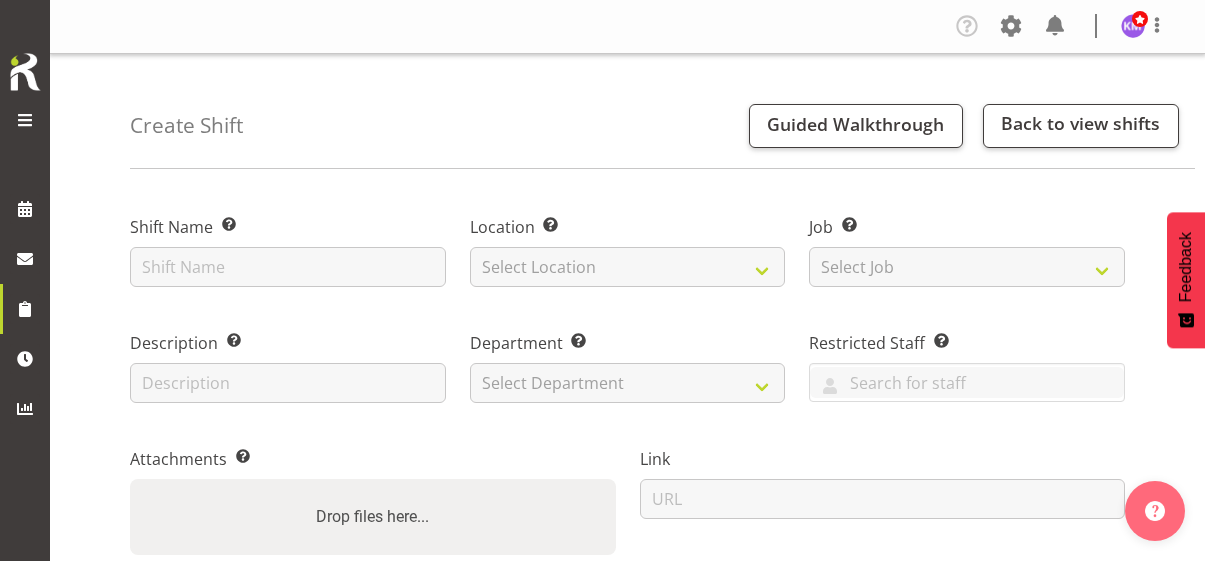 scroll, scrollTop: 0, scrollLeft: 0, axis: both 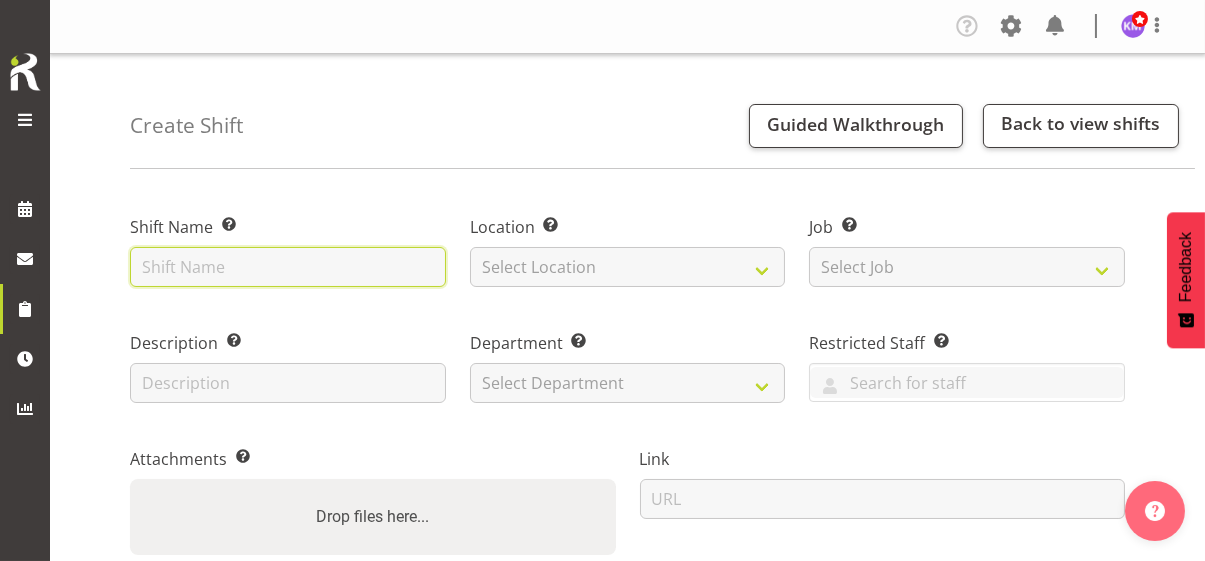 click at bounding box center (288, 267) 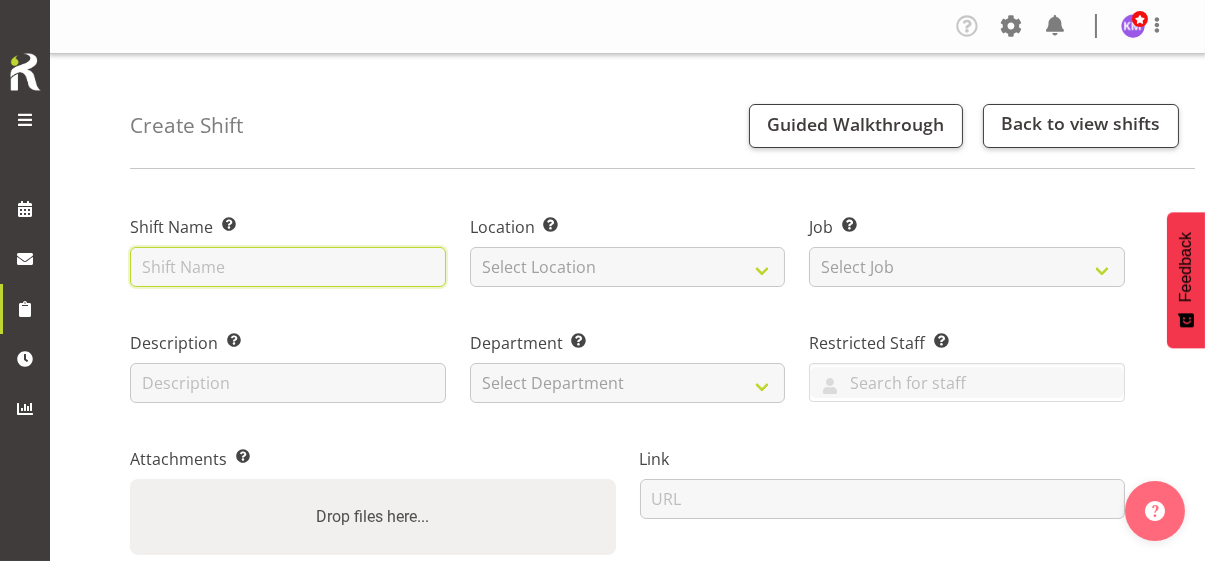 type on "g" 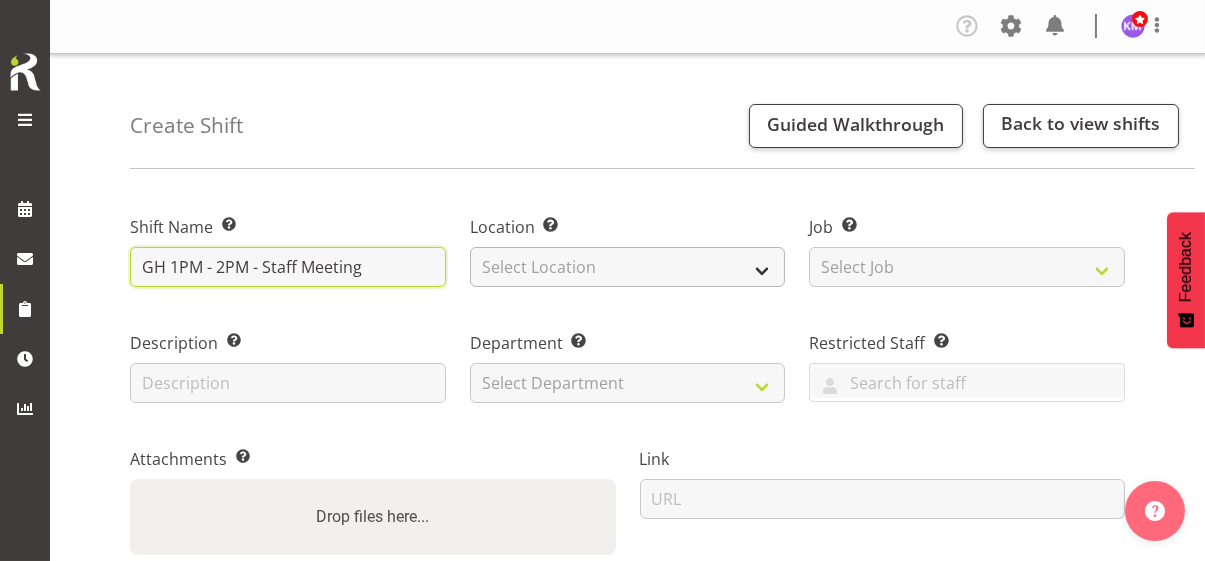 type on "GH 1PM - 2PM - Staff Meeting" 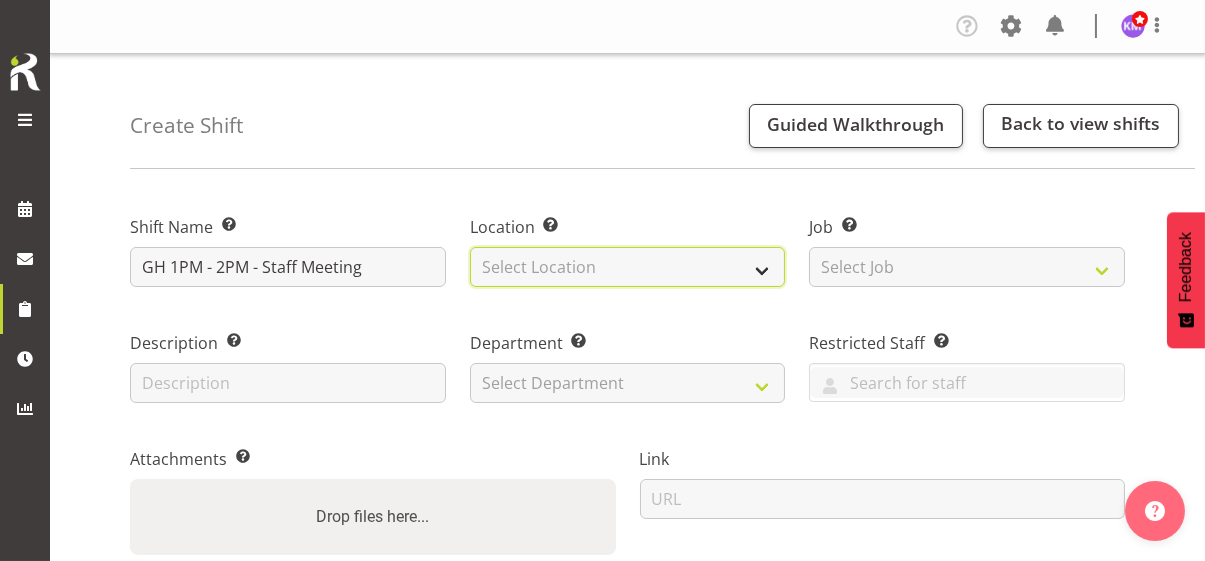 click on "Select Location  Christopher House
CPS
Daffodil Cottage
Gabriel House
Hilary House
Magnolia House
Management
Michael House
Parzival House
Training
Wake" at bounding box center [628, 267] 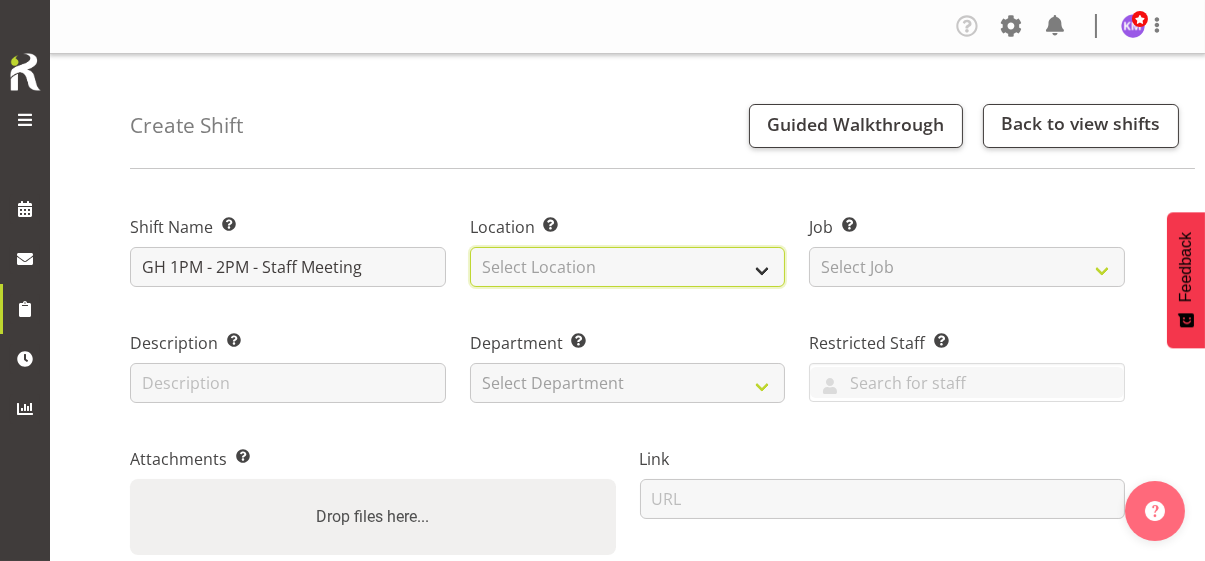 select on "941" 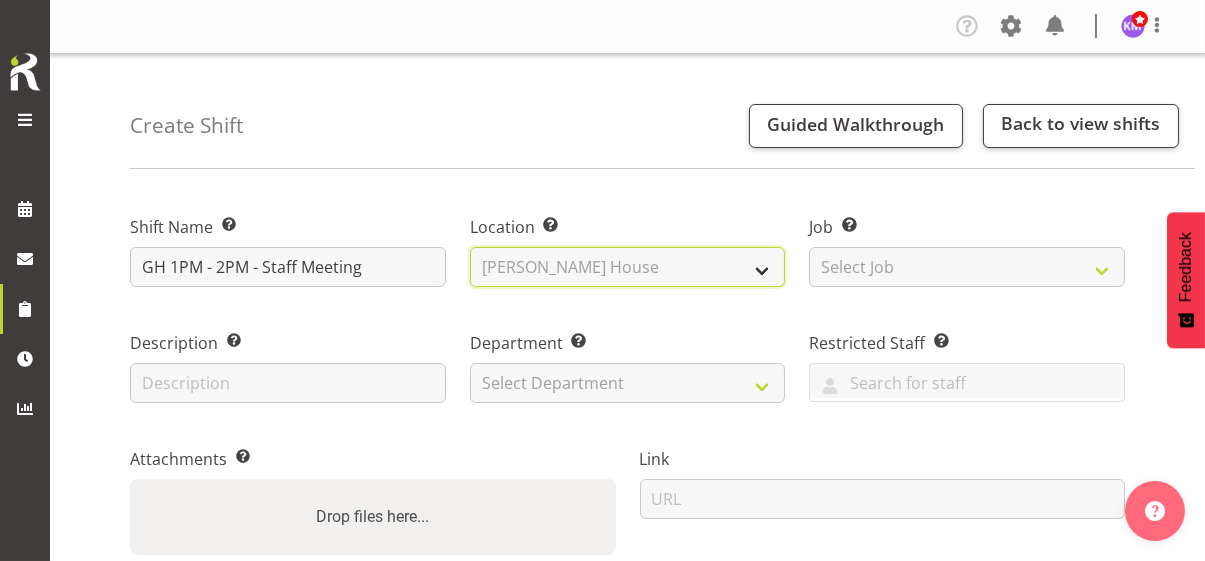 click on "Select Location  Christopher House
CPS
Daffodil Cottage
Gabriel House
Hilary House
Magnolia House
Management
Michael House
Parzival House
Training
Wake" at bounding box center (628, 267) 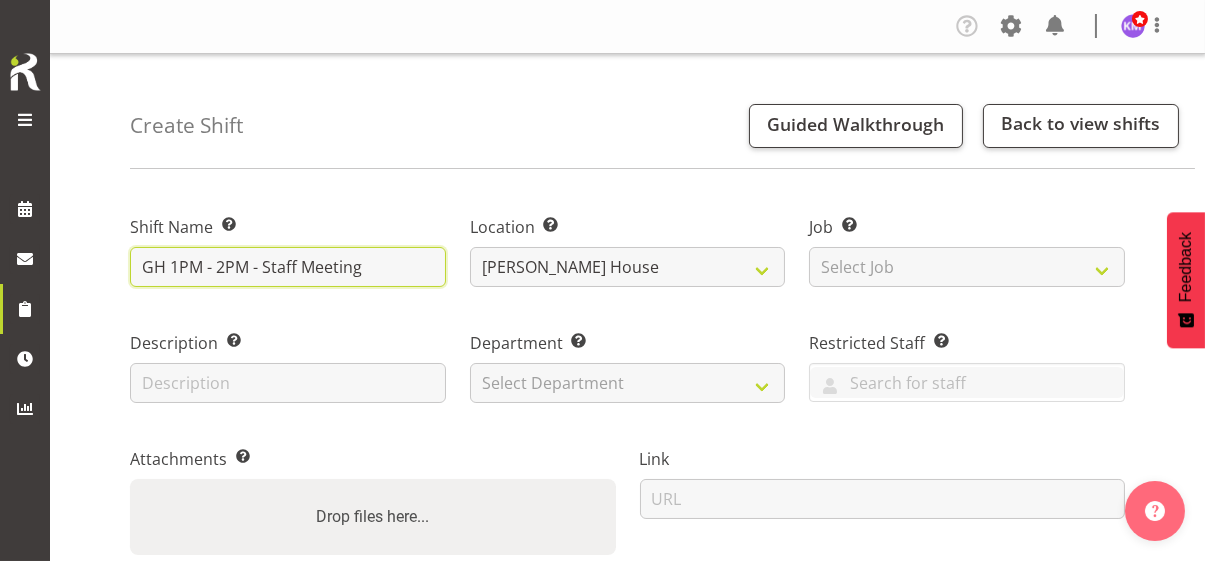 drag, startPoint x: 387, startPoint y: 261, endPoint x: 120, endPoint y: 253, distance: 267.1198 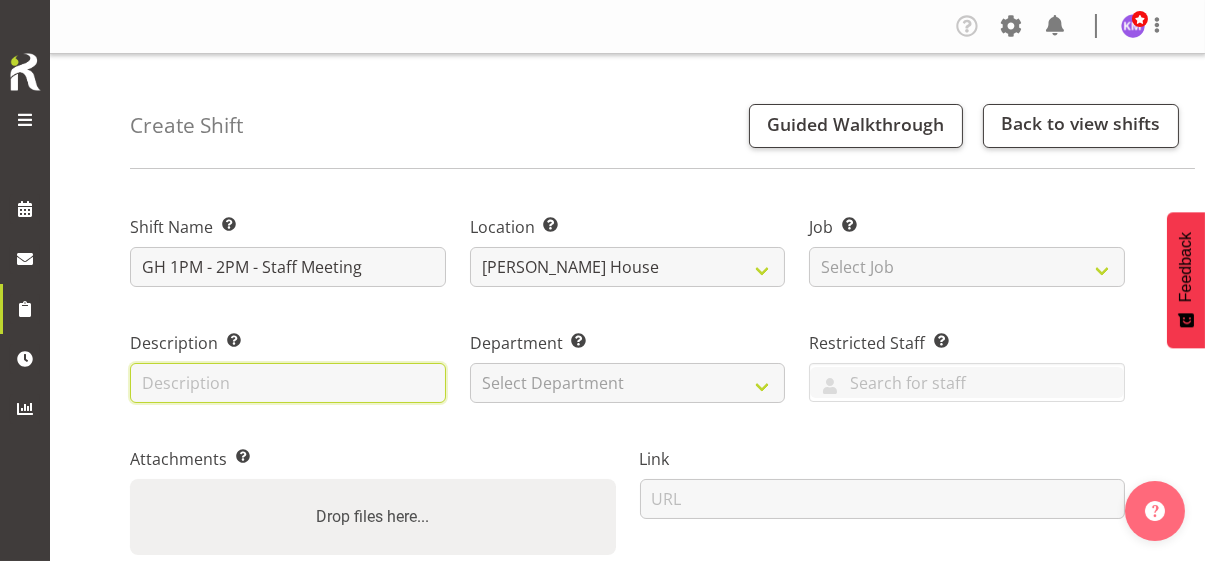 click at bounding box center [288, 383] 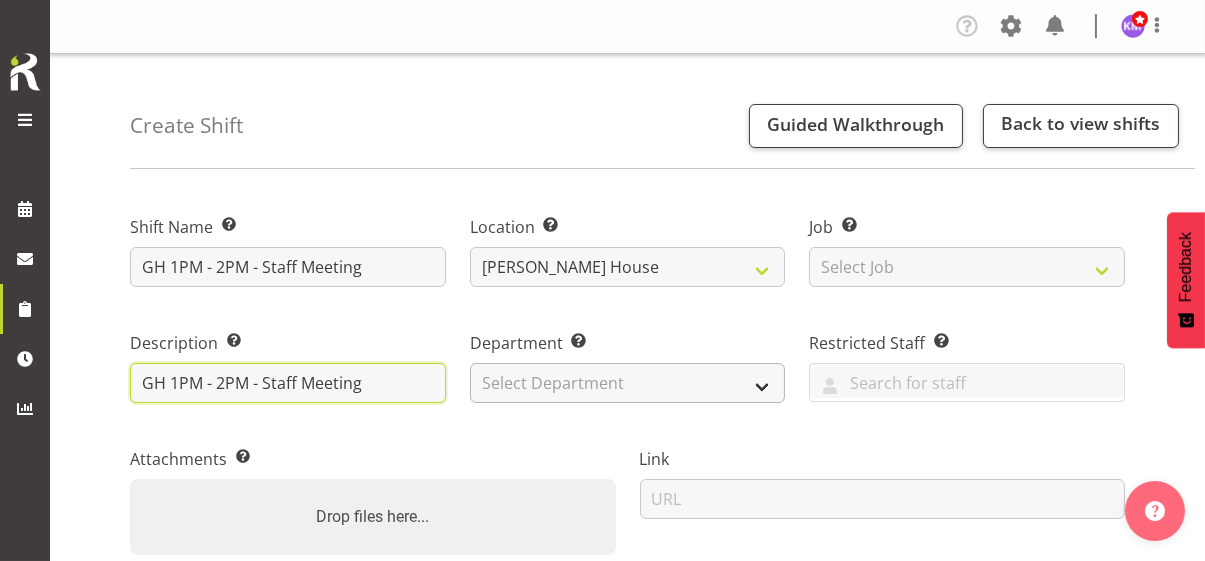 type on "GH 1PM - 2PM - Staff Meeting" 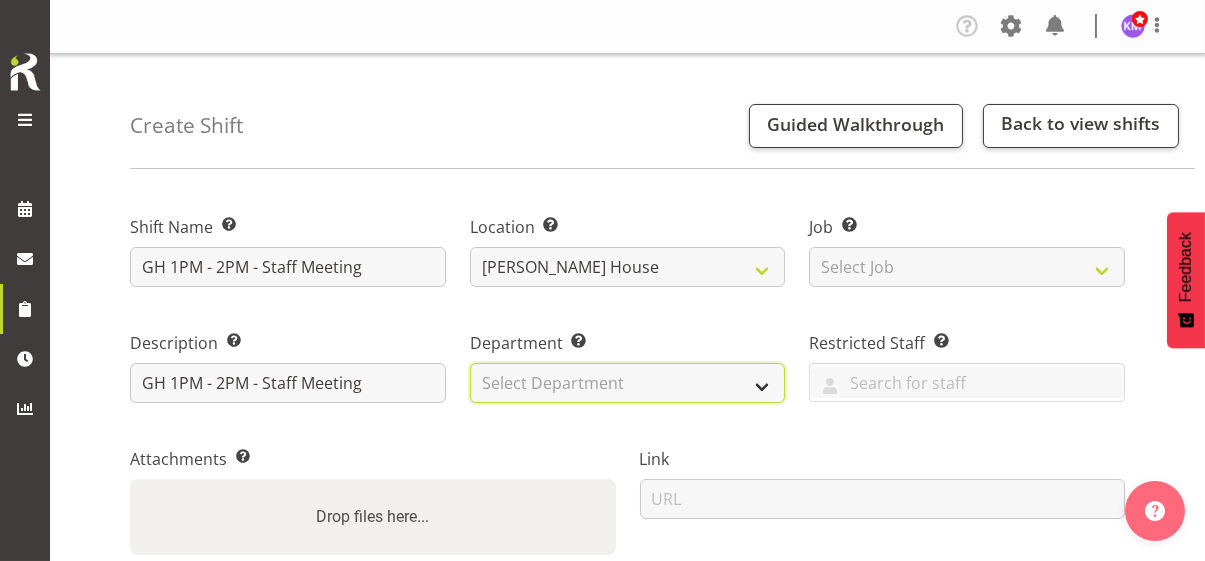 click on "Select Department  Community Participation Services Residential Training" at bounding box center (628, 383) 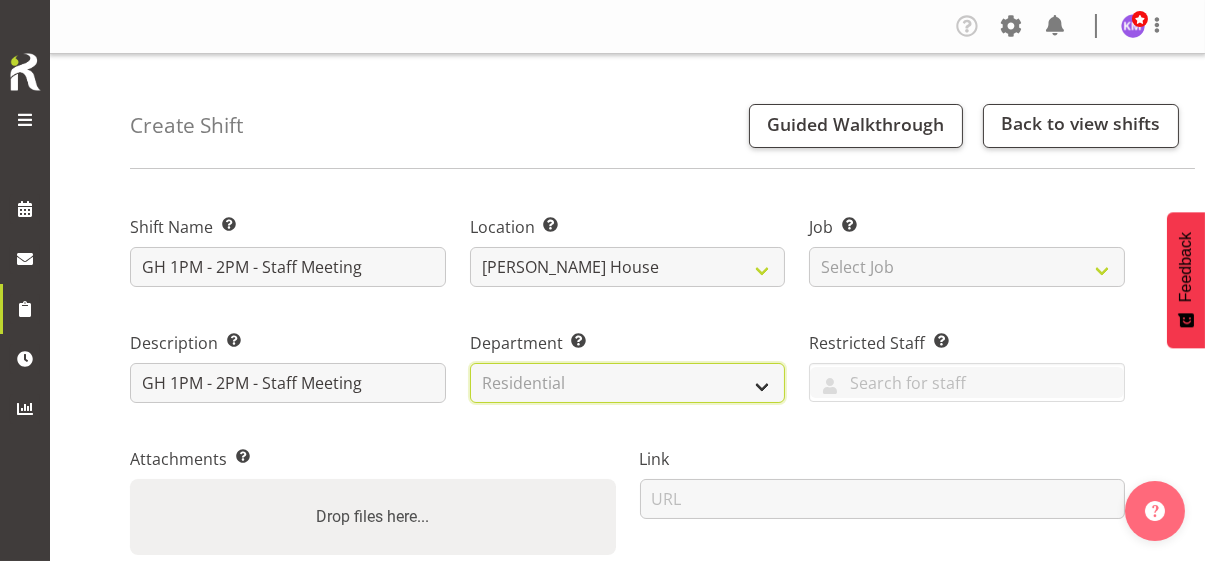 click on "Select Department  Community Participation Services Residential Training" at bounding box center (628, 383) 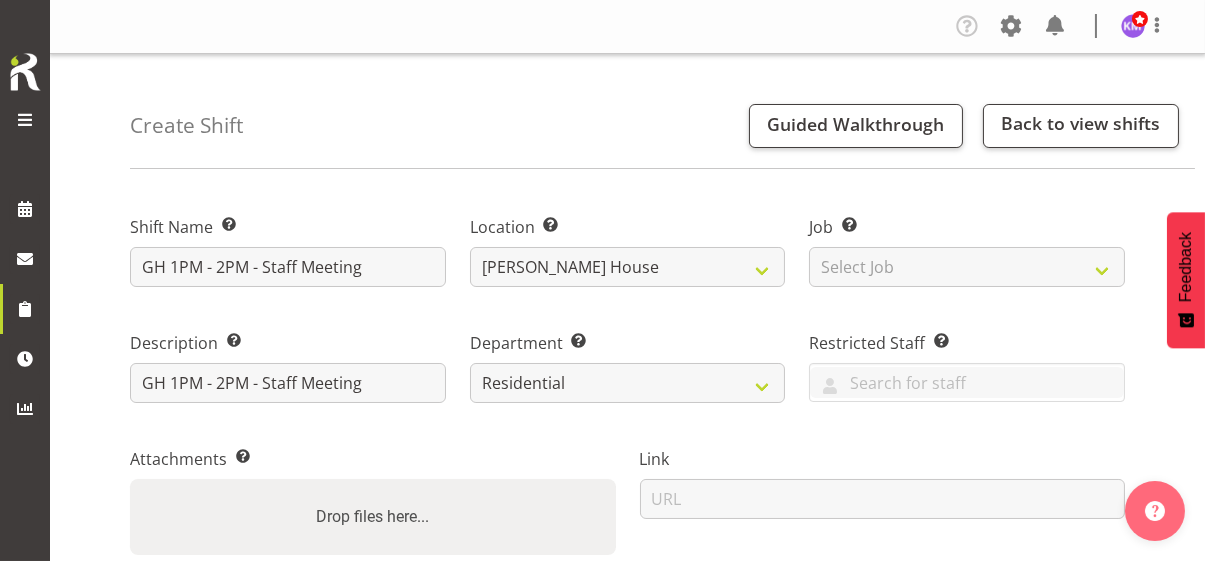 click on "Attachments
Add any relevant attachments to the shift (e.g. Health & Safety Plan).   Powered by PQINA Drop files here..." at bounding box center [373, 501] 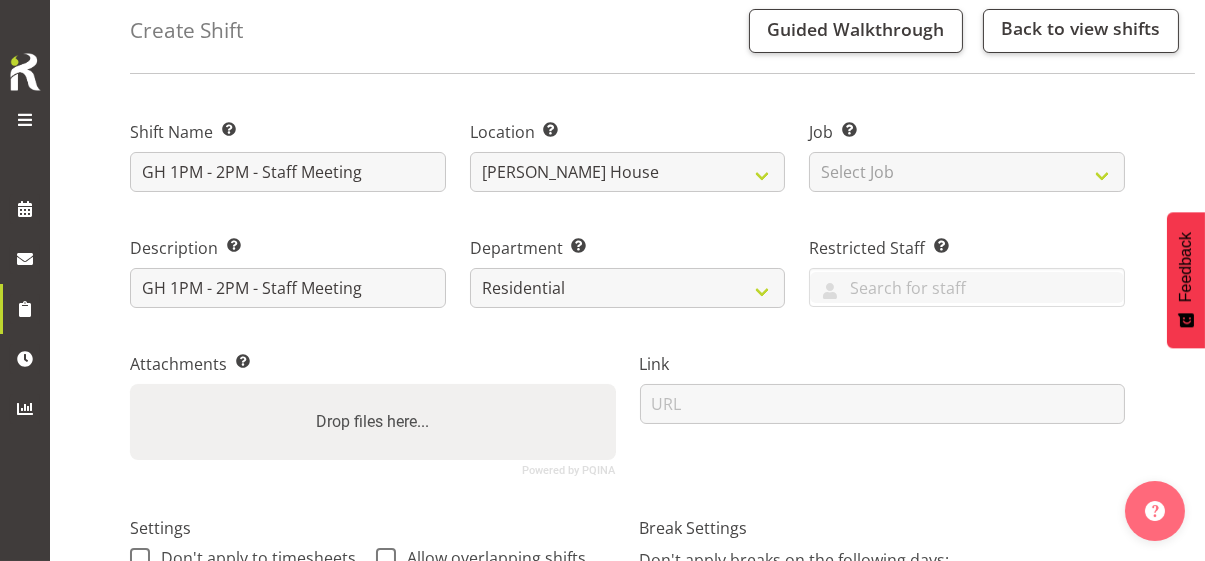 scroll, scrollTop: 400, scrollLeft: 0, axis: vertical 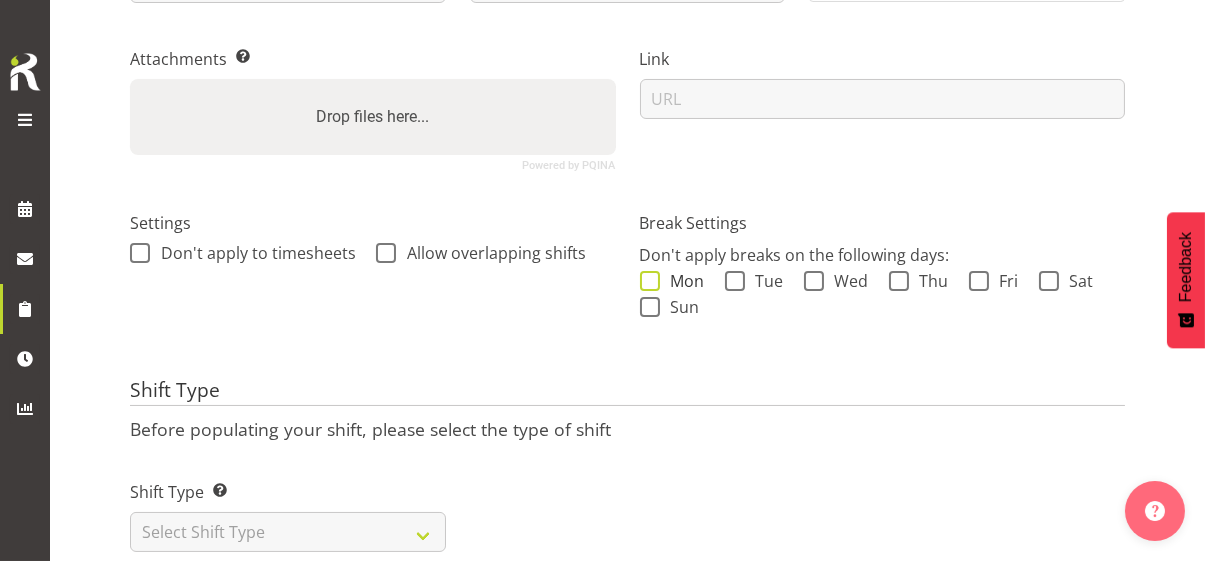 drag, startPoint x: 648, startPoint y: 283, endPoint x: 646, endPoint y: 306, distance: 23.086792 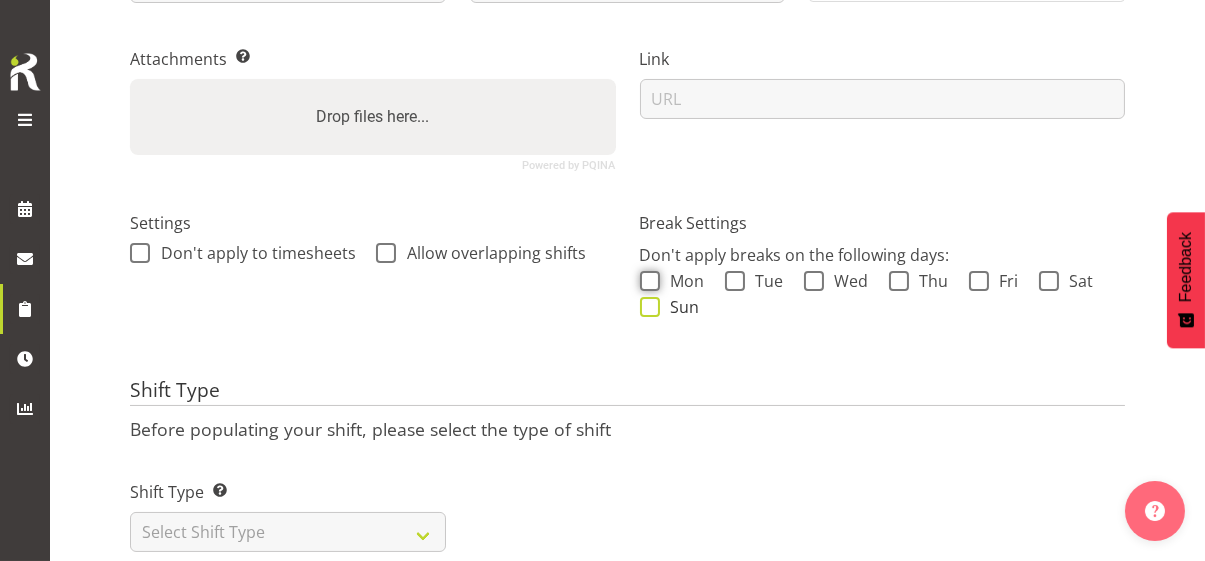 click on "Mon" at bounding box center (646, 280) 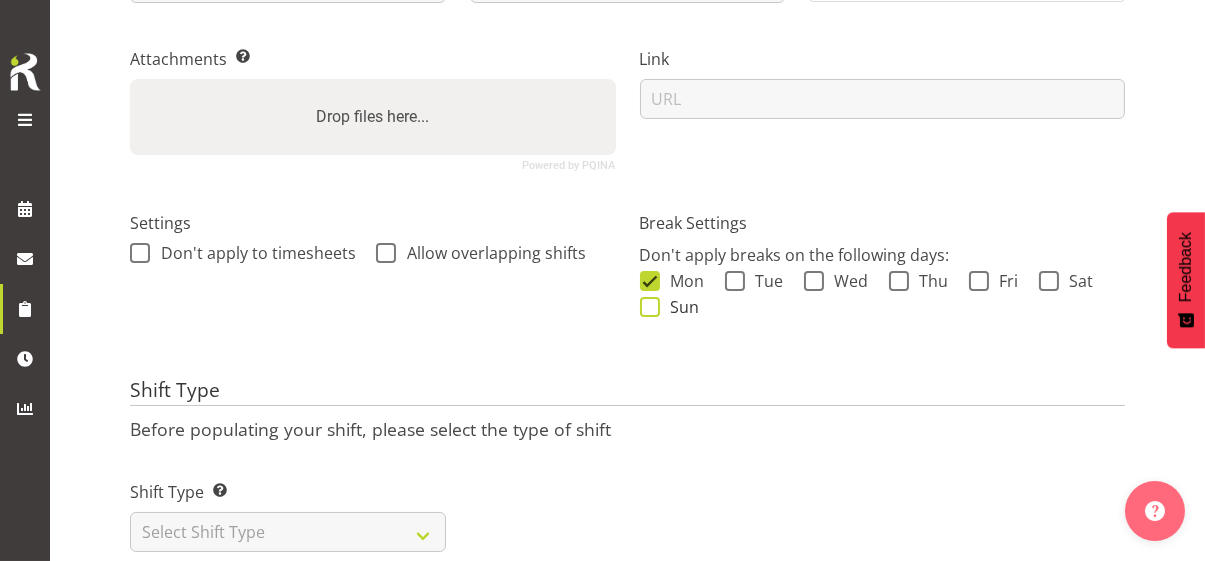 click at bounding box center (650, 307) 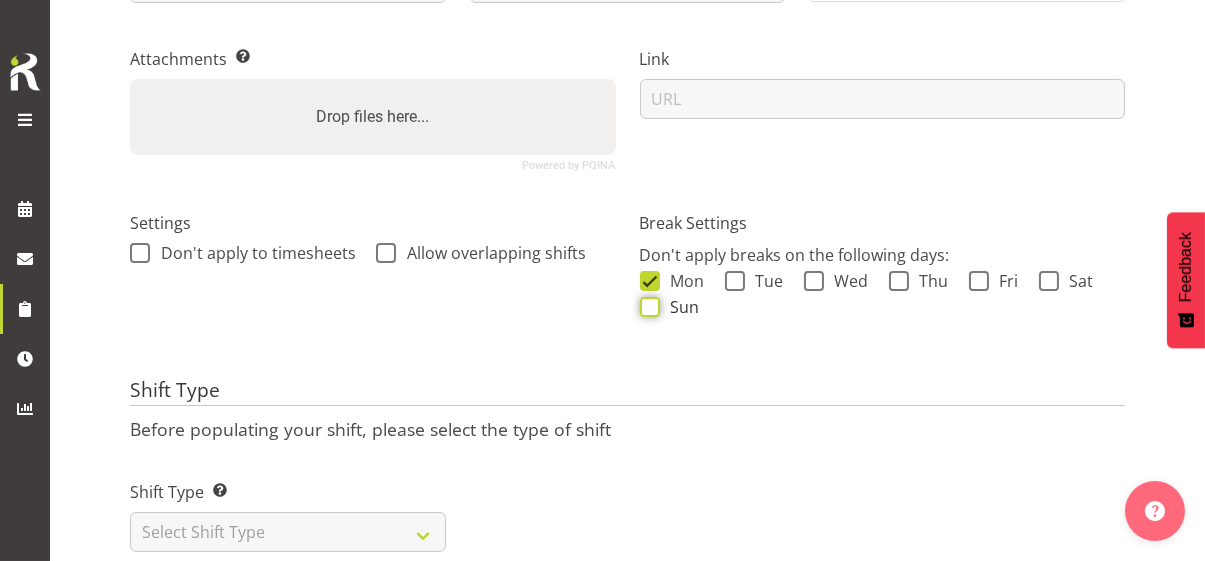 click on "Sun" at bounding box center (646, 306) 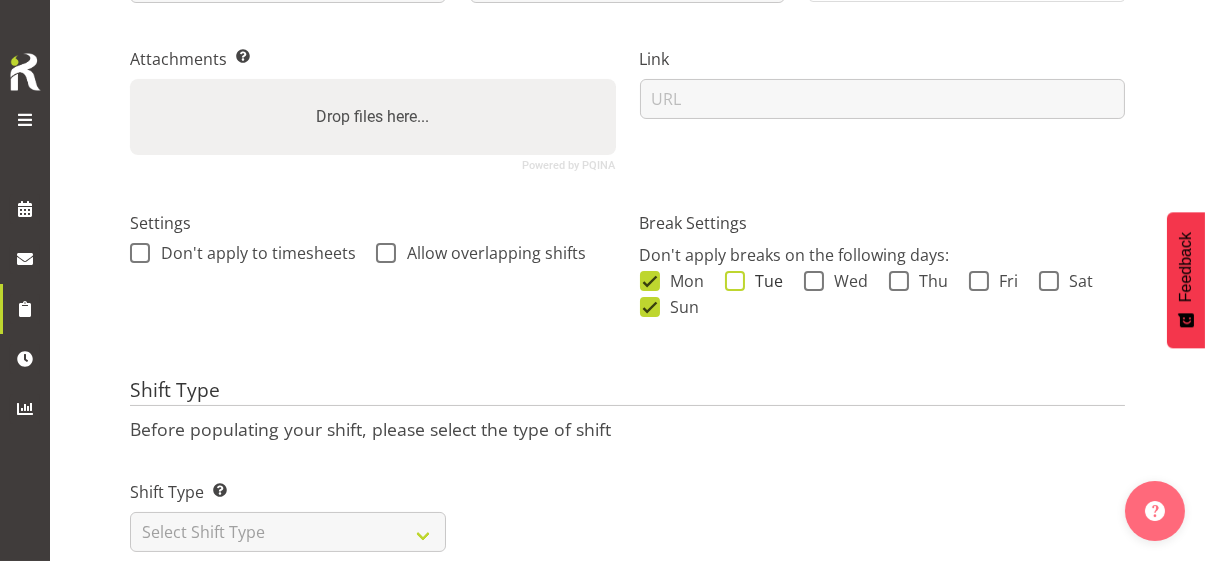 click at bounding box center [735, 281] 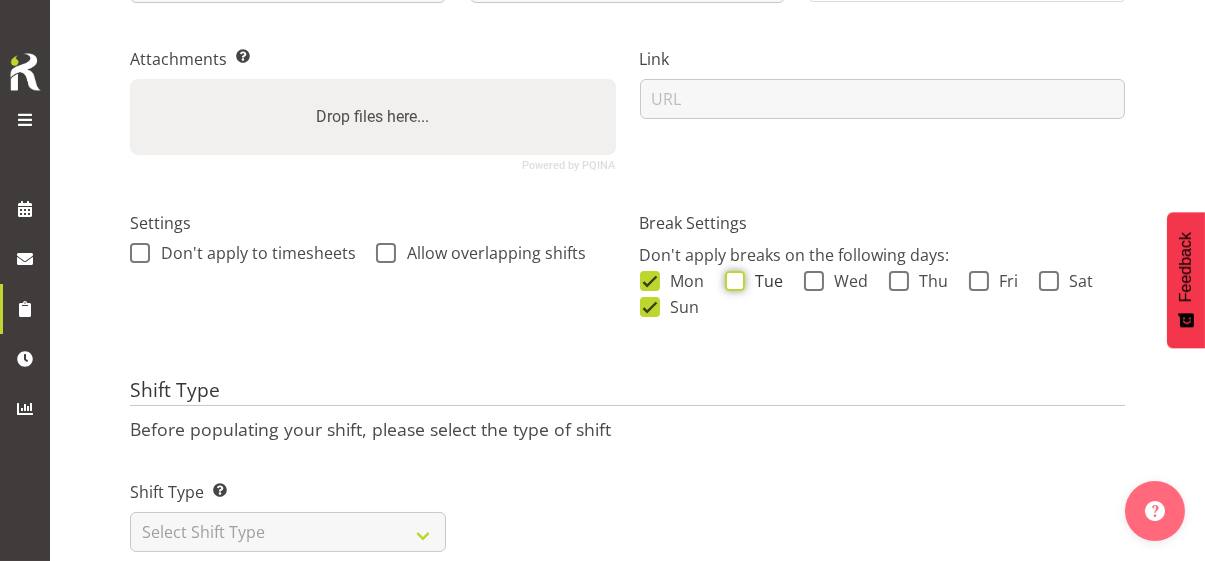click on "Tue" at bounding box center (731, 280) 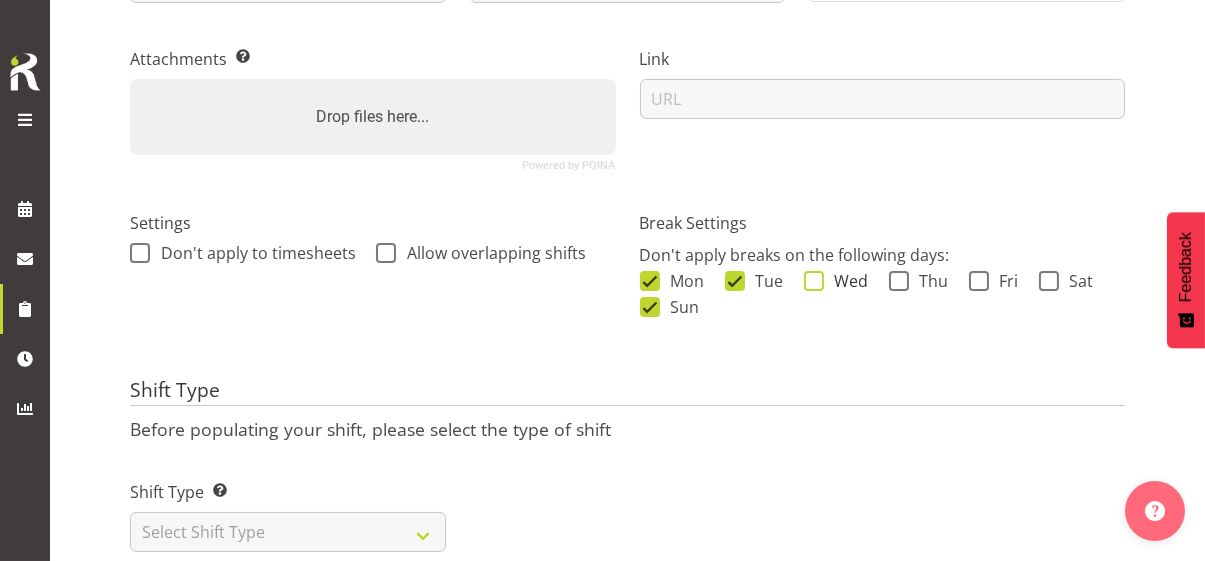 click at bounding box center (814, 281) 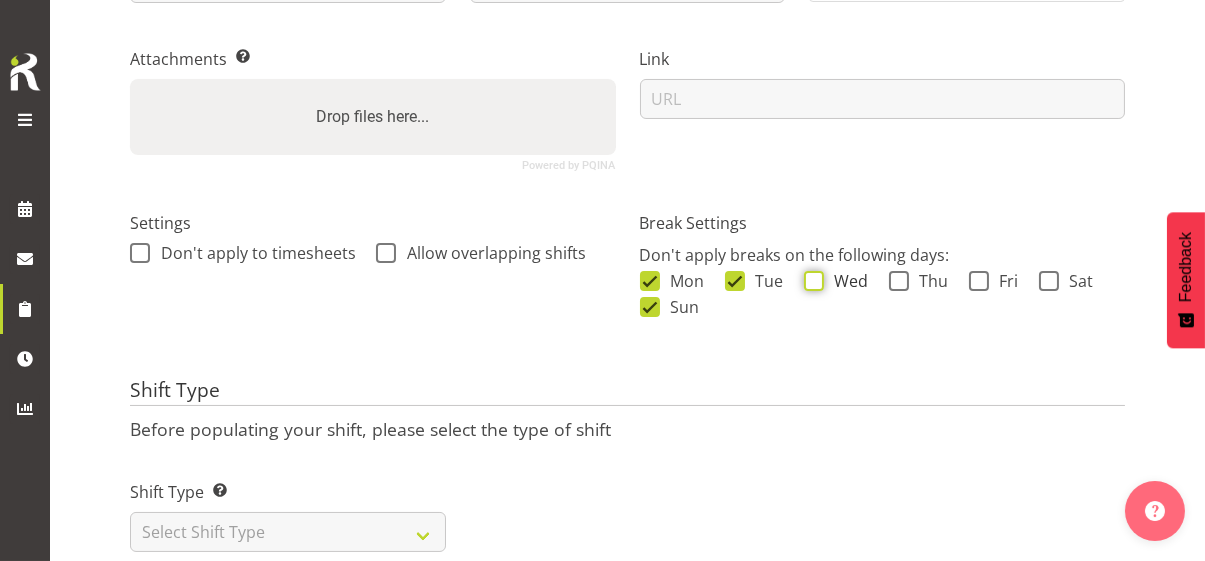 click on "Wed" at bounding box center (810, 280) 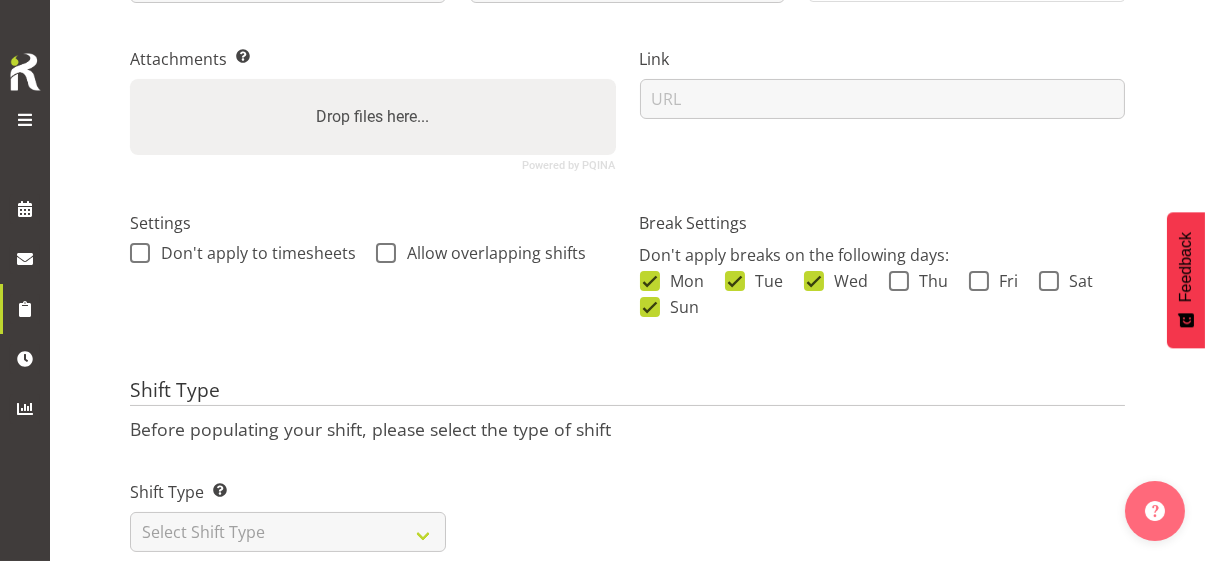 drag, startPoint x: 894, startPoint y: 279, endPoint x: 949, endPoint y: 280, distance: 55.00909 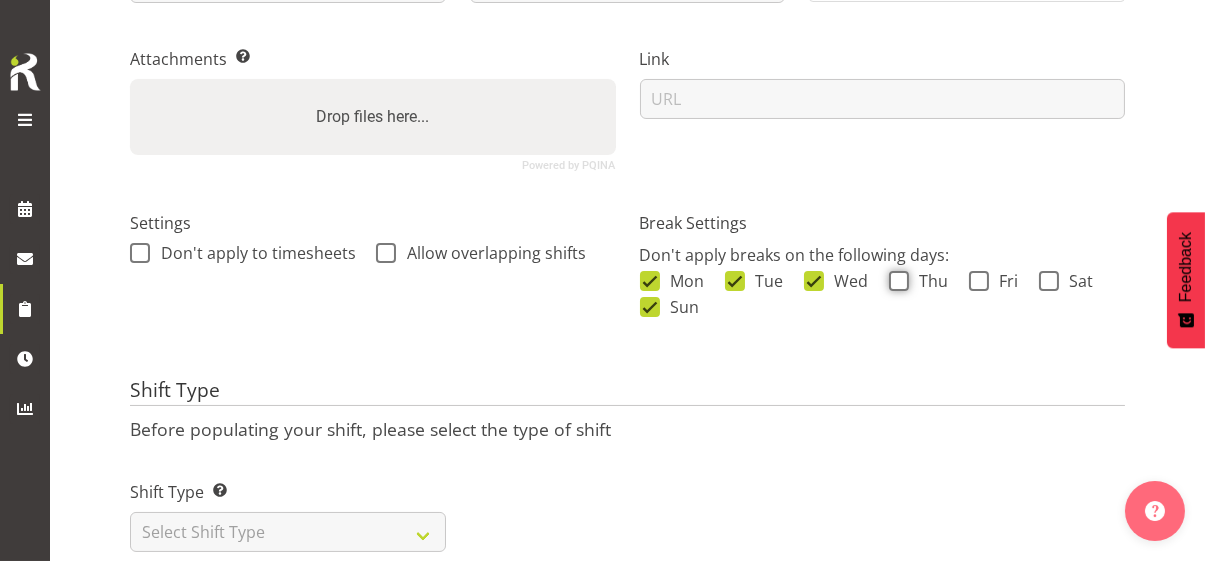 click on "Thu" at bounding box center (895, 280) 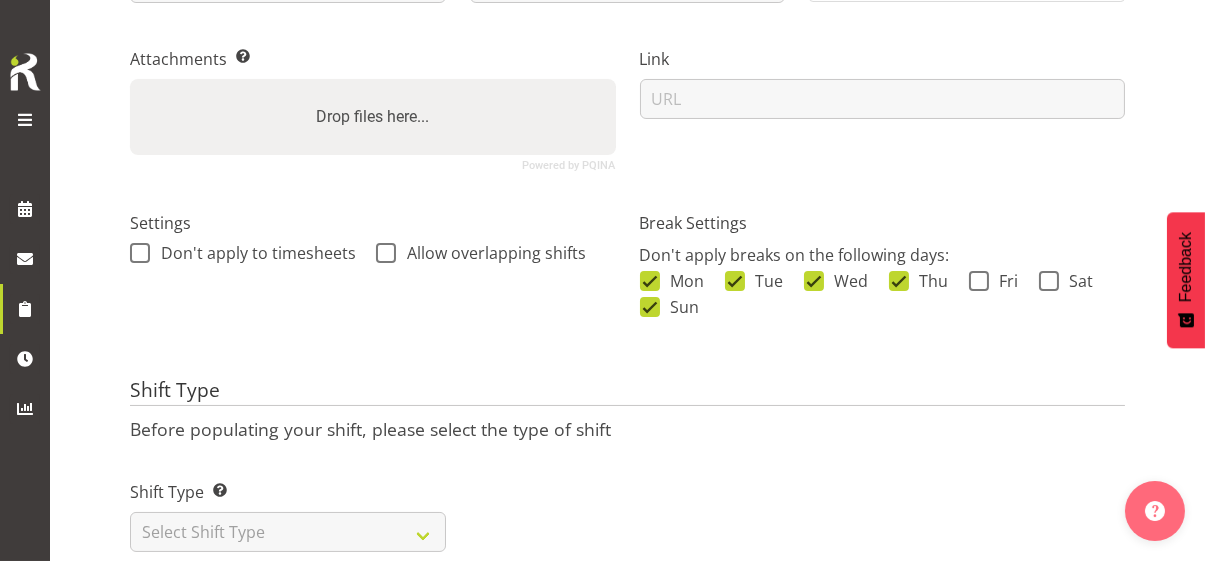 drag, startPoint x: 973, startPoint y: 278, endPoint x: 1019, endPoint y: 279, distance: 46.010868 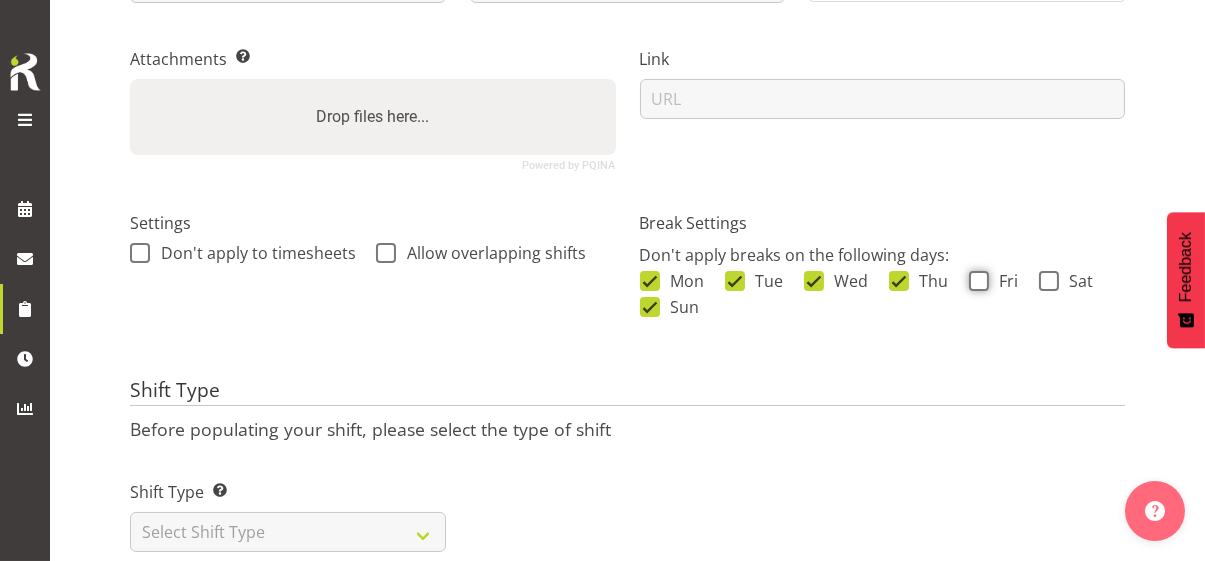 click on "Fri" at bounding box center [975, 280] 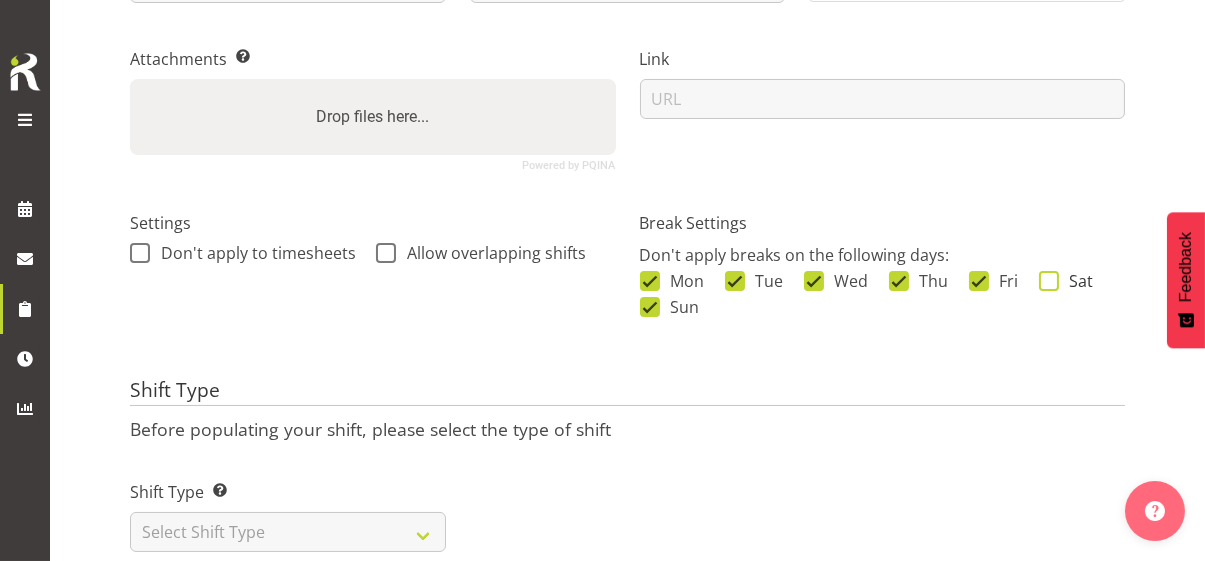 click at bounding box center [1049, 281] 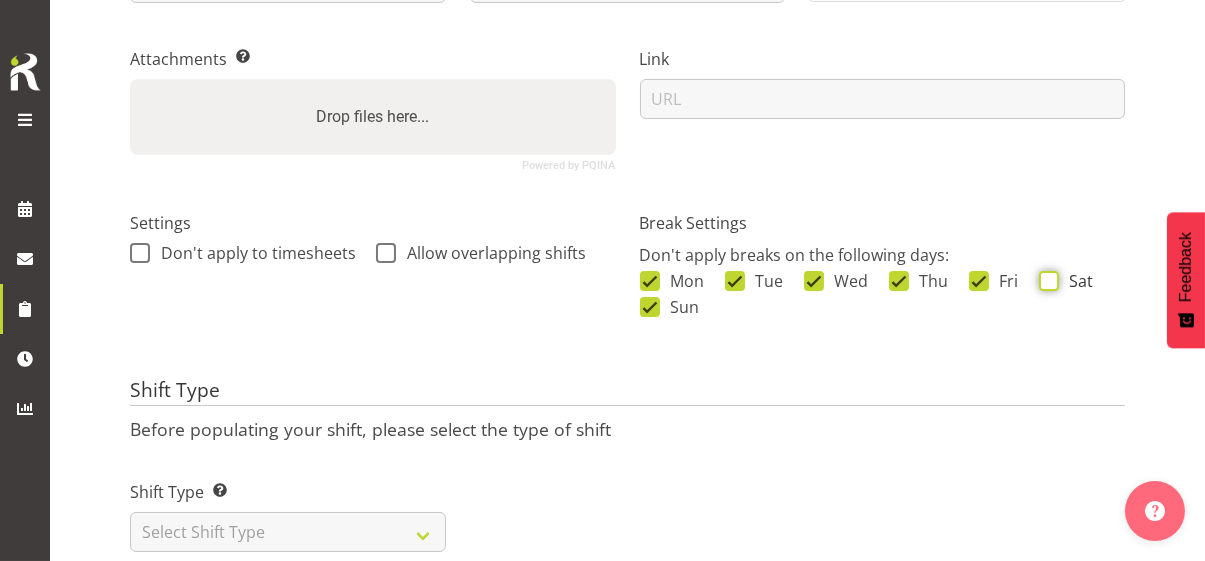 click on "Sat" at bounding box center (1045, 280) 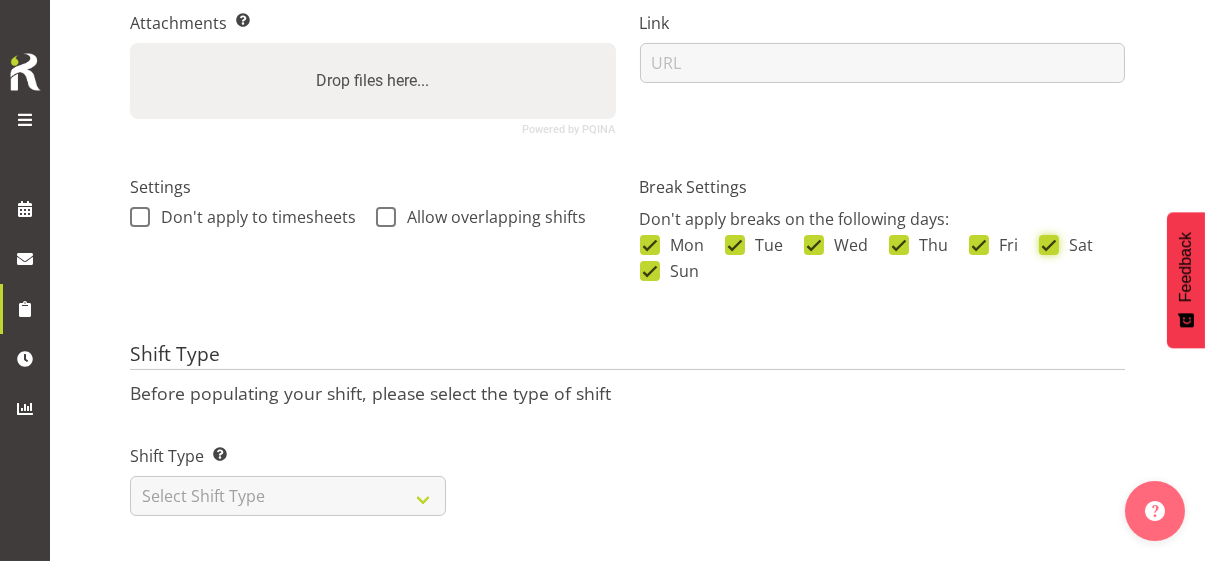 scroll, scrollTop: 452, scrollLeft: 0, axis: vertical 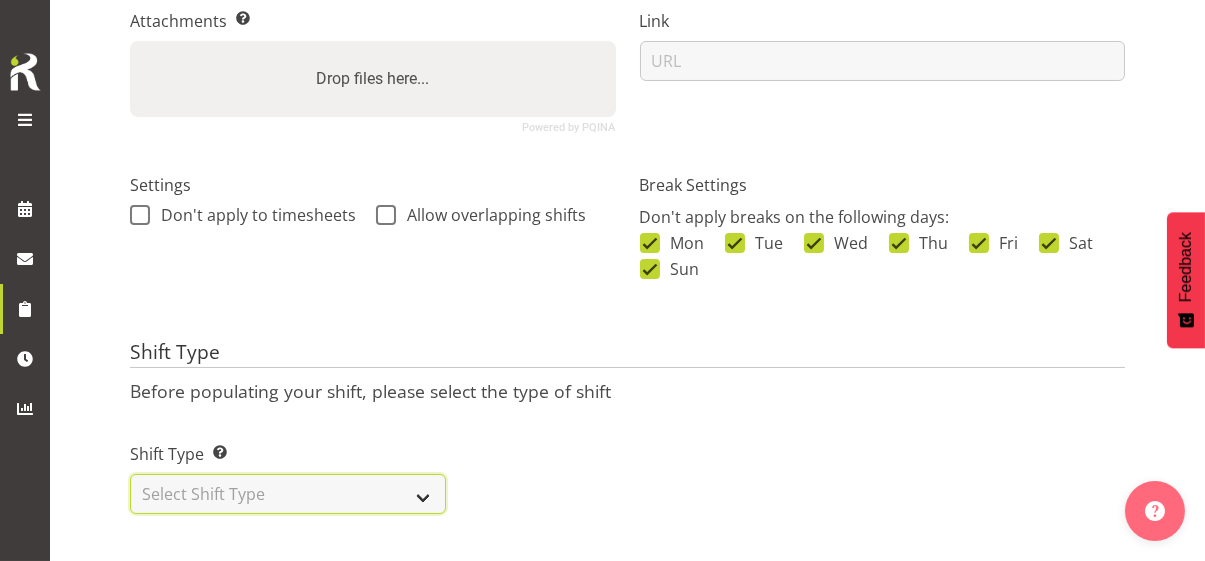 click on "Select Shift Type  One Off Shift   Recurring Shift   Rotating Shift" at bounding box center (288, 494) 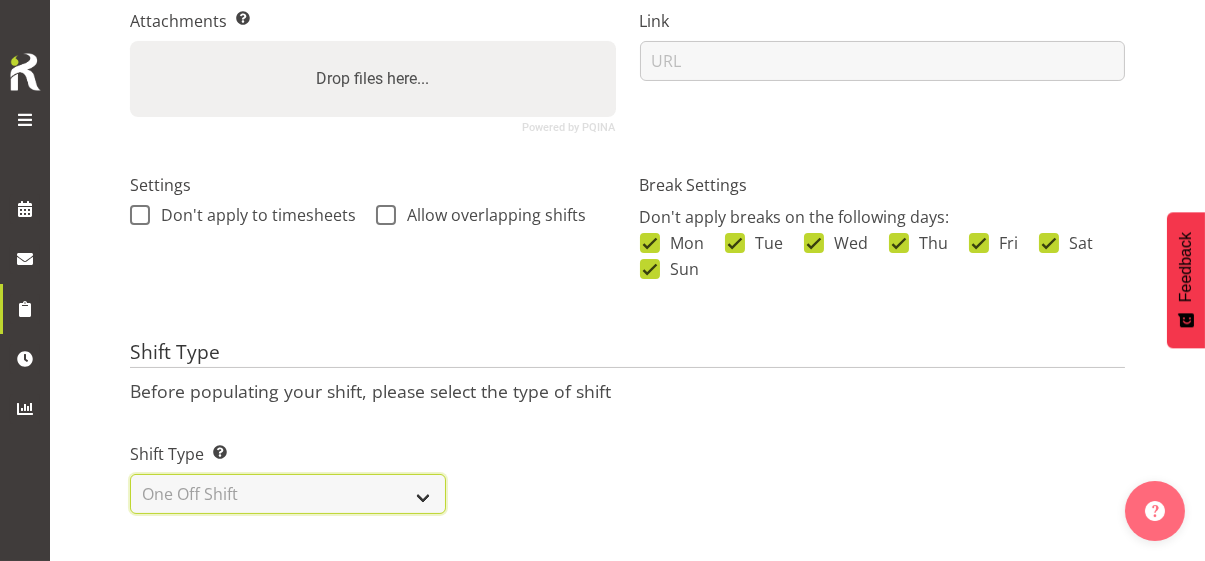 click on "Select Shift Type  One Off Shift   Recurring Shift   Rotating Shift" at bounding box center (288, 494) 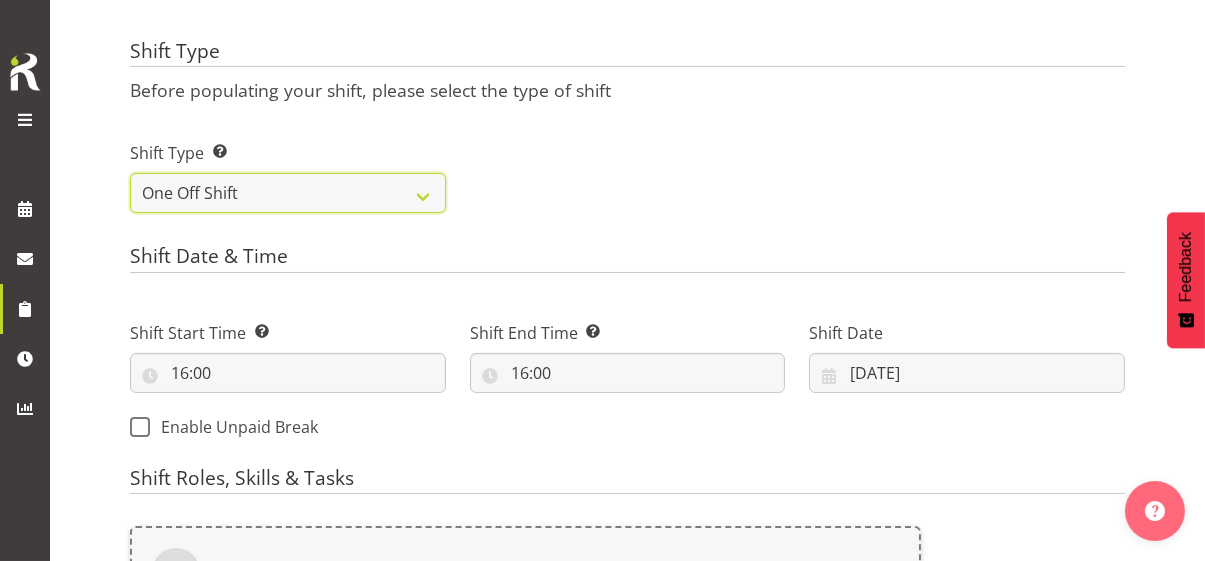 scroll, scrollTop: 753, scrollLeft: 0, axis: vertical 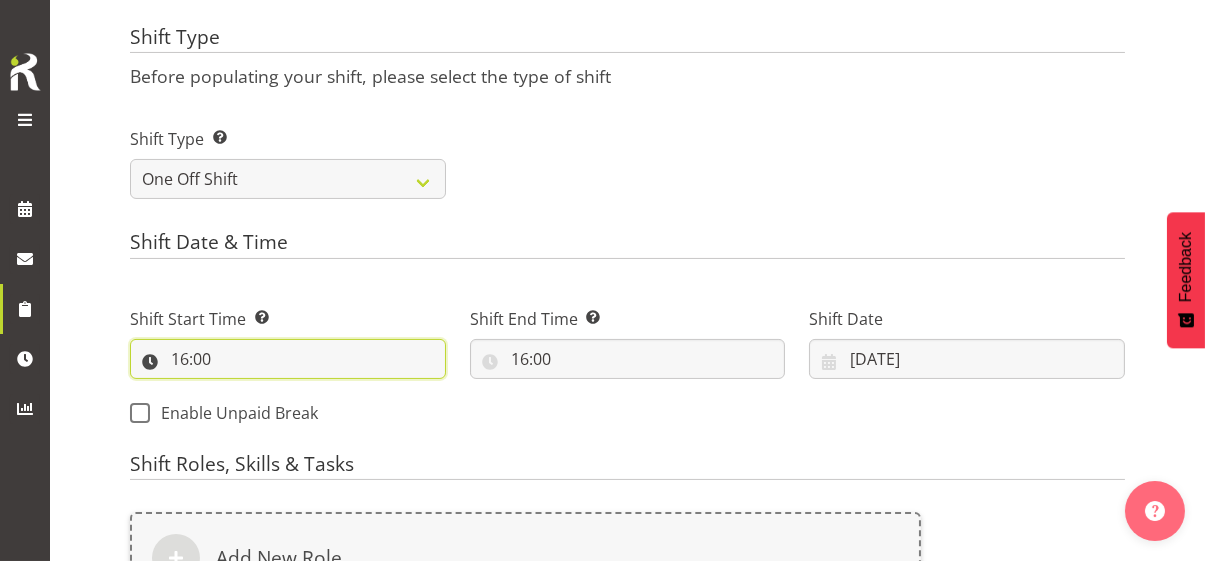 click on "16:00" at bounding box center [288, 359] 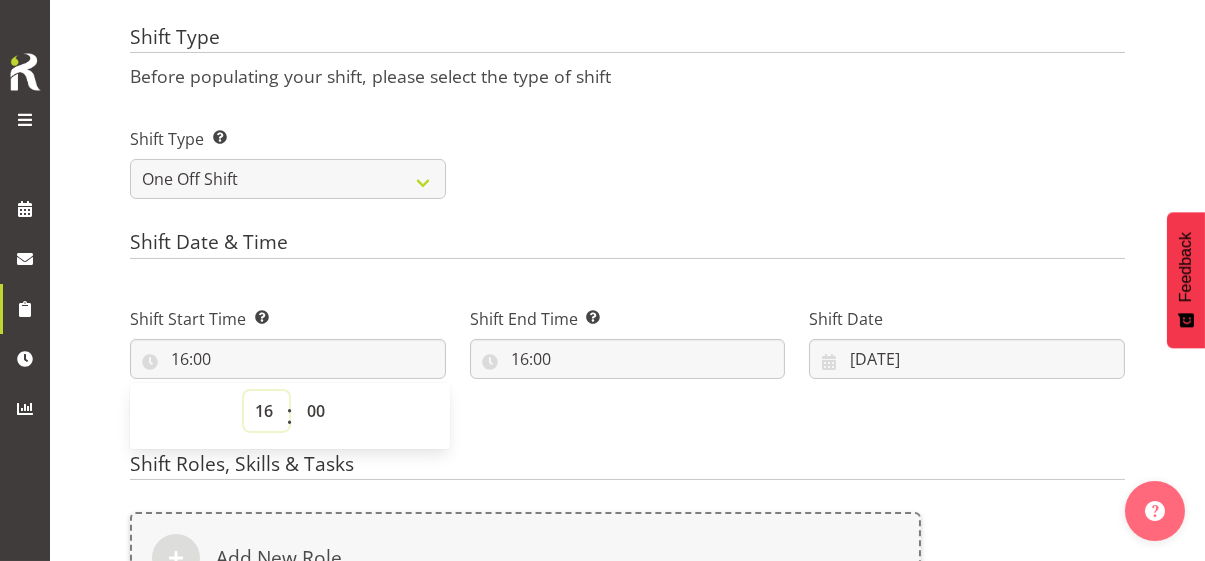 click on "00   01   02   03   04   05   06   07   08   09   10   11   12   13   14   15   16   17   18   19   20   21   22   23" at bounding box center (266, 411) 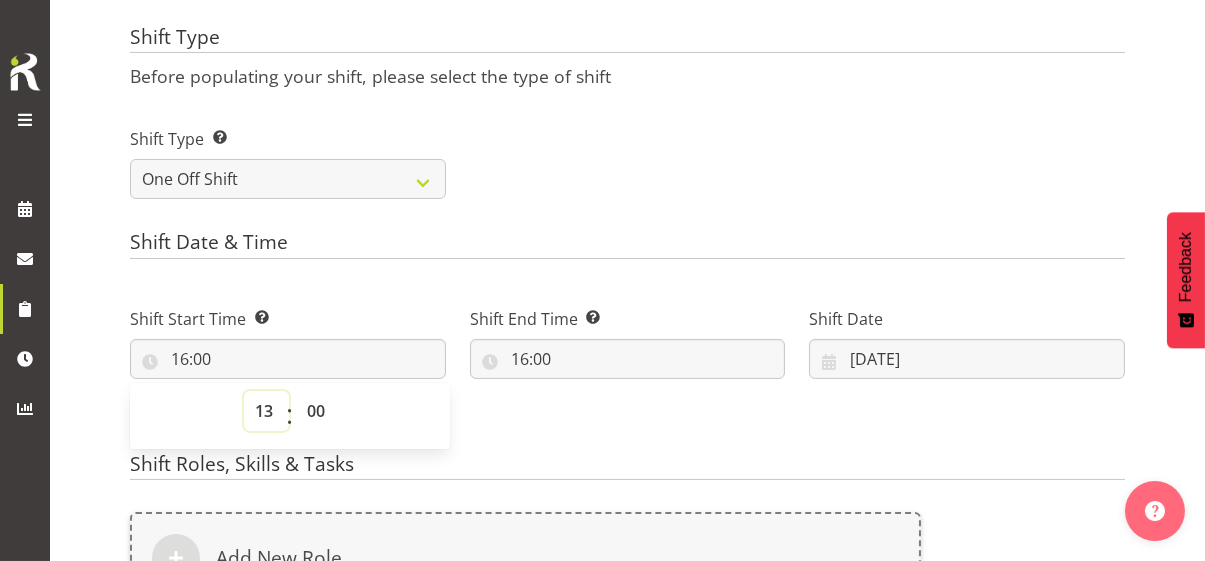 click on "00   01   02   03   04   05   06   07   08   09   10   11   12   13   14   15   16   17   18   19   20   21   22   23" at bounding box center (266, 411) 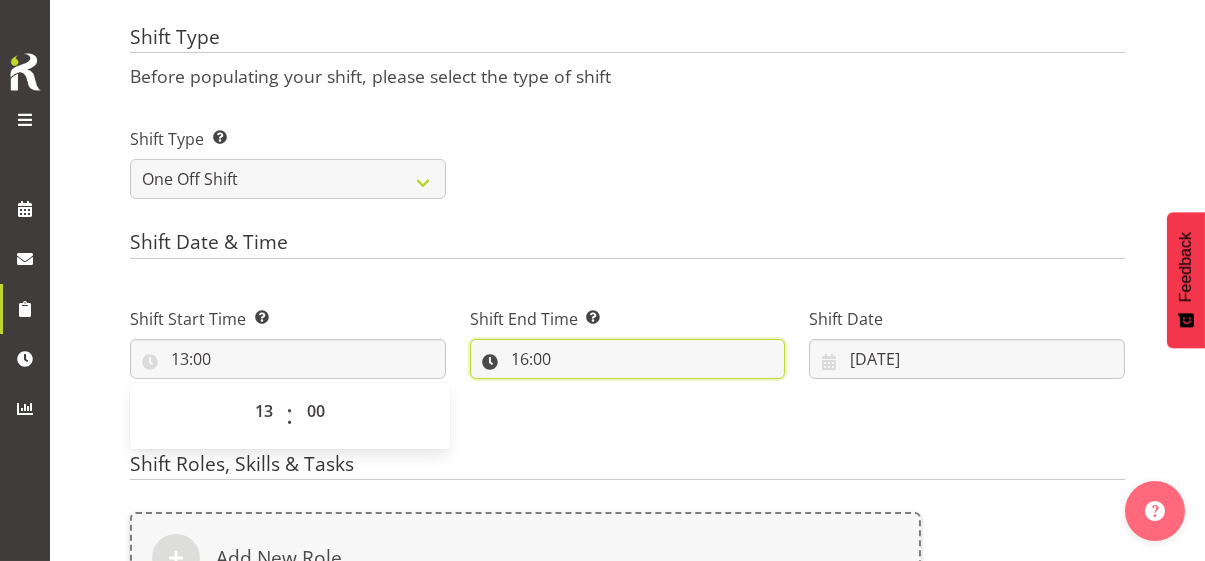 click on "16:00" at bounding box center (628, 359) 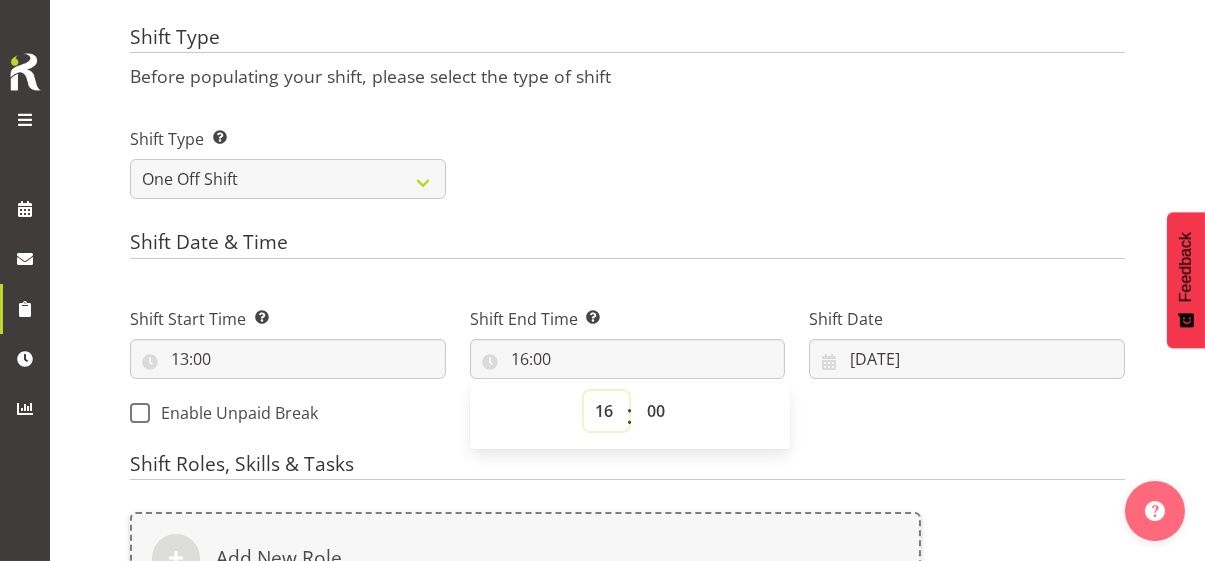 click on "00   01   02   03   04   05   06   07   08   09   10   11   12   13   14   15   16   17   18   19   20   21   22   23" at bounding box center [606, 411] 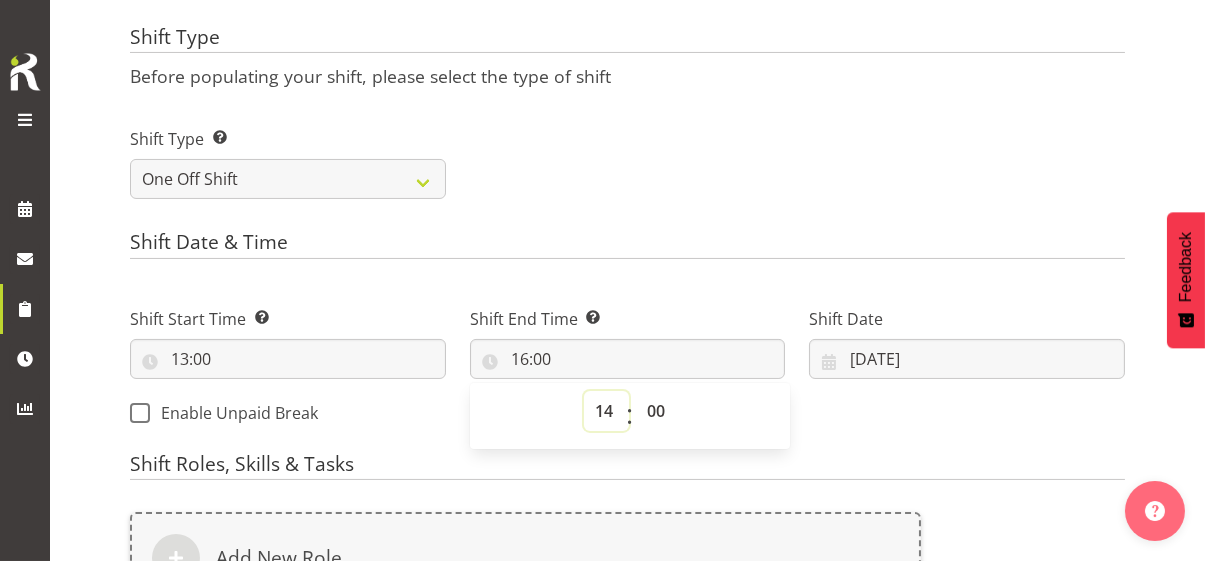 click on "00   01   02   03   04   05   06   07   08   09   10   11   12   13   14   15   16   17   18   19   20   21   22   23" at bounding box center (606, 411) 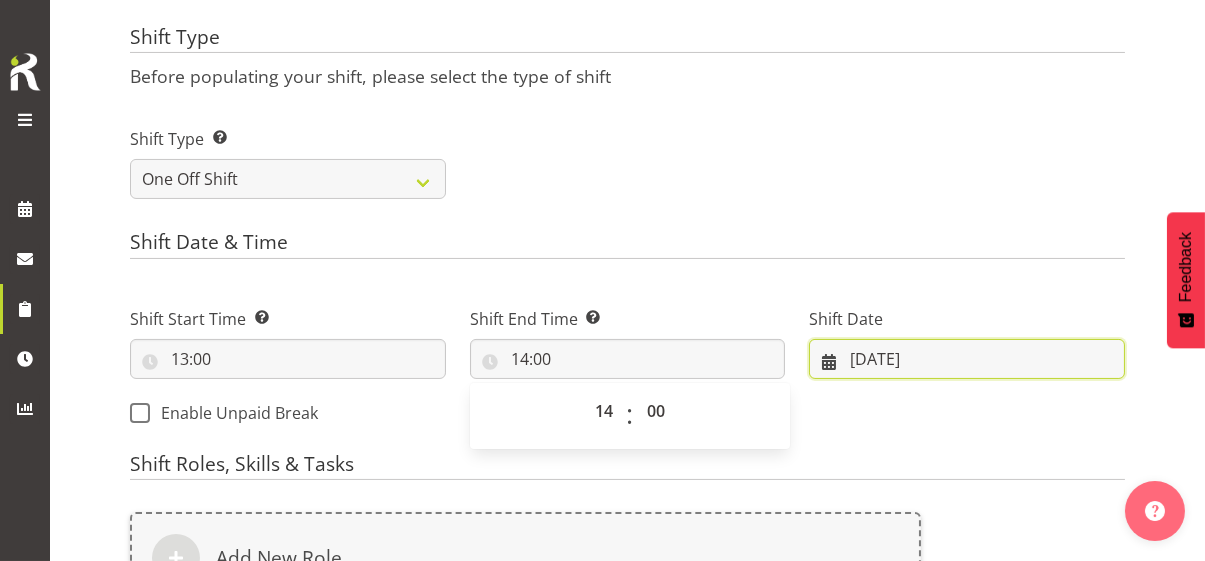 click on "11/07/2025" at bounding box center (967, 359) 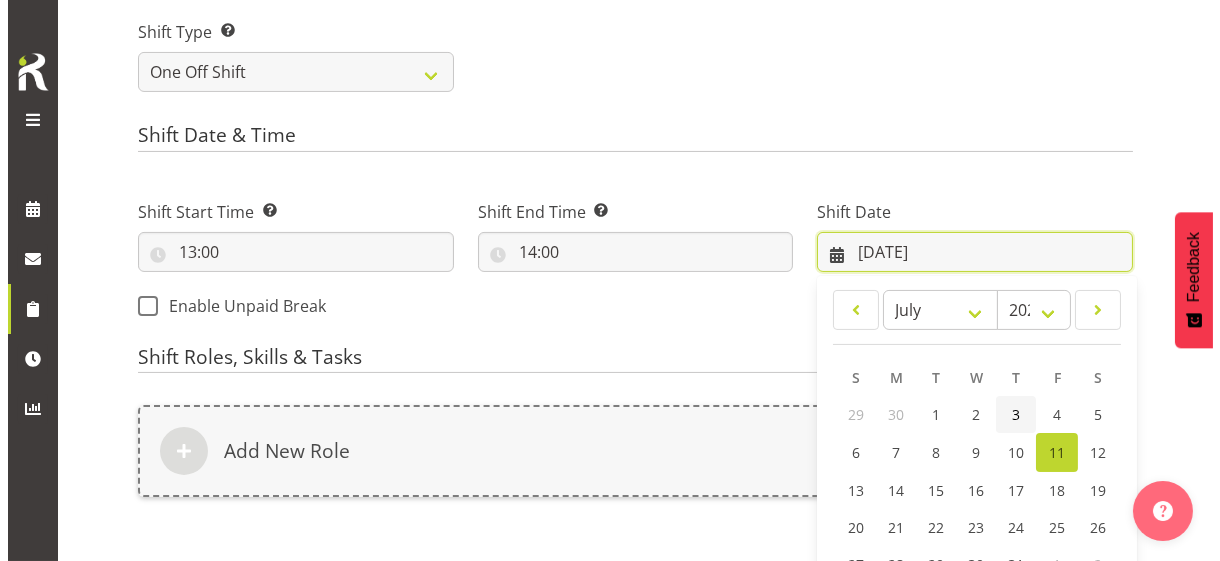scroll, scrollTop: 953, scrollLeft: 0, axis: vertical 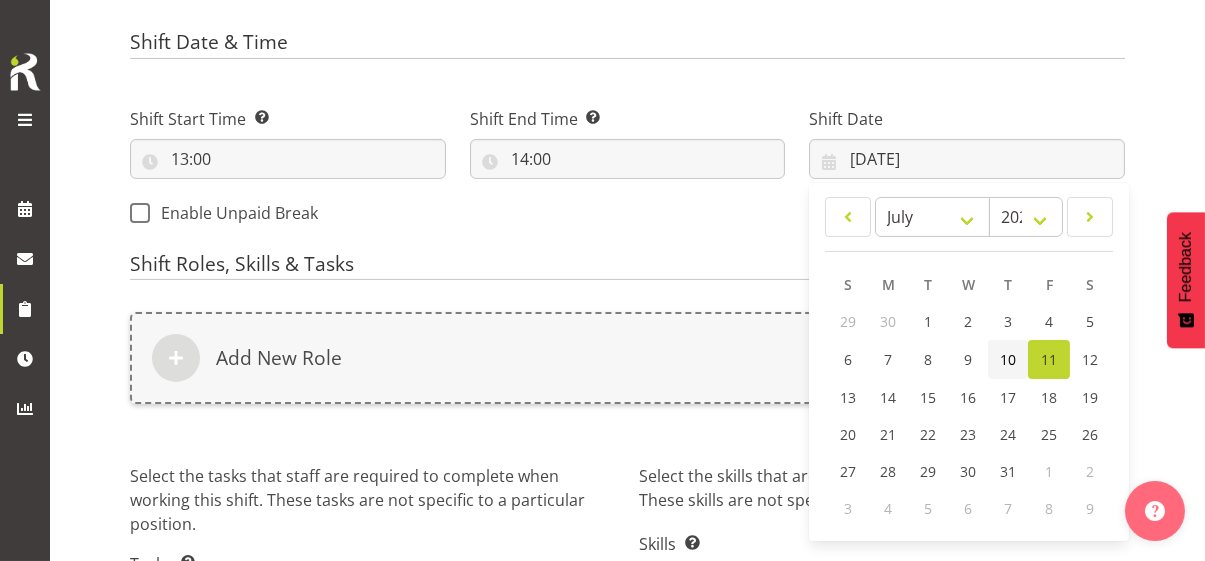 click on "10" at bounding box center [1008, 359] 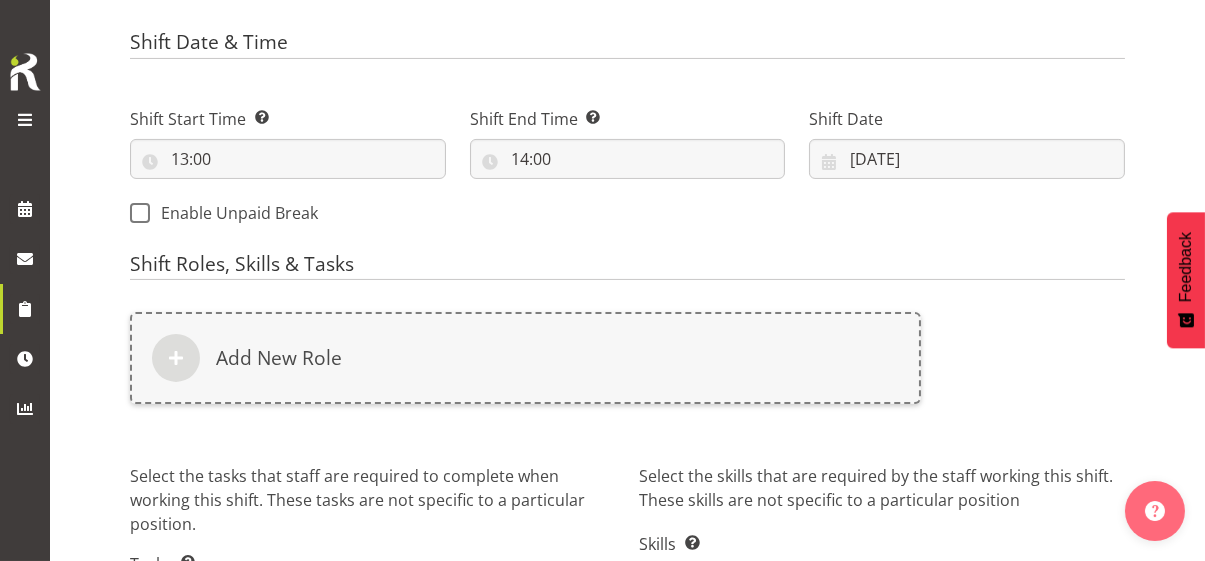 drag, startPoint x: 519, startPoint y: 255, endPoint x: 463, endPoint y: 288, distance: 65 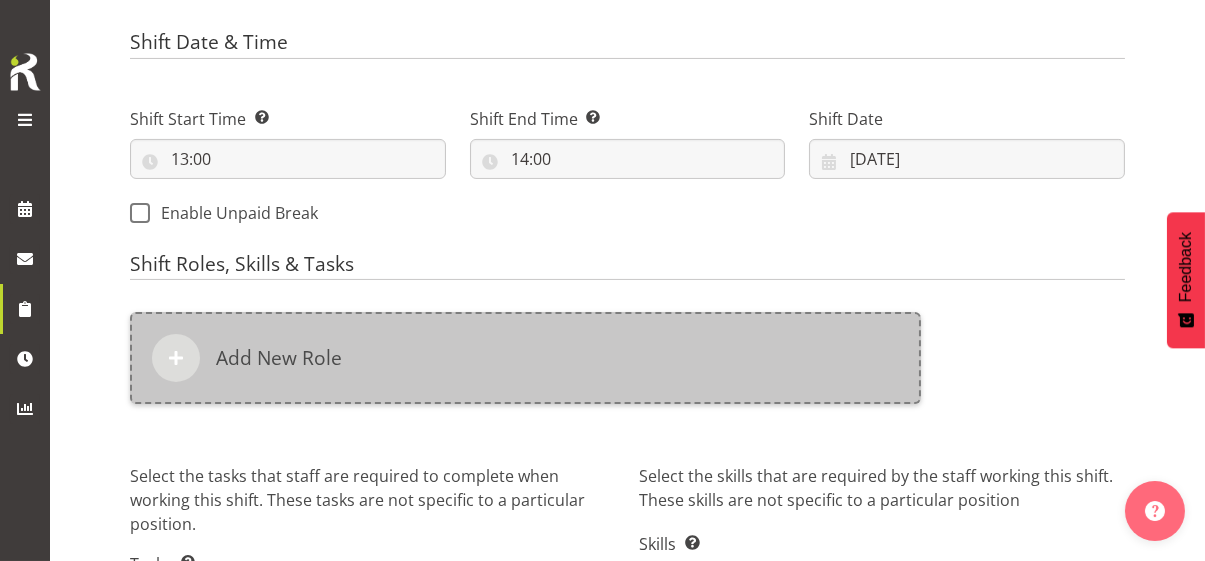 click on "Add New Role" at bounding box center (279, 358) 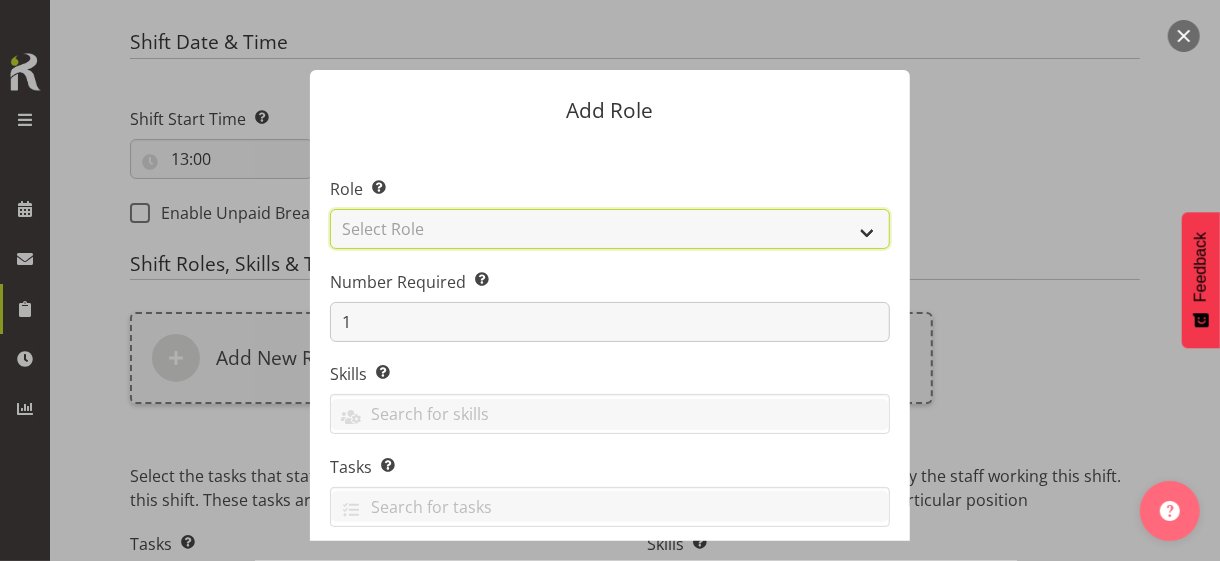 drag, startPoint x: 401, startPoint y: 234, endPoint x: 406, endPoint y: 245, distance: 12.083046 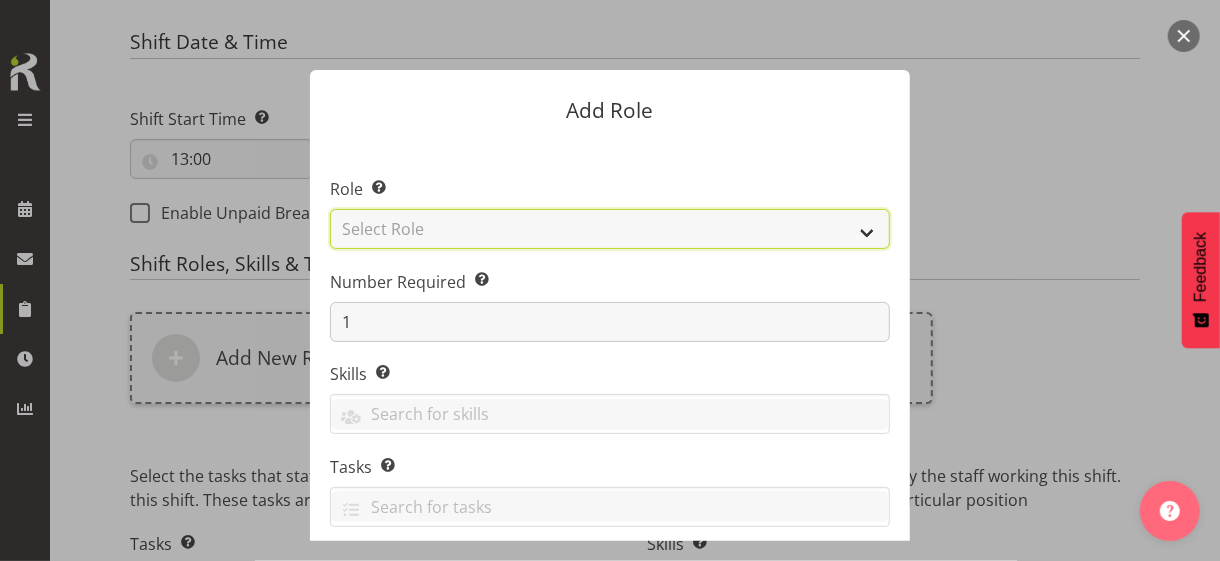 click on "Select Role  CP House Leader Support Staff Wake" at bounding box center (610, 229) 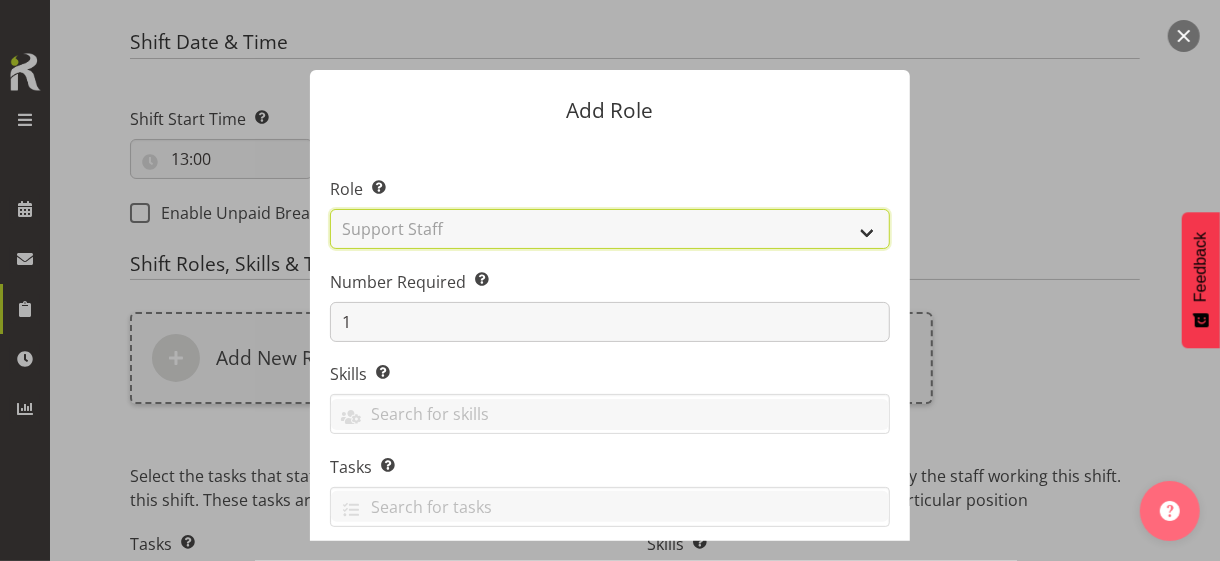 click on "Select Role  CP House Leader Support Staff Wake" at bounding box center (610, 229) 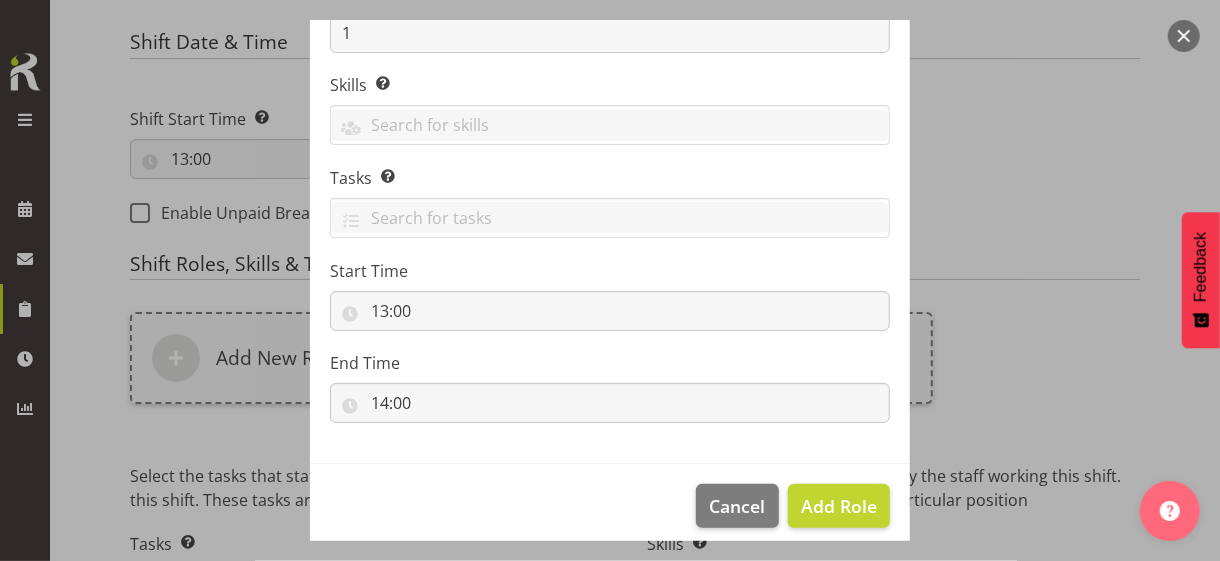 scroll, scrollTop: 304, scrollLeft: 0, axis: vertical 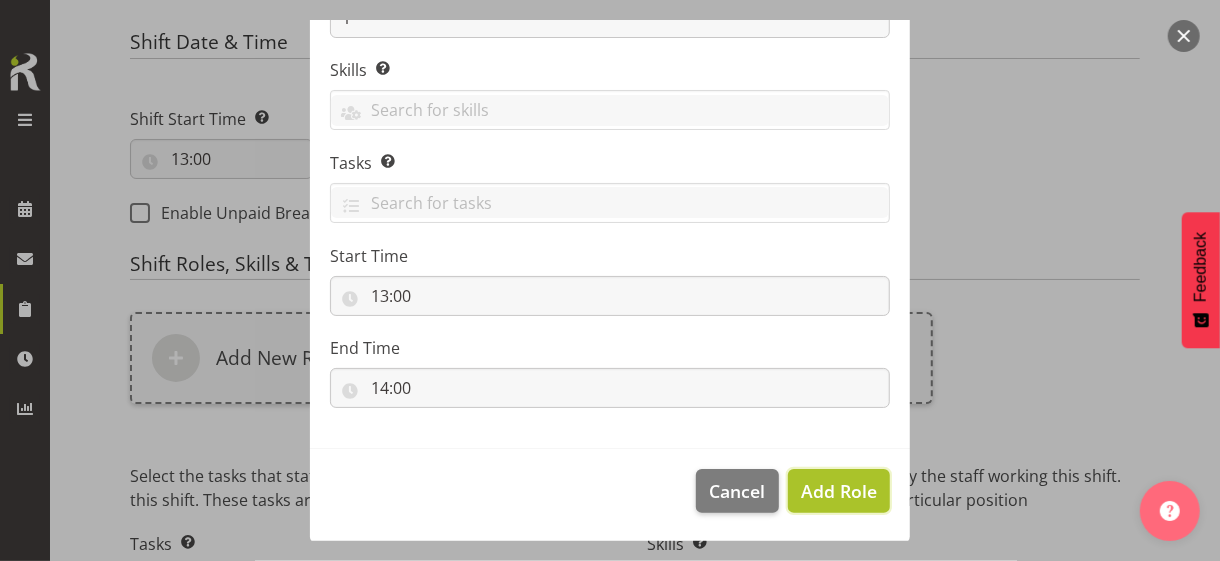 click on "Add Role" at bounding box center [839, 491] 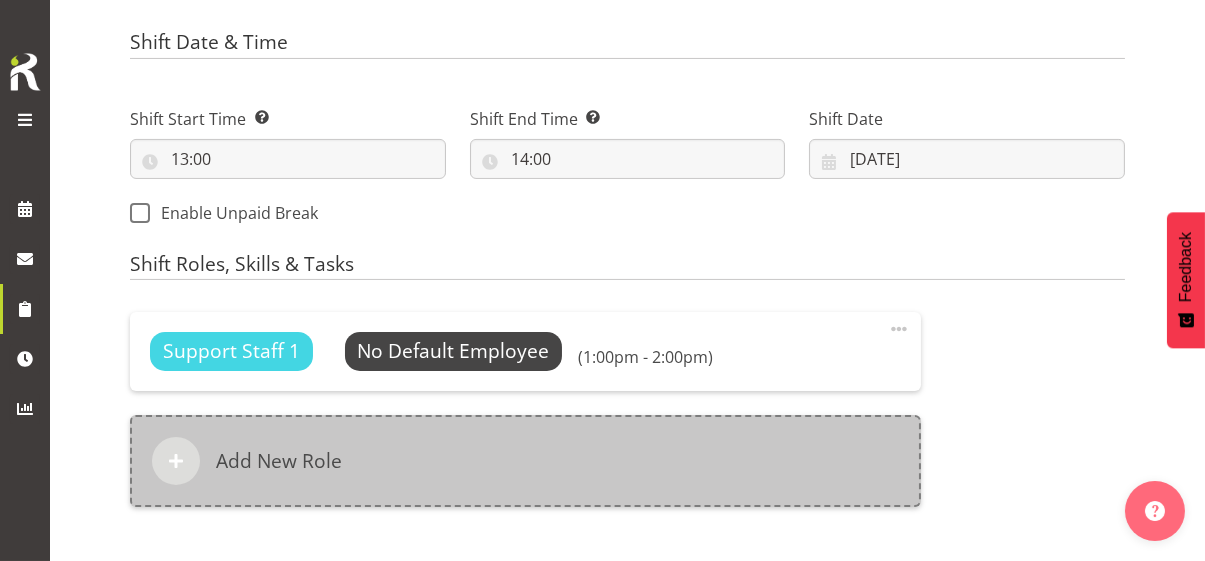 click on "Add New Role" at bounding box center (525, 461) 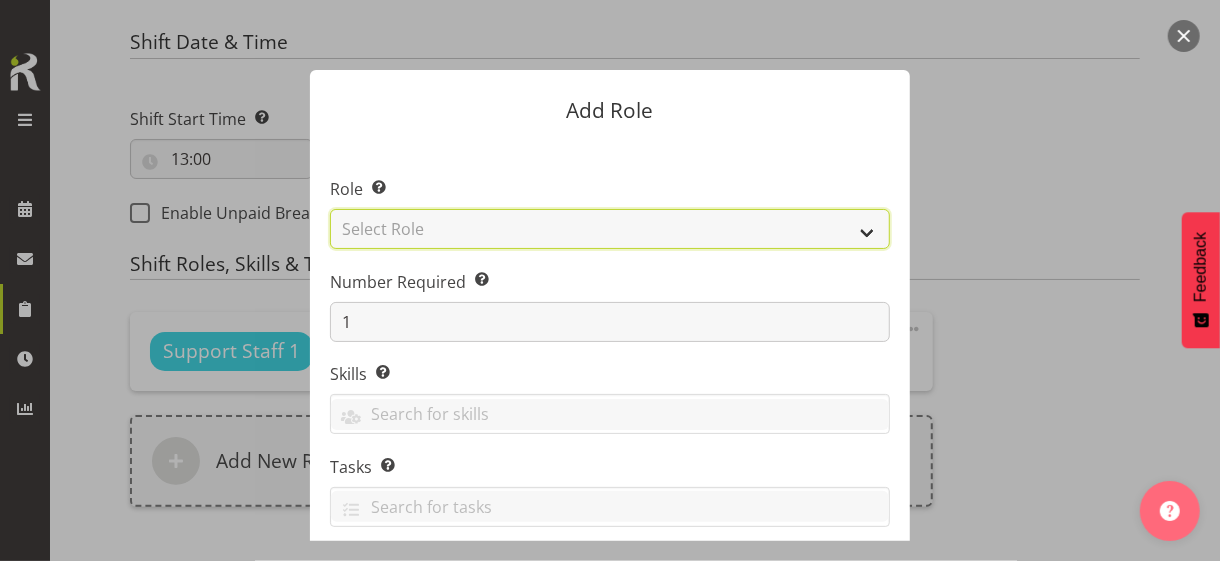 click on "Select Role  CP House Leader Support Staff Wake" at bounding box center [610, 229] 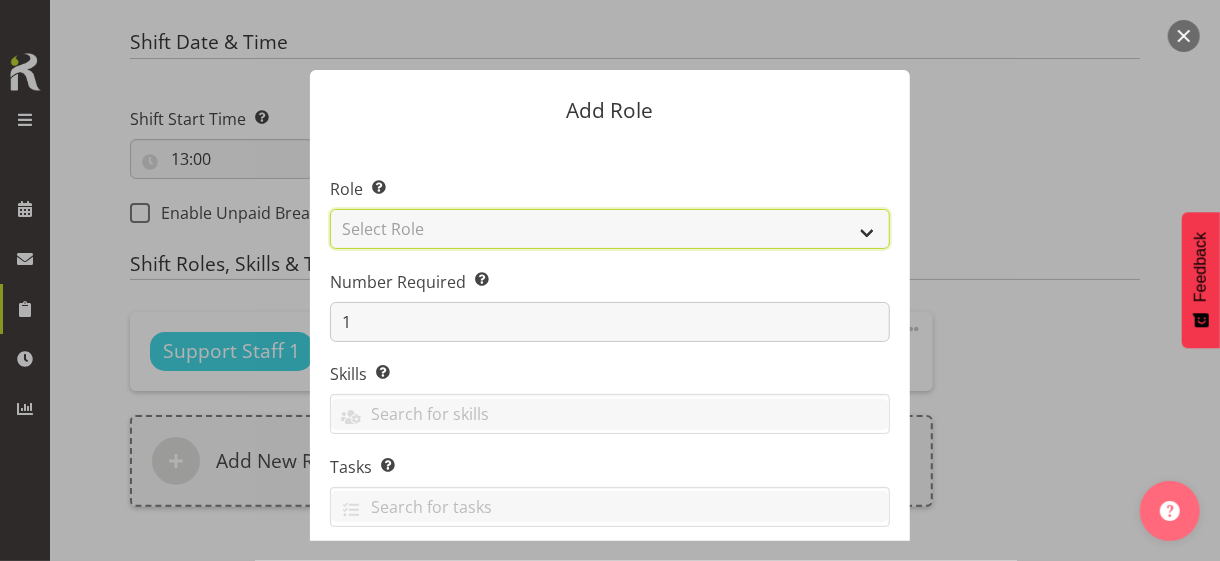 select on "1091" 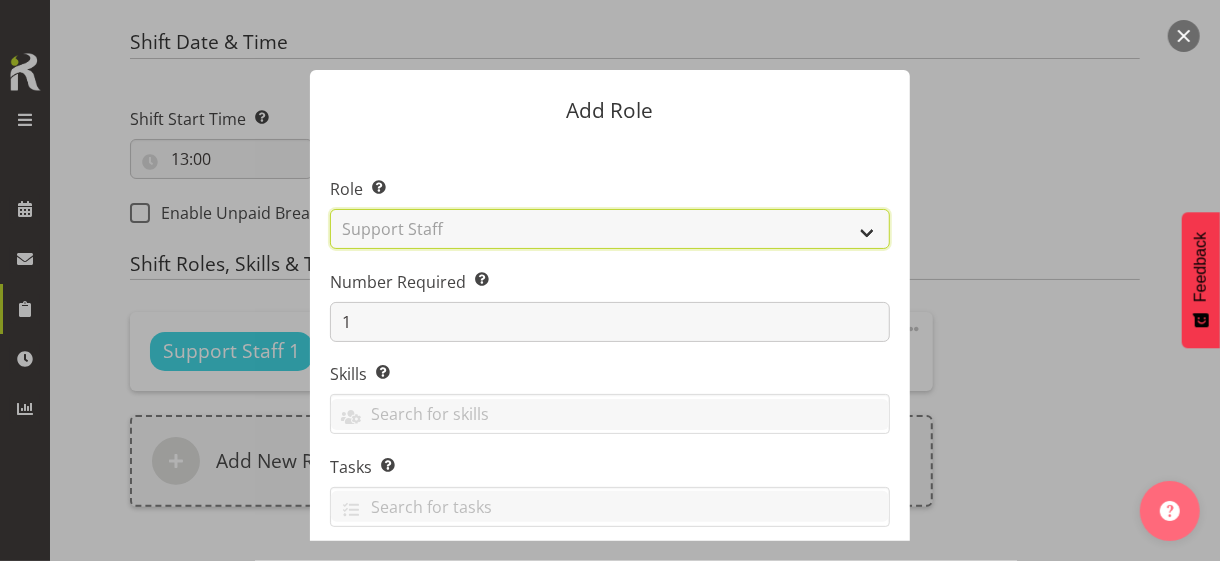 click on "Select Role  CP House Leader Support Staff Wake" at bounding box center (610, 229) 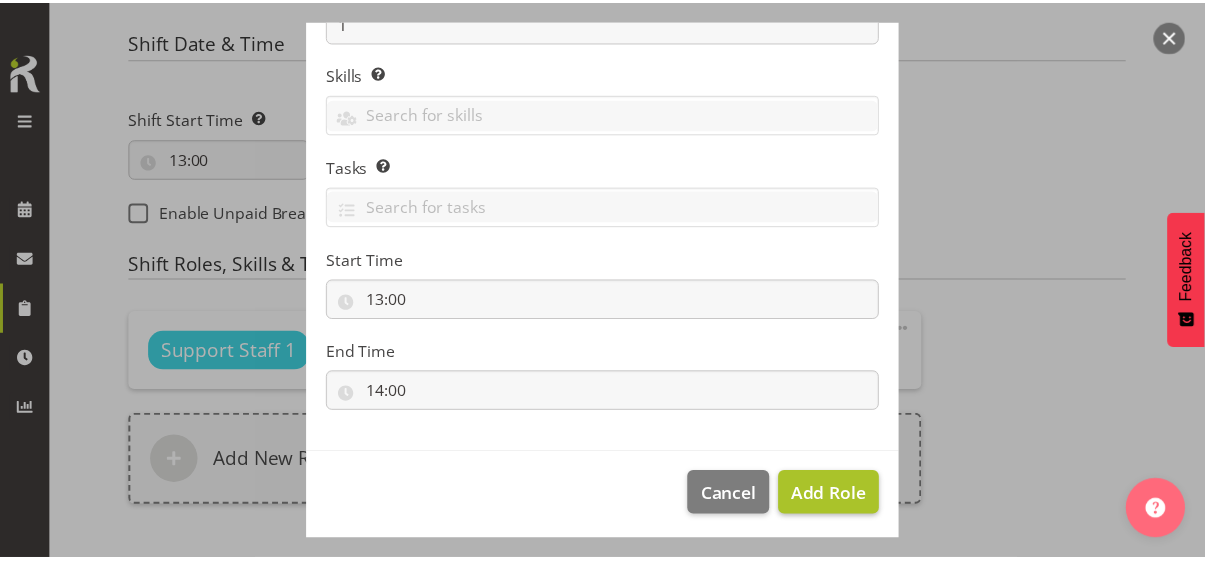 scroll, scrollTop: 304, scrollLeft: 0, axis: vertical 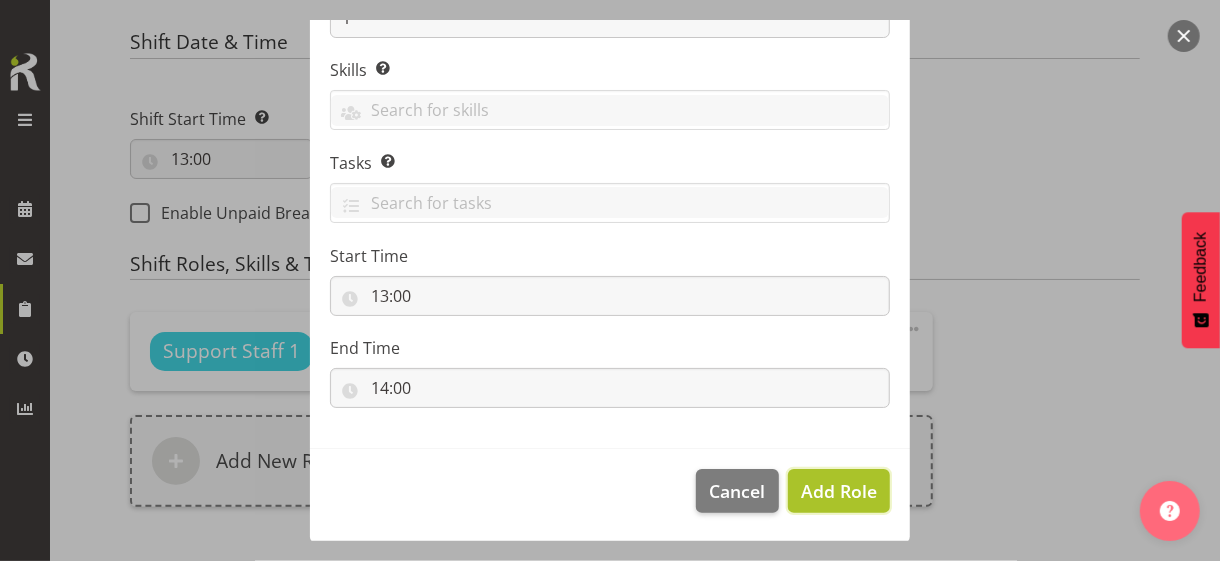 click on "Add Role" at bounding box center [839, 491] 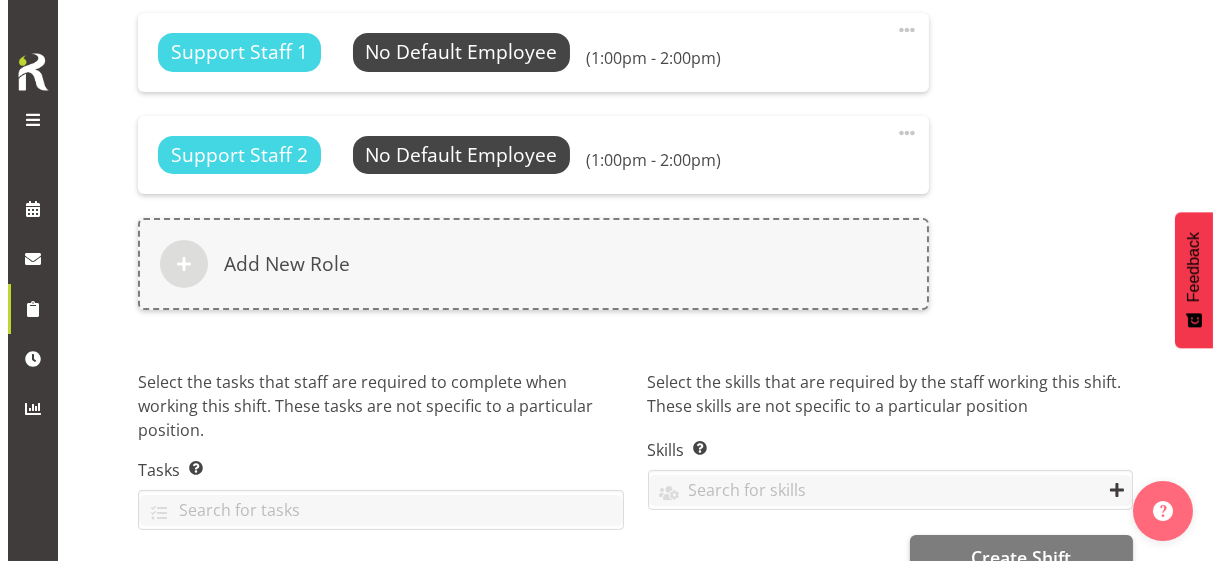 scroll, scrollTop: 1252, scrollLeft: 0, axis: vertical 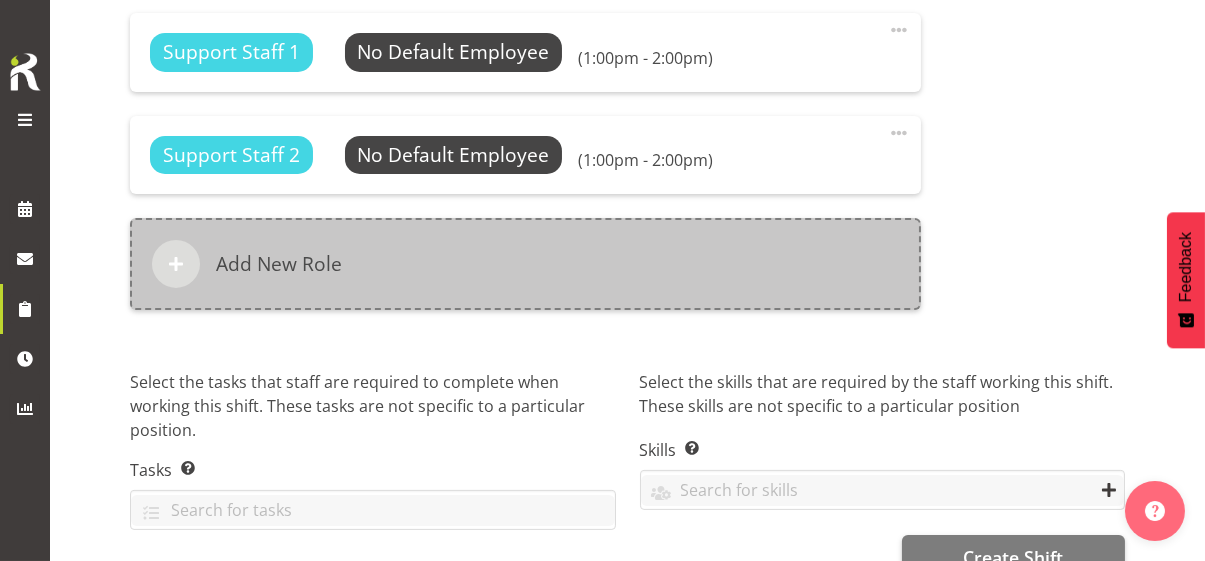 click on "Add New Role" at bounding box center (525, 264) 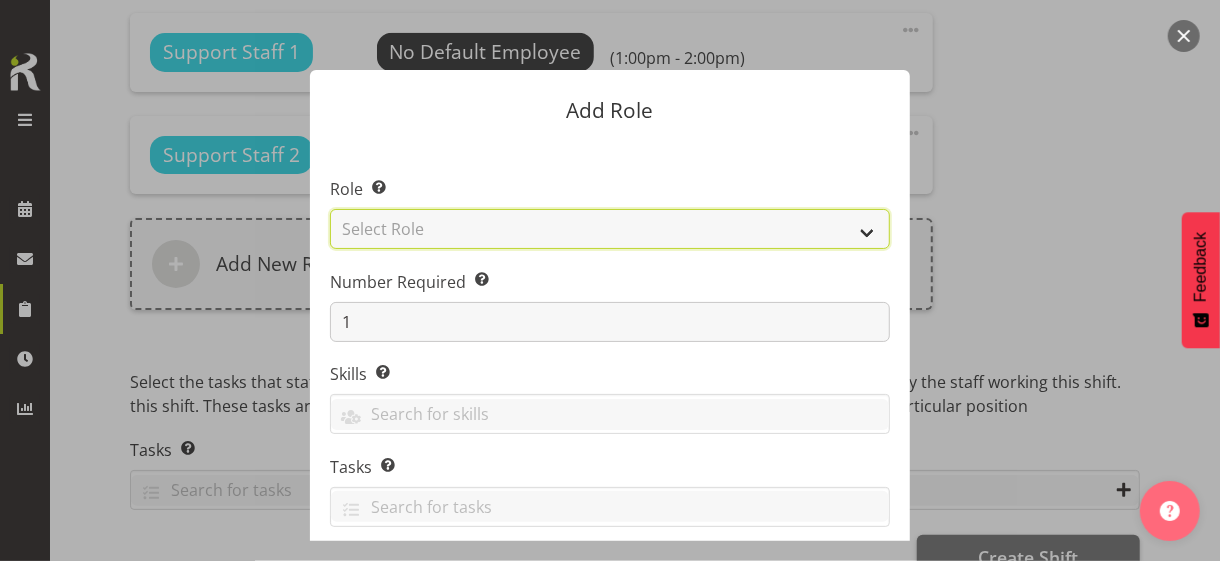 click on "Select Role  CP House Leader Support Staff Wake" at bounding box center (610, 229) 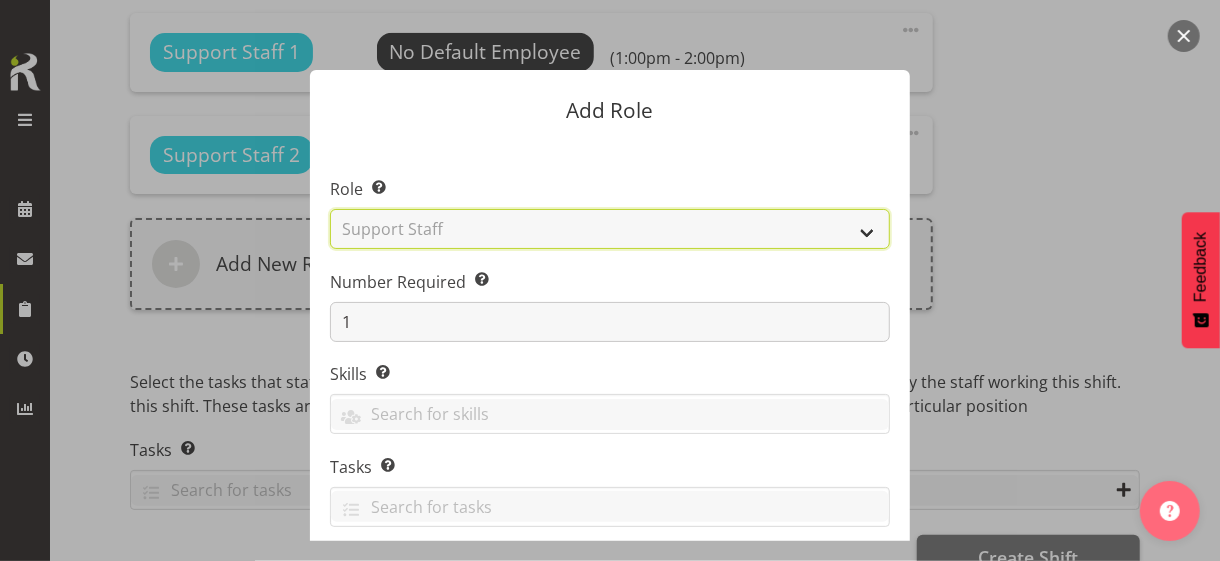 click on "Select Role  CP House Leader Support Staff Wake" at bounding box center [610, 229] 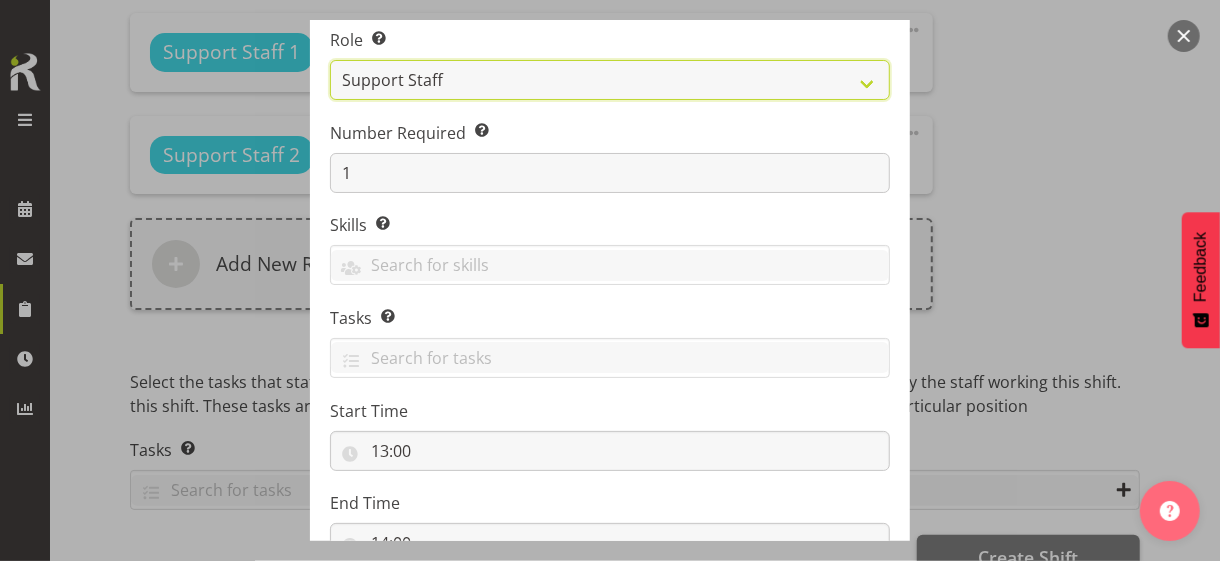 scroll, scrollTop: 304, scrollLeft: 0, axis: vertical 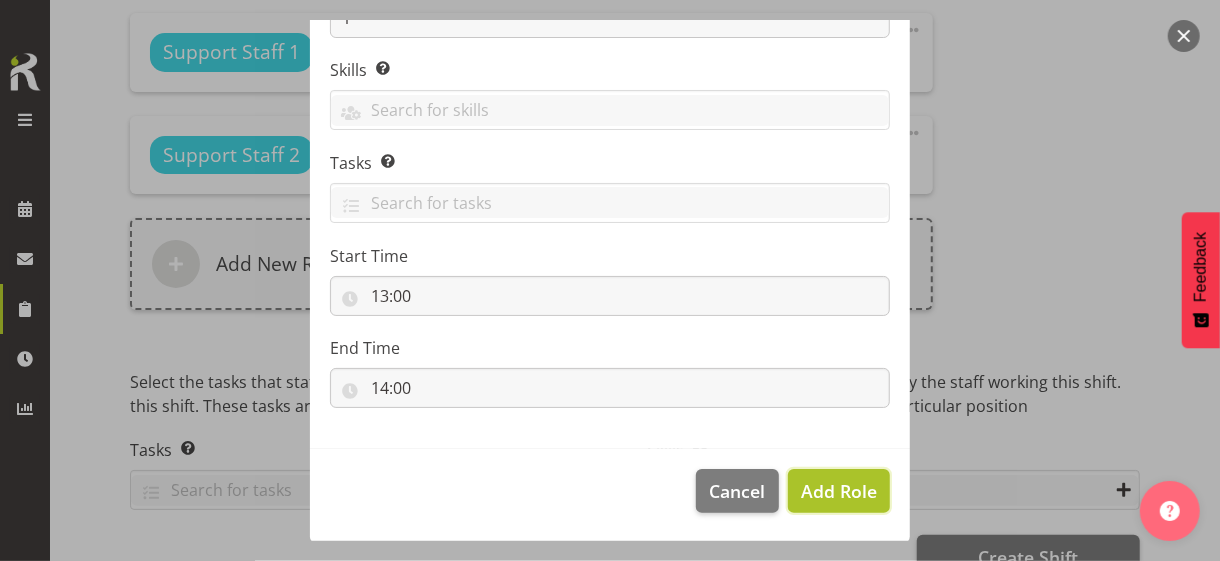 click on "Add Role" at bounding box center (839, 491) 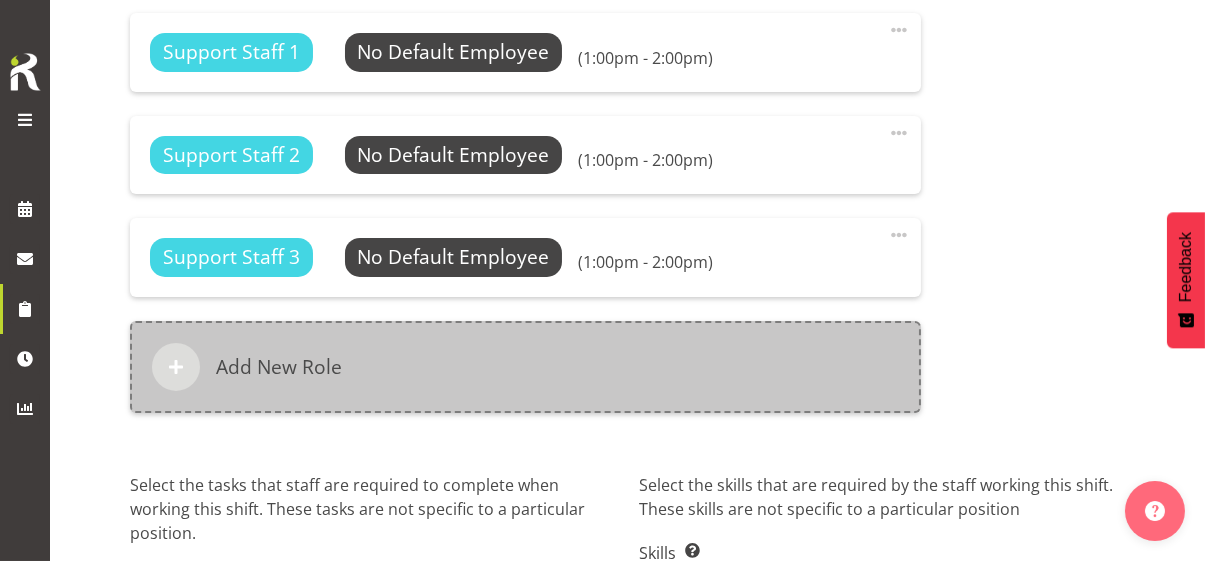 click on "Add New Role" at bounding box center [525, 367] 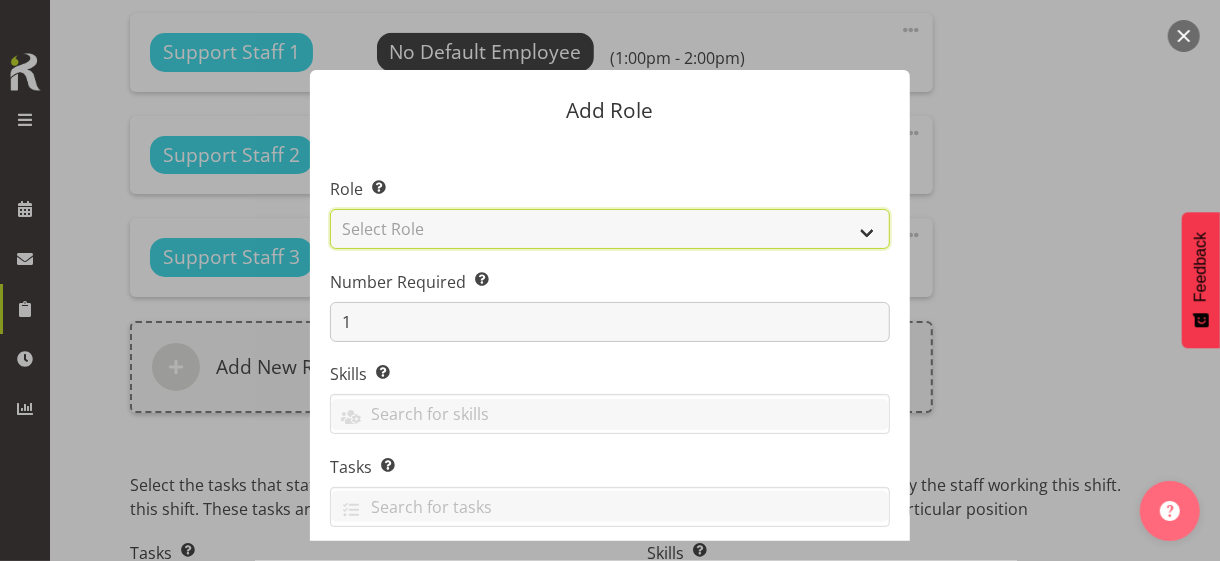 click on "Select Role  CP House Leader Support Staff Wake" at bounding box center (610, 229) 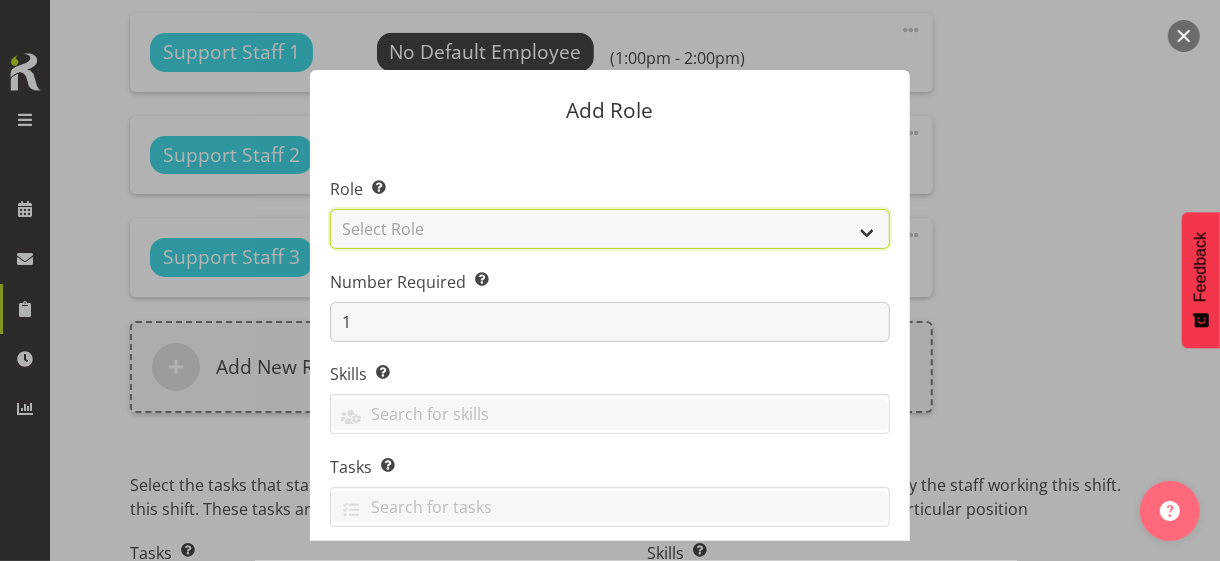 select on "1091" 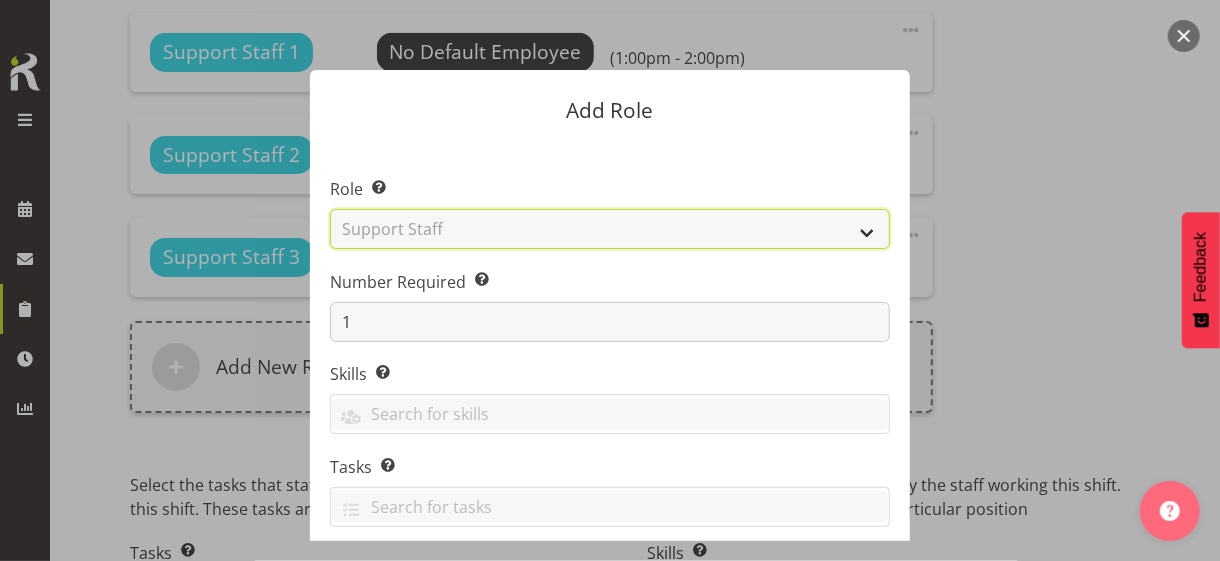 click on "Select Role  CP House Leader Support Staff Wake" at bounding box center [610, 229] 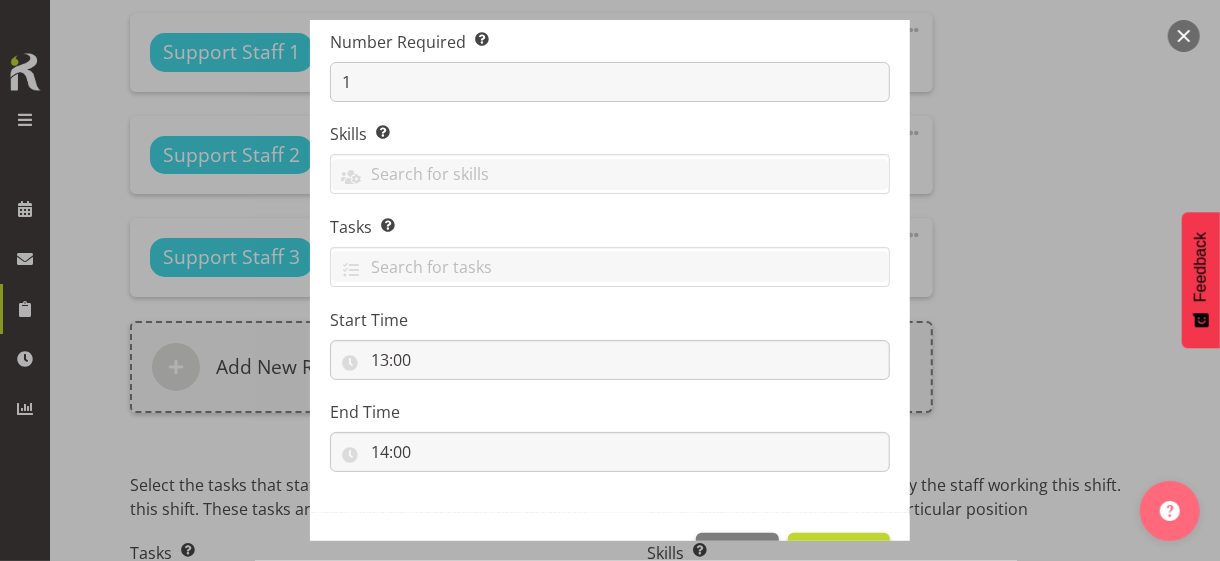 scroll, scrollTop: 304, scrollLeft: 0, axis: vertical 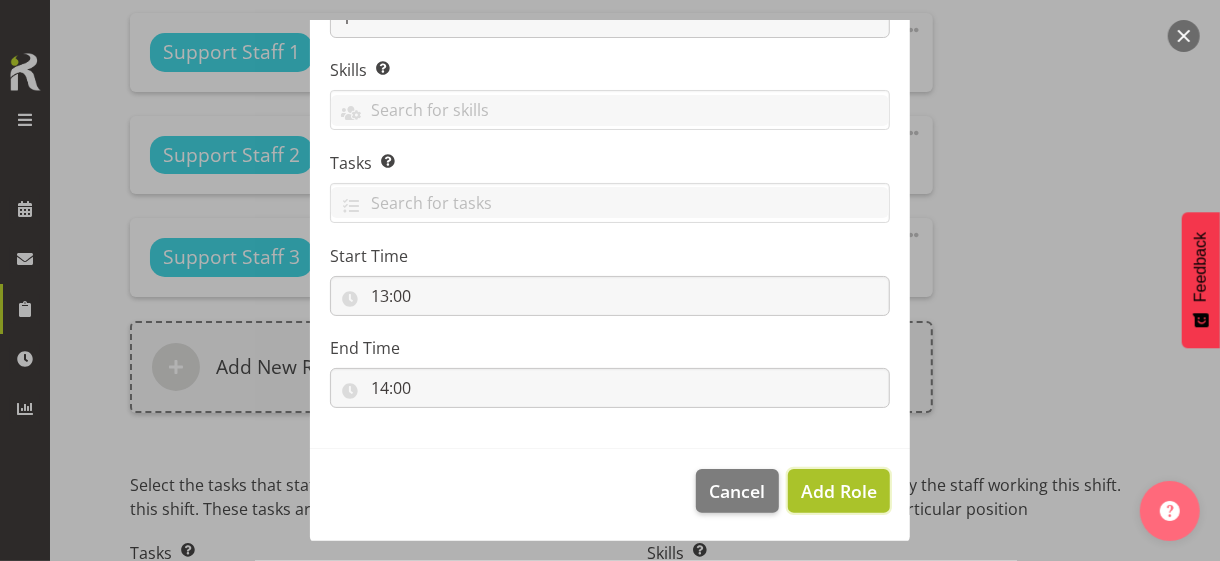click on "Add Role" at bounding box center (839, 491) 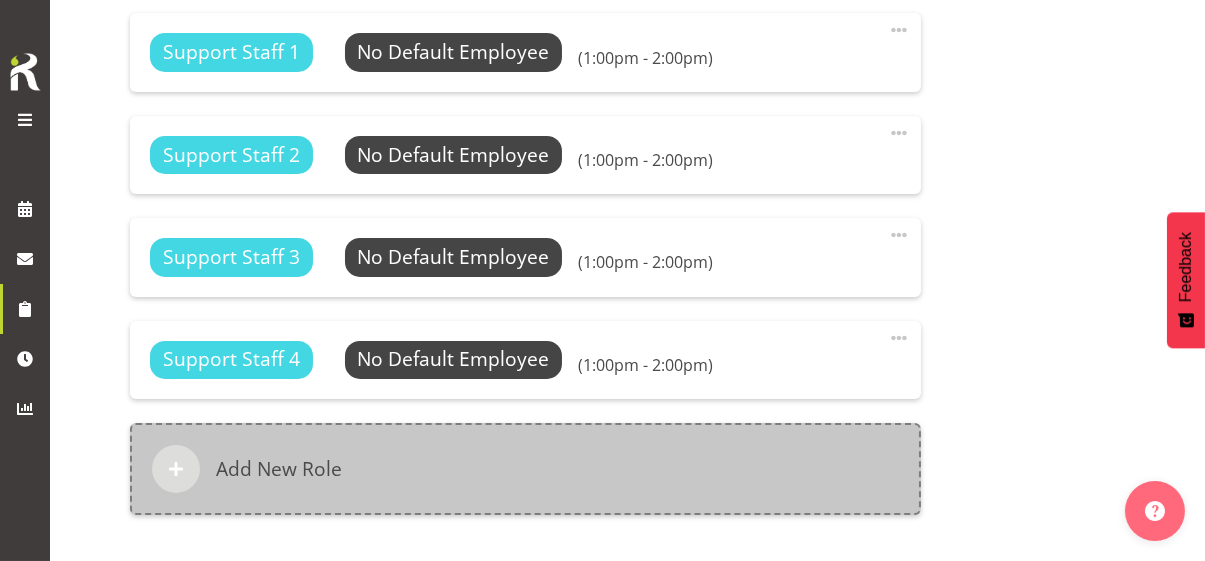 click on "Add New Role" at bounding box center [525, 469] 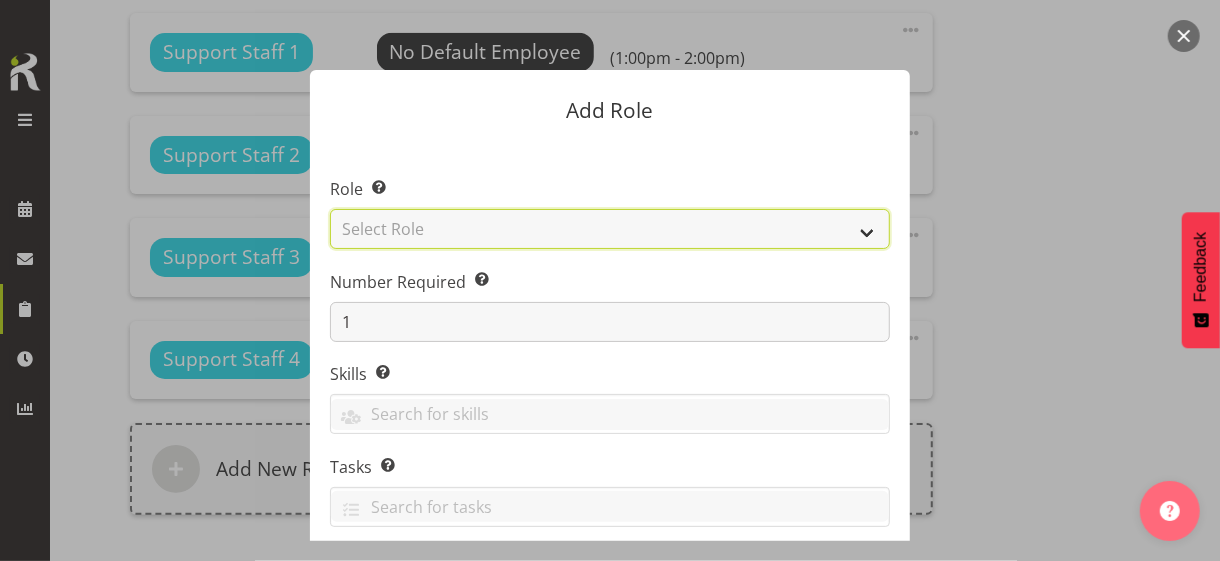 click on "Select Role  CP House Leader Support Staff Wake" at bounding box center [610, 229] 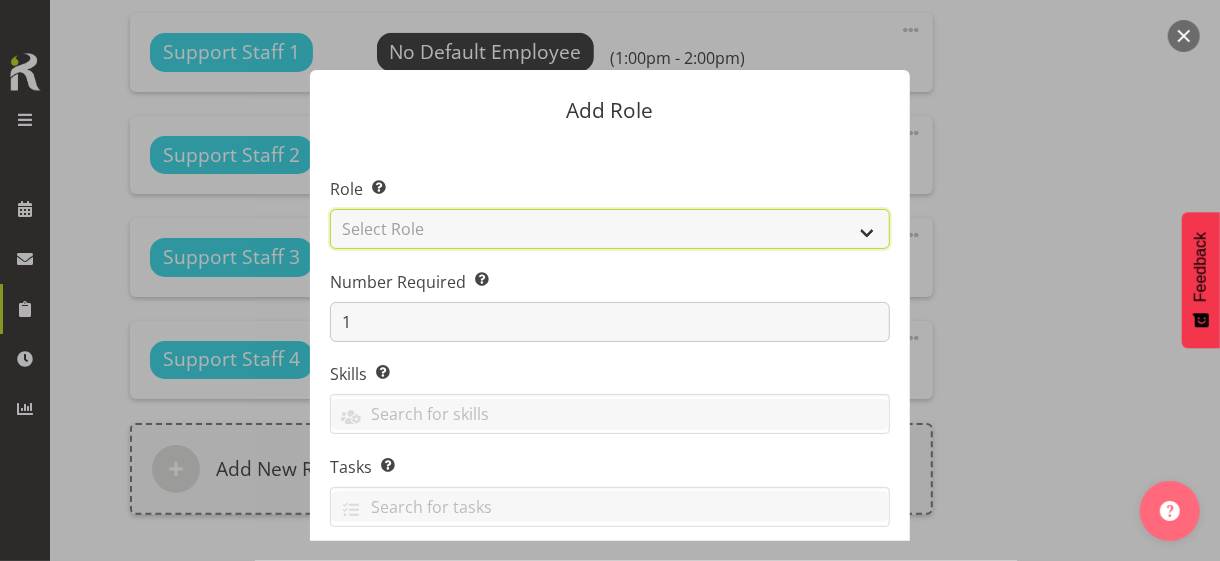 select on "1091" 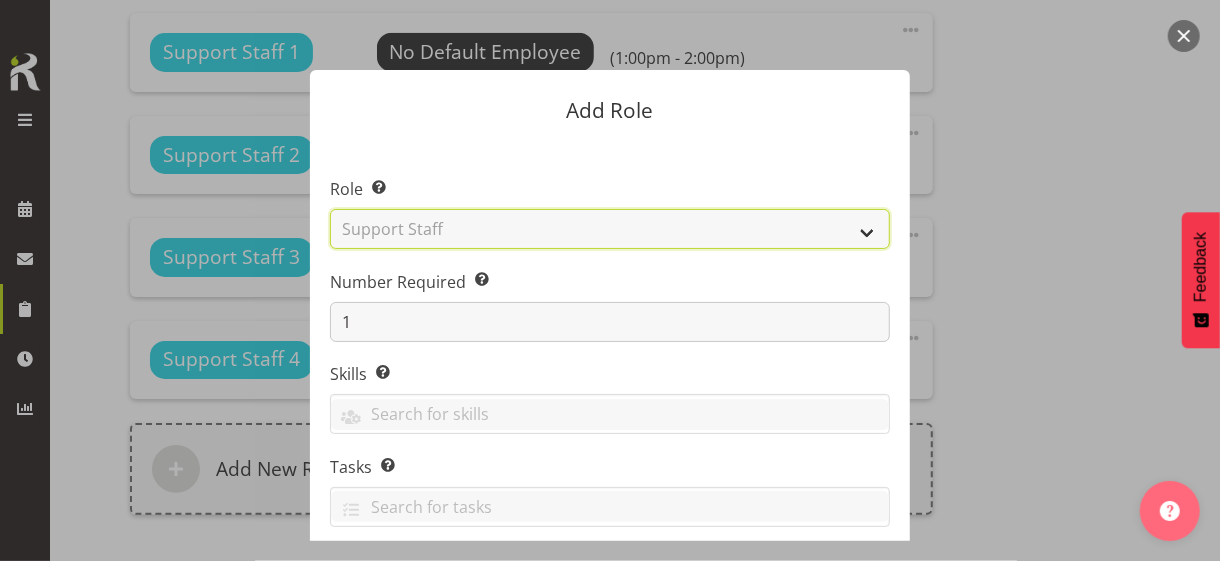 click on "Select Role  CP House Leader Support Staff Wake" at bounding box center (610, 229) 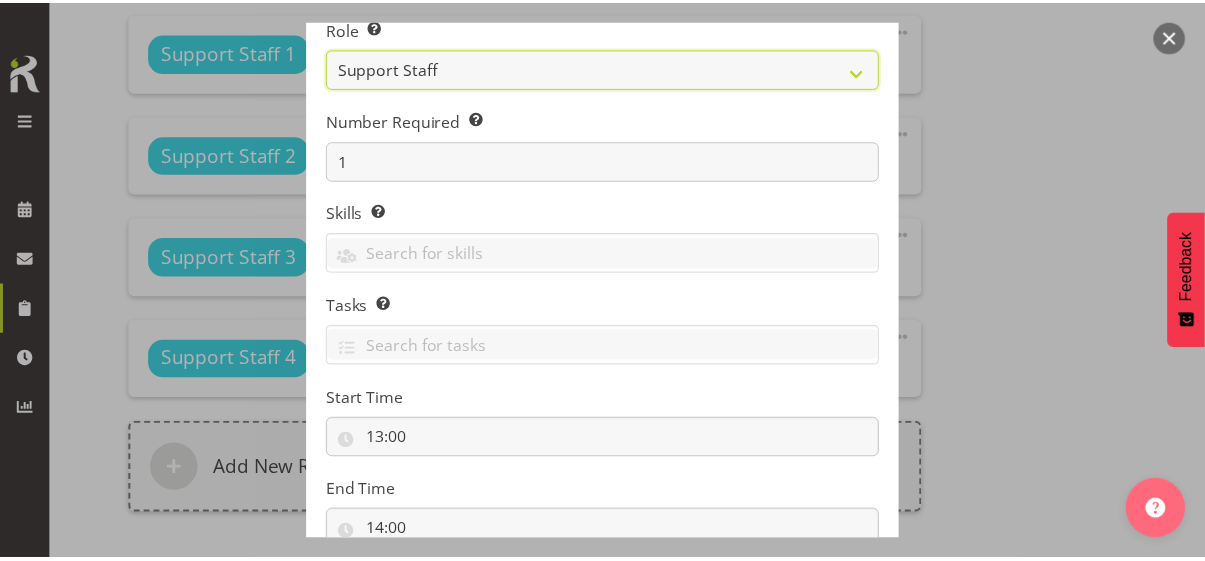 scroll, scrollTop: 304, scrollLeft: 0, axis: vertical 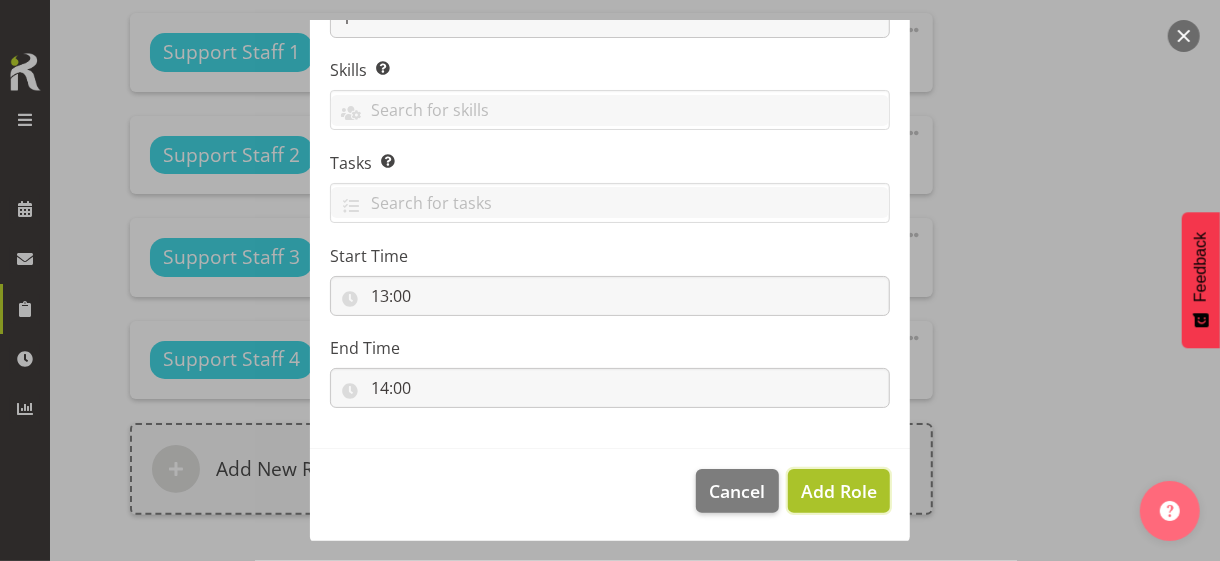 click on "Add Role" at bounding box center (839, 491) 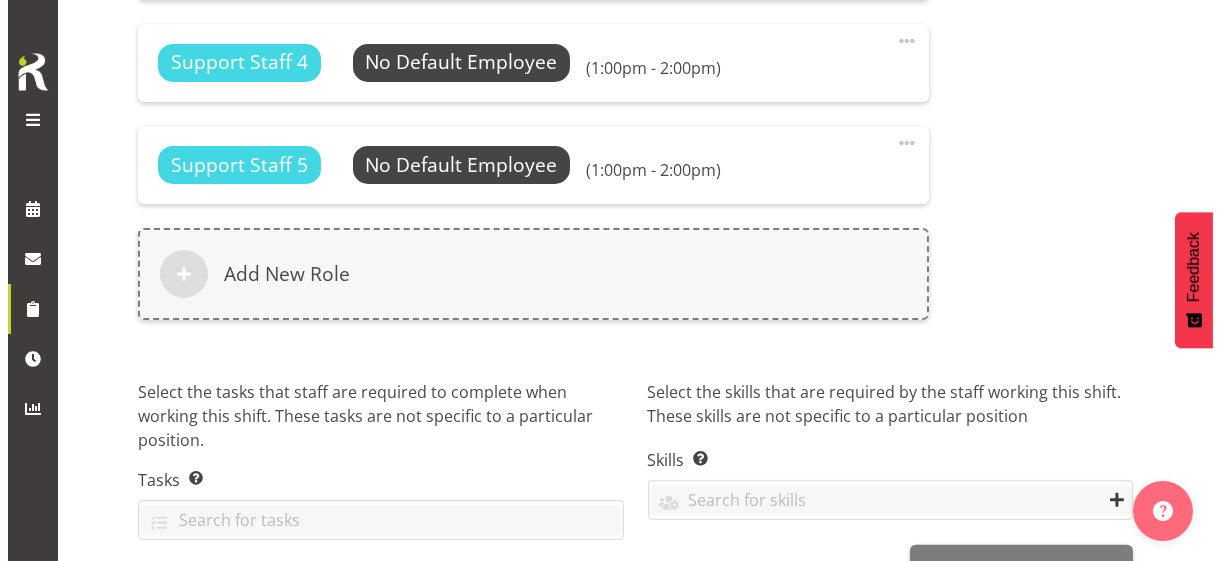 scroll, scrollTop: 1553, scrollLeft: 0, axis: vertical 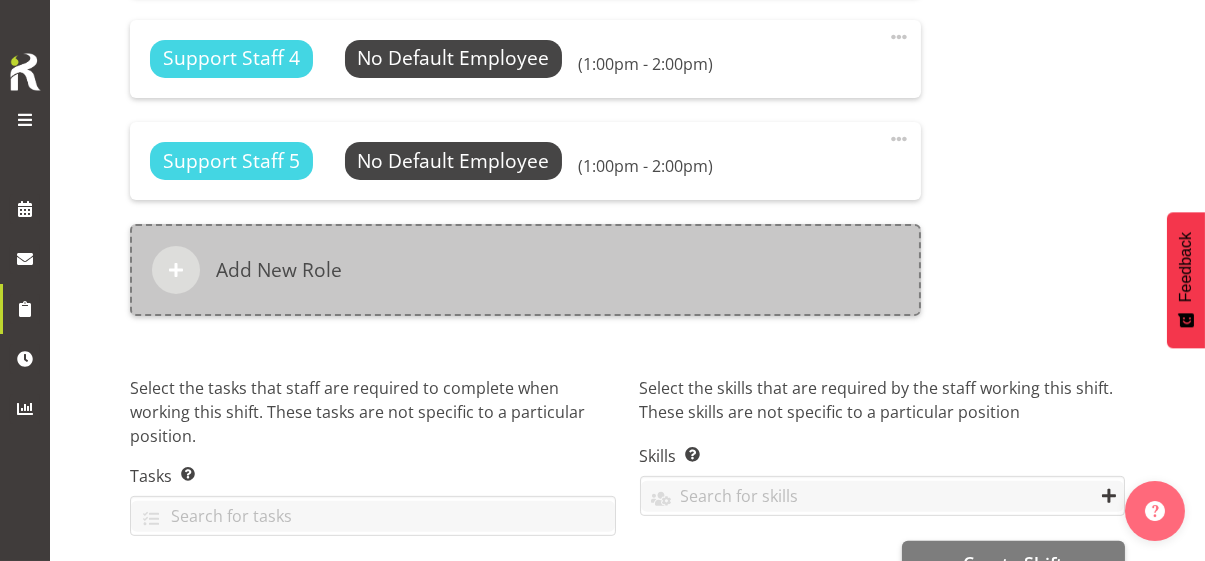 click on "Add New Role" at bounding box center (525, 270) 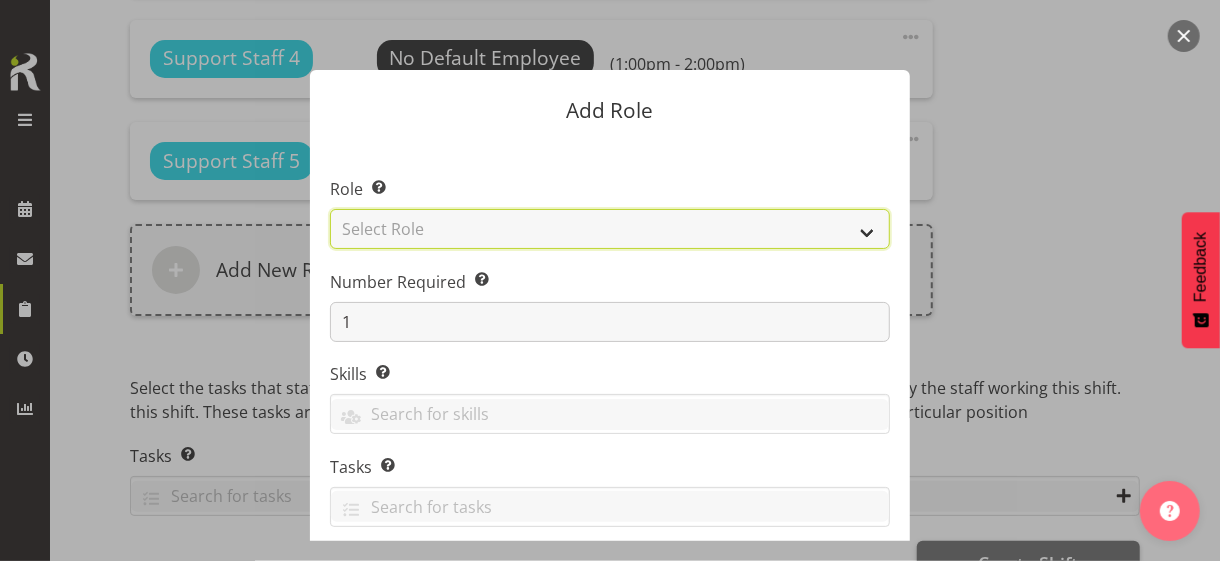 drag, startPoint x: 405, startPoint y: 226, endPoint x: 414, endPoint y: 243, distance: 19.235384 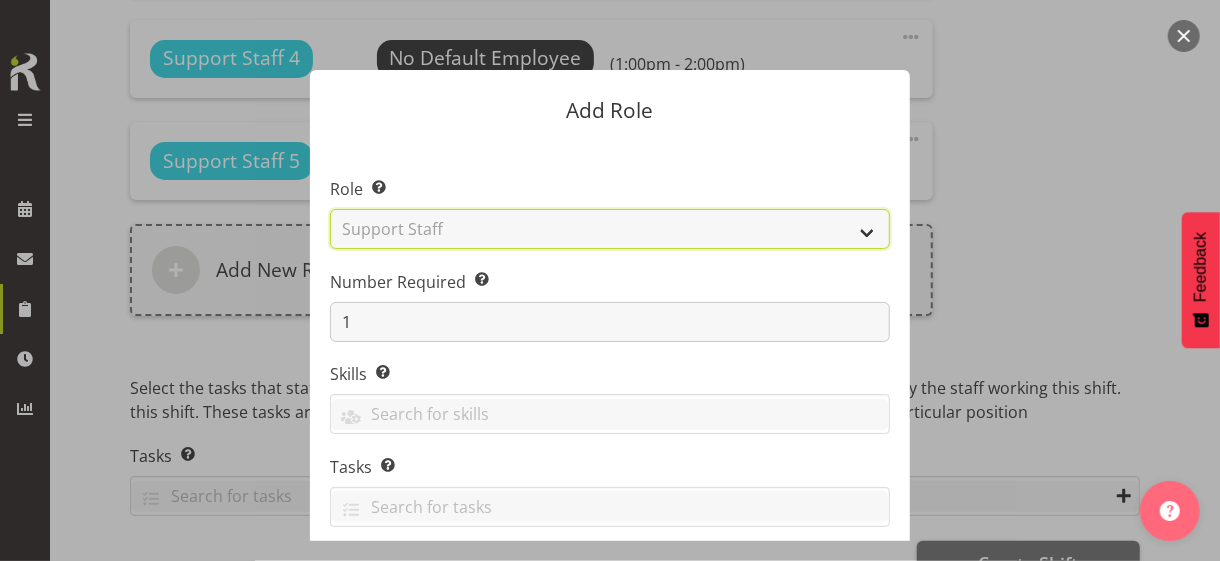 click on "Select Role  CP House Leader Support Staff Wake" at bounding box center [610, 229] 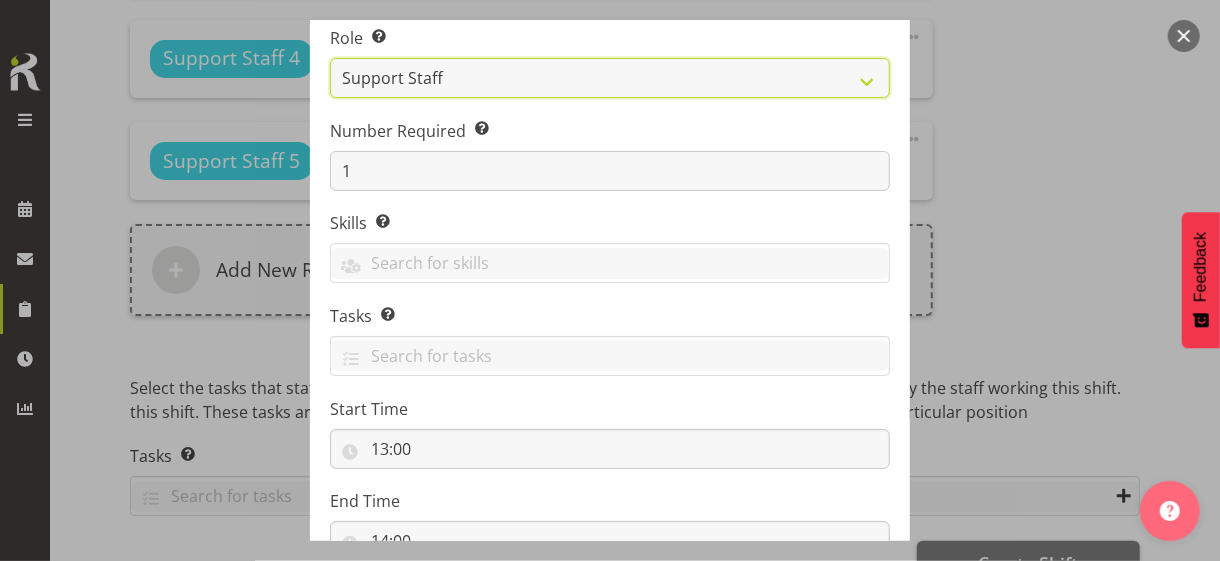 scroll, scrollTop: 304, scrollLeft: 0, axis: vertical 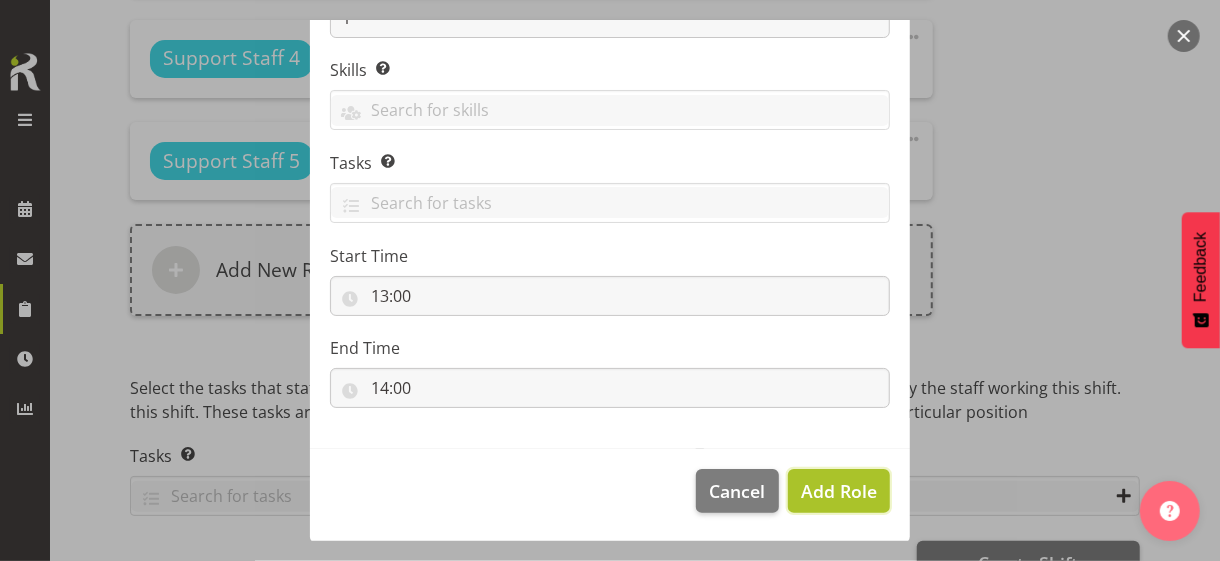 click on "Add Role" at bounding box center [839, 491] 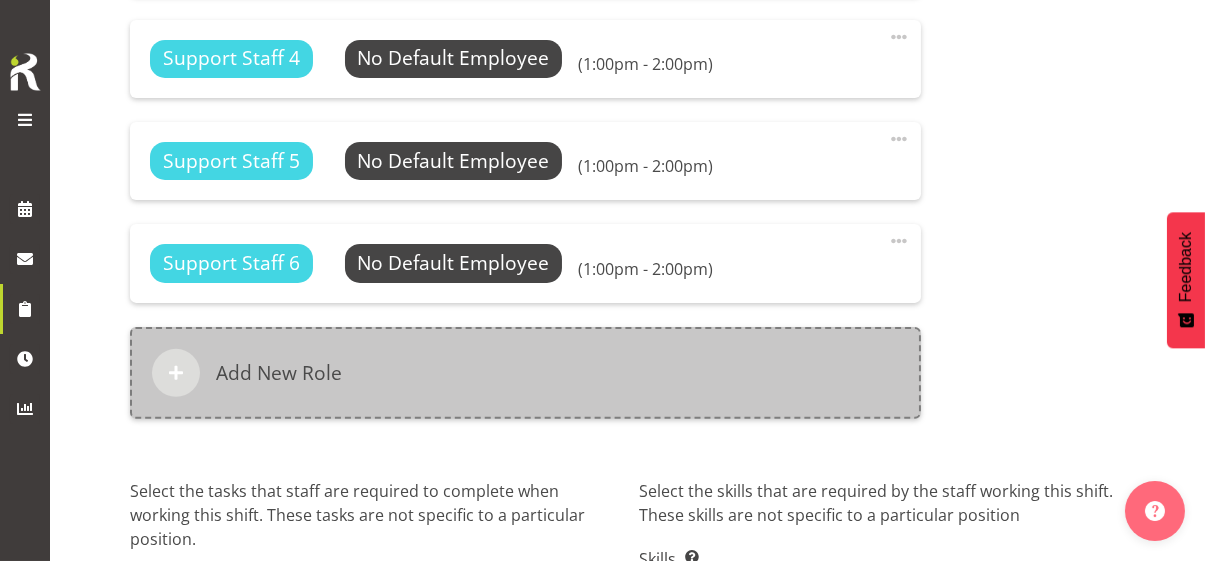 click on "Add New Role" at bounding box center [525, 373] 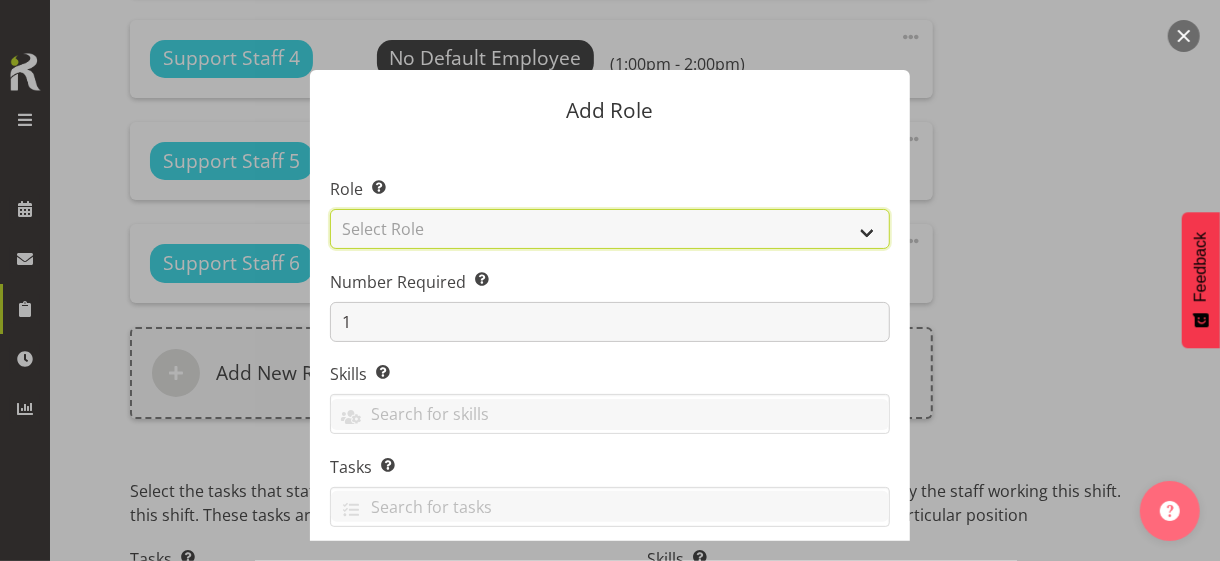 click on "Select Role  CP House Leader Support Staff Wake" at bounding box center (610, 229) 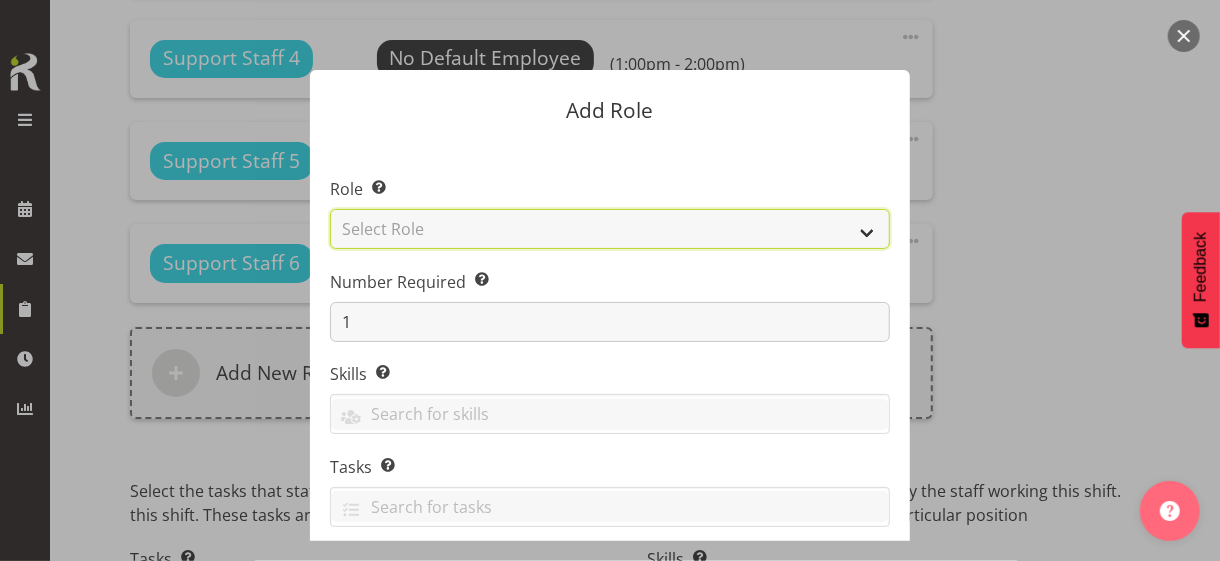 select on "1091" 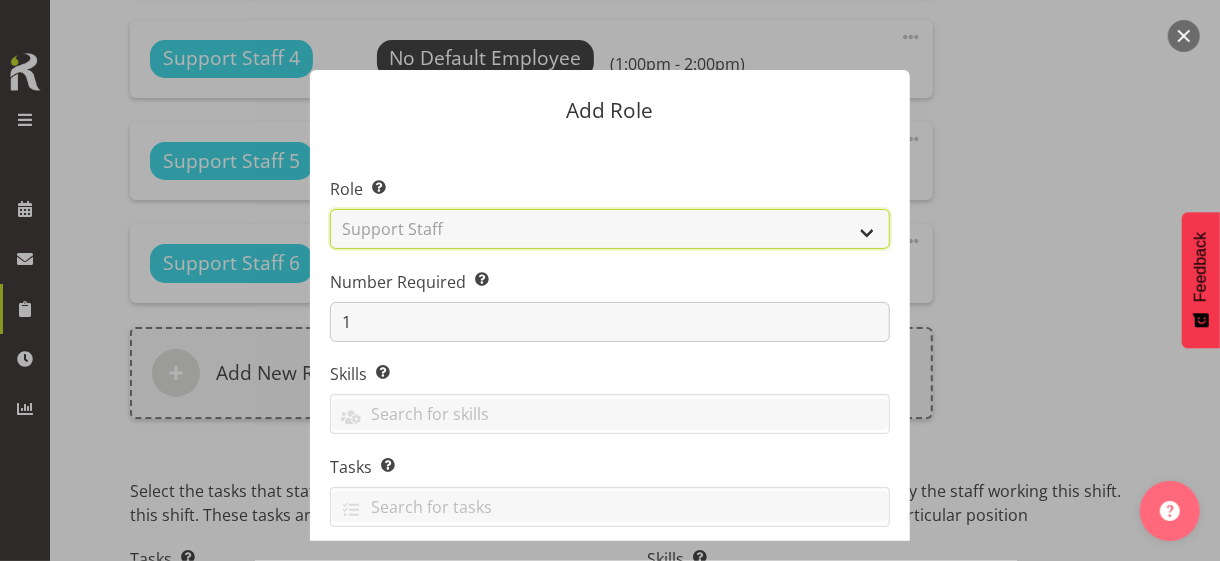 click on "Select Role  CP House Leader Support Staff Wake" at bounding box center (610, 229) 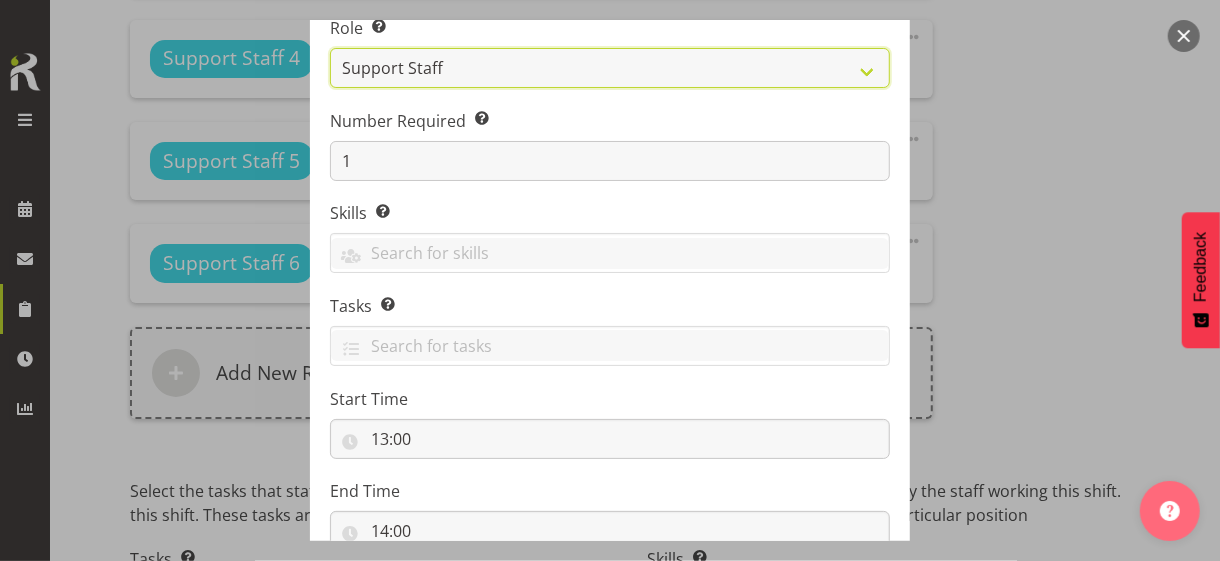 scroll, scrollTop: 304, scrollLeft: 0, axis: vertical 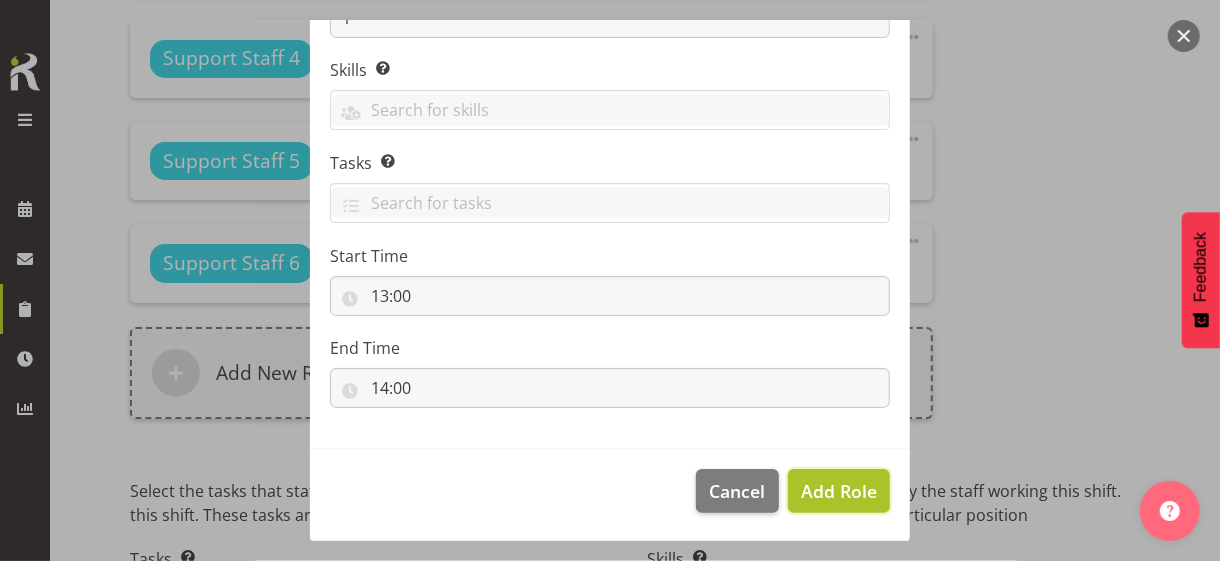 click on "Add Role" at bounding box center [839, 491] 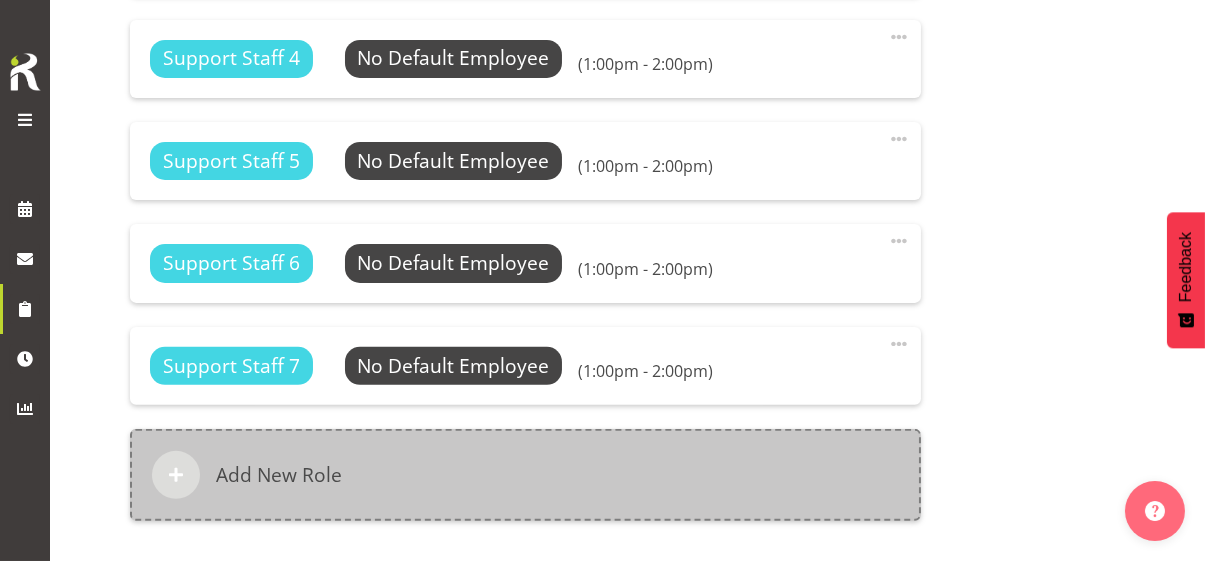 click on "Add New Role" at bounding box center [525, 475] 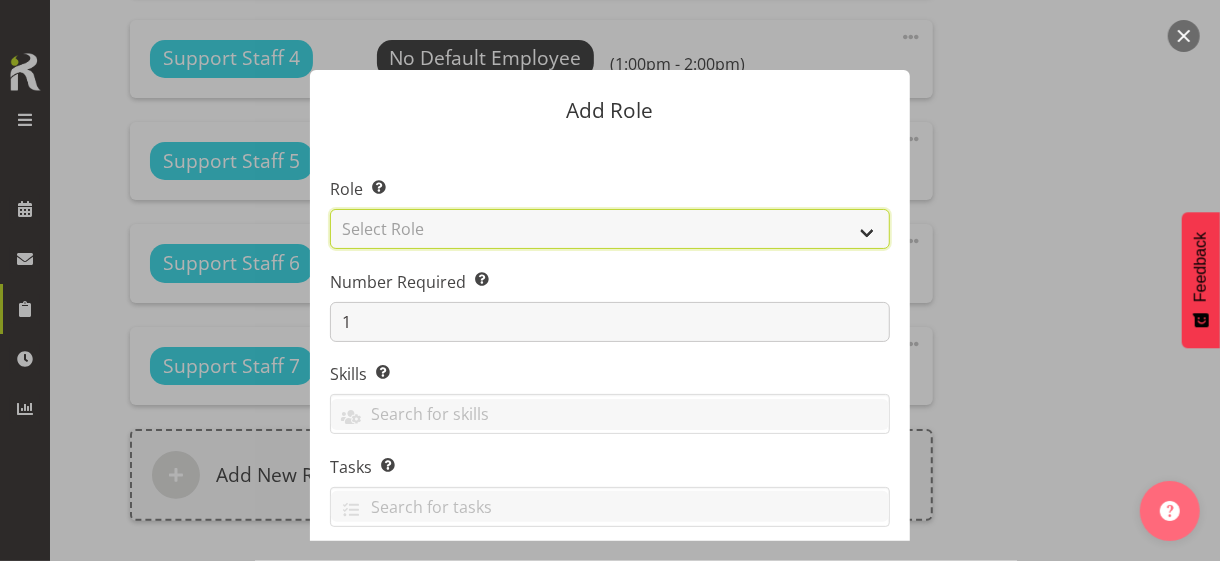 click on "Select Role  CP House Leader Support Staff Wake" at bounding box center (610, 229) 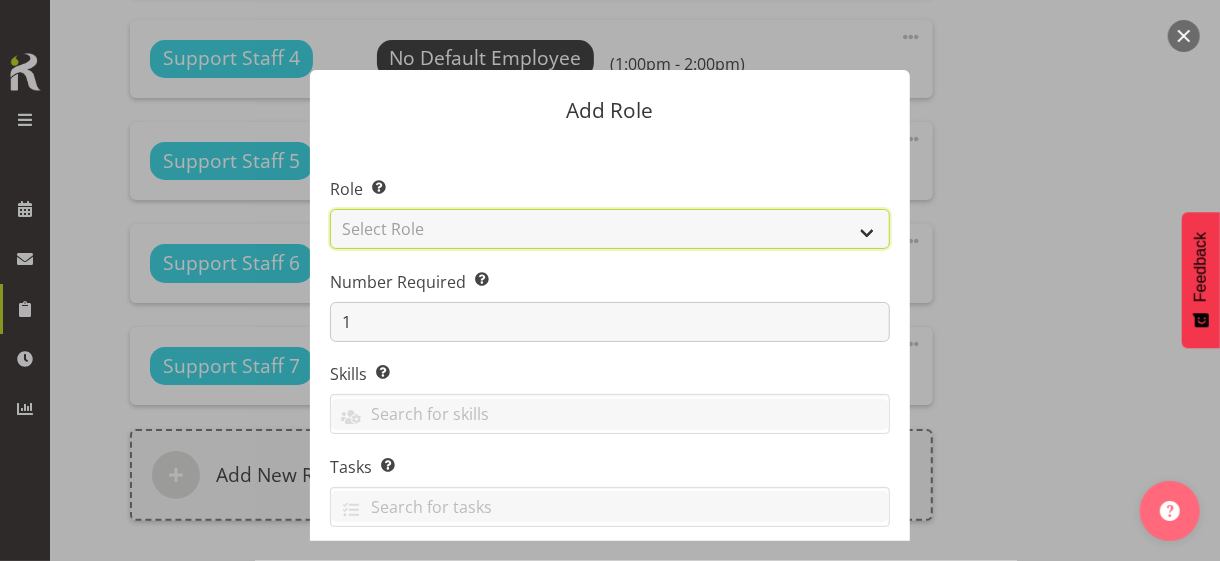 select on "1091" 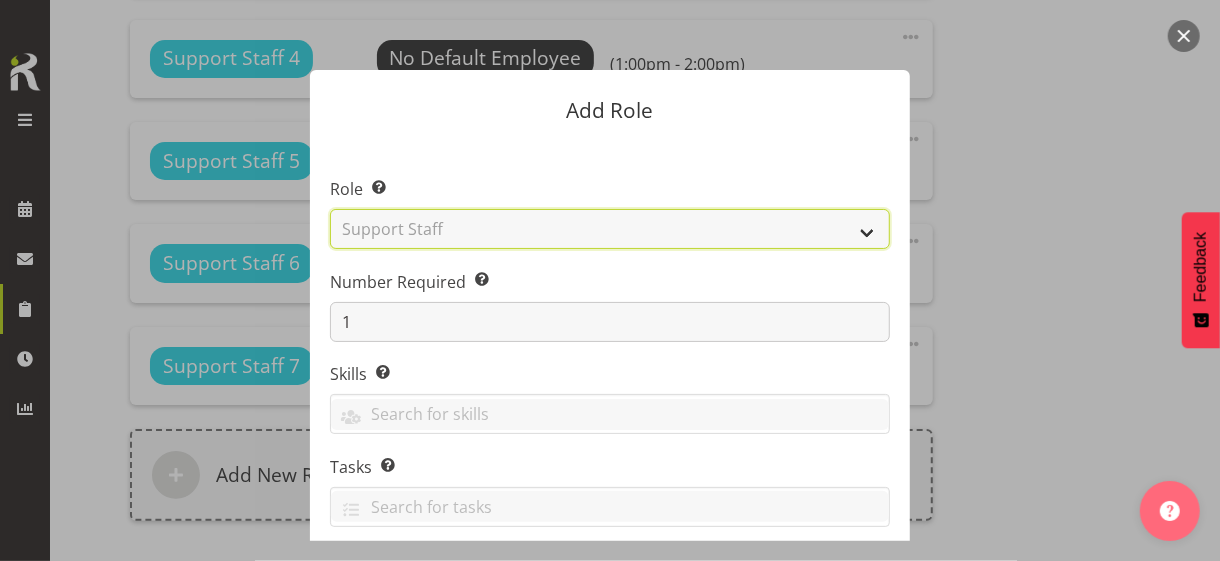 click on "Select Role  CP House Leader Support Staff Wake" at bounding box center [610, 229] 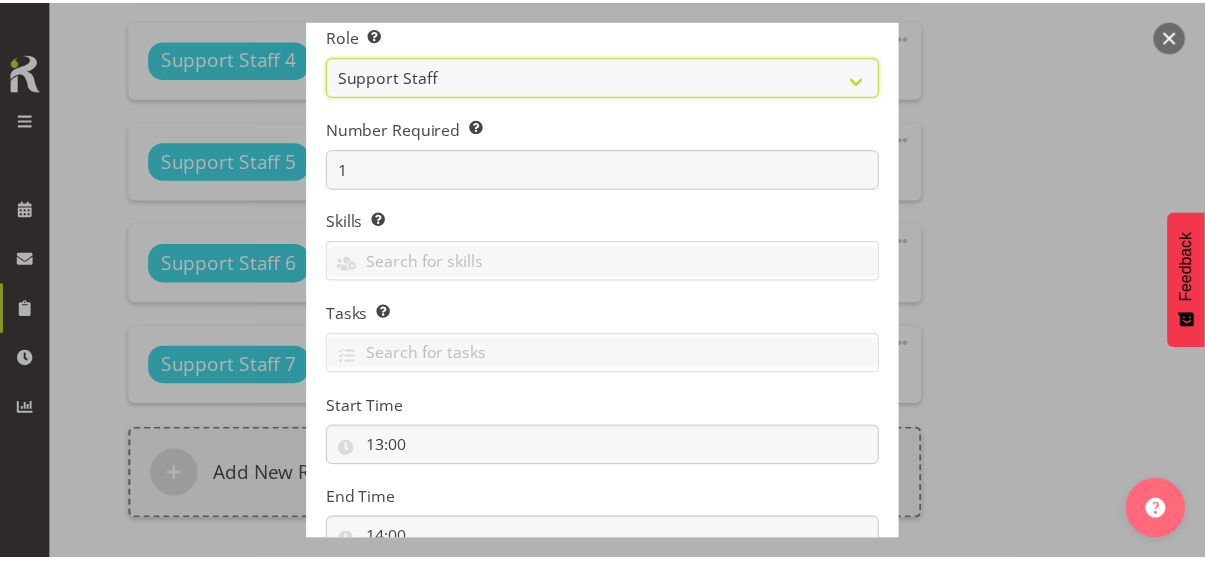 scroll, scrollTop: 304, scrollLeft: 0, axis: vertical 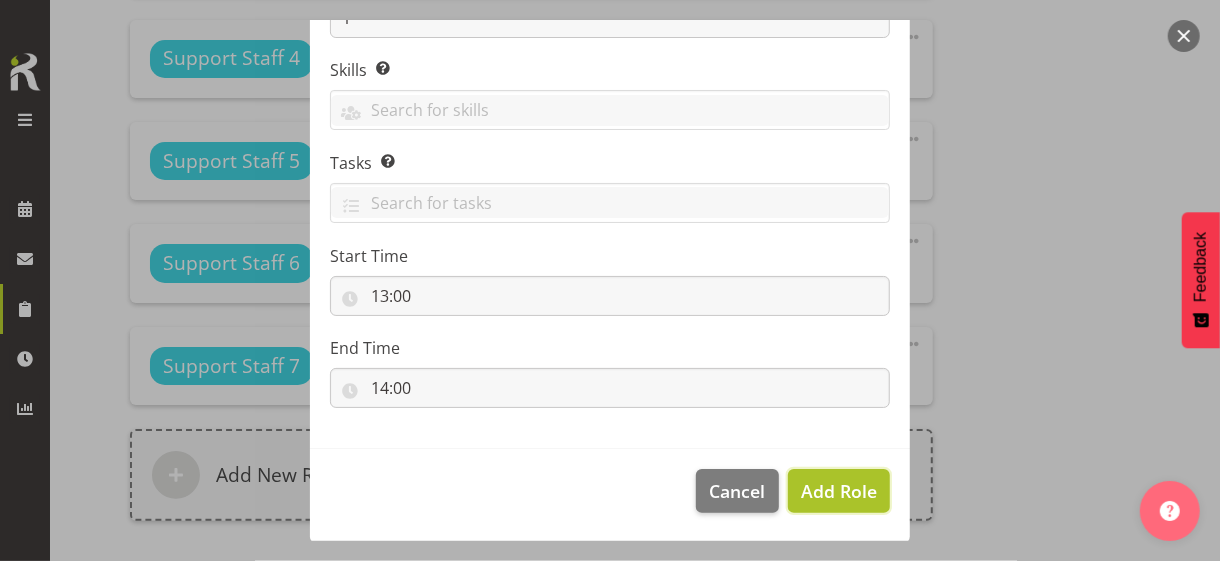 click on "Add Role" at bounding box center [839, 491] 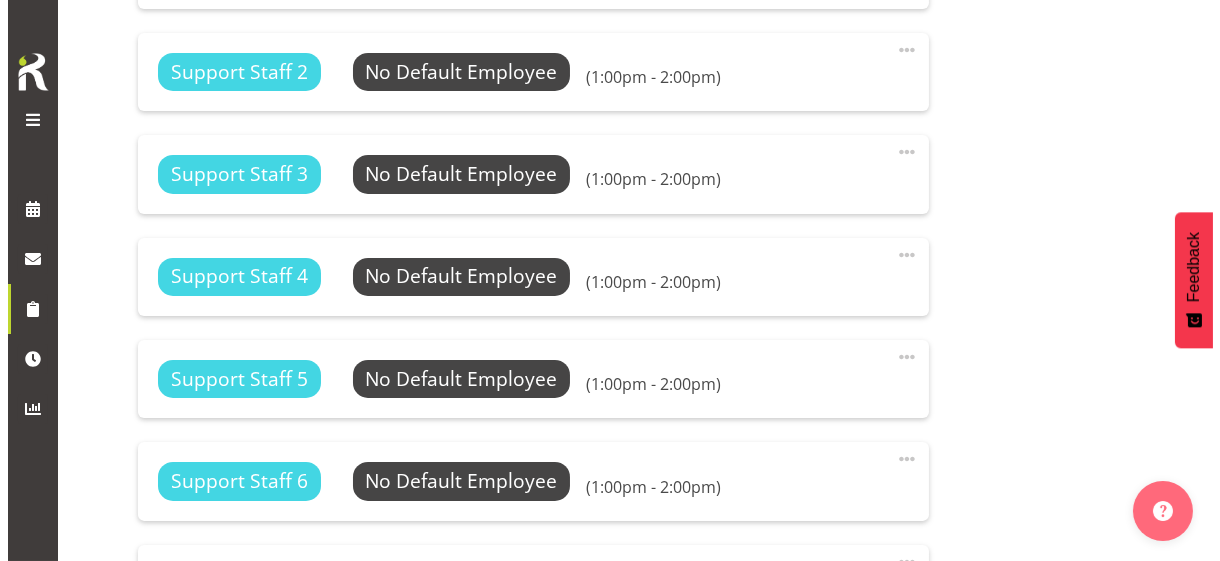 scroll, scrollTop: 1052, scrollLeft: 0, axis: vertical 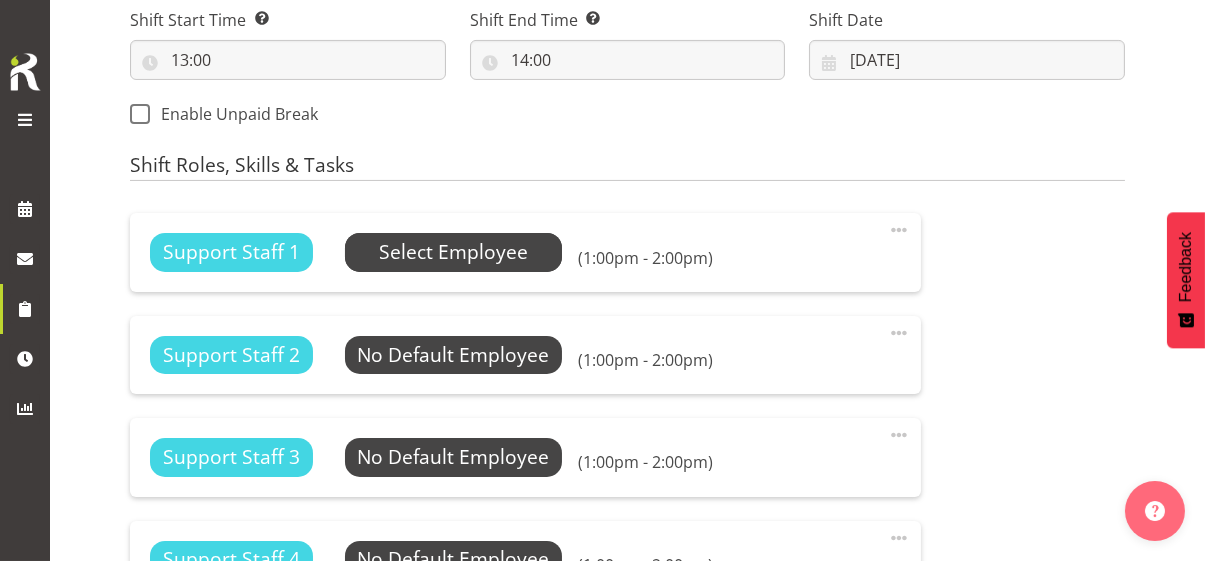 click on "Select Employee" at bounding box center (453, 252) 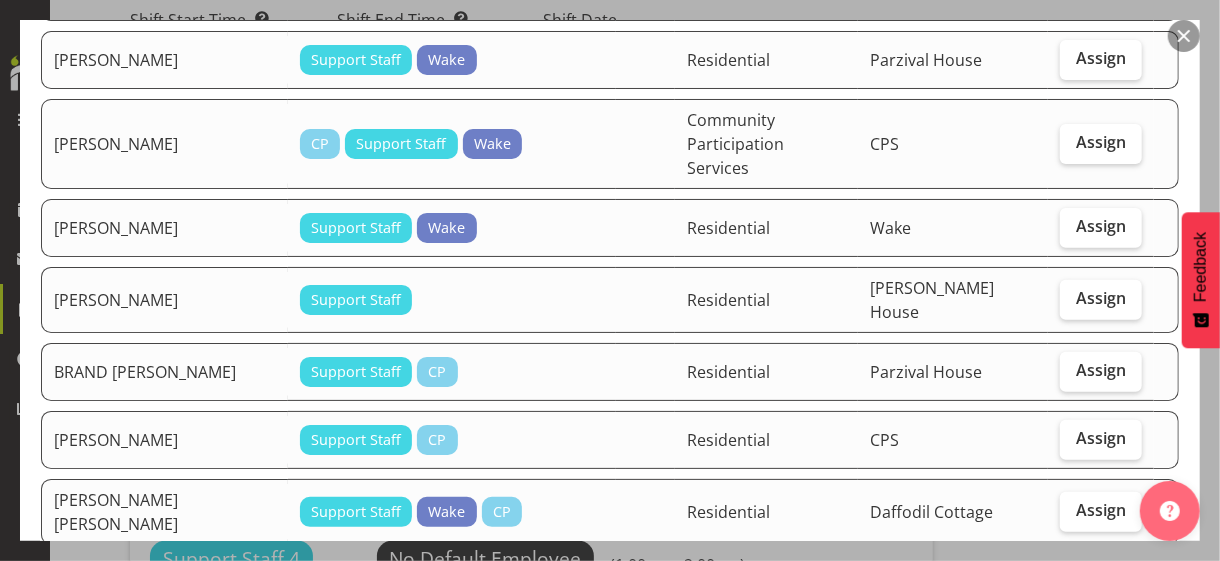 scroll, scrollTop: 300, scrollLeft: 0, axis: vertical 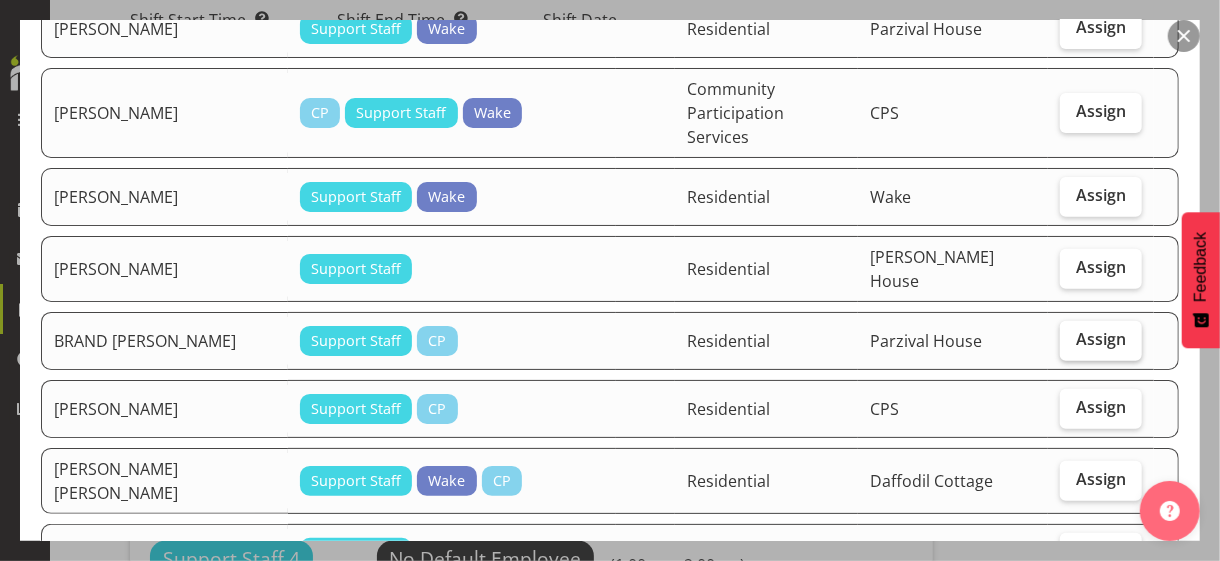 click on "Assign" at bounding box center [1101, 339] 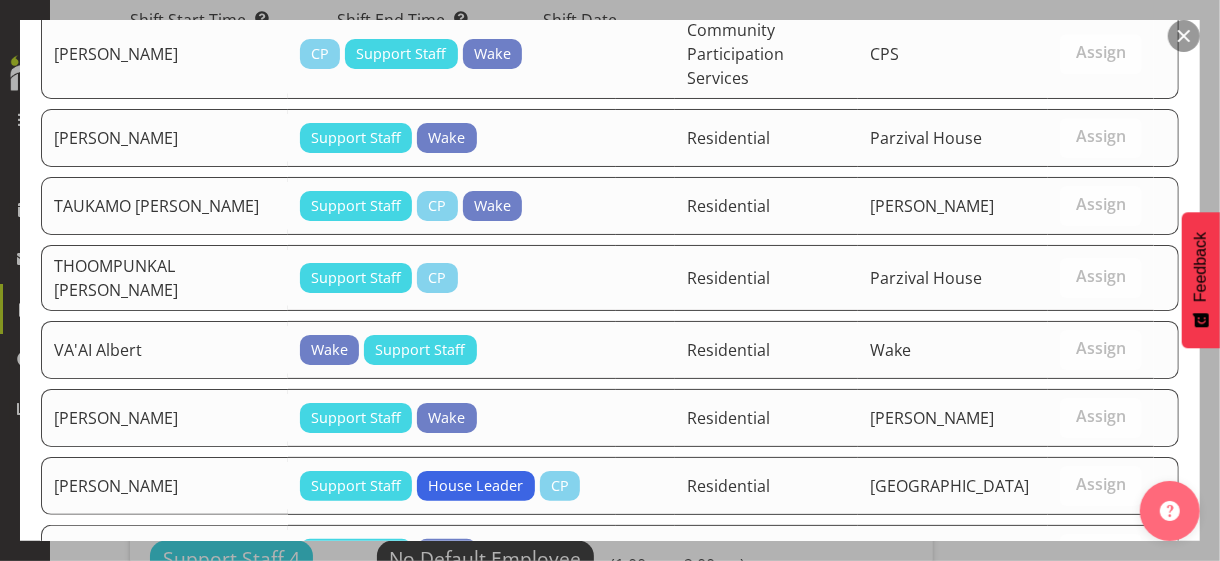 scroll, scrollTop: 3431, scrollLeft: 0, axis: vertical 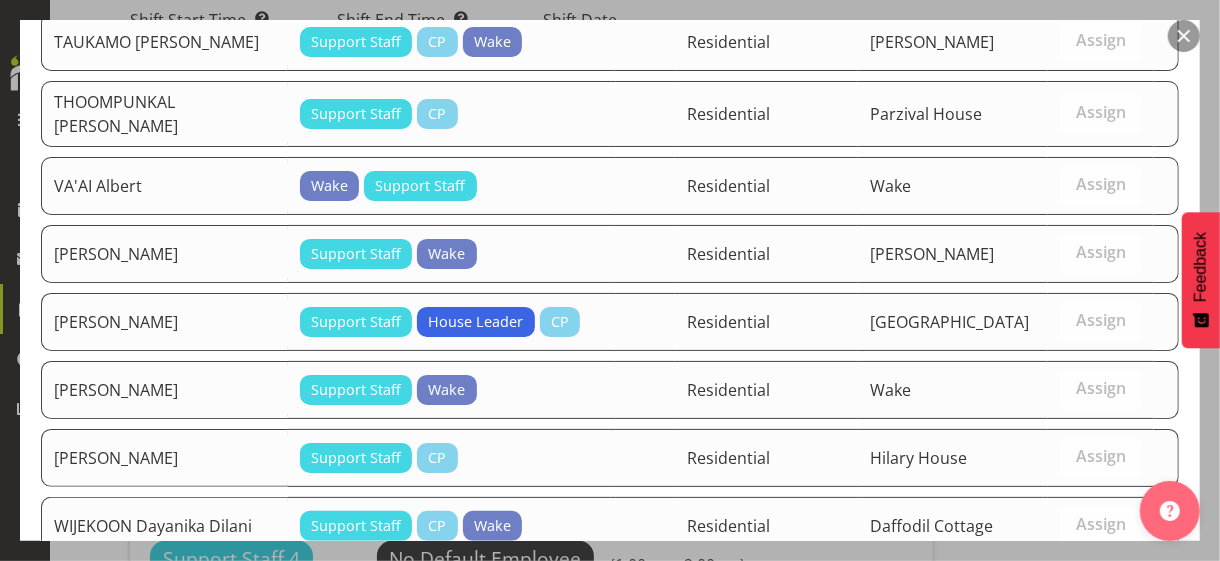 click on "Set BRAND Emilia as default for this position" at bounding box center [931, 628] 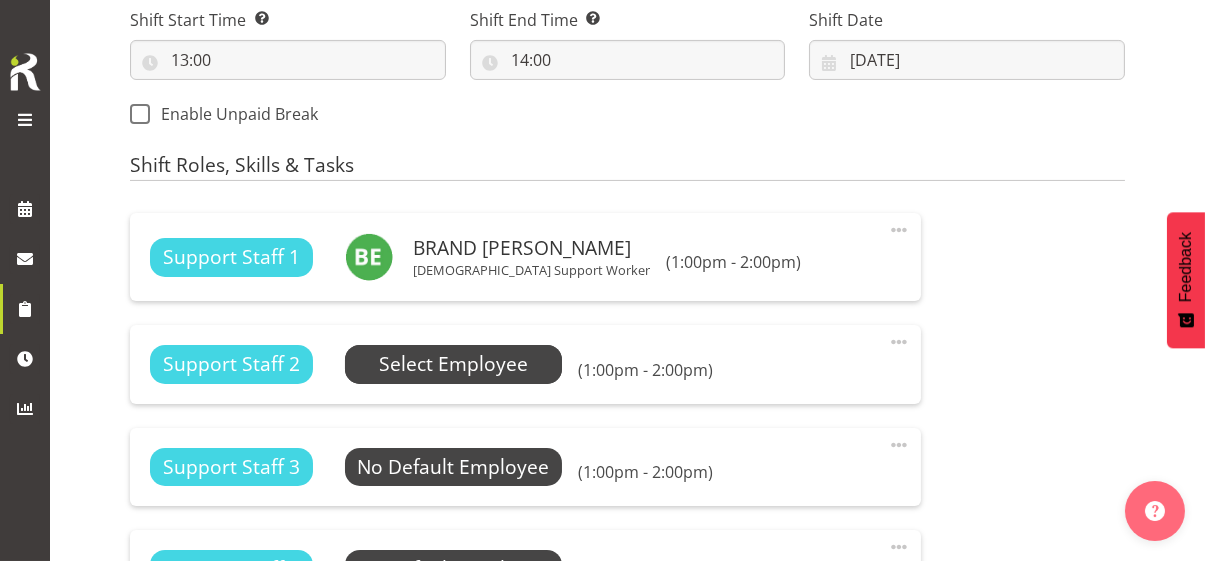 click on "Select Employee" at bounding box center (453, 364) 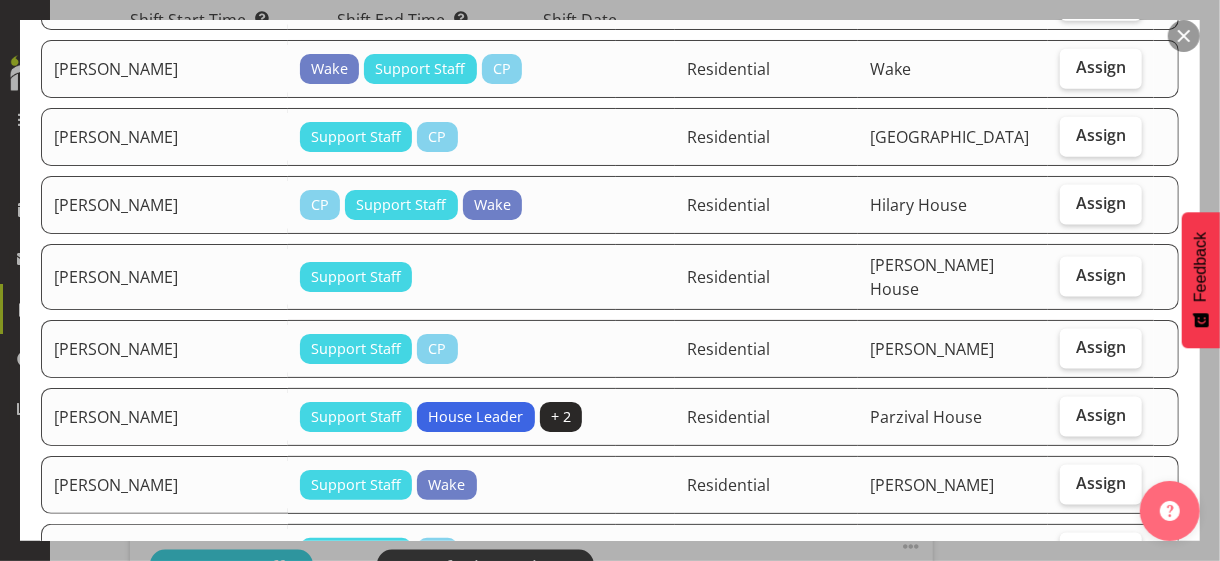 scroll, scrollTop: 1400, scrollLeft: 0, axis: vertical 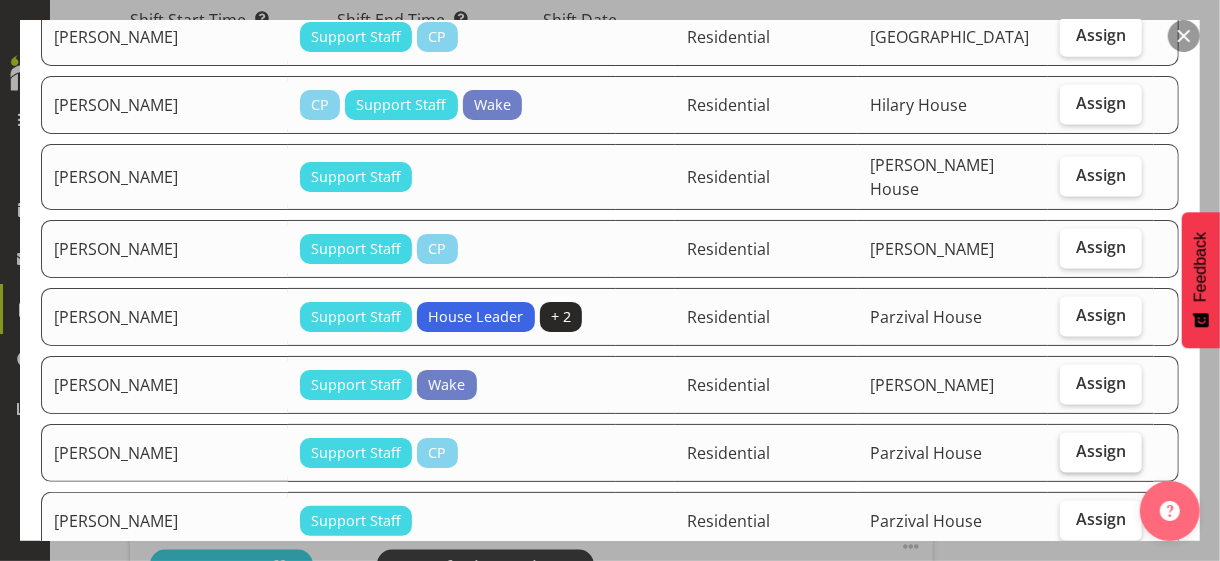 drag, startPoint x: 1089, startPoint y: 354, endPoint x: 1076, endPoint y: 366, distance: 17.691807 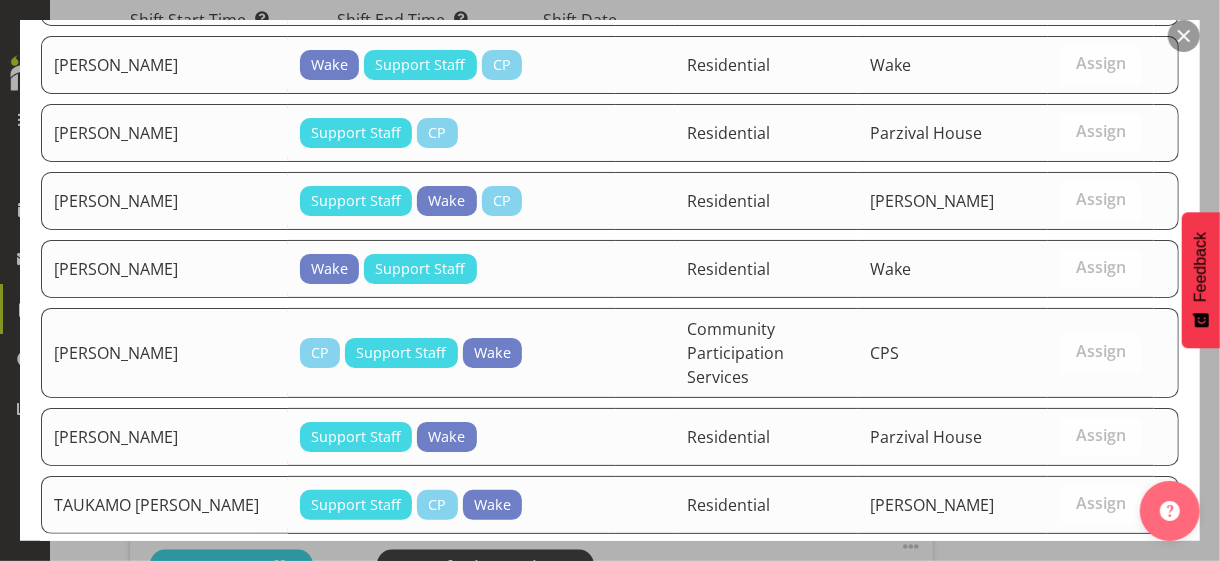 scroll, scrollTop: 3364, scrollLeft: 0, axis: vertical 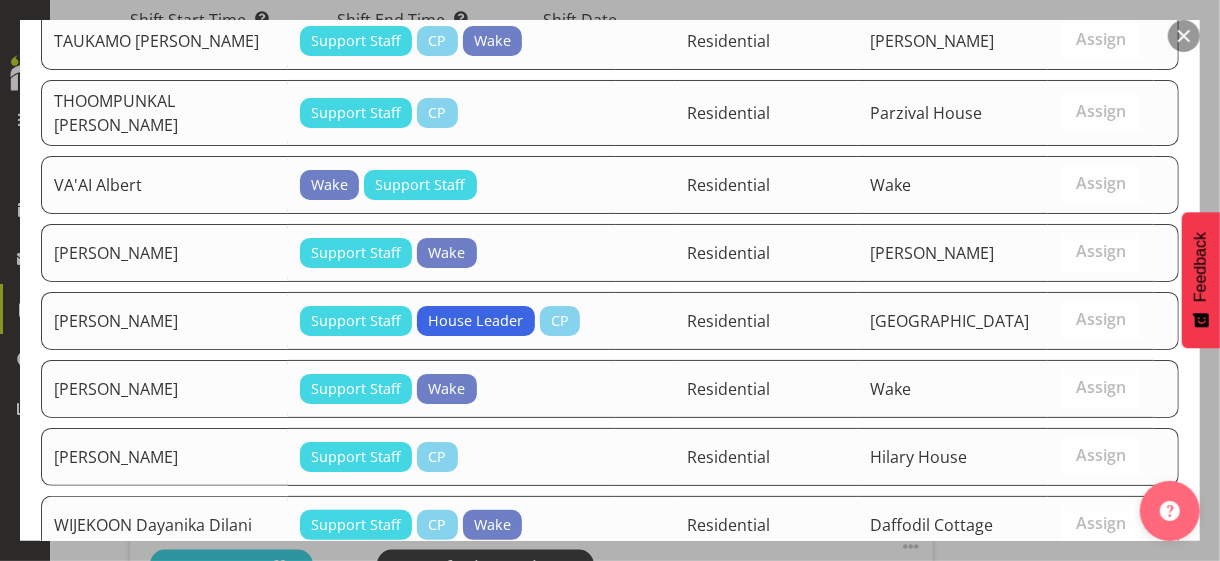 click on "Set LESCH Elias as default for this position" at bounding box center [965, 627] 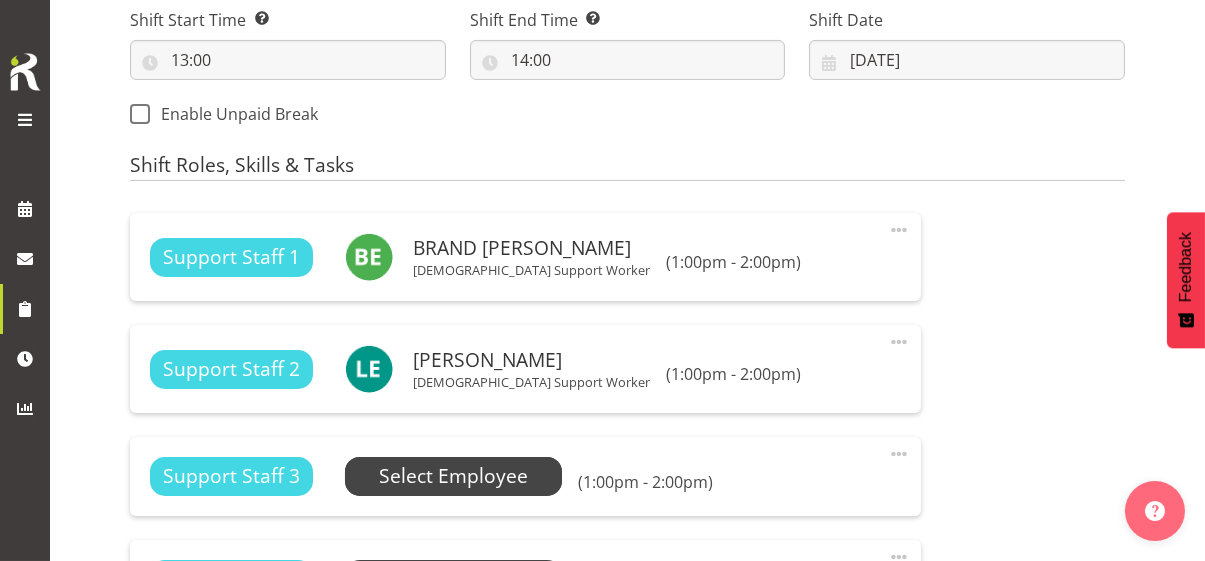 click on "Select Employee" at bounding box center [453, 476] 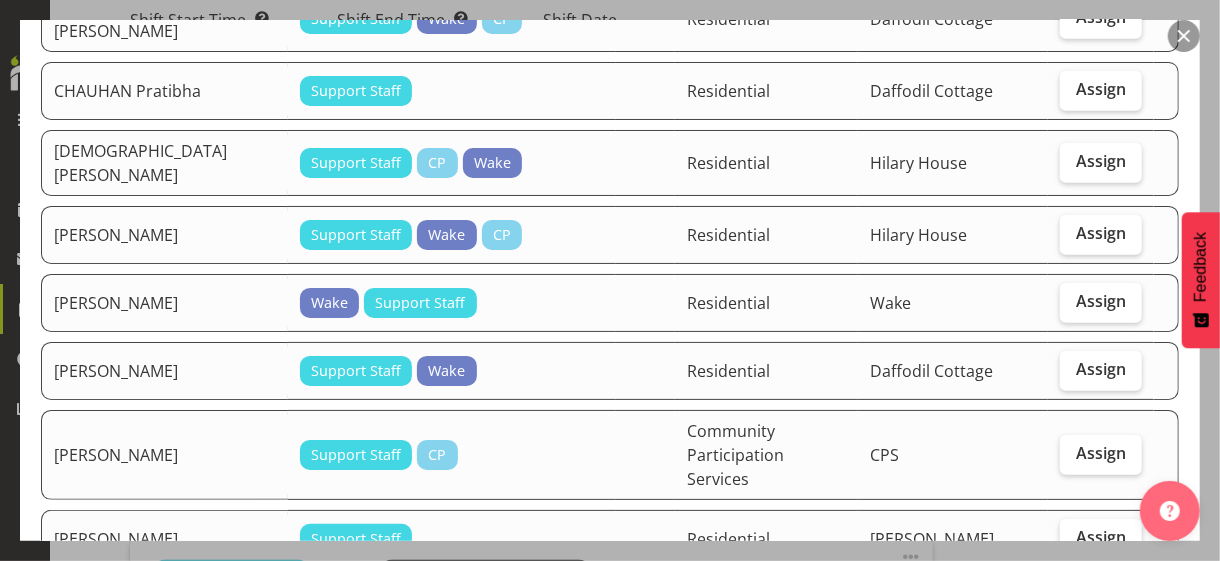 scroll, scrollTop: 700, scrollLeft: 0, axis: vertical 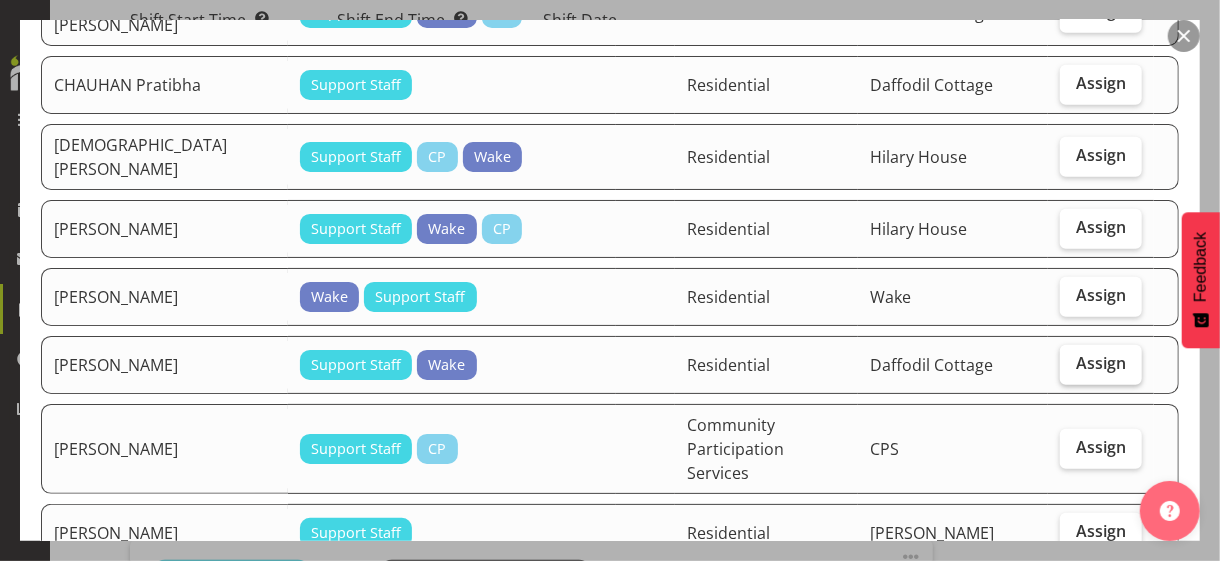 click on "Assign" at bounding box center (1101, 363) 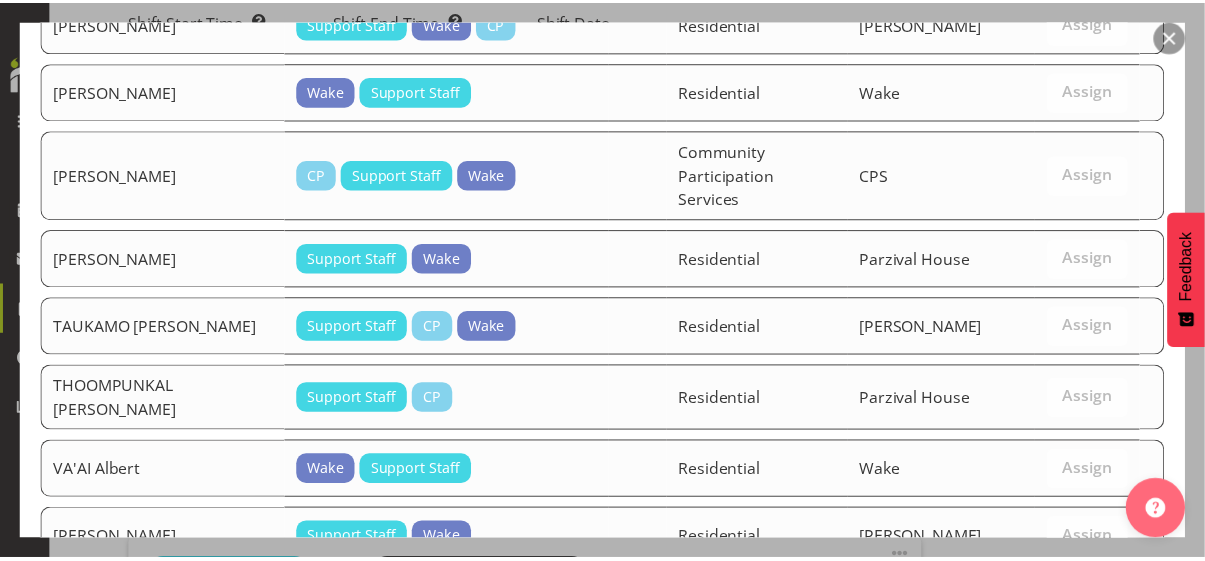 scroll, scrollTop: 3297, scrollLeft: 0, axis: vertical 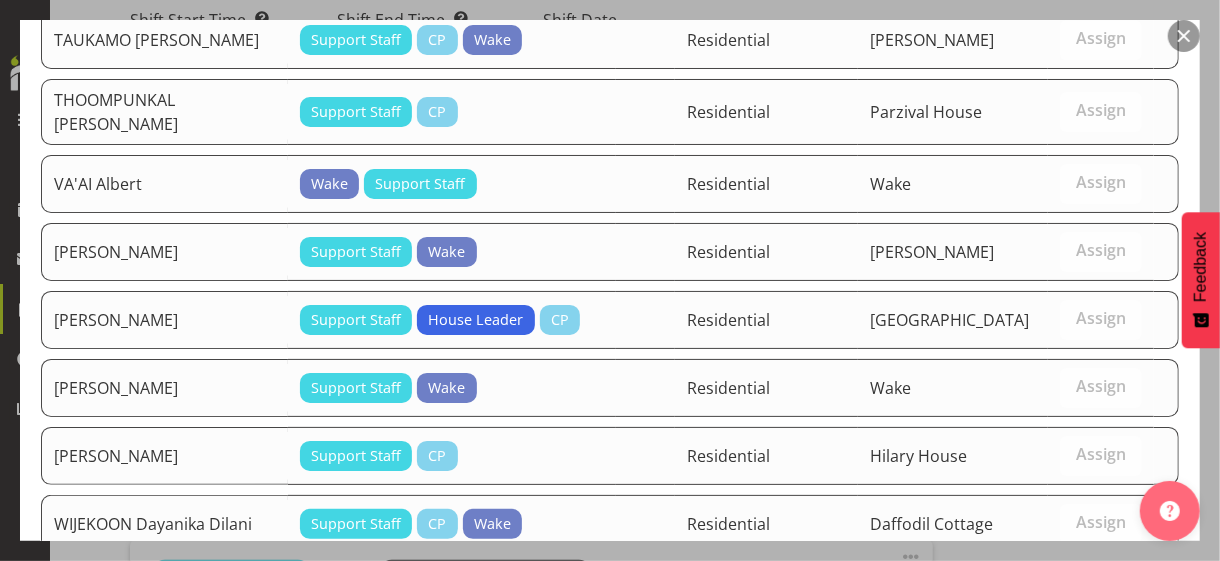 click on "Set GURUNG Kamal as default for this position" at bounding box center (965, 626) 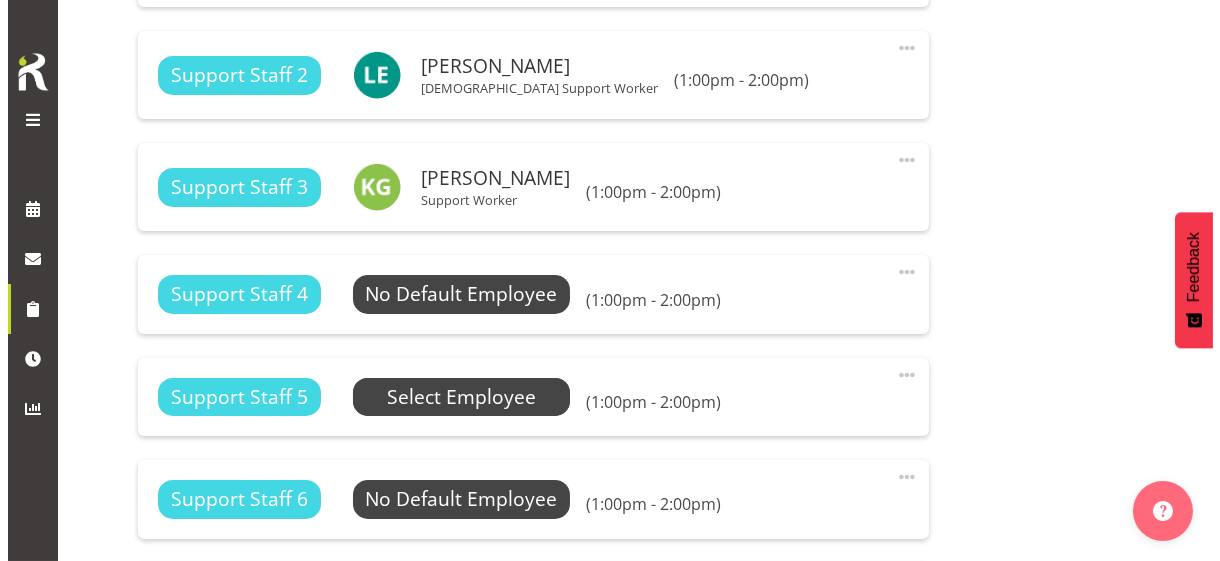scroll, scrollTop: 1353, scrollLeft: 0, axis: vertical 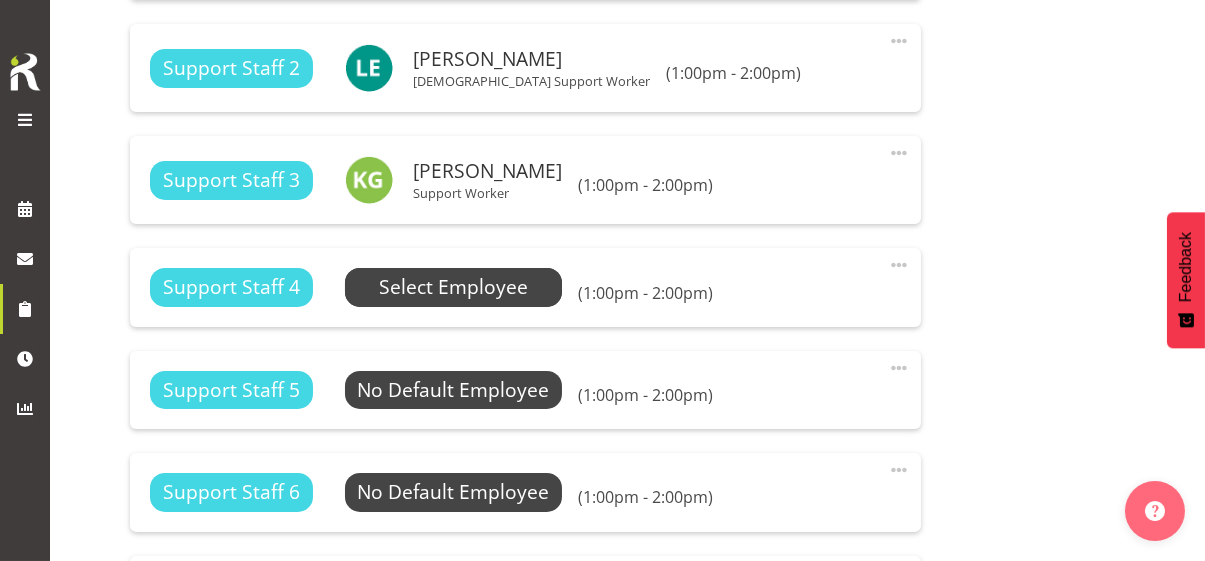 click on "Select Employee" at bounding box center [453, 287] 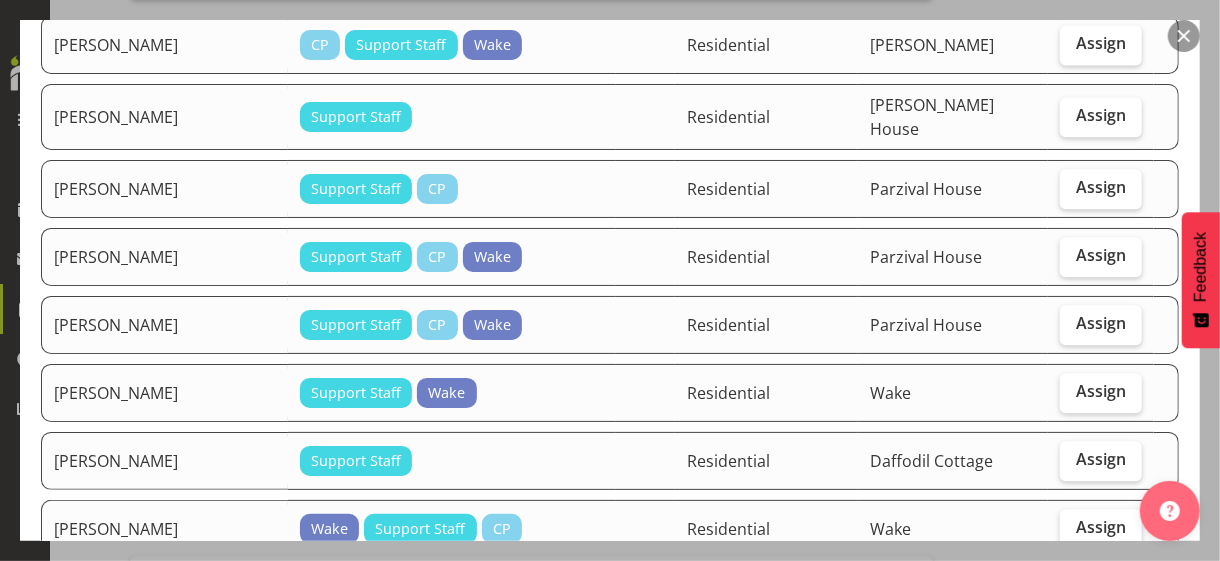 scroll, scrollTop: 2400, scrollLeft: 0, axis: vertical 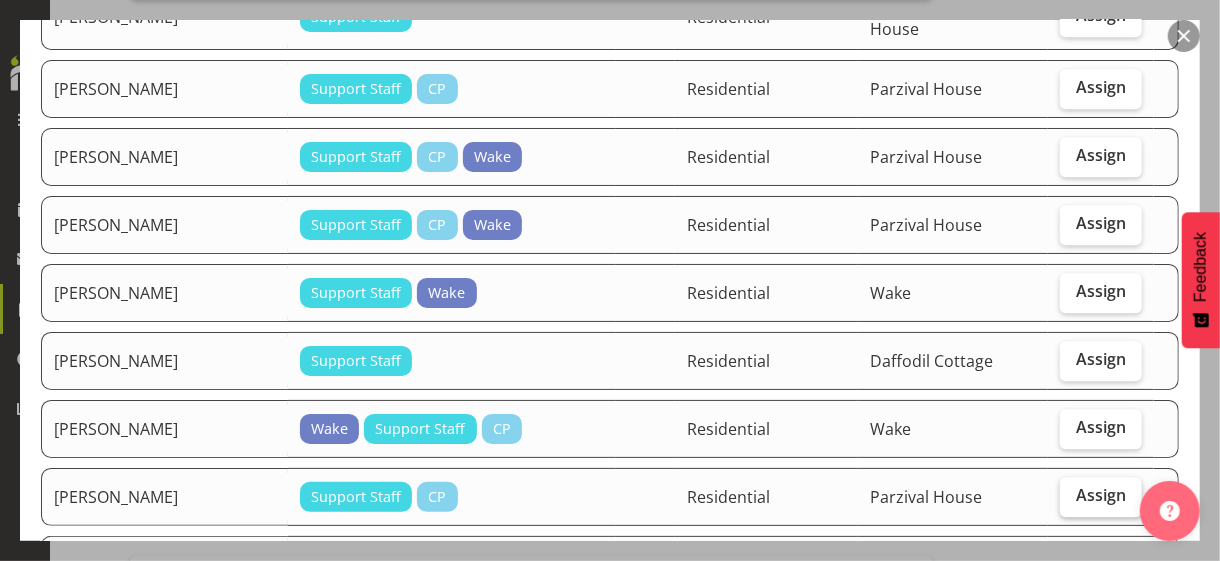 click on "Assign" at bounding box center (1101, 497) 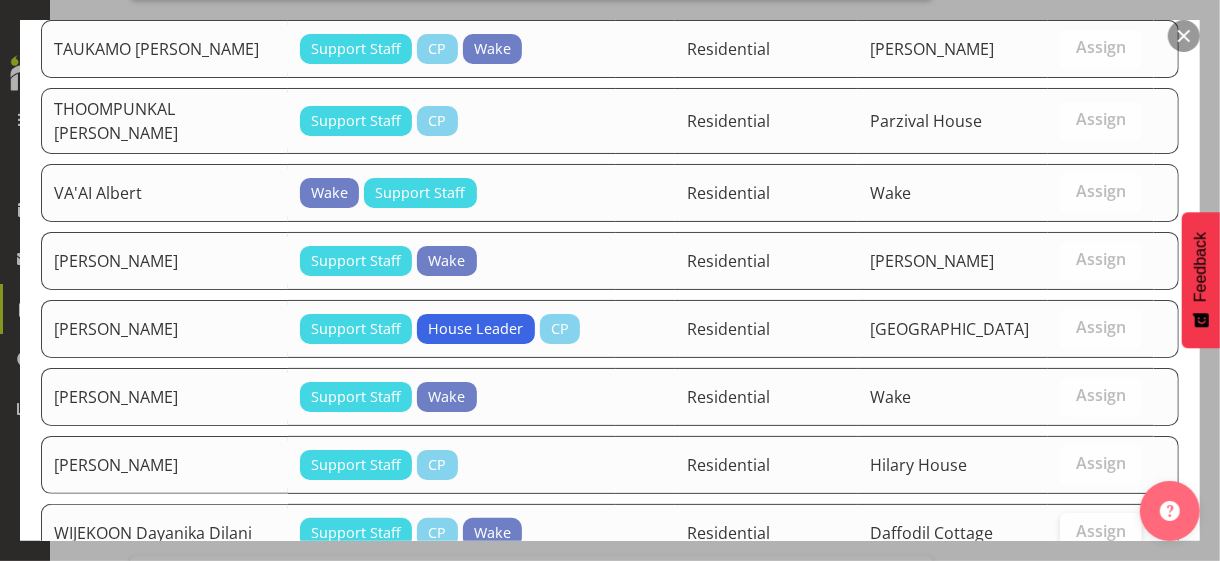 scroll, scrollTop: 3230, scrollLeft: 0, axis: vertical 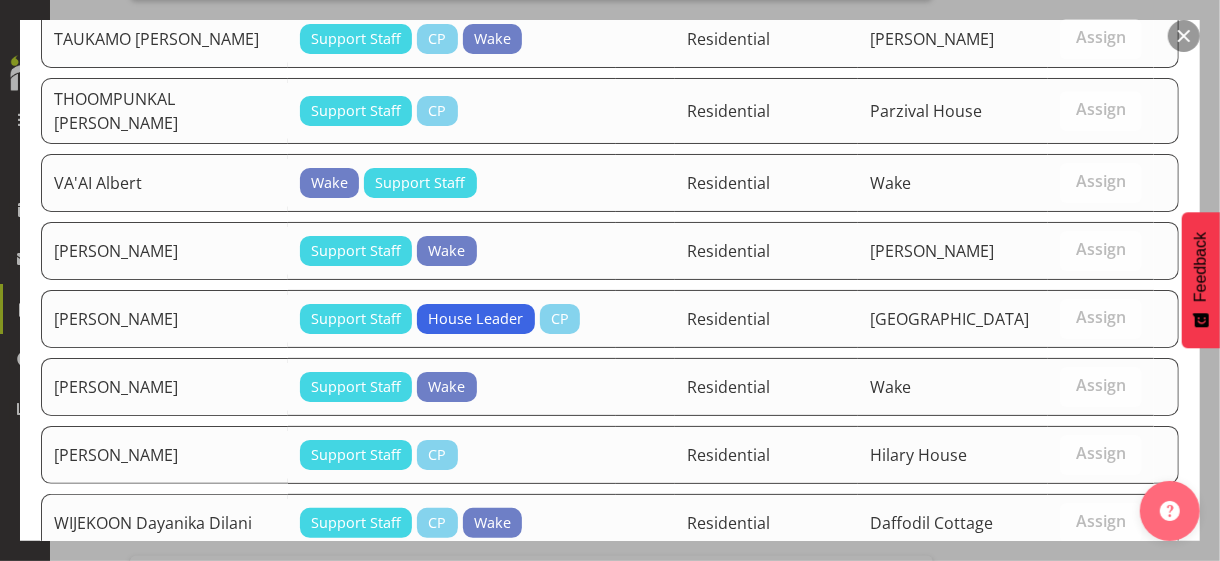 click on "Set SHARMA Himali as default for this position" at bounding box center (965, 625) 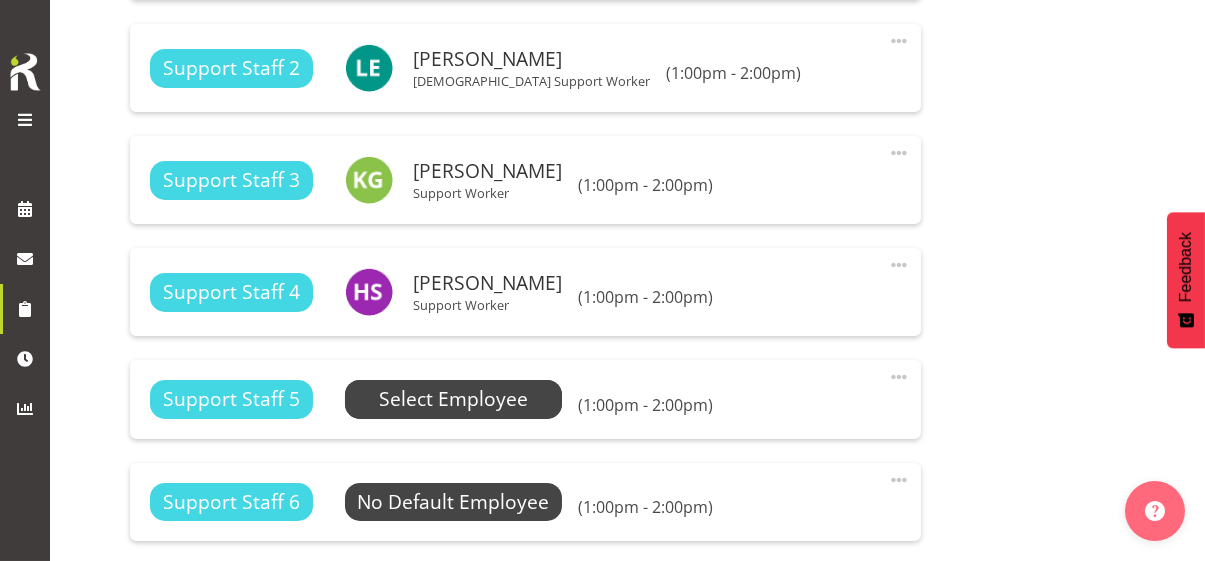 click on "Select Employee" at bounding box center [453, 399] 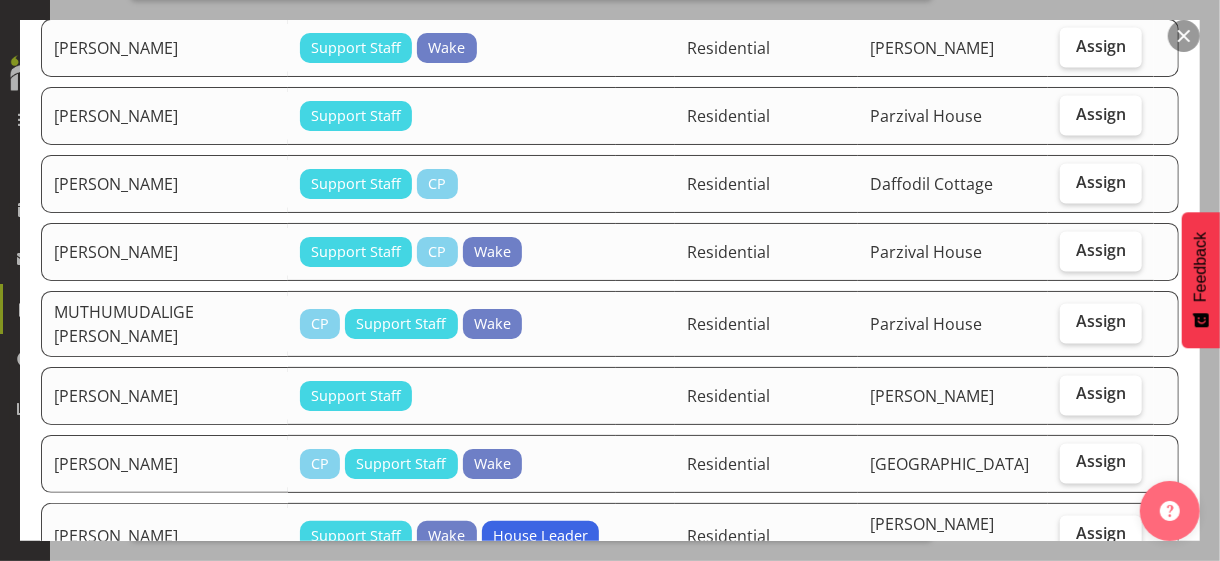 scroll, scrollTop: 1700, scrollLeft: 0, axis: vertical 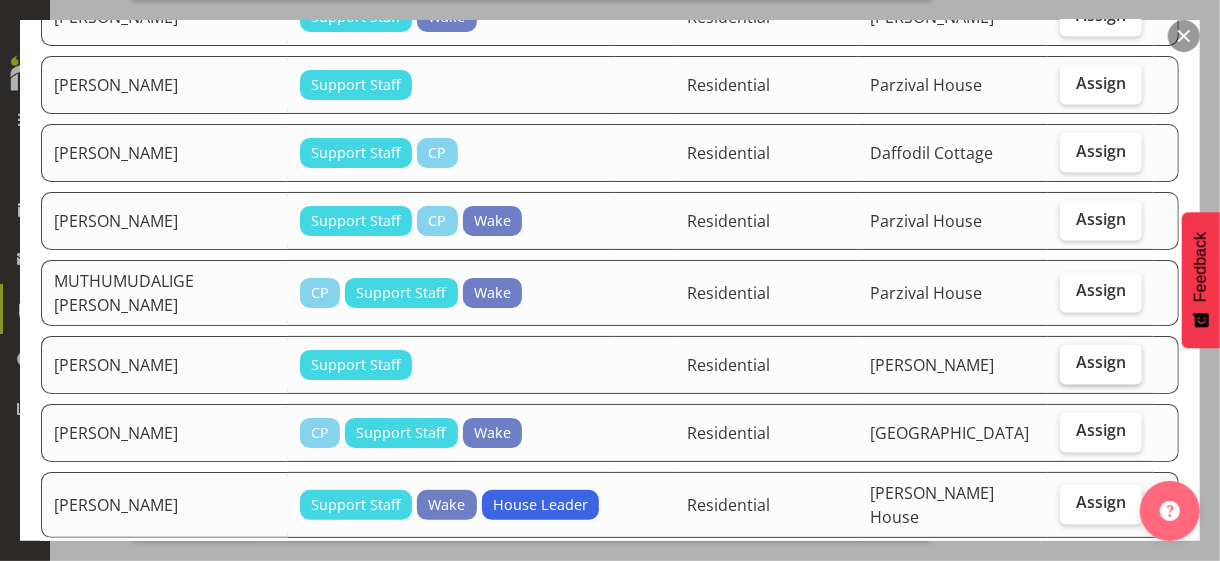 click on "Assign" at bounding box center (1101, 365) 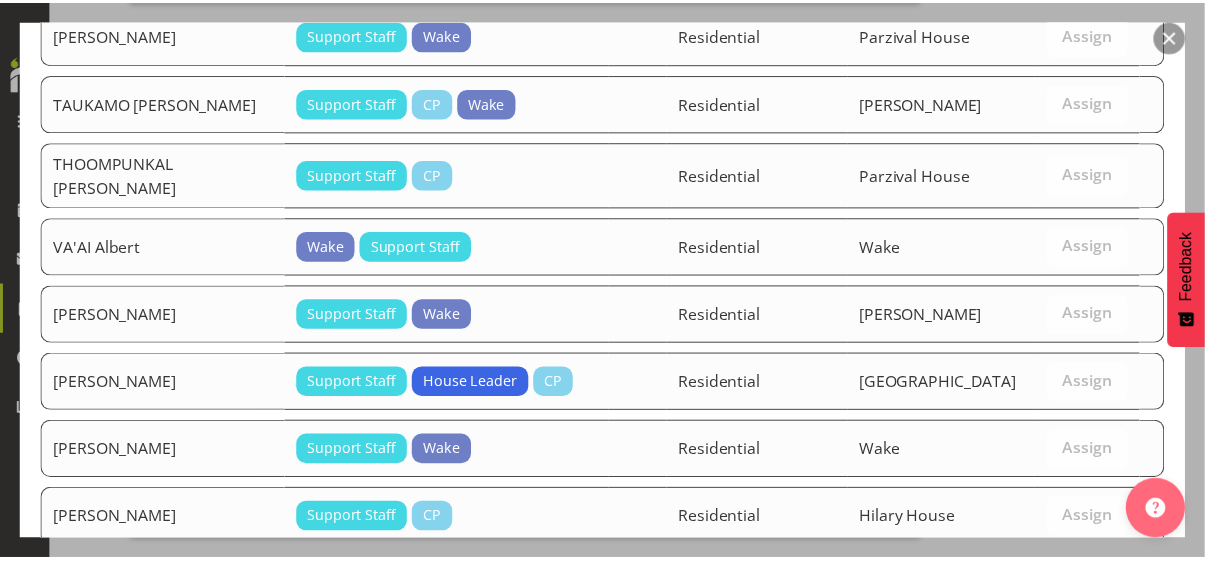 scroll, scrollTop: 3163, scrollLeft: 0, axis: vertical 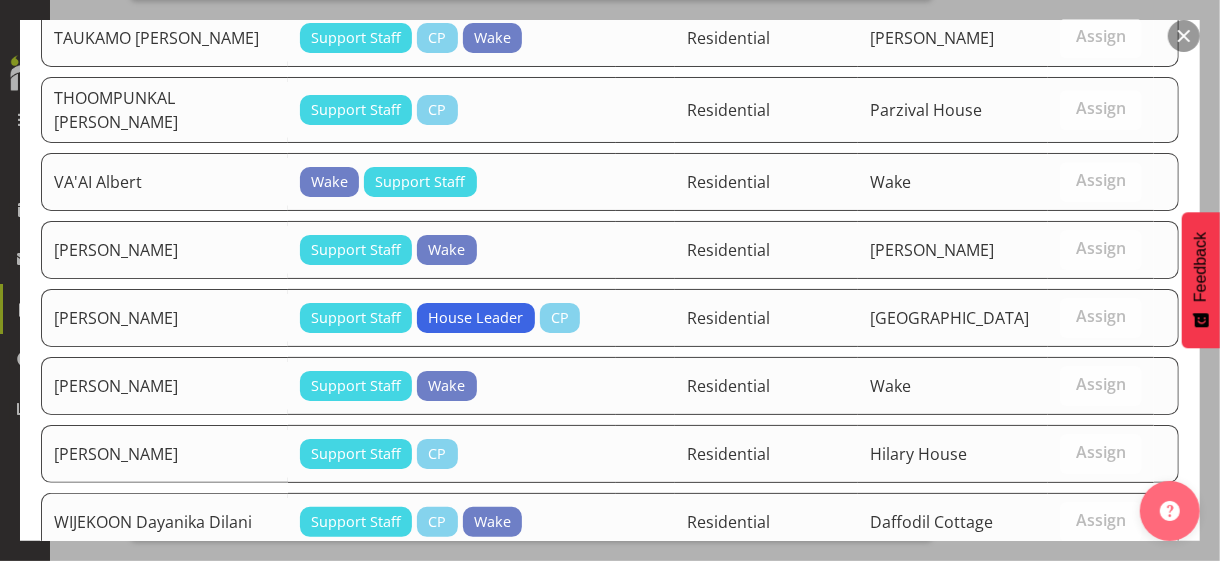 click on "Set MUTNEJA Vivek as default for this position" at bounding box center (965, 624) 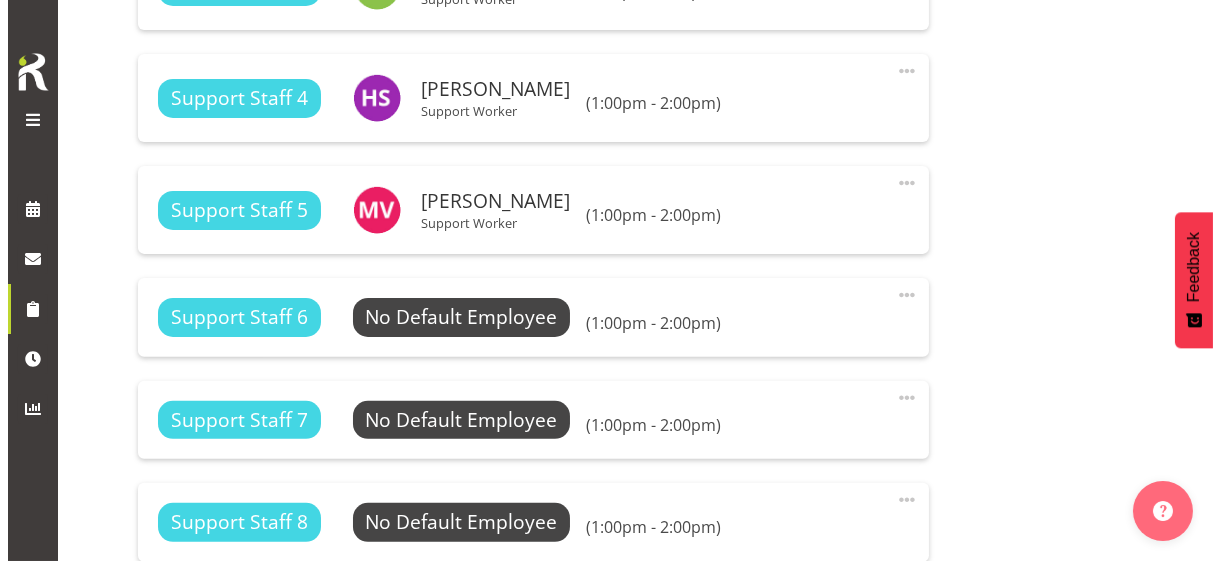 scroll, scrollTop: 1553, scrollLeft: 0, axis: vertical 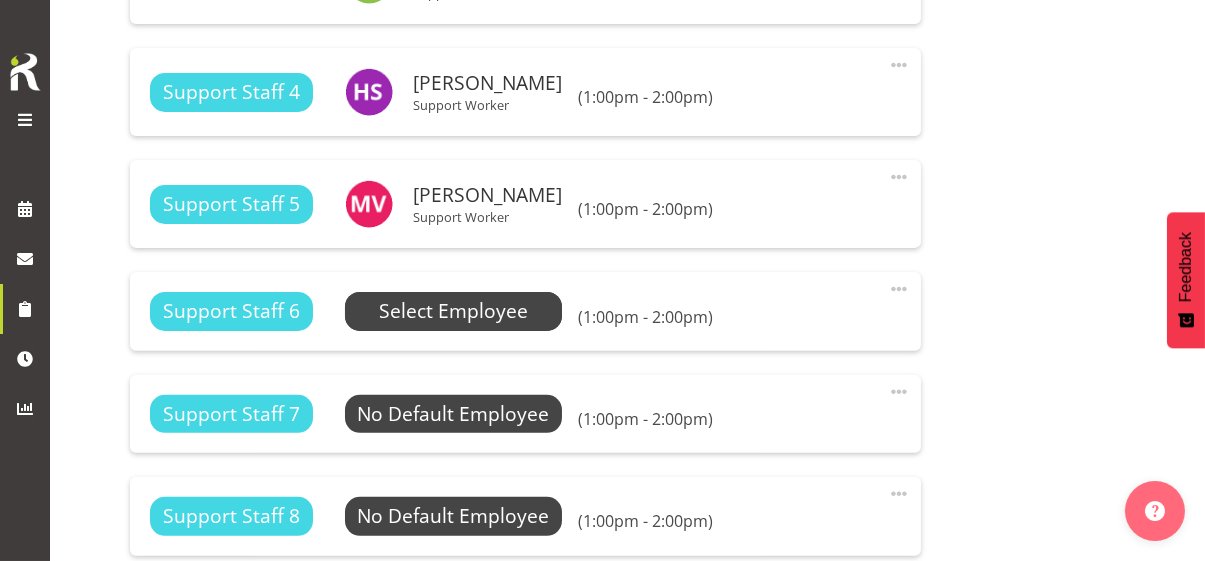 click on "Select Employee" at bounding box center (453, 311) 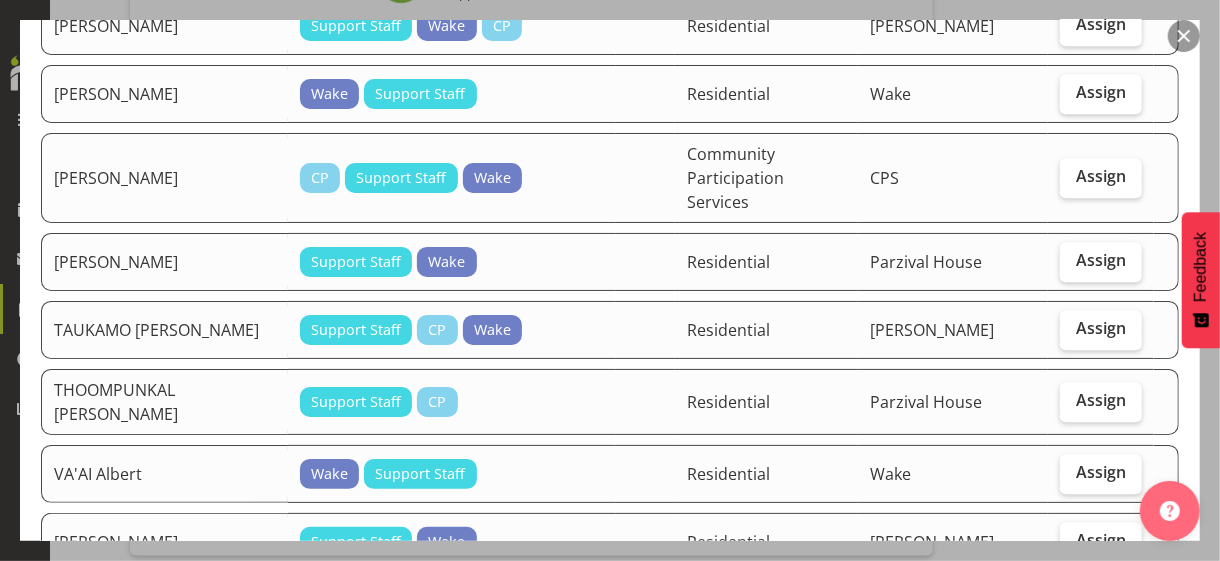 scroll, scrollTop: 2900, scrollLeft: 0, axis: vertical 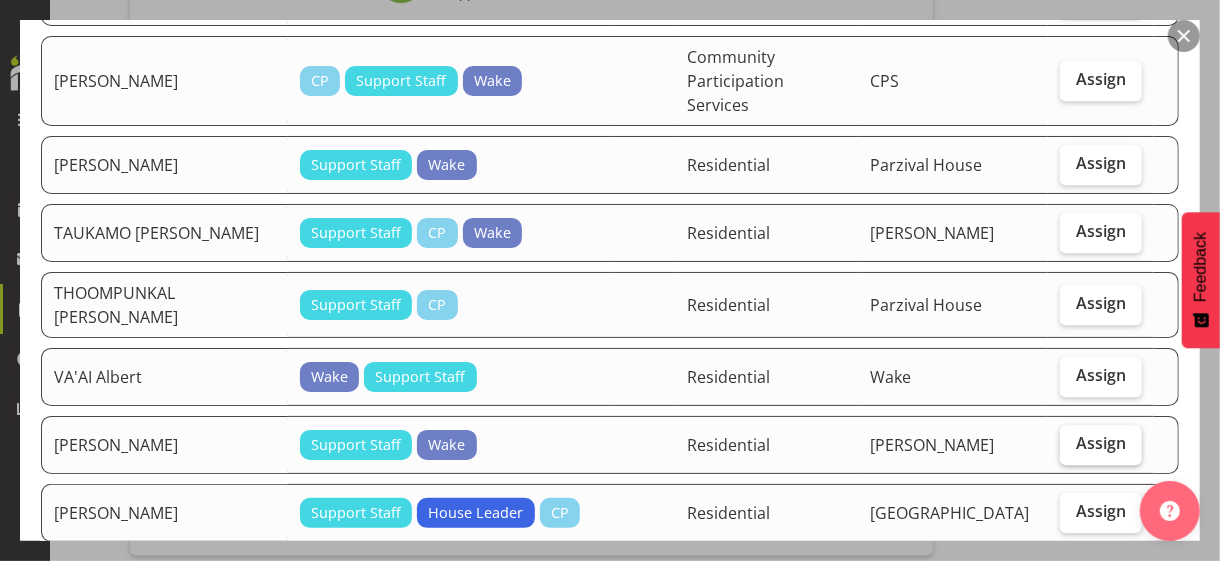 click on "Assign" at bounding box center [1101, 443] 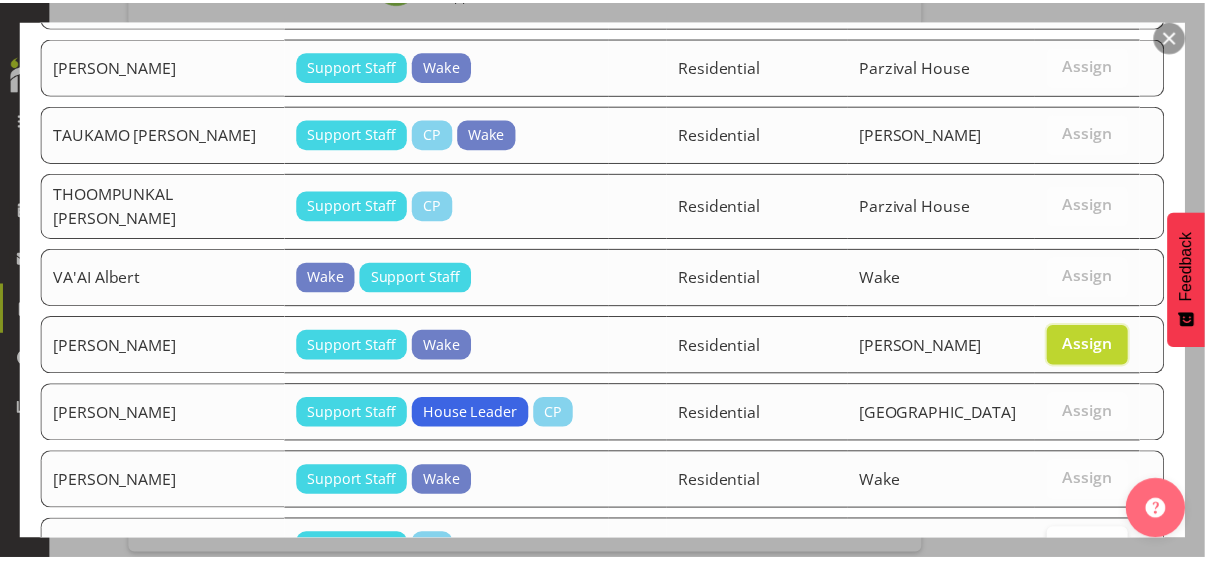 scroll, scrollTop: 3088, scrollLeft: 0, axis: vertical 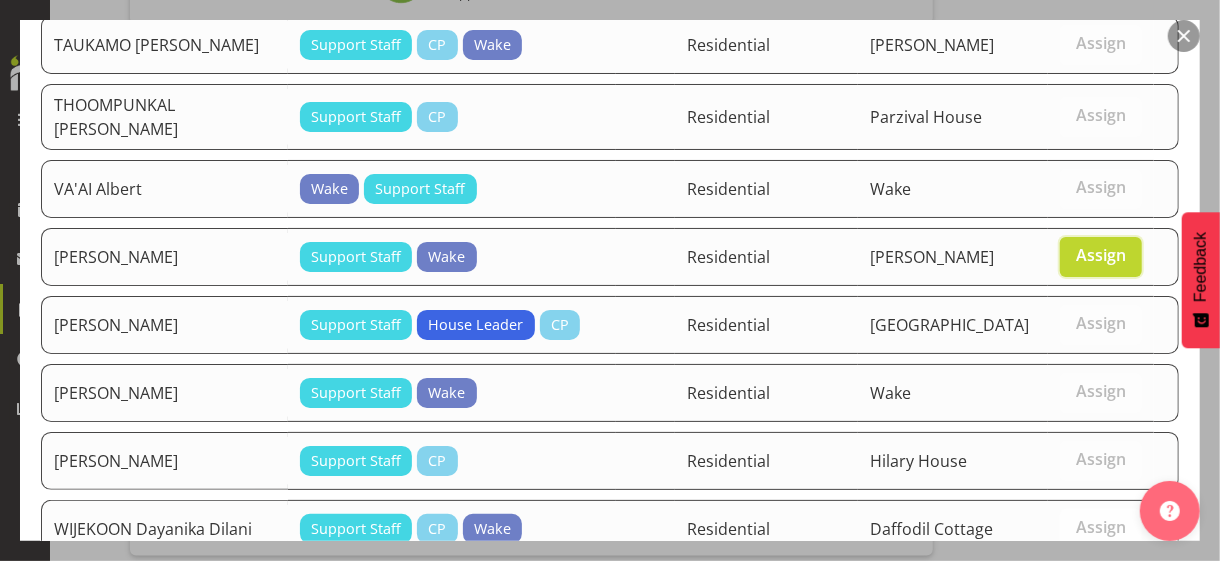 click on "Set VADODARIYA Drashti as default for this position" at bounding box center (965, 631) 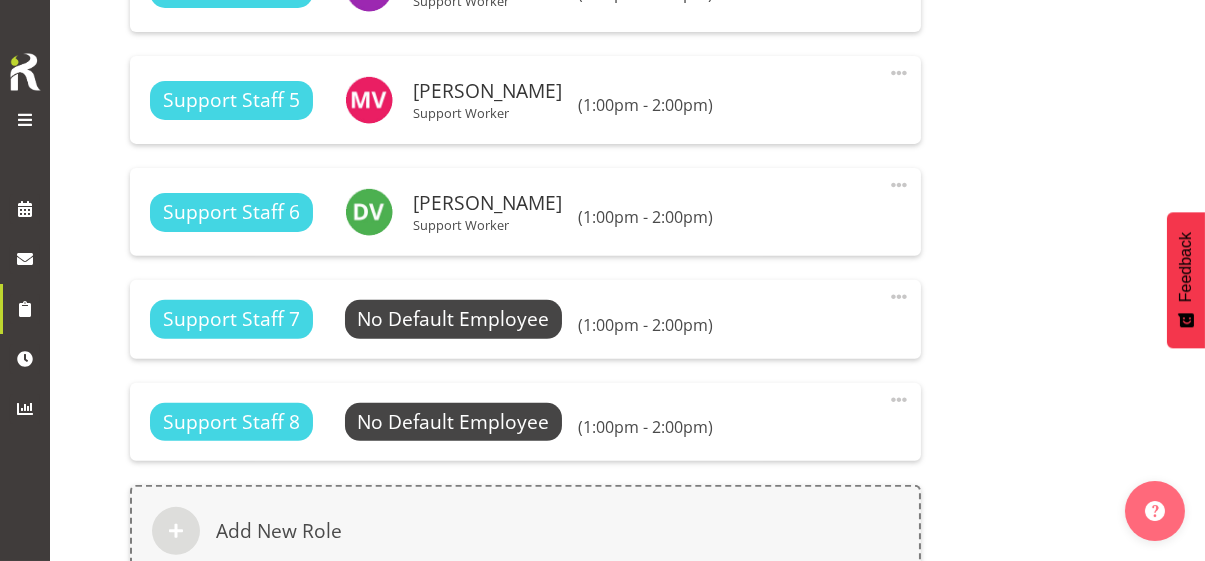 scroll, scrollTop: 1969, scrollLeft: 0, axis: vertical 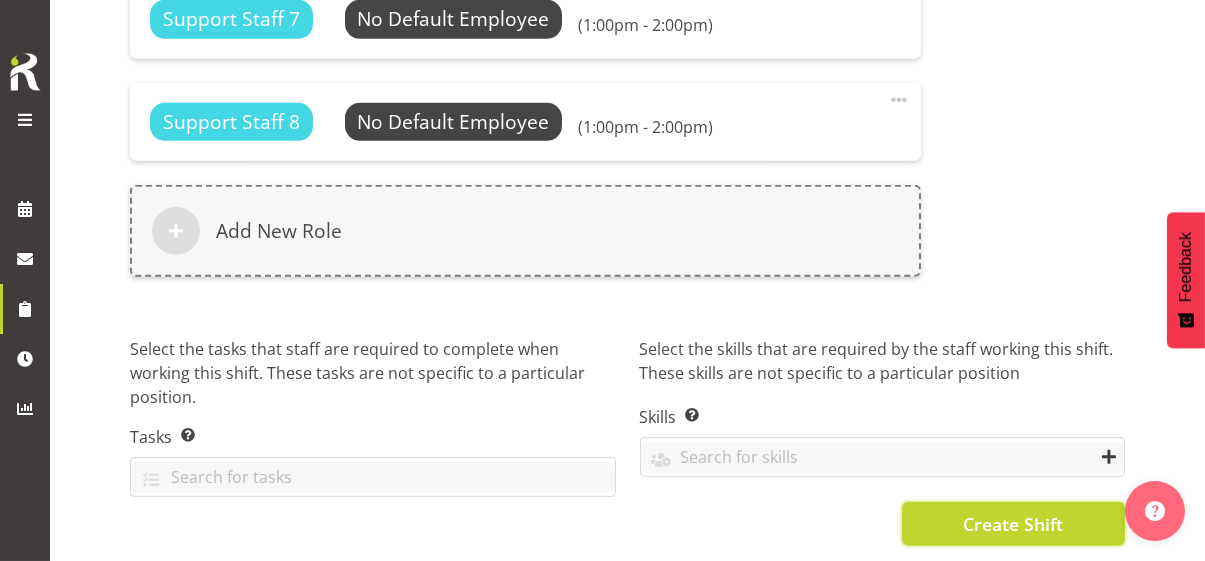 click on "Create Shift" at bounding box center (1013, 524) 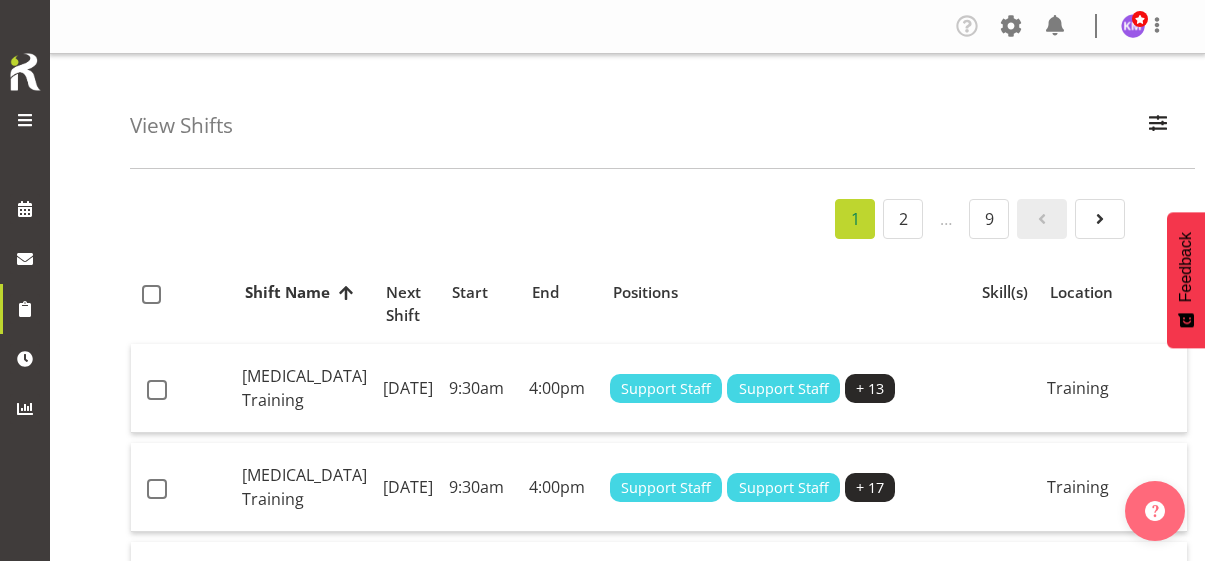 scroll, scrollTop: 0, scrollLeft: 0, axis: both 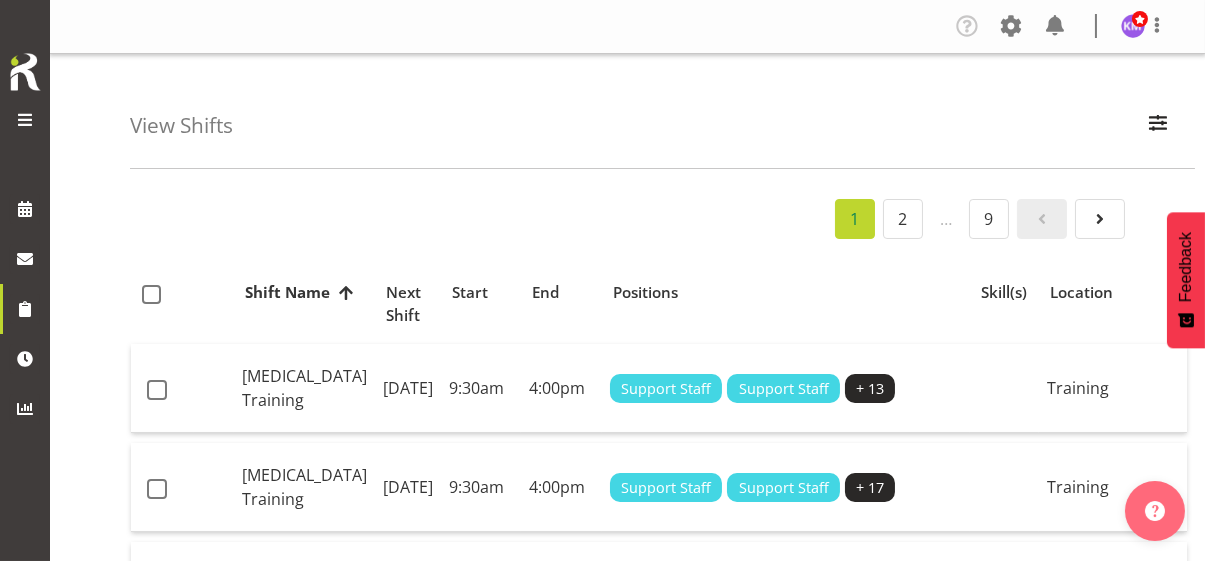 click at bounding box center [25, 120] 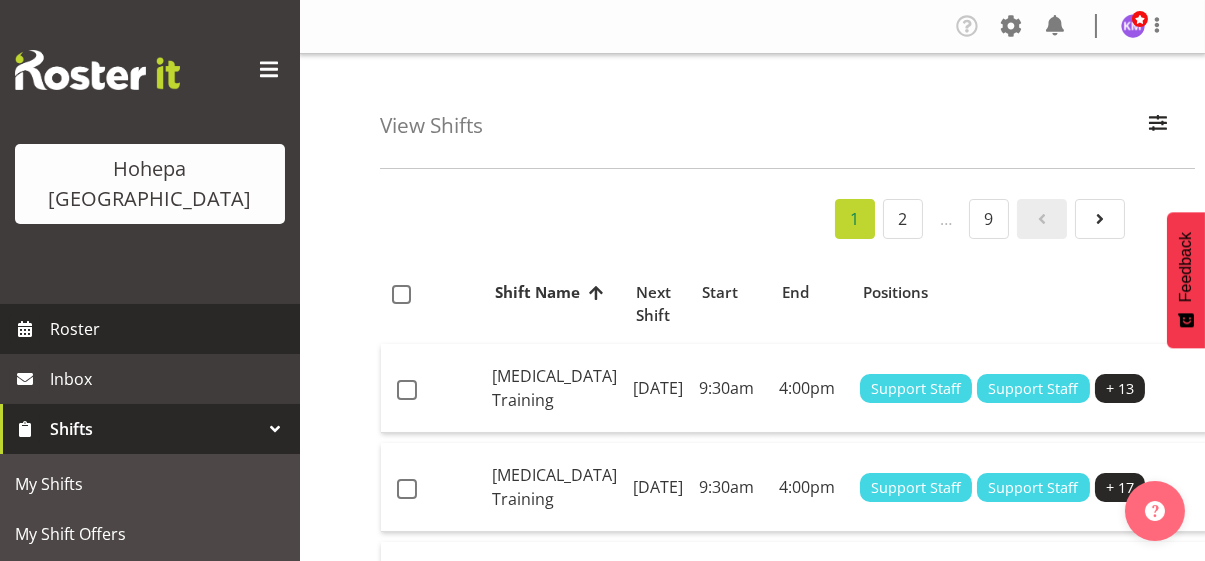 click on "Roster" at bounding box center (170, 329) 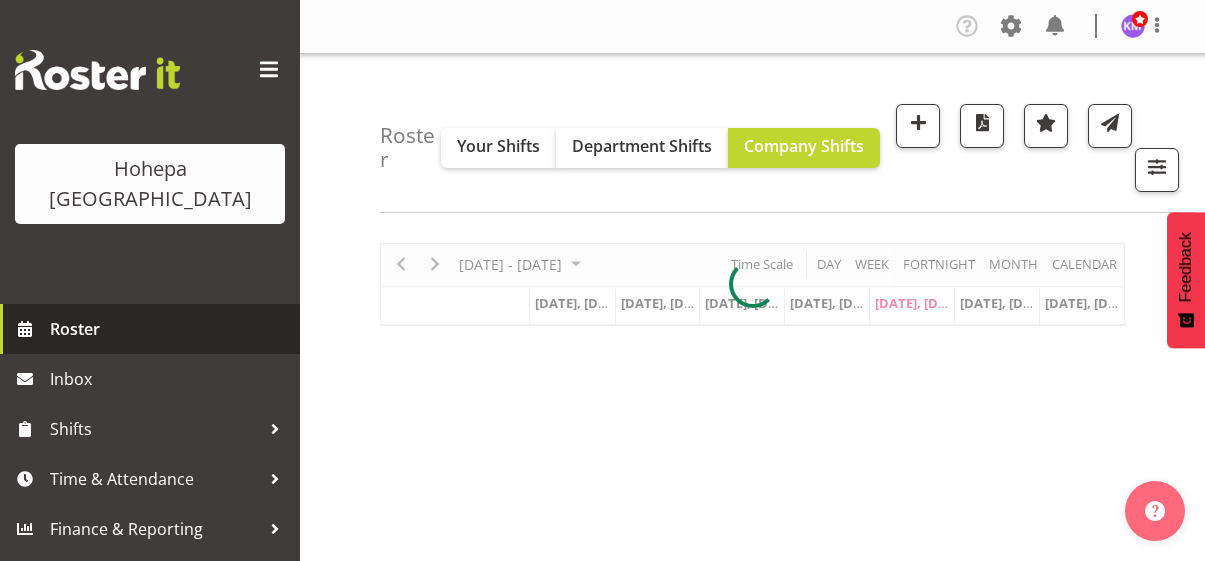 scroll, scrollTop: 0, scrollLeft: 0, axis: both 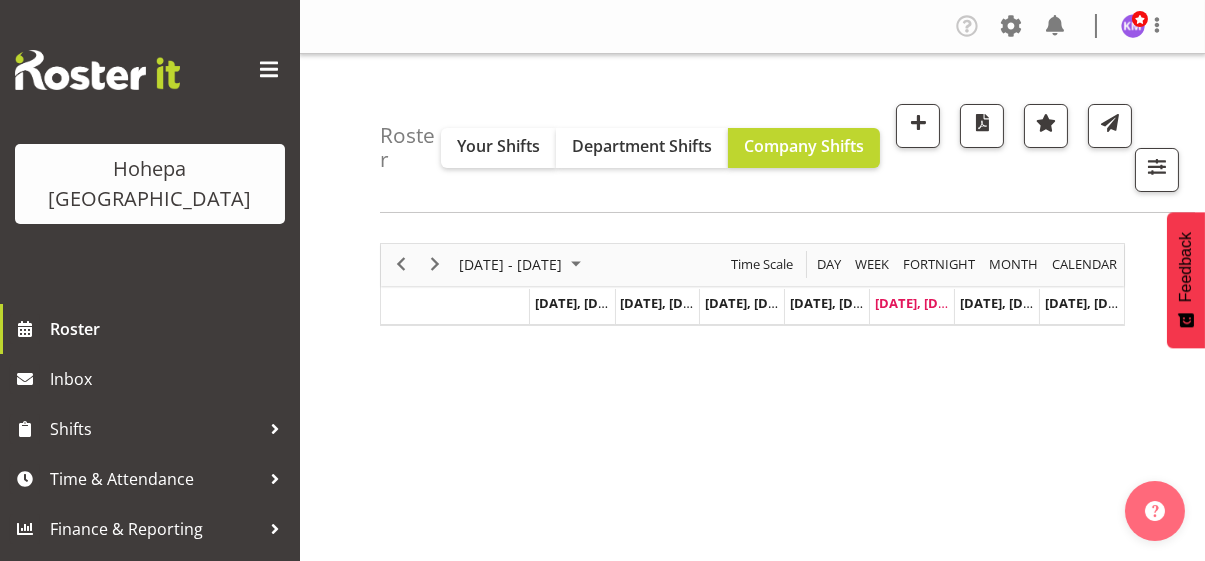 click on "Roster   Your Shifts
Department Shifts
Company Shifts
All Locations
Clear
[PERSON_NAME][GEOGRAPHIC_DATA]
CPS
Daffodil Cottage
[PERSON_NAME][GEOGRAPHIC_DATA]
[GEOGRAPHIC_DATA]
[GEOGRAPHIC_DATA]
Management
Clear          All Jobs  All Jobs" at bounding box center [752, 541] 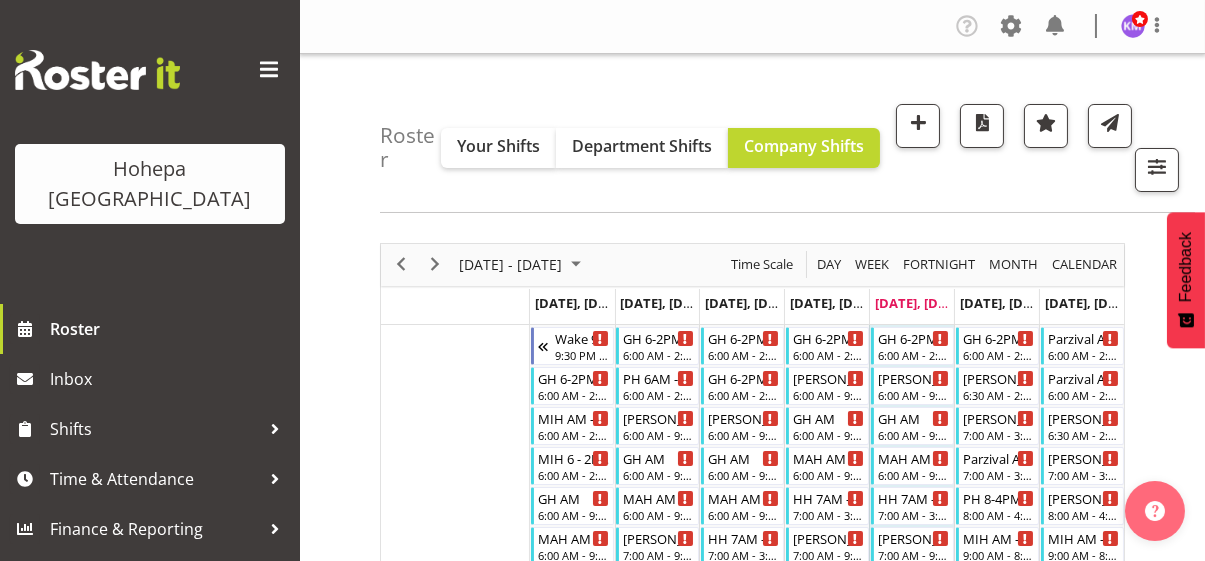 click on "Roster   Your Shifts
Department Shifts
Company Shifts
All Locations
Clear
Christopher House
CPS
Daffodil Cottage
Gabriel House
Hilary House
Magnolia House
Management
Clear          All Jobs  All Jobs" at bounding box center (752, 4121) 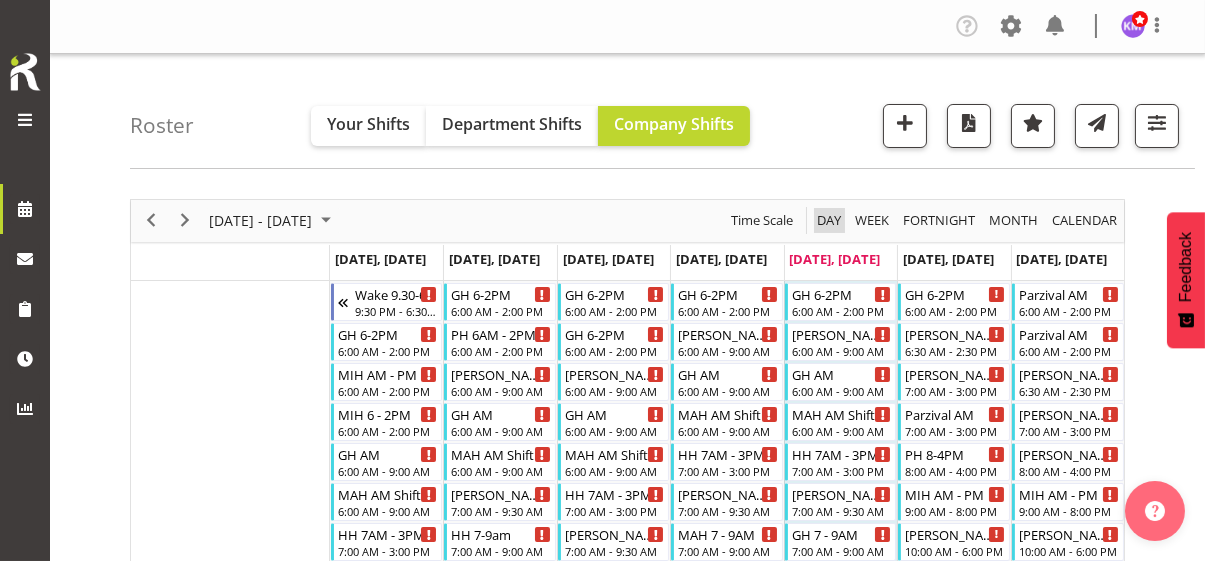 click on "Day" at bounding box center [829, 220] 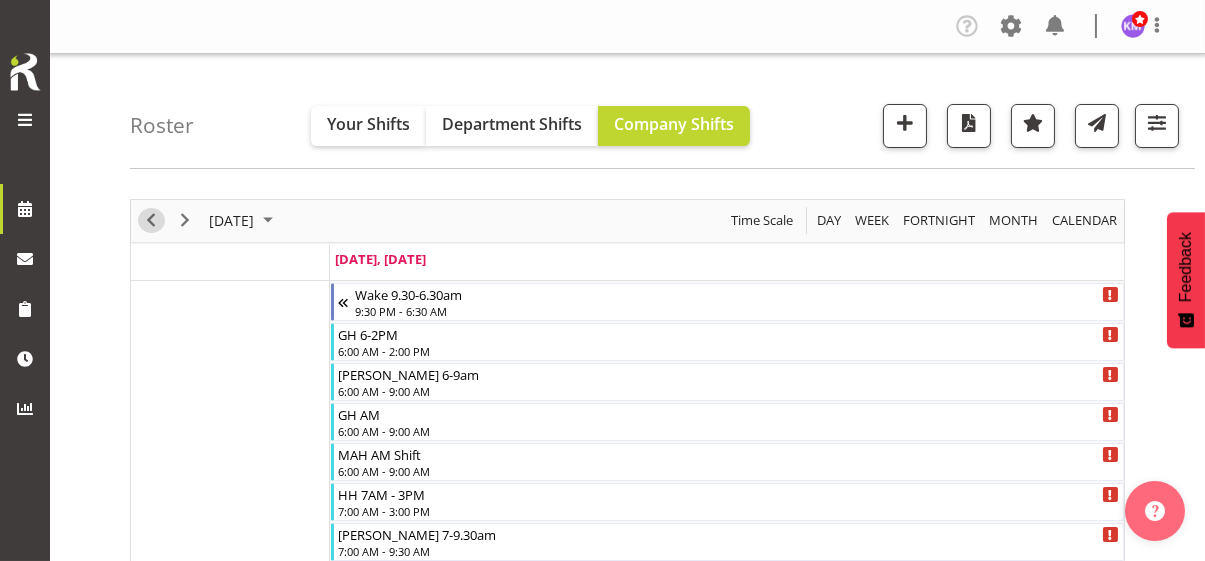 click at bounding box center (151, 220) 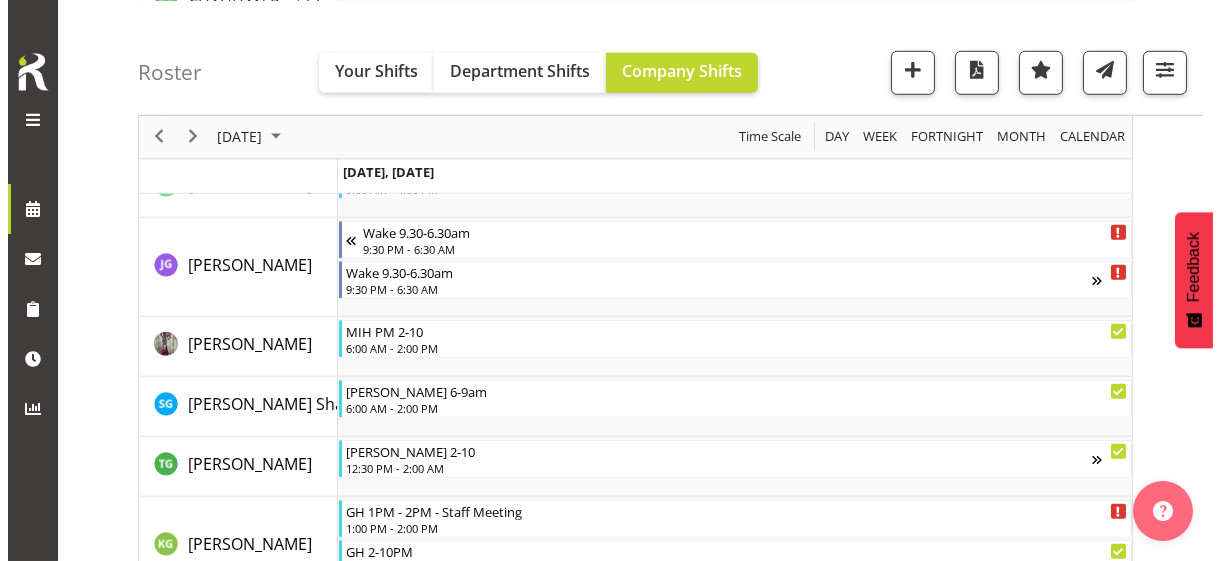 scroll, scrollTop: 2800, scrollLeft: 0, axis: vertical 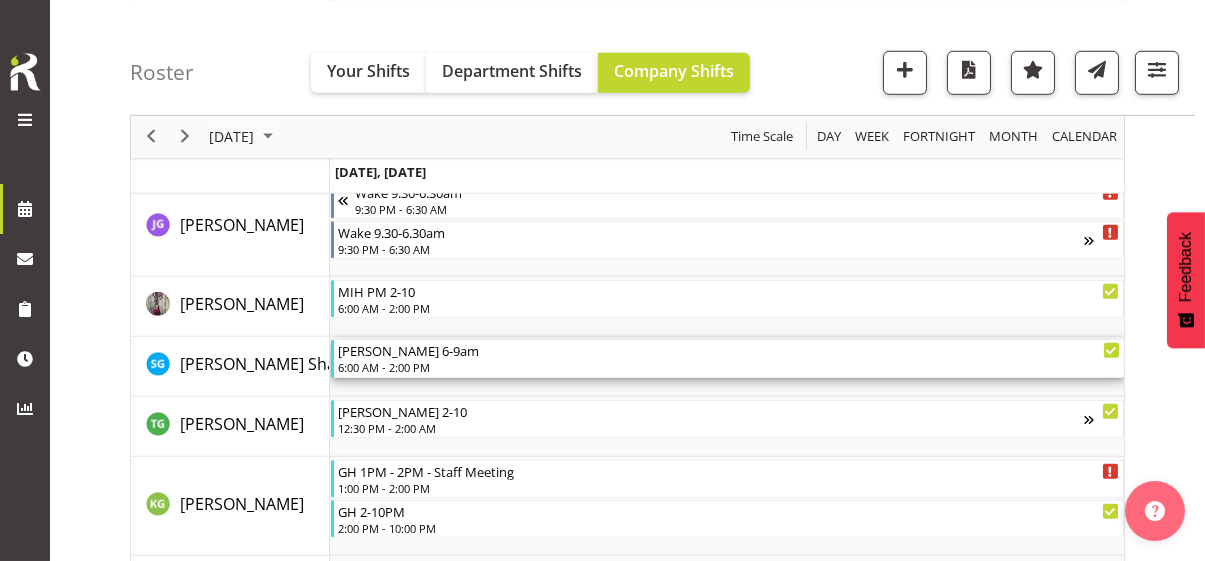 click on "6:00 AM - 2:00 PM" at bounding box center (729, 367) 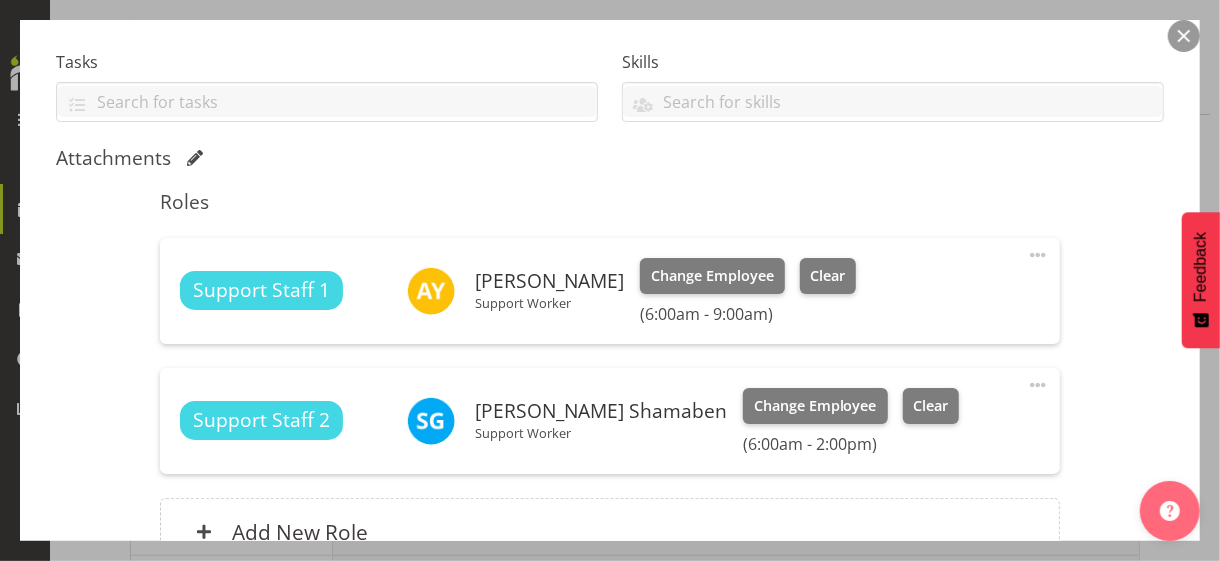 scroll, scrollTop: 500, scrollLeft: 0, axis: vertical 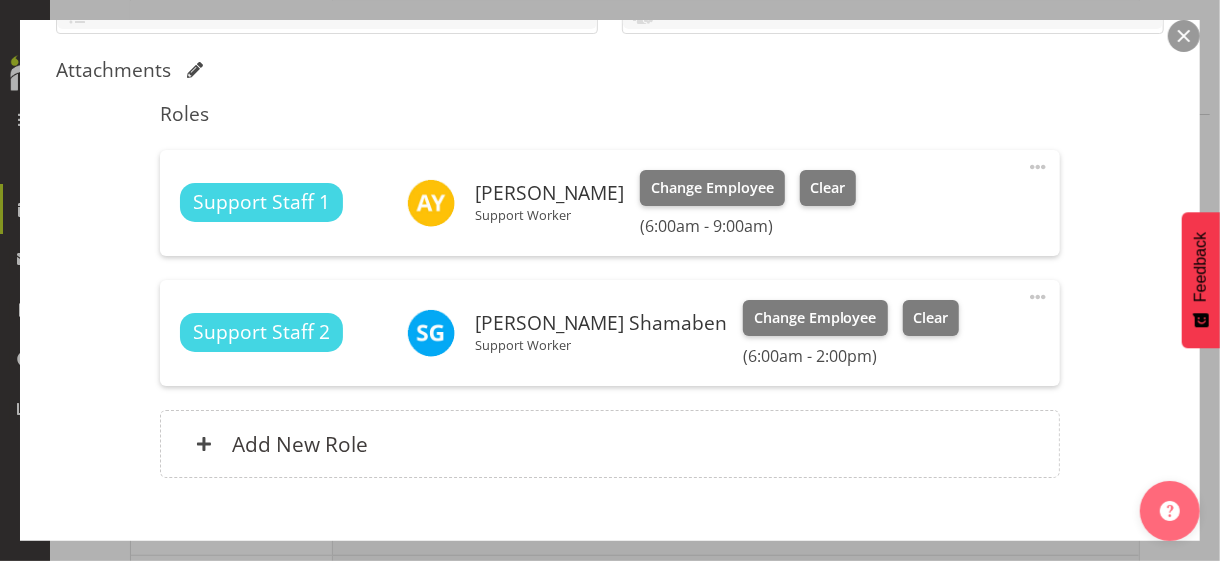 click at bounding box center (1038, 297) 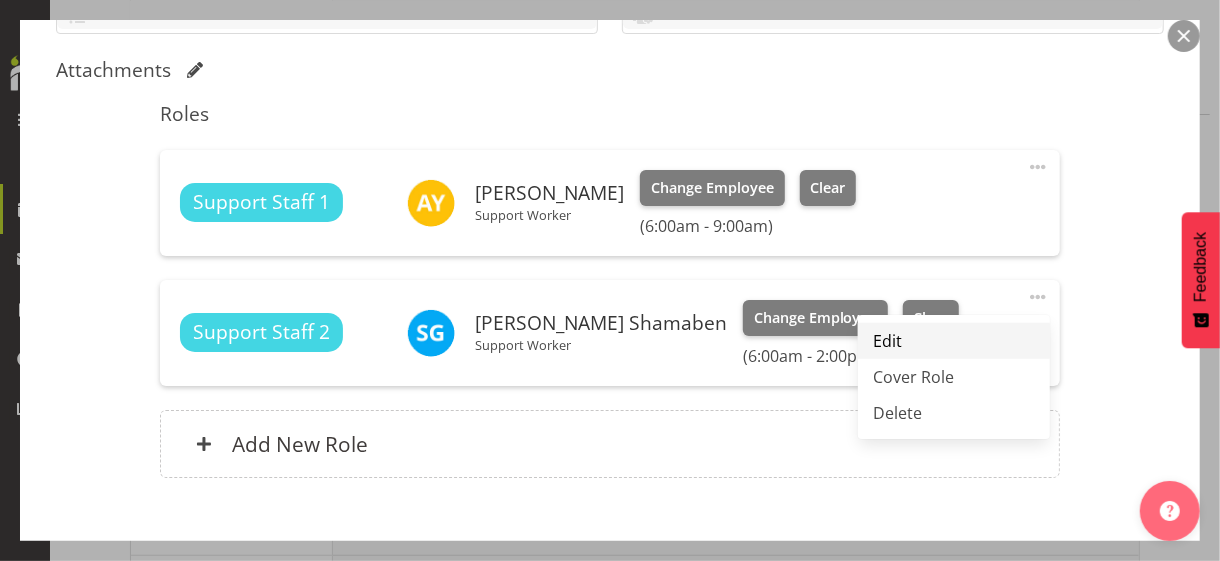 click on "Edit" at bounding box center (954, 341) 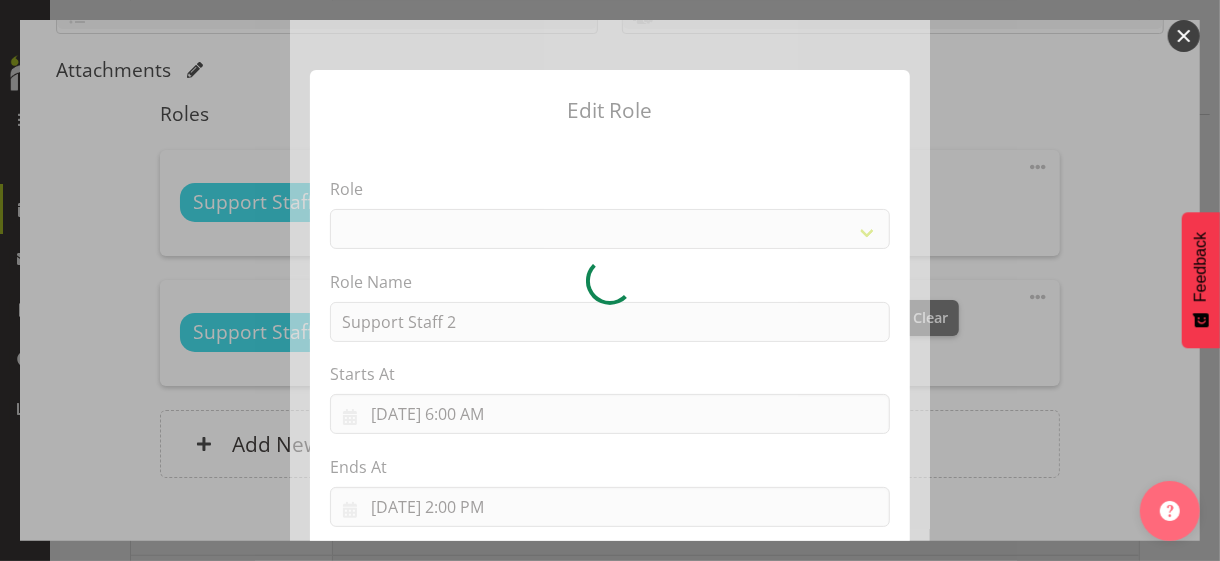 select on "1091" 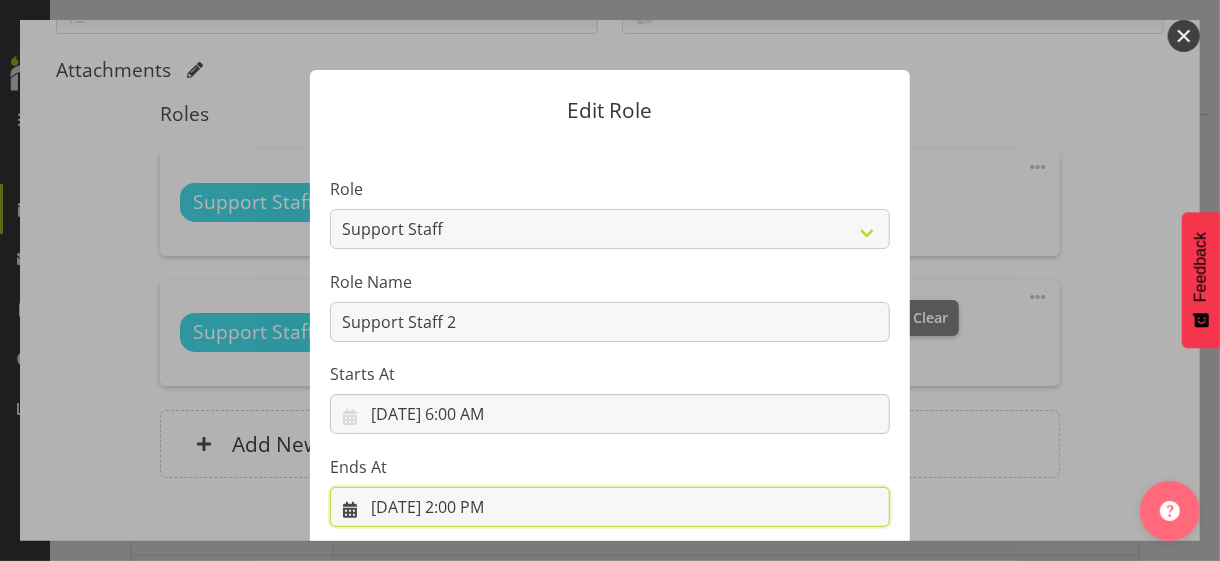 click on "[DATE] 2:00 PM" at bounding box center (610, 507) 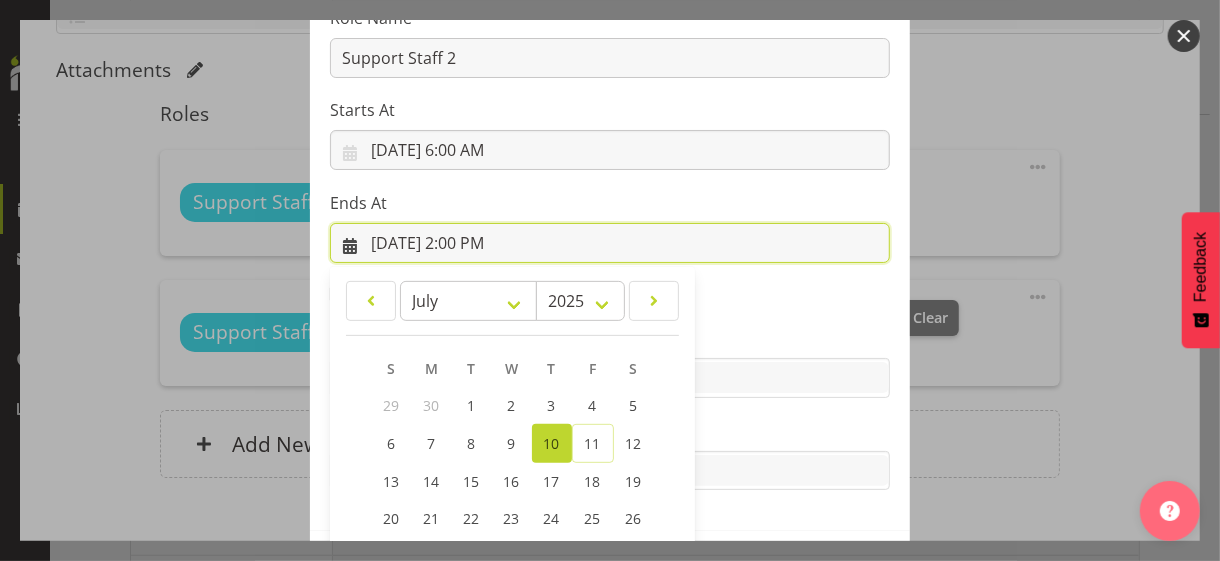 scroll, scrollTop: 441, scrollLeft: 0, axis: vertical 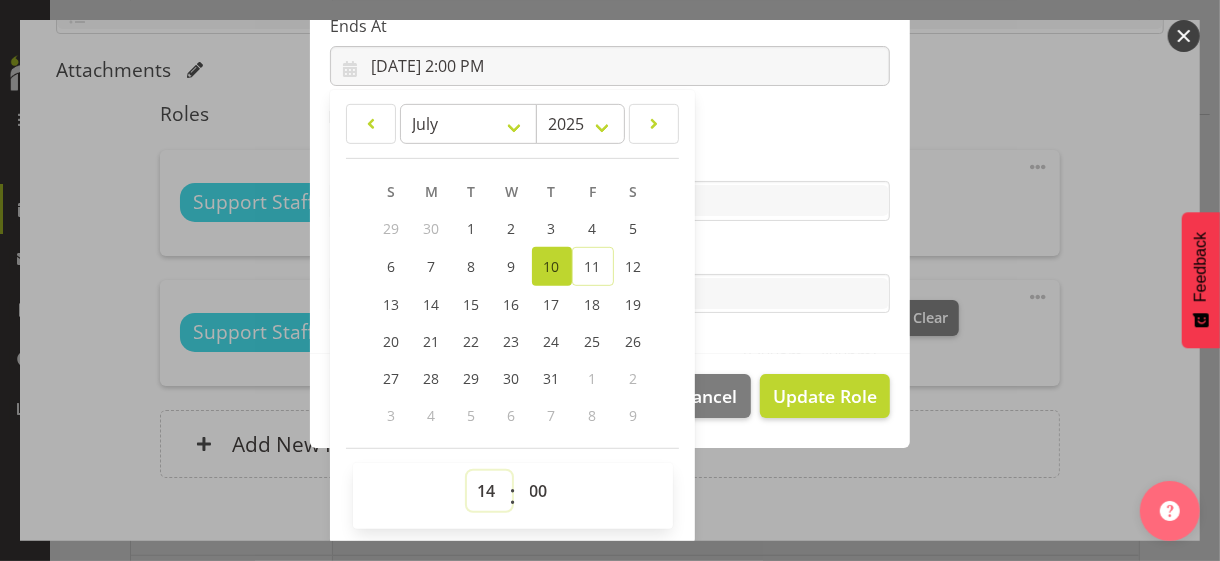 click on "00   01   02   03   04   05   06   07   08   09   10   11   12   13   14   15   16   17   18   19   20   21   22   23" at bounding box center (489, 491) 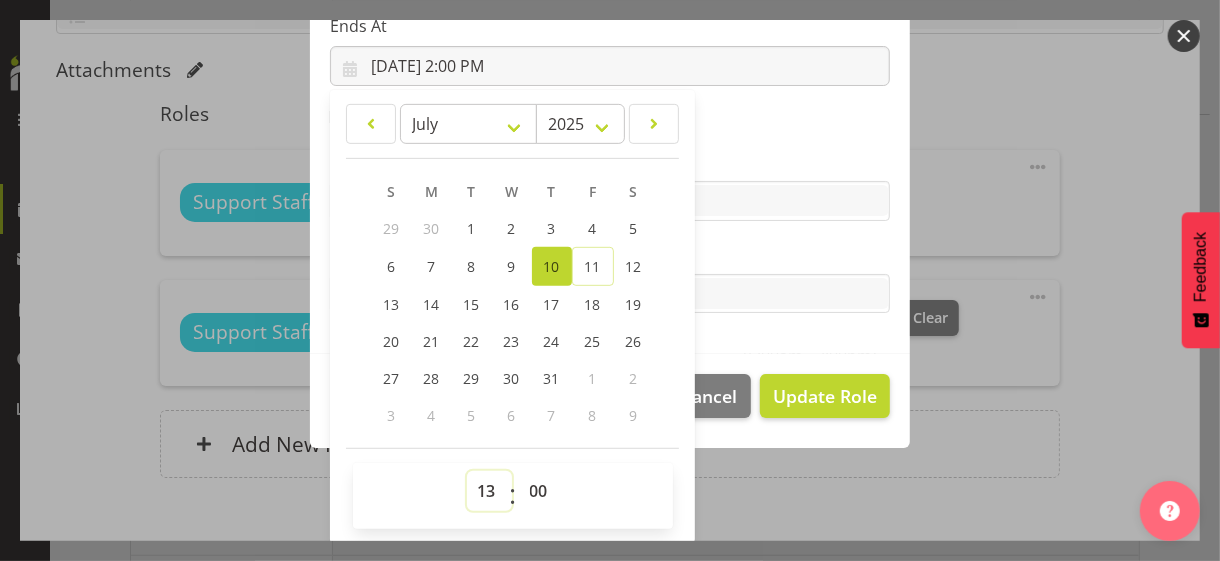 click on "00   01   02   03   04   05   06   07   08   09   10   11   12   13   14   15   16   17   18   19   20   21   22   23" at bounding box center (489, 491) 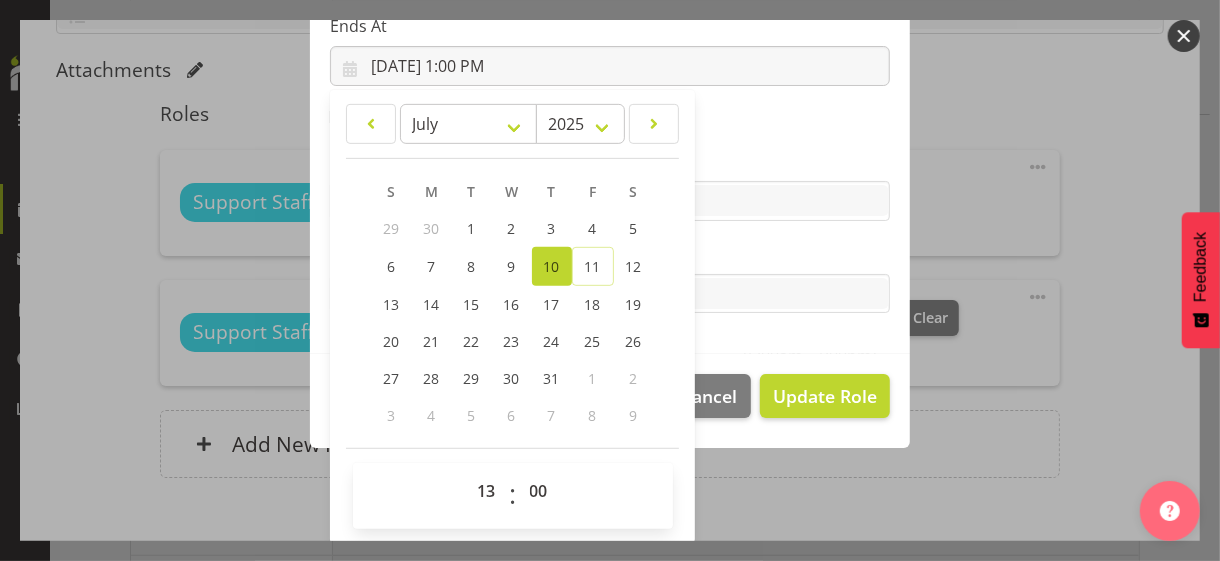 click on "Role CP House Leader Support Staff Wake   Role Name Support Staff 2
Starts At
[DATE] 6:00 AM  January   February   March   April   May   June   July   August   September   October   November   [DATE]   2034   2033   2032   2031   2030   2029   2028   2027   2026   2025   2024   2023   2022   2021   2020   2019   2018   2017   2016   2015   2014   2013   2012   2011   2010   2009   2008   2007   2006   2005   2004   2003   2002   2001   2000   1999   1998   1997   1996   1995   1994   1993   1992   1991   1990   1989   1988   1987   1986   1985   1984   1983   1982   1981   1980   1979   1978   1977   1976   1975   1974   1973   1972   1971   1970   1969   1968   1967   1966   1965   1964   1963   1962   1961   1960   1959   1958   1957   1956   1955   1954   1953   1952   1951   1950   1949   1948   1947   1946   1945   1944   1943   1942   1941   1940   1939   1938   1937   1936   1935   1934   1933   1932   1931   1930   1929   1928   1927   1926   1925  S M T W T F S 29 1" at bounding box center (610, 27) 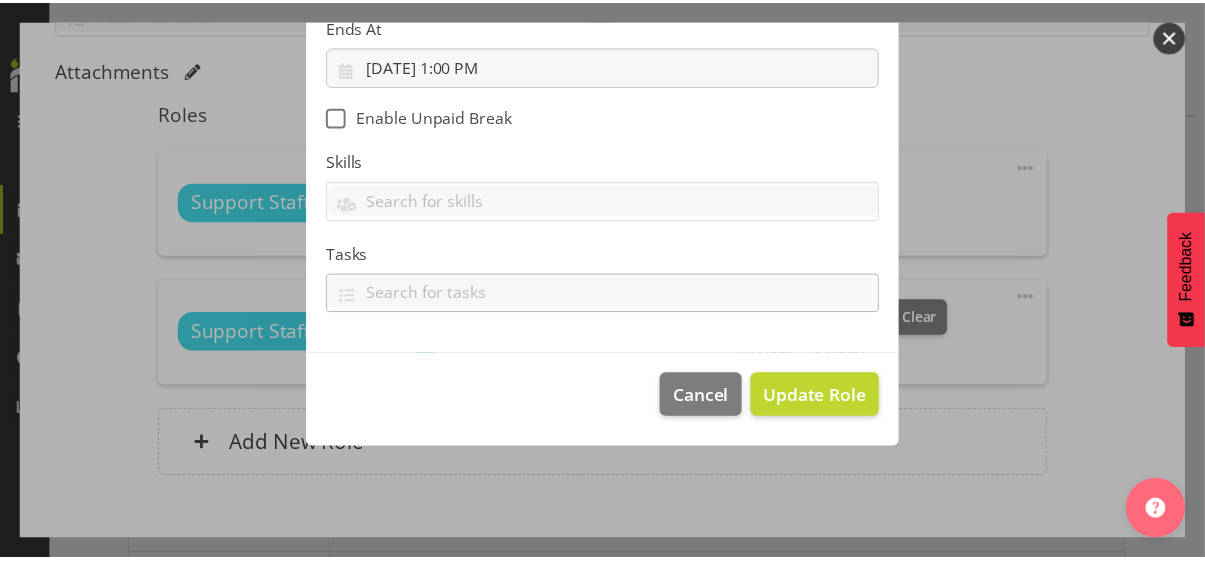 scroll, scrollTop: 346, scrollLeft: 0, axis: vertical 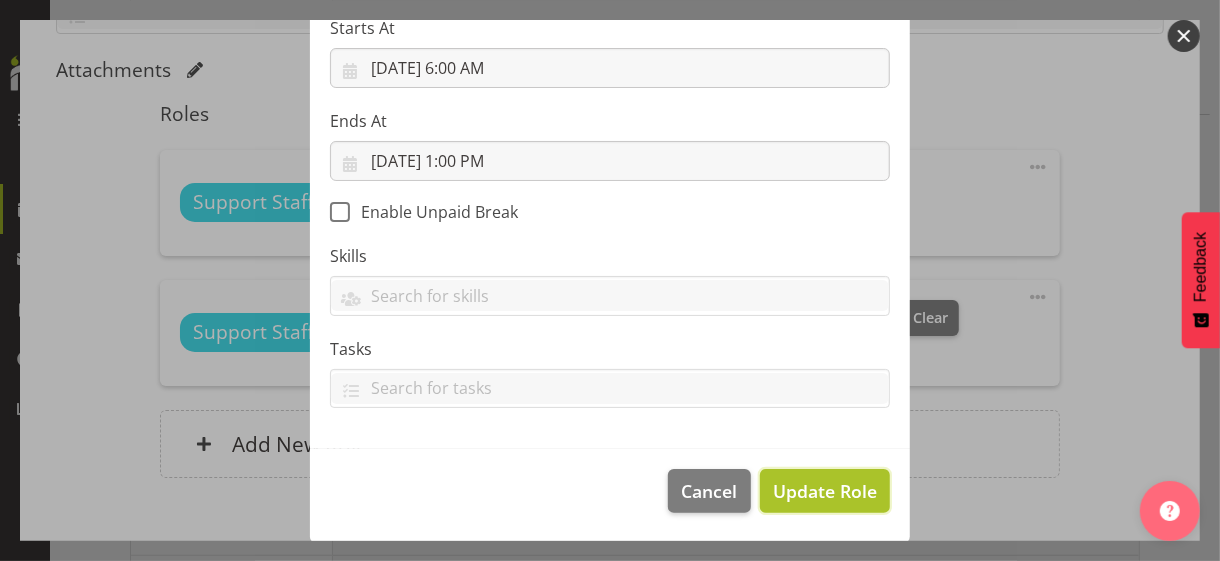 click on "Update Role" at bounding box center [825, 491] 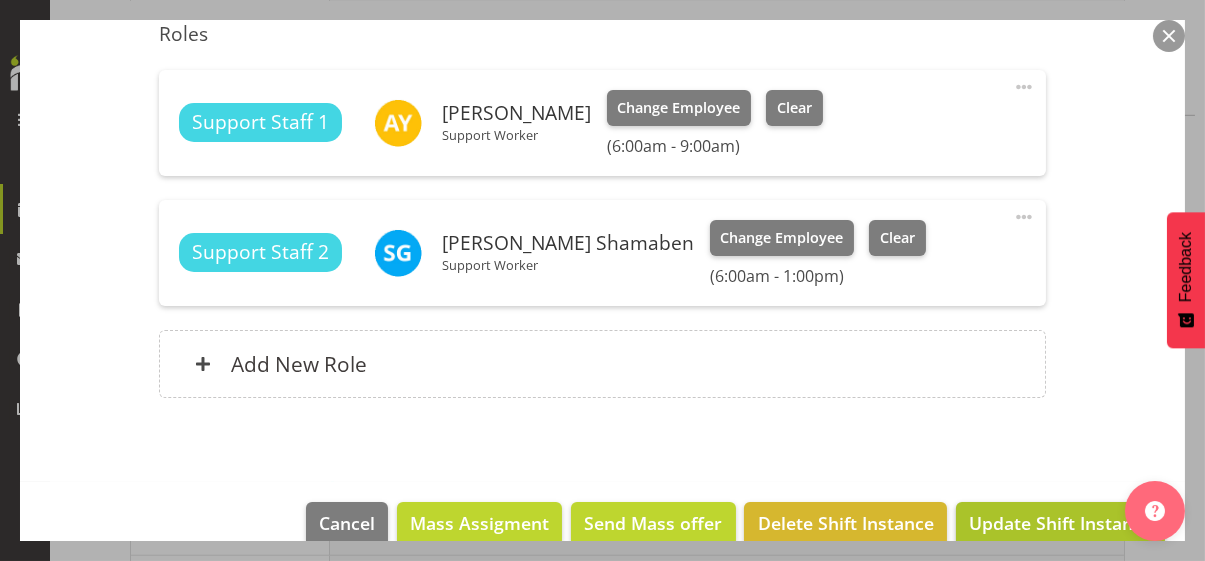 scroll, scrollTop: 611, scrollLeft: 0, axis: vertical 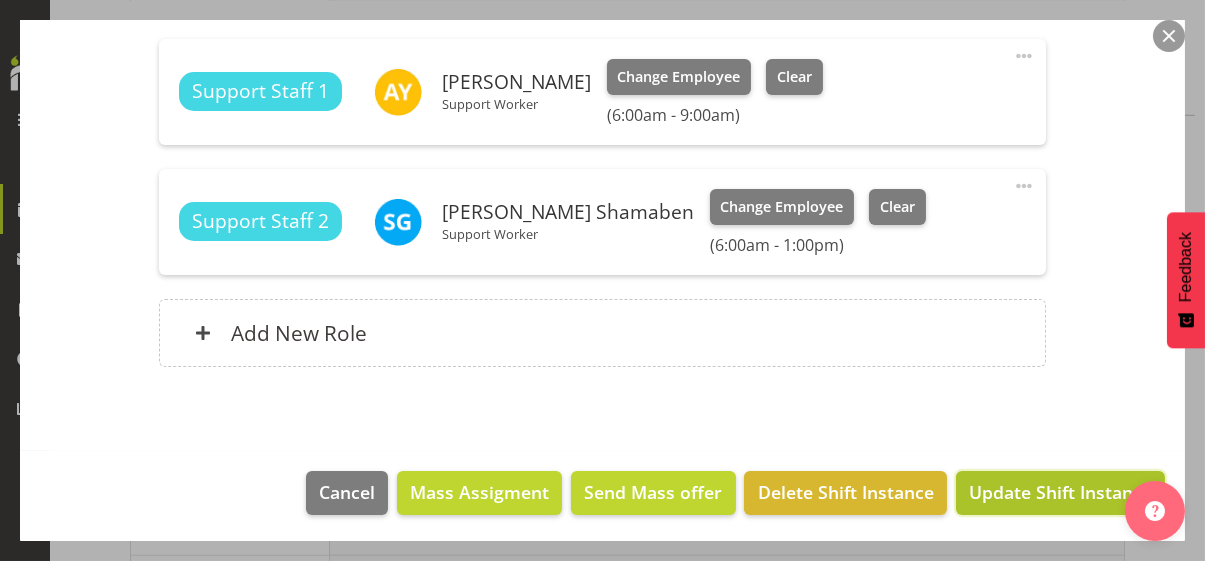 click on "Update Shift Instance" at bounding box center [1060, 492] 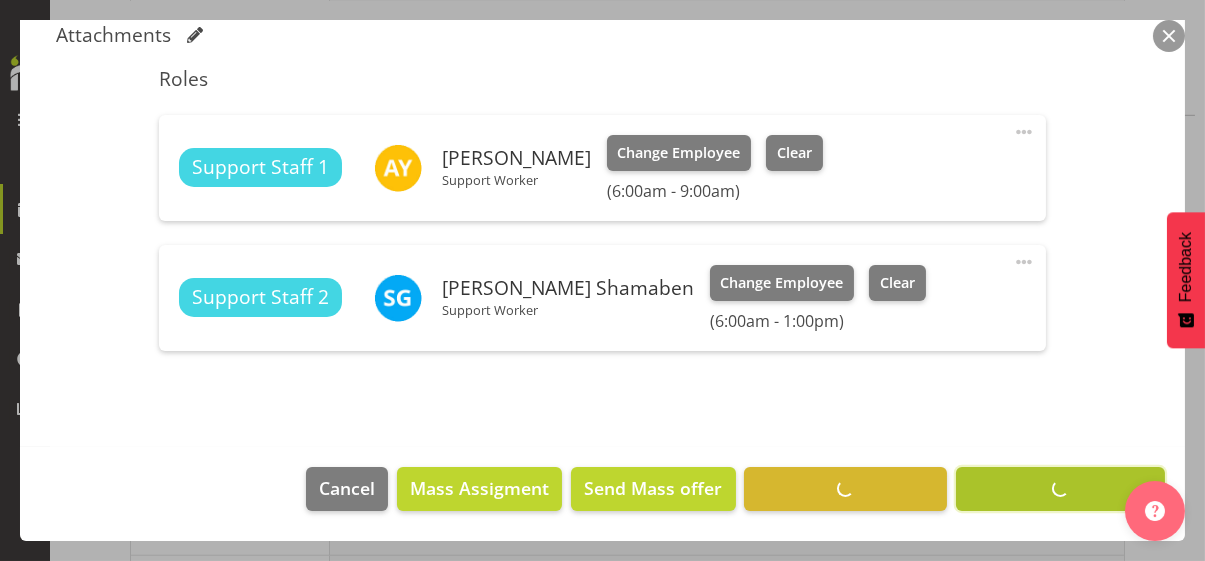 scroll, scrollTop: 532, scrollLeft: 0, axis: vertical 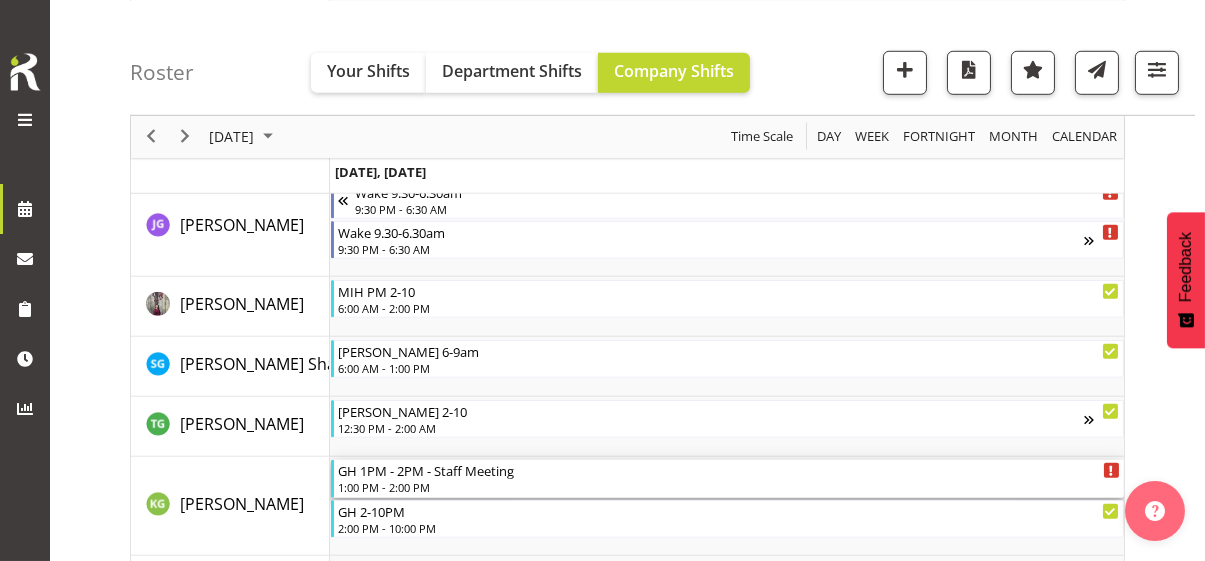 click on "GH 1PM - 2PM - Staff Meeting 1:00 PM - 2:00 PM" at bounding box center [729, 479] 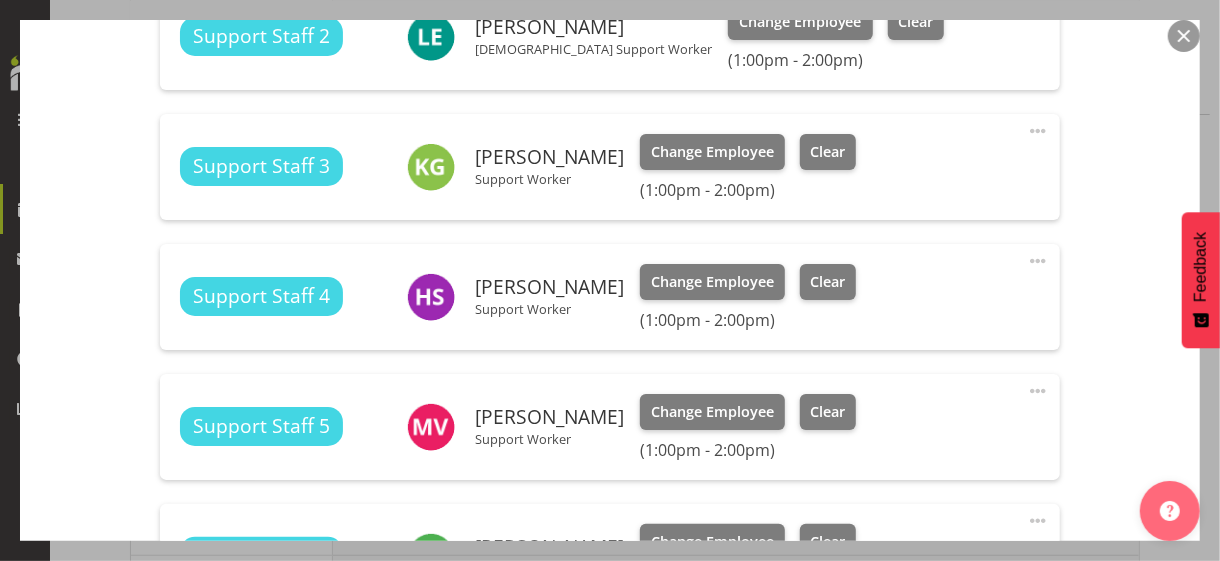 scroll, scrollTop: 1100, scrollLeft: 0, axis: vertical 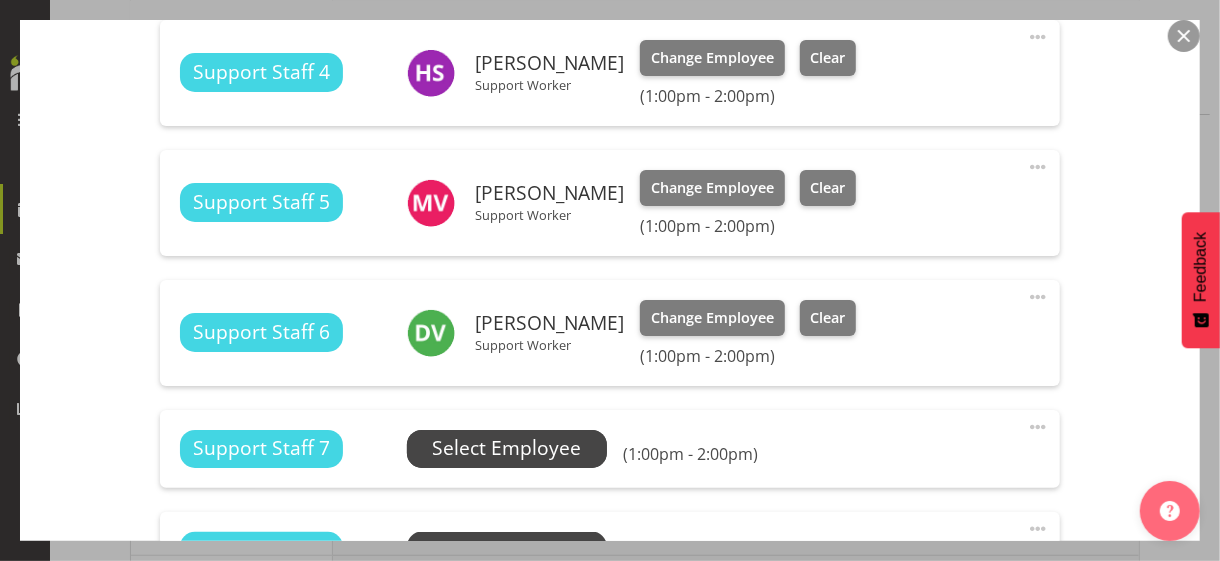 click on "Select Employee" at bounding box center [506, 448] 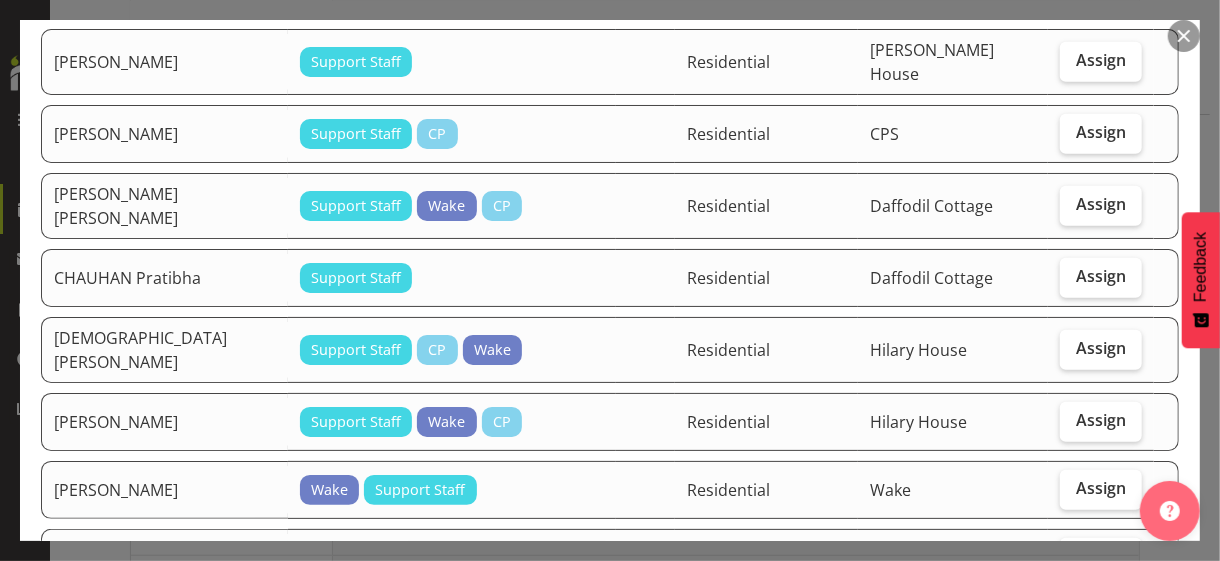 scroll, scrollTop: 600, scrollLeft: 0, axis: vertical 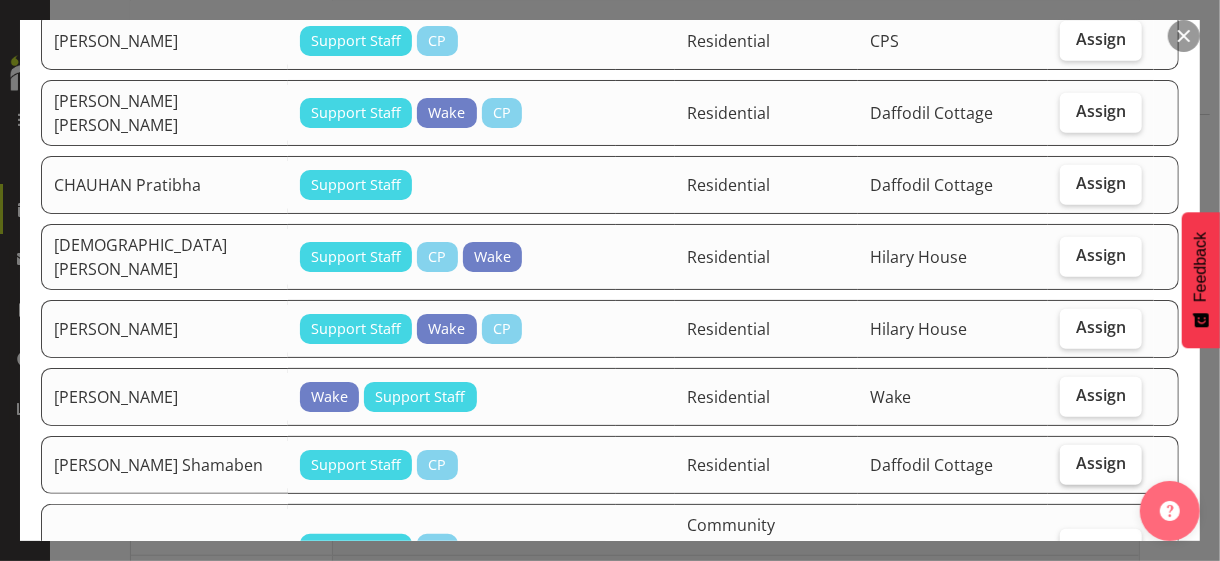 click on "Assign" at bounding box center (1101, 463) 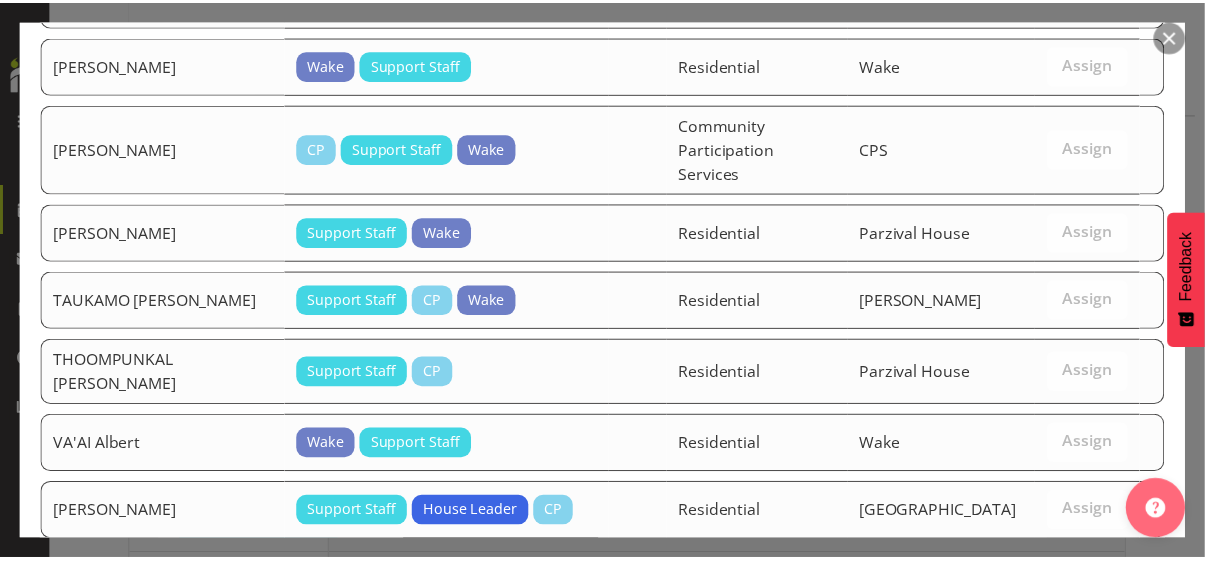 scroll, scrollTop: 3088, scrollLeft: 0, axis: vertical 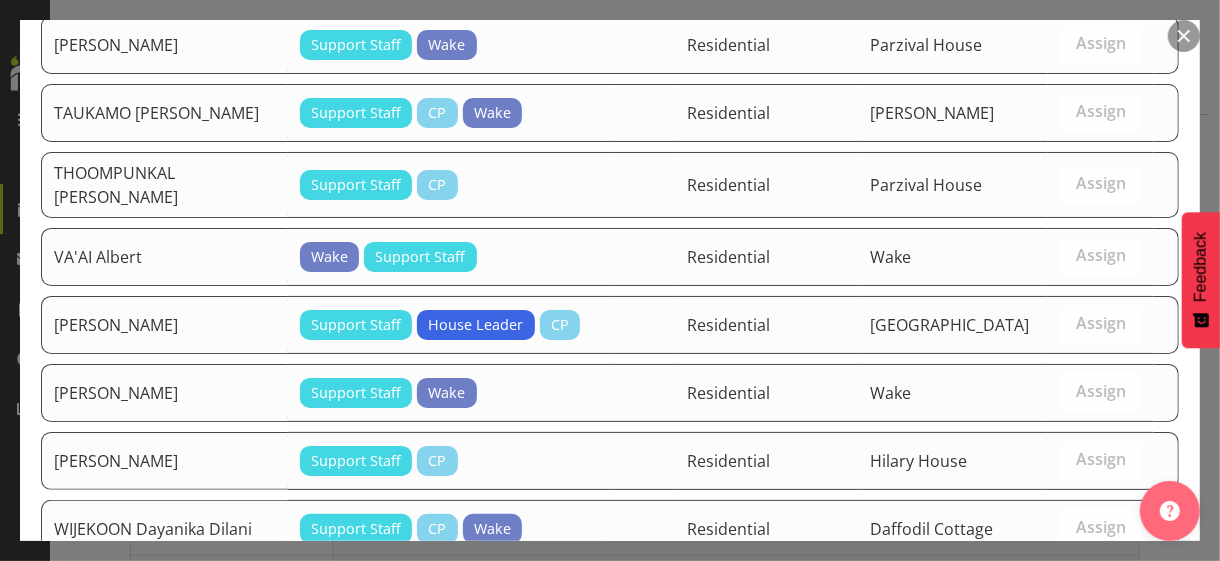 click on "Assign [PERSON_NAME] Shamaben" at bounding box center (1018, 631) 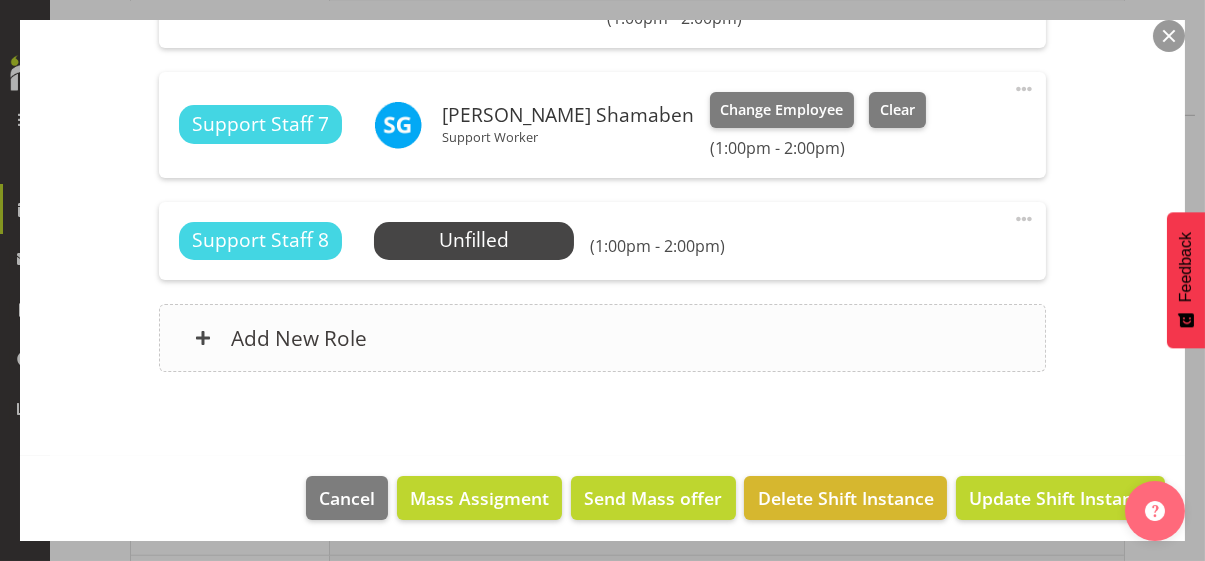 scroll, scrollTop: 1443, scrollLeft: 0, axis: vertical 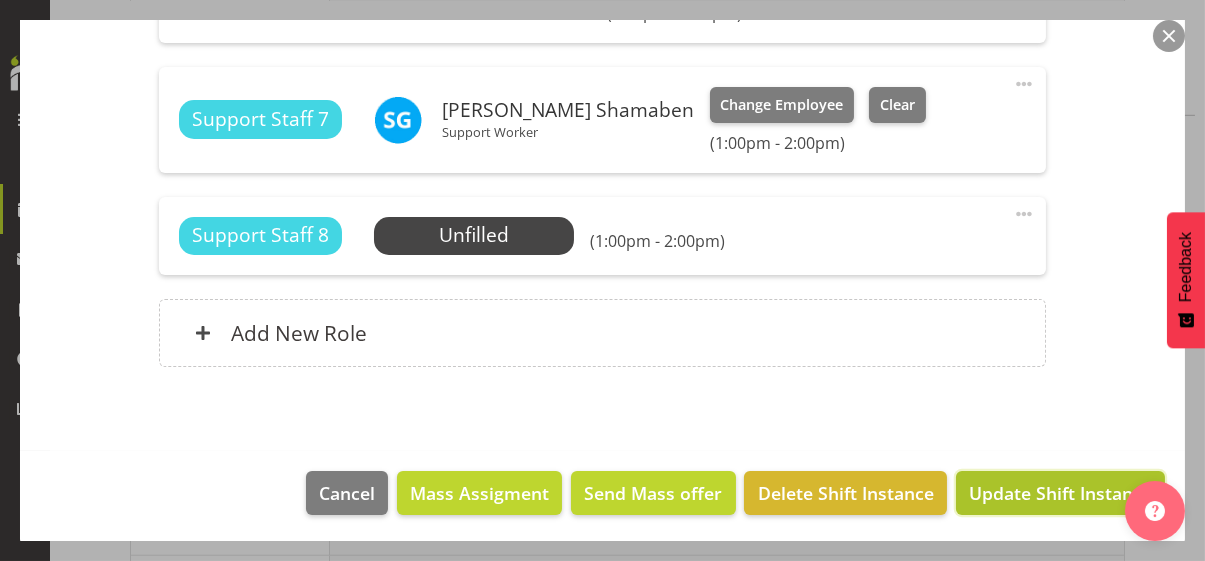 click on "Update Shift Instance" at bounding box center [1060, 493] 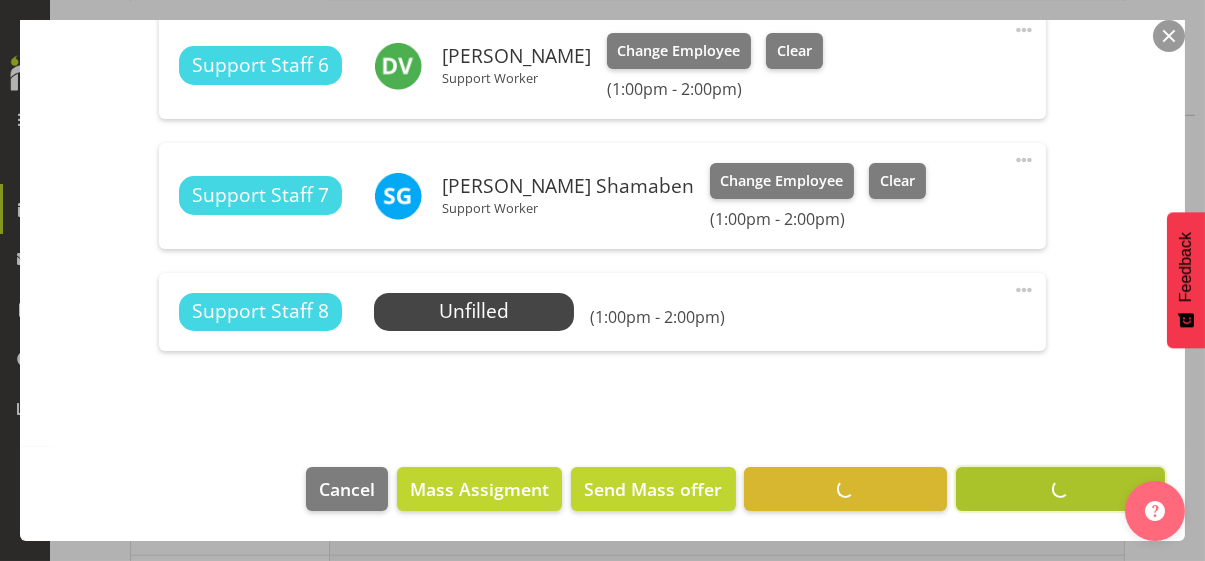 scroll, scrollTop: 1365, scrollLeft: 0, axis: vertical 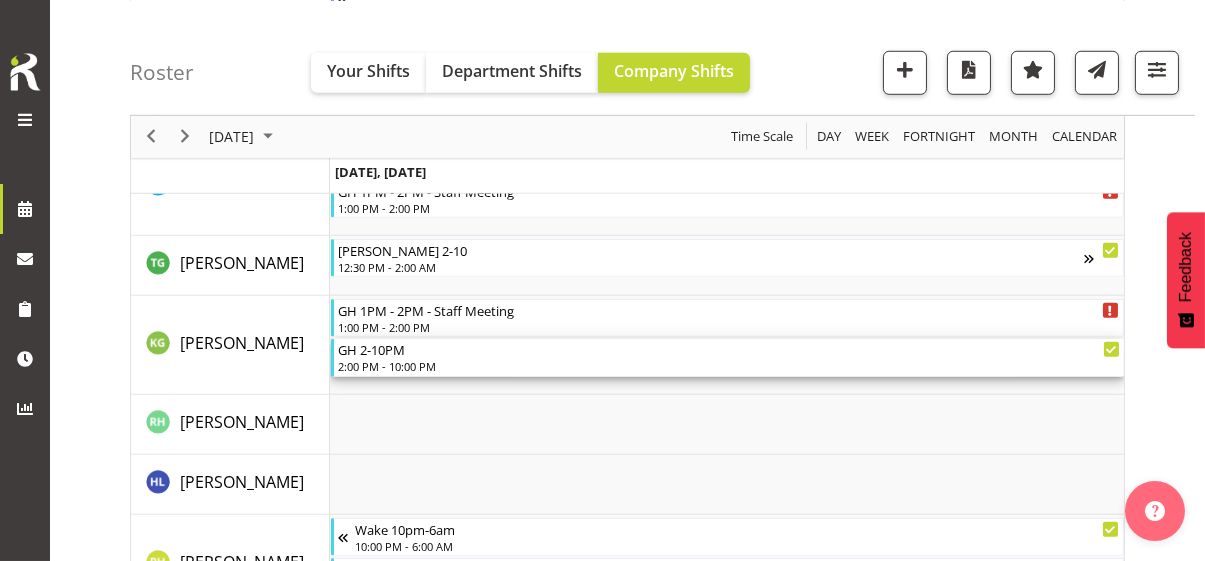 click on "2:00 PM - 10:00 PM" at bounding box center (729, 366) 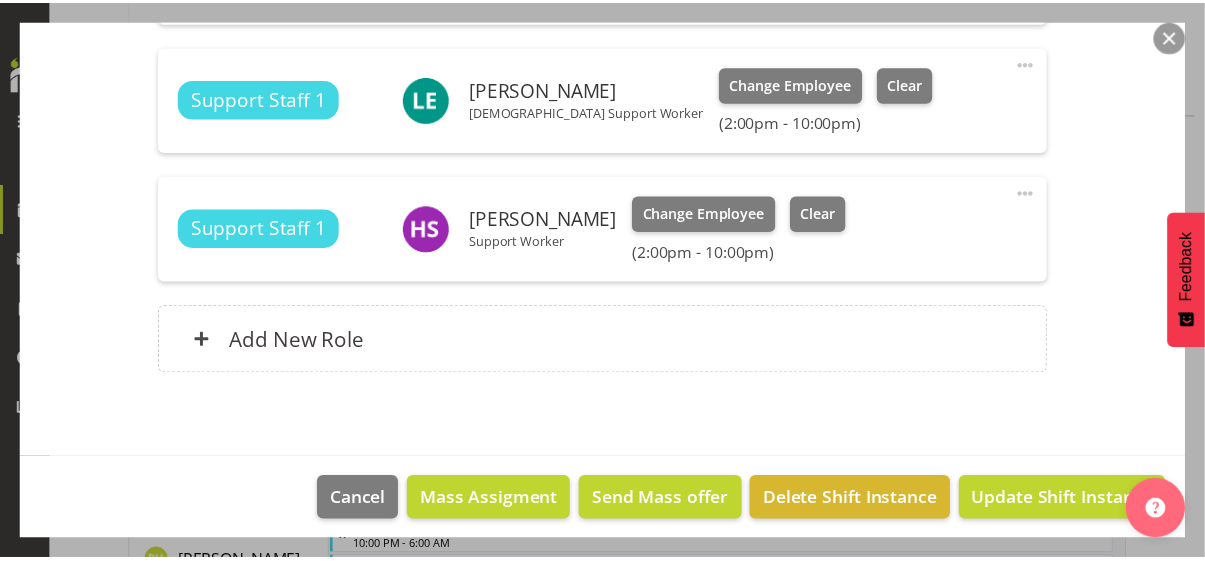 scroll, scrollTop: 1081, scrollLeft: 0, axis: vertical 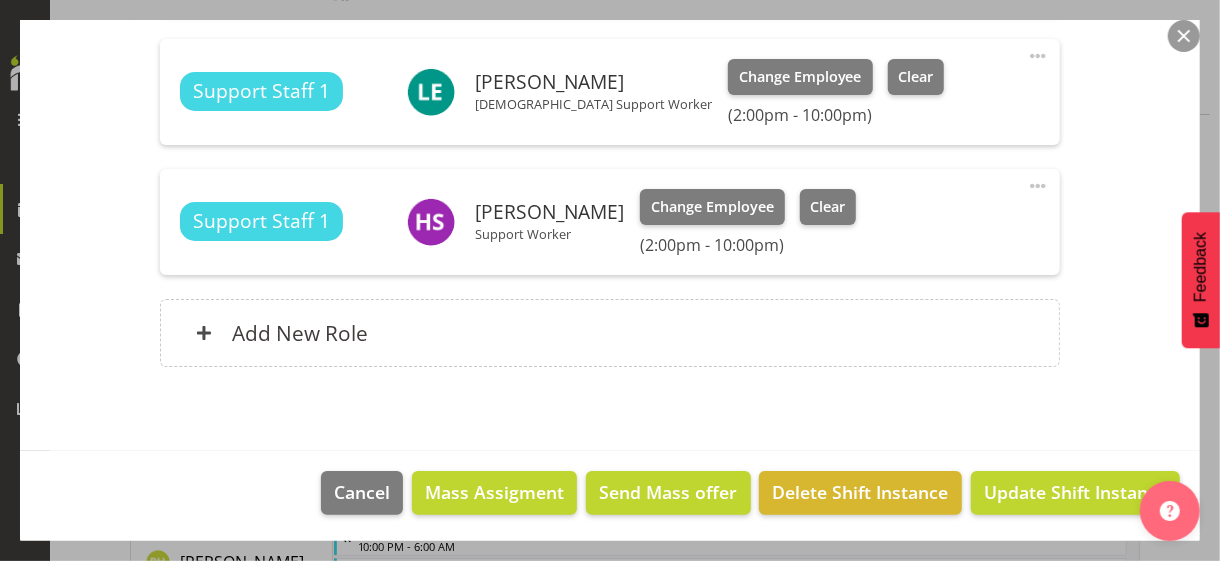 click at bounding box center (1184, 36) 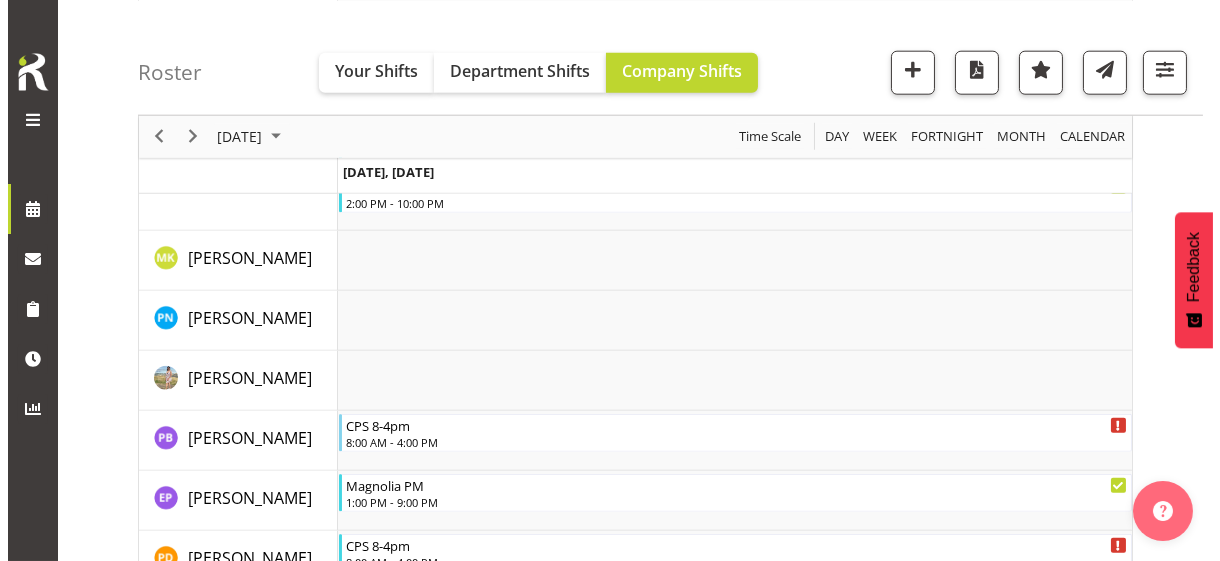 scroll, scrollTop: 4560, scrollLeft: 0, axis: vertical 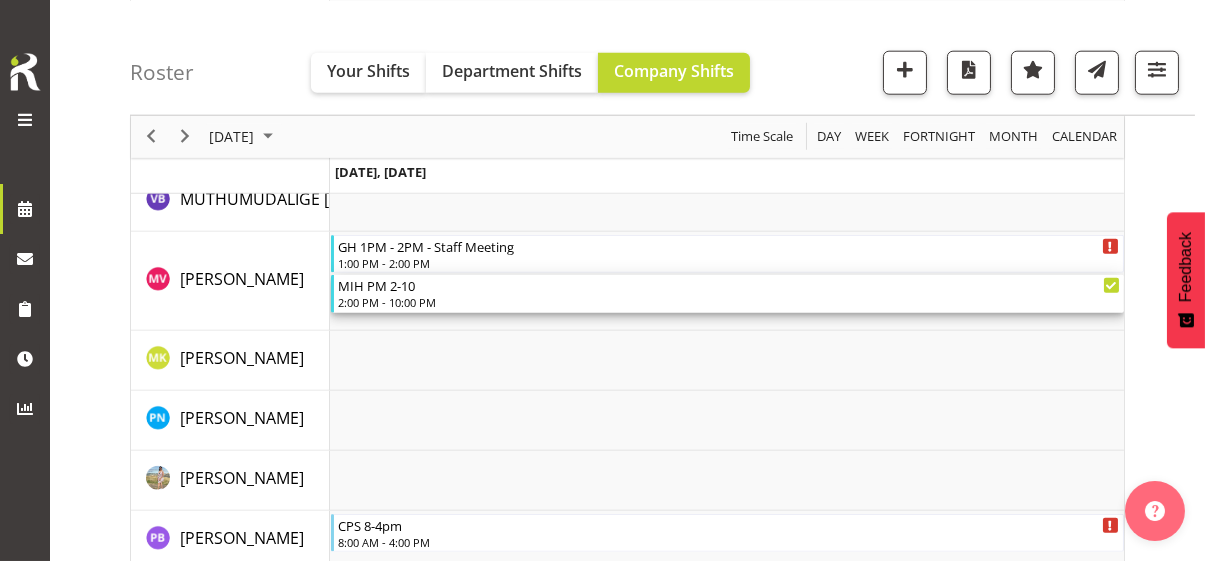 click on "2:00 PM - 10:00 PM" at bounding box center [729, 302] 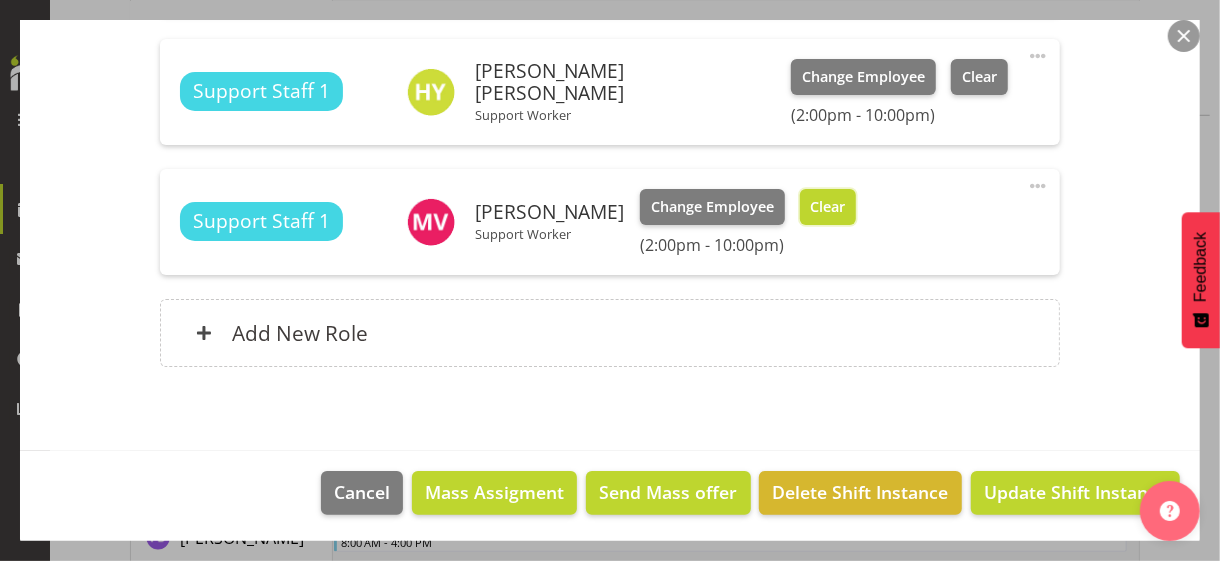 click on "Clear" at bounding box center (827, 207) 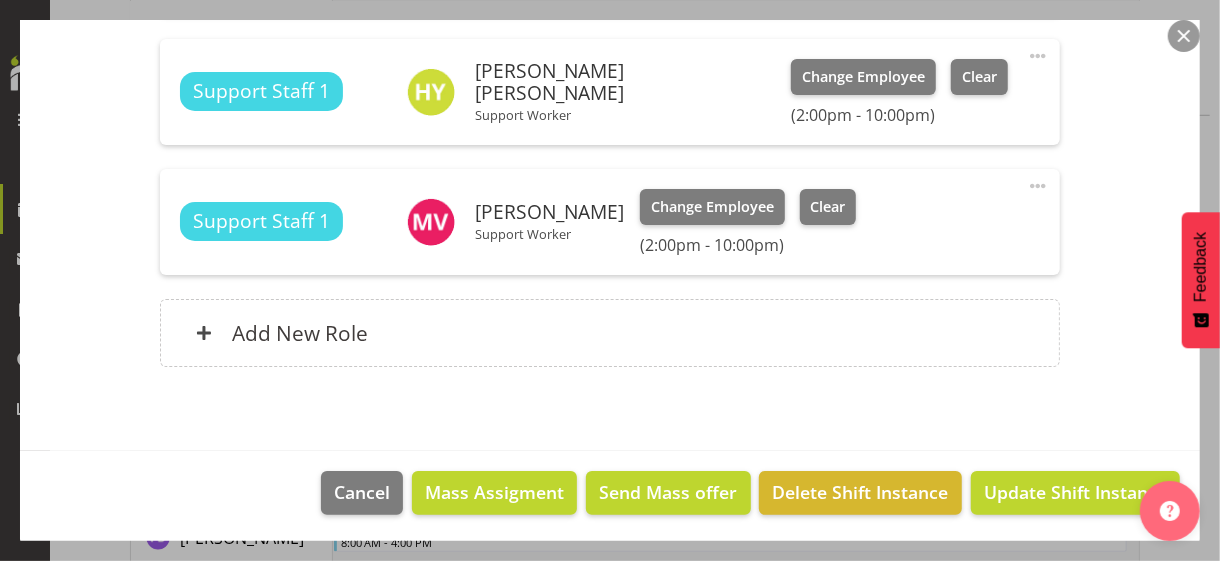 scroll, scrollTop: 794, scrollLeft: 0, axis: vertical 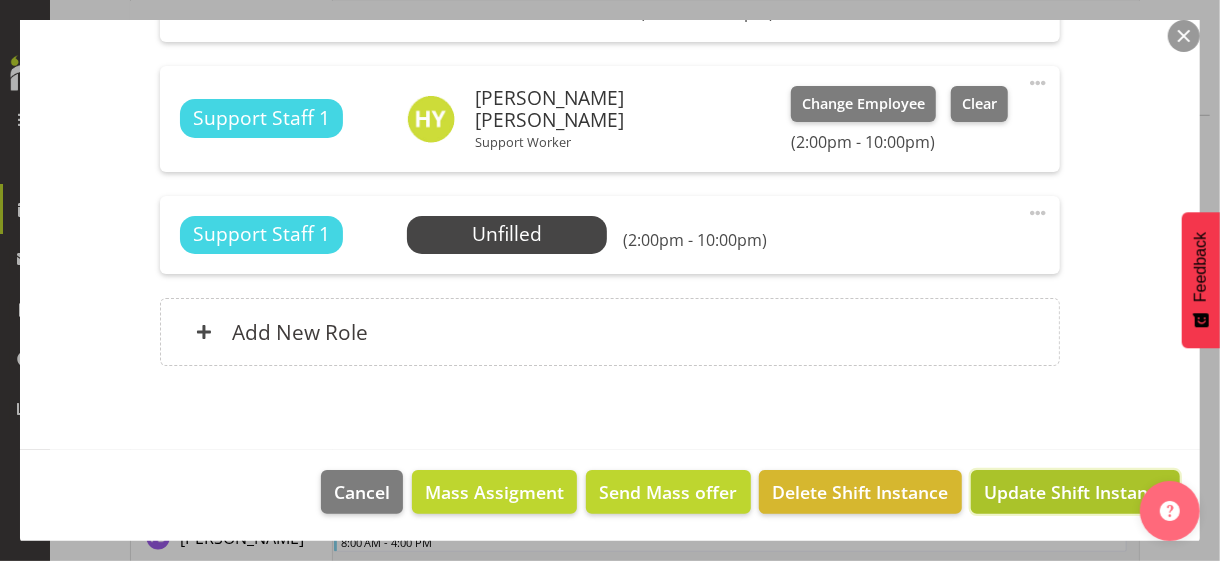 click on "Update Shift Instance" at bounding box center [1075, 492] 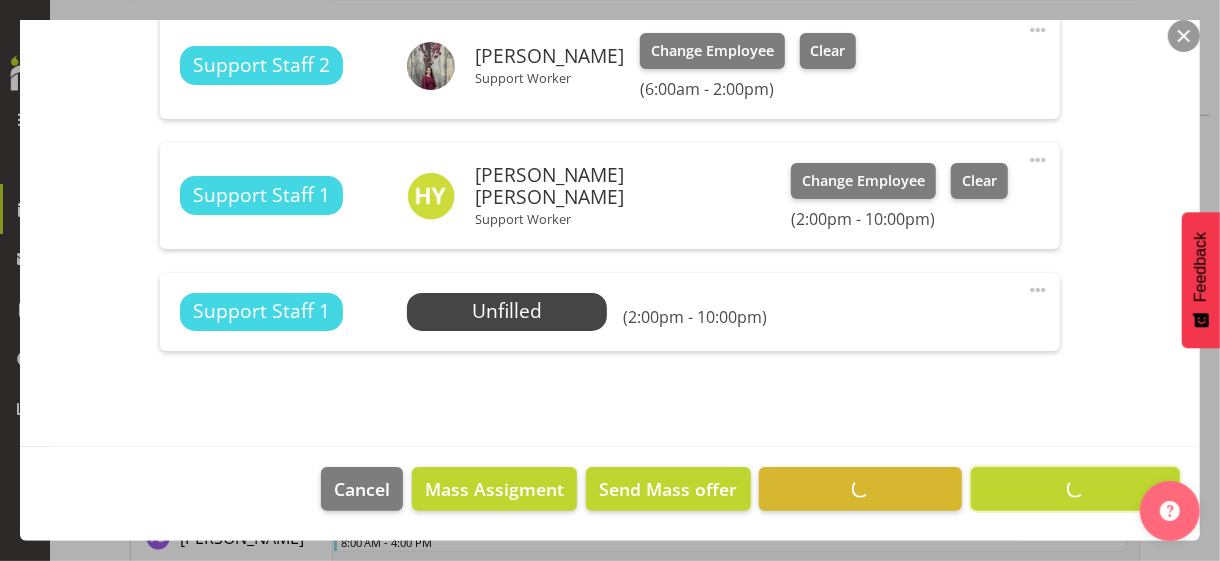 scroll, scrollTop: 714, scrollLeft: 0, axis: vertical 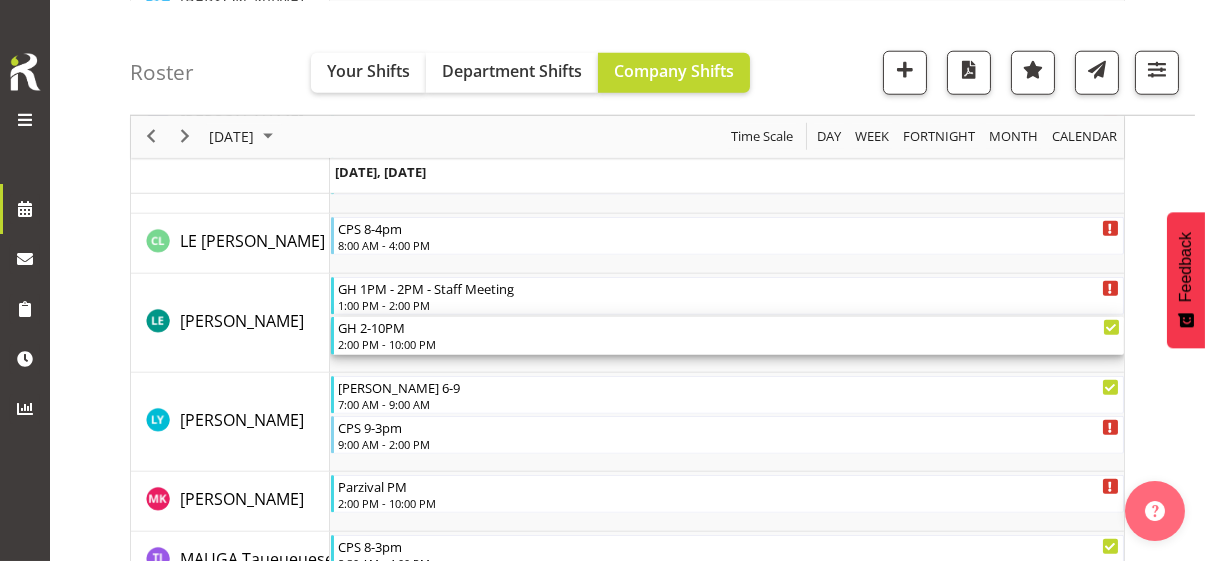 click on "GH 2-10PM" at bounding box center [729, 327] 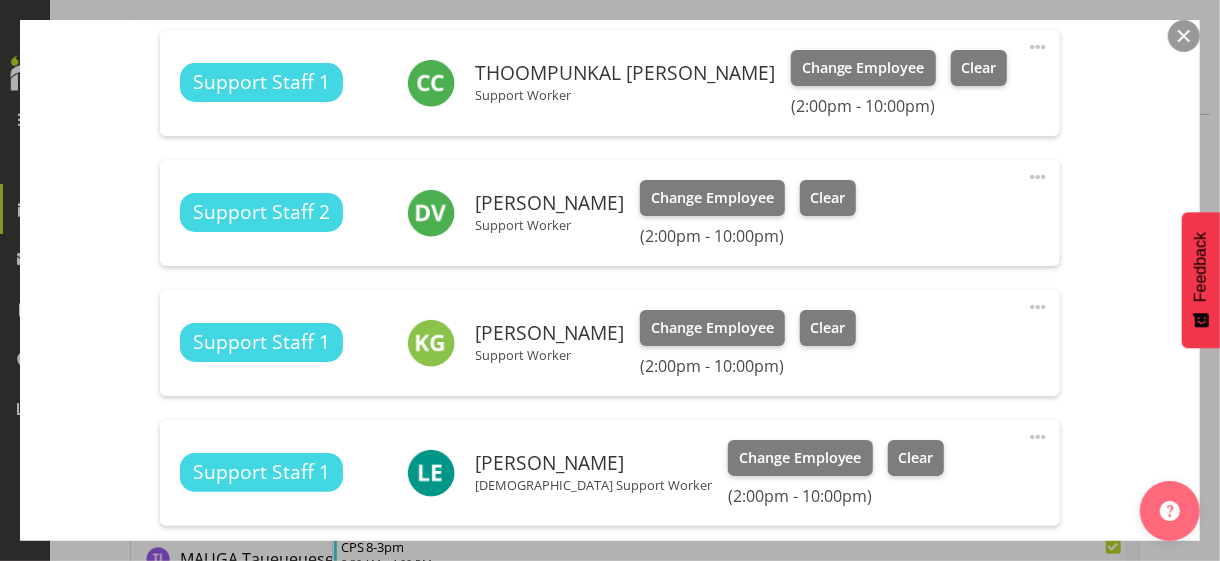 scroll, scrollTop: 1081, scrollLeft: 0, axis: vertical 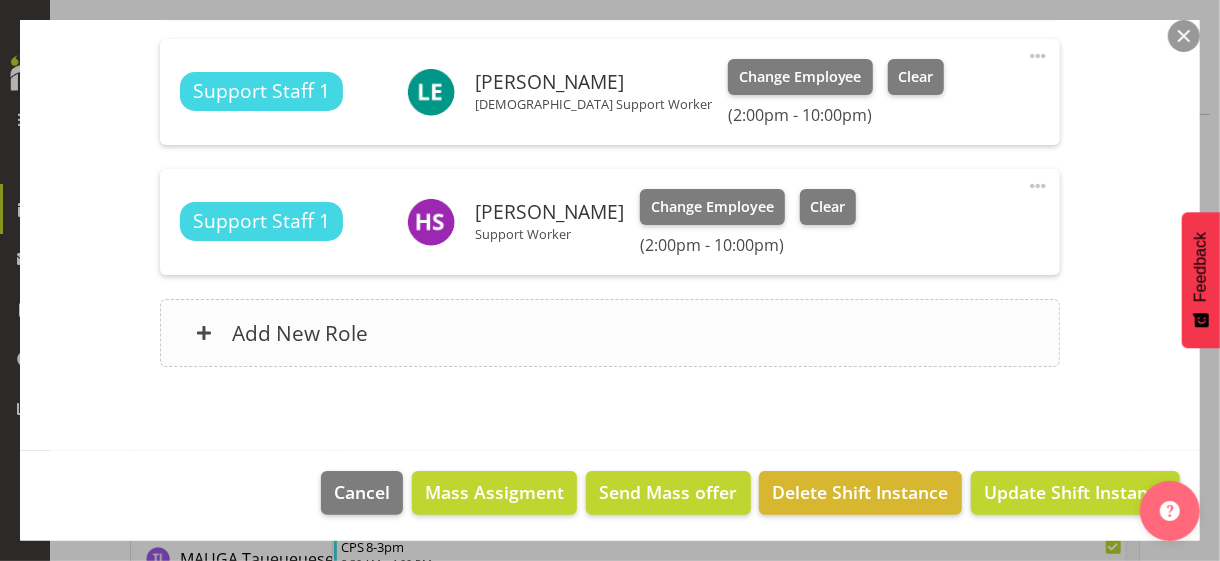 click on "Add New Role" at bounding box center (609, 333) 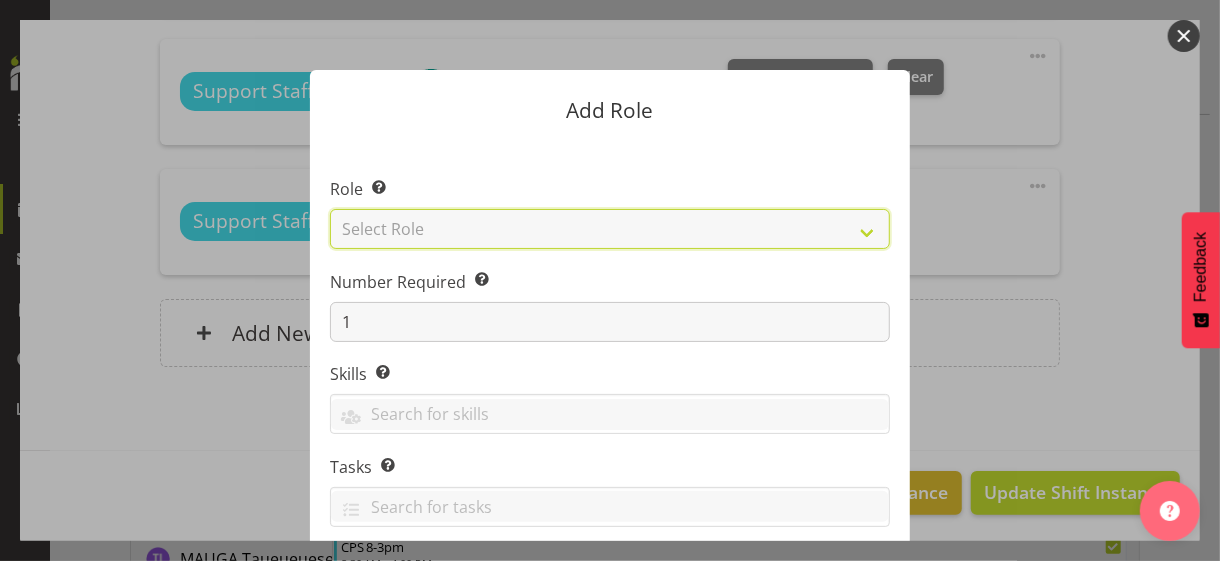 click on "Select Role  CP House Leader Support Staff Wake" at bounding box center (610, 229) 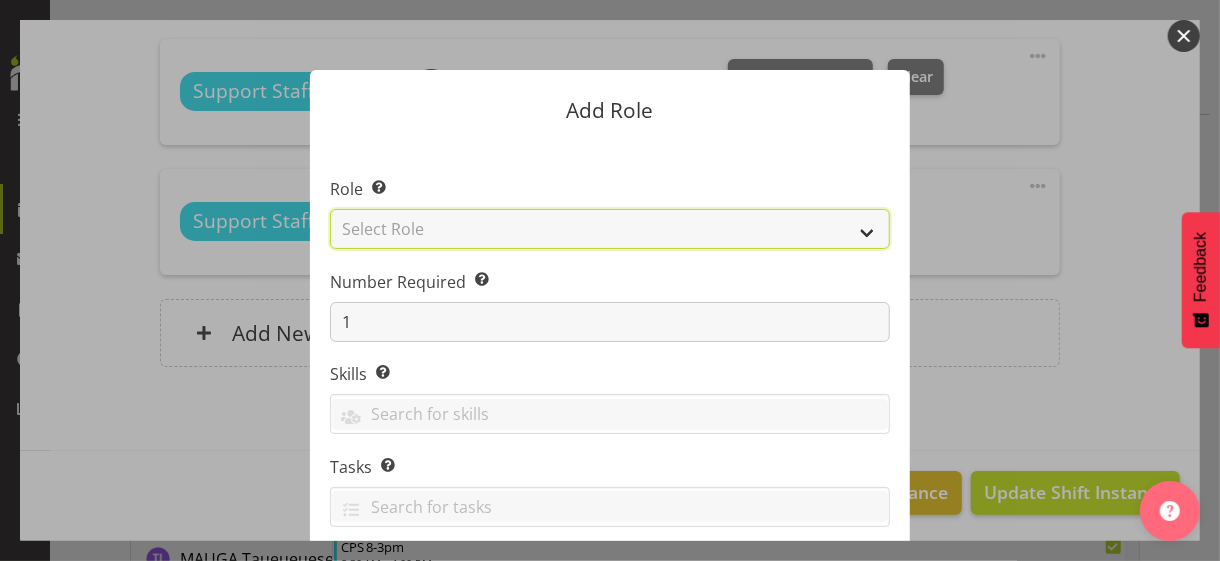 select on "1091" 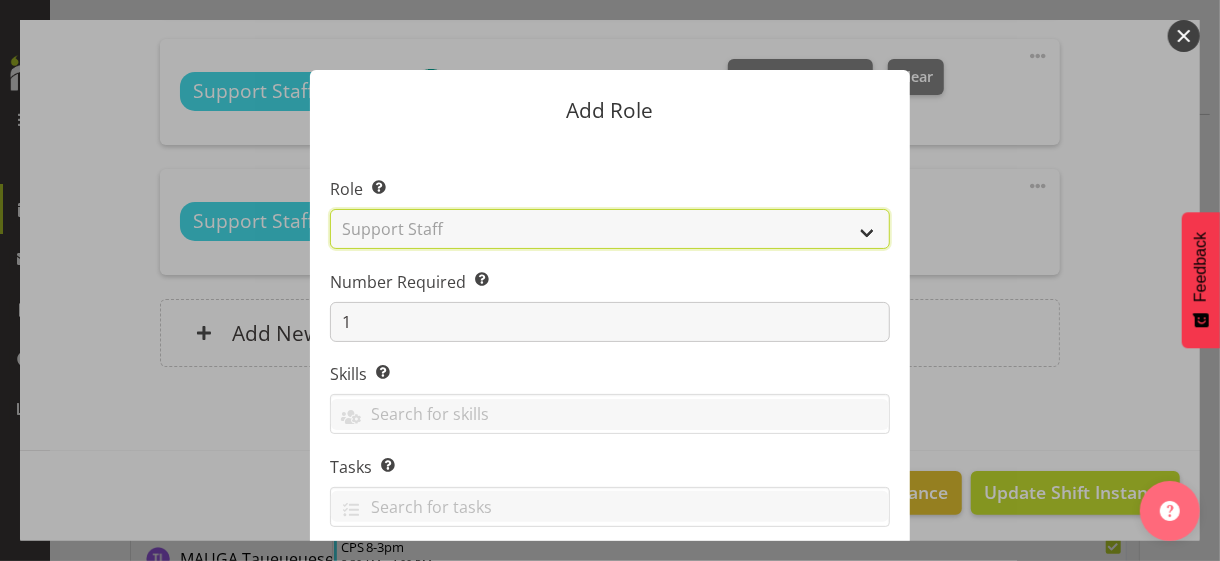 click on "Select Role  CP House Leader Support Staff Wake" at bounding box center (610, 229) 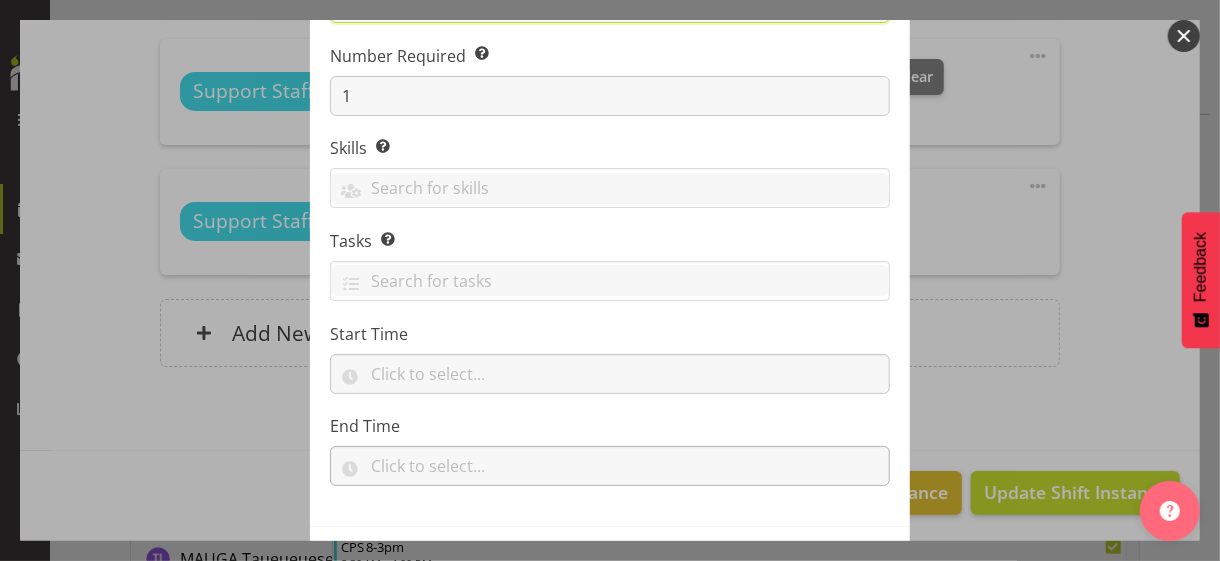 scroll, scrollTop: 304, scrollLeft: 0, axis: vertical 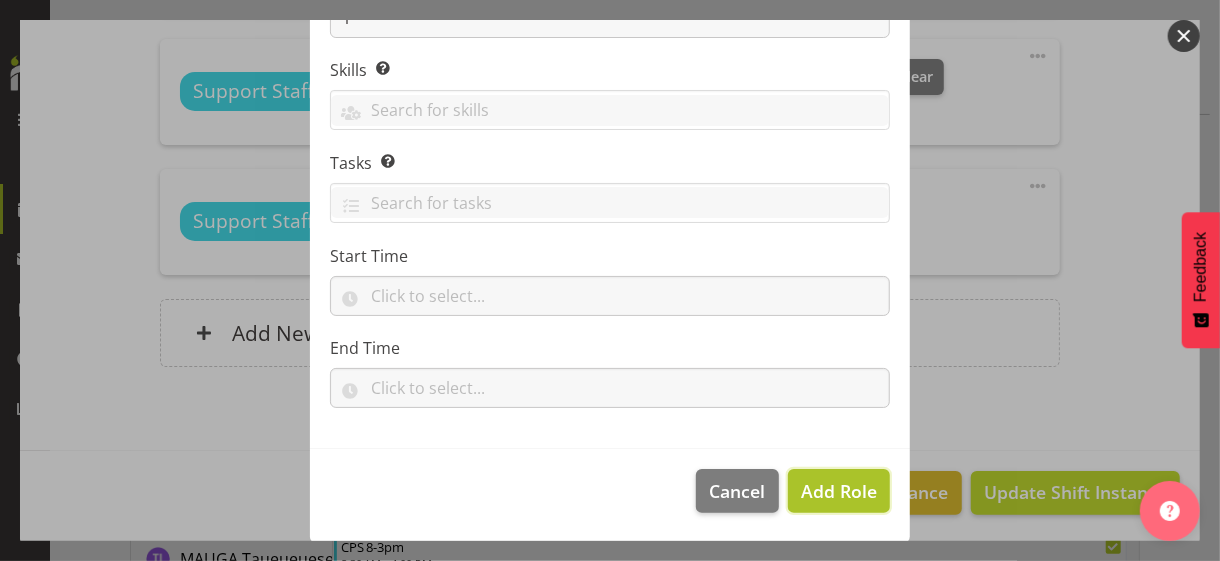 click on "Add Role" at bounding box center [839, 491] 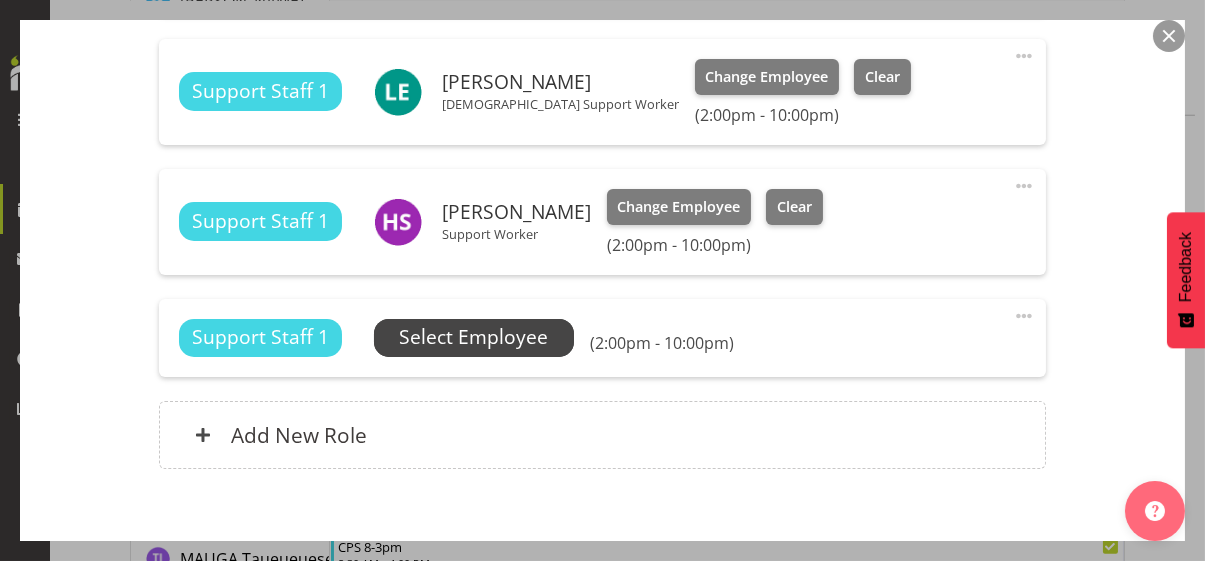 click on "Select Employee" at bounding box center [473, 337] 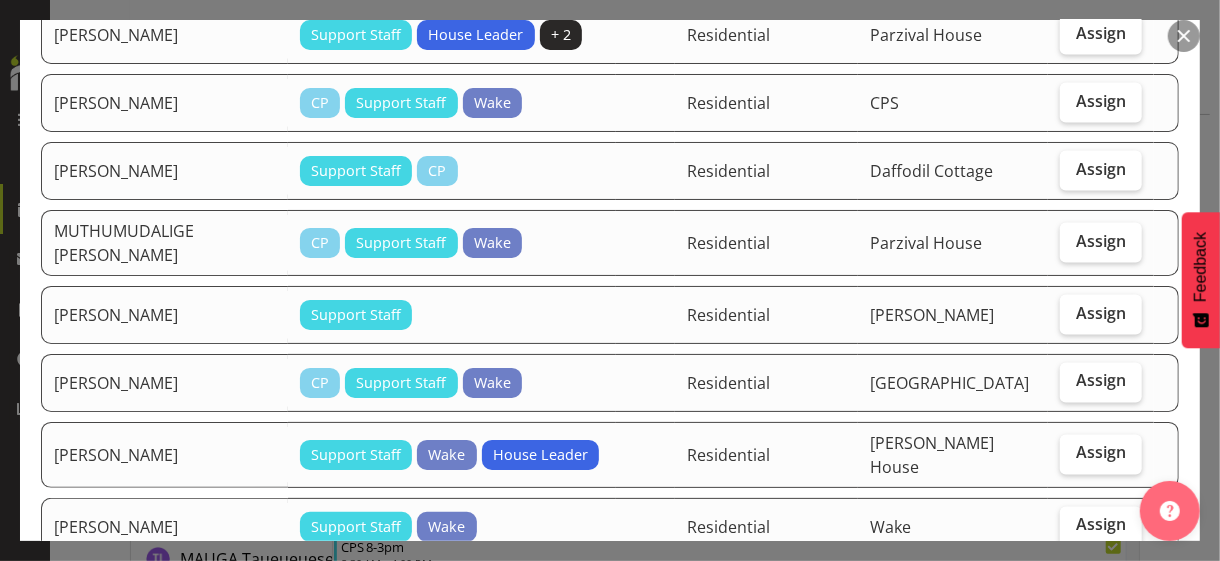 scroll, scrollTop: 1700, scrollLeft: 0, axis: vertical 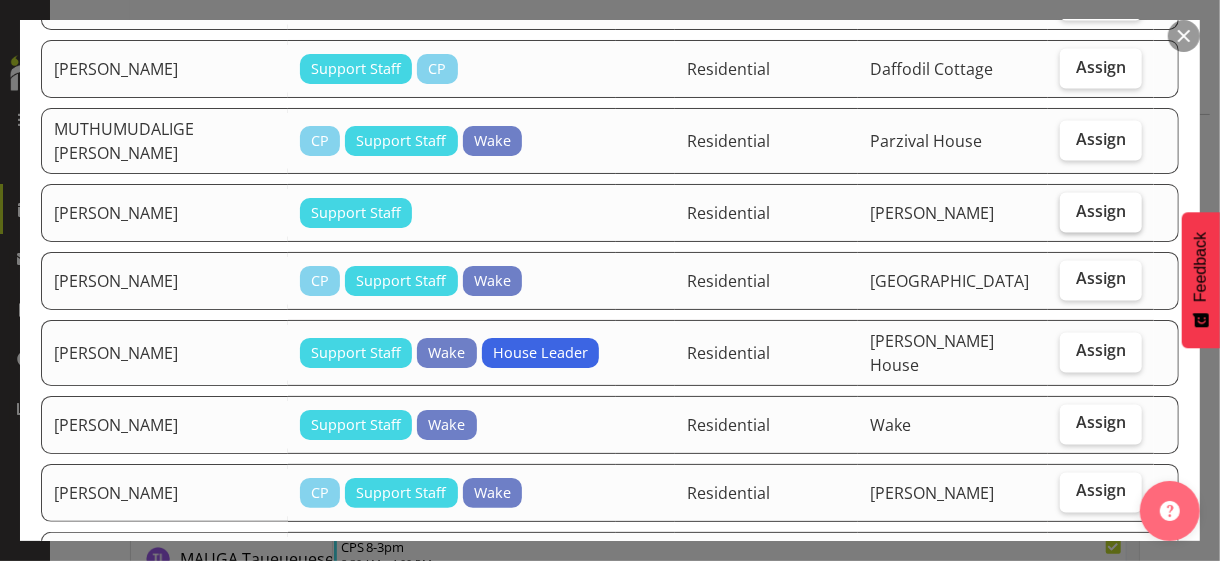 click on "Assign" at bounding box center [1101, 211] 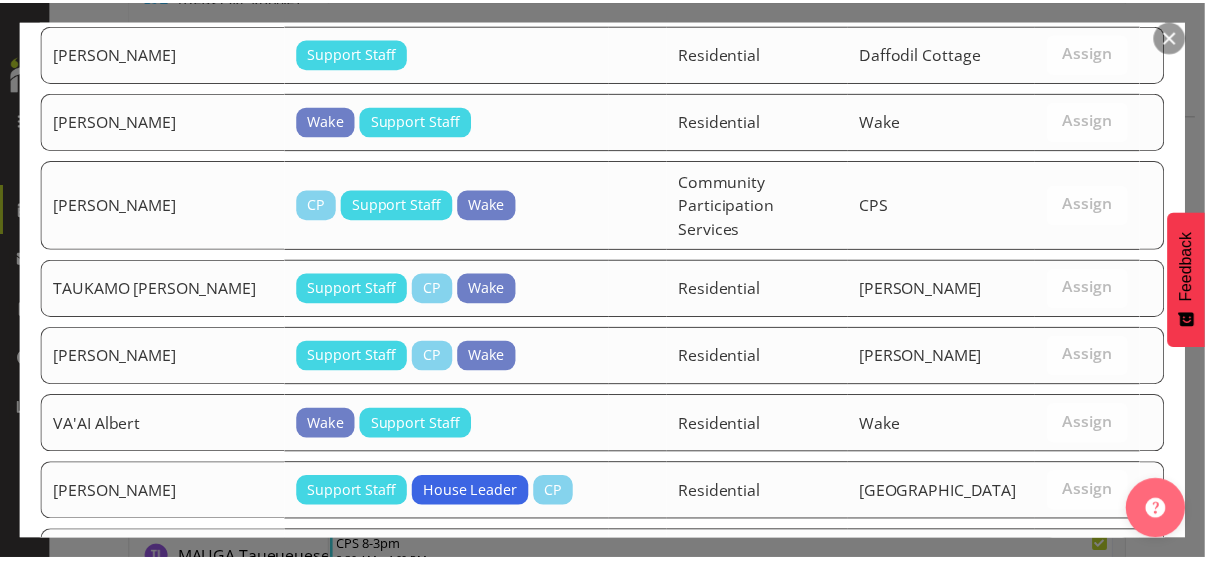 scroll, scrollTop: 2539, scrollLeft: 0, axis: vertical 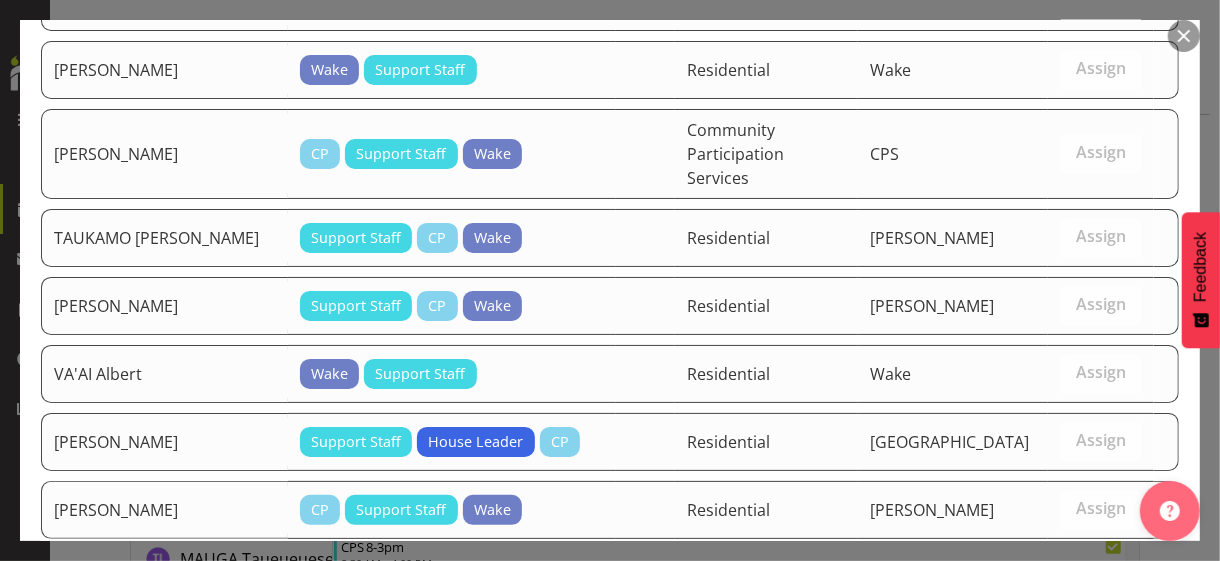 click on "Assign [PERSON_NAME]" at bounding box center (1066, 612) 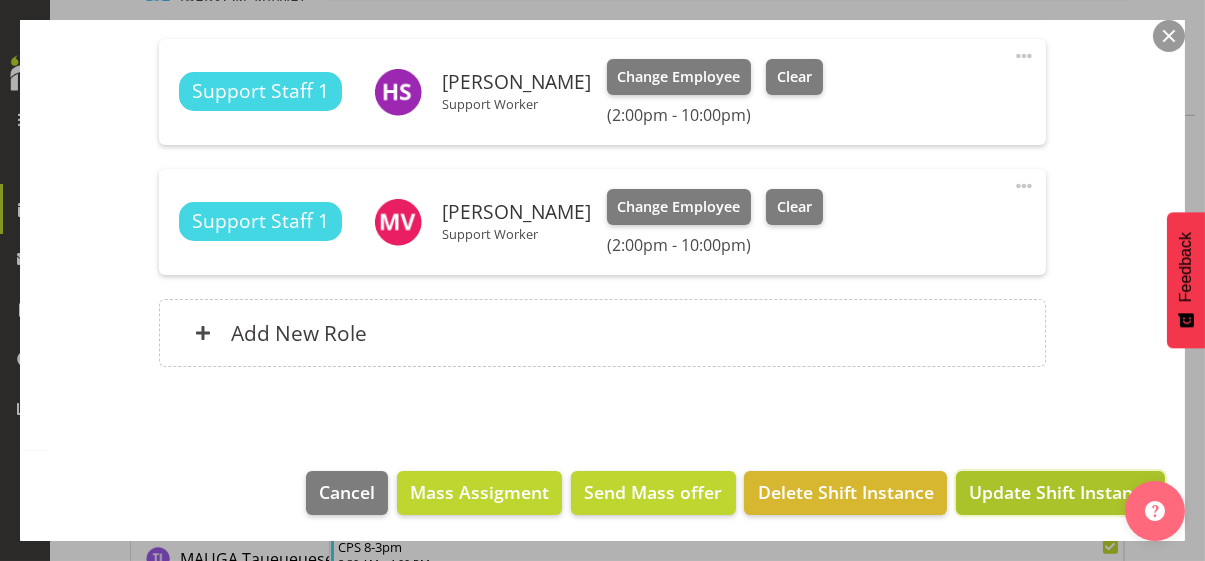 click on "Update Shift Instance" at bounding box center [1060, 492] 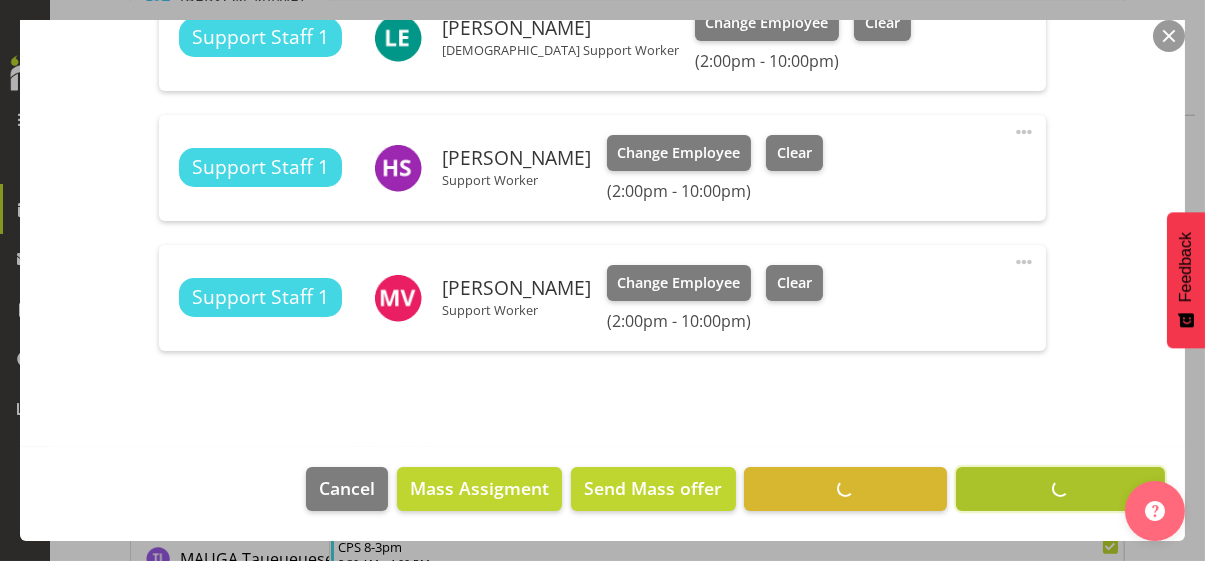scroll, scrollTop: 1132, scrollLeft: 0, axis: vertical 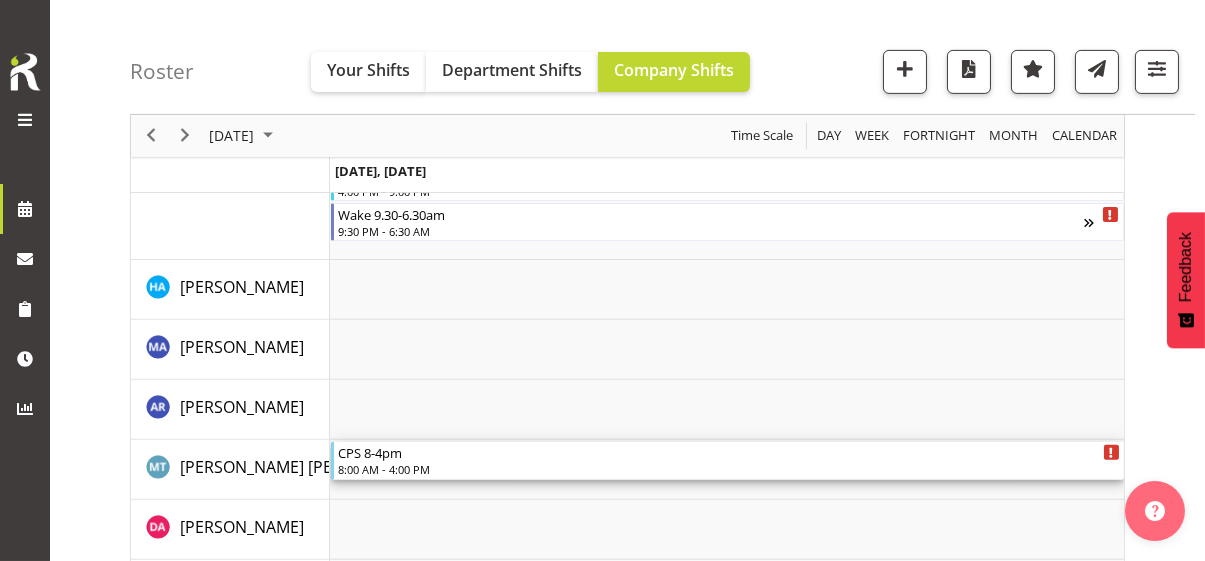click on "CPS 8-4pm 8:00 AM - 4:00 PM" at bounding box center [729, 461] 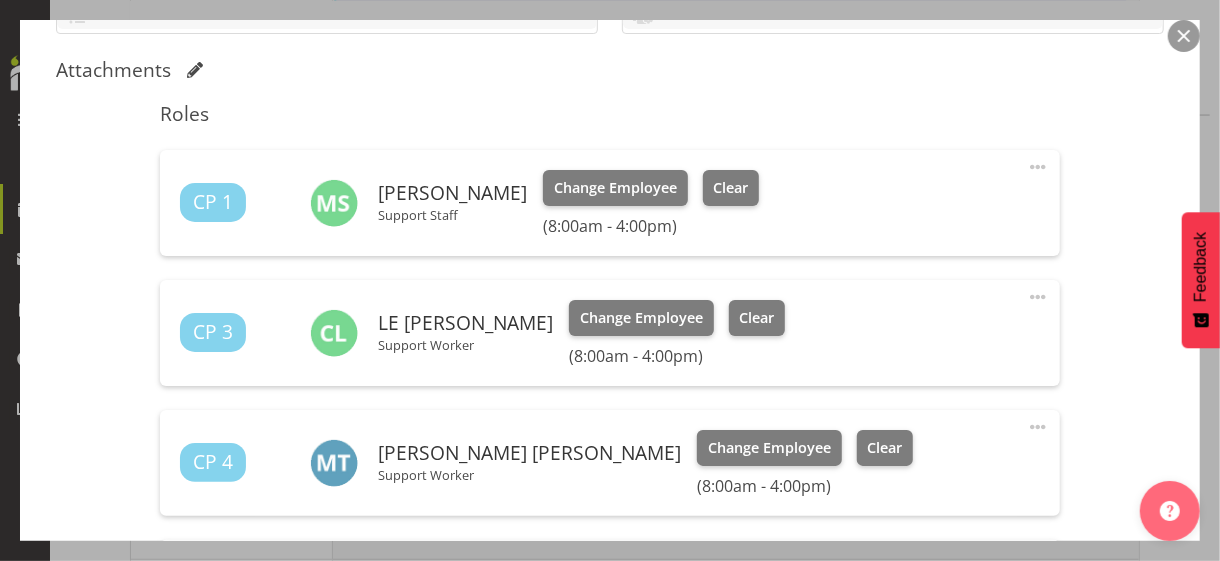 scroll, scrollTop: 800, scrollLeft: 0, axis: vertical 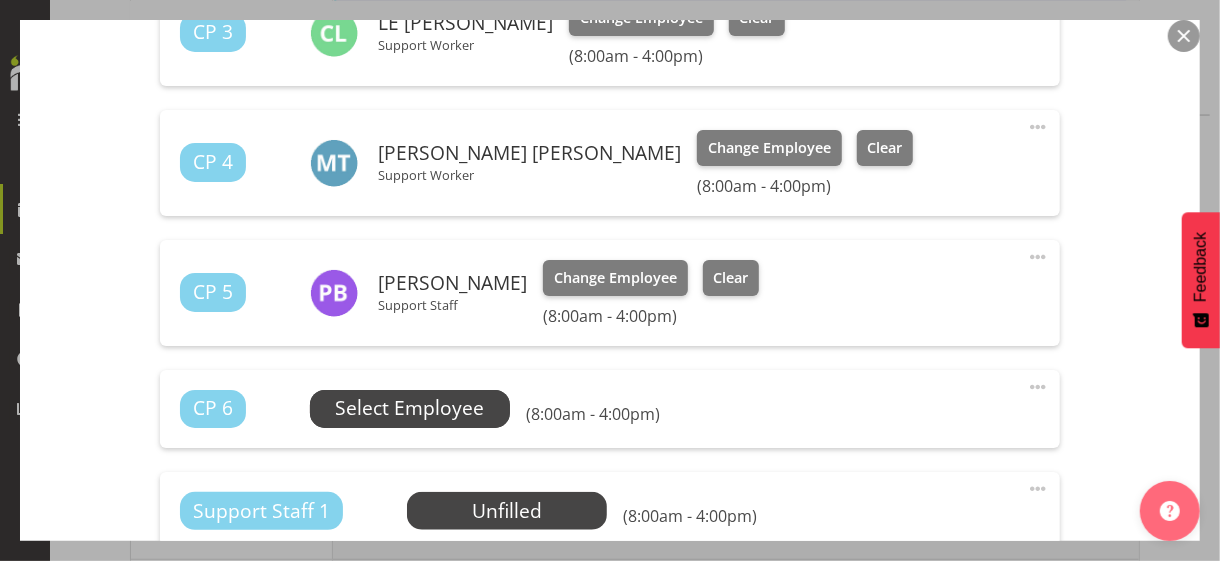 click on "Select Employee" at bounding box center [409, 408] 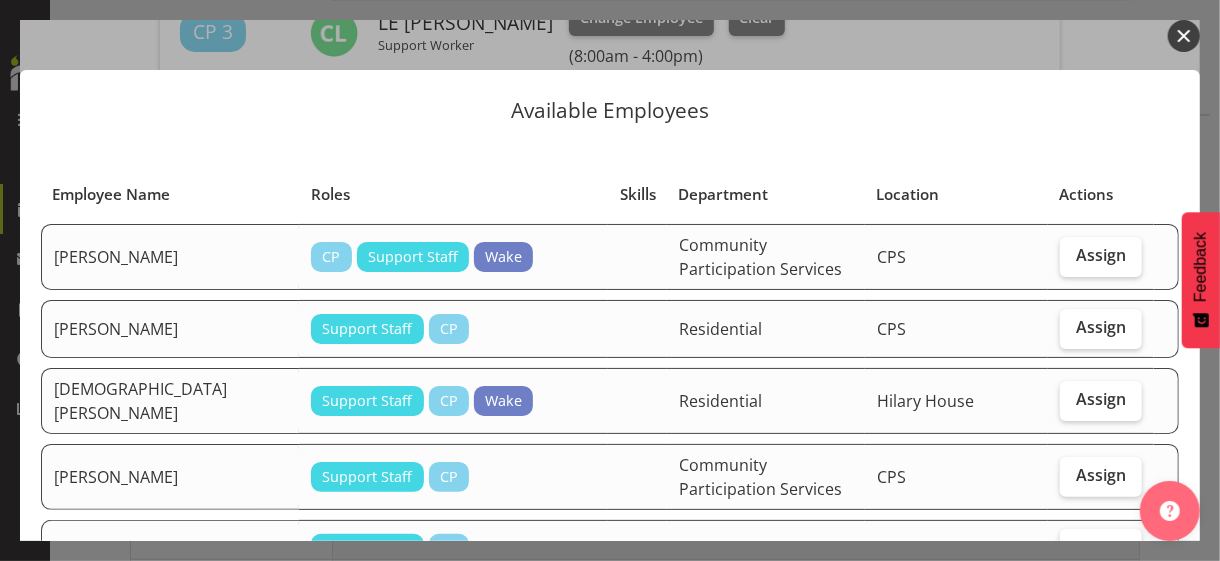 scroll, scrollTop: 100, scrollLeft: 0, axis: vertical 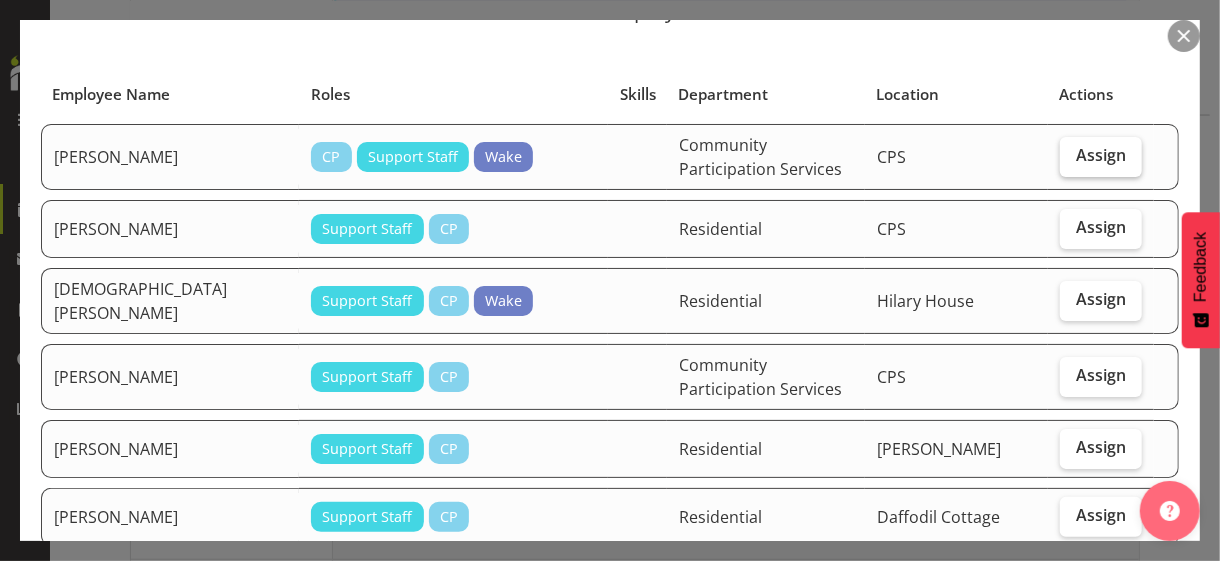 click on "Assign" at bounding box center [1101, 155] 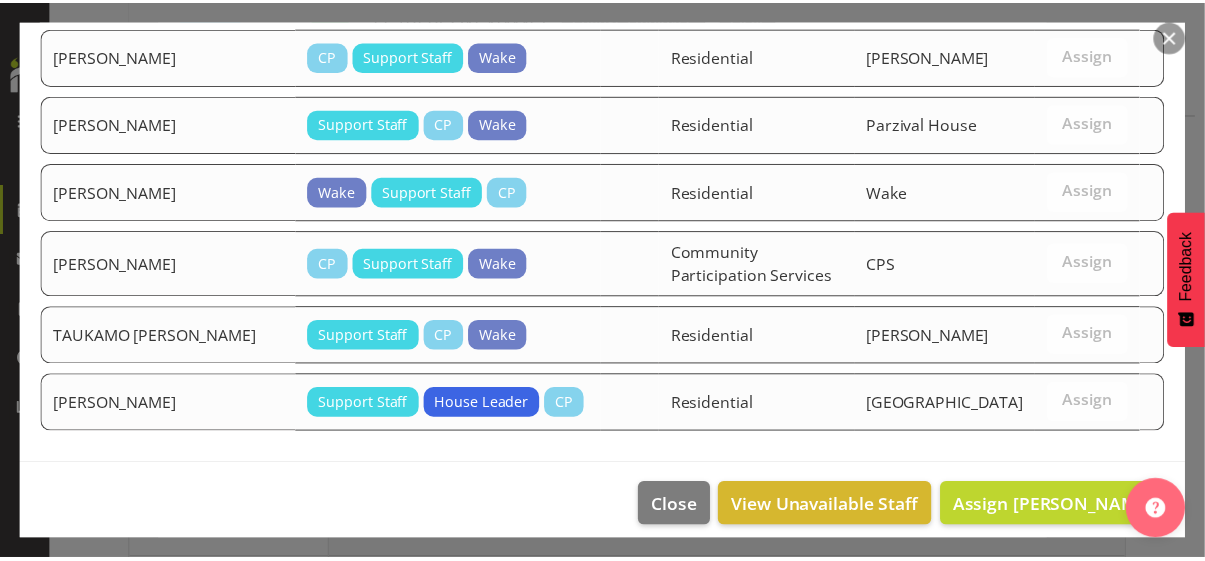 scroll, scrollTop: 778, scrollLeft: 0, axis: vertical 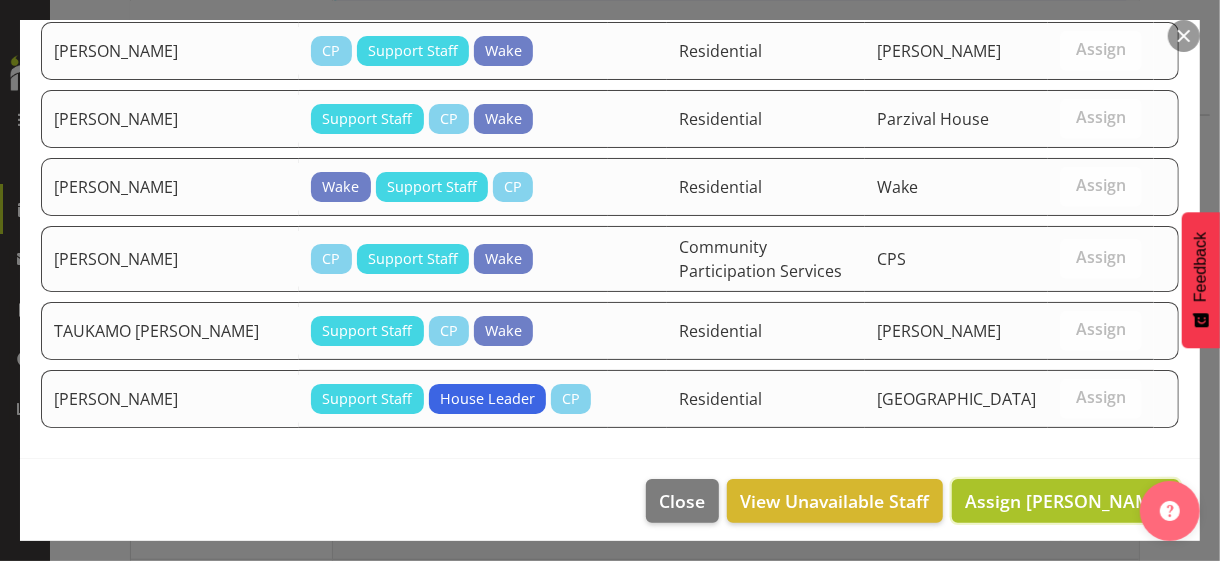 click on "Assign ARODA Ronak kumar" at bounding box center (1066, 501) 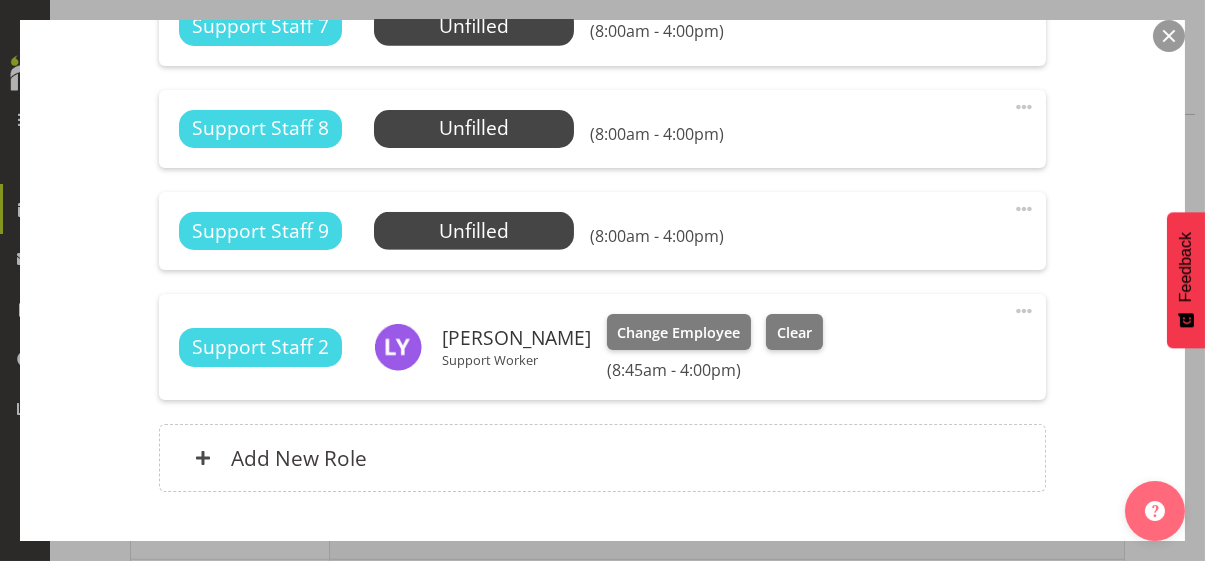 scroll, scrollTop: 2000, scrollLeft: 0, axis: vertical 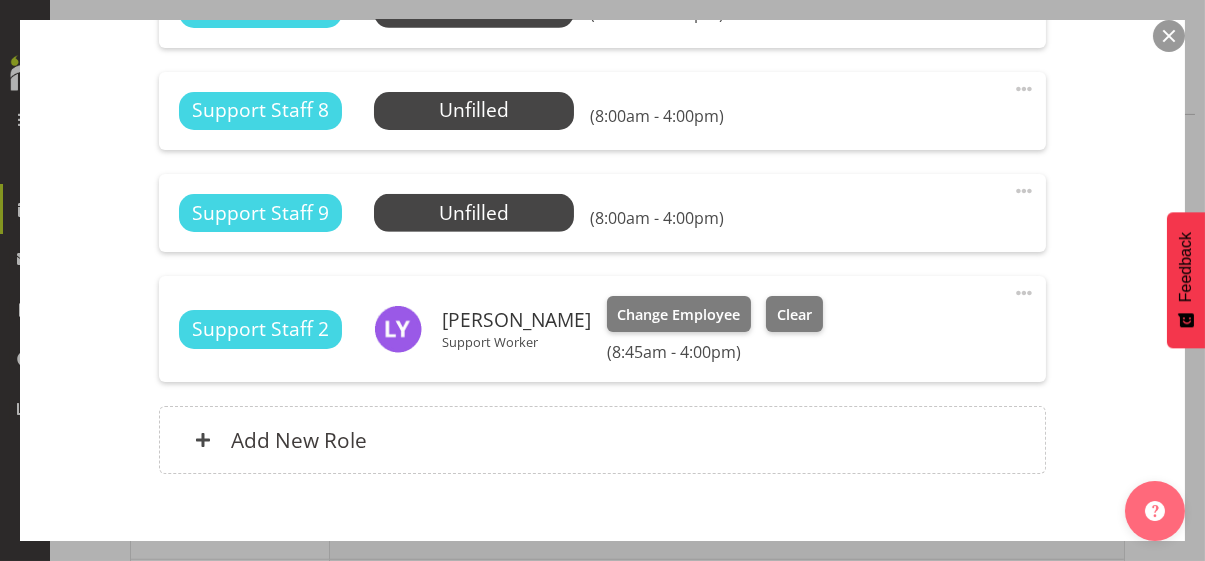 click on "Shift Instance Name CPS 8-4pm   Location CPS   Department Community Participation Services   Job  Select Job  Create new job
Starts At
7/10/2025, 8:00 AM  January   February   March   April   May   June   July   August   September   October   November   December   2035   2034   2033   2032   2031   2030   2029   2028   2027   2026   2025   2024   2023   2022   2021   2020   2019   2018   2017   2016   2015   2014   2013   2012   2011   2010   2009   2008   2007   2006   2005   2004   2003   2002   2001   2000   1999   1998   1997   1996   1995   1994   1993   1992   1991   1990   1989   1988   1987   1986   1985   1984   1983   1982   1981   1980   1979   1978   1977   1976   1975   1974   1973   1972   1971   1970   1969   1968   1967   1966   1965   1964   1963   1962   1961   1960   1959   1958   1957   1956   1955   1954   1953   1952   1951   1950   1949   1948   1947   1946   1945   1944   1943   1942   1941   1940   1939   1938   1937   1936   1935   1934   1933   1932   1931  S" at bounding box center [602, -642] 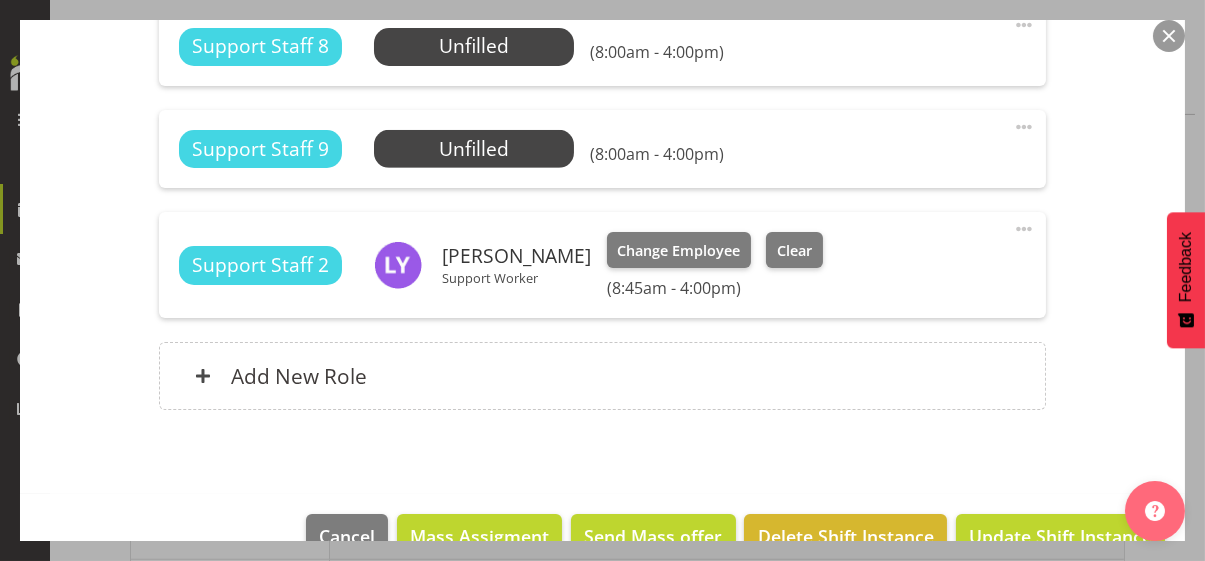 scroll, scrollTop: 2108, scrollLeft: 0, axis: vertical 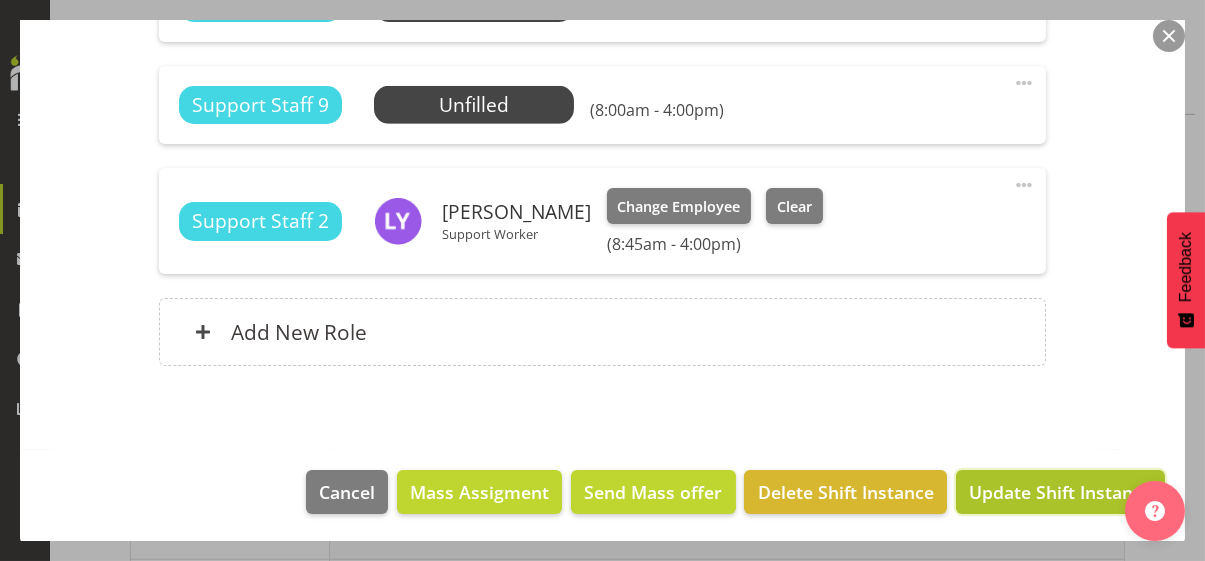 click on "Update Shift Instance" at bounding box center [1060, 492] 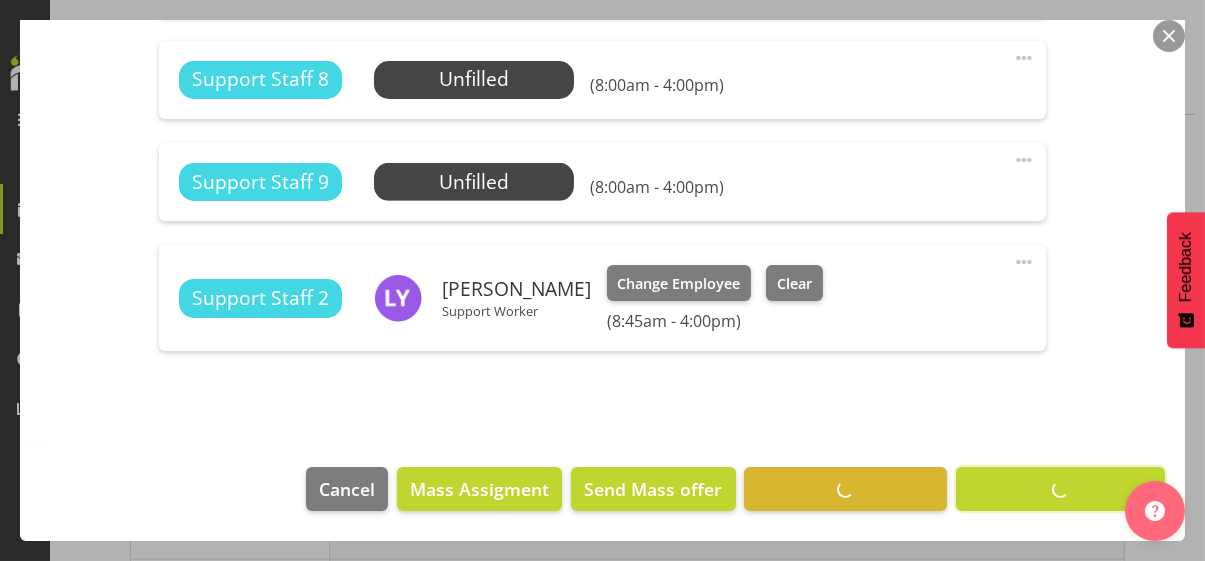 scroll, scrollTop: 2029, scrollLeft: 0, axis: vertical 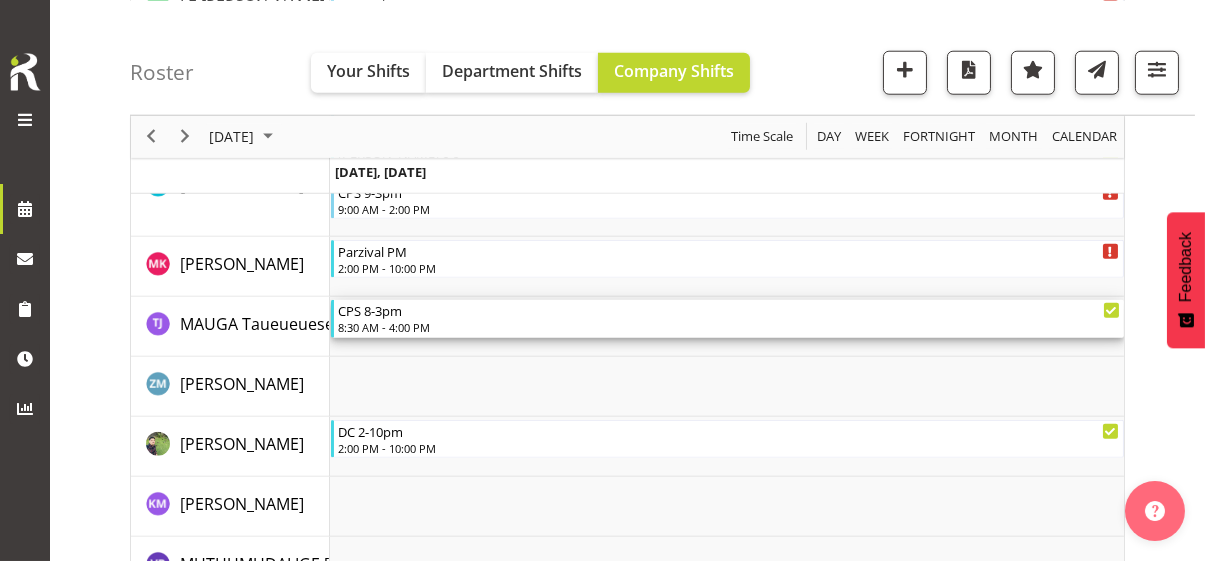 click on "8:30 AM - 4:00 PM" at bounding box center [729, 327] 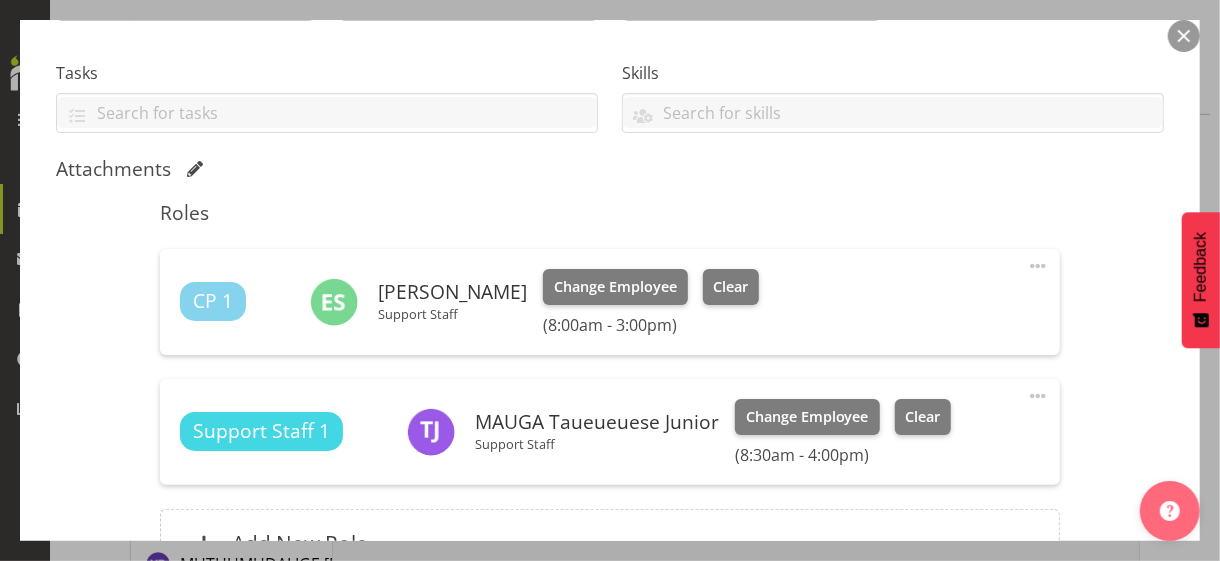 scroll, scrollTop: 500, scrollLeft: 0, axis: vertical 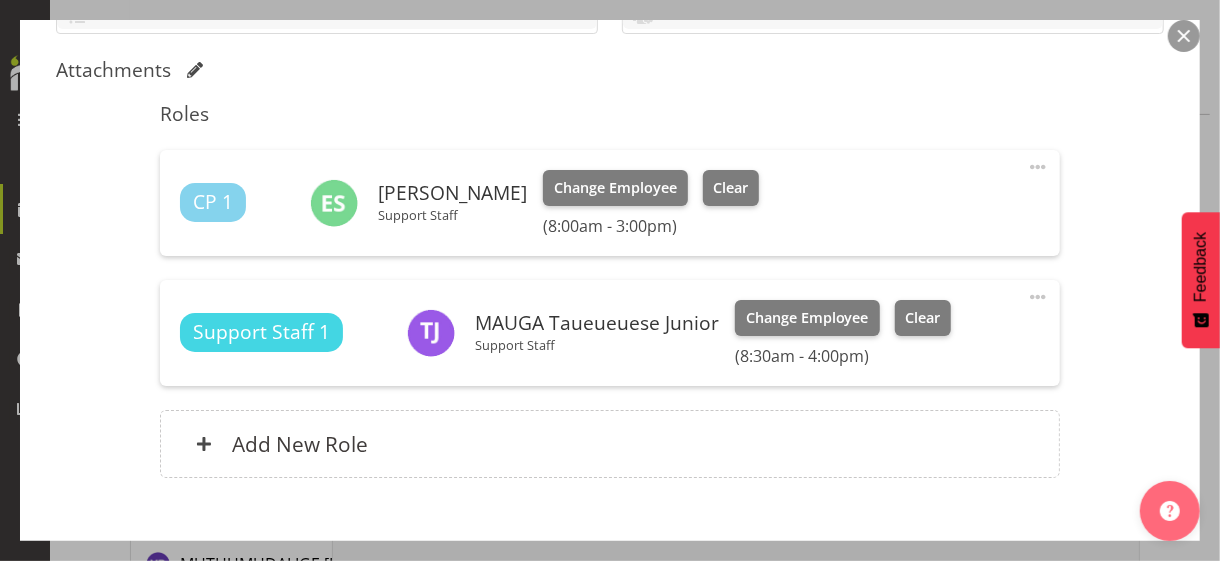 click at bounding box center [1038, 297] 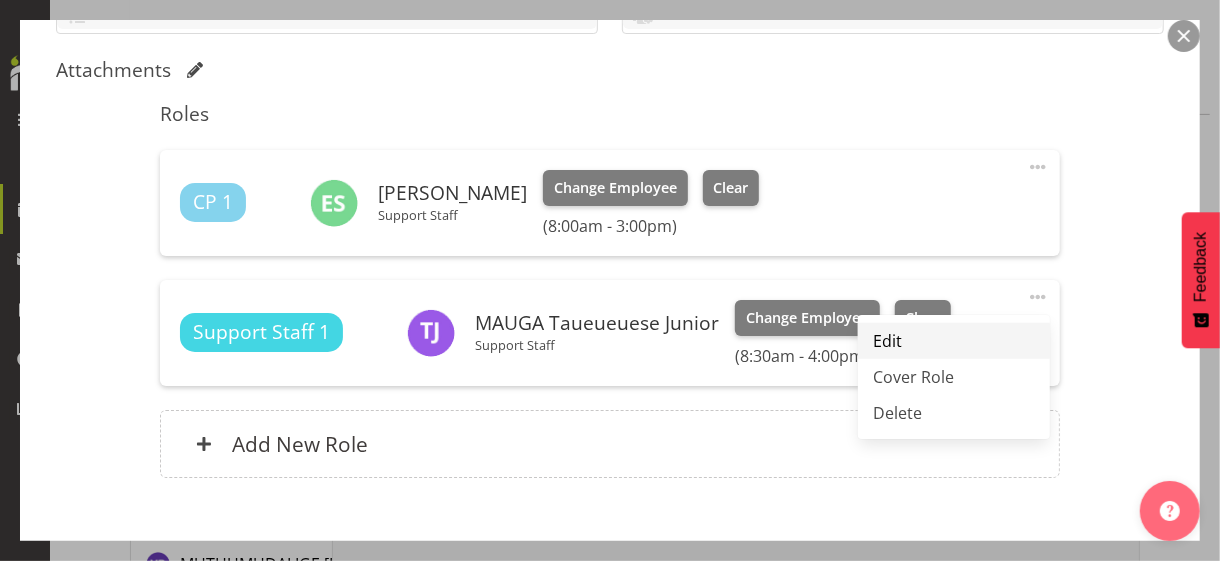 click on "Edit" at bounding box center (954, 341) 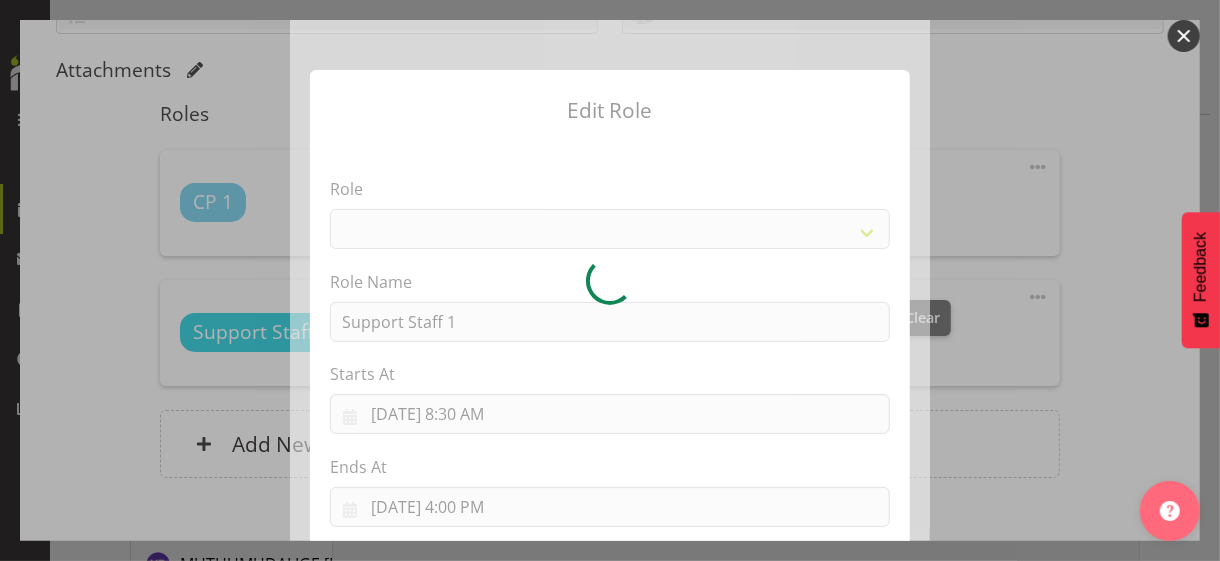 select on "1091" 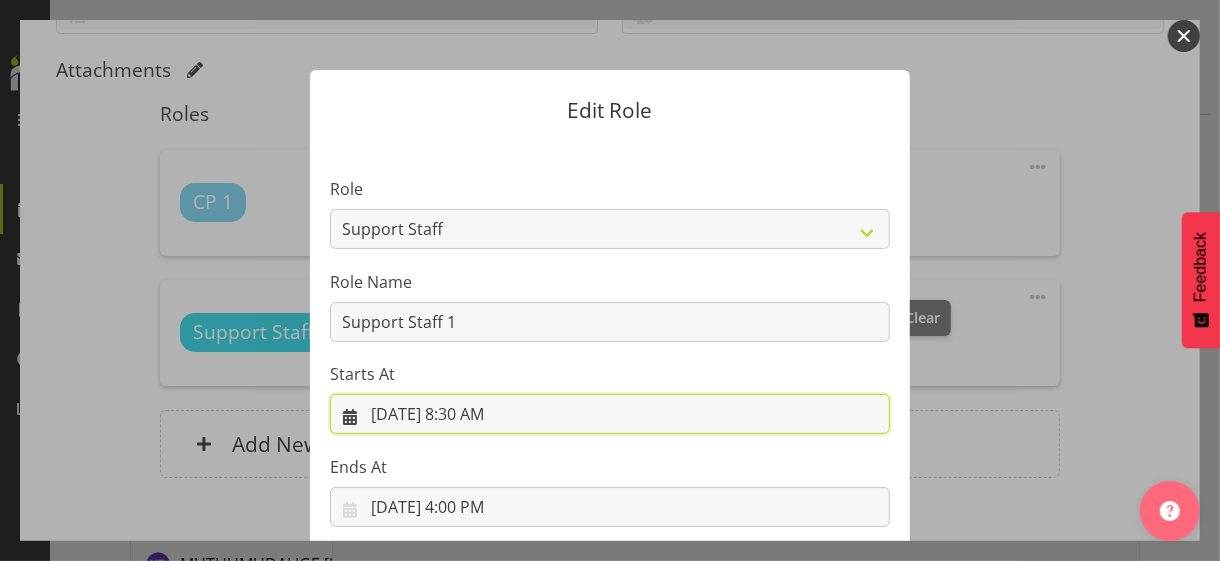click on "[DATE] 8:30 AM" at bounding box center [610, 414] 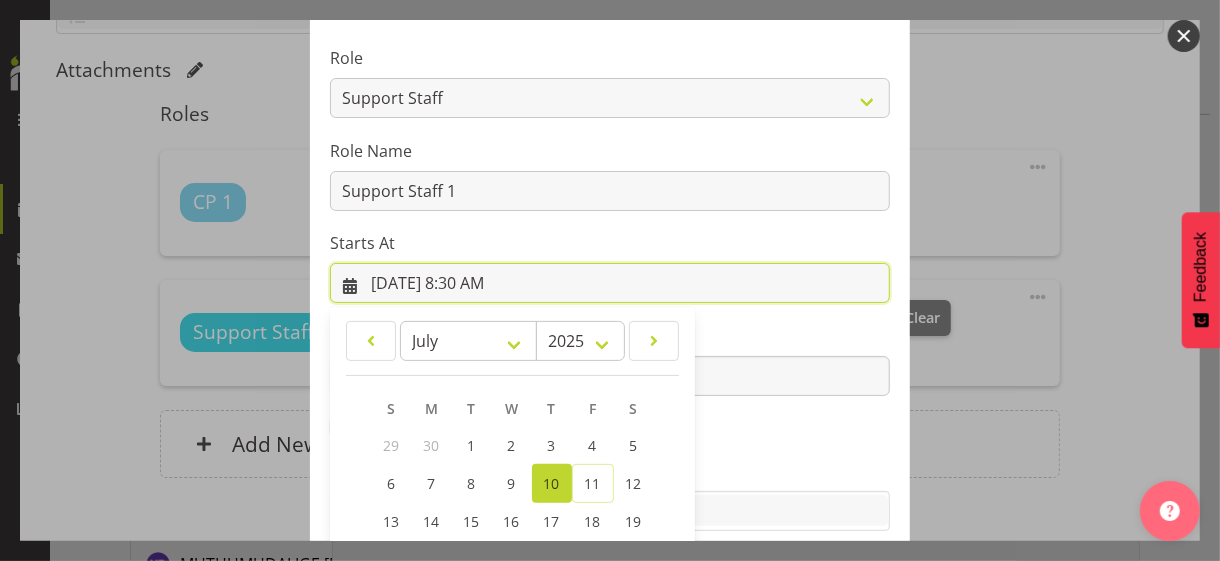 scroll, scrollTop: 347, scrollLeft: 0, axis: vertical 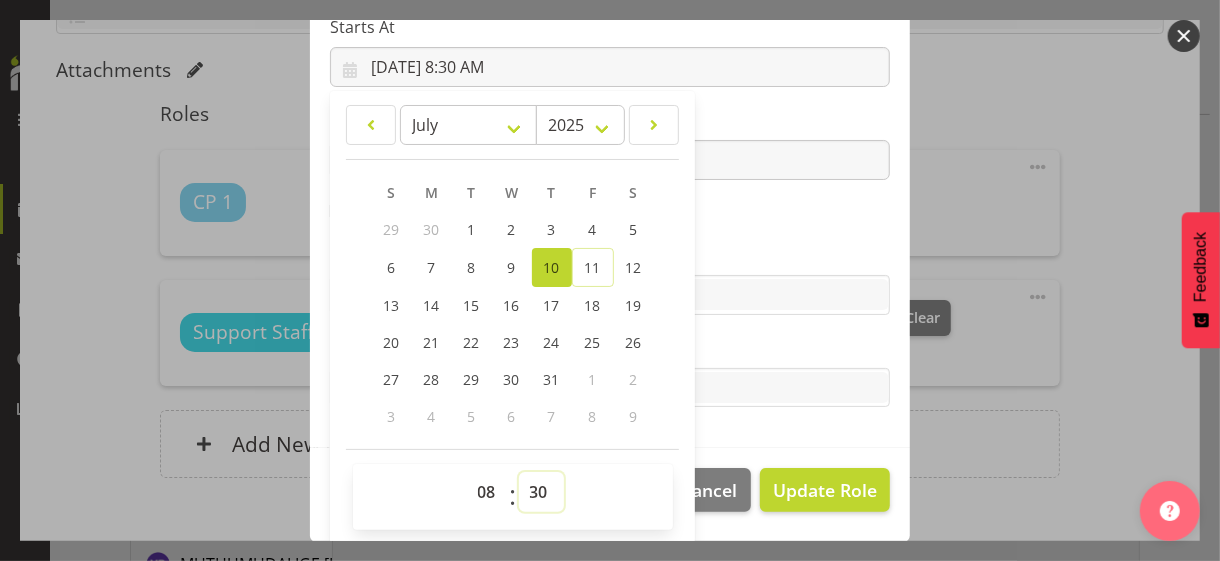 click on "00   01   02   03   04   05   06   07   08   09   10   11   12   13   14   15   16   17   18   19   20   21   22   23   24   25   26   27   28   29   30   31   32   33   34   35   36   37   38   39   40   41   42   43   44   45   46   47   48   49   50   51   52   53   54   55   56   57   58   59" at bounding box center [541, 492] 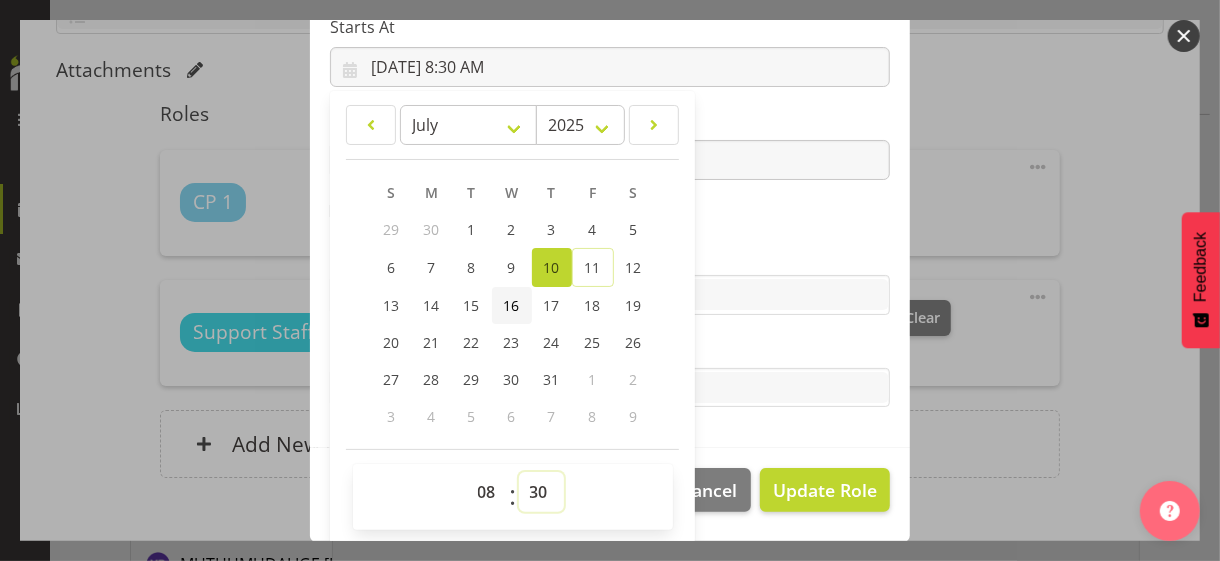 select on "0" 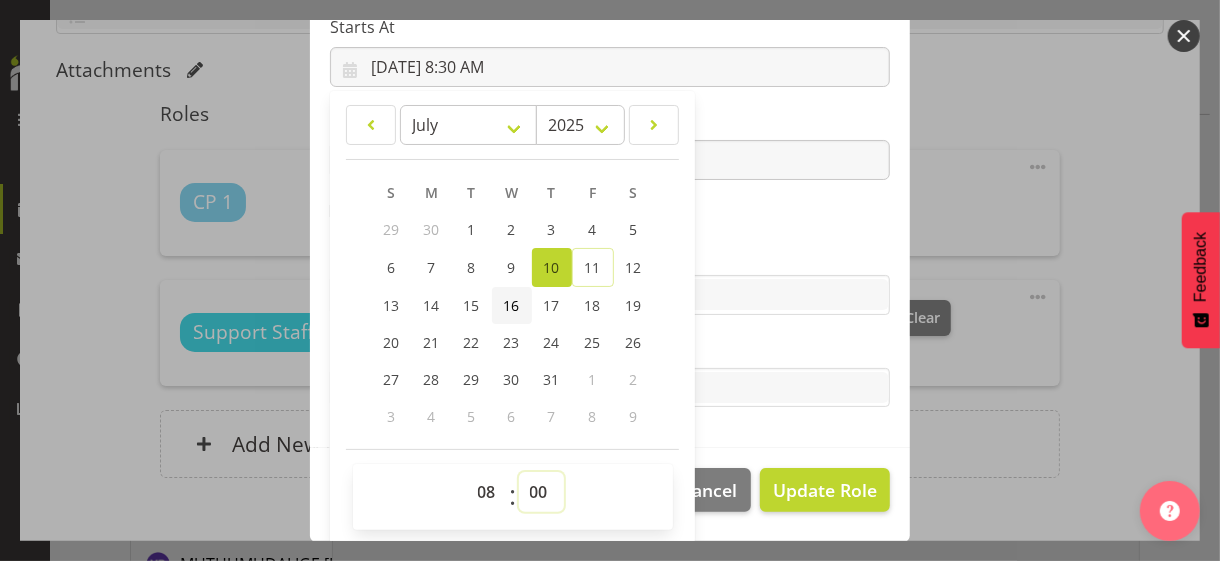click on "00   01   02   03   04   05   06   07   08   09   10   11   12   13   14   15   16   17   18   19   20   21   22   23   24   25   26   27   28   29   30   31   32   33   34   35   36   37   38   39   40   41   42   43   44   45   46   47   48   49   50   51   52   53   54   55   56   57   58   59" at bounding box center [541, 492] 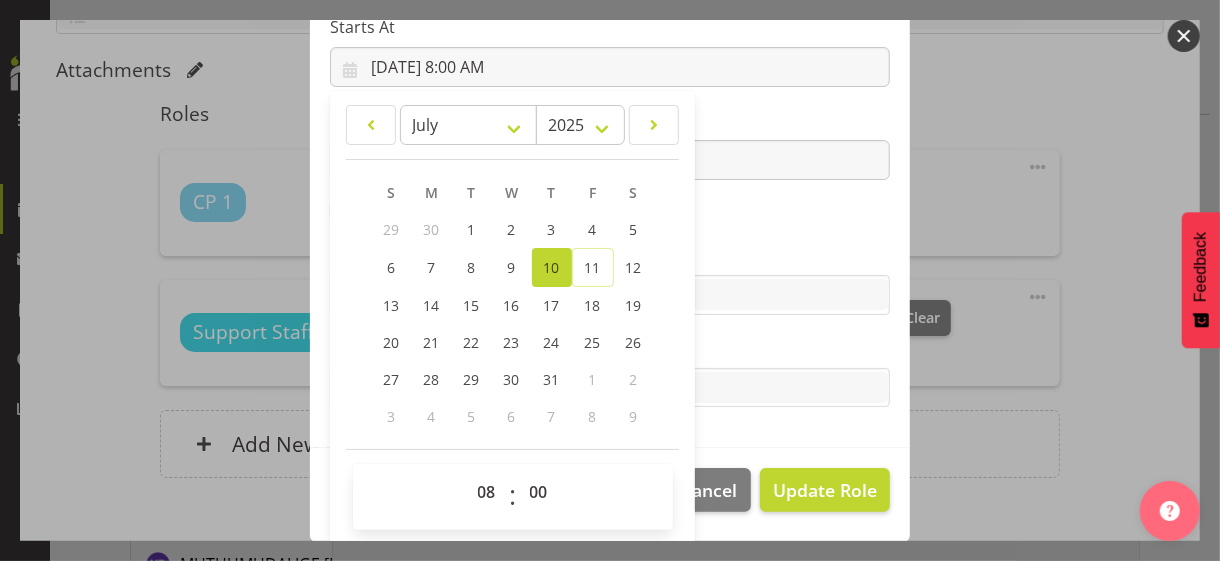 click on "Role CP House Leader Support Staff Wake   Role Name Support Staff 1
Starts At
7/10/2025, 8:00 AM  January   February   March   April   May   June   July   August   September   October   November   December   2035   2034   2033   2032   2031   2030   2029   2028   2027   2026   2025   2024   2023   2022   2021   2020   2019   2018   2017   2016   2015   2014   2013   2012   2011   2010   2009   2008   2007   2006   2005   2004   2003   2002   2001   2000   1999   1998   1997   1996   1995   1994   1993   1992   1991   1990   1989   1988   1987   1986   1985   1984   1983   1982   1981   1980   1979   1978   1977   1976   1975   1974   1973   1972   1971   1970   1969   1968   1967   1966   1965   1964   1963   1962   1961   1960   1959   1958   1957   1956   1955   1954   1953   1952   1951   1950   1949   1948   1947   1946   1945   1944   1943   1942   1941   1940   1939   1938   1937   1936   1935   1934   1933   1932   1931   1930   1929   1928   1927   1926   1925  S M T W T F S 29 1" at bounding box center [610, 121] 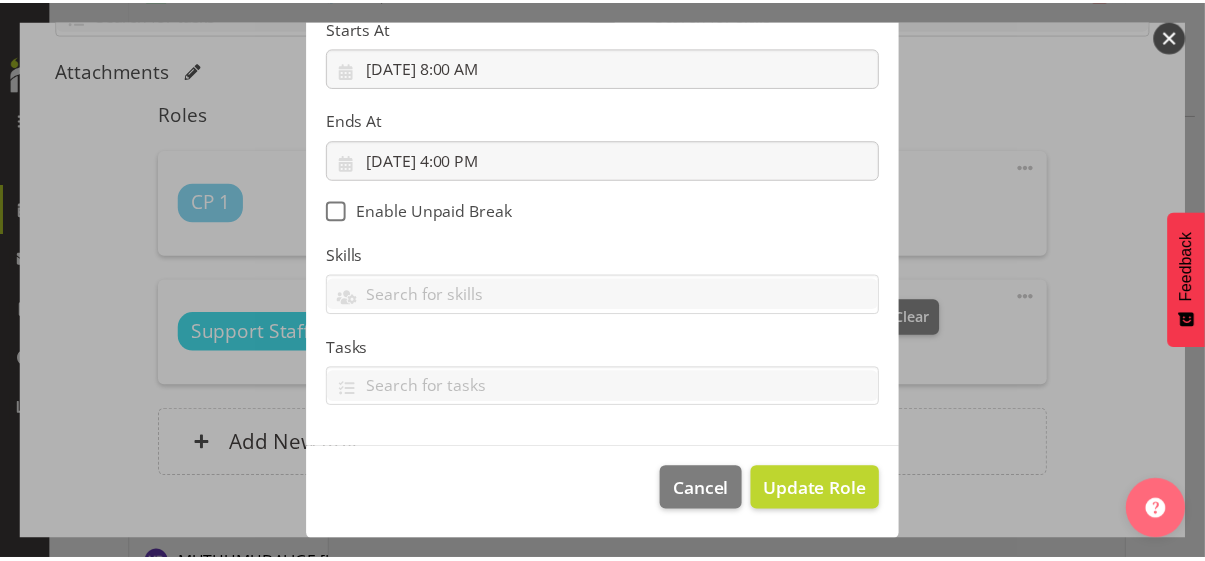 scroll, scrollTop: 346, scrollLeft: 0, axis: vertical 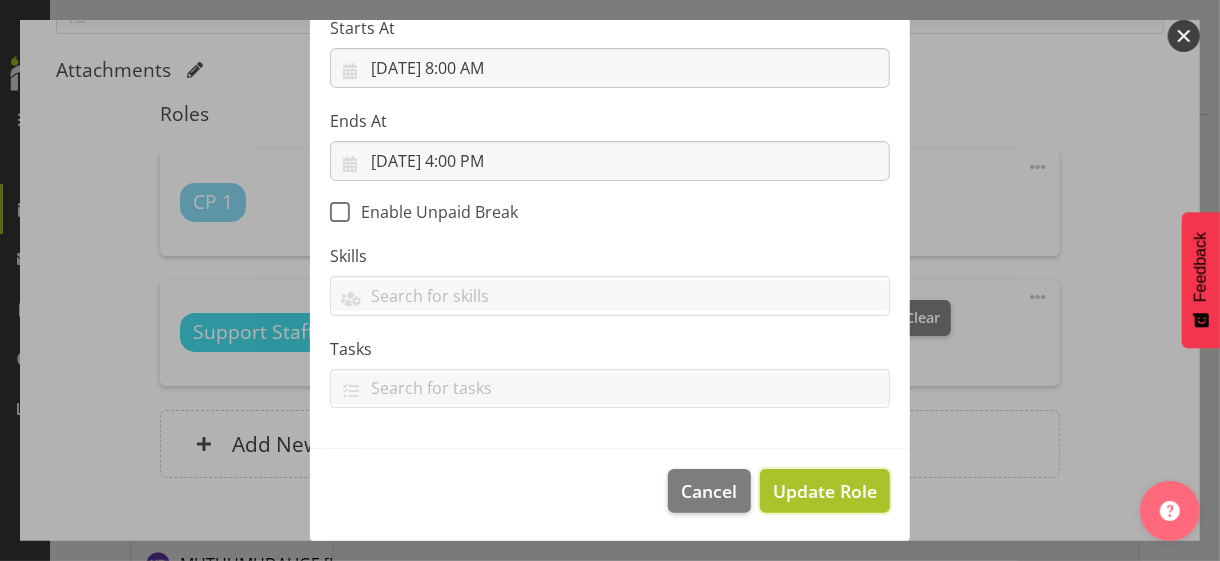 click on "Update Role" at bounding box center [825, 491] 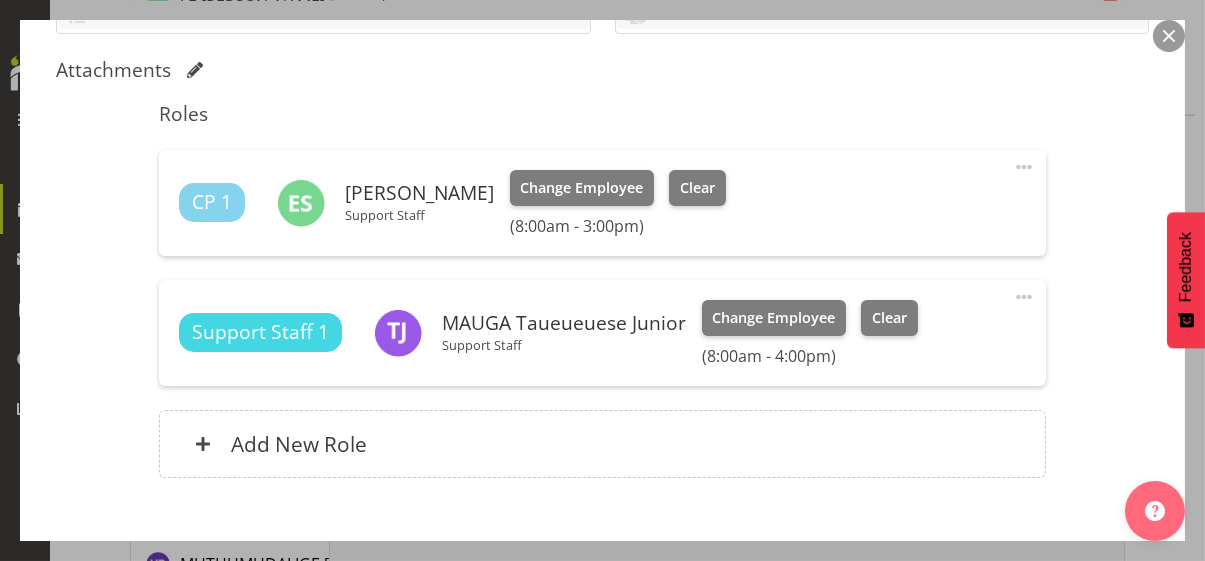 click on "Shift Instance Name CPS 8-3pm   Location CPS   Department Community Participation Services   Job  Select Job  Create new job
Starts At
7/10/2025, 8:00 AM  January   February   March   April   May   June   July   August   September   October   November   December   2035   2034   2033   2032   2031   2030   2029   2028   2027   2026   2025   2024   2023   2022   2021   2020   2019   2018   2017   2016   2015   2014   2013   2012   2011   2010   2009   2008   2007   2006   2005   2004   2003   2002   2001   2000   1999   1998   1997   1996   1995   1994   1993   1992   1991   1990   1989   1988   1987   1986   1985   1984   1983   1982   1981   1980   1979   1978   1977   1976   1975   1974   1973   1972   1971   1970   1969   1968   1967   1966   1965   1964   1963   1962   1961   1960   1959   1958   1957   1956   1955   1954   1953   1952   1951   1950   1949   1948   1947   1946   1945   1944   1943   1942   1941   1940   1939   1938   1937   1936   1935   1934   1933   1932   1931  S" at bounding box center [602, 110] 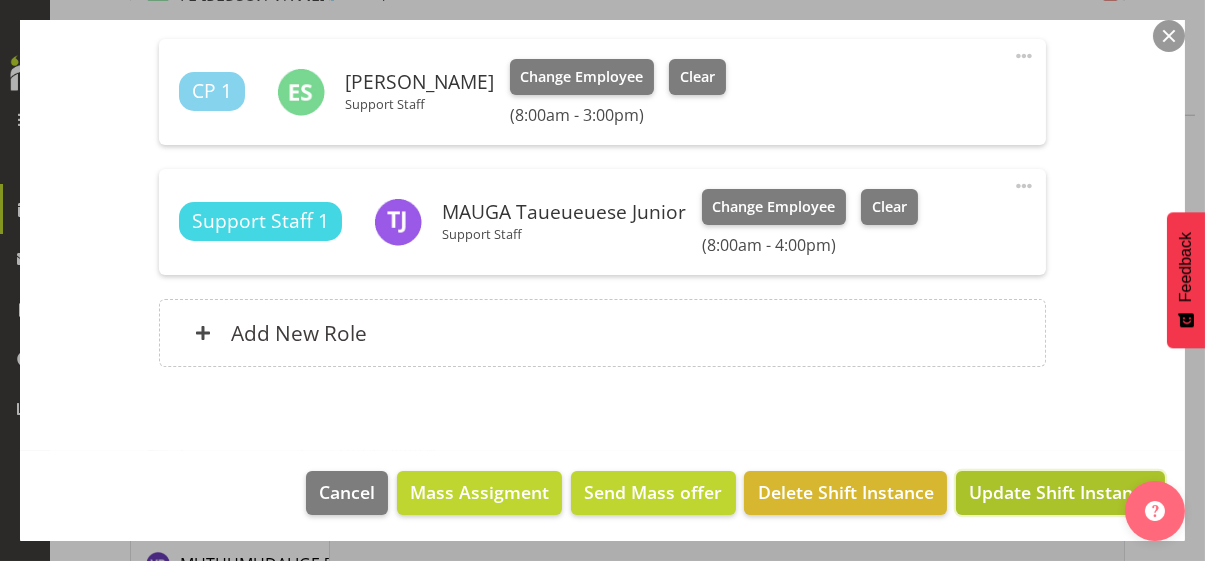 click on "Update Shift Instance" at bounding box center [1060, 492] 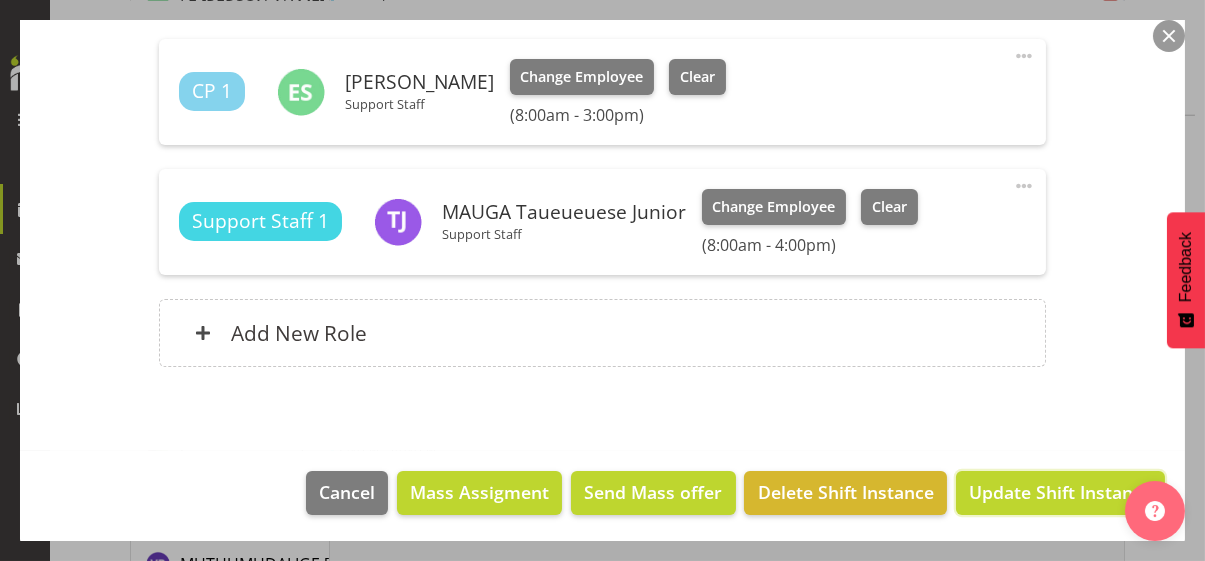scroll, scrollTop: 532, scrollLeft: 0, axis: vertical 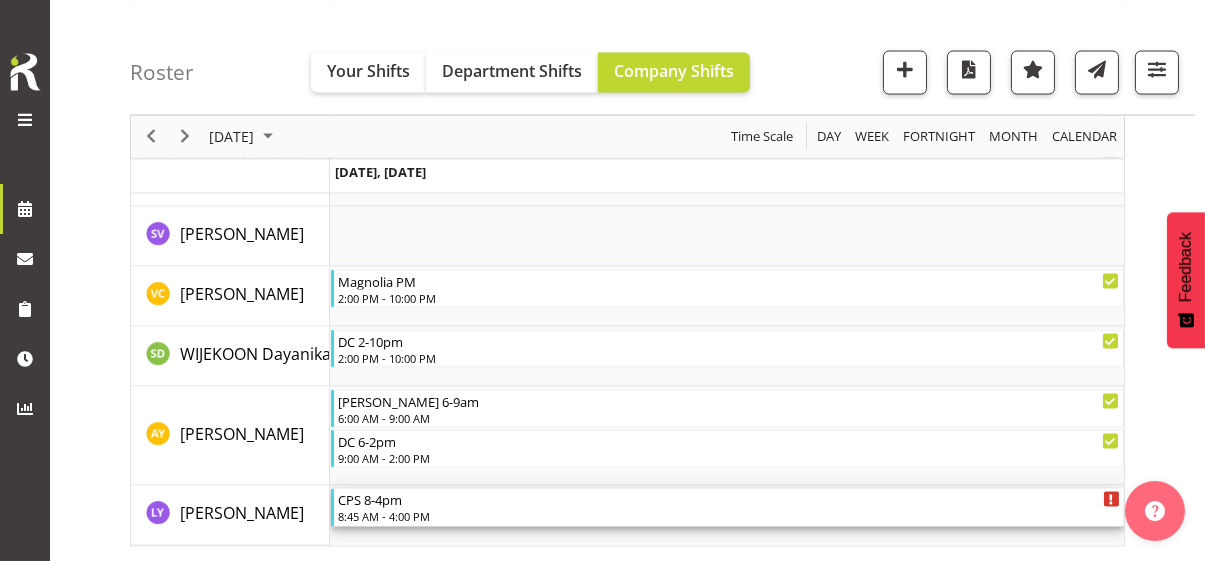 click on "8:45 AM - 4:00 PM" at bounding box center (729, 516) 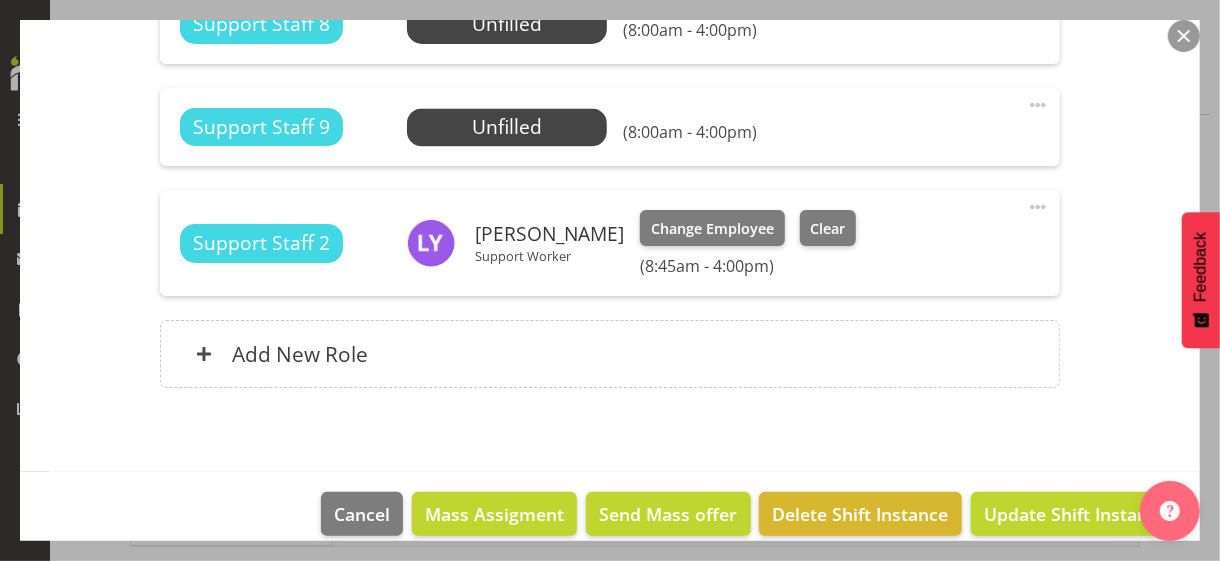scroll, scrollTop: 2108, scrollLeft: 0, axis: vertical 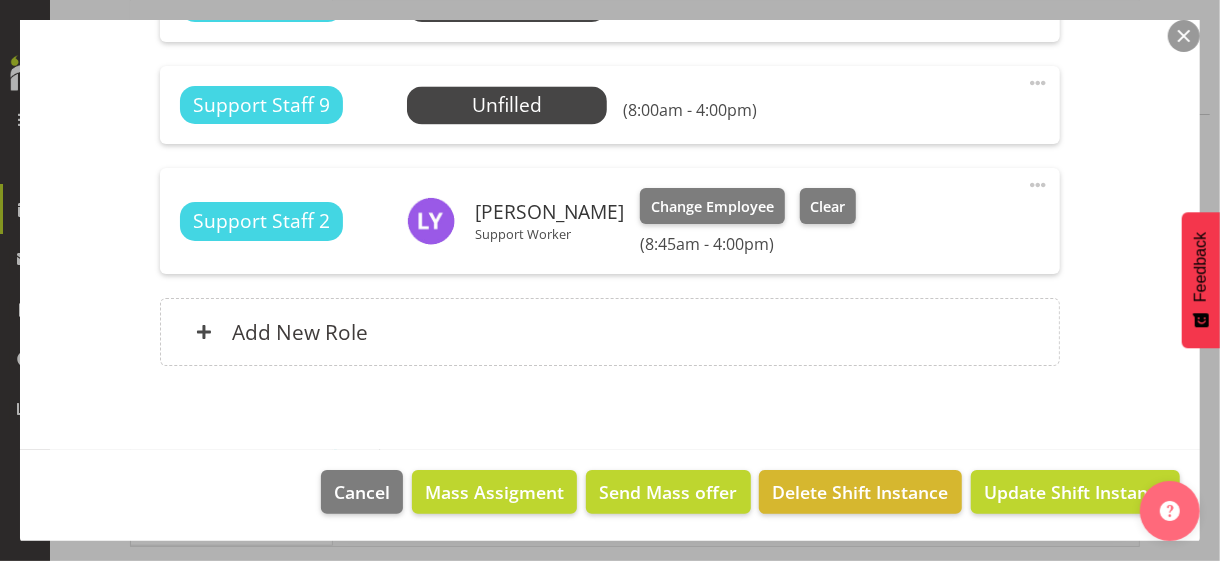 click at bounding box center (1038, 185) 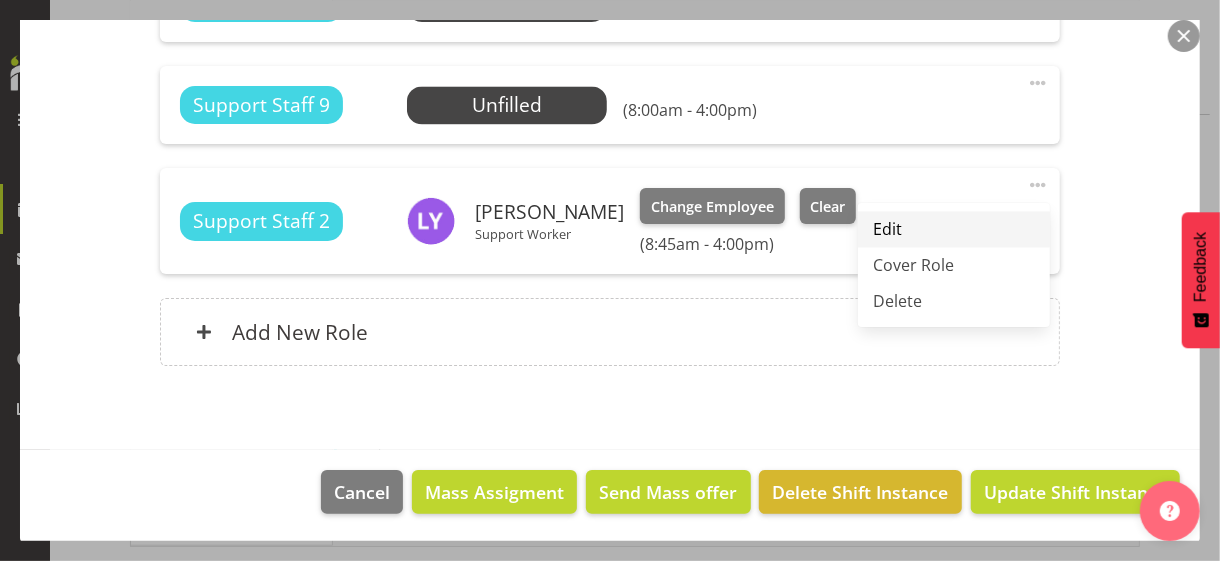 click on "Edit" at bounding box center (954, 229) 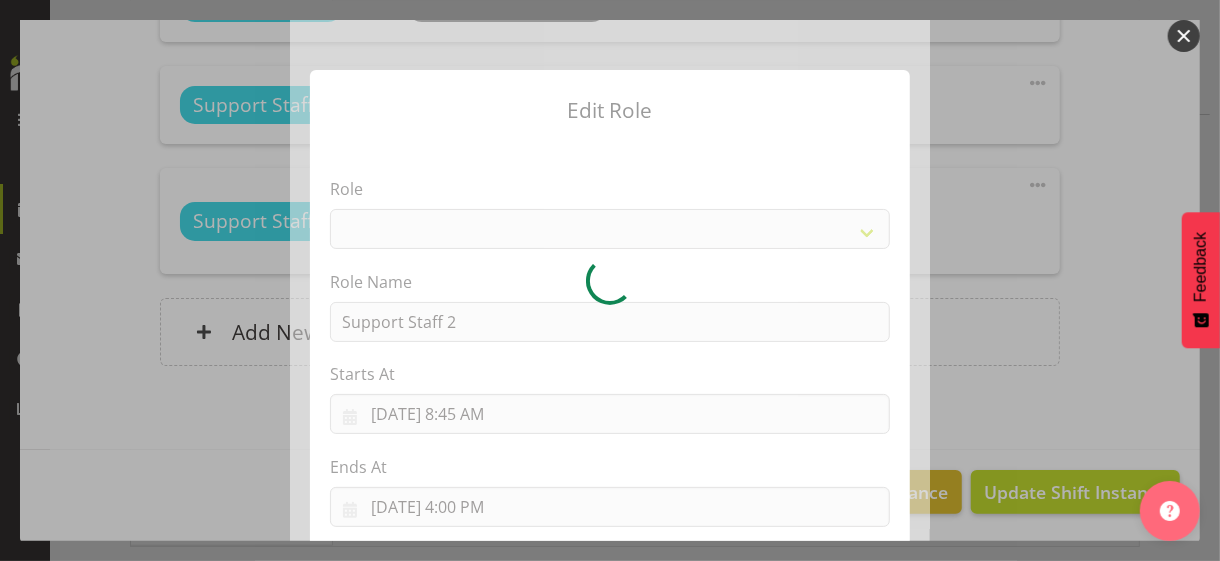 select on "1091" 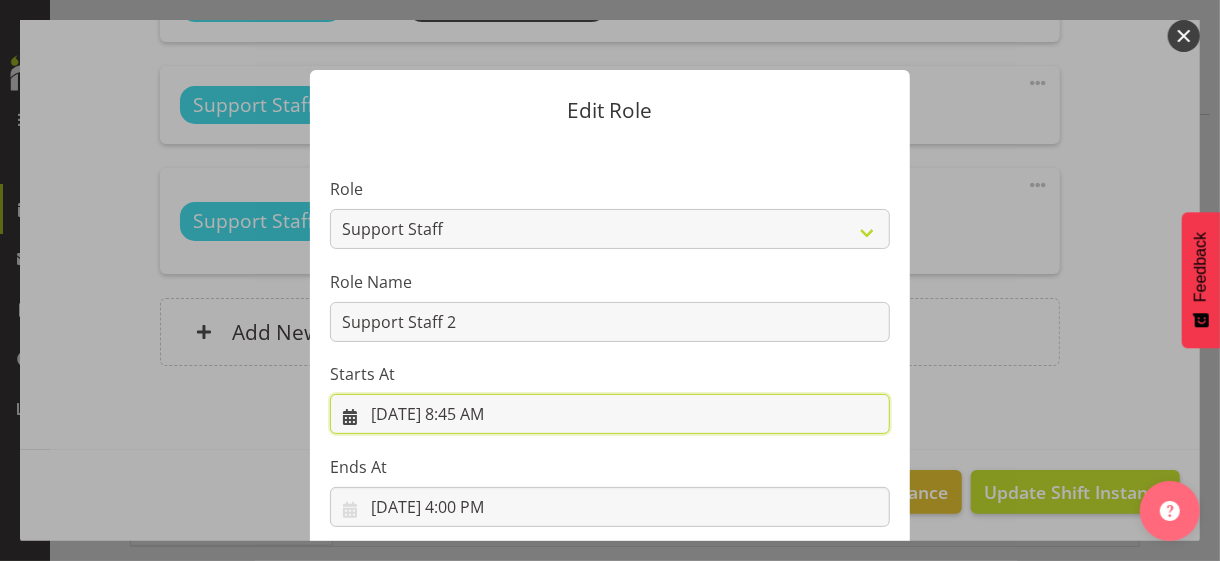 click on "[DATE] 8:45 AM" at bounding box center [610, 414] 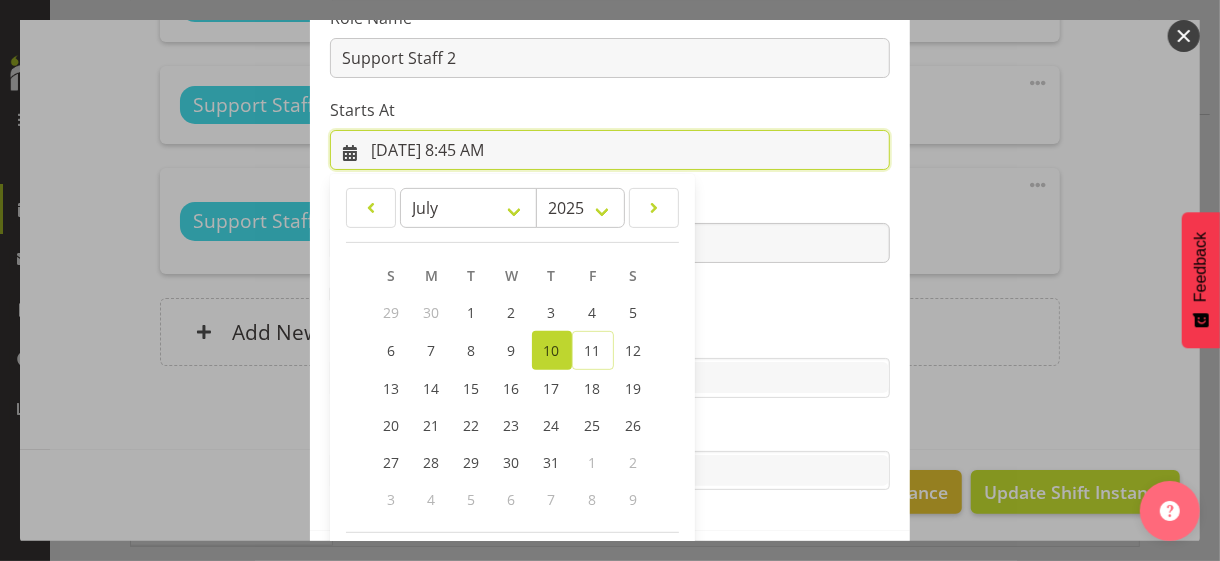 scroll, scrollTop: 347, scrollLeft: 0, axis: vertical 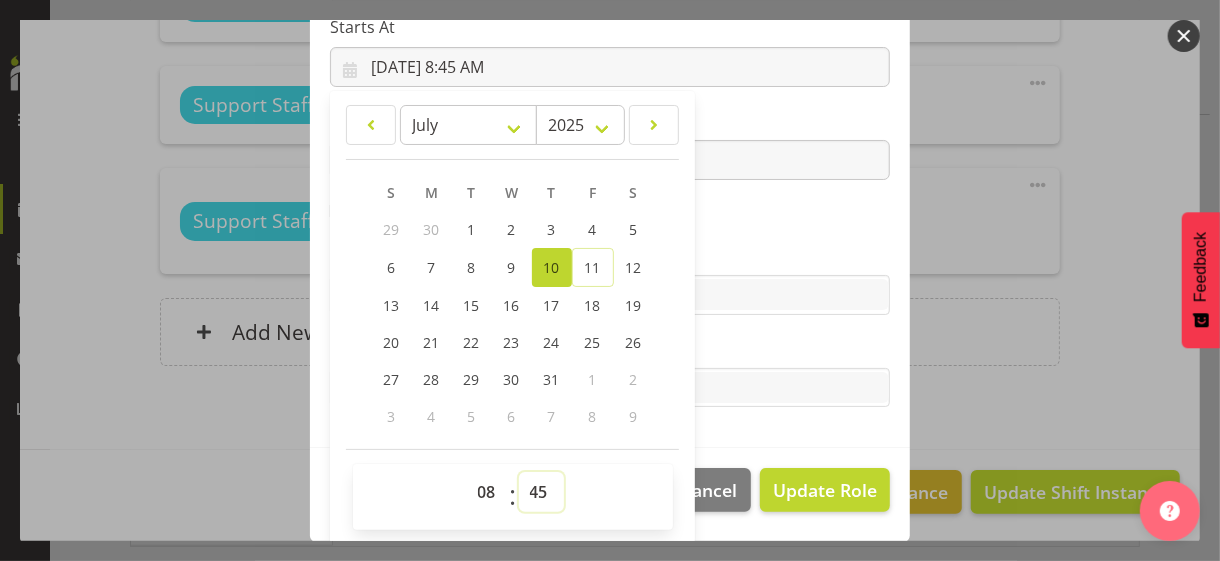 drag, startPoint x: 530, startPoint y: 493, endPoint x: 530, endPoint y: 477, distance: 16 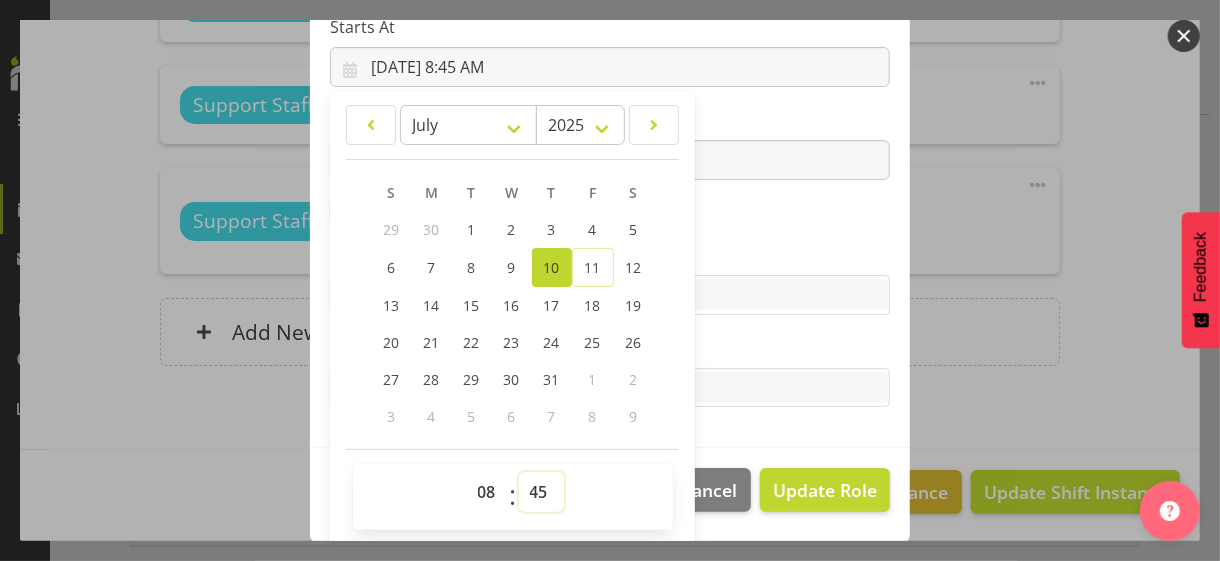 click on "00   01   02   03   04   05   06   07   08   09   10   11   12   13   14   15   16   17   18   19   20   21   22   23   24   25   26   27   28   29   30   31   32   33   34   35   36   37   38   39   40   41   42   43   44   45   46   47   48   49   50   51   52   53   54   55   56   57   58   59" at bounding box center [541, 492] 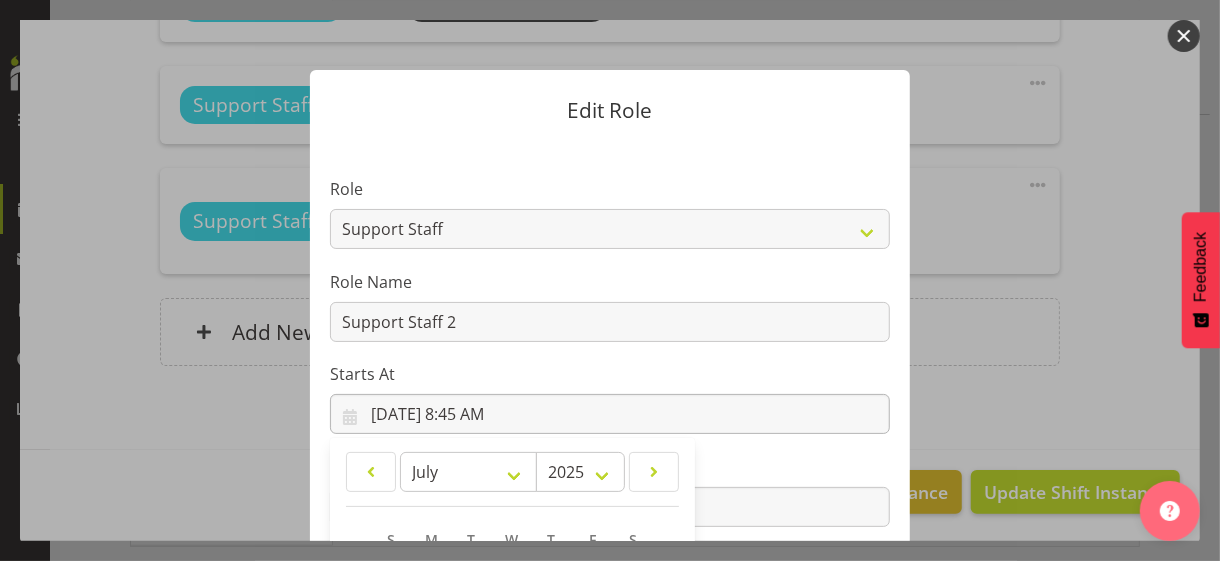 scroll, scrollTop: 347, scrollLeft: 0, axis: vertical 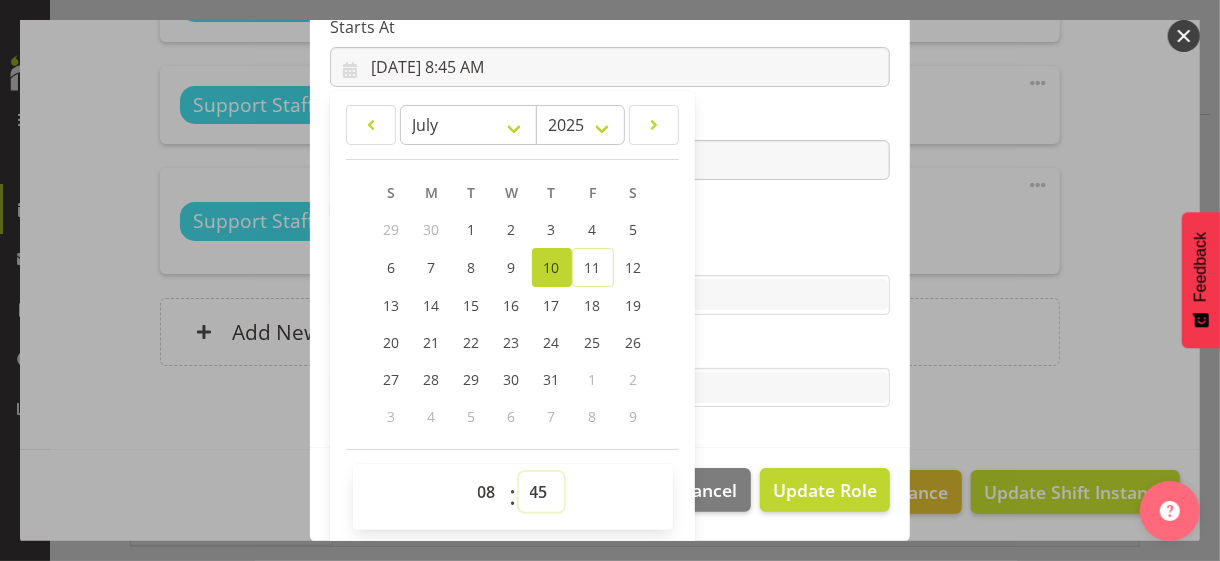 click on "00   01   02   03   04   05   06   07   08   09   10   11   12   13   14   15   16   17   18   19   20   21   22   23   24   25   26   27   28   29   30   31   32   33   34   35   36   37   38   39   40   41   42   43   44   45   46   47   48   49   50   51   52   53   54   55   56   57   58   59" at bounding box center (541, 492) 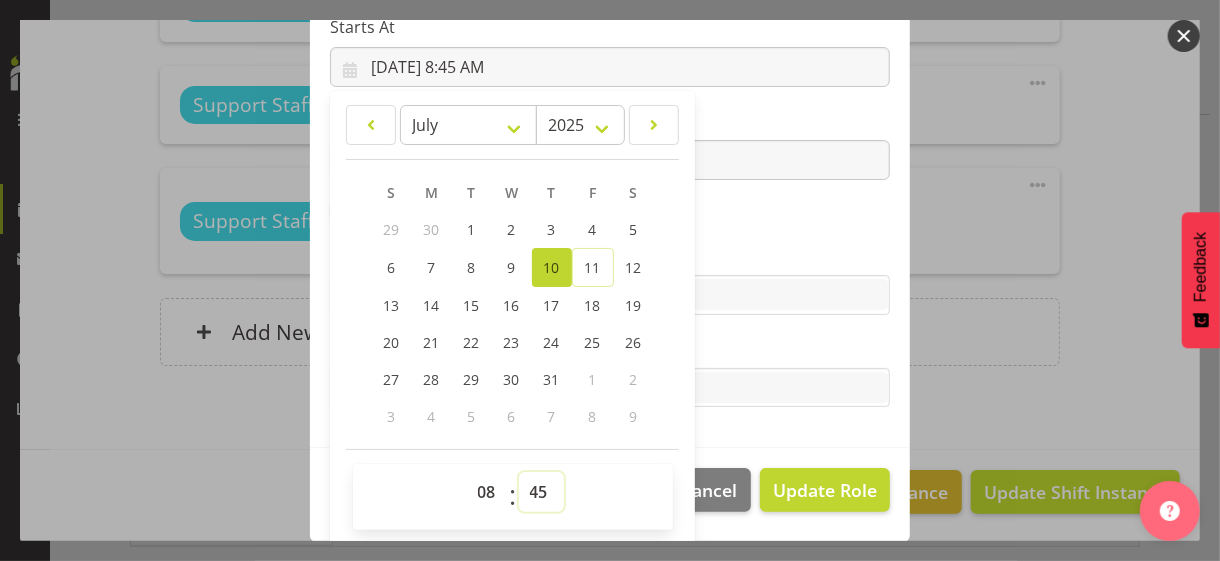 select on "0" 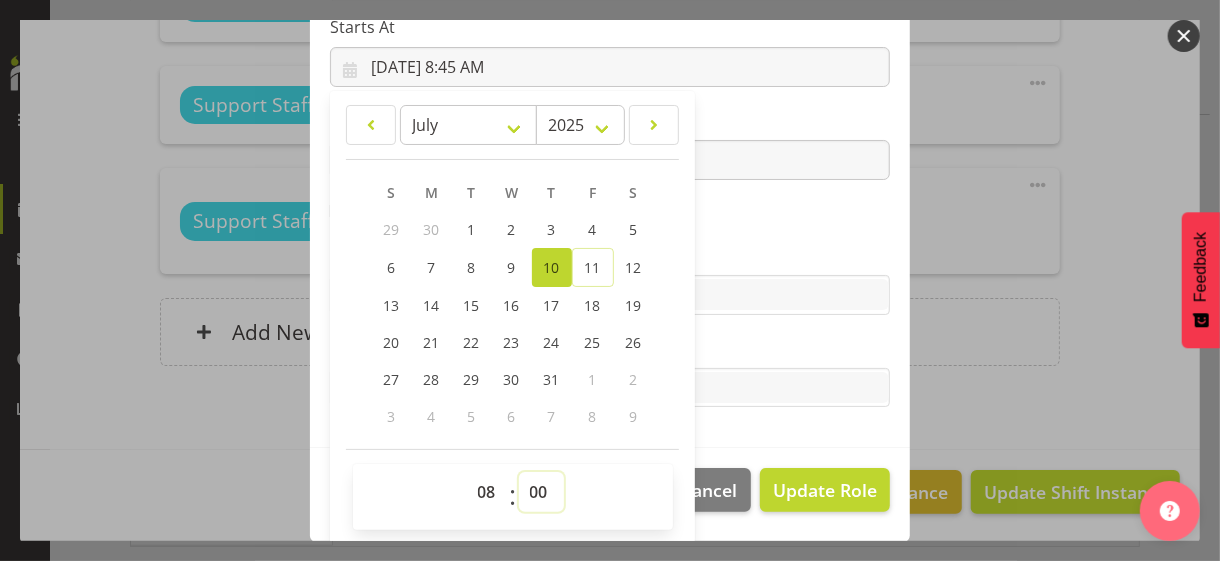 click on "00   01   02   03   04   05   06   07   08   09   10   11   12   13   14   15   16   17   18   19   20   21   22   23   24   25   26   27   28   29   30   31   32   33   34   35   36   37   38   39   40   41   42   43   44   45   46   47   48   49   50   51   52   53   54   55   56   57   58   59" at bounding box center (541, 492) 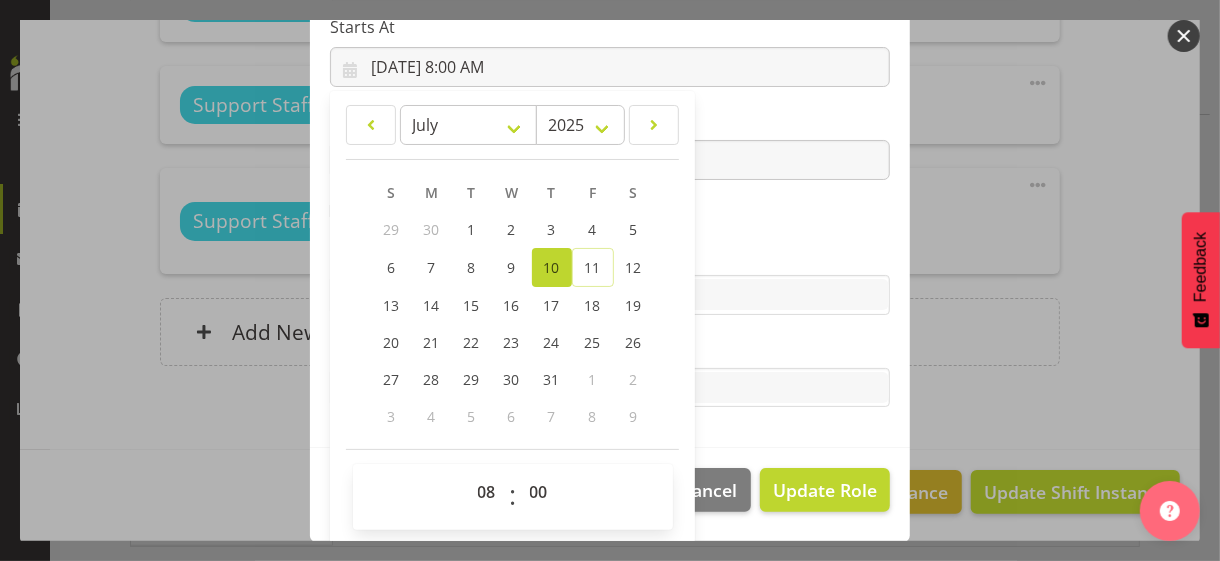click on "Role CP House Leader Support Staff Wake   Role Name Support Staff 2
Starts At
7/10/2025, 8:00 AM  January   February   March   April   May   June   July   August   September   October   November   December   2035   2034   2033   2032   2031   2030   2029   2028   2027   2026   2025   2024   2023   2022   2021   2020   2019   2018   2017   2016   2015   2014   2013   2012   2011   2010   2009   2008   2007   2006   2005   2004   2003   2002   2001   2000   1999   1998   1997   1996   1995   1994   1993   1992   1991   1990   1989   1988   1987   1986   1985   1984   1983   1982   1981   1980   1979   1978   1977   1976   1975   1974   1973   1972   1971   1970   1969   1968   1967   1966   1965   1964   1963   1962   1961   1960   1959   1958   1957   1956   1955   1954   1953   1952   1951   1950   1949   1948   1947   1946   1945   1944   1943   1942   1941   1940   1939   1938   1937   1936   1935   1934   1933   1932   1931   1930   1929   1928   1927   1926   1925  S M T W T F S 29 1" at bounding box center [610, 121] 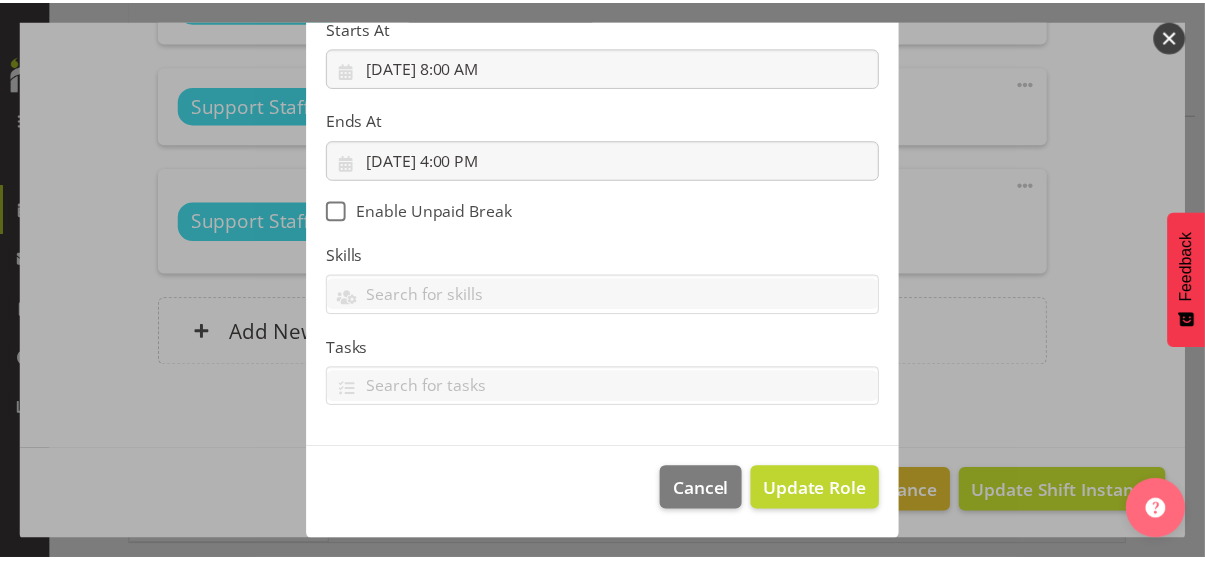 scroll, scrollTop: 346, scrollLeft: 0, axis: vertical 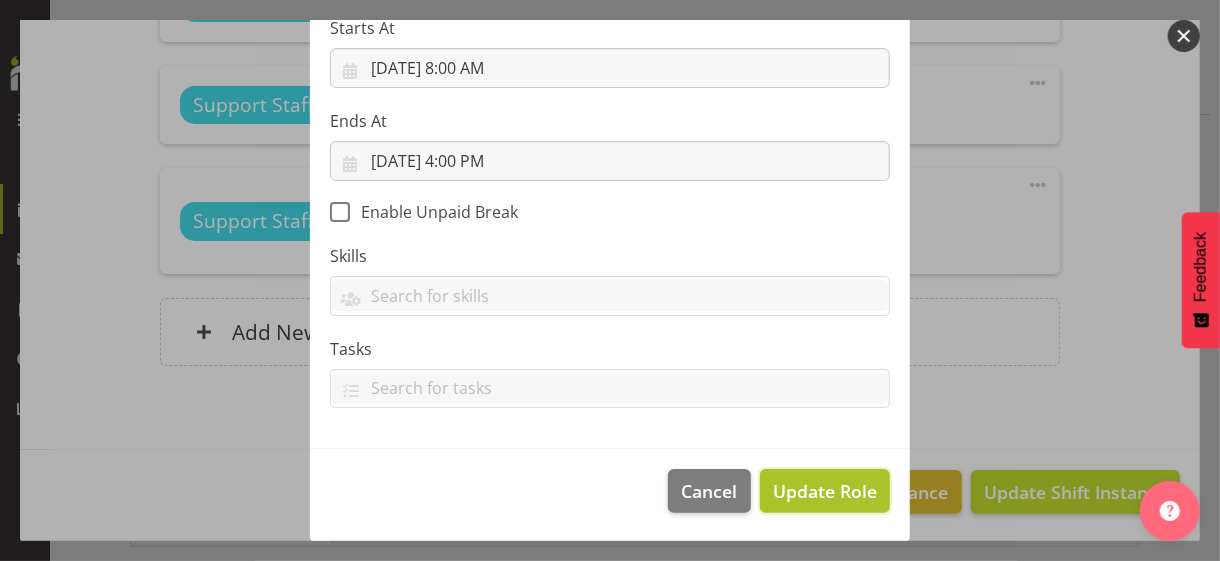 click on "Update Role" at bounding box center [825, 491] 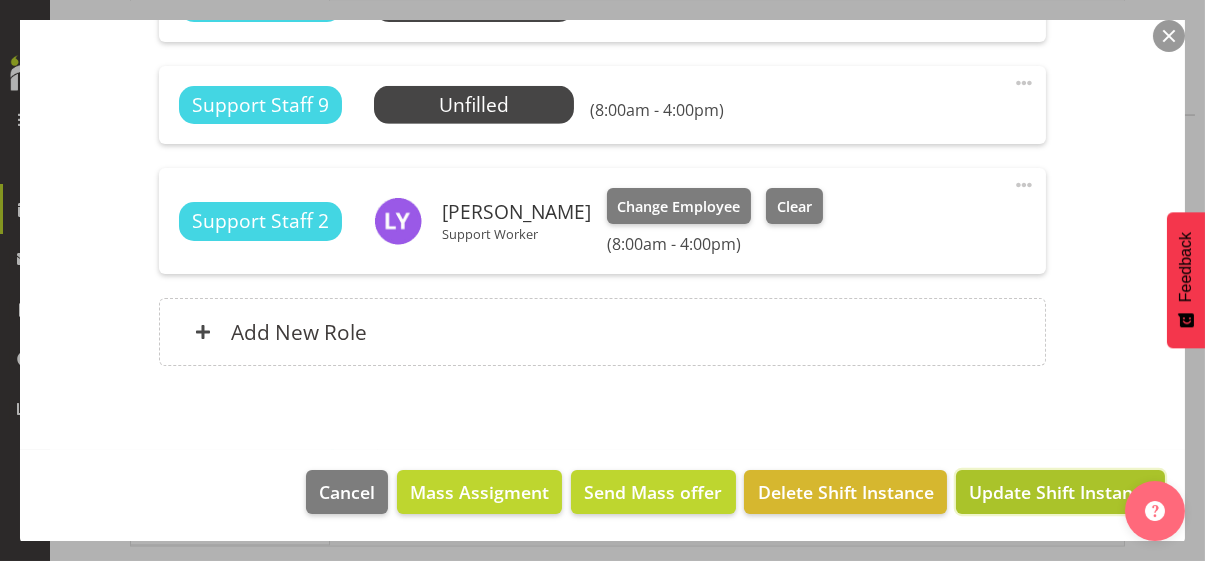click on "Update Shift Instance" at bounding box center [1060, 492] 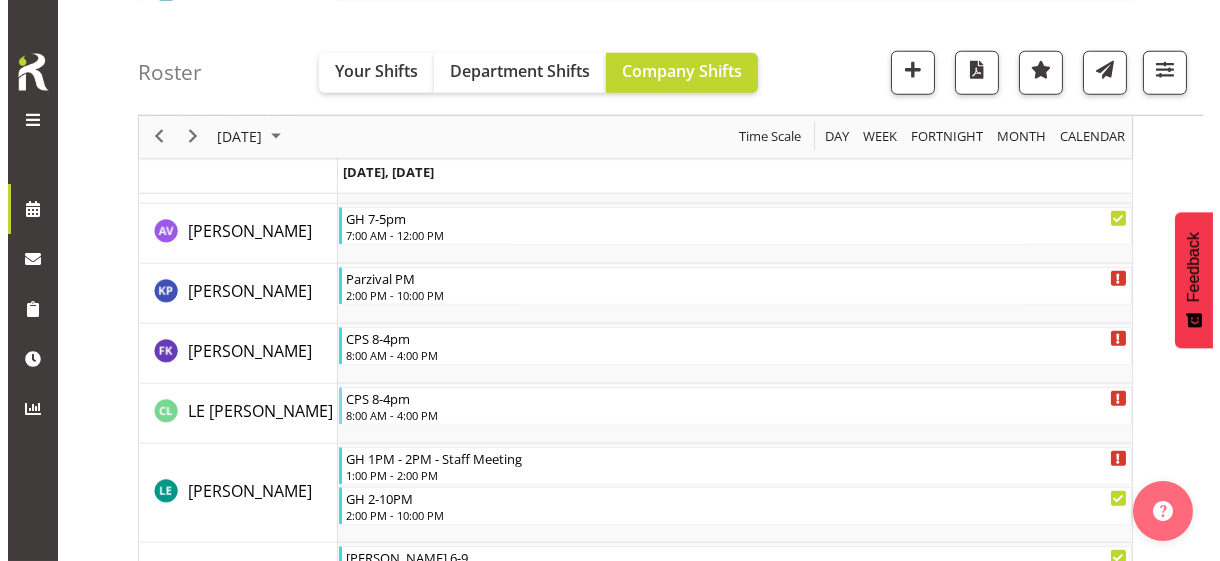 scroll, scrollTop: 3738, scrollLeft: 0, axis: vertical 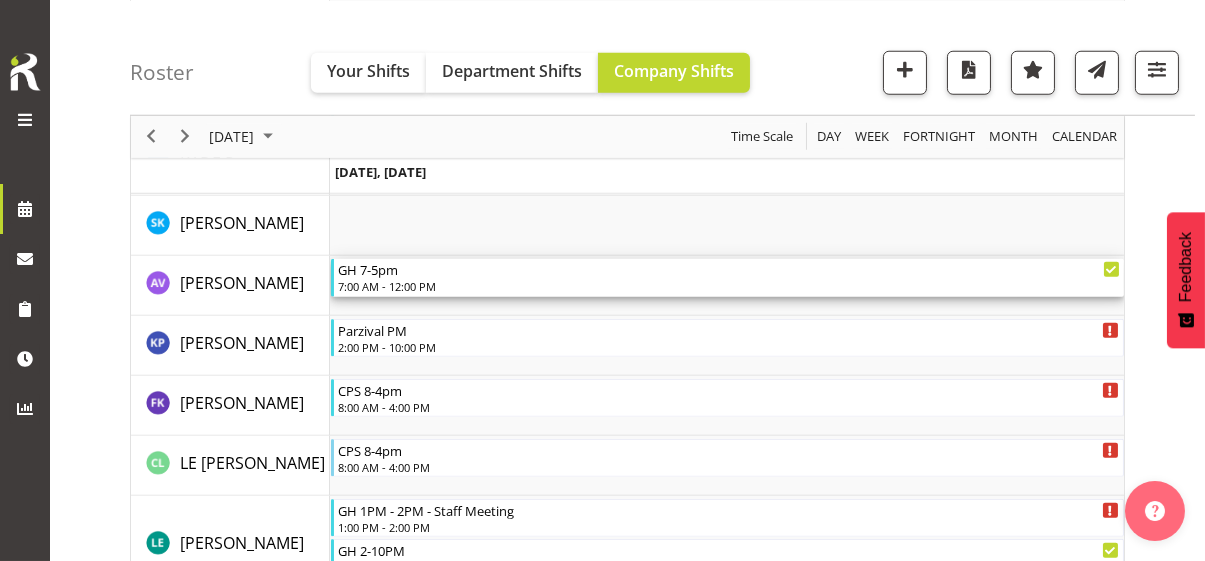 click on "7:00 AM - 12:00 PM" at bounding box center (729, 286) 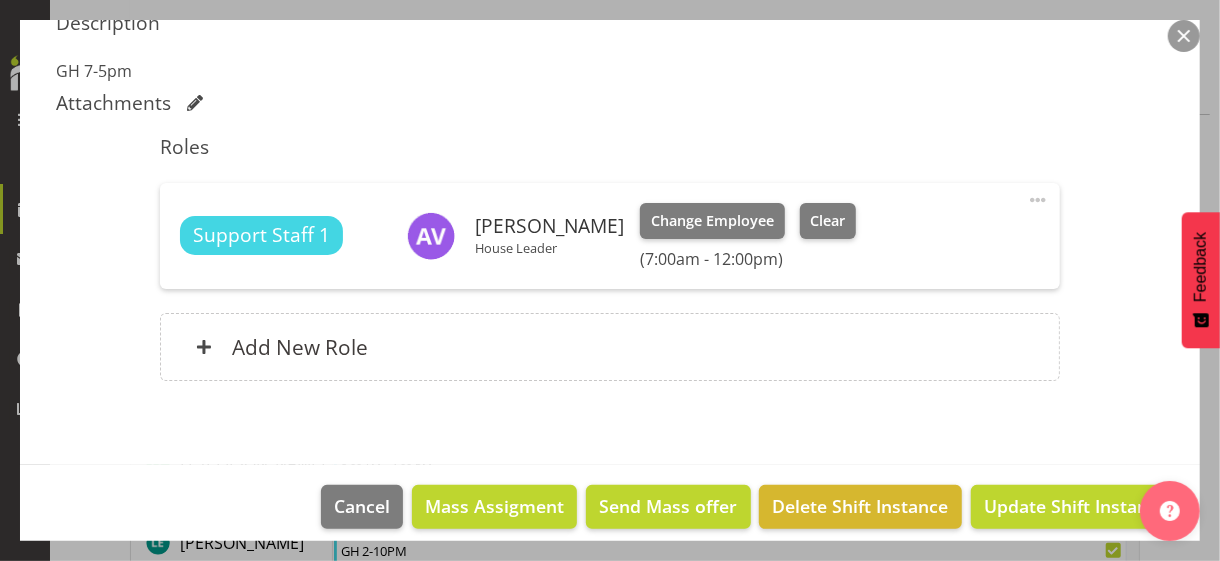scroll, scrollTop: 561, scrollLeft: 0, axis: vertical 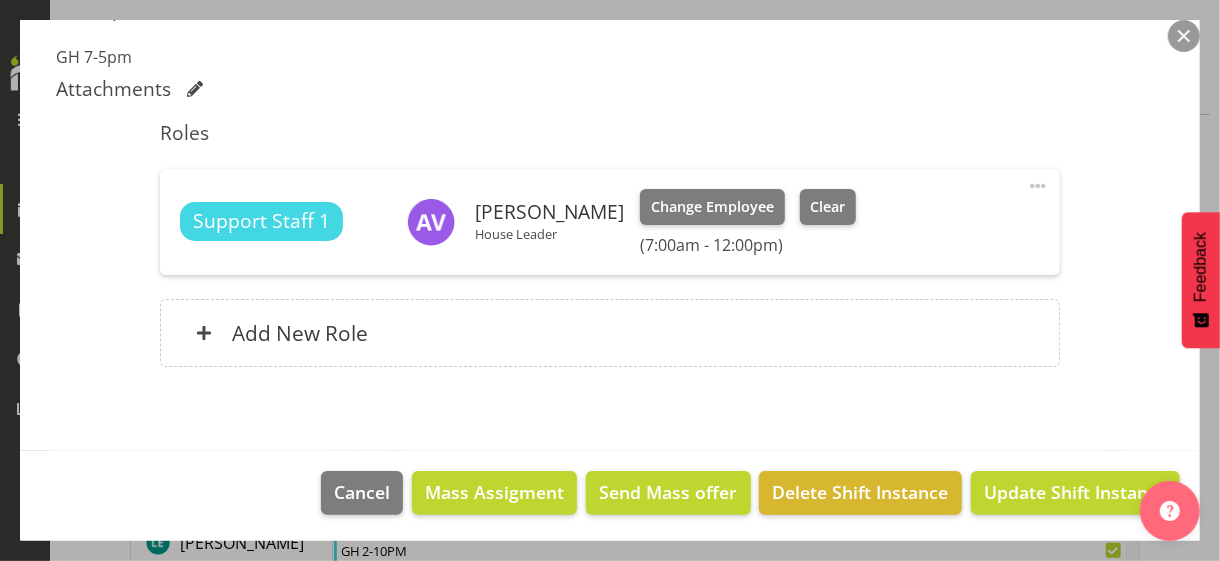 drag, startPoint x: 1027, startPoint y: 179, endPoint x: 1002, endPoint y: 184, distance: 25.495098 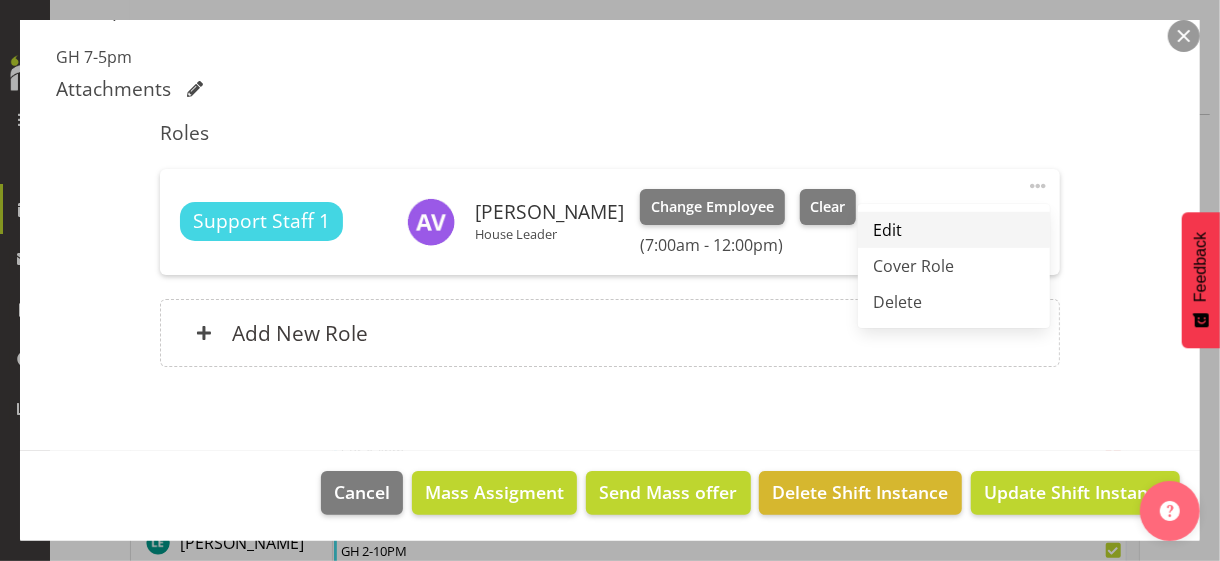 click on "Edit" at bounding box center (954, 230) 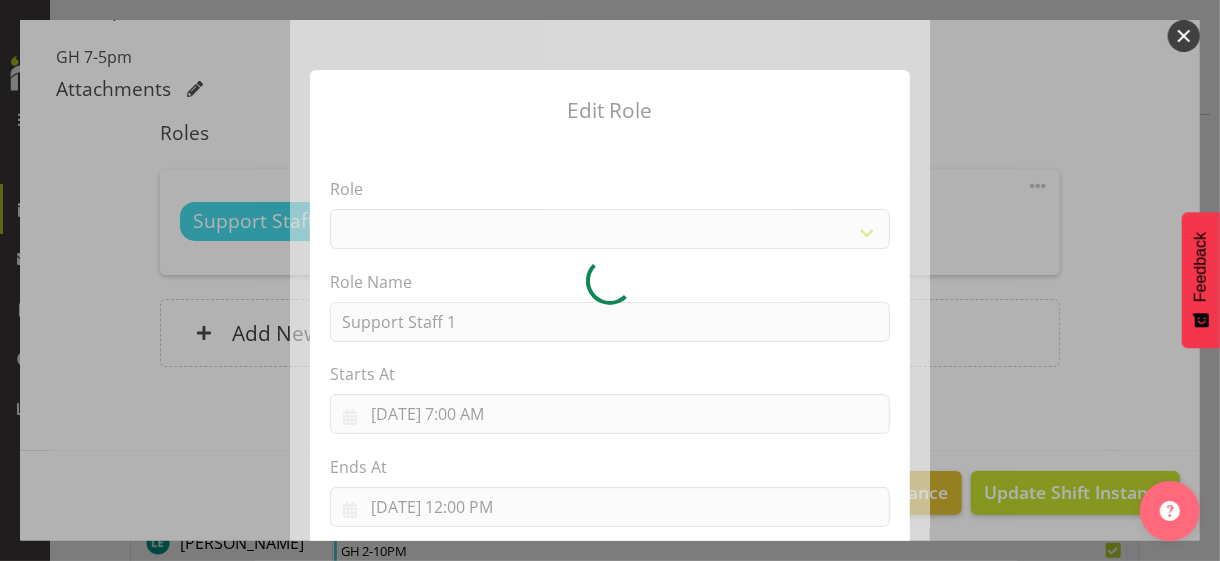 select on "1091" 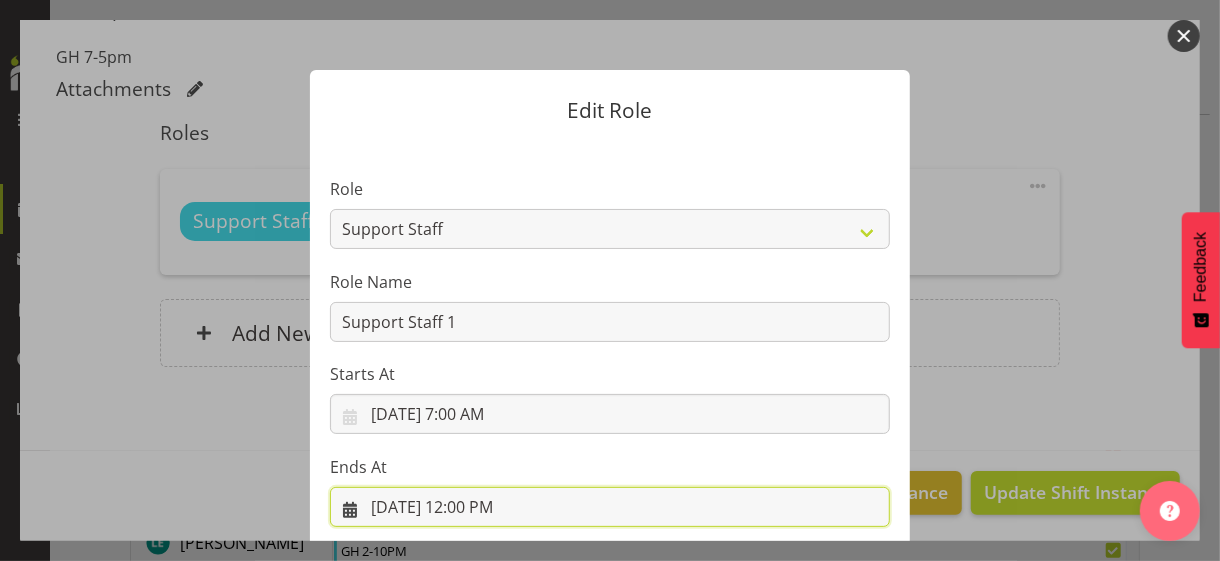 click on "[DATE] 12:00 PM" at bounding box center (610, 507) 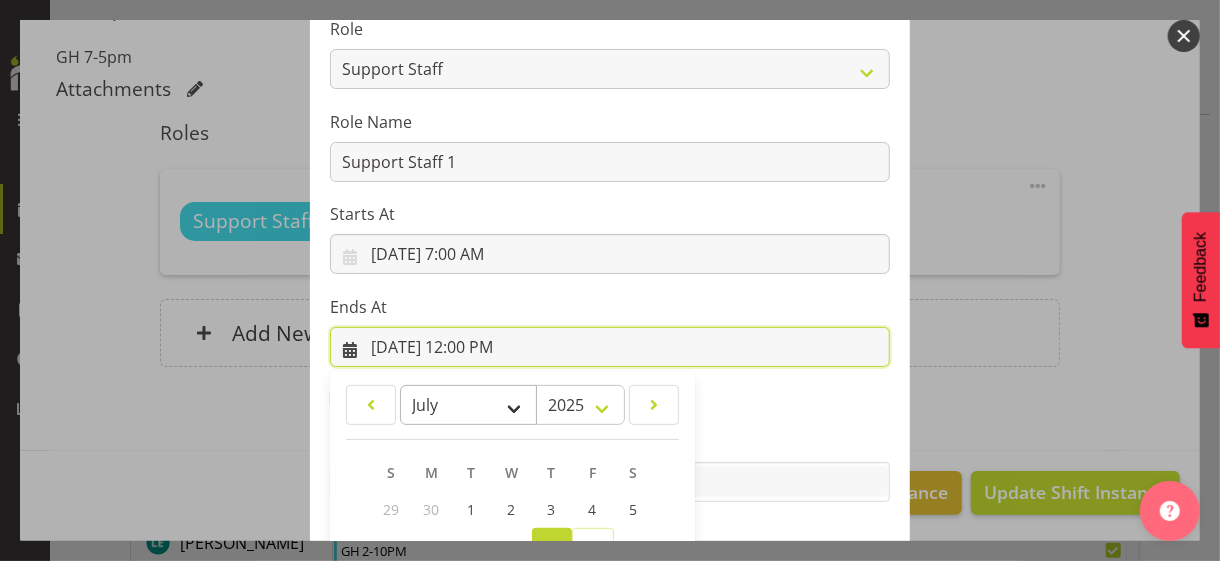 scroll, scrollTop: 441, scrollLeft: 0, axis: vertical 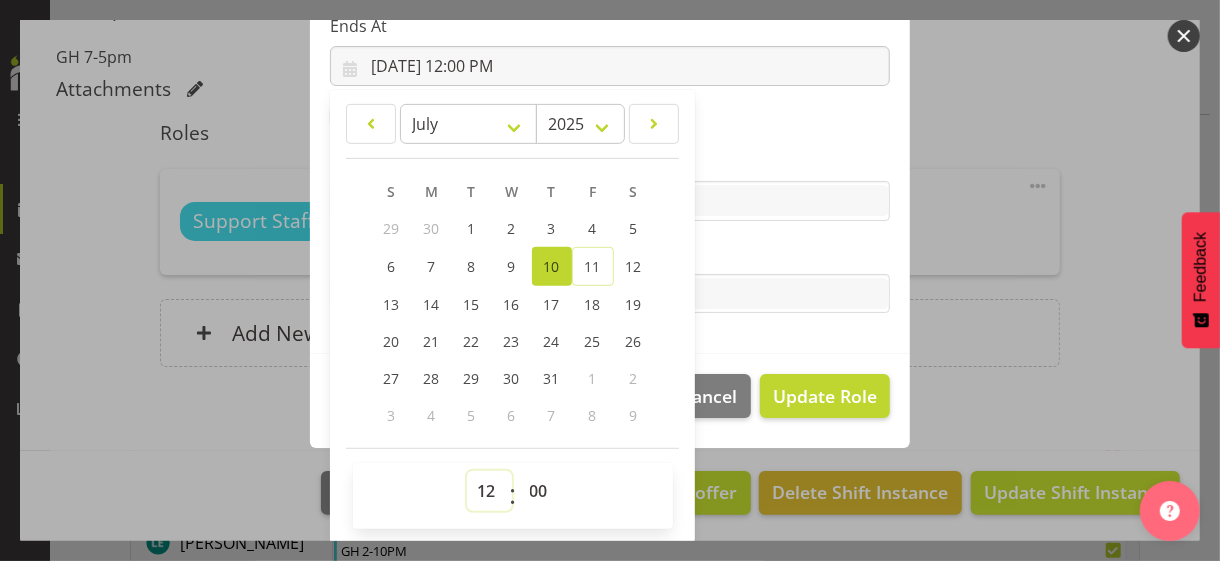 click on "00   01   02   03   04   05   06   07   08   09   10   11   12   13   14   15   16   17   18   19   20   21   22   23" at bounding box center [489, 491] 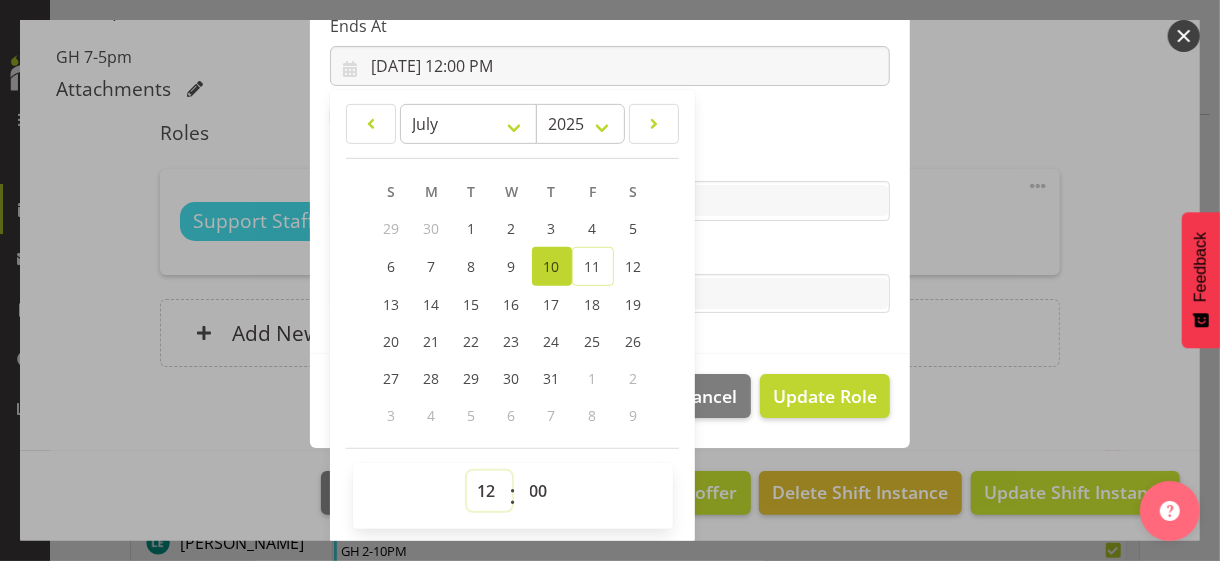 select on "15" 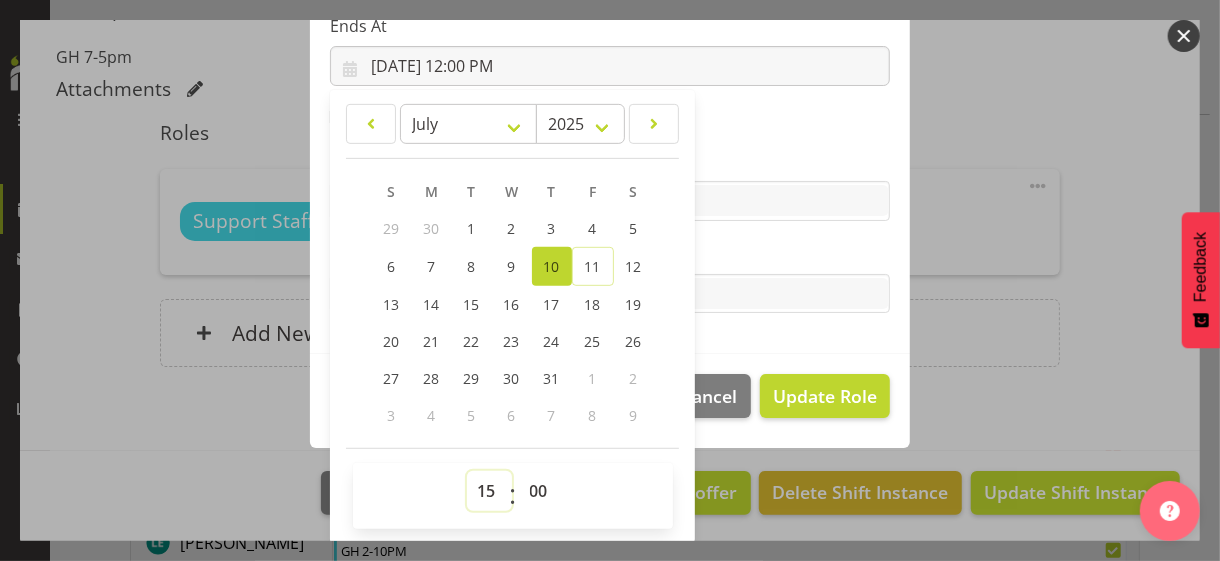 click on "00   01   02   03   04   05   06   07   08   09   10   11   12   13   14   15   16   17   18   19   20   21   22   23" at bounding box center [489, 491] 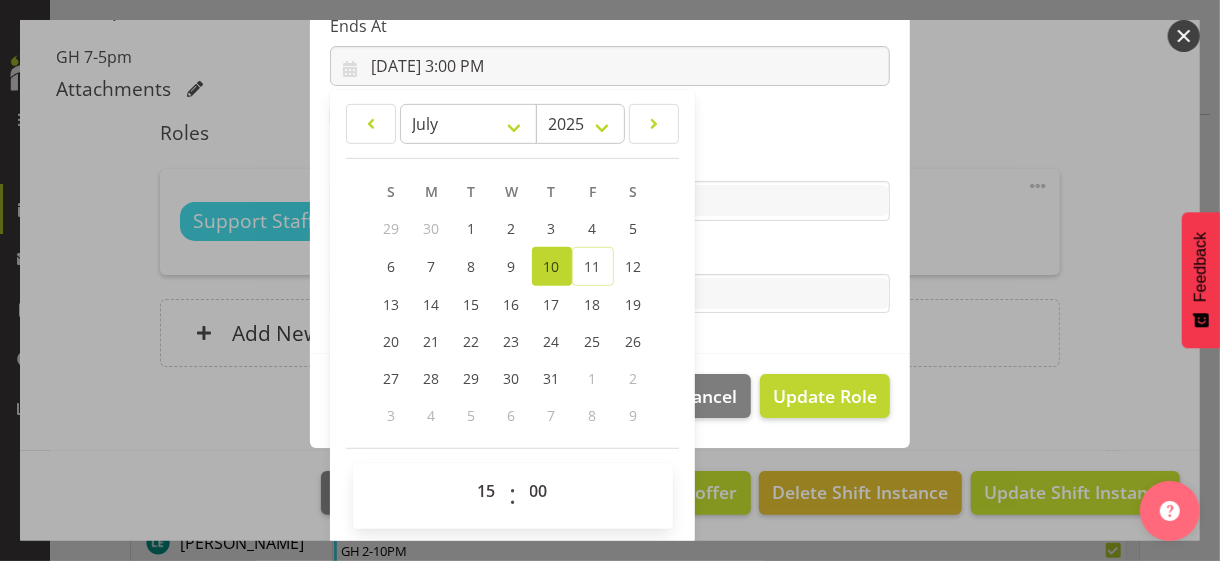 click on "Tasks" at bounding box center [610, 254] 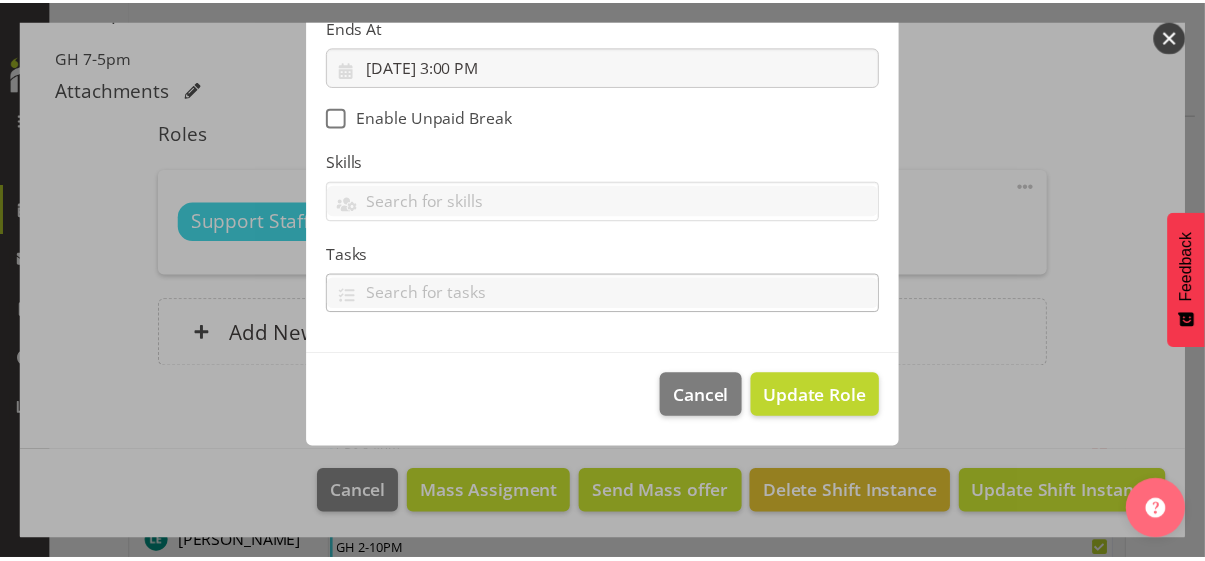 scroll, scrollTop: 346, scrollLeft: 0, axis: vertical 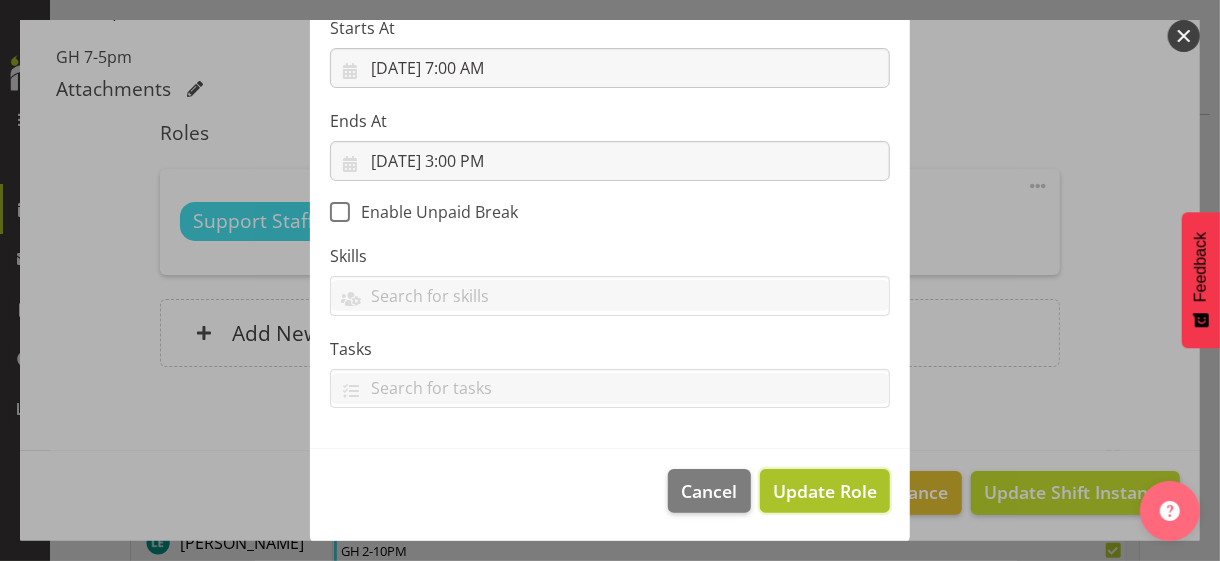click on "Update Role" at bounding box center [825, 491] 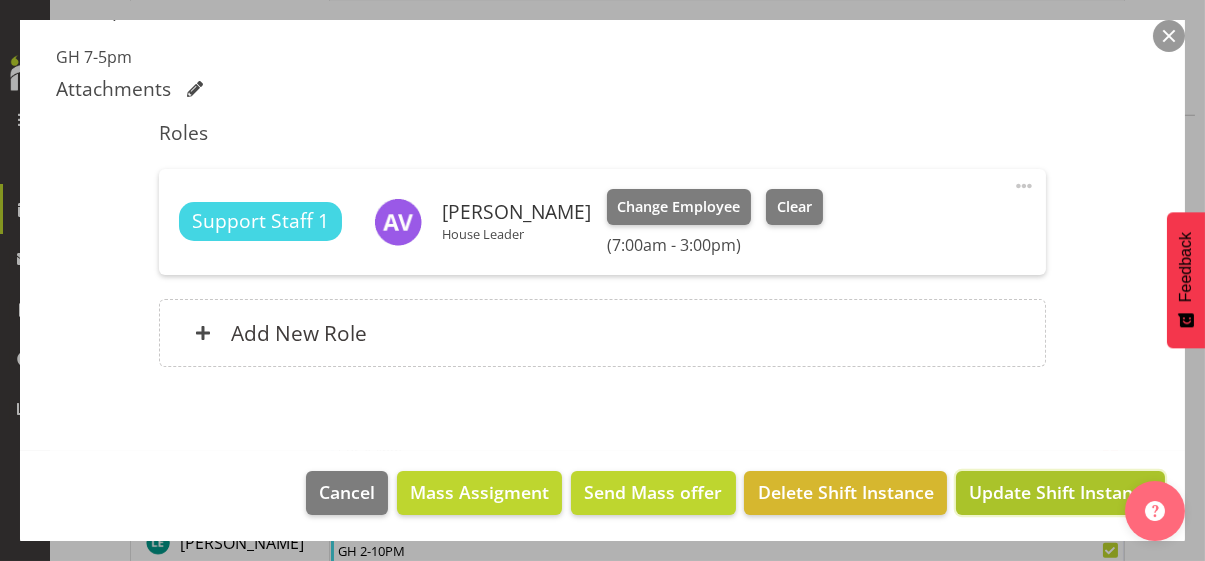click on "Update Shift Instance" at bounding box center (1060, 492) 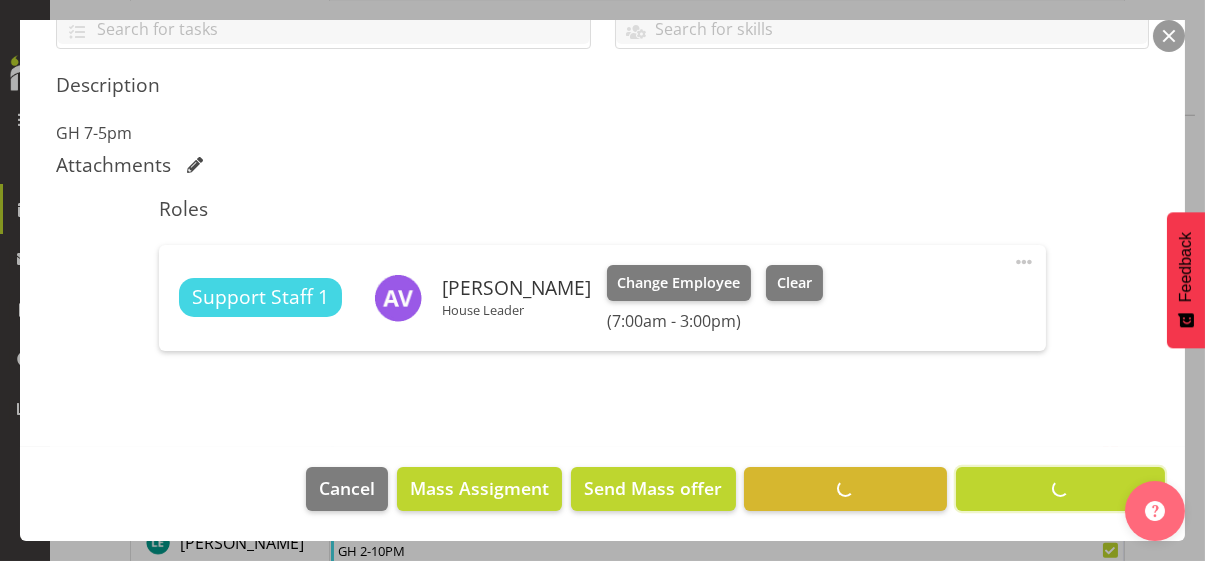 scroll, scrollTop: 482, scrollLeft: 0, axis: vertical 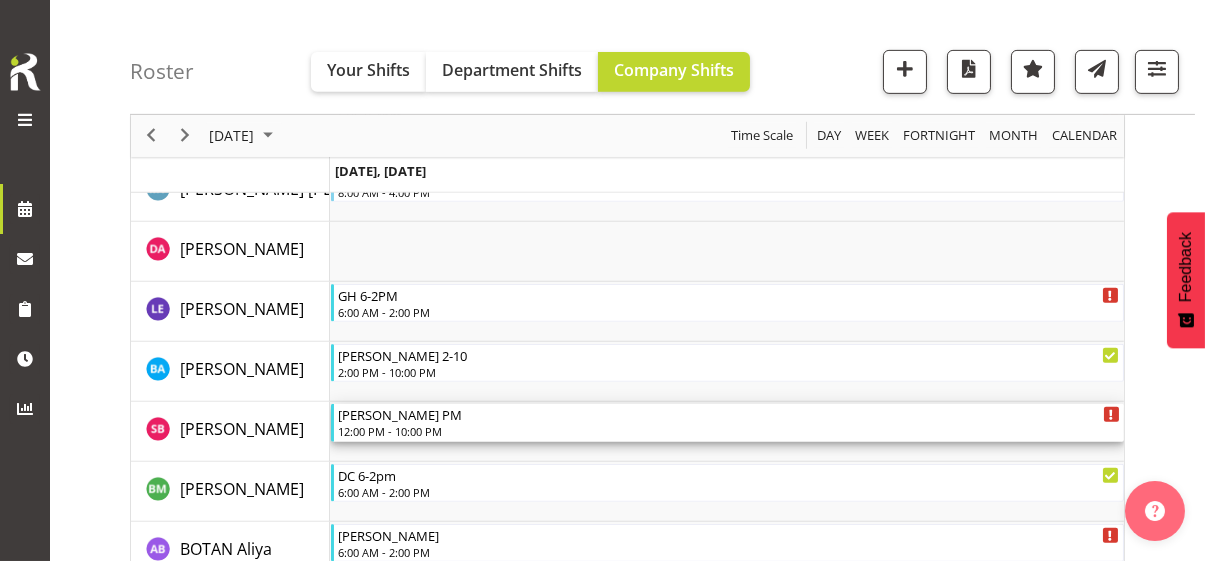 click on "12:00 PM - 10:00 PM" at bounding box center (729, 431) 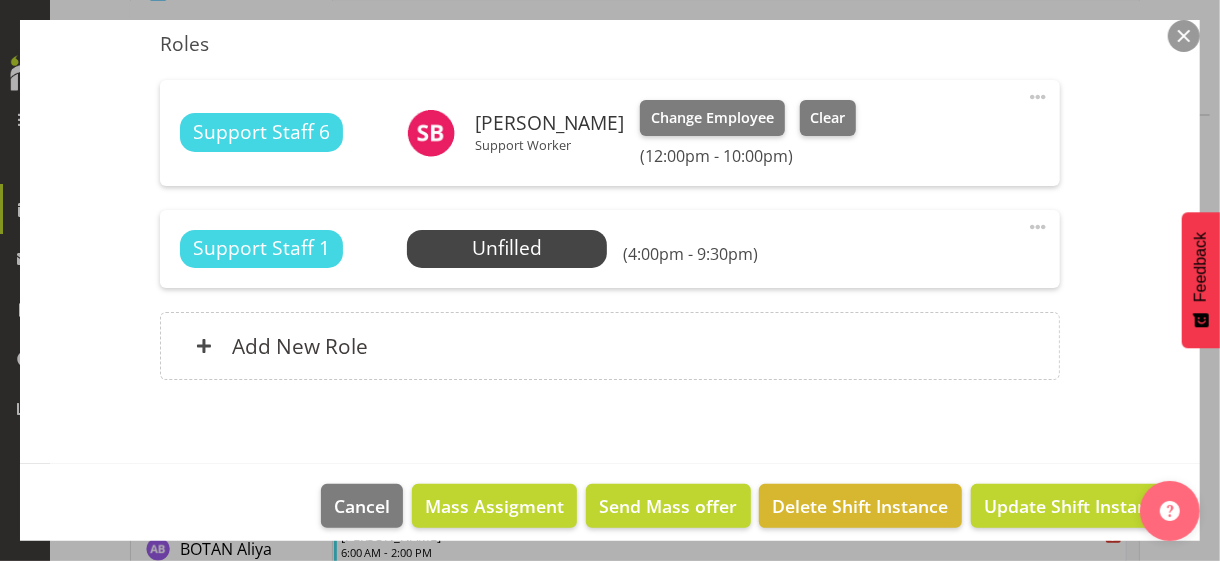 scroll, scrollTop: 584, scrollLeft: 0, axis: vertical 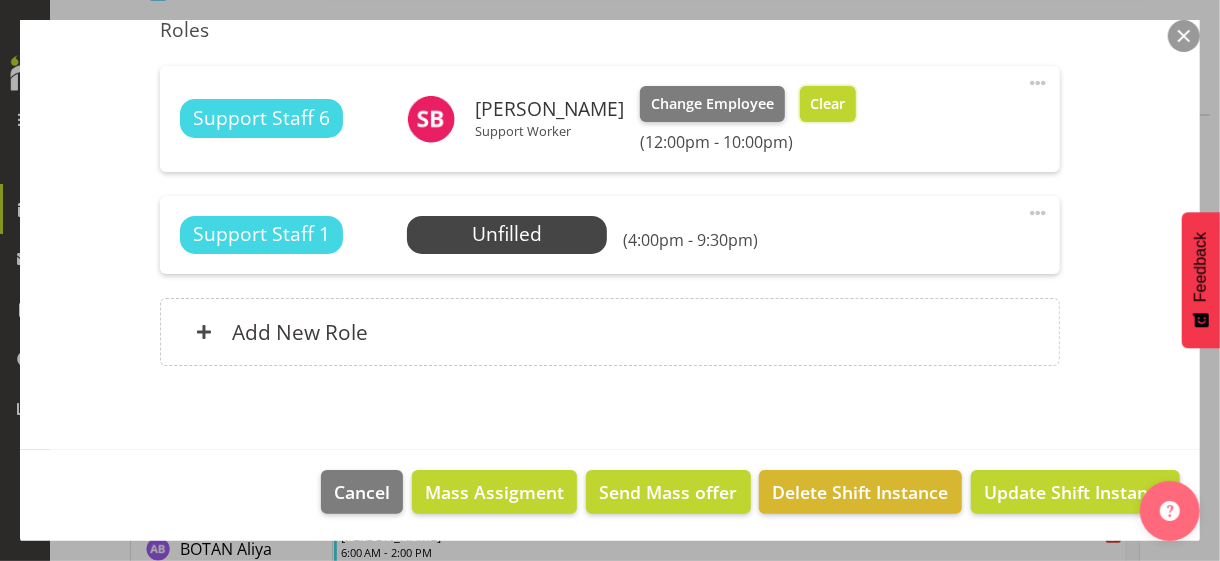 click on "Clear" at bounding box center [827, 104] 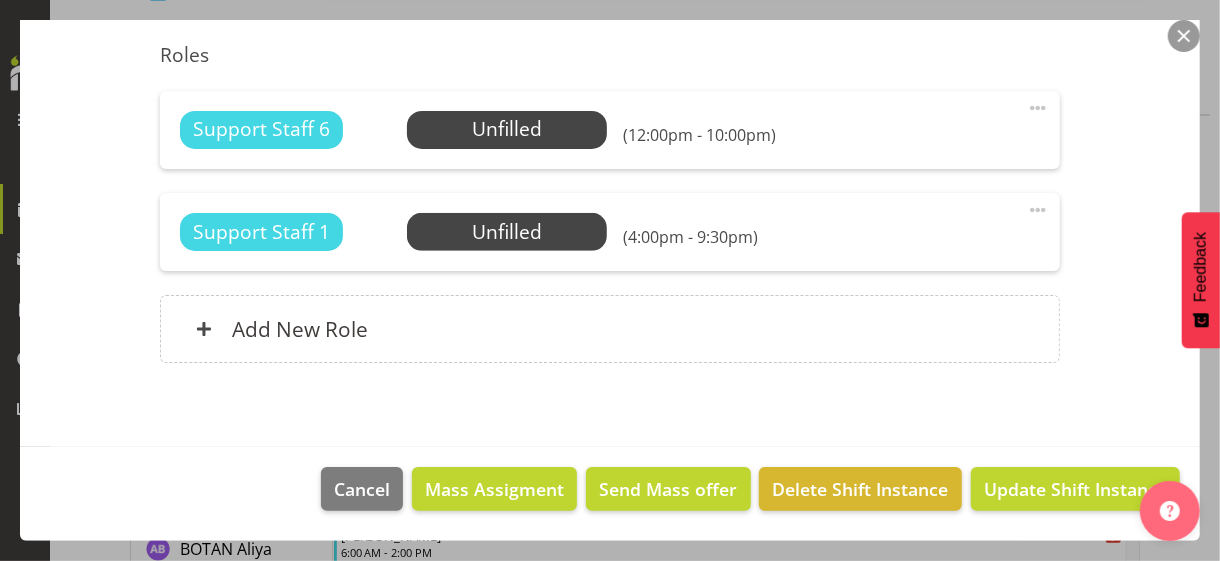scroll, scrollTop: 556, scrollLeft: 0, axis: vertical 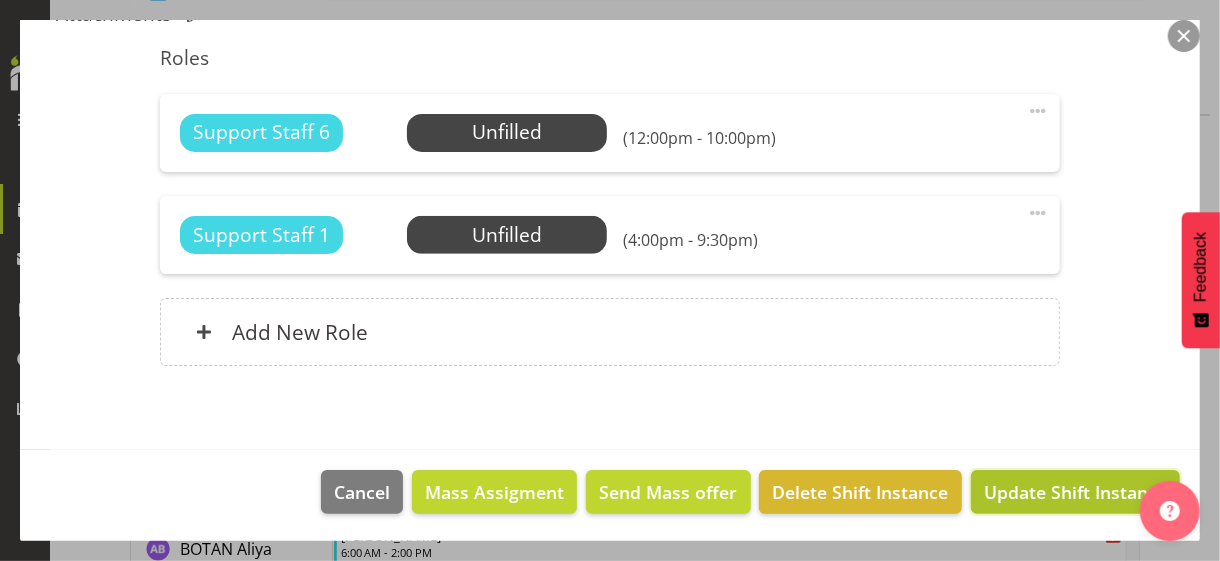 click on "Update Shift Instance" at bounding box center [1075, 492] 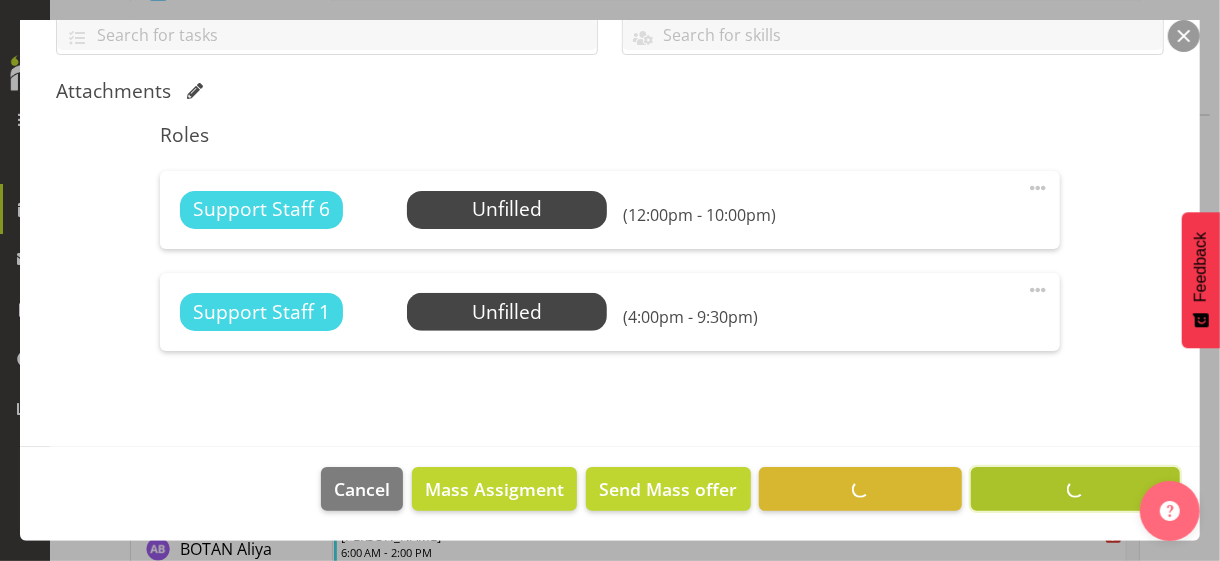 scroll, scrollTop: 477, scrollLeft: 0, axis: vertical 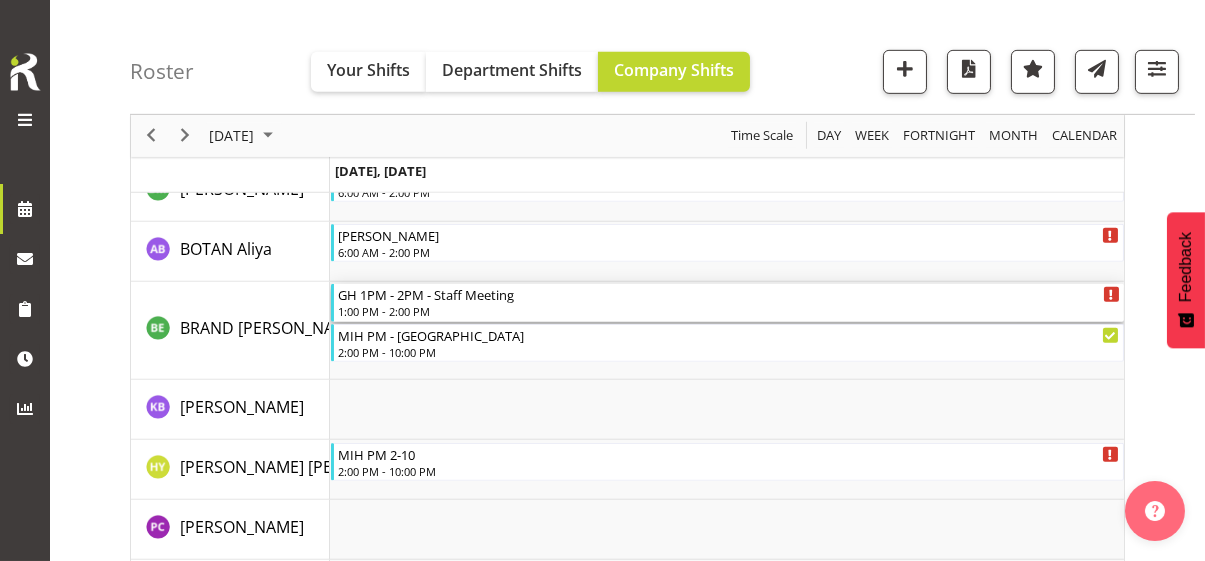 click on "1:00 PM - 2:00 PM" at bounding box center (729, 311) 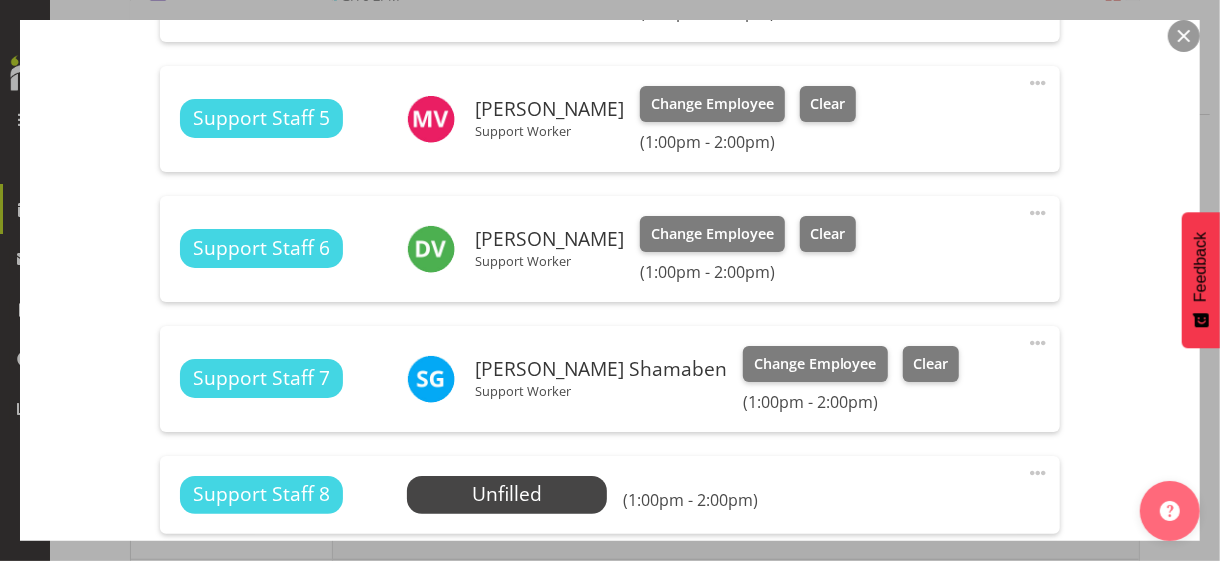 scroll, scrollTop: 1200, scrollLeft: 0, axis: vertical 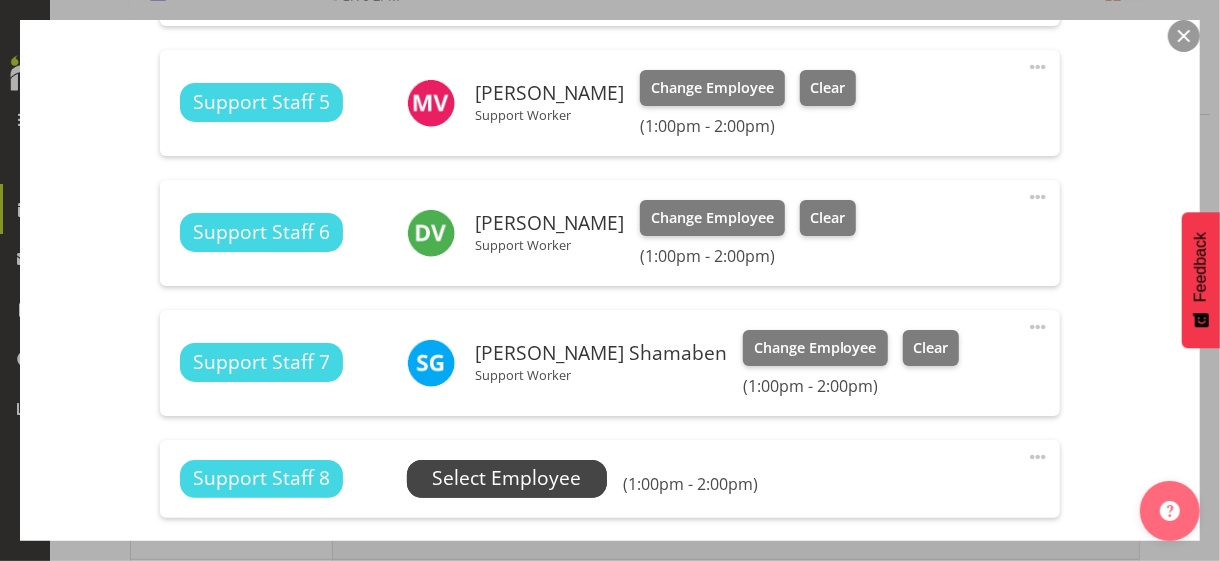 click on "Select Employee" at bounding box center (506, 478) 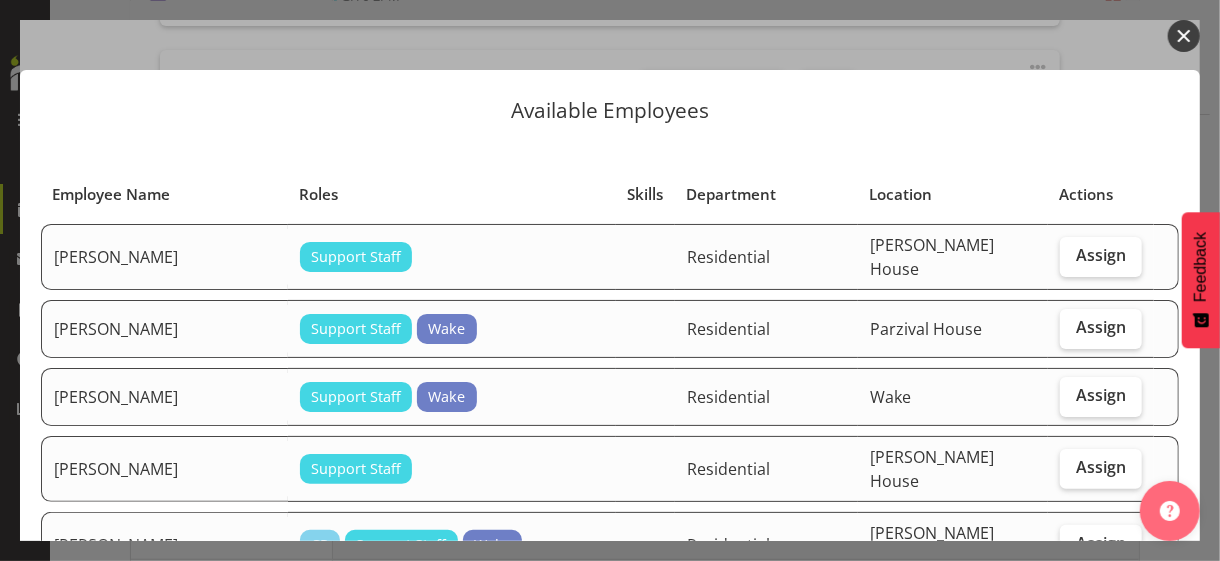 scroll, scrollTop: 100, scrollLeft: 0, axis: vertical 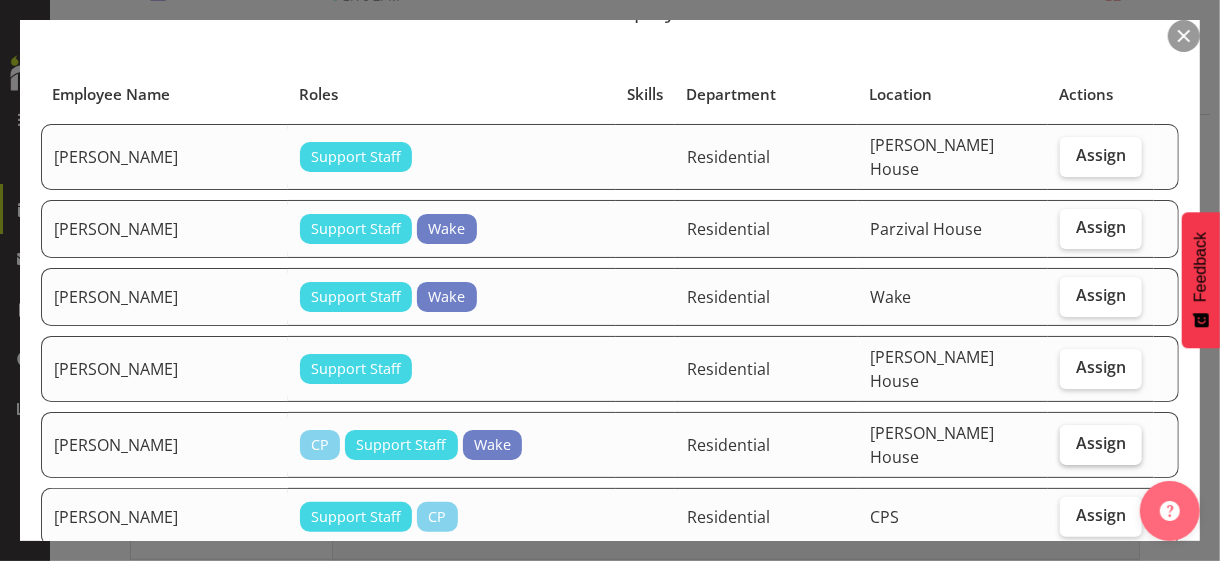click on "Assign" at bounding box center [1101, 443] 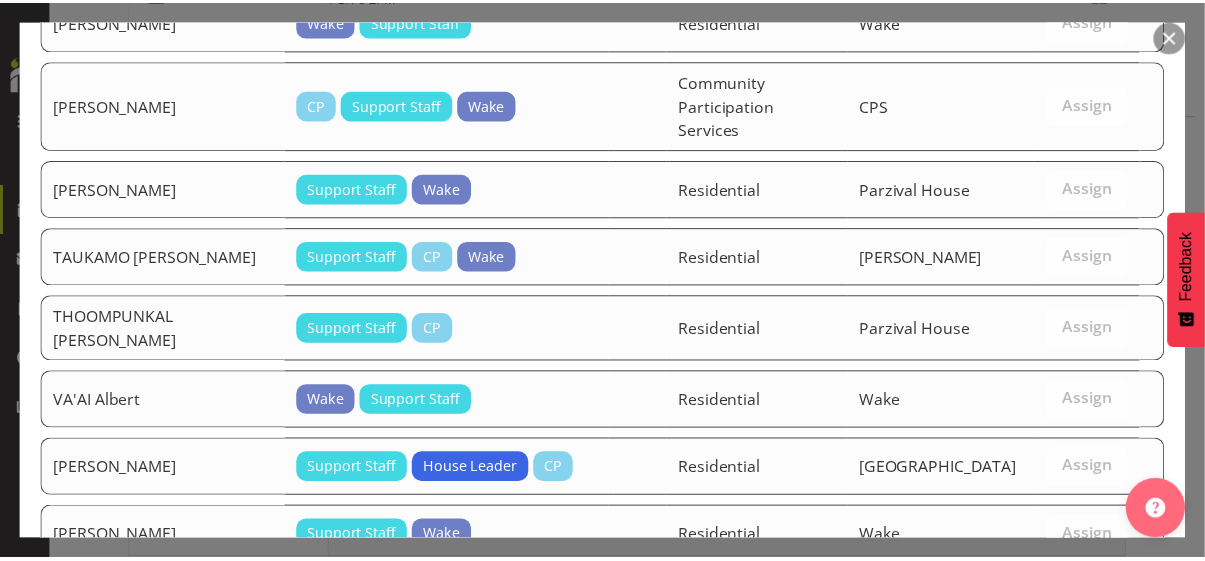 scroll, scrollTop: 2947, scrollLeft: 0, axis: vertical 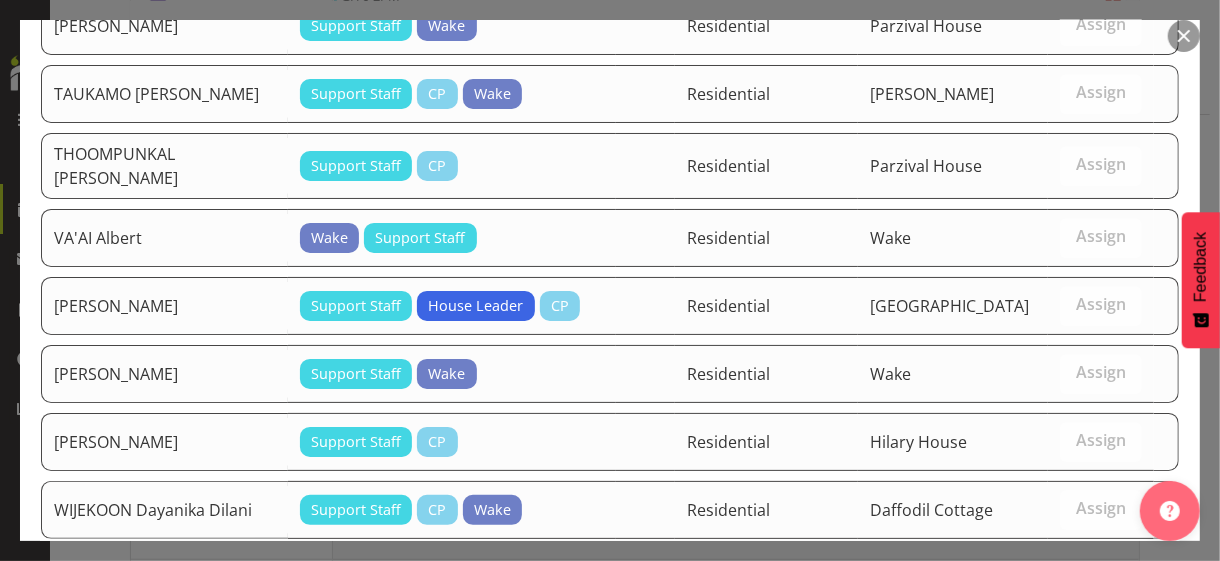 click on "Assign [PERSON_NAME]" at bounding box center [1066, 612] 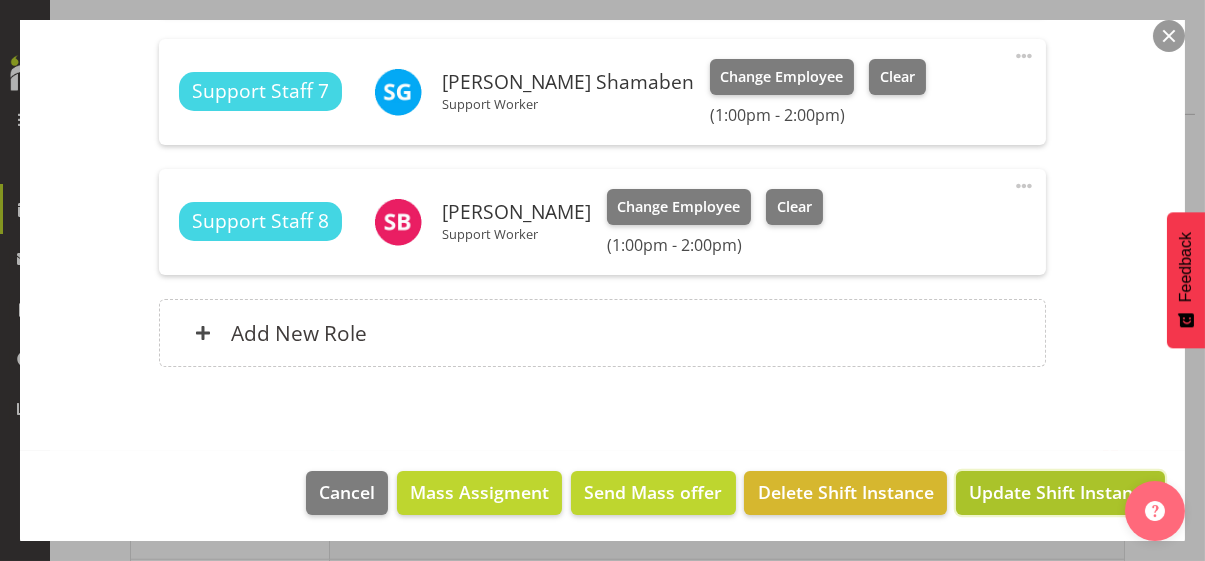 click on "Update Shift Instance" at bounding box center (1060, 492) 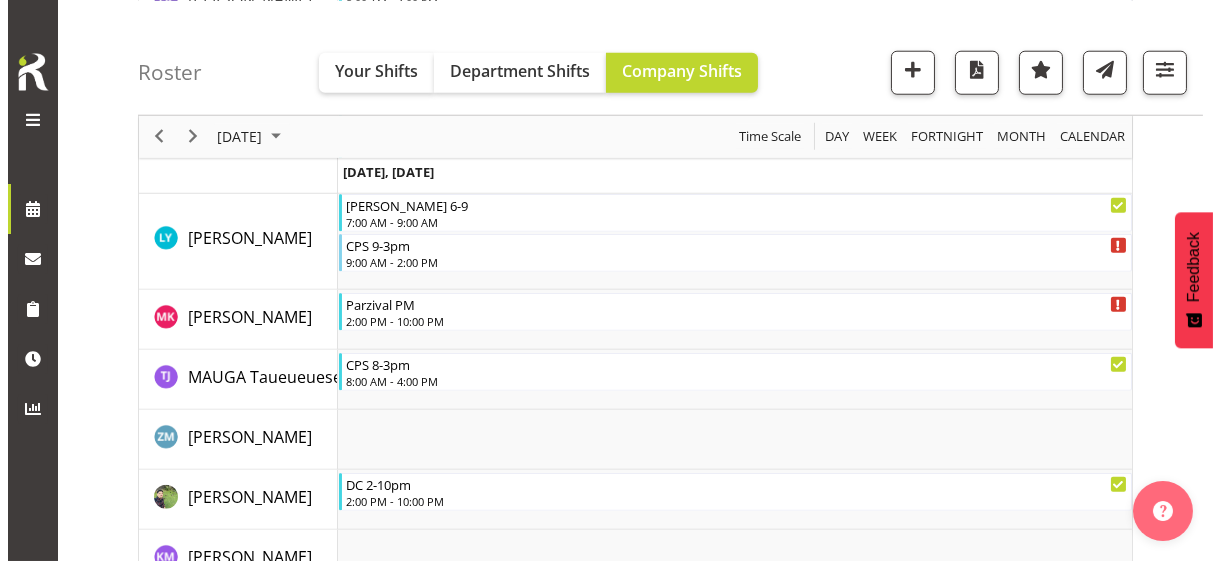 scroll, scrollTop: 4238, scrollLeft: 0, axis: vertical 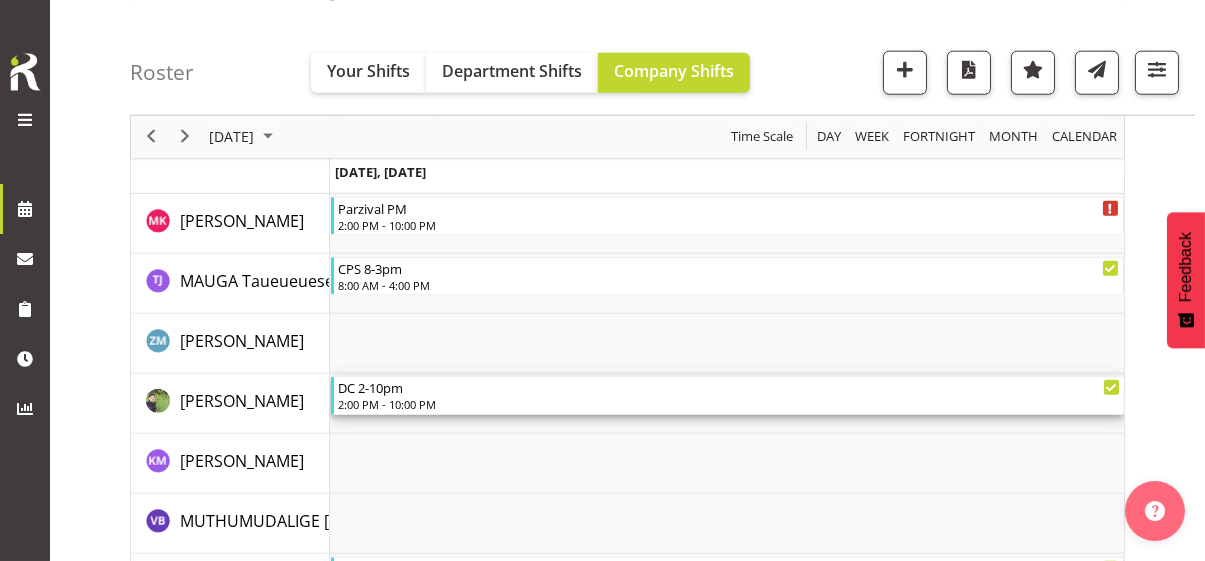 click on "2:00 PM - 10:00 PM" at bounding box center [729, 404] 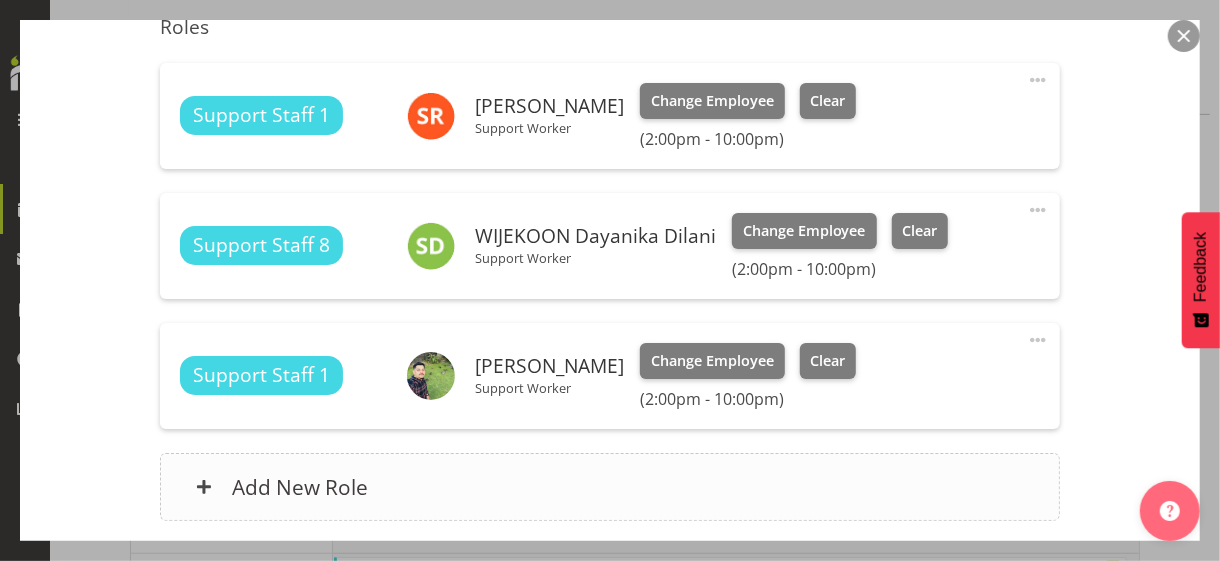 scroll, scrollTop: 700, scrollLeft: 0, axis: vertical 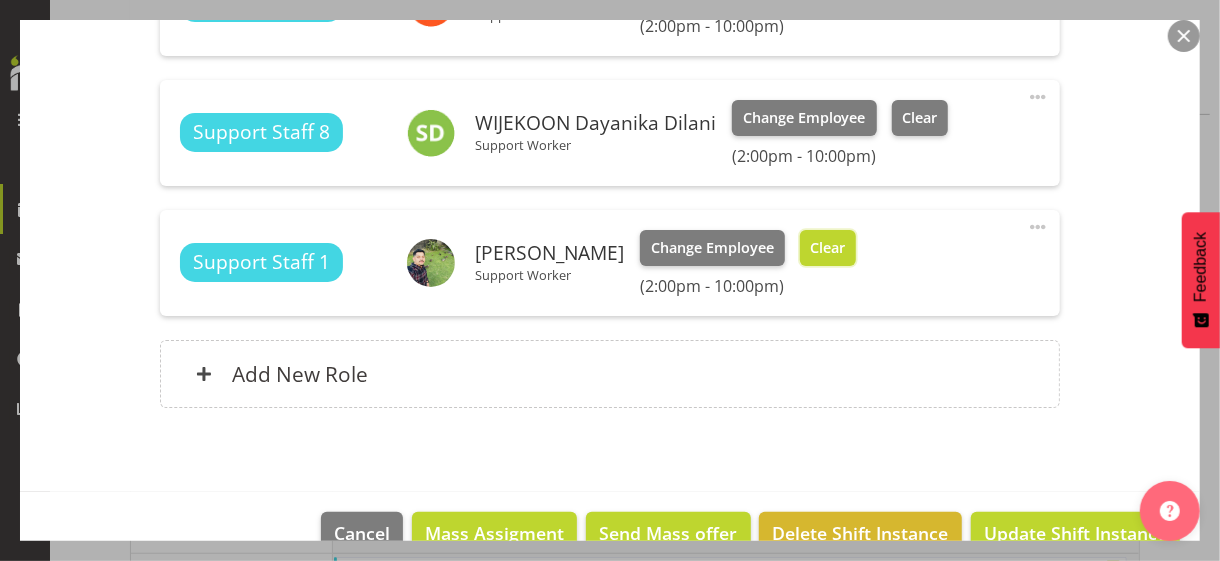 click on "Clear" at bounding box center (828, 248) 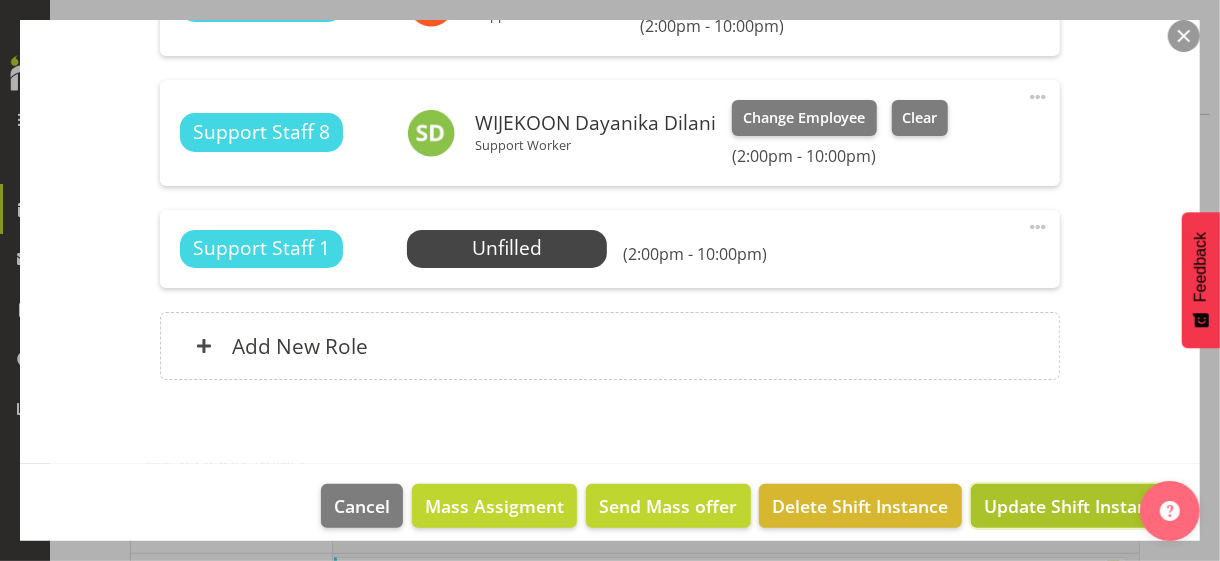 click on "Update Shift Instance" at bounding box center [1075, 506] 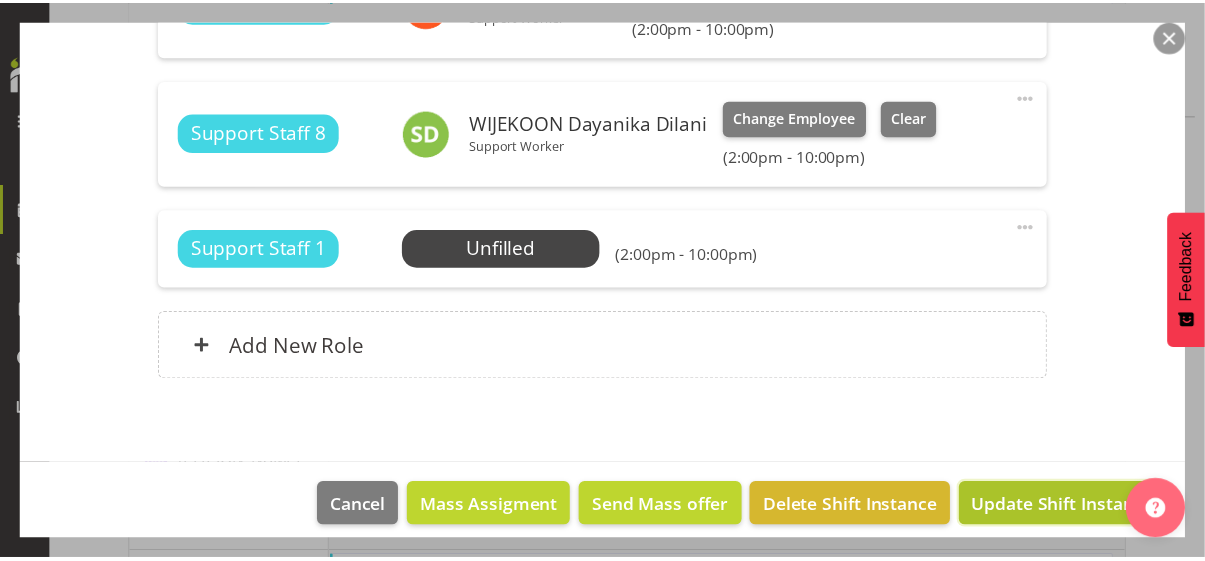 scroll, scrollTop: 634, scrollLeft: 0, axis: vertical 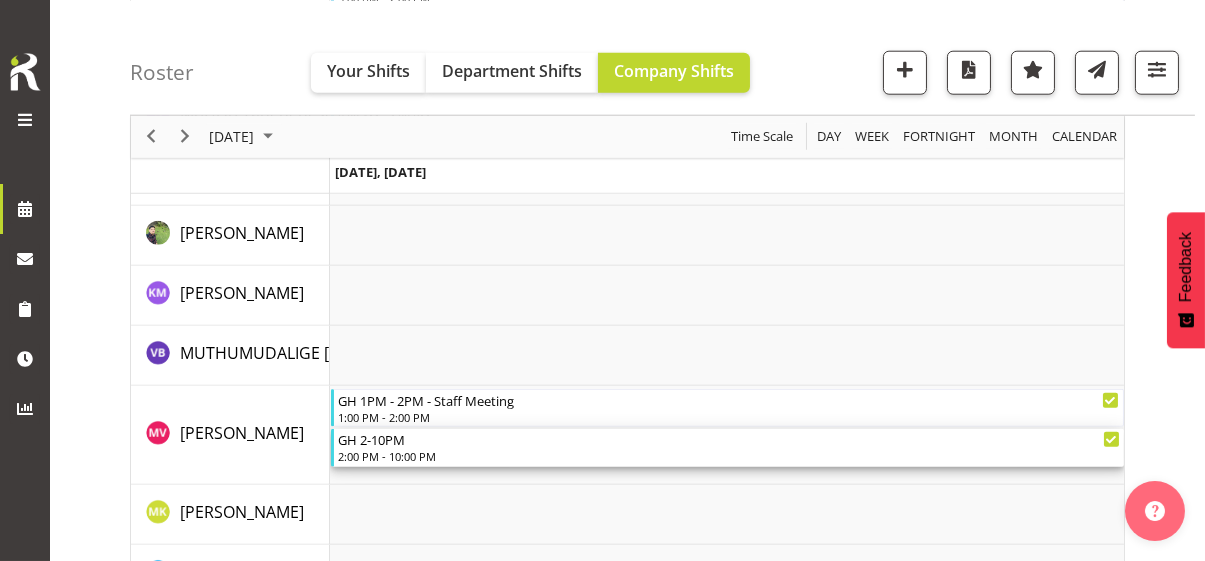 click on "2:00 PM - 10:00 PM" at bounding box center (729, 456) 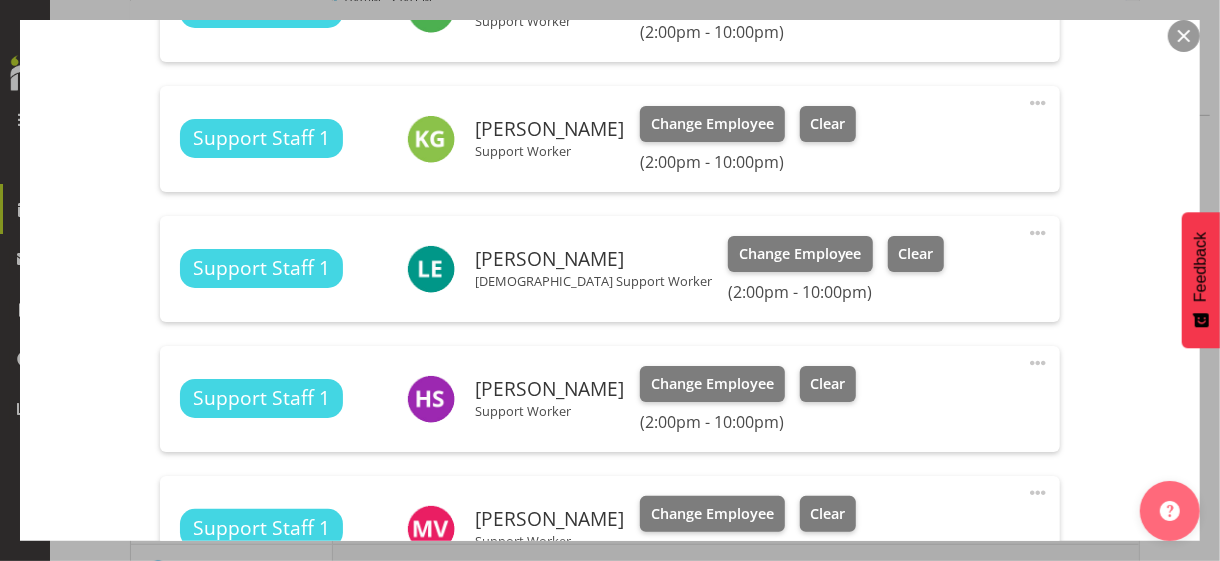 scroll, scrollTop: 1000, scrollLeft: 0, axis: vertical 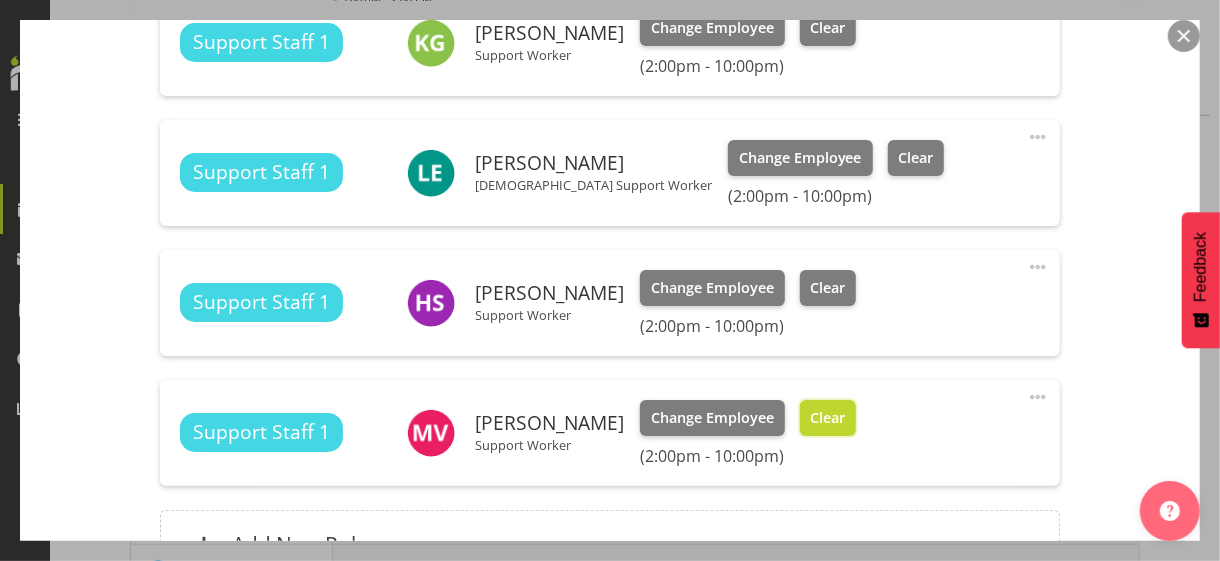 click on "Clear" at bounding box center (827, 418) 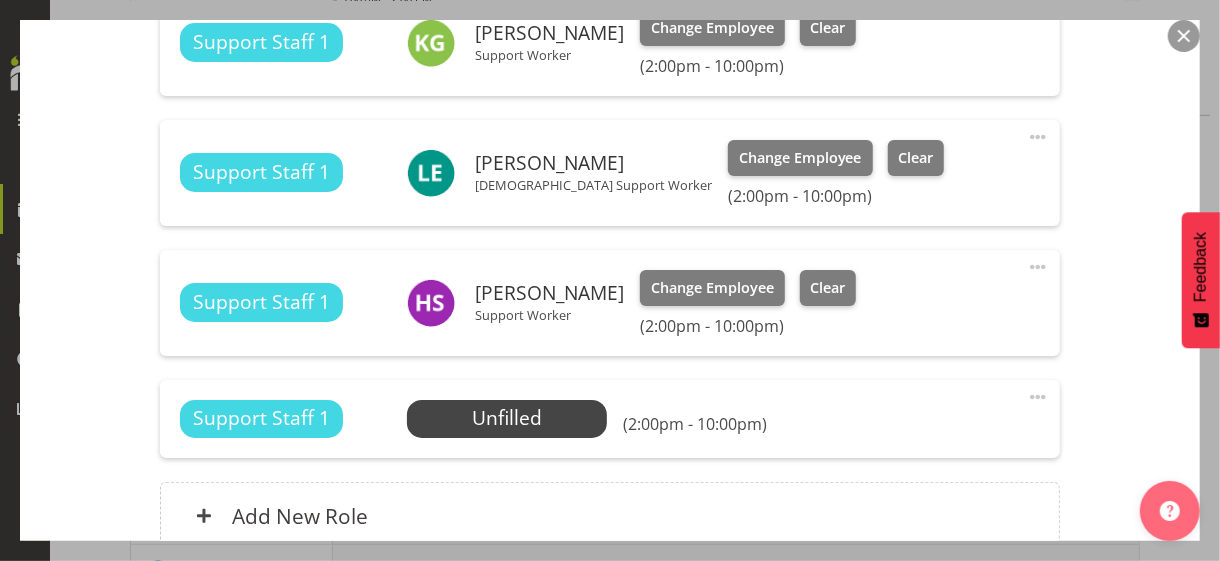 scroll, scrollTop: 1184, scrollLeft: 0, axis: vertical 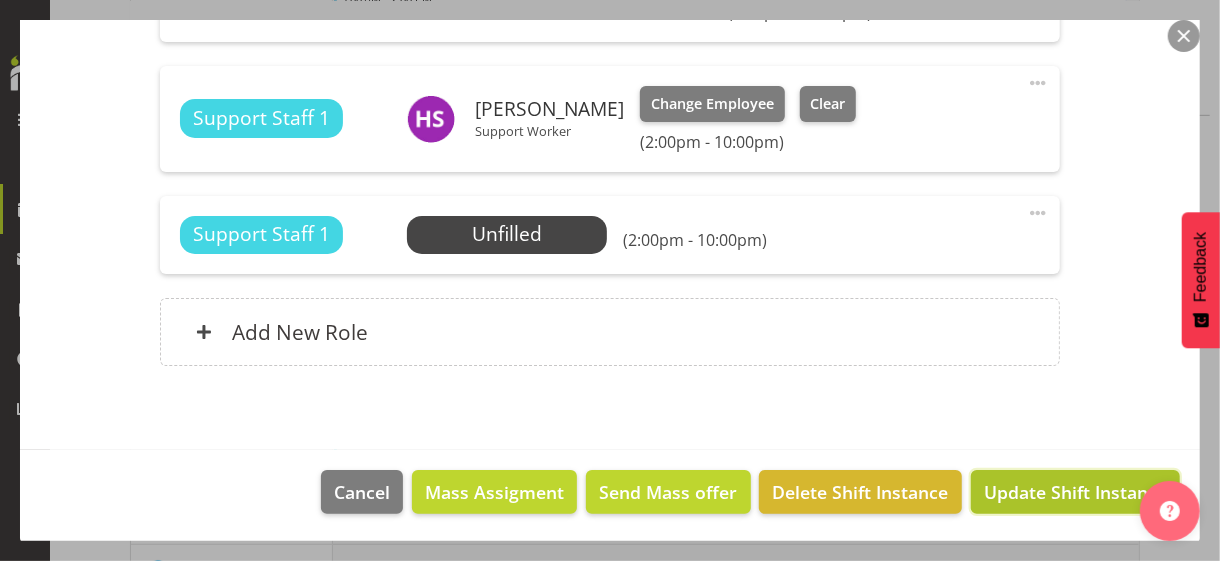 click on "Update Shift Instance" at bounding box center [1075, 492] 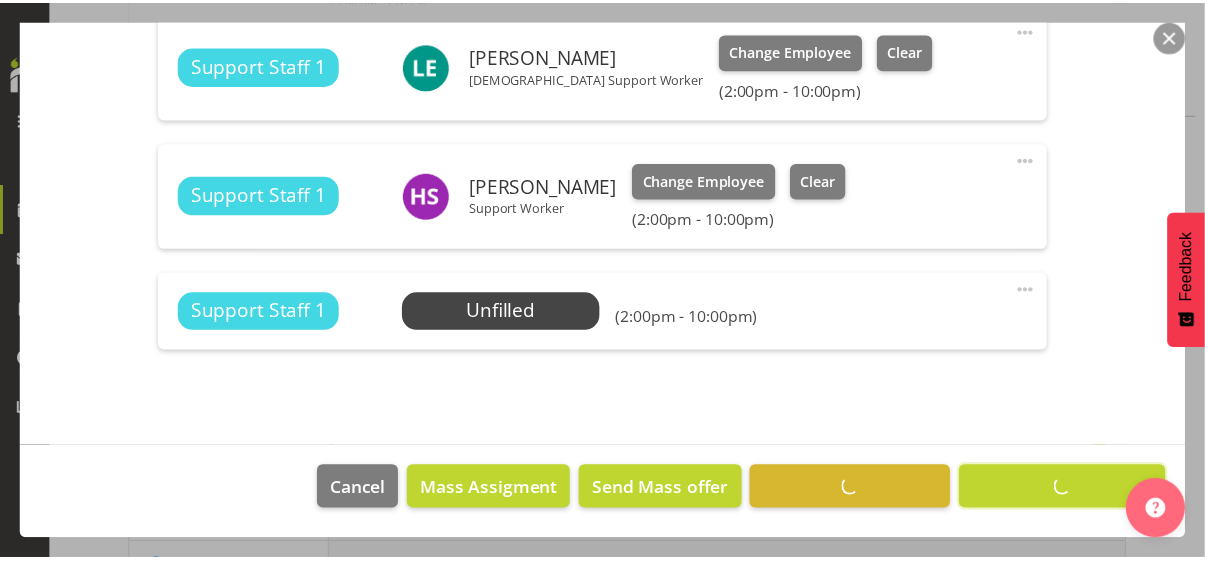 scroll, scrollTop: 1104, scrollLeft: 0, axis: vertical 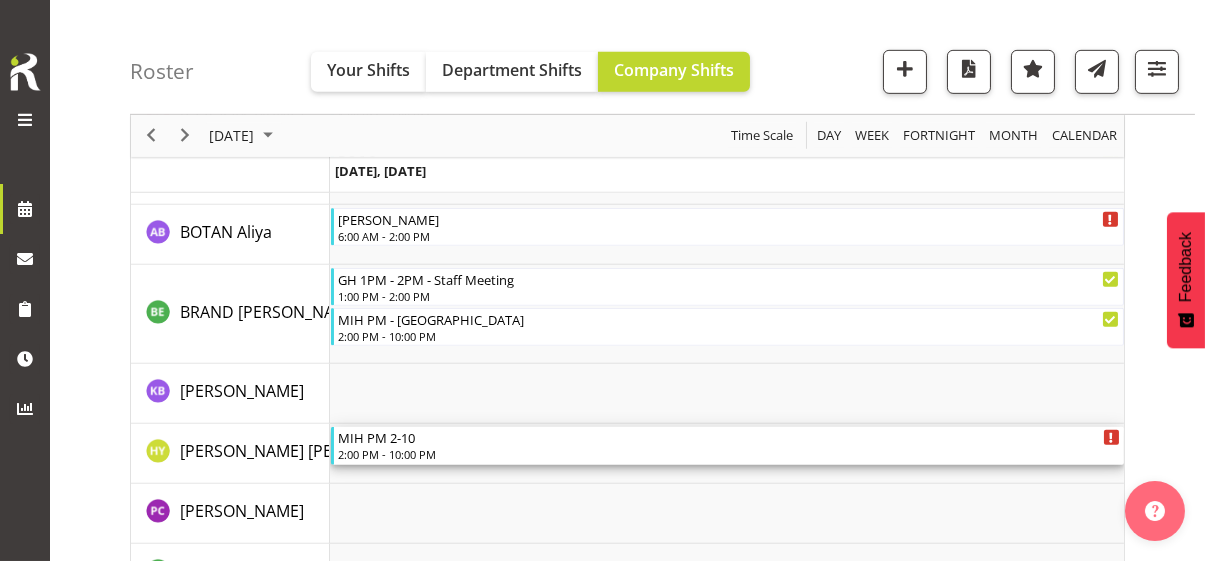 click on "MIH PM [DATE] 2:00 PM - 10:00 PM" at bounding box center (729, 446) 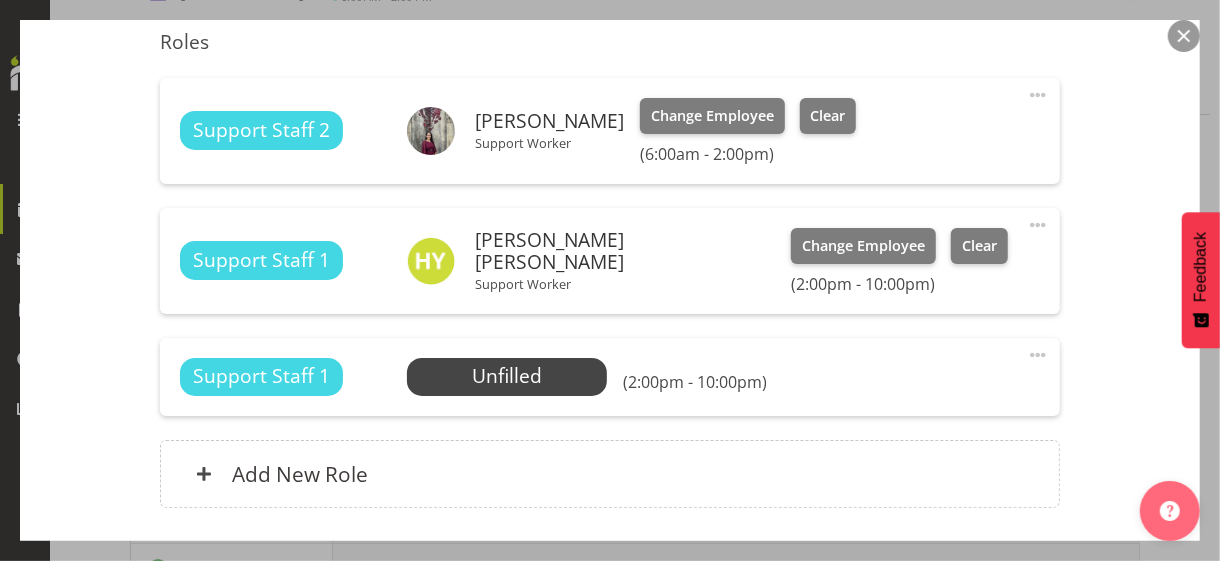 scroll, scrollTop: 700, scrollLeft: 0, axis: vertical 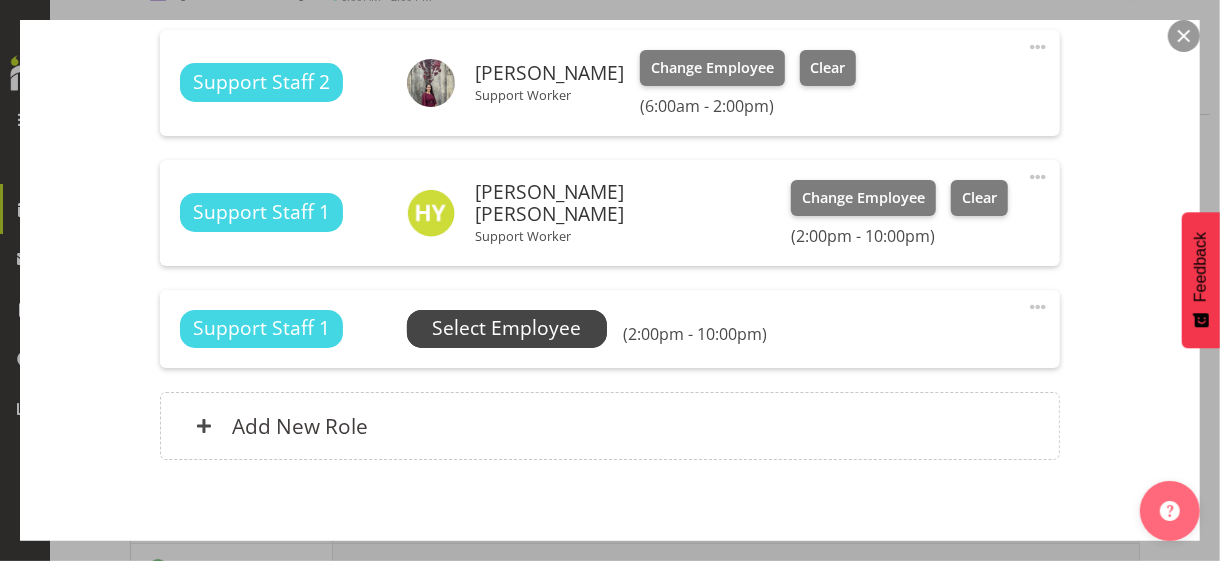 click on "Select Employee" at bounding box center [506, 328] 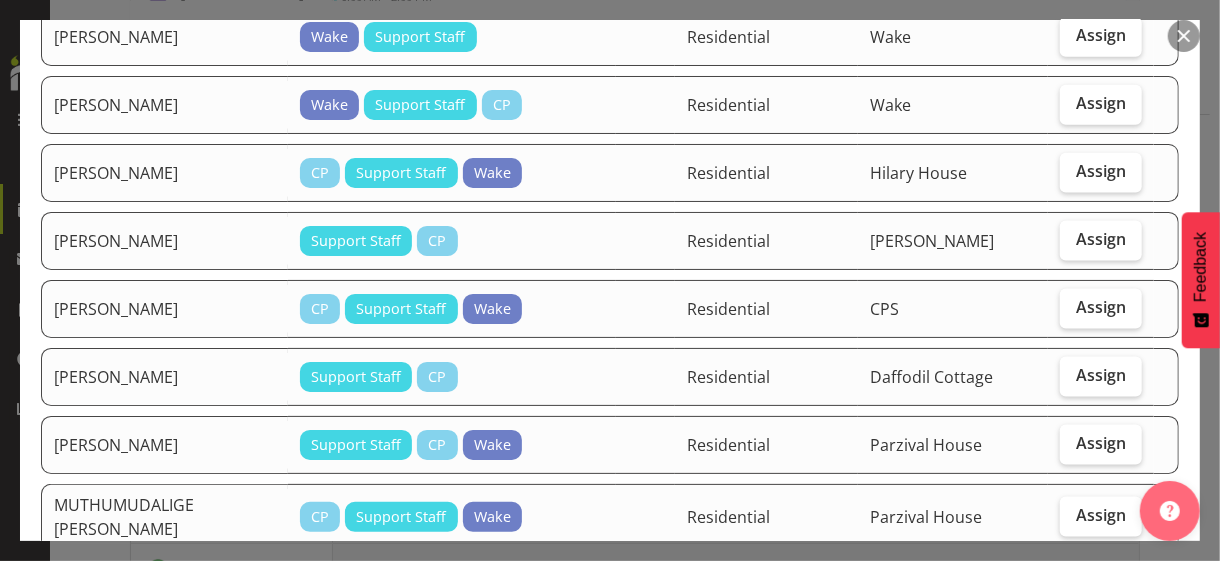 scroll, scrollTop: 1600, scrollLeft: 0, axis: vertical 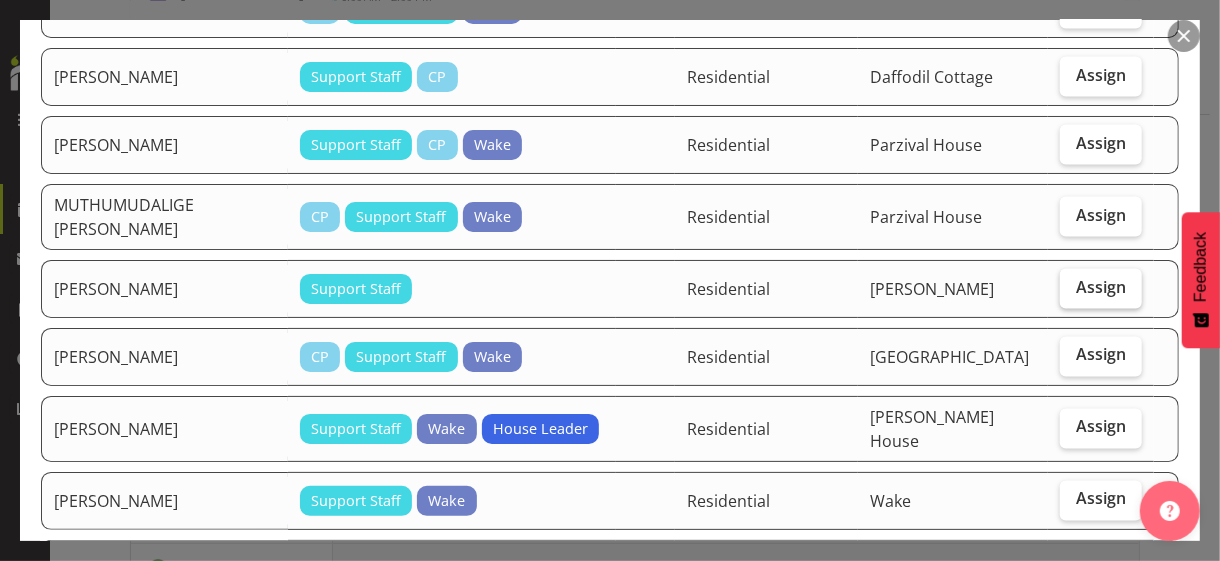 click on "Assign" at bounding box center [1101, 287] 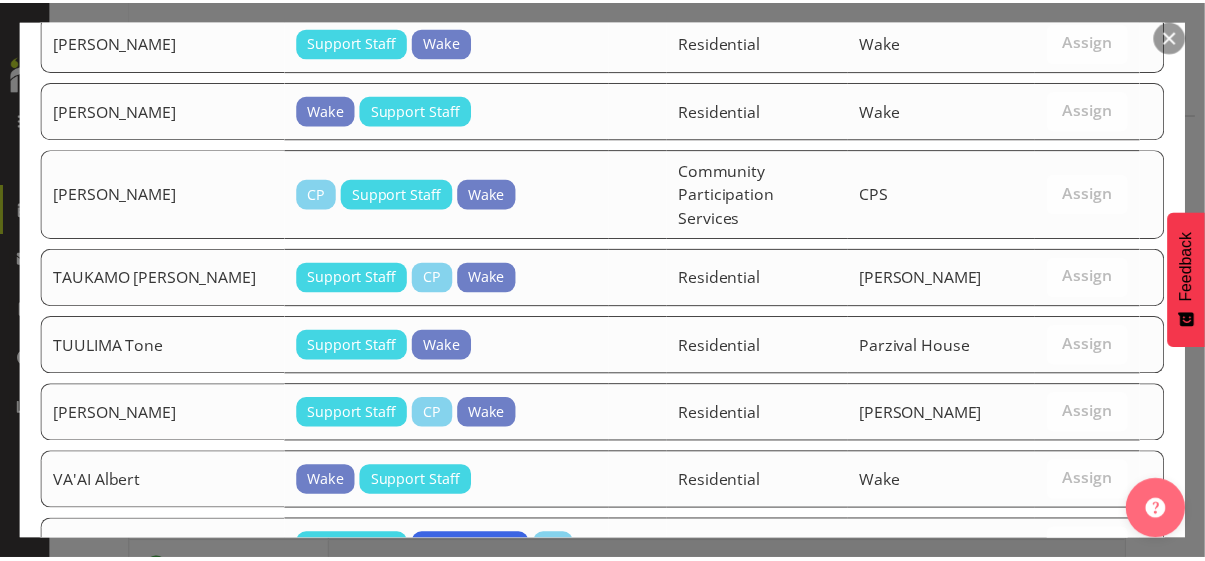 scroll, scrollTop: 2530, scrollLeft: 0, axis: vertical 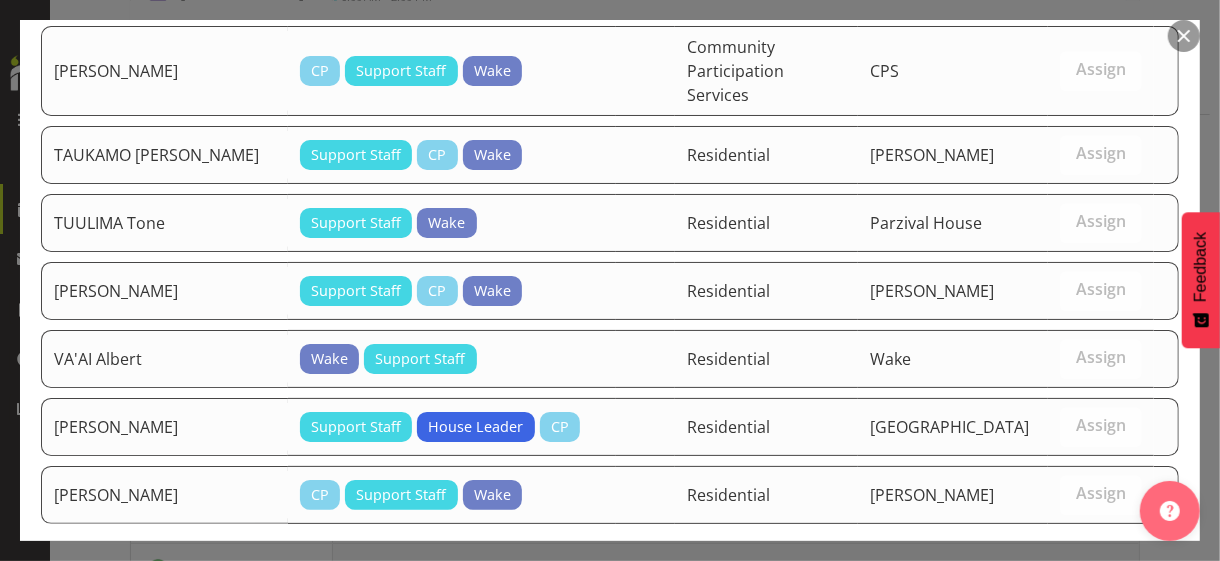 click on "Assign [PERSON_NAME]" at bounding box center [1066, 597] 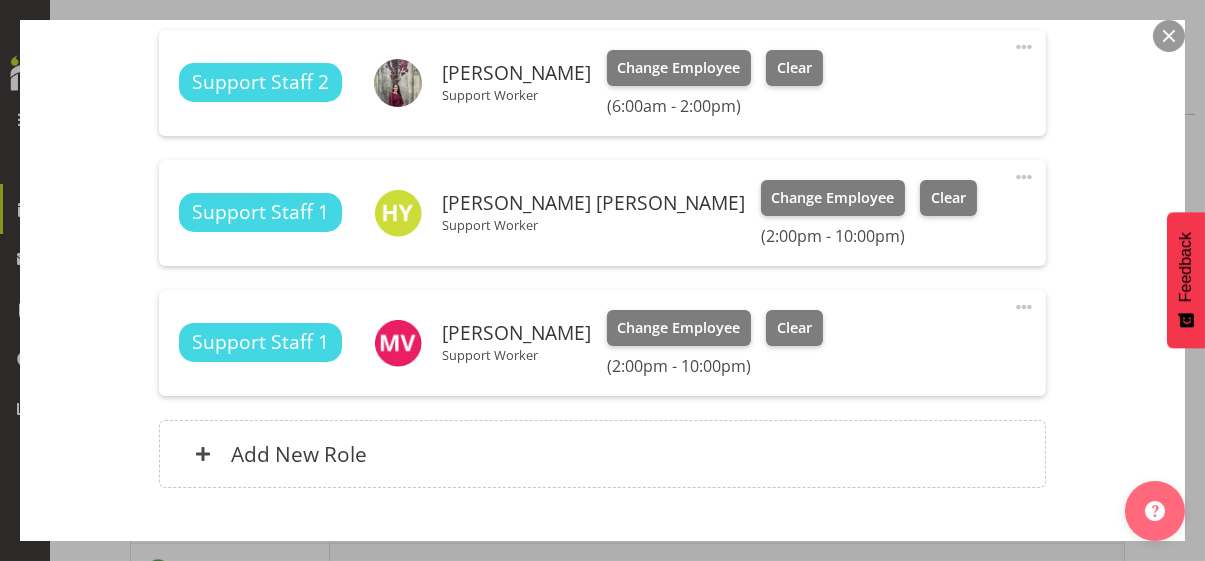 scroll, scrollTop: 821, scrollLeft: 0, axis: vertical 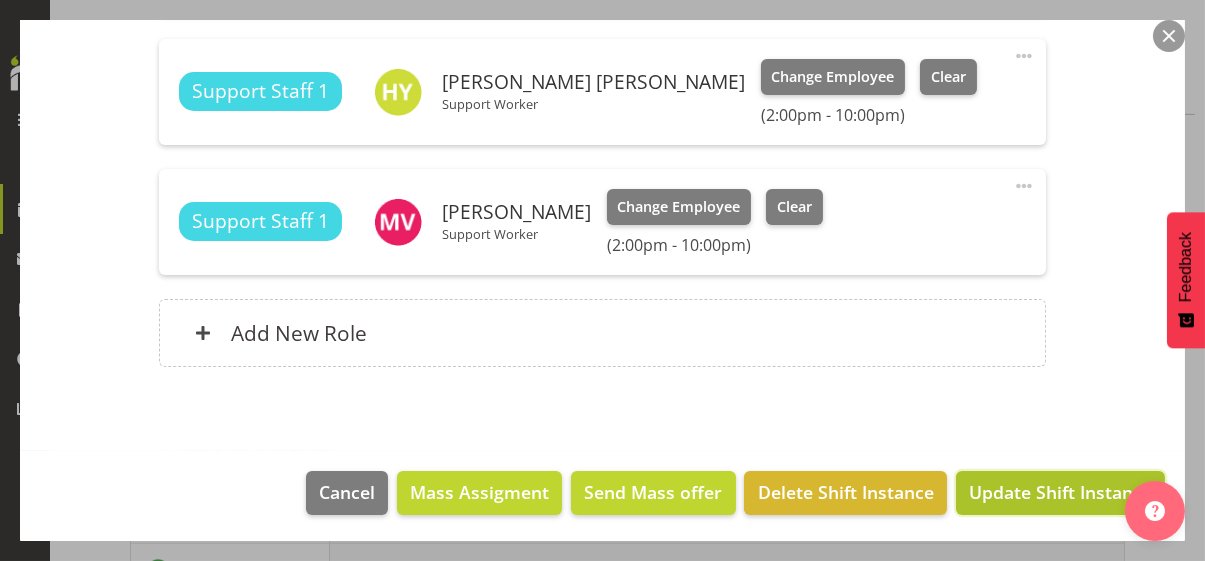 click on "Update Shift Instance" at bounding box center (1060, 492) 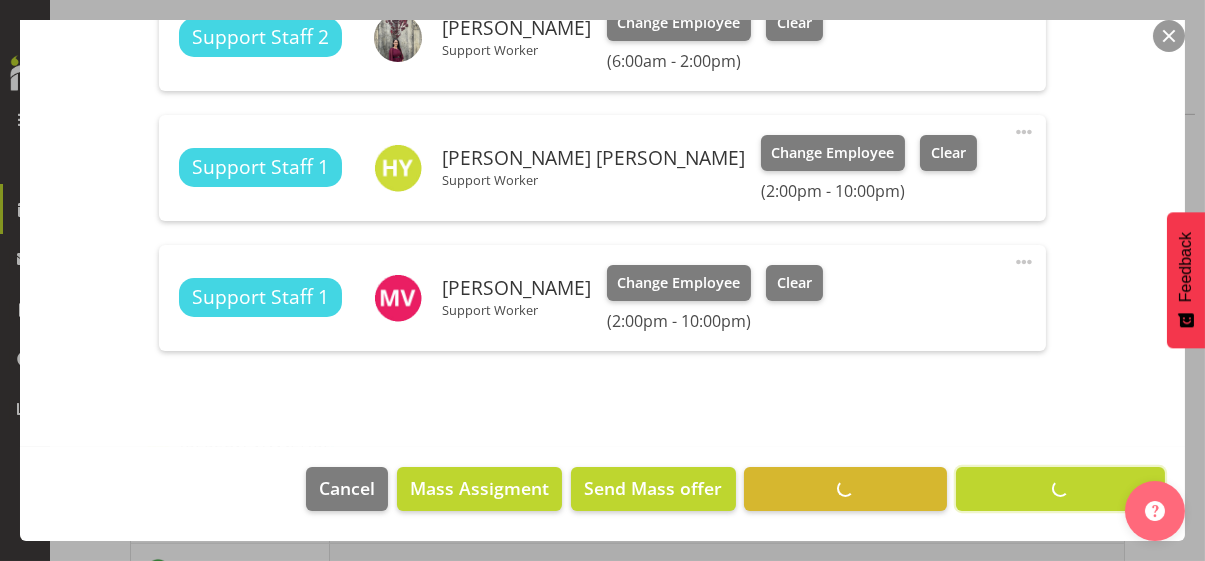 scroll, scrollTop: 742, scrollLeft: 0, axis: vertical 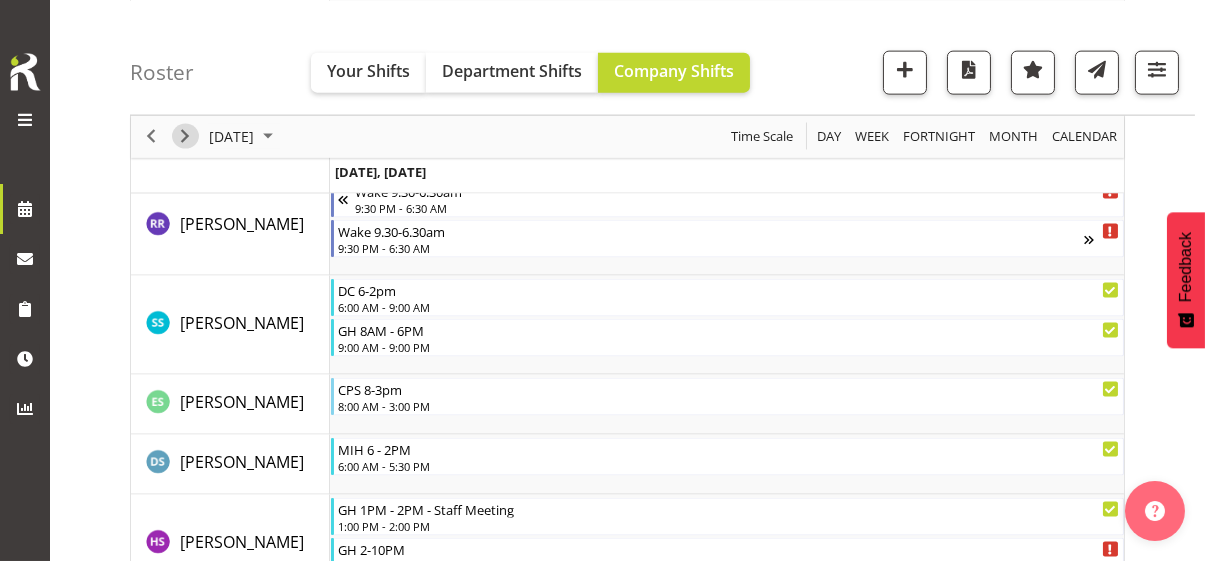 drag, startPoint x: 182, startPoint y: 133, endPoint x: 946, endPoint y: 152, distance: 764.2362 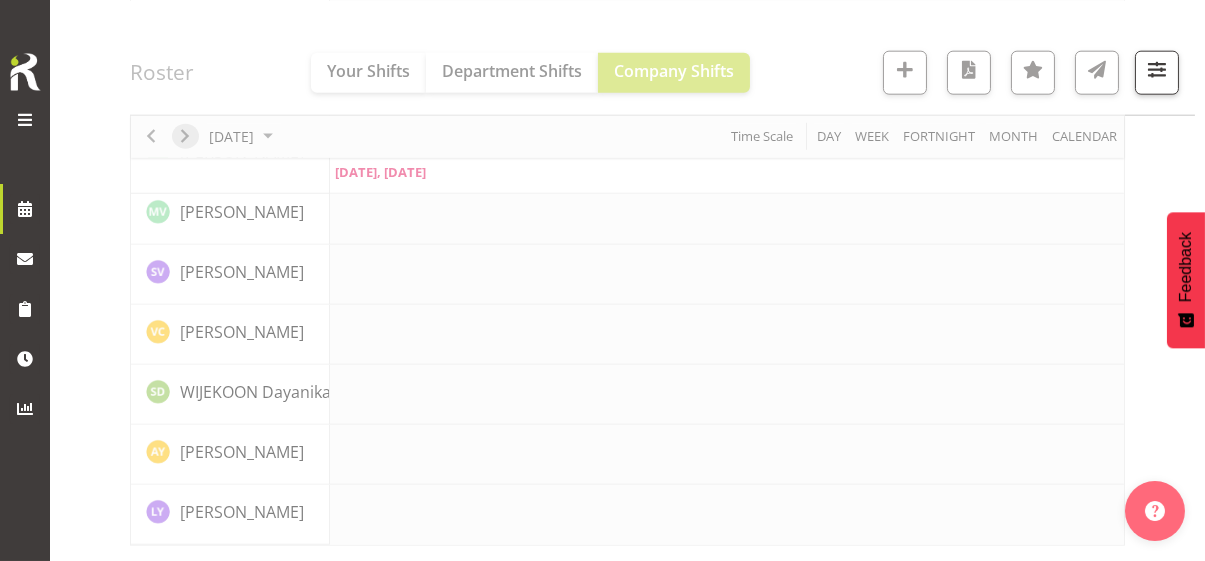 scroll, scrollTop: 4773, scrollLeft: 0, axis: vertical 